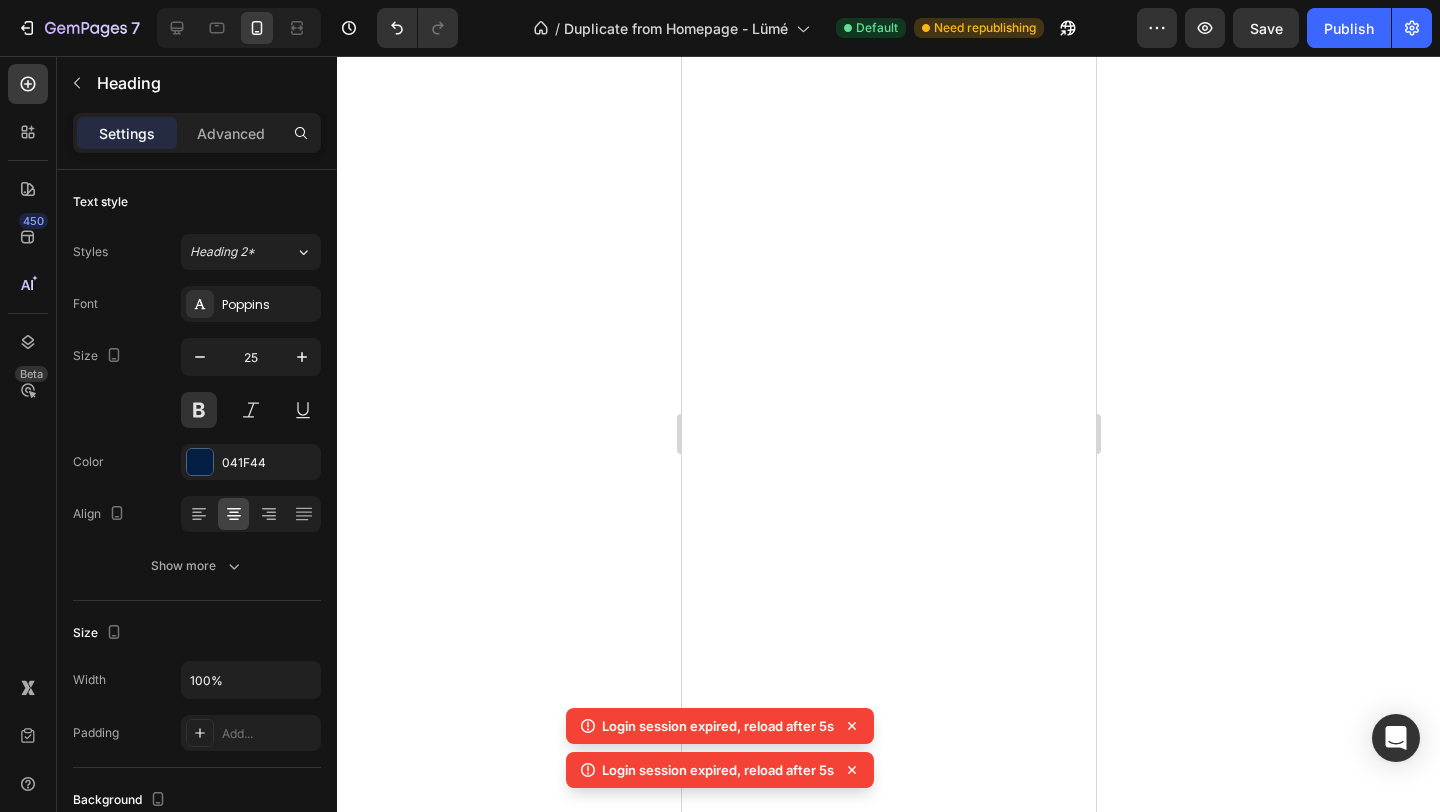 scroll, scrollTop: 0, scrollLeft: 0, axis: both 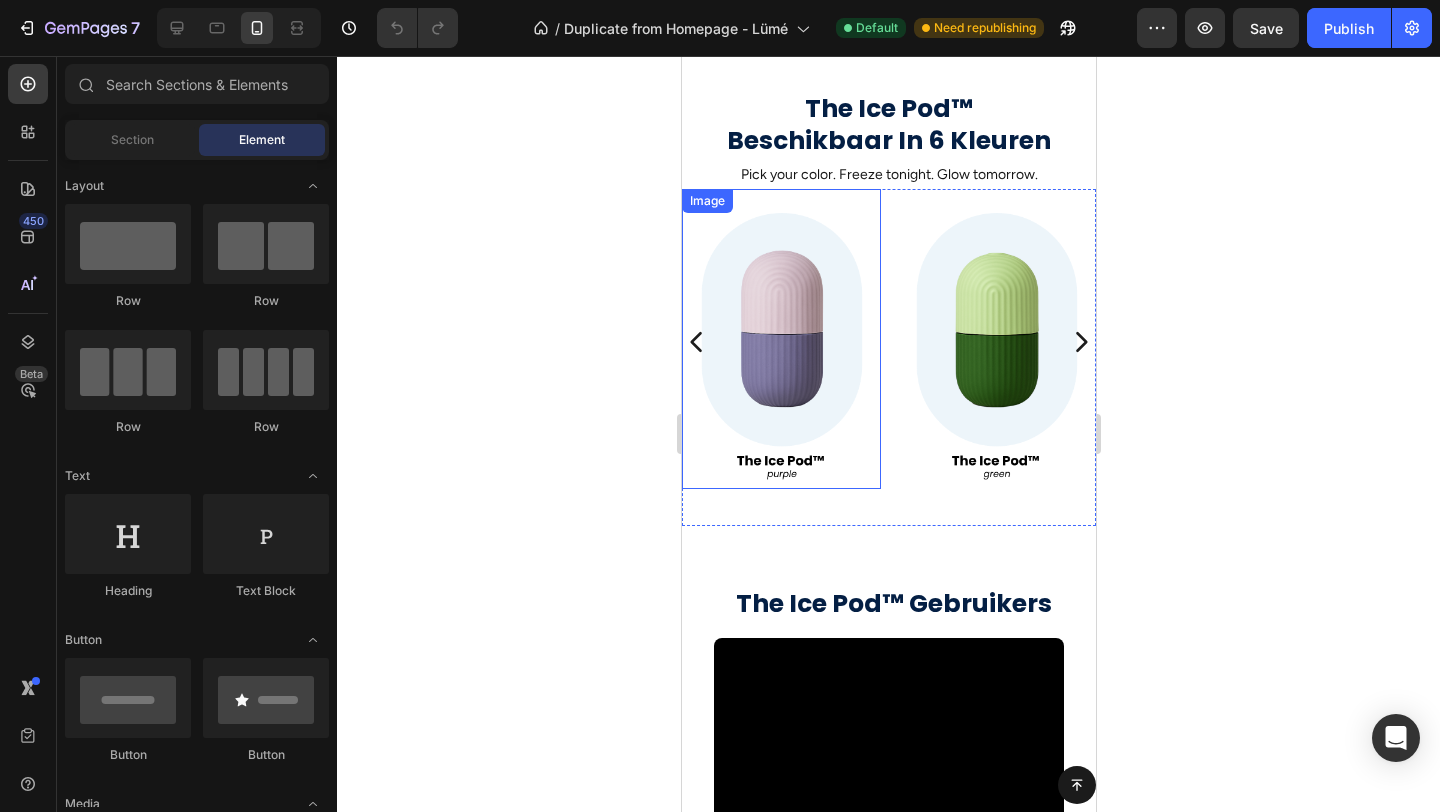 click at bounding box center [780, 339] 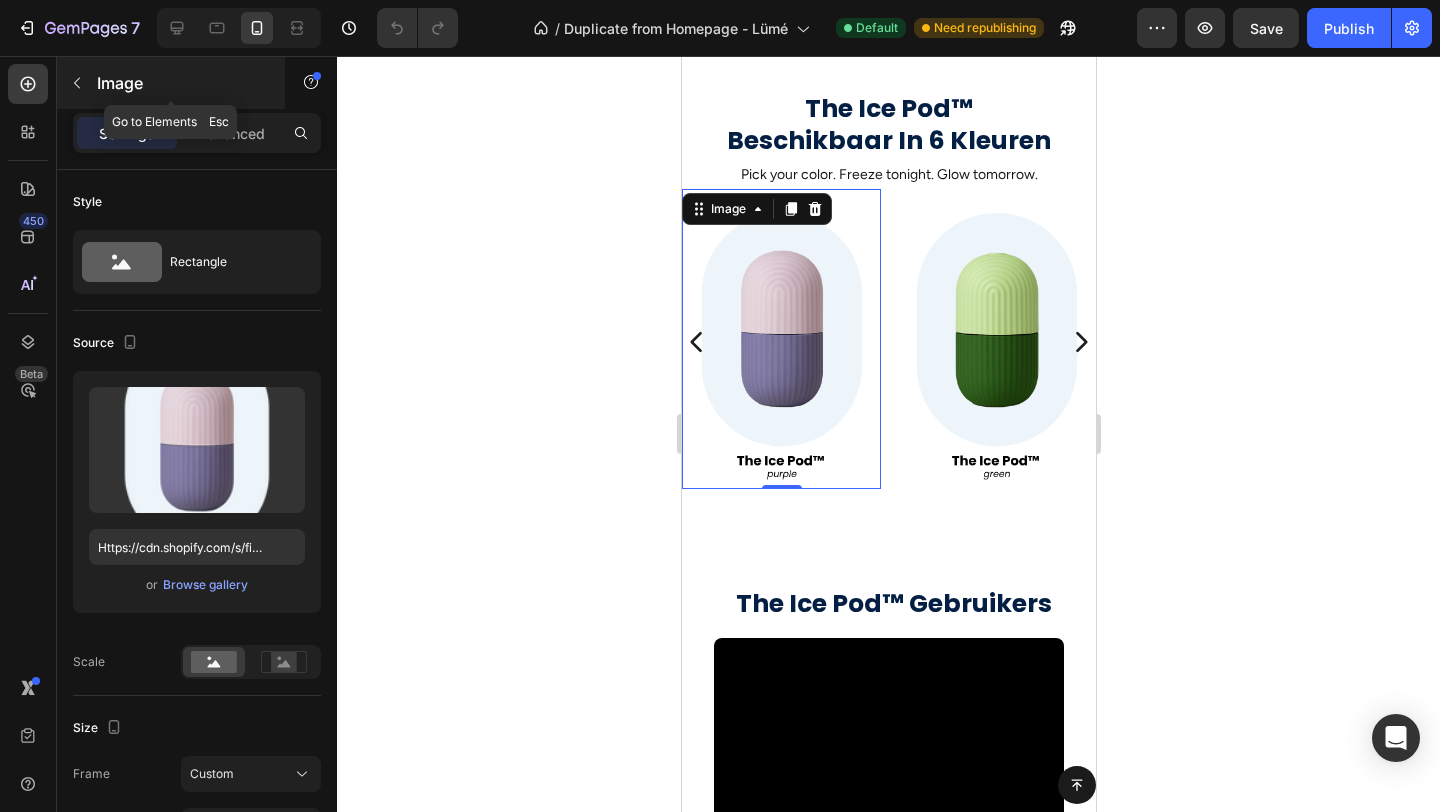 click at bounding box center (77, 83) 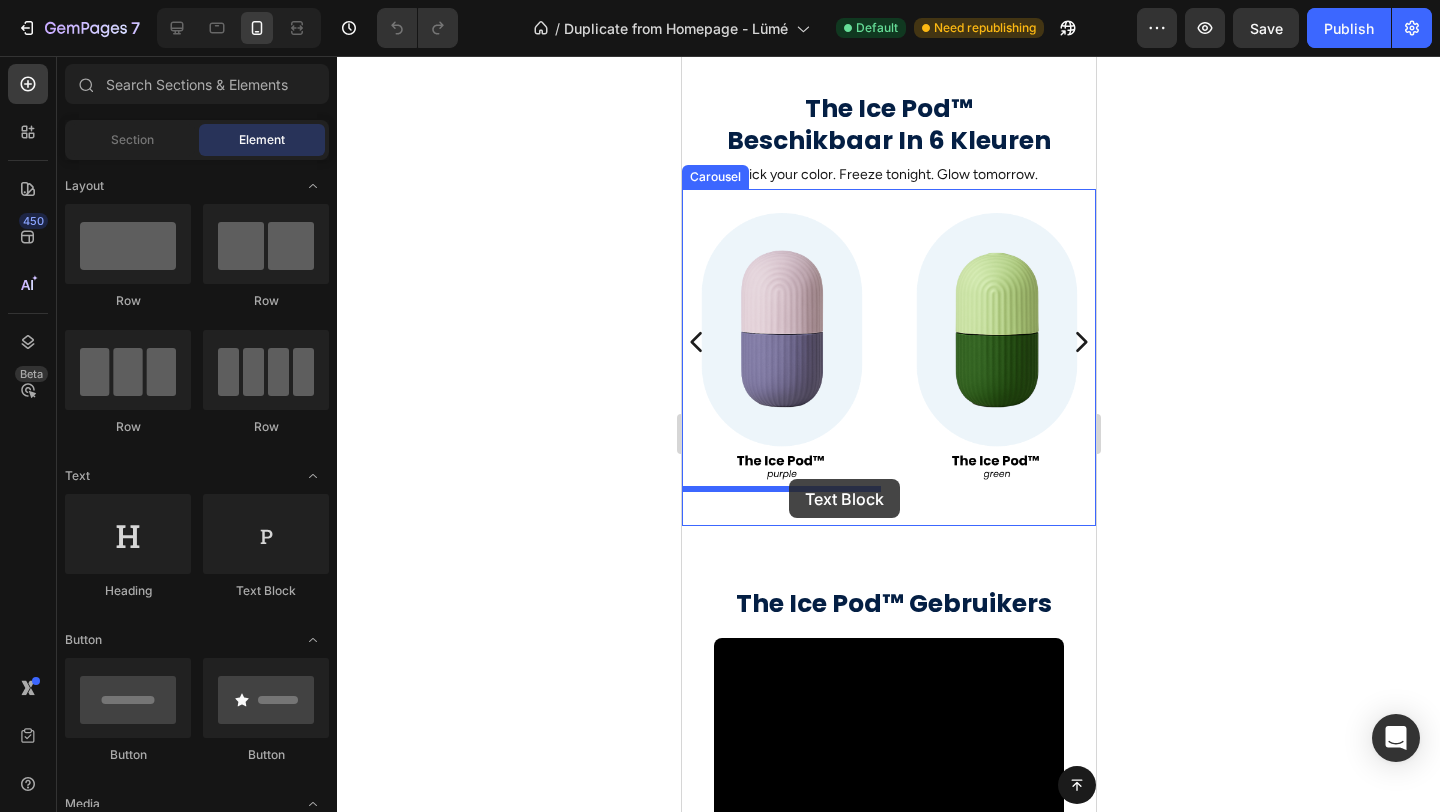 drag, startPoint x: 928, startPoint y: 605, endPoint x: 784, endPoint y: 478, distance: 192.00261 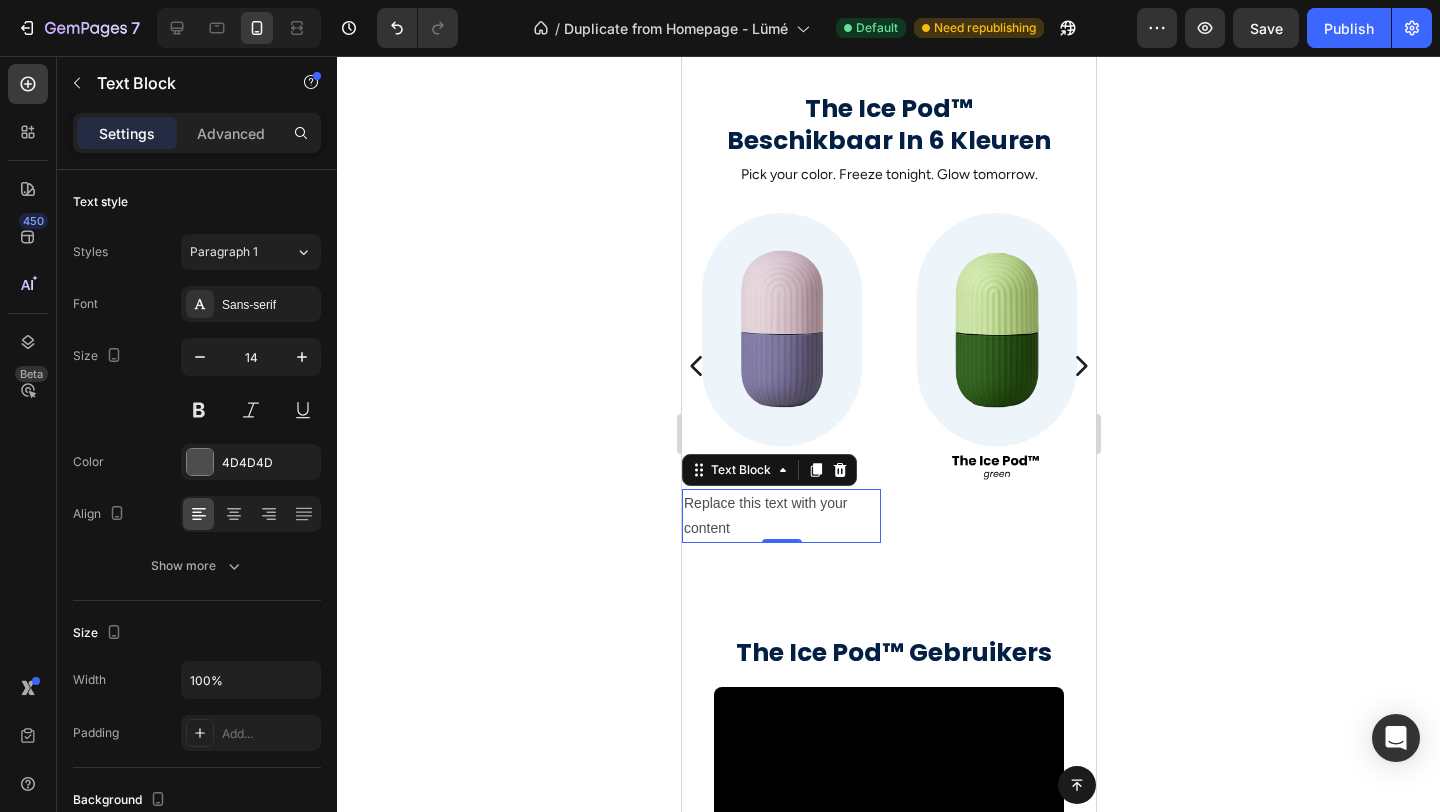 click on "Replace this text with your content" at bounding box center [780, 516] 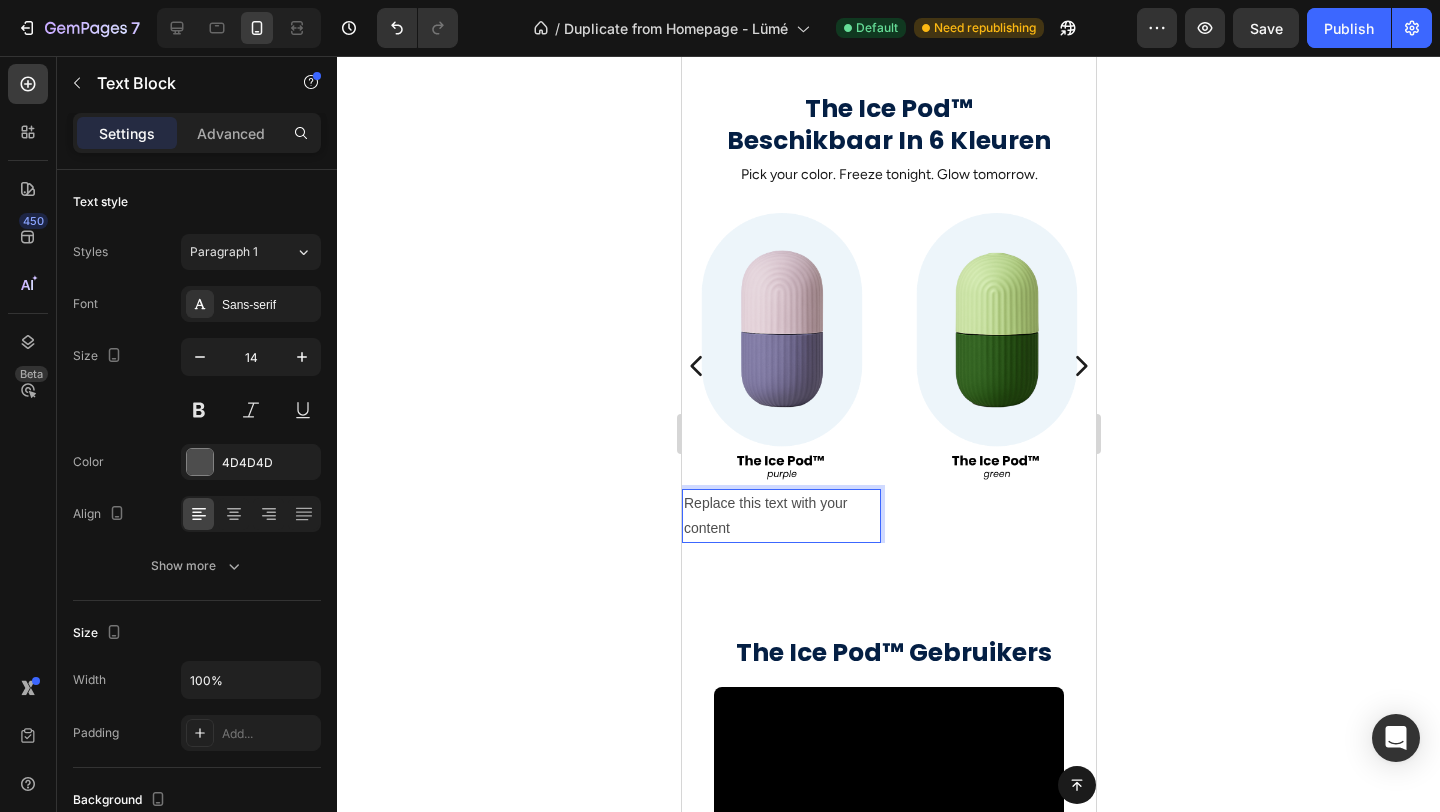 click on "Replace this text with your content" at bounding box center (780, 516) 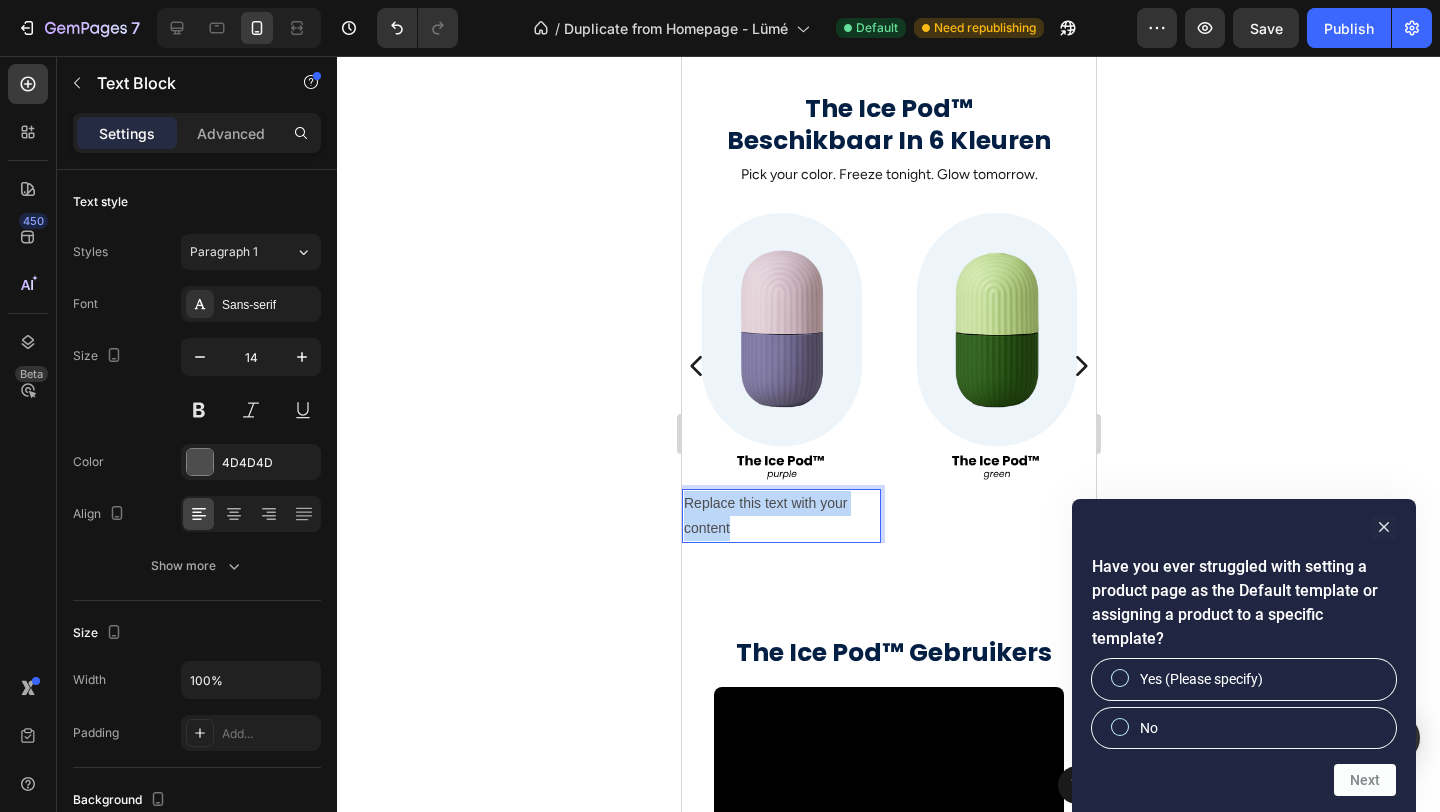 drag, startPoint x: 740, startPoint y: 529, endPoint x: 682, endPoint y: 504, distance: 63.15853 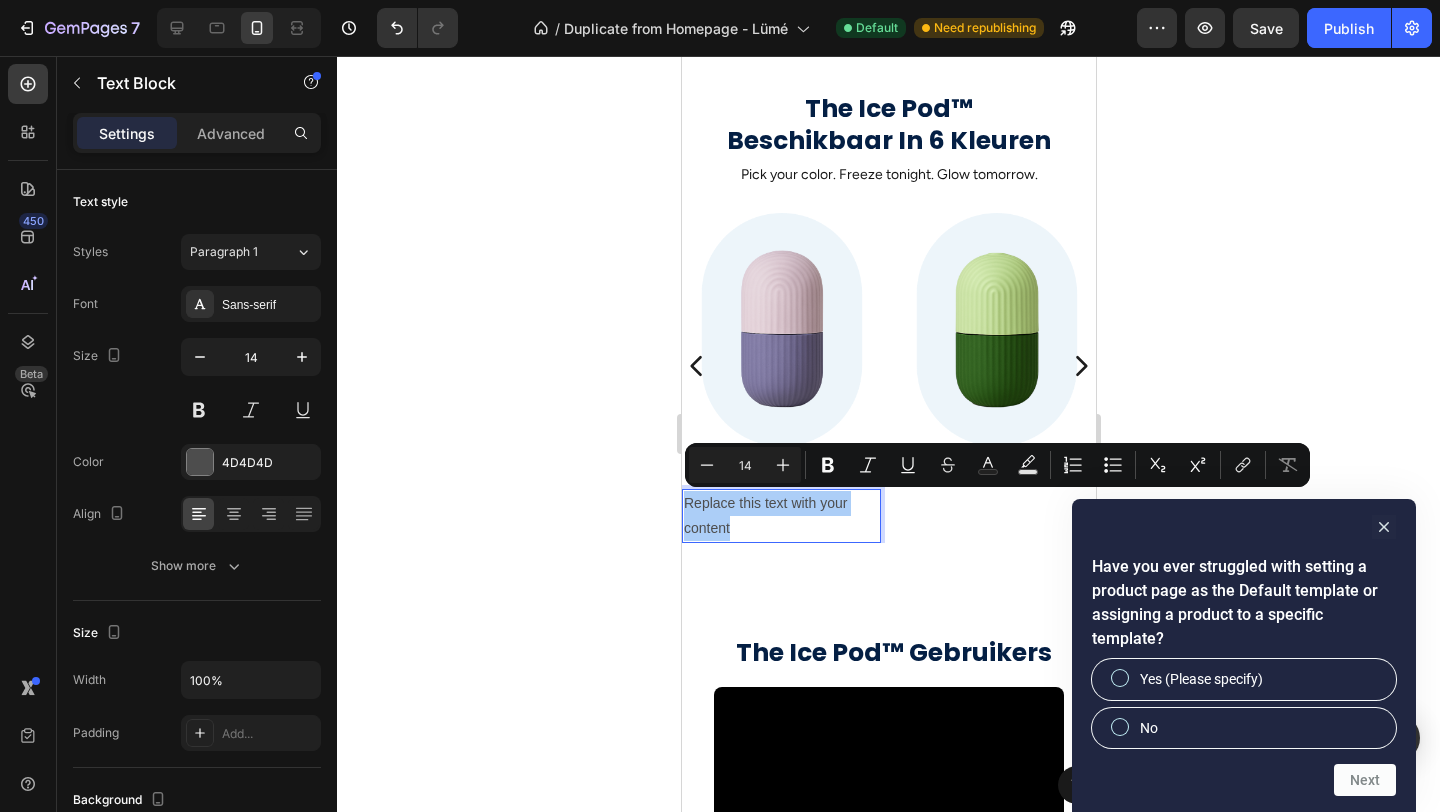 click on "Have you ever struggled with setting a product page as the Default template or assigning a product to a specific template? Yes (Please specify) No Next" at bounding box center (1244, 655) 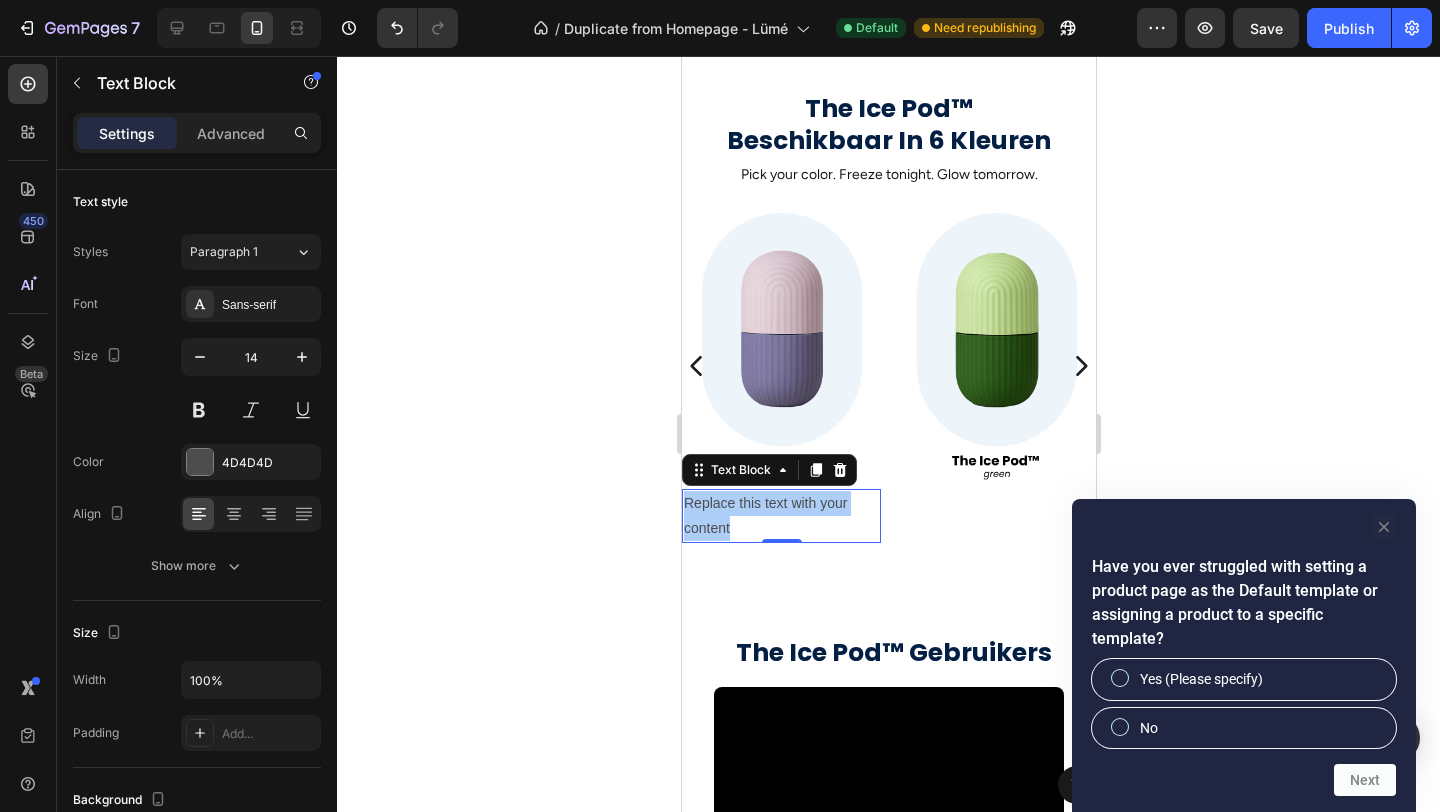 click 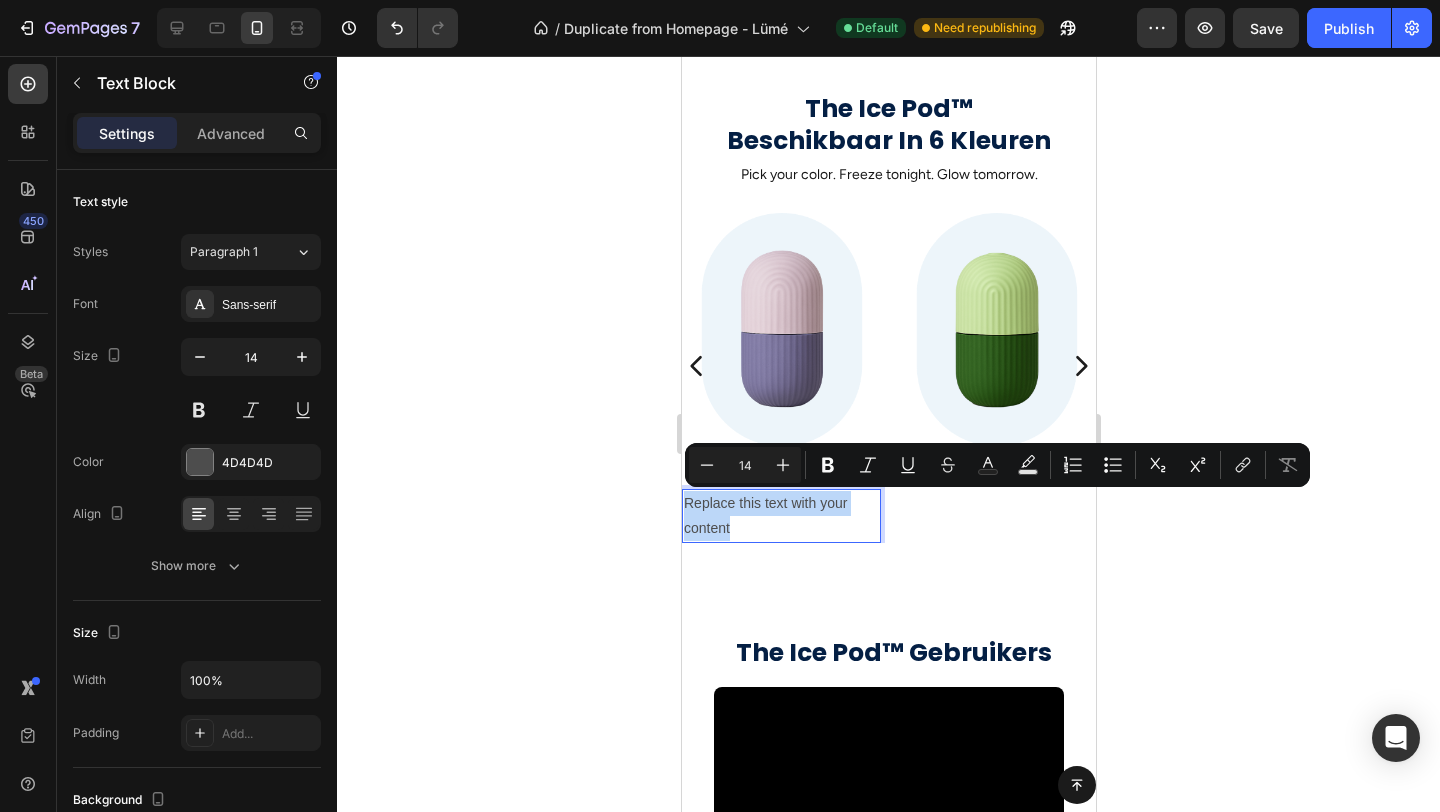 click on "Replace this text with your content" at bounding box center [780, 516] 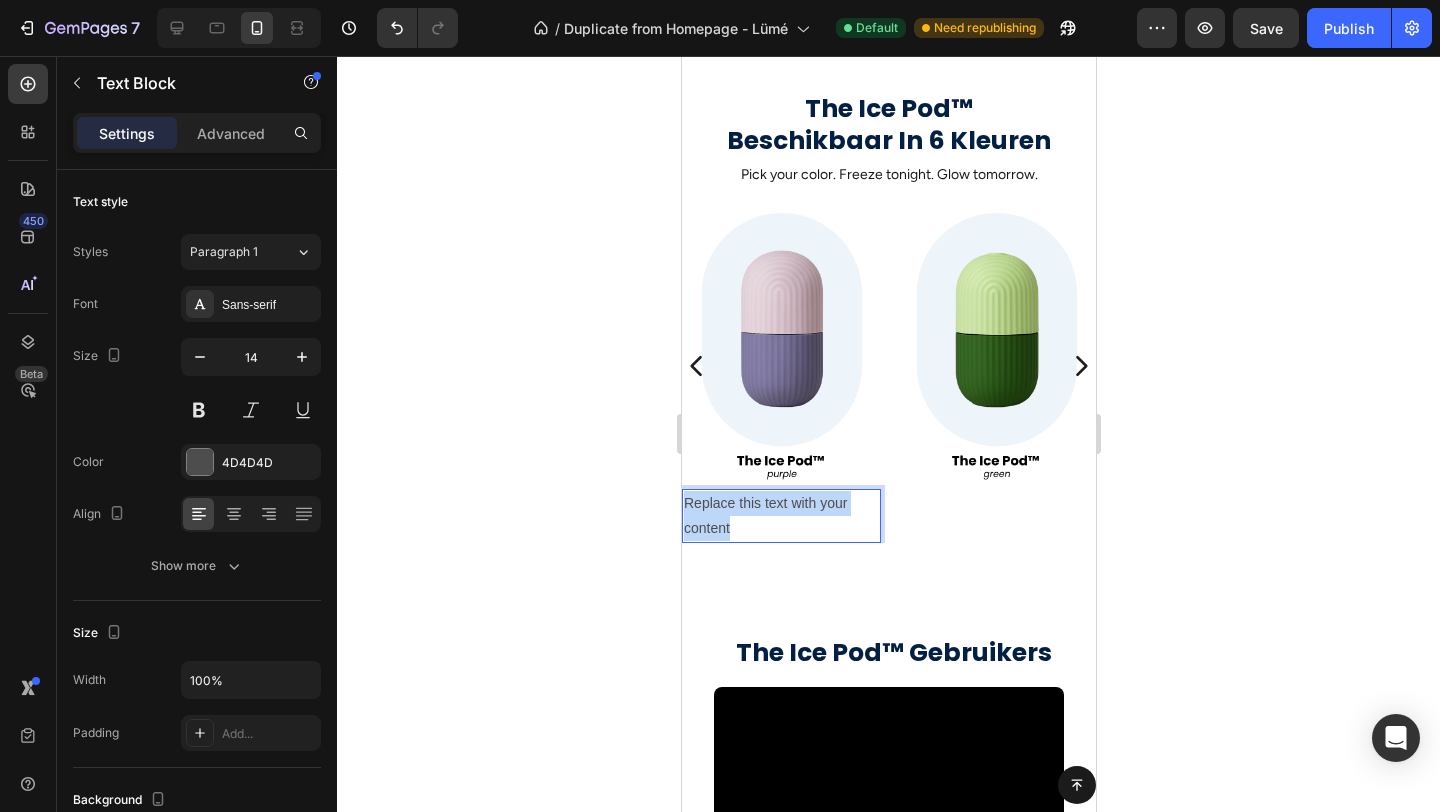 drag, startPoint x: 742, startPoint y: 534, endPoint x: 681, endPoint y: 505, distance: 67.54258 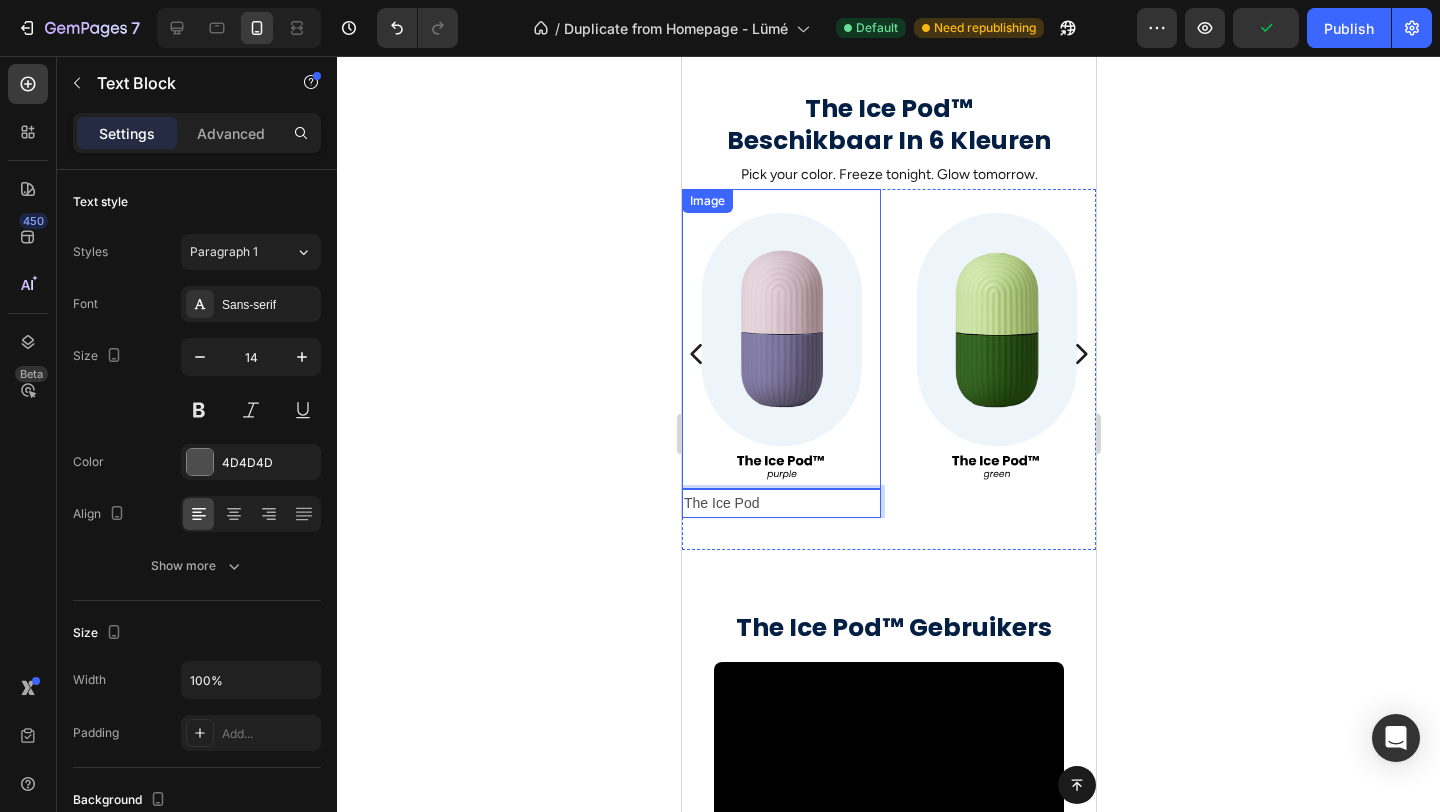 click at bounding box center [780, 339] 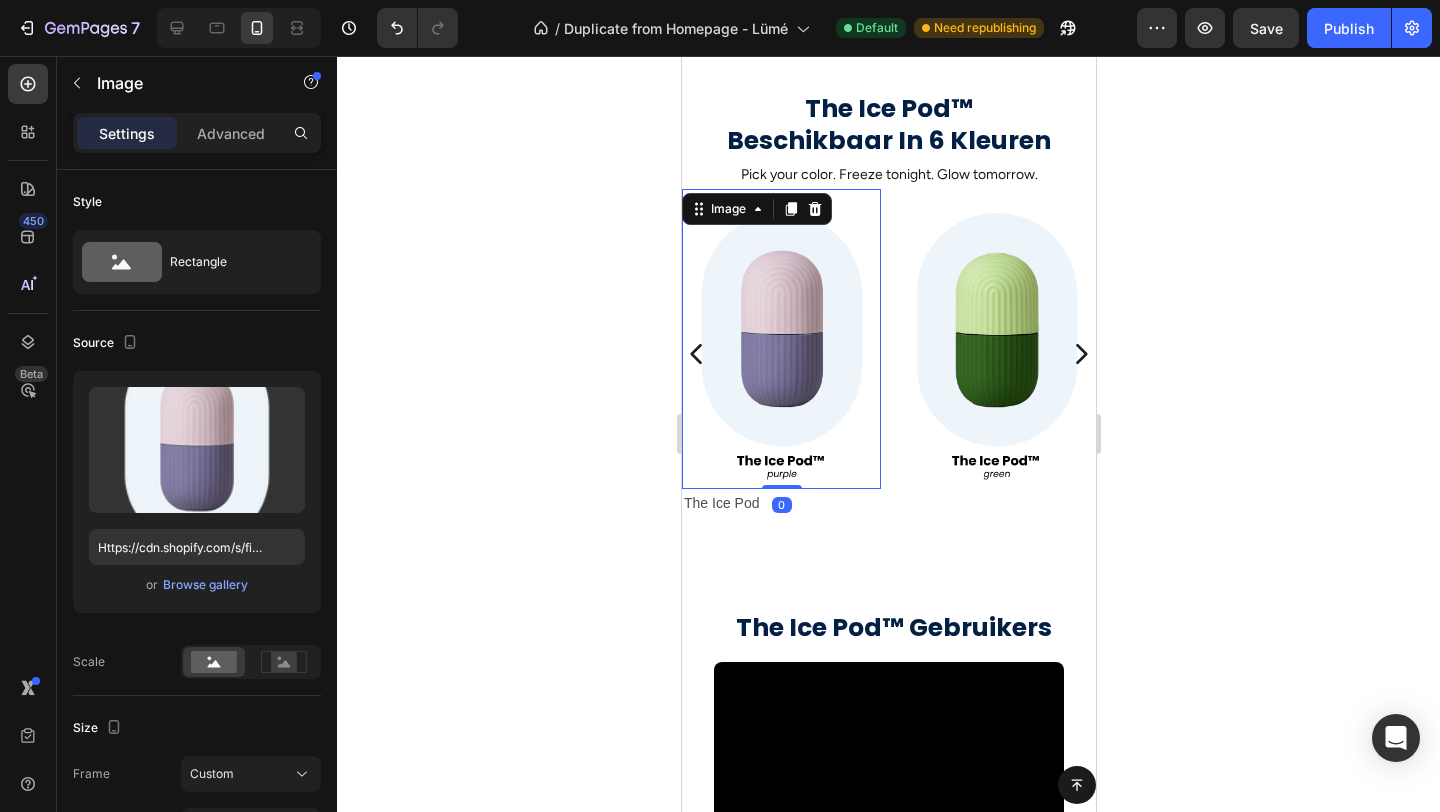 click at bounding box center (780, 339) 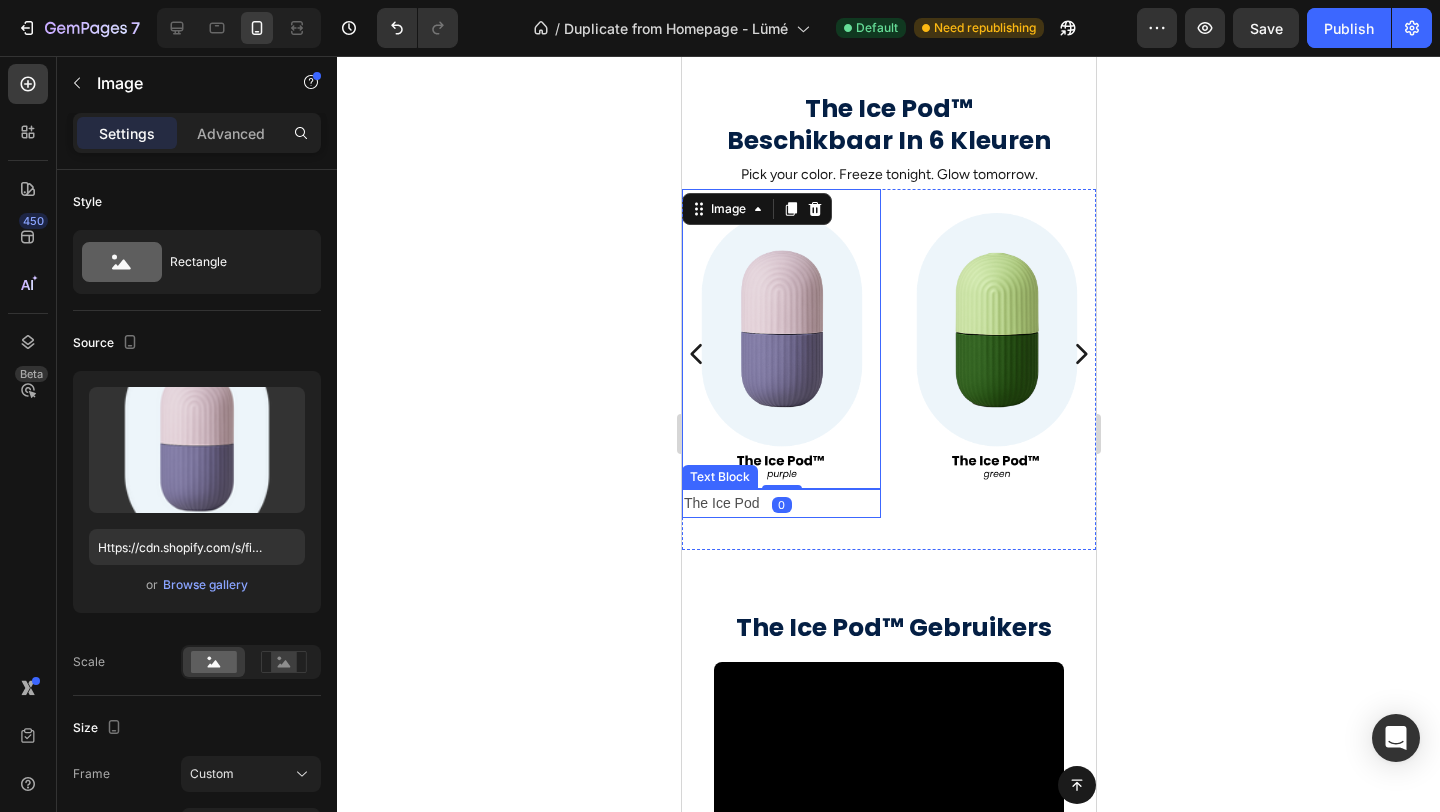 click on "The Ice Pod" at bounding box center (780, 503) 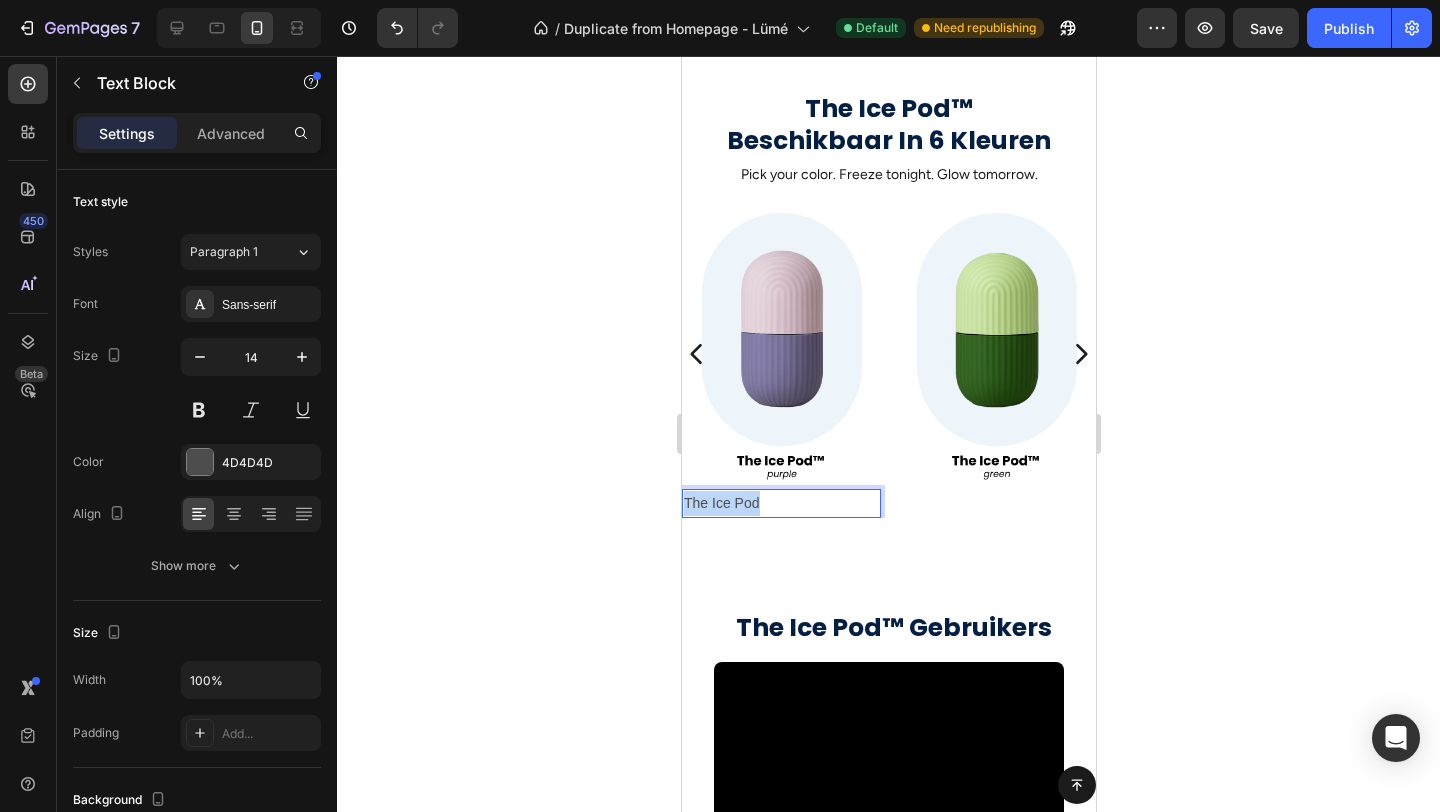 drag, startPoint x: 764, startPoint y: 506, endPoint x: 657, endPoint y: 506, distance: 107 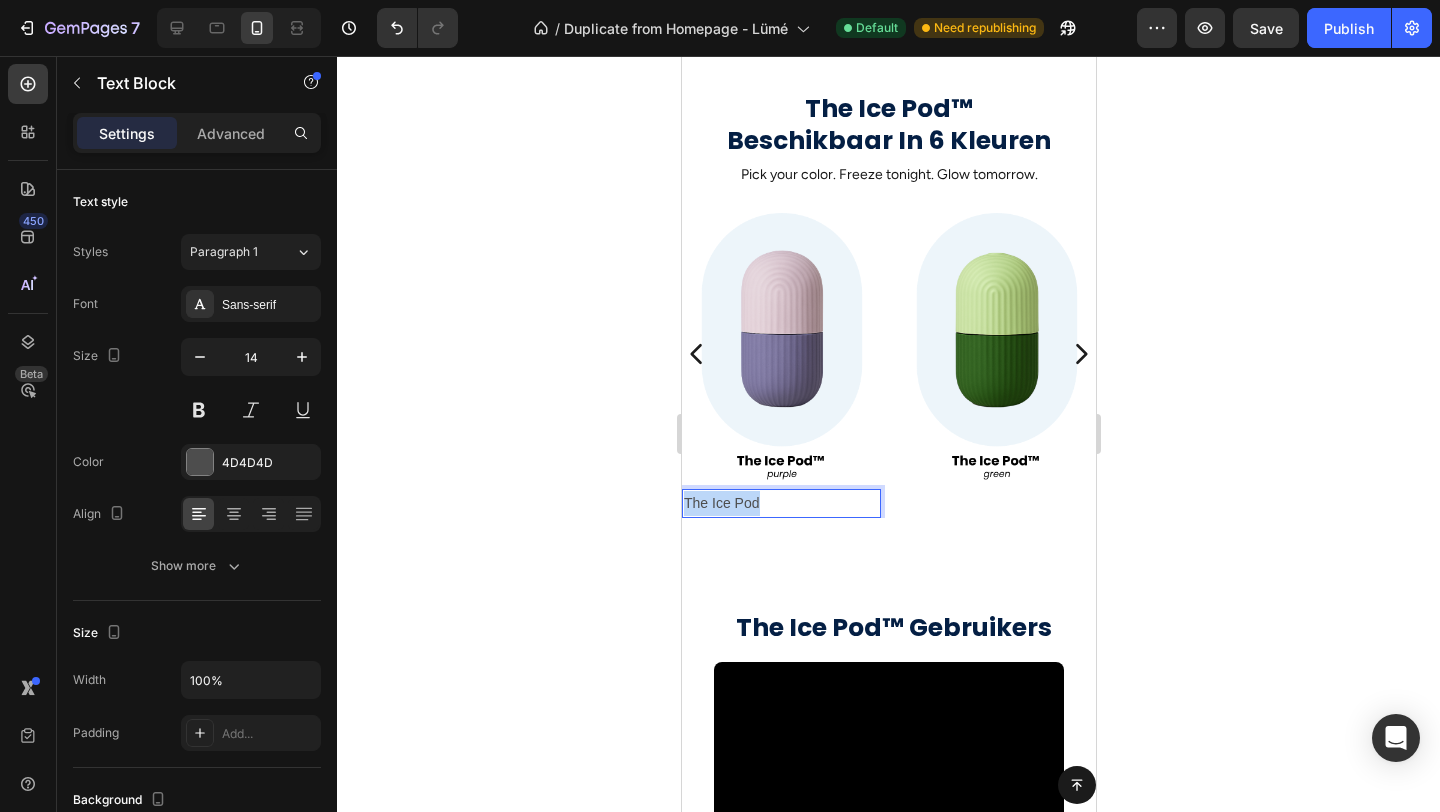 click on "iPhone 11 Pro Max  ( 414 px) iPhone 13 Mini iPhone 13 Pro iPhone 11 Pro Max iPhone 15 Pro Max Pixel 7 Galaxy S8+ Galaxy S20 Ultra iPad Mini iPad Air iPad Pro Header
Button Sticky Meet  The Ice Pod™  Text Block Cold skincare for glowing skin. The Ice Pod is your daily glass skin essential - straight from the freezer. Text Block Shop now Button Image Section 2 gratis verzending boven de  50, - Text
voor 23u besteld = morgen in huis Text
retourneren binnen 14 dagen Text
gratis verzending boven de  50, - Text
voor 23u besteld = morgen in huis Text
retourneren binnen 14 dagen Text
Marquee Section 3 The Ice Pod™ It's Benefits Heading Image Image Direct verkoelende verlichting Text Block Vermindert zwelling en vermoeidheid in seconden -  ideaal als frisse start van je ochtend. Text Block Row Image Een gladde, stralende huid Text Block Stimuleert de doorbloeding en verfijnt de huidstructuur. Row" at bounding box center [888, 659] 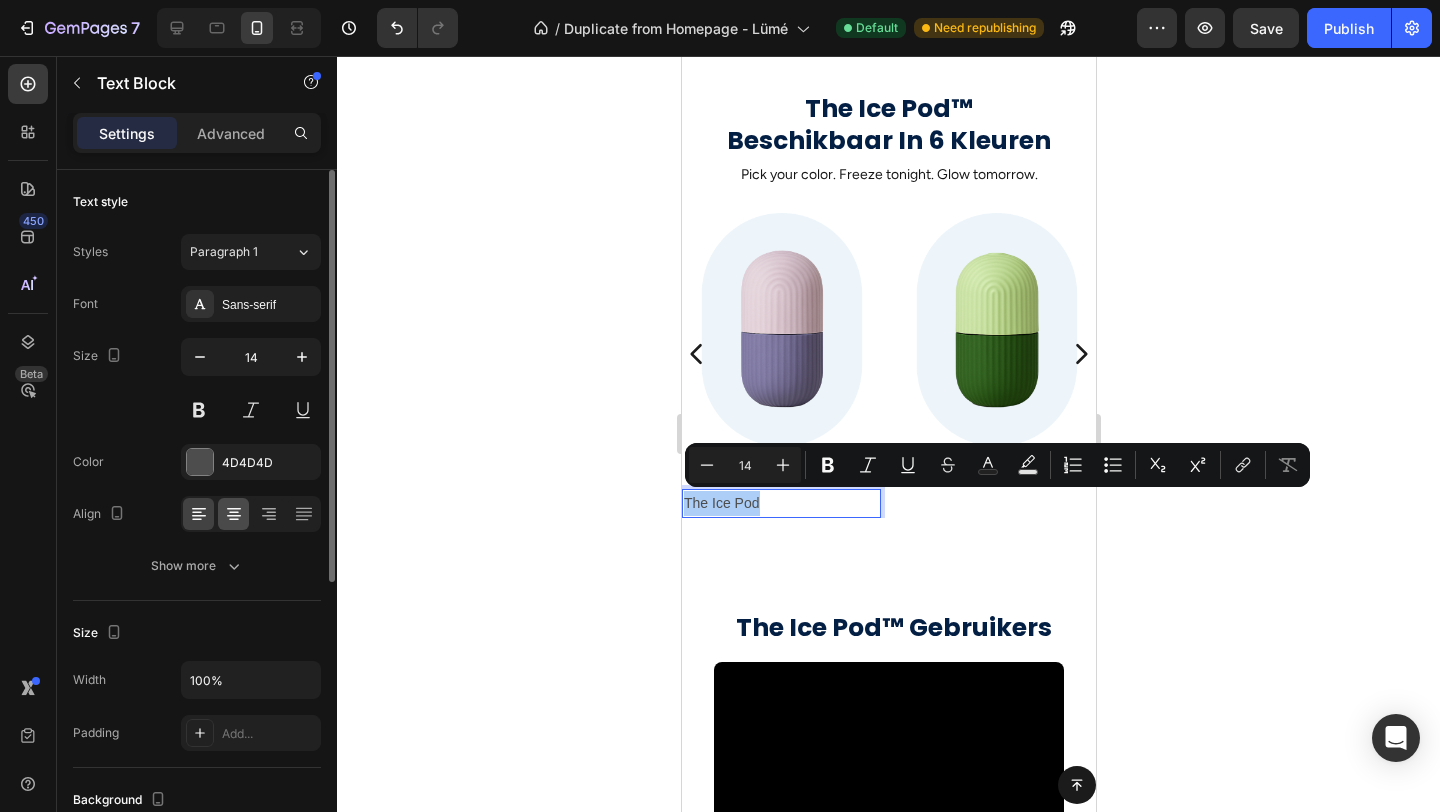 click 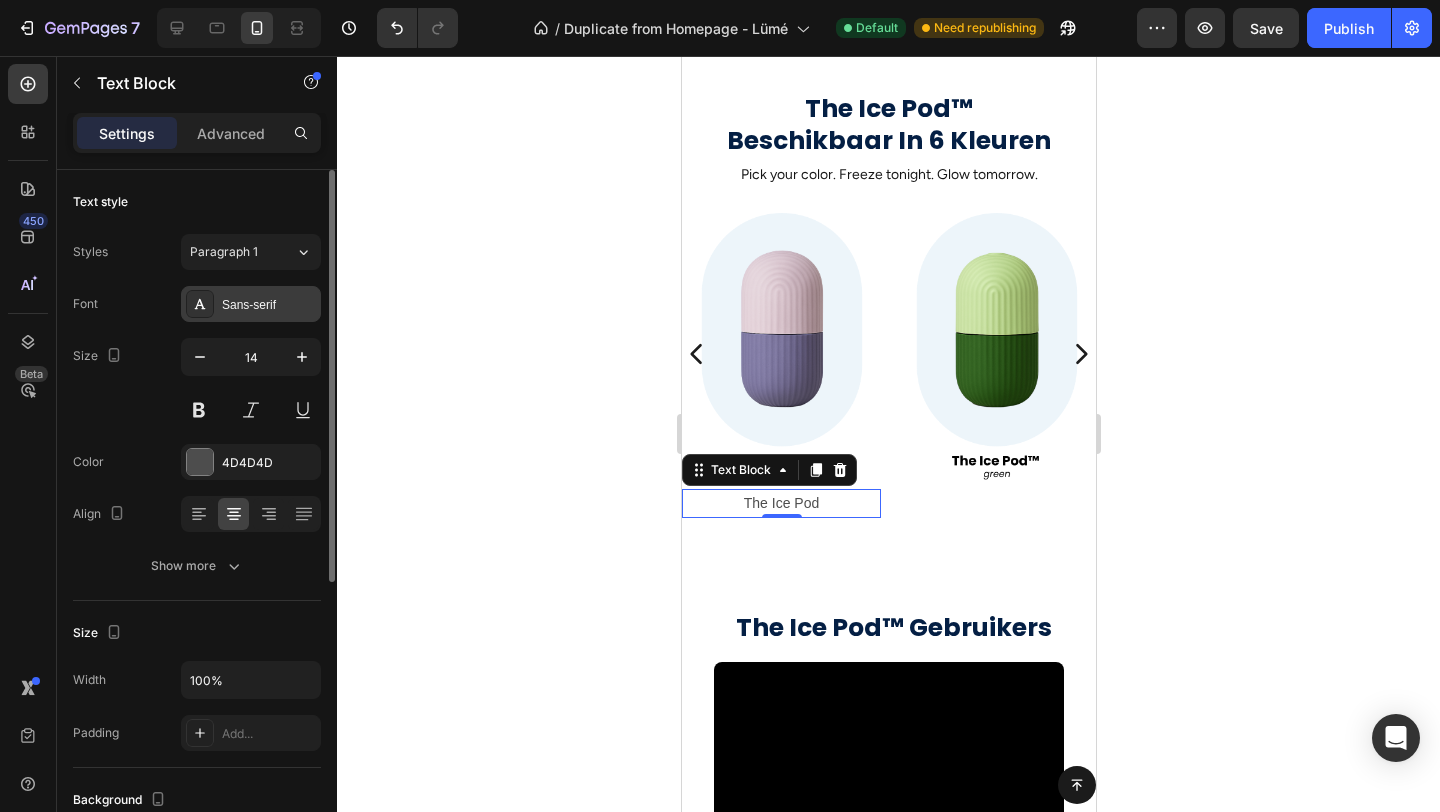 click on "Sans-serif" at bounding box center (251, 304) 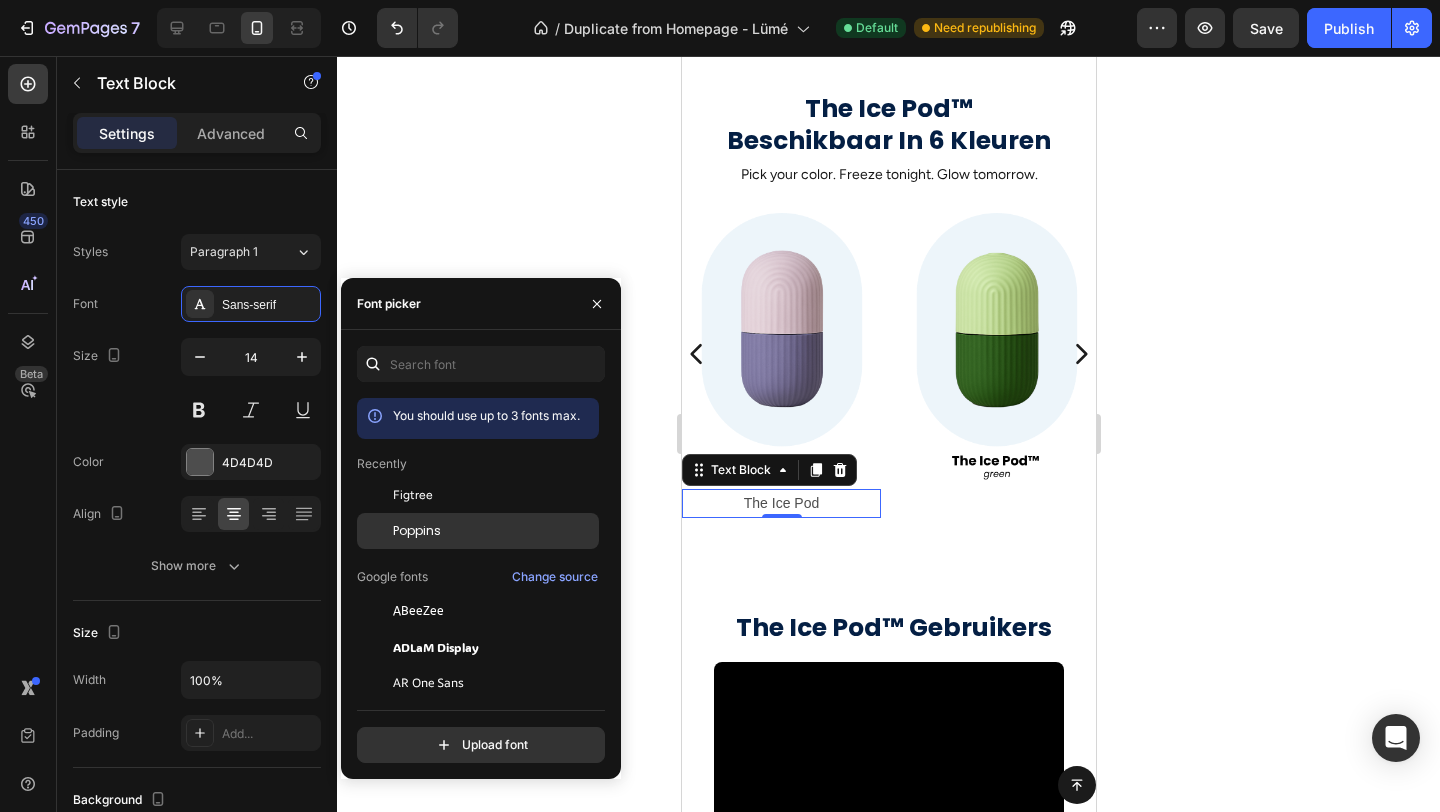 click on "Poppins" 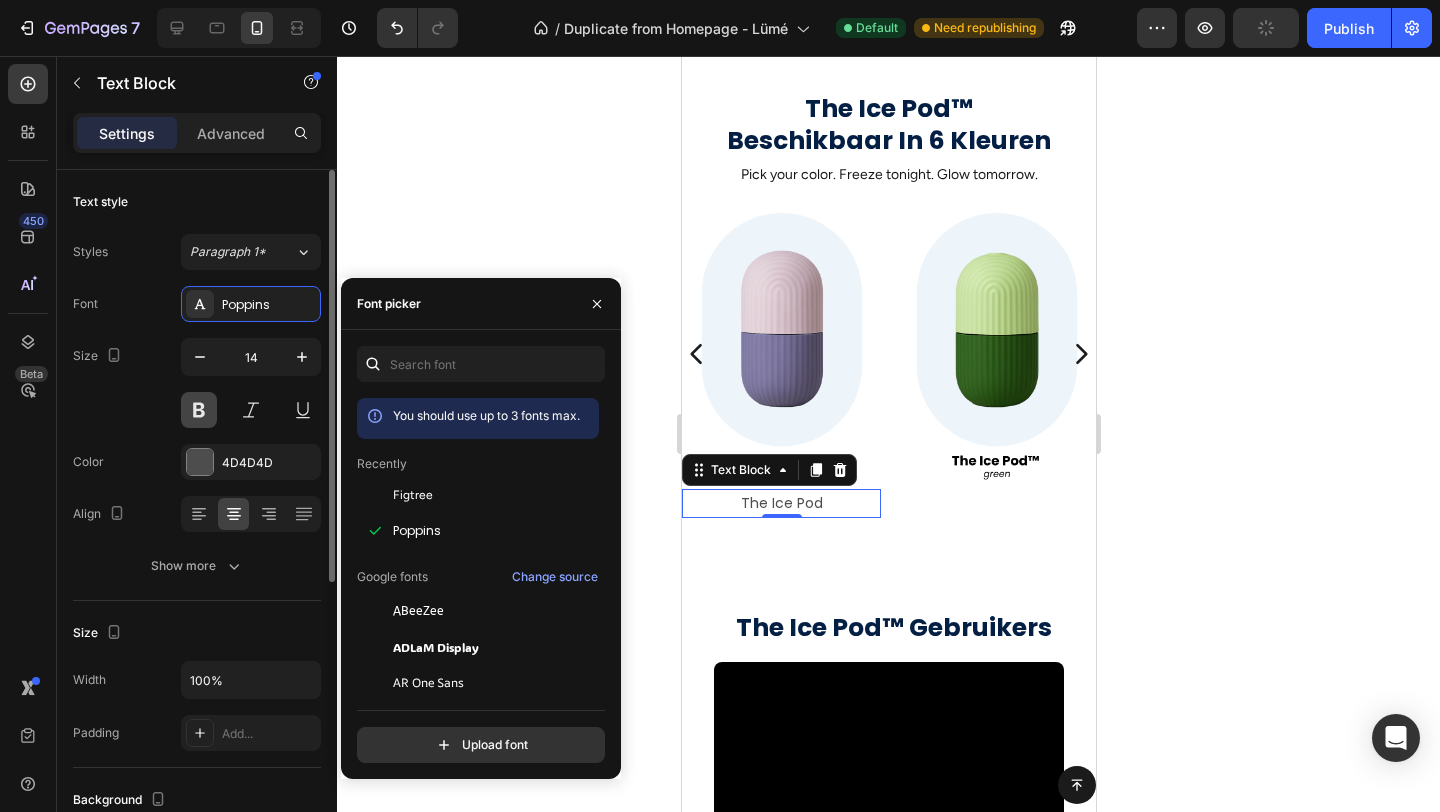 click at bounding box center [199, 410] 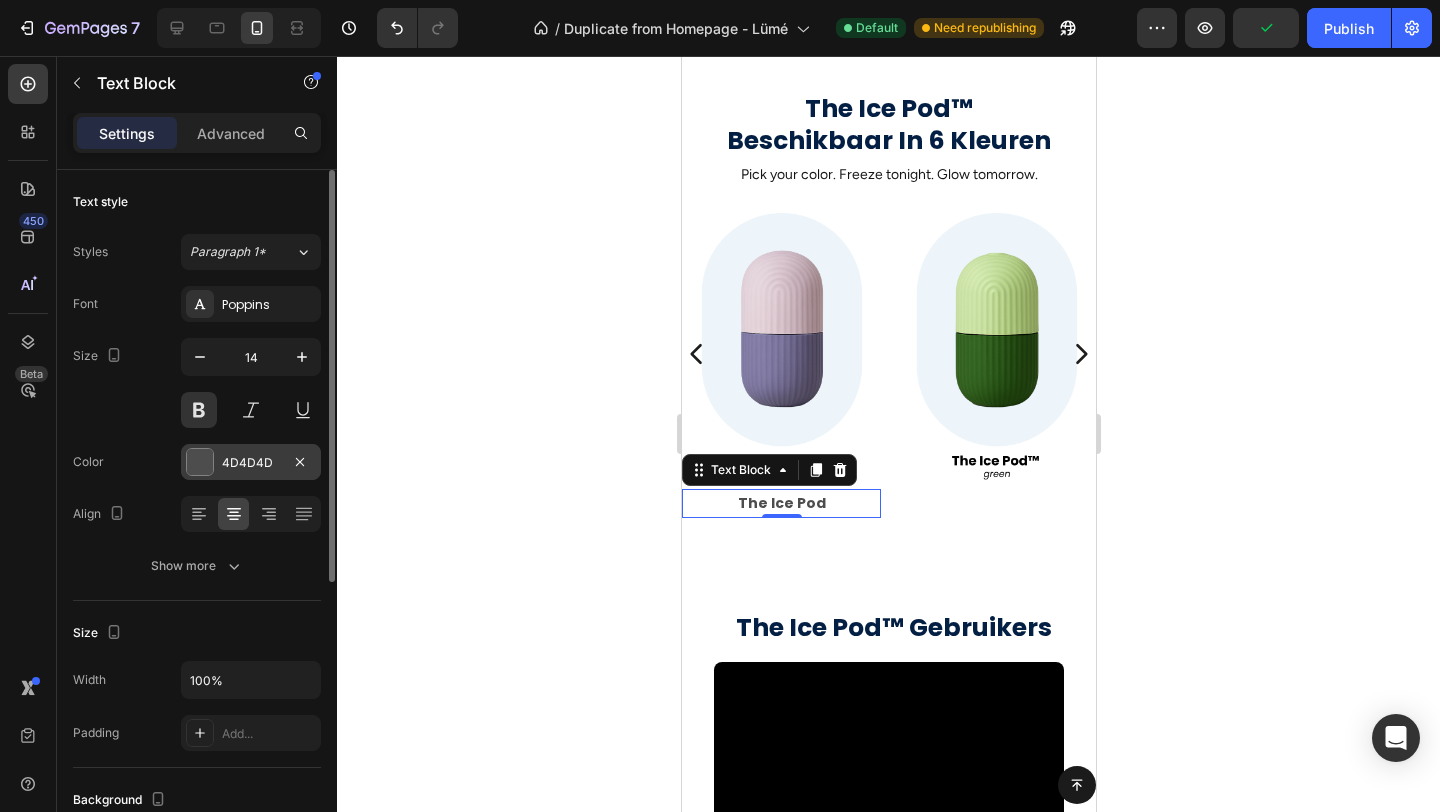 click at bounding box center (200, 462) 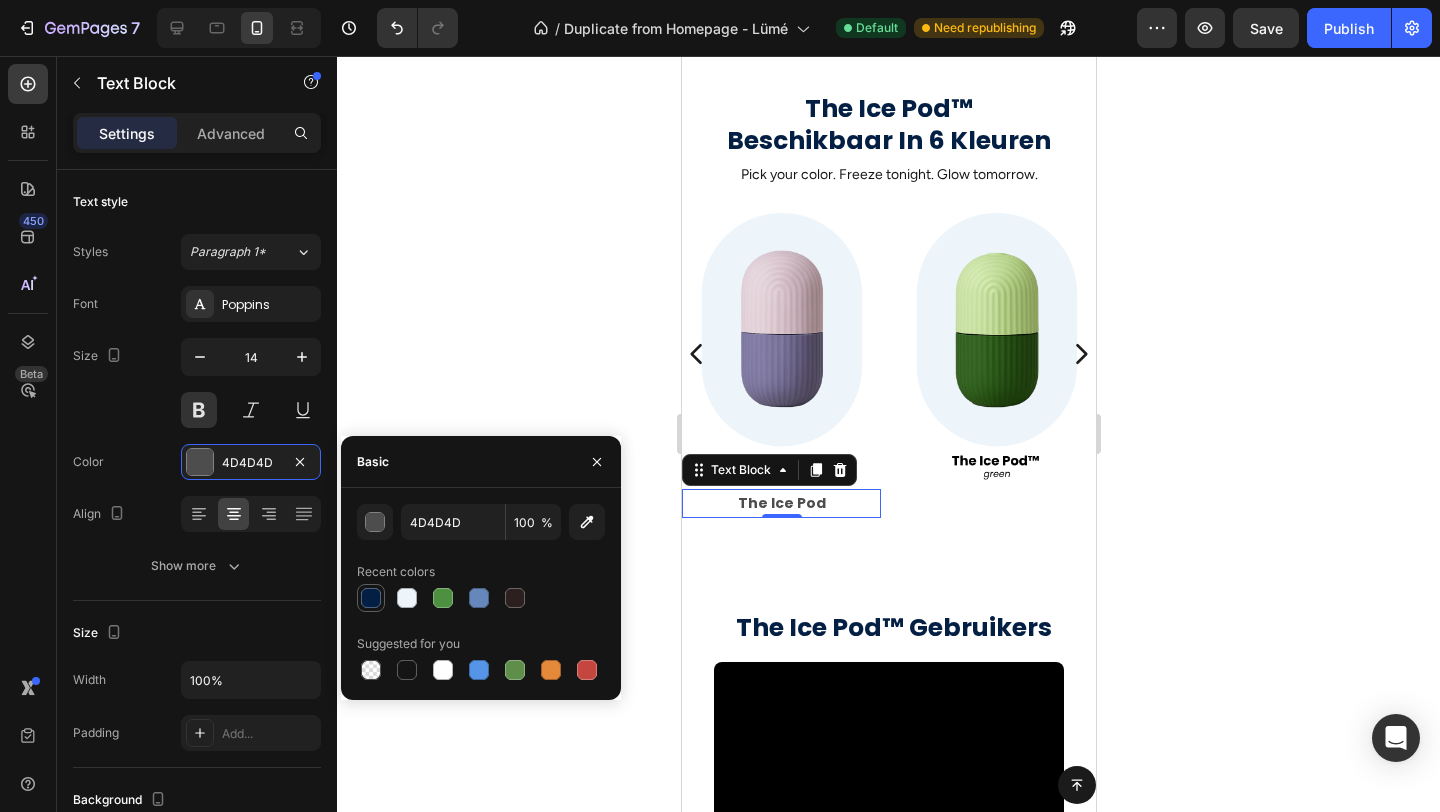 click at bounding box center (371, 598) 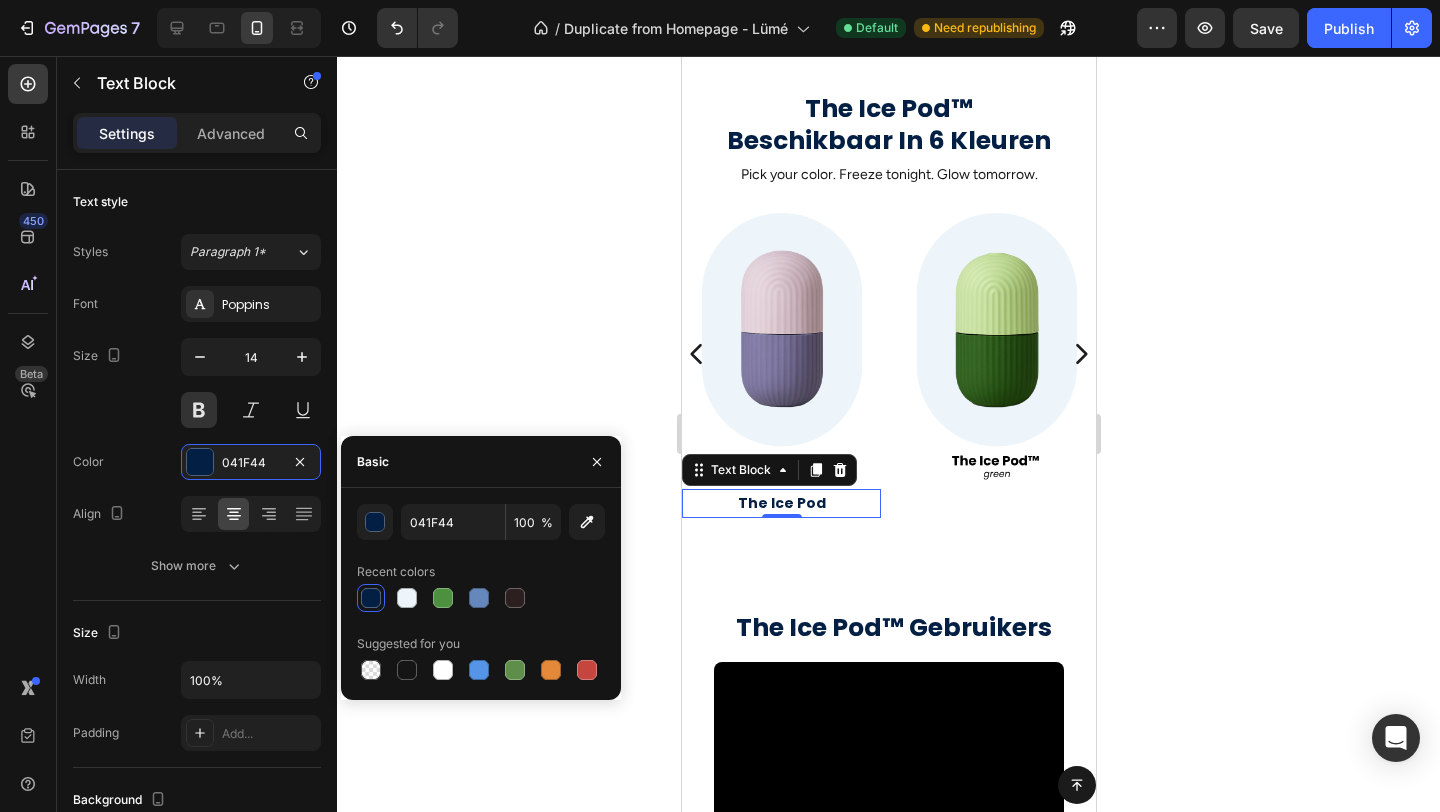 click 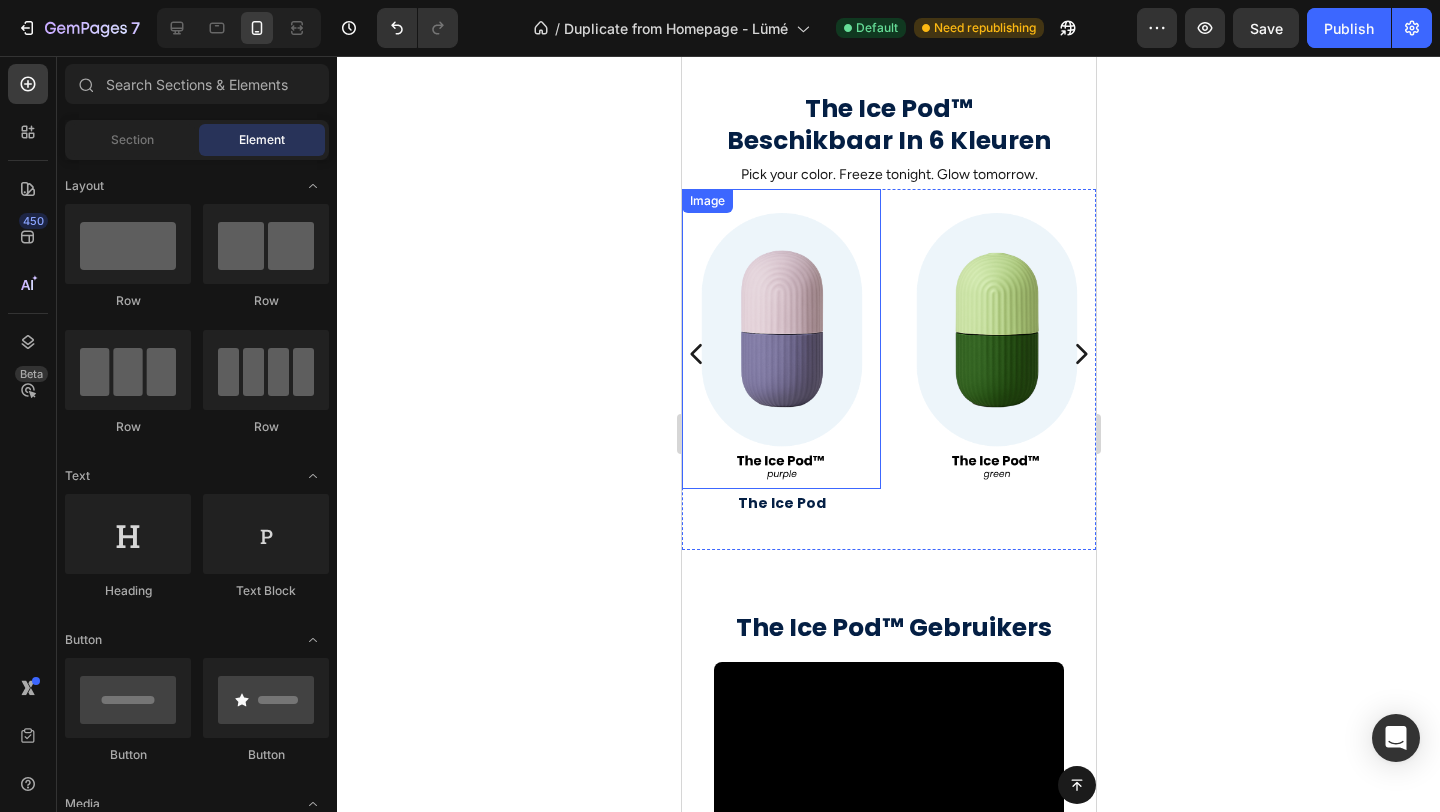 click at bounding box center (780, 339) 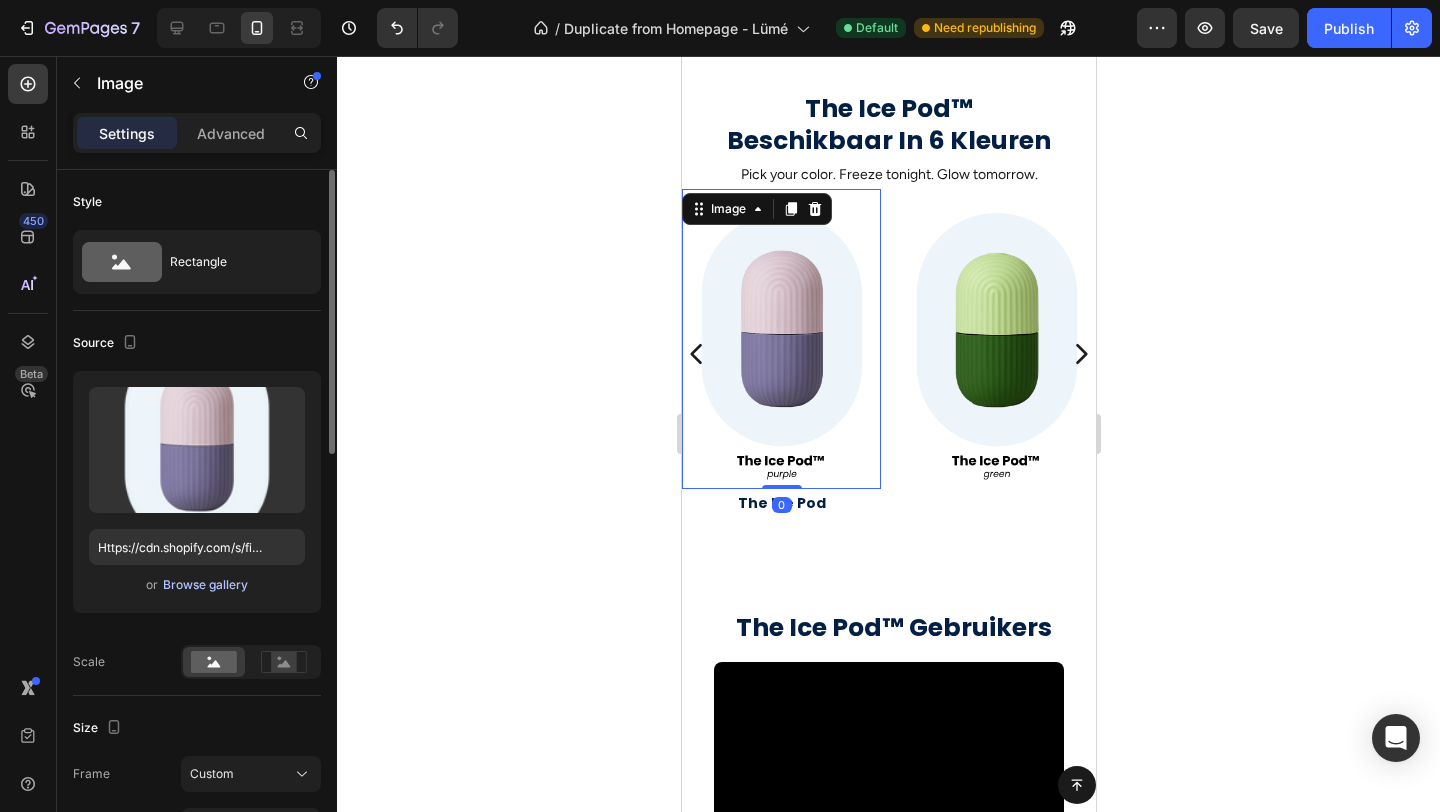 click on "Browse gallery" at bounding box center [205, 585] 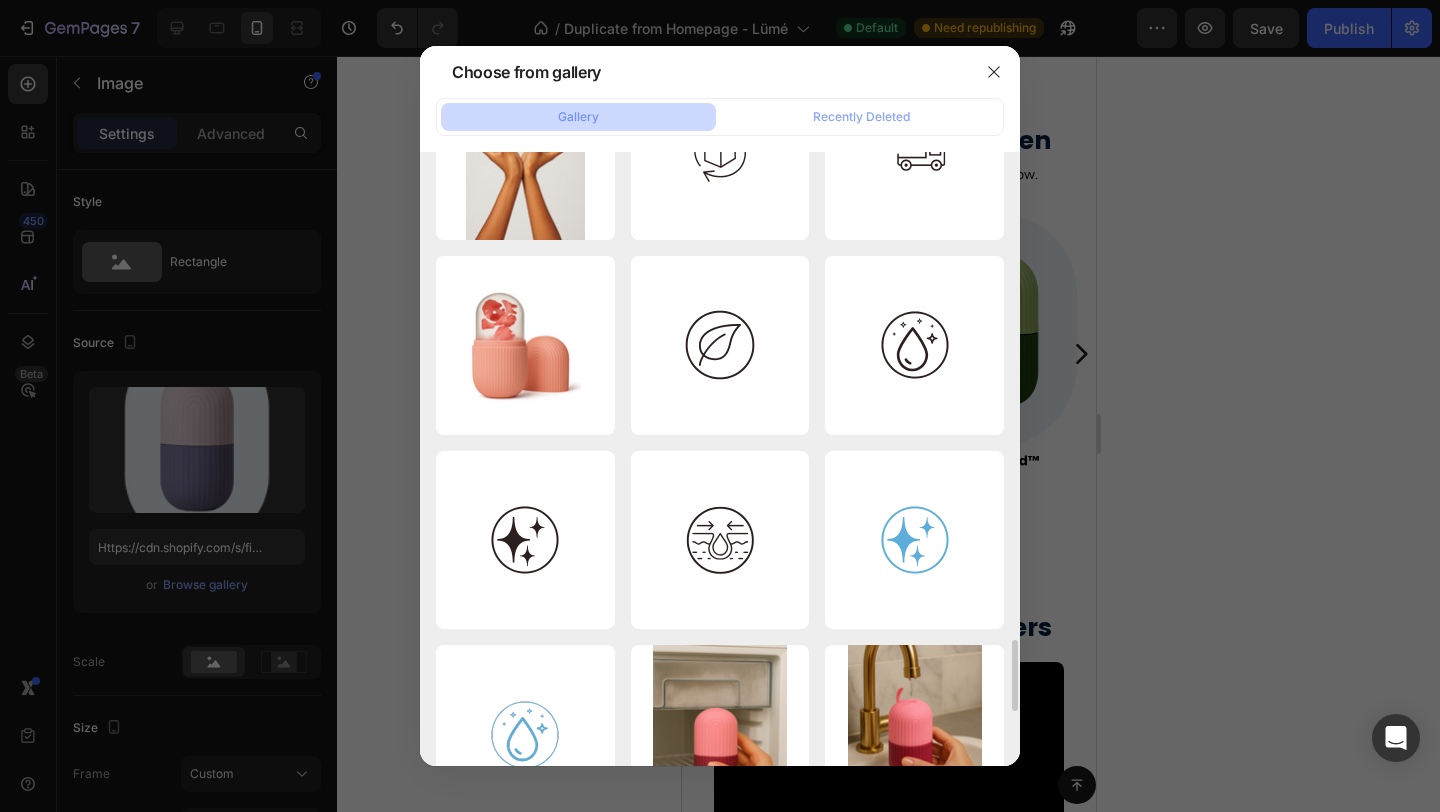 scroll, scrollTop: 4021, scrollLeft: 0, axis: vertical 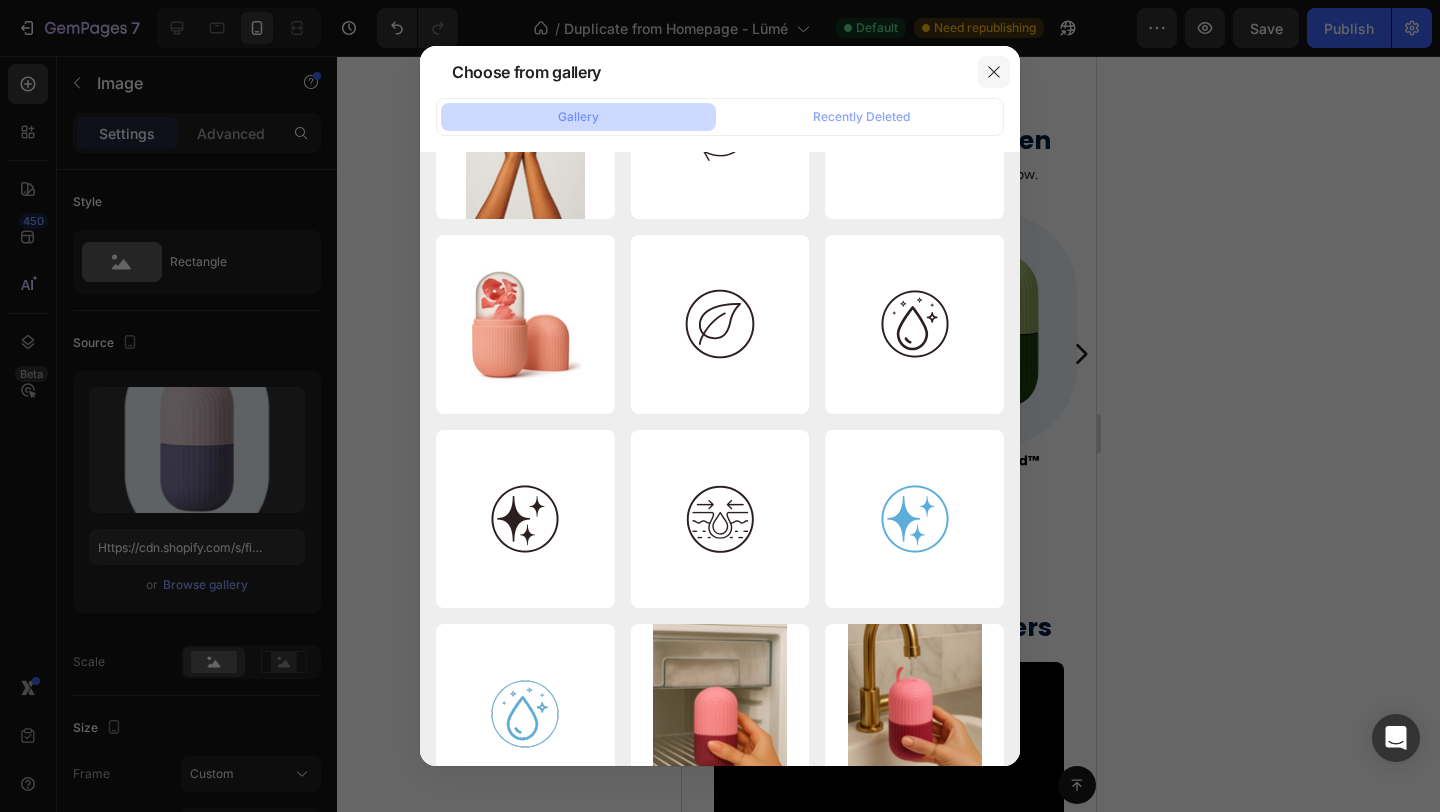 click 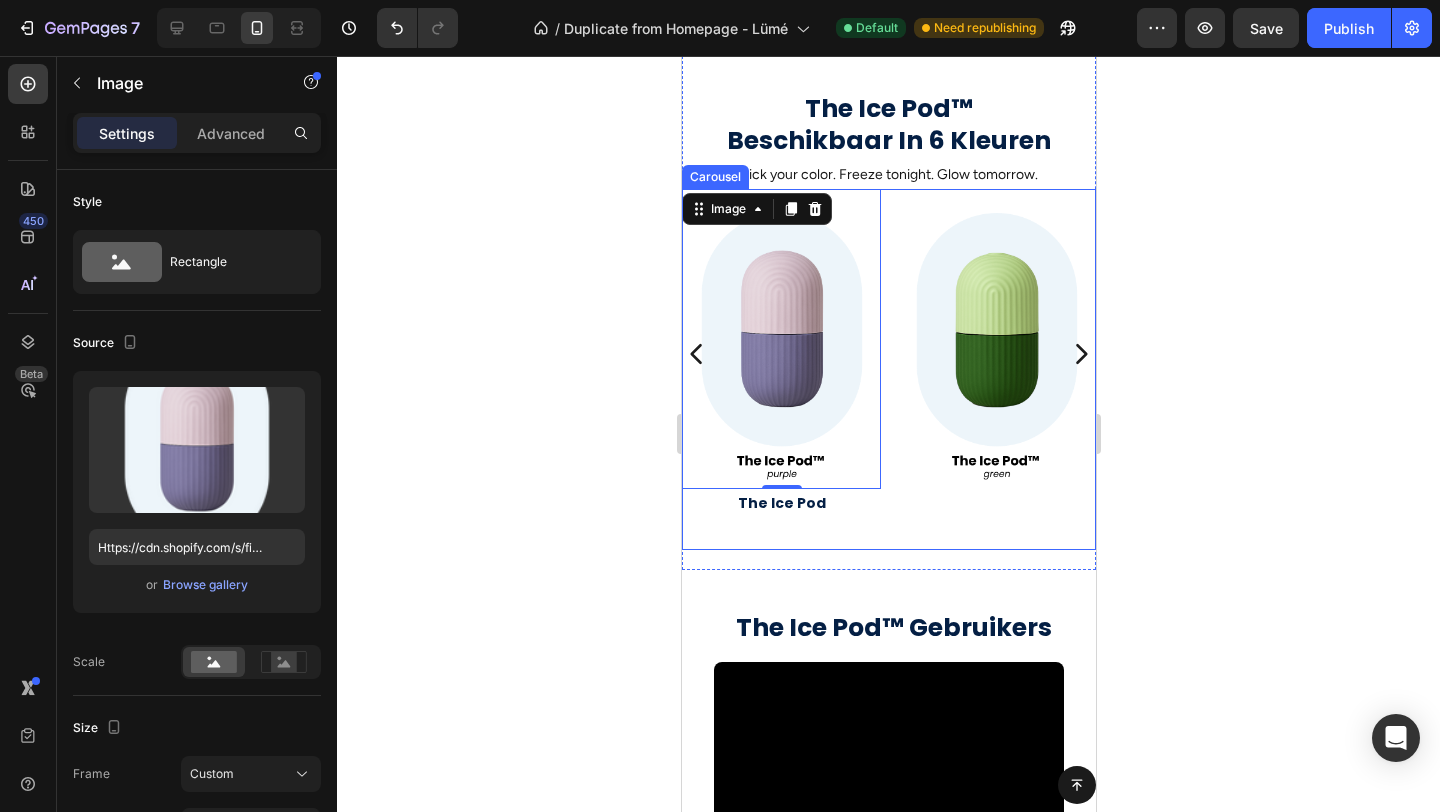 click on "Image   0 The Ice Pod Text Block Image Image Image
Carousel" at bounding box center (888, 369) 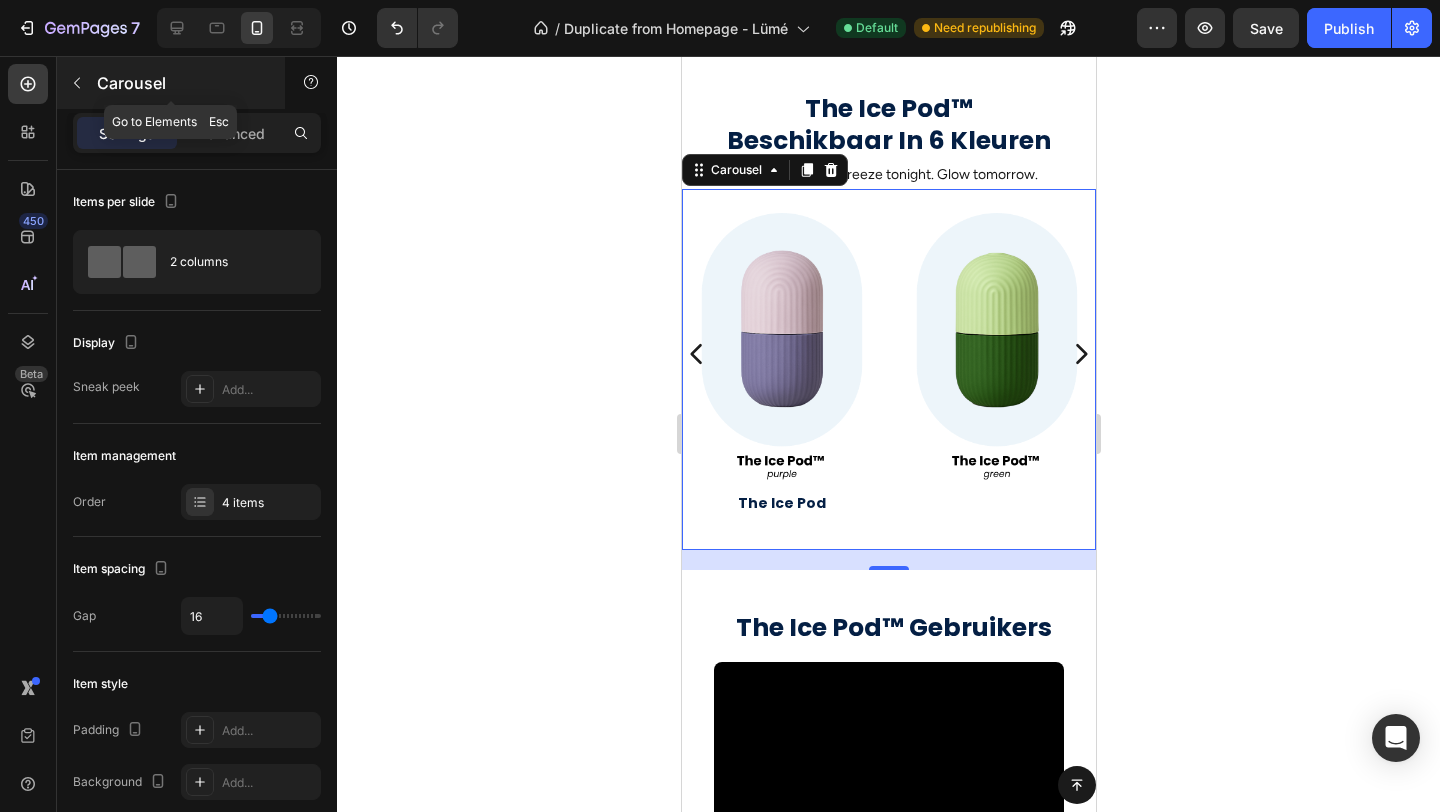 click 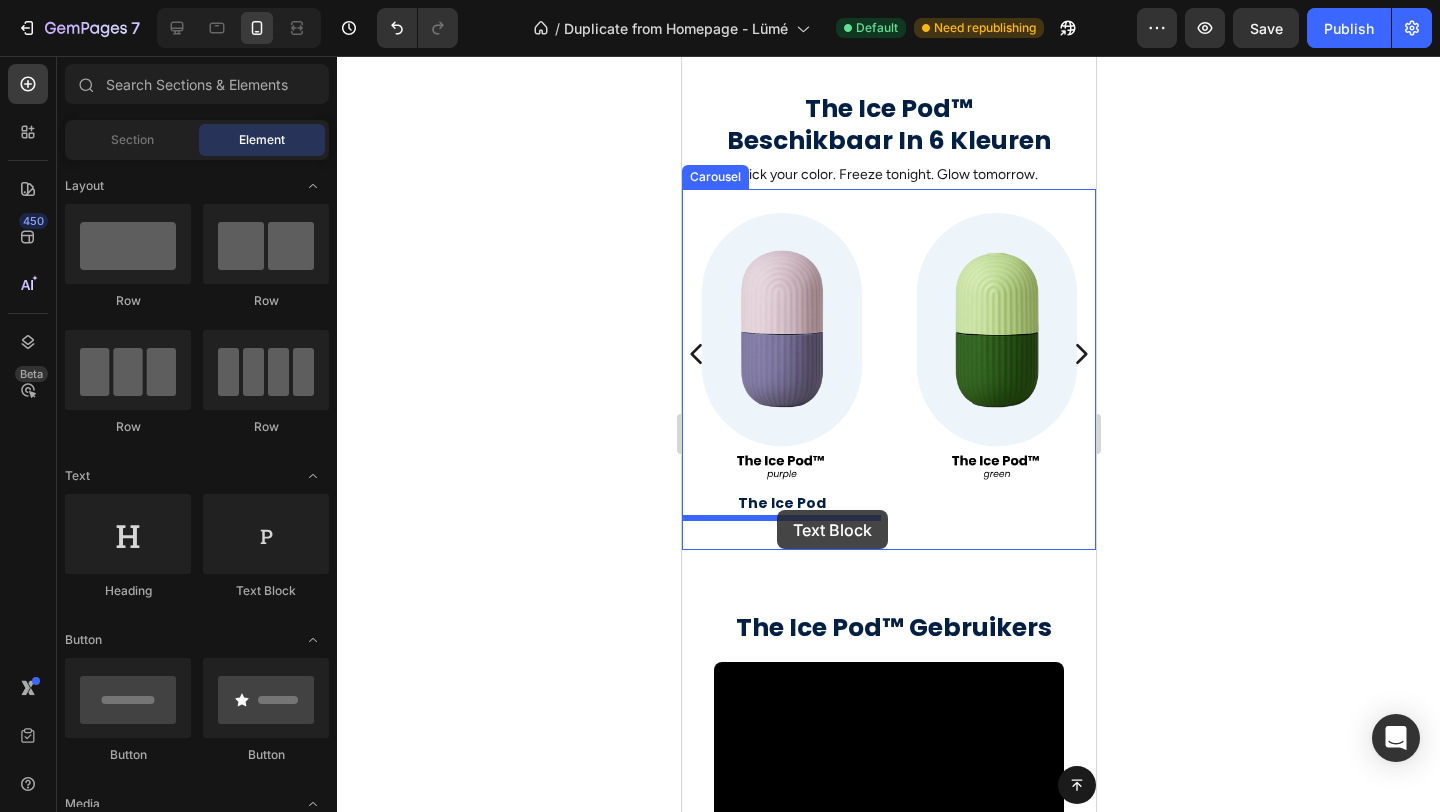 drag, startPoint x: 927, startPoint y: 611, endPoint x: 776, endPoint y: 510, distance: 181.66452 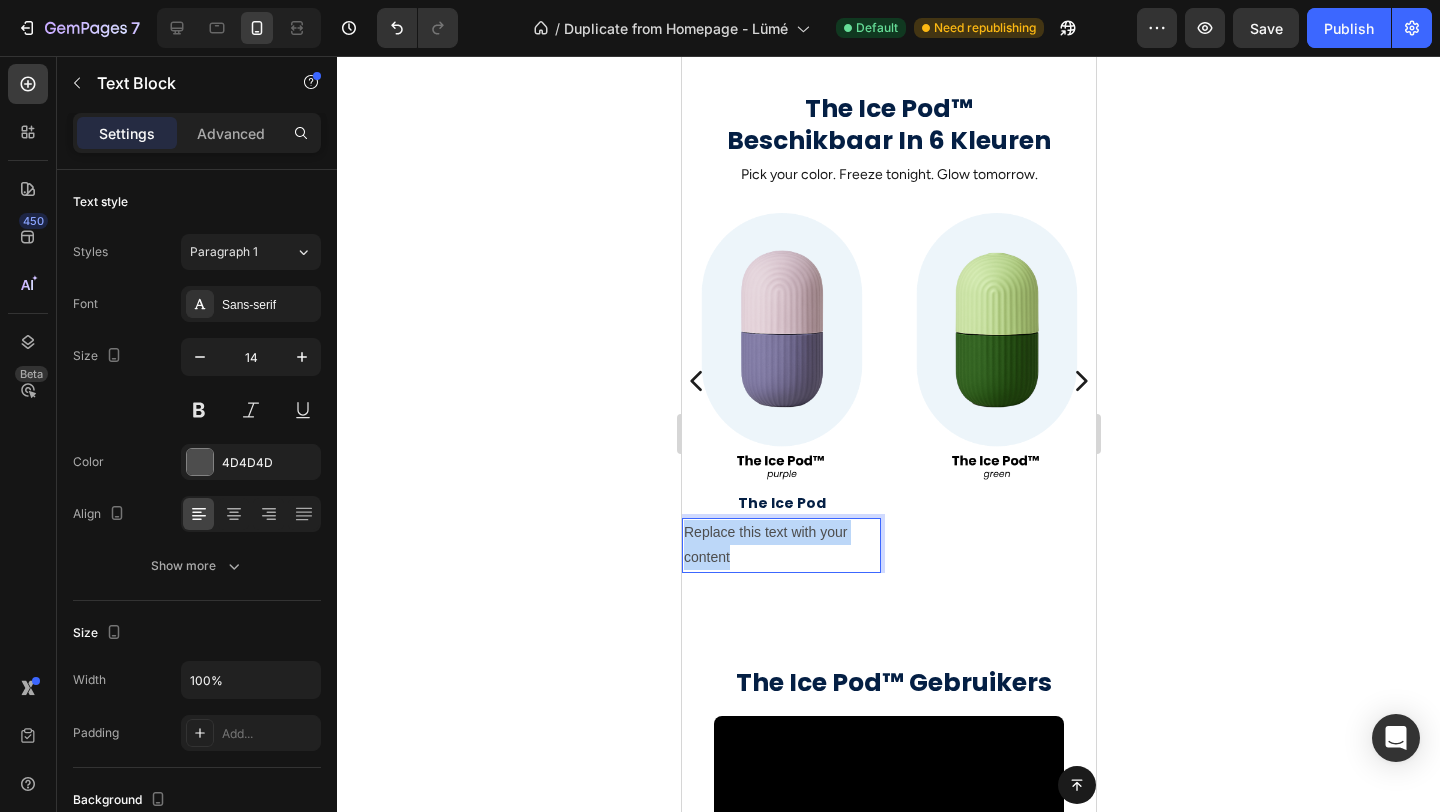 drag, startPoint x: 736, startPoint y: 558, endPoint x: 681, endPoint y: 538, distance: 58.5235 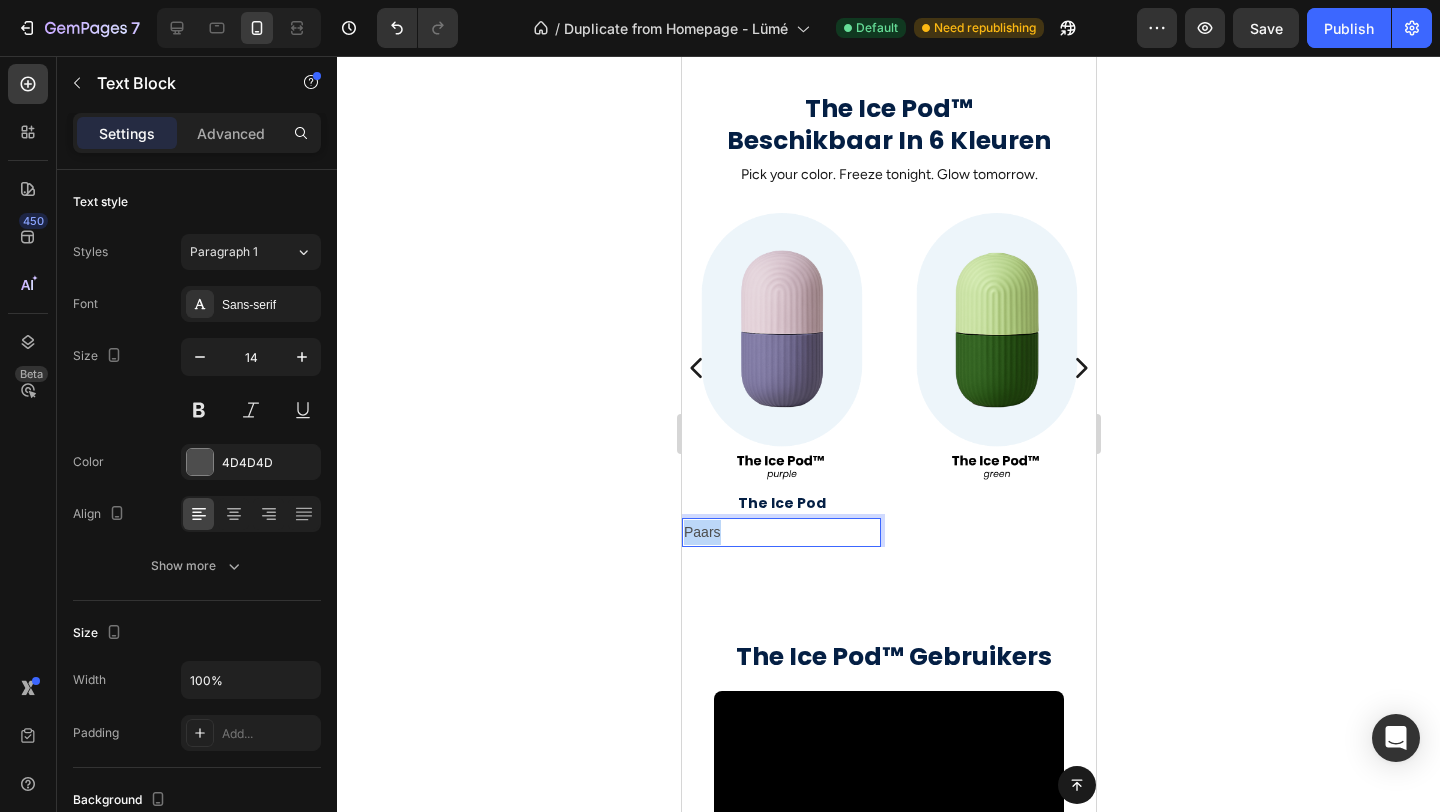 drag, startPoint x: 733, startPoint y: 531, endPoint x: 679, endPoint y: 535, distance: 54.147945 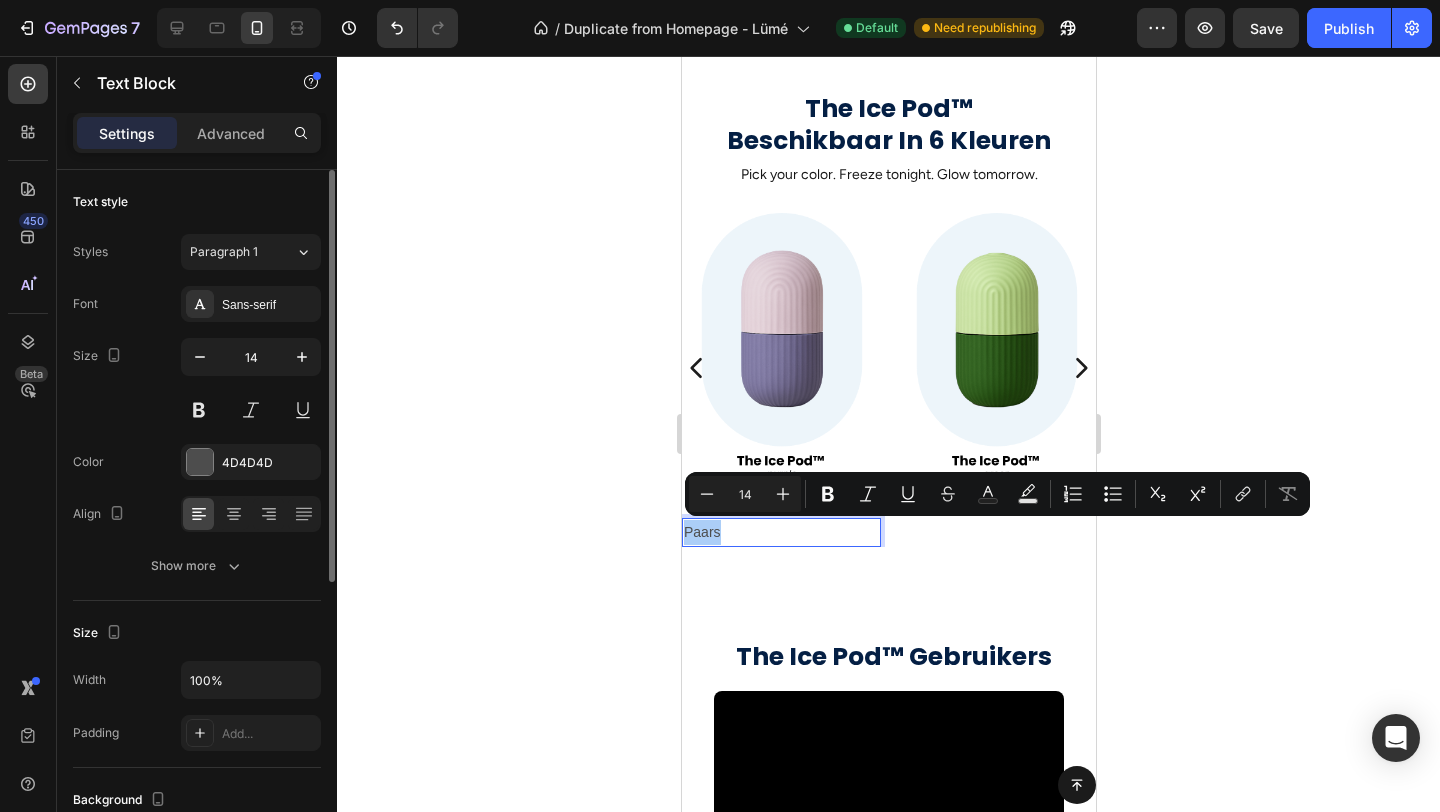 click on "Styles Paragraph 1 Font Sans-serif Size 14 Color 4D4D4D Align Show more" at bounding box center (197, 409) 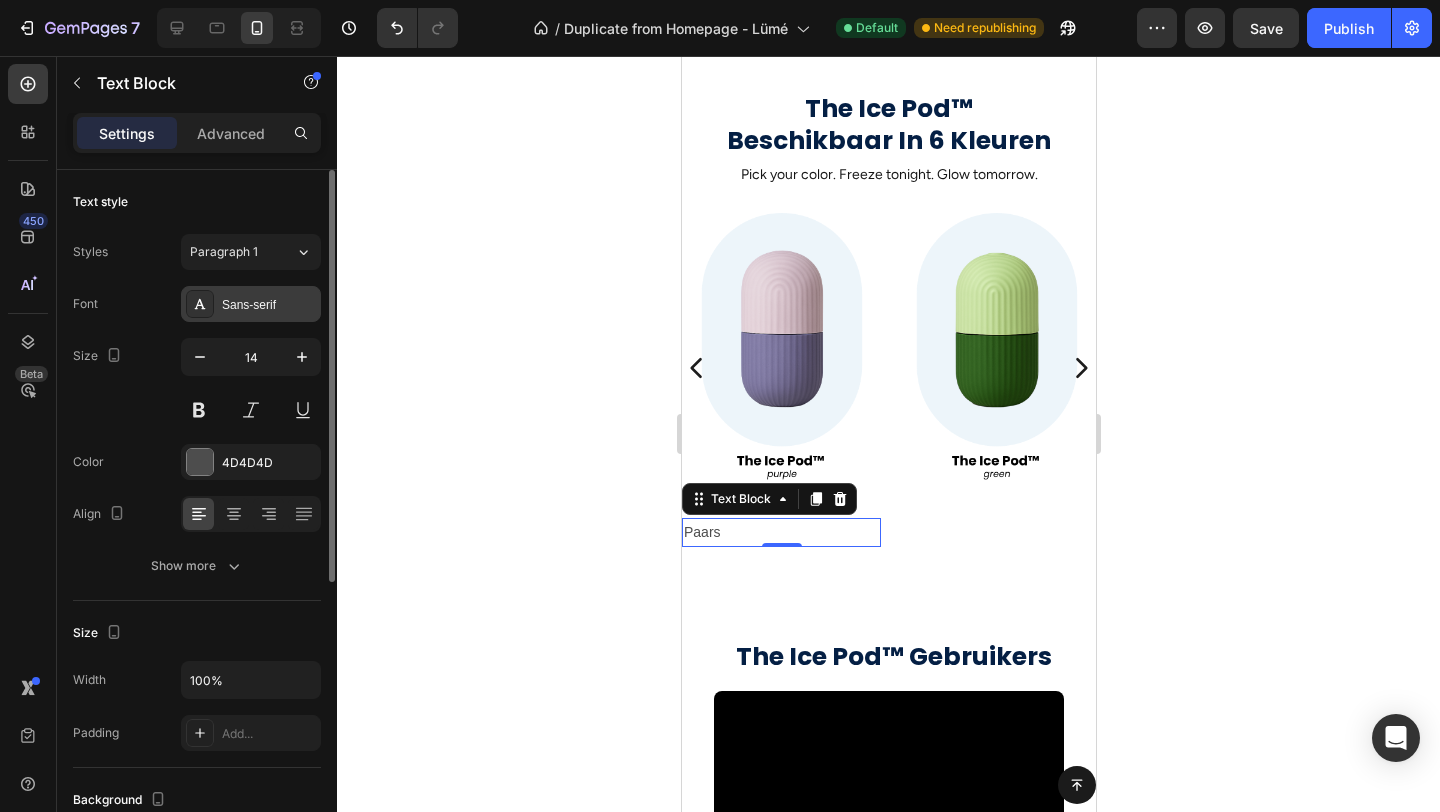 click on "Sans-serif" at bounding box center (269, 305) 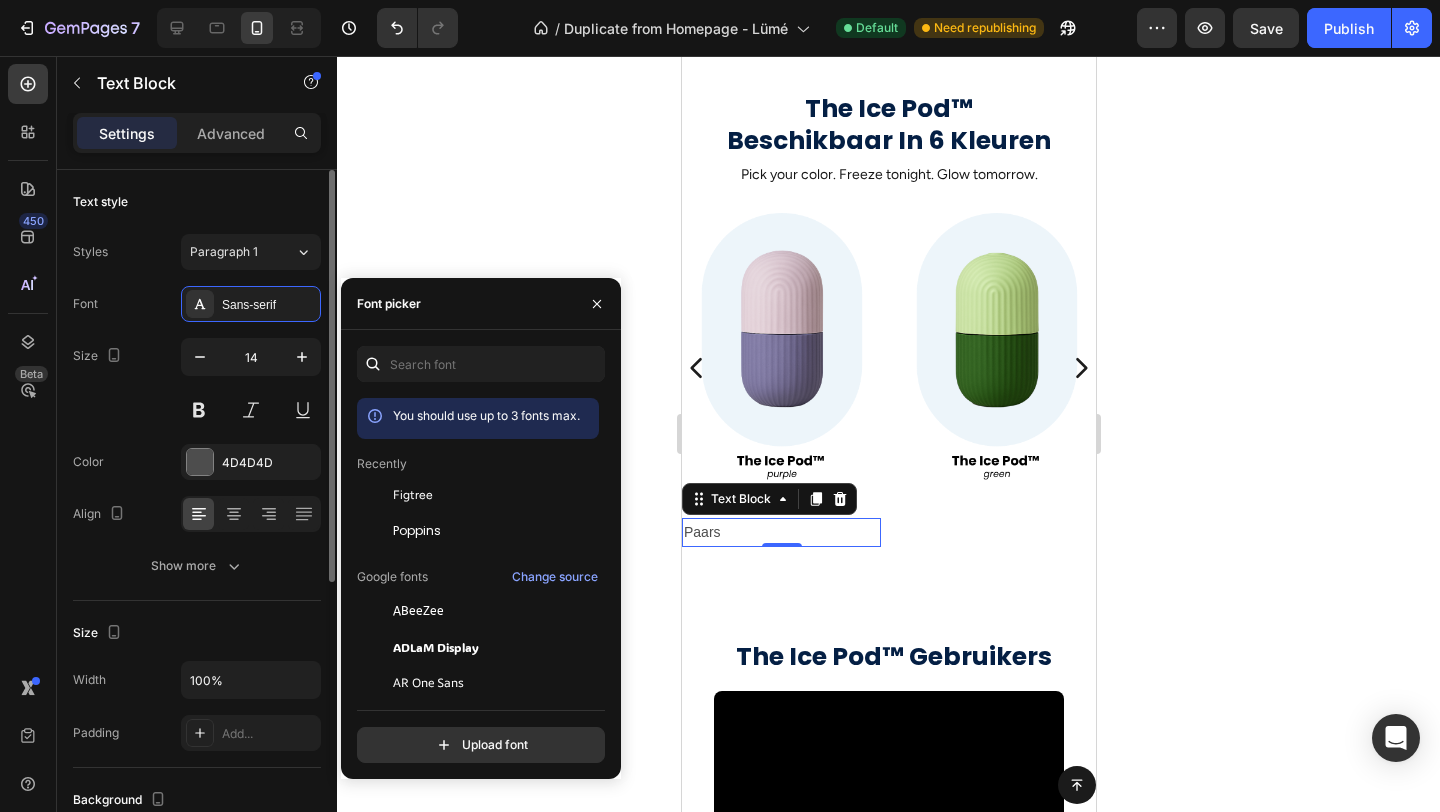 click at bounding box center (375, 495) 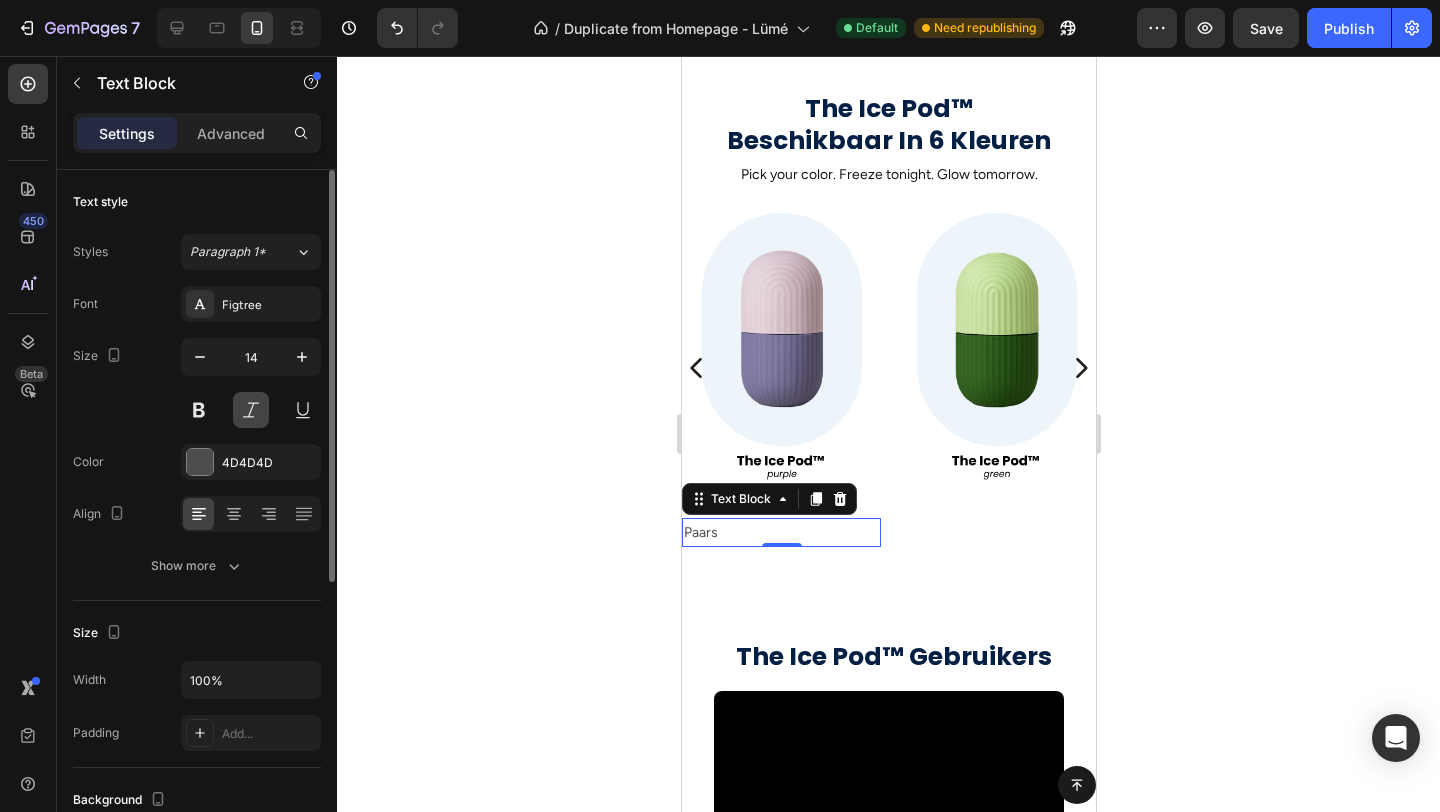 click at bounding box center [251, 410] 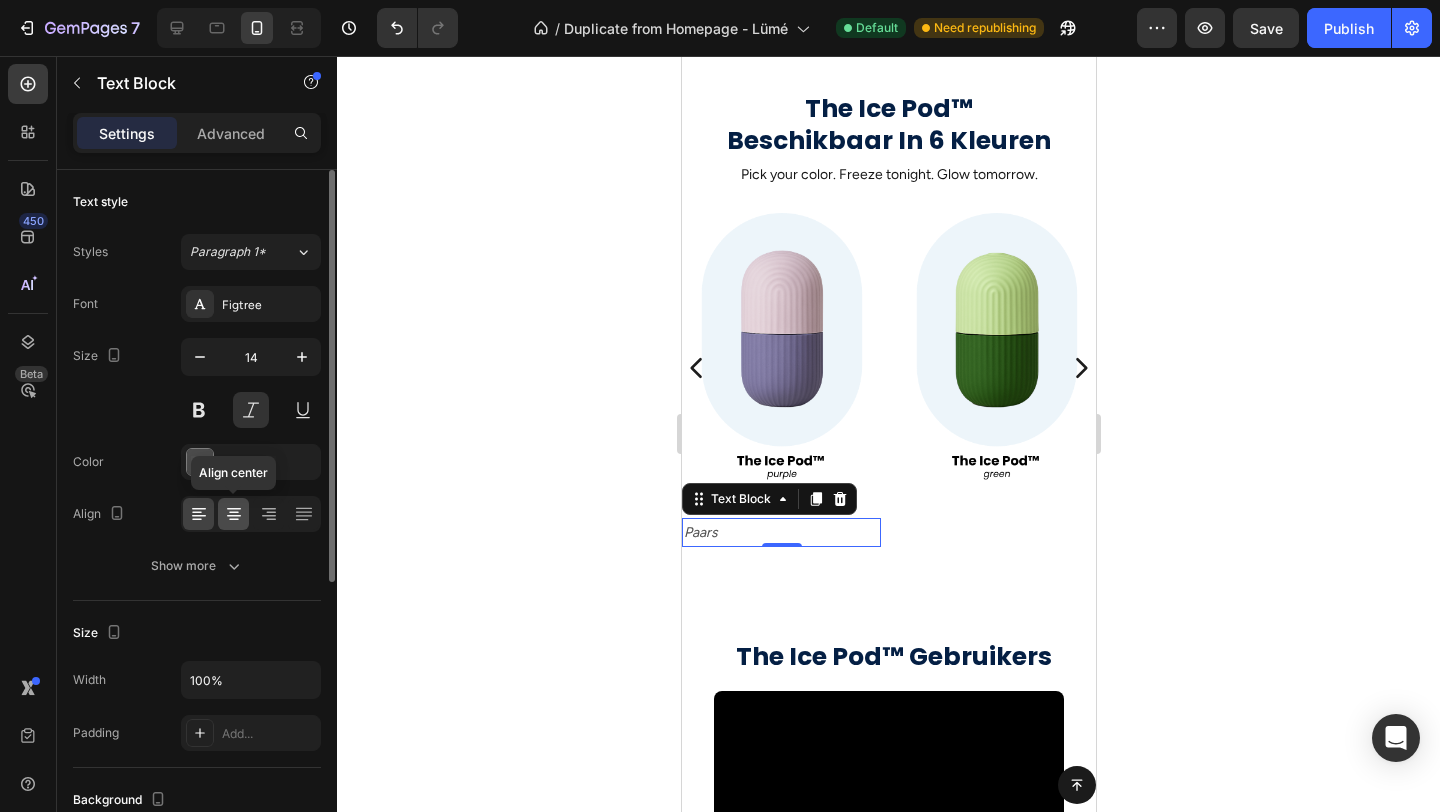 click 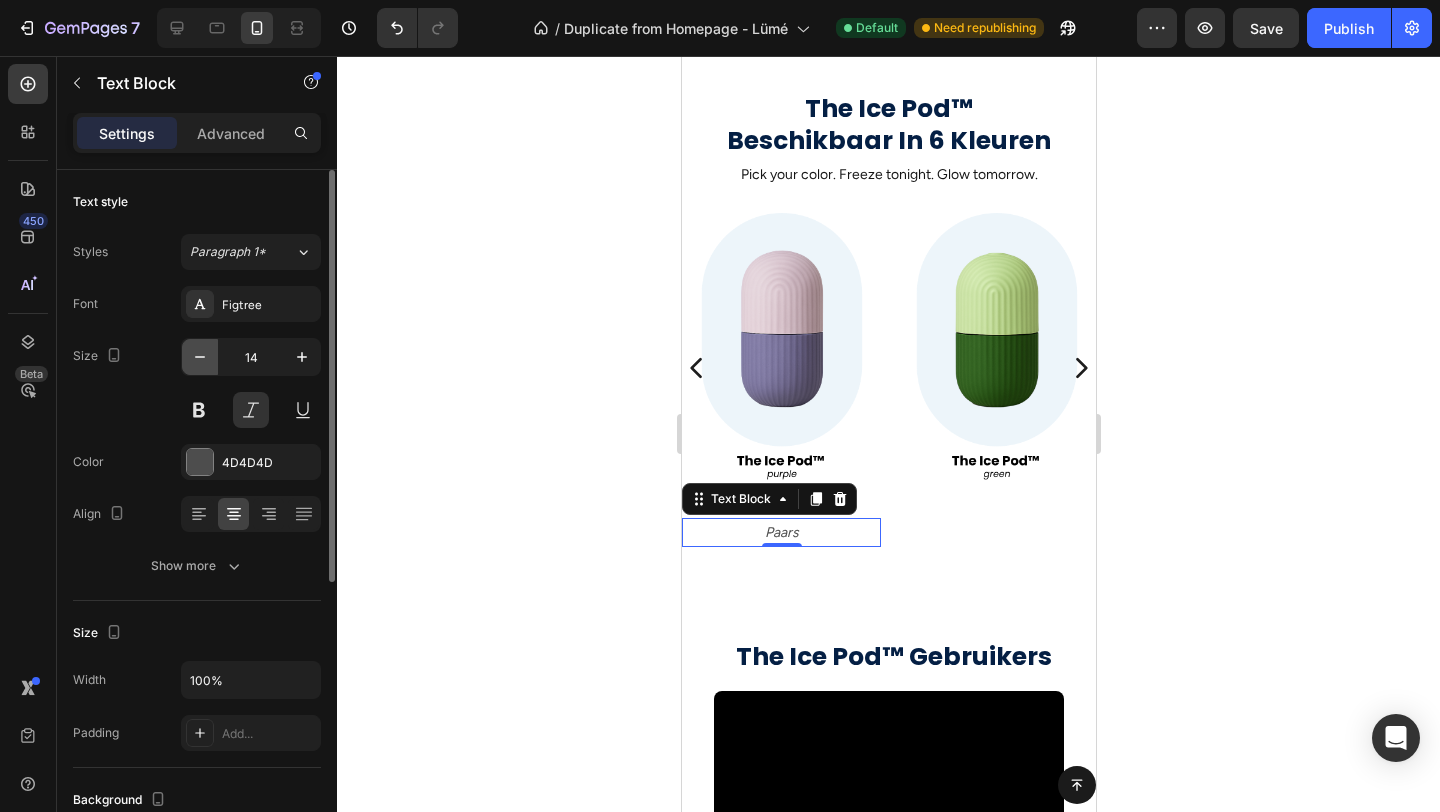 click 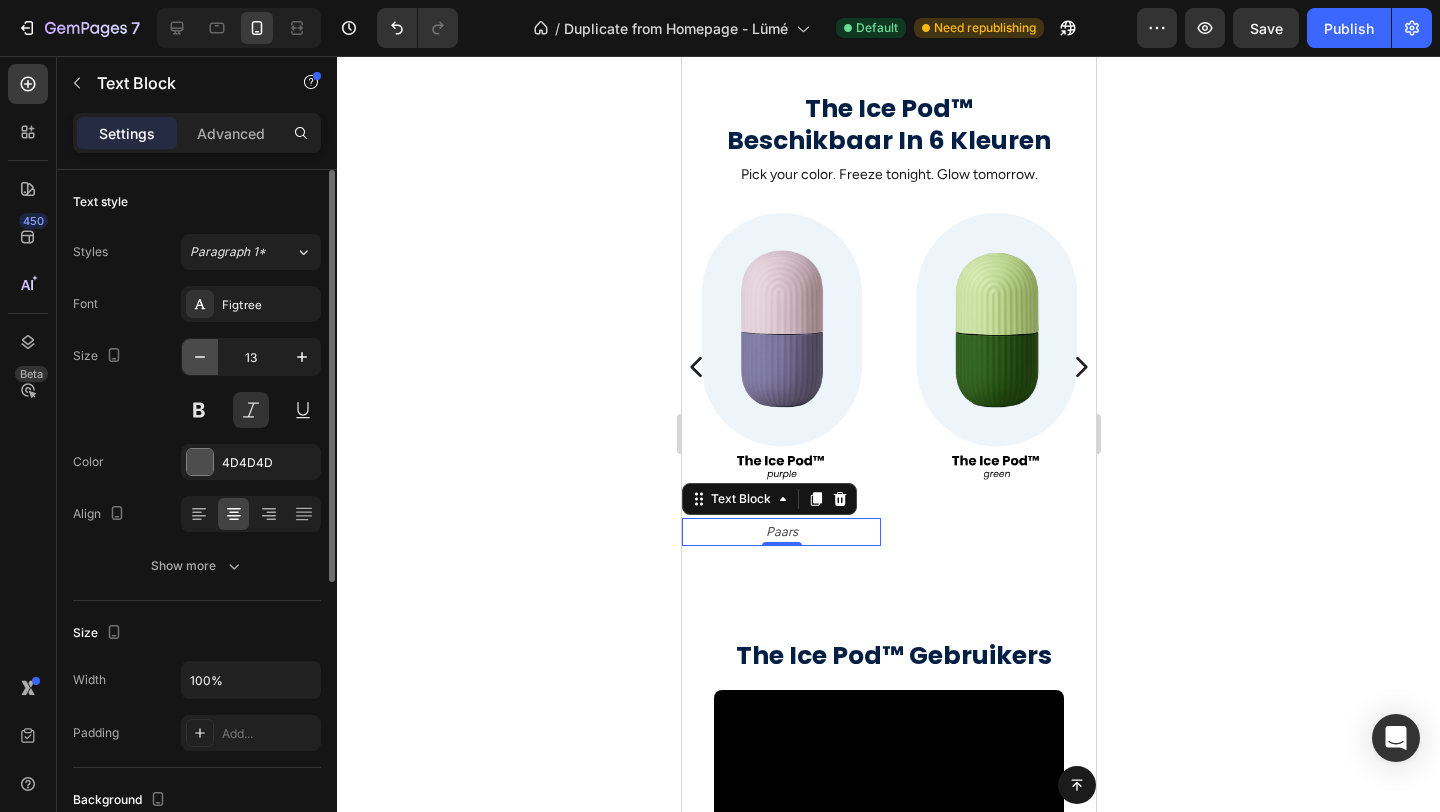 click 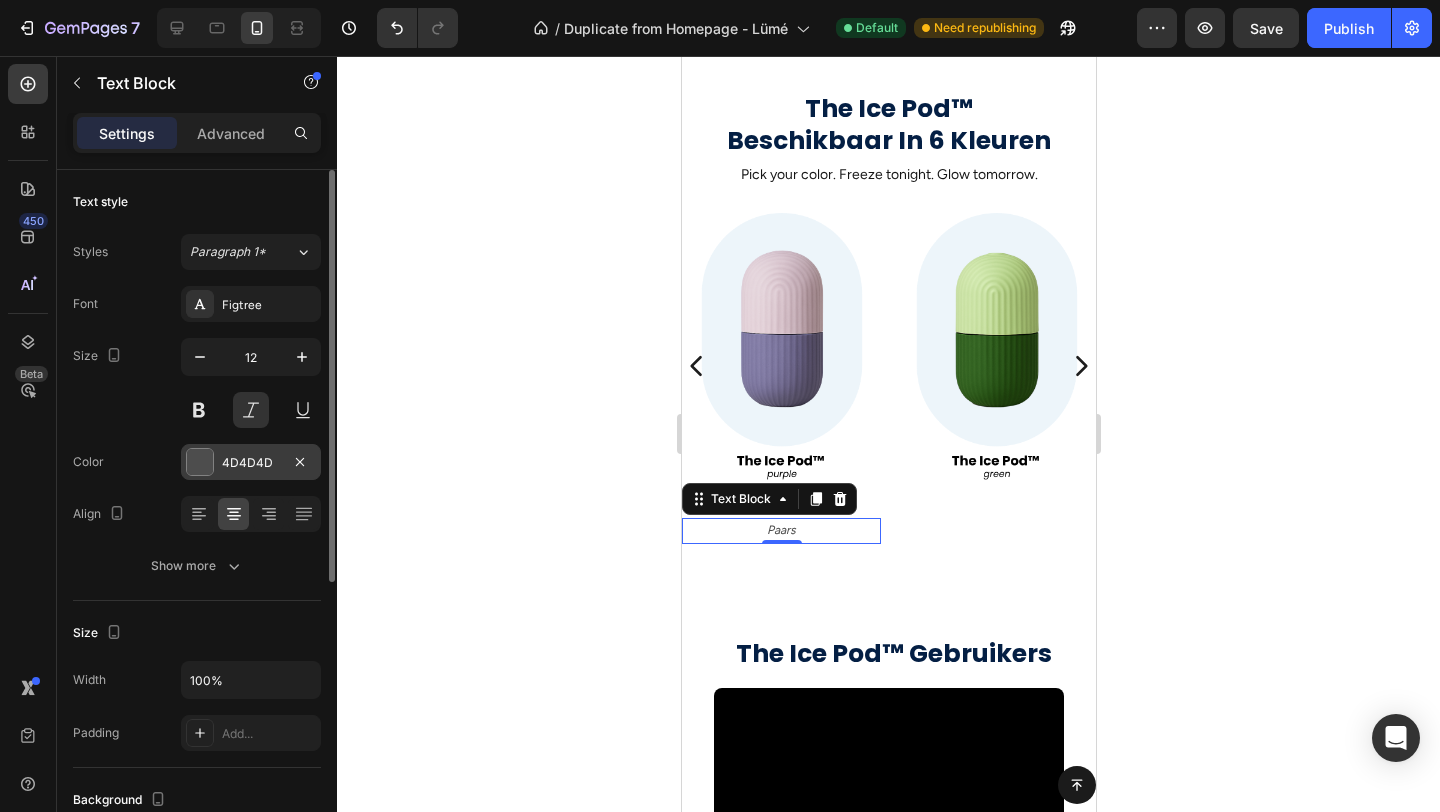 click at bounding box center (200, 462) 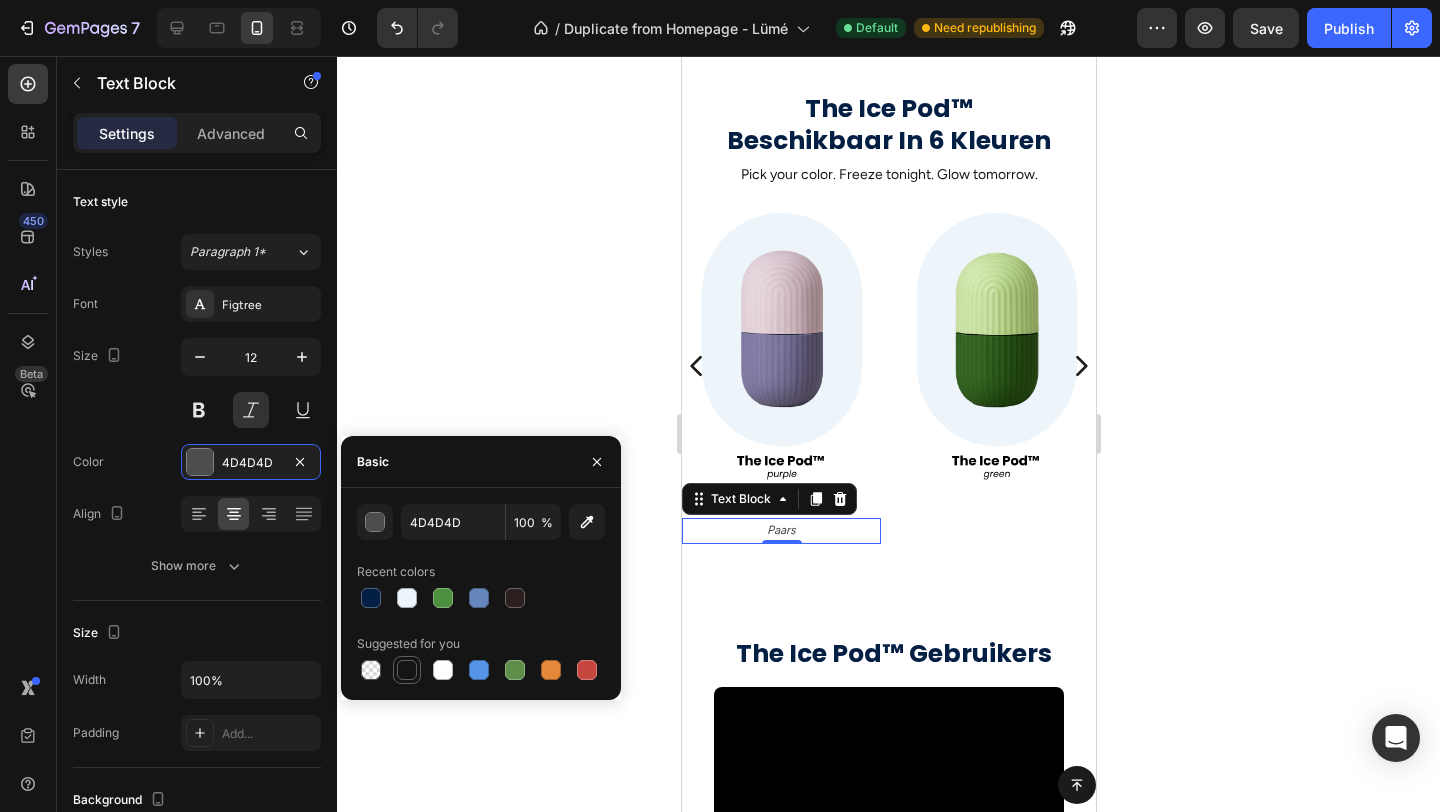click at bounding box center [407, 670] 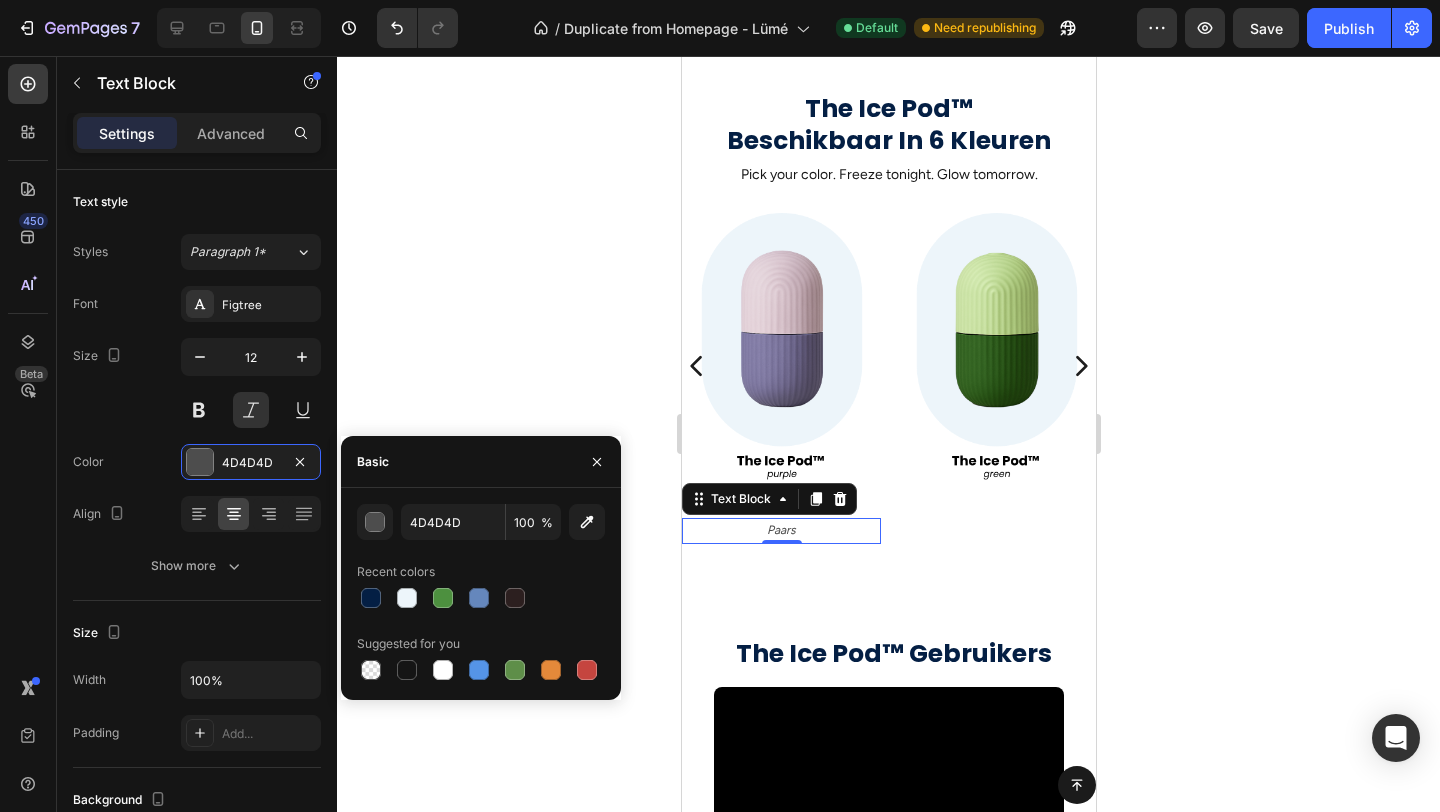type on "151515" 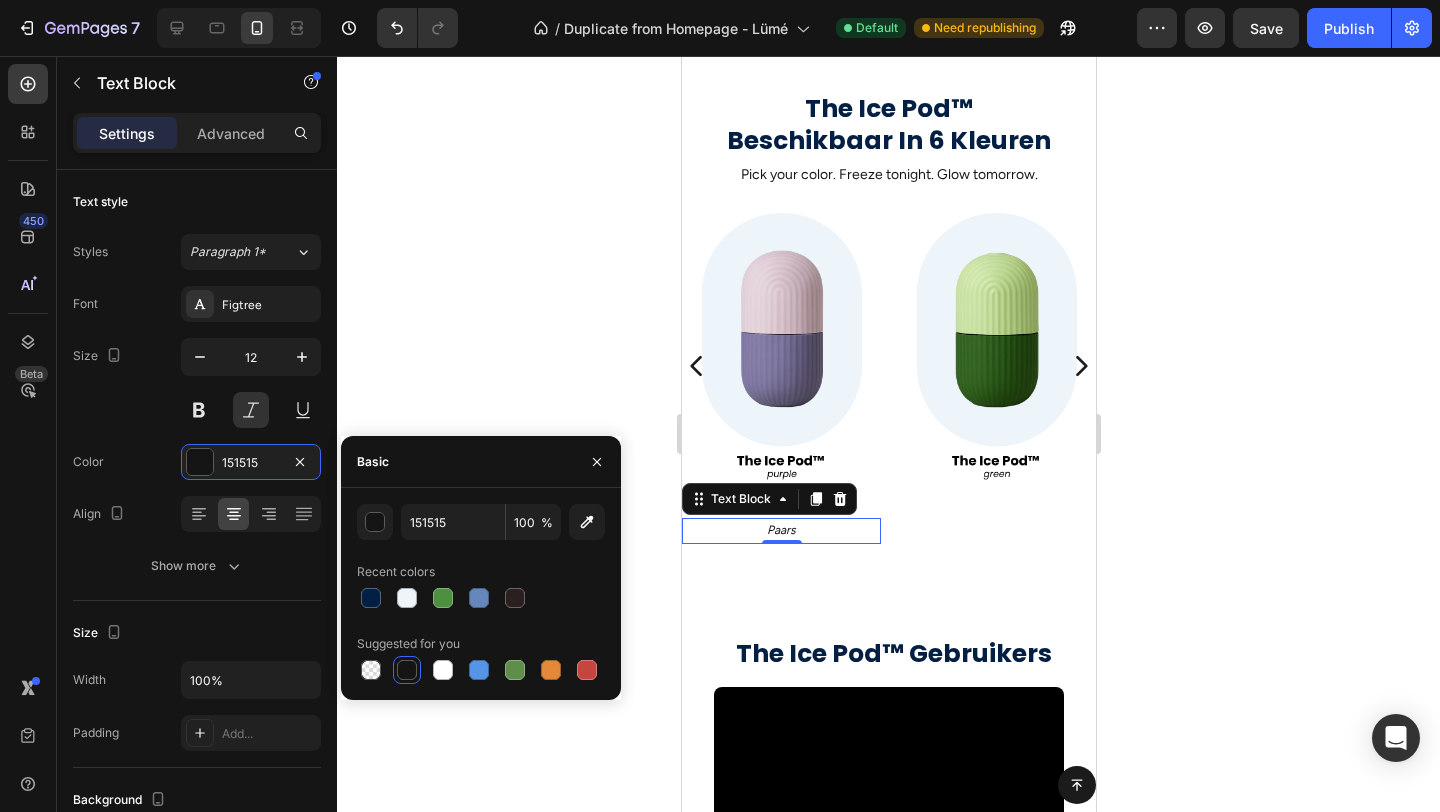 click 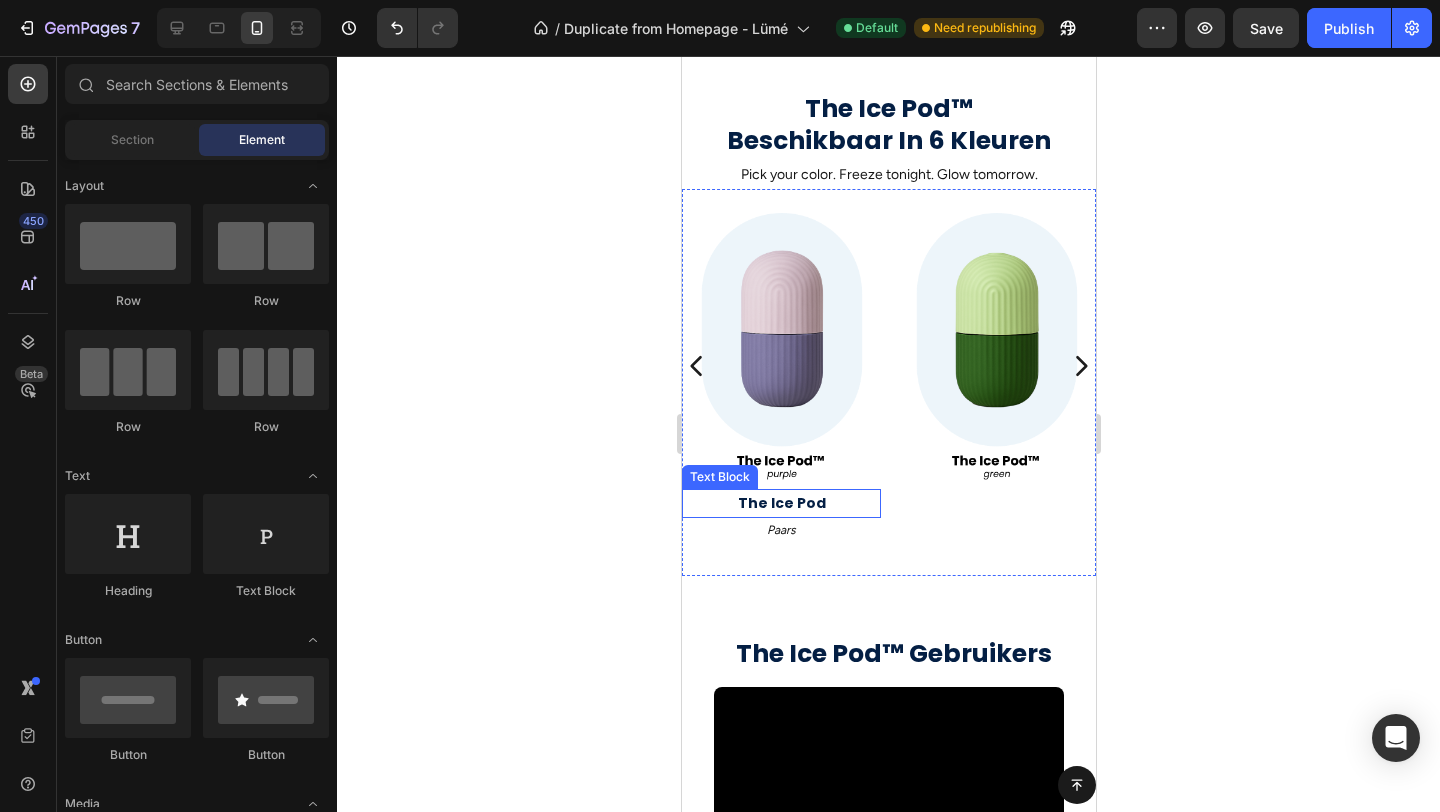 click on "The Ice Pod" at bounding box center [780, 503] 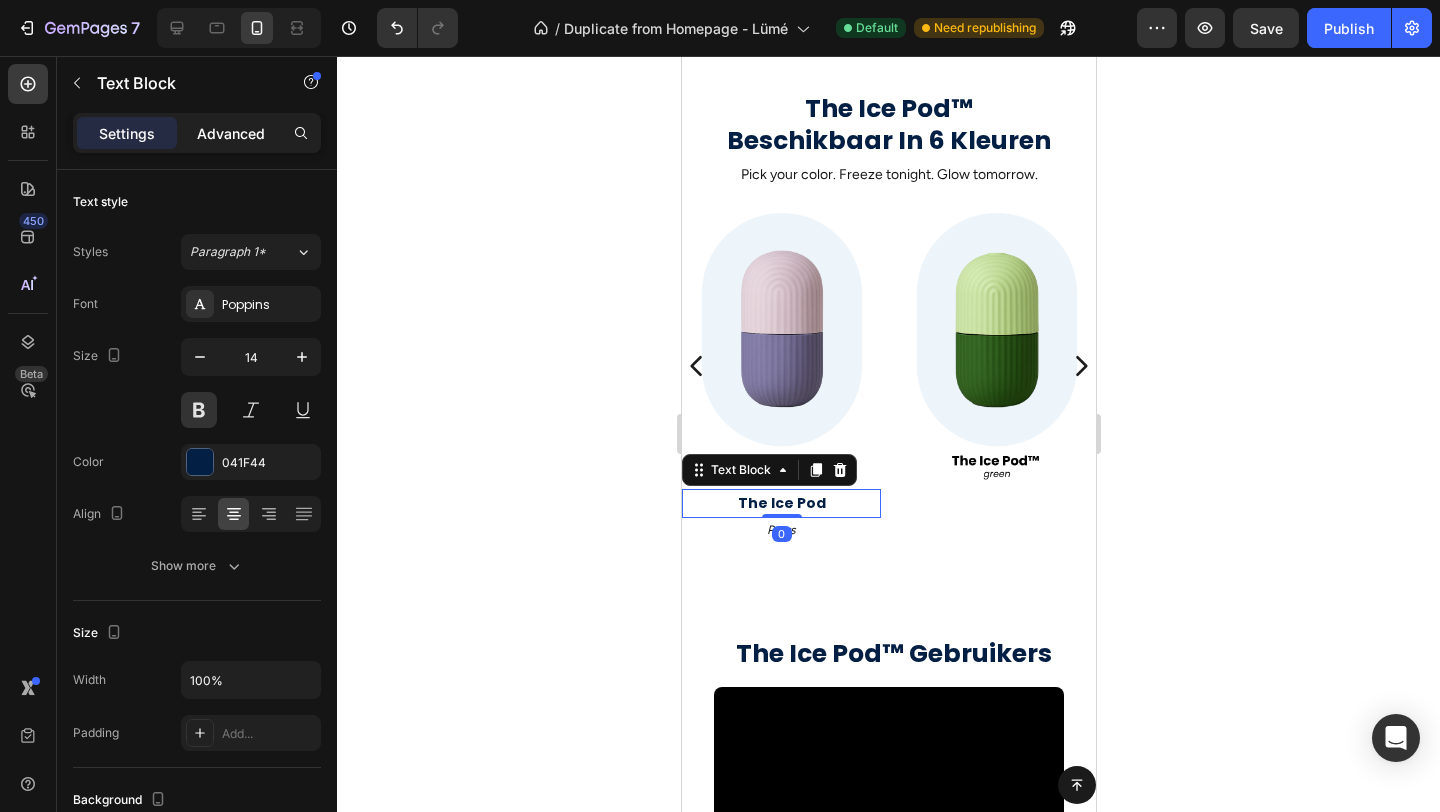 click on "Advanced" at bounding box center [231, 133] 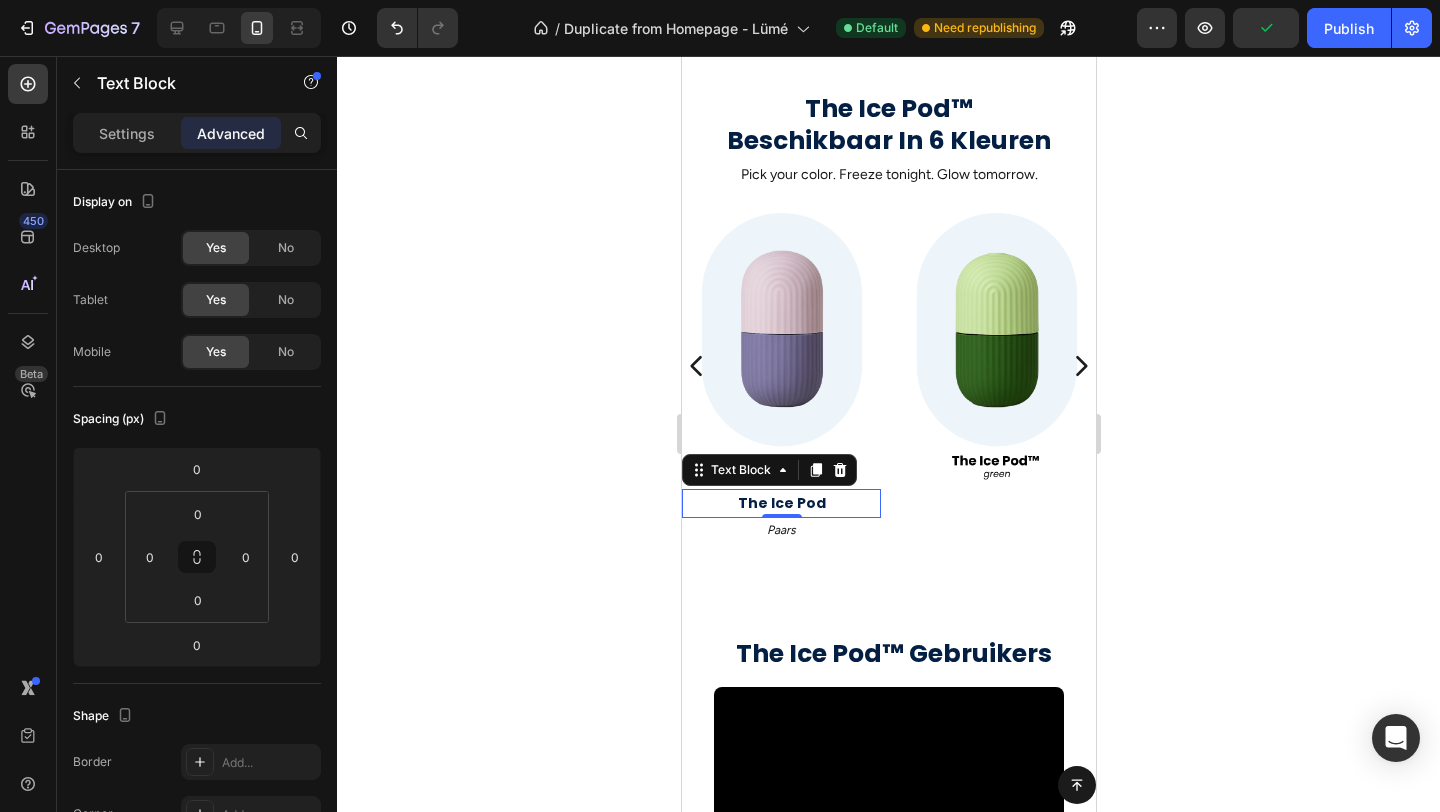 click on "0" at bounding box center [781, 534] 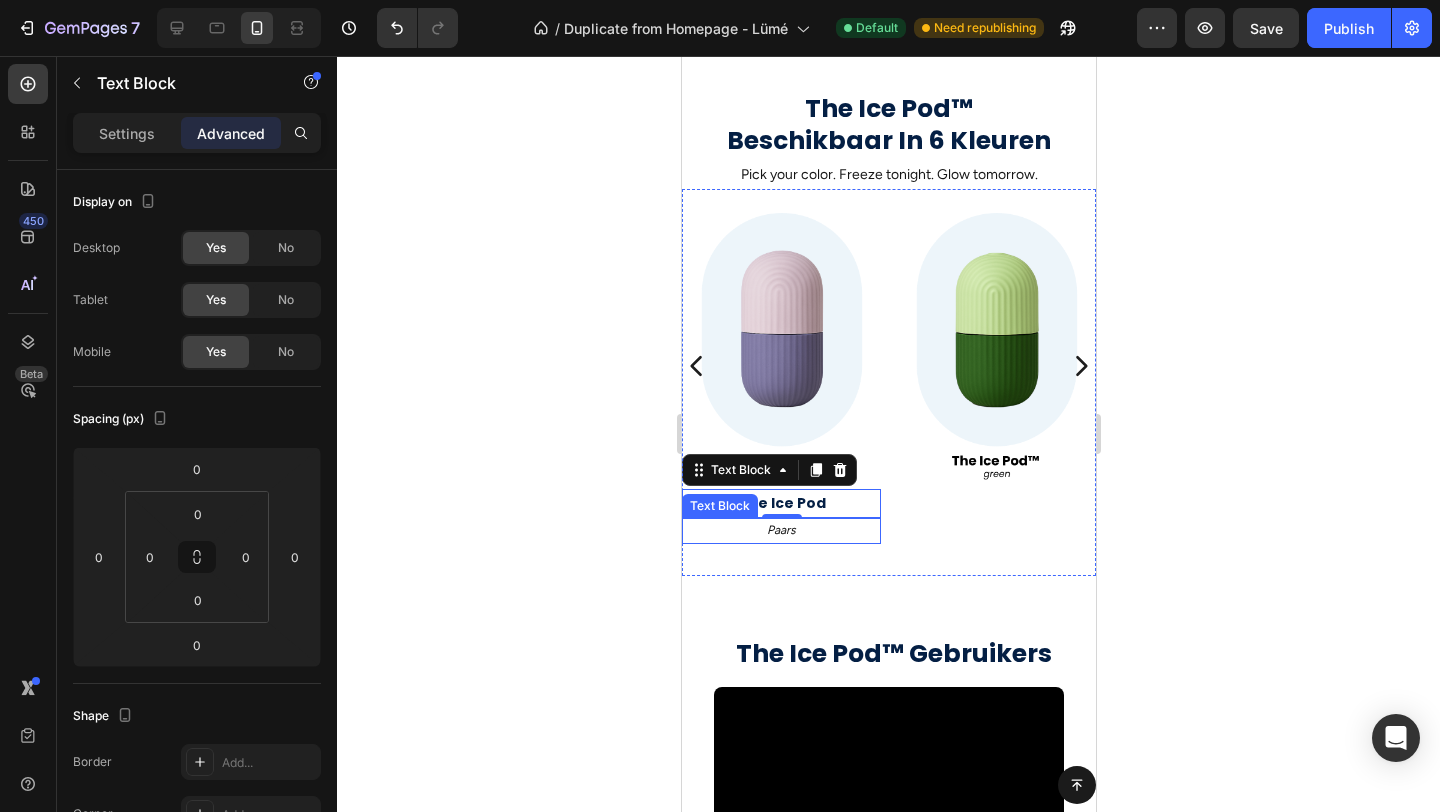 click on "Paars" at bounding box center [780, 531] 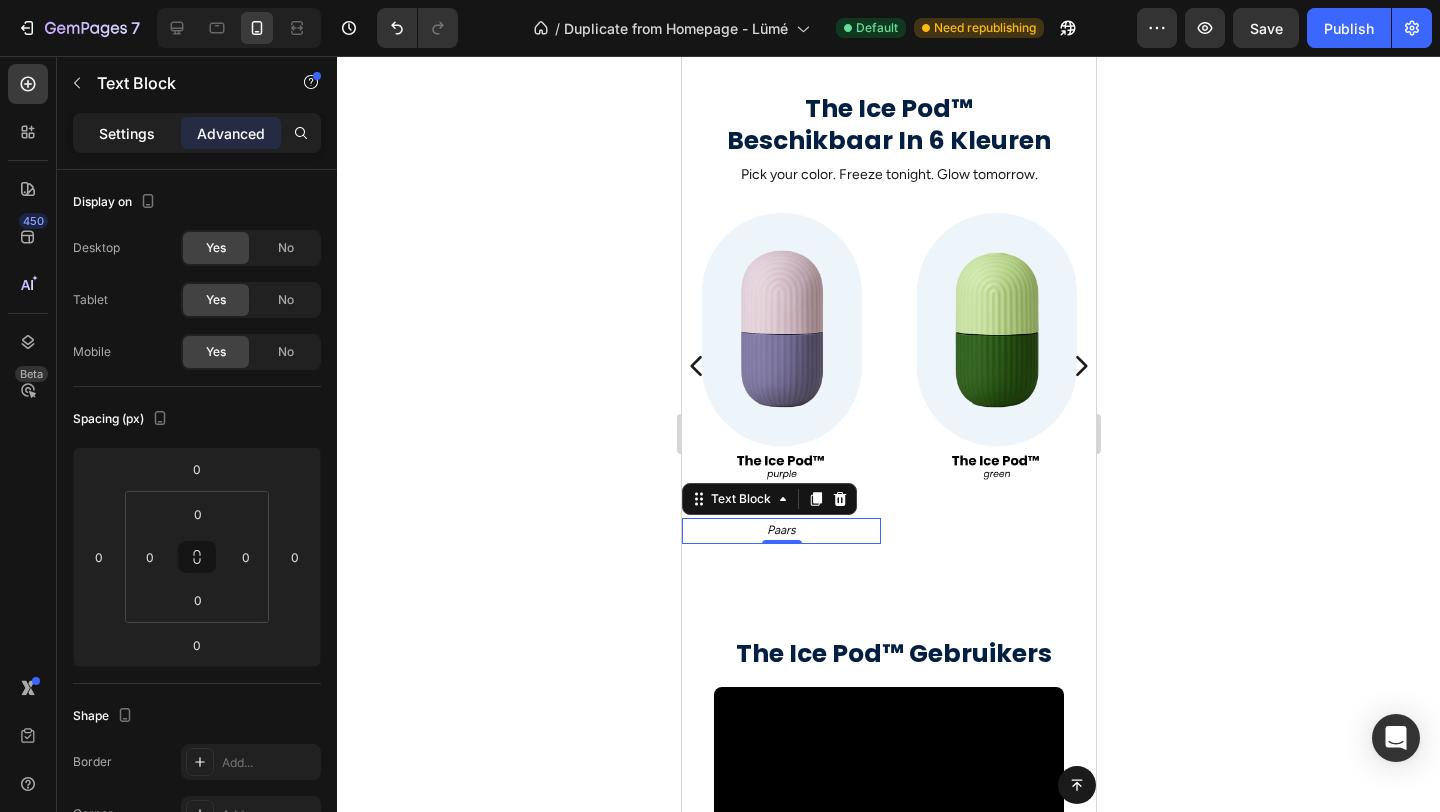click on "Settings" 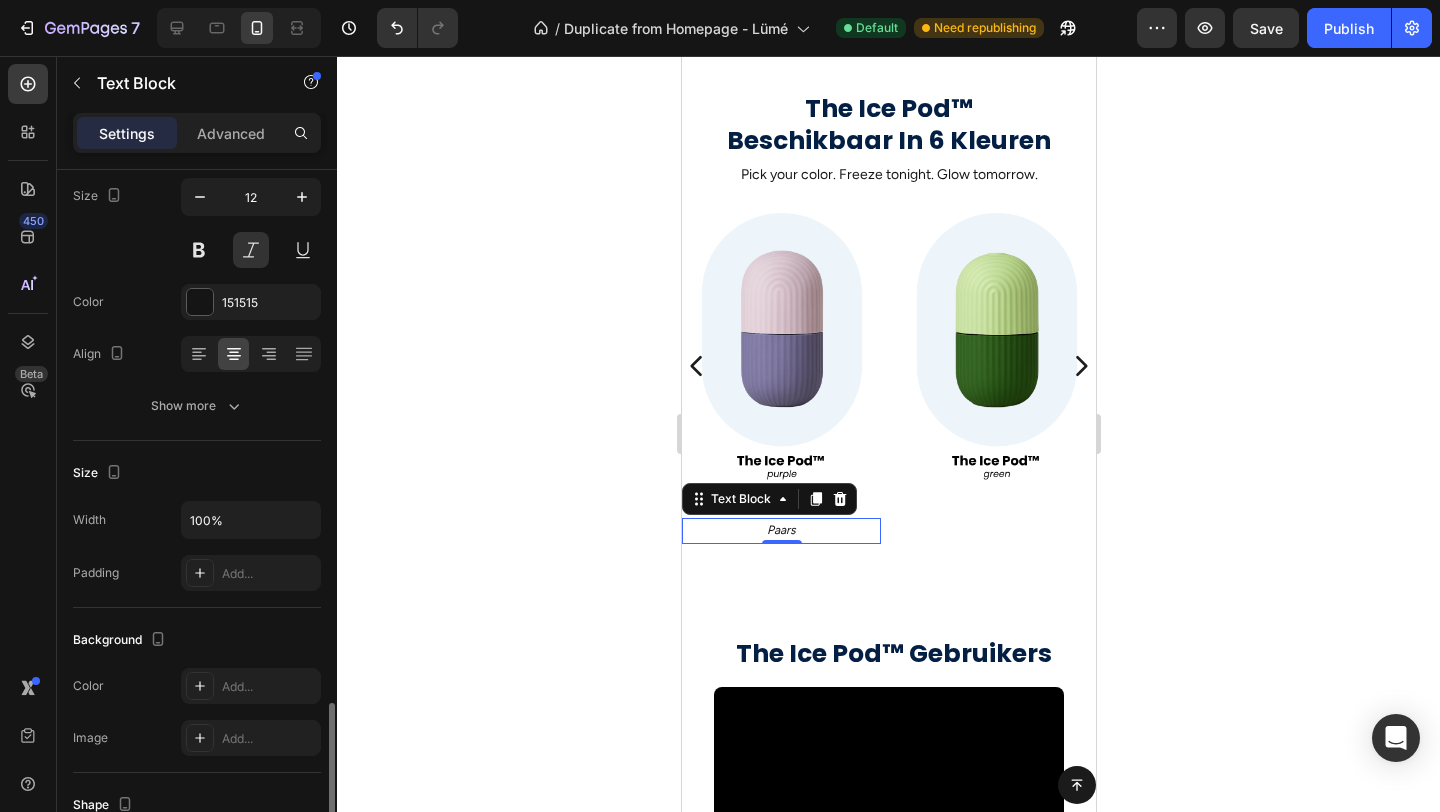 scroll, scrollTop: 0, scrollLeft: 0, axis: both 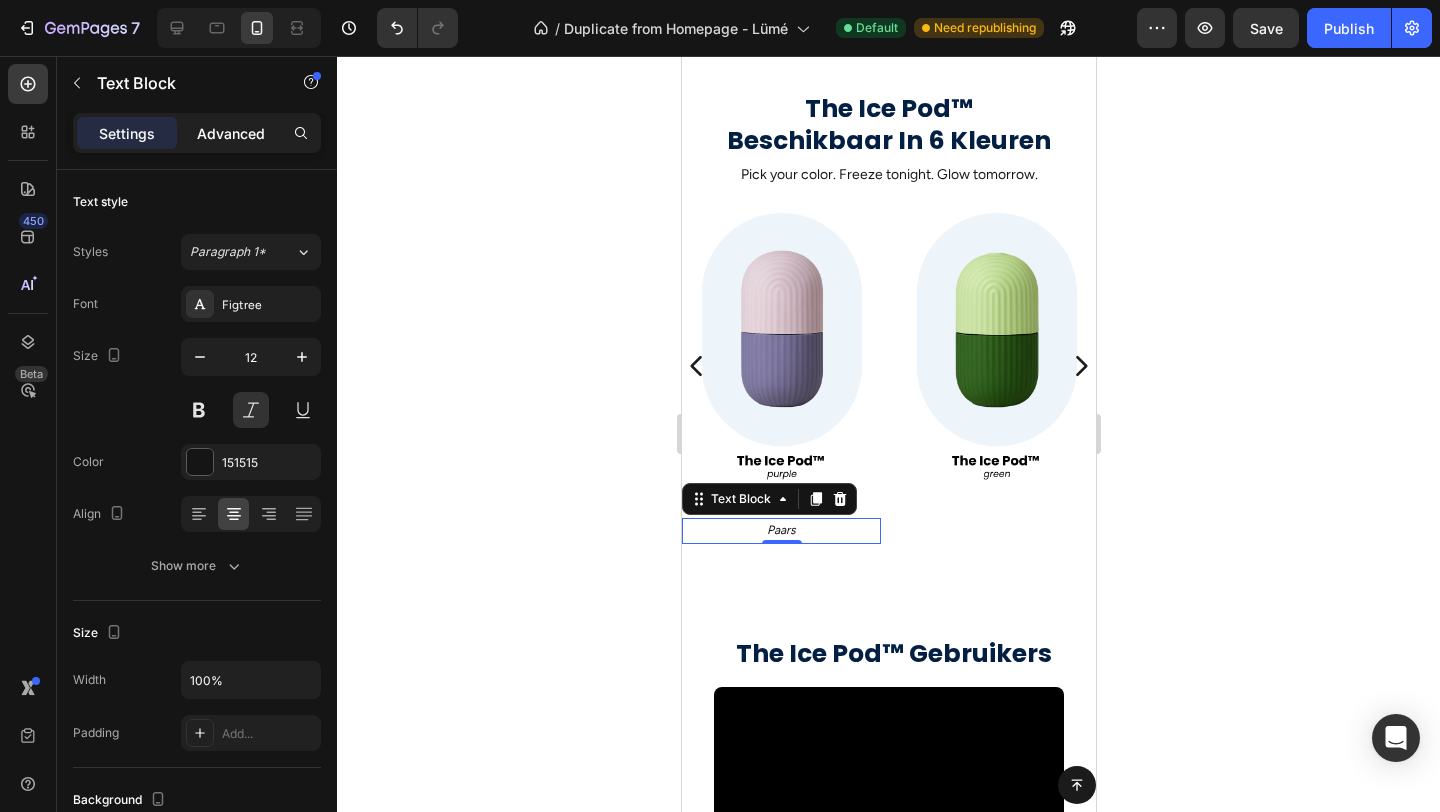 click on "Advanced" at bounding box center (231, 133) 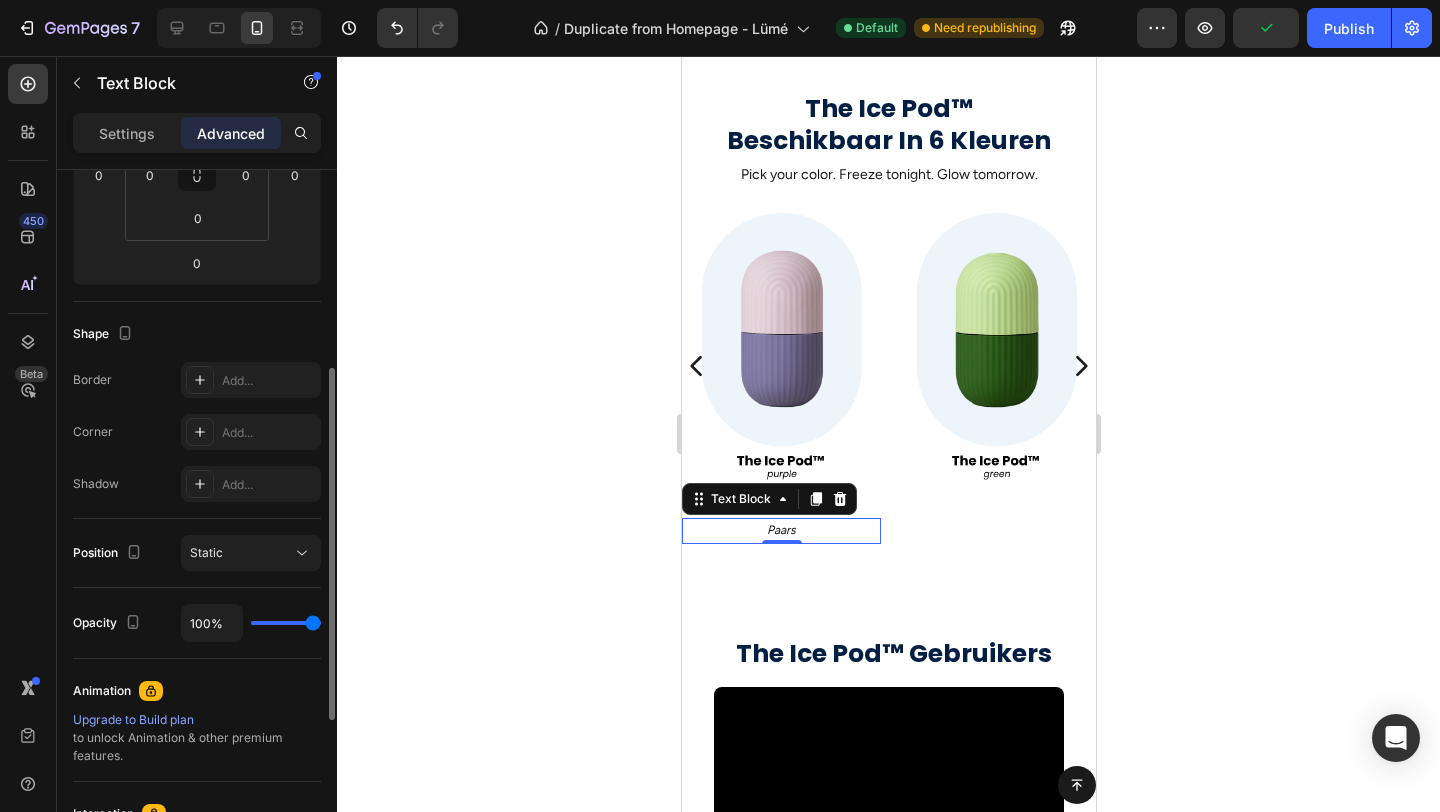 scroll, scrollTop: 392, scrollLeft: 0, axis: vertical 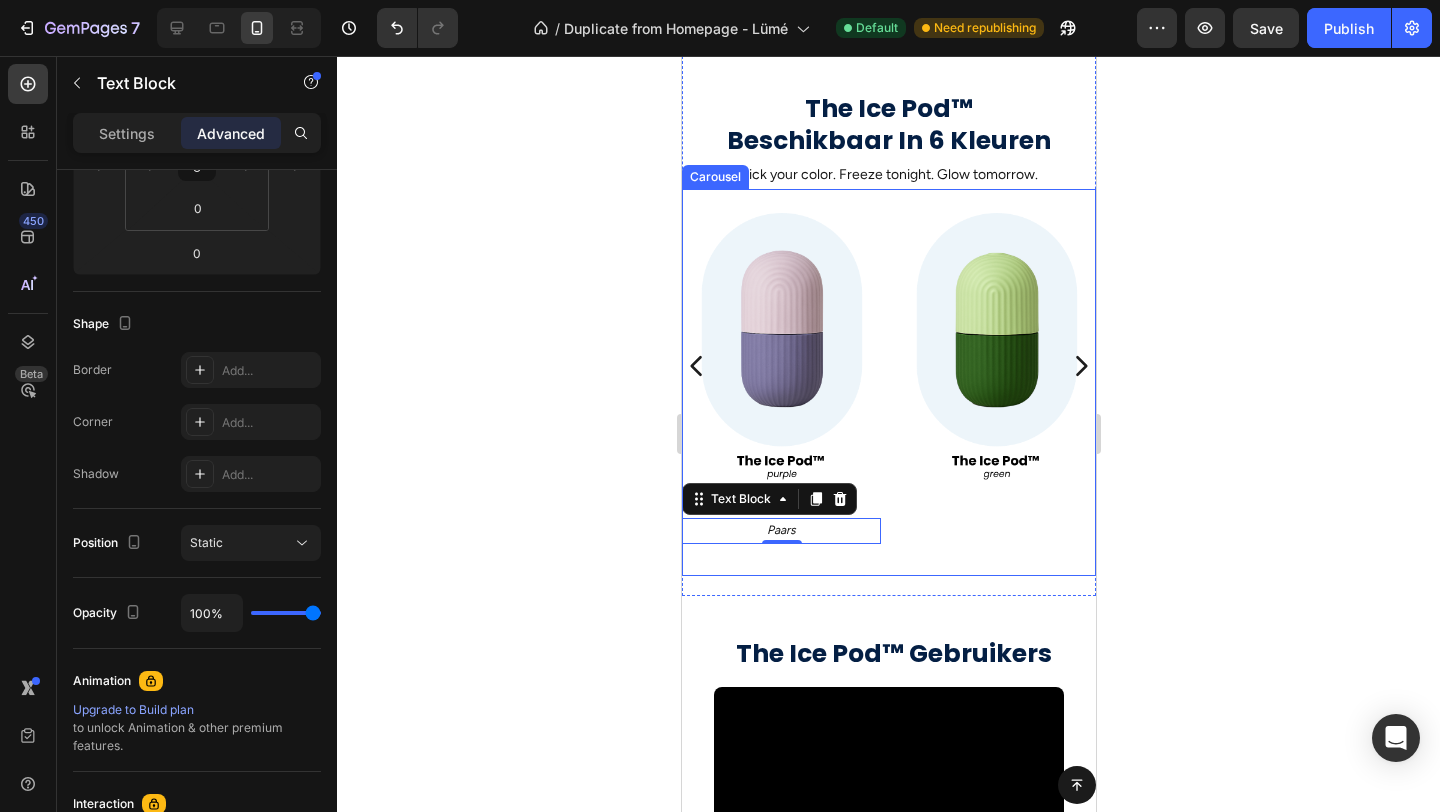 click on "Image" at bounding box center [995, 366] 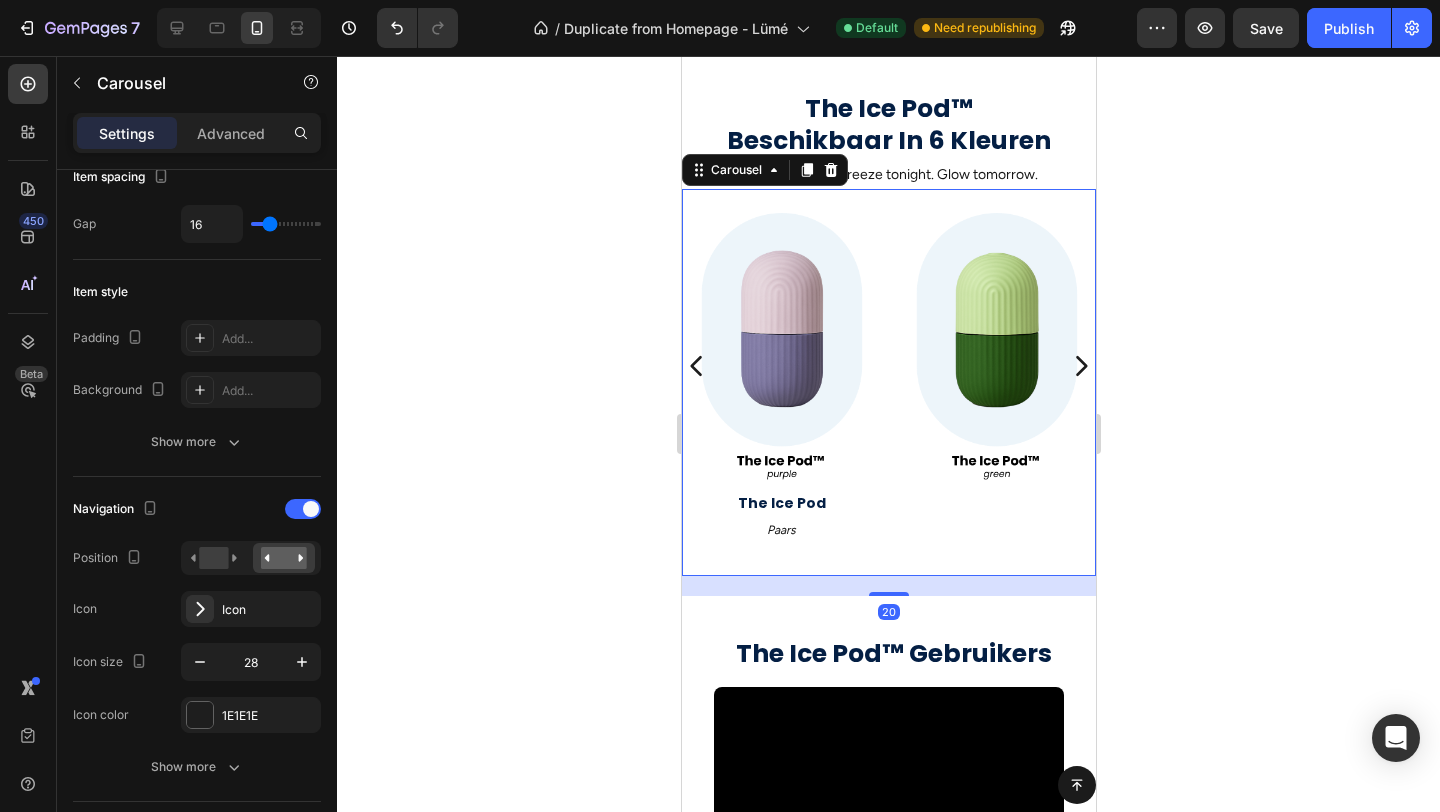 scroll, scrollTop: 0, scrollLeft: 0, axis: both 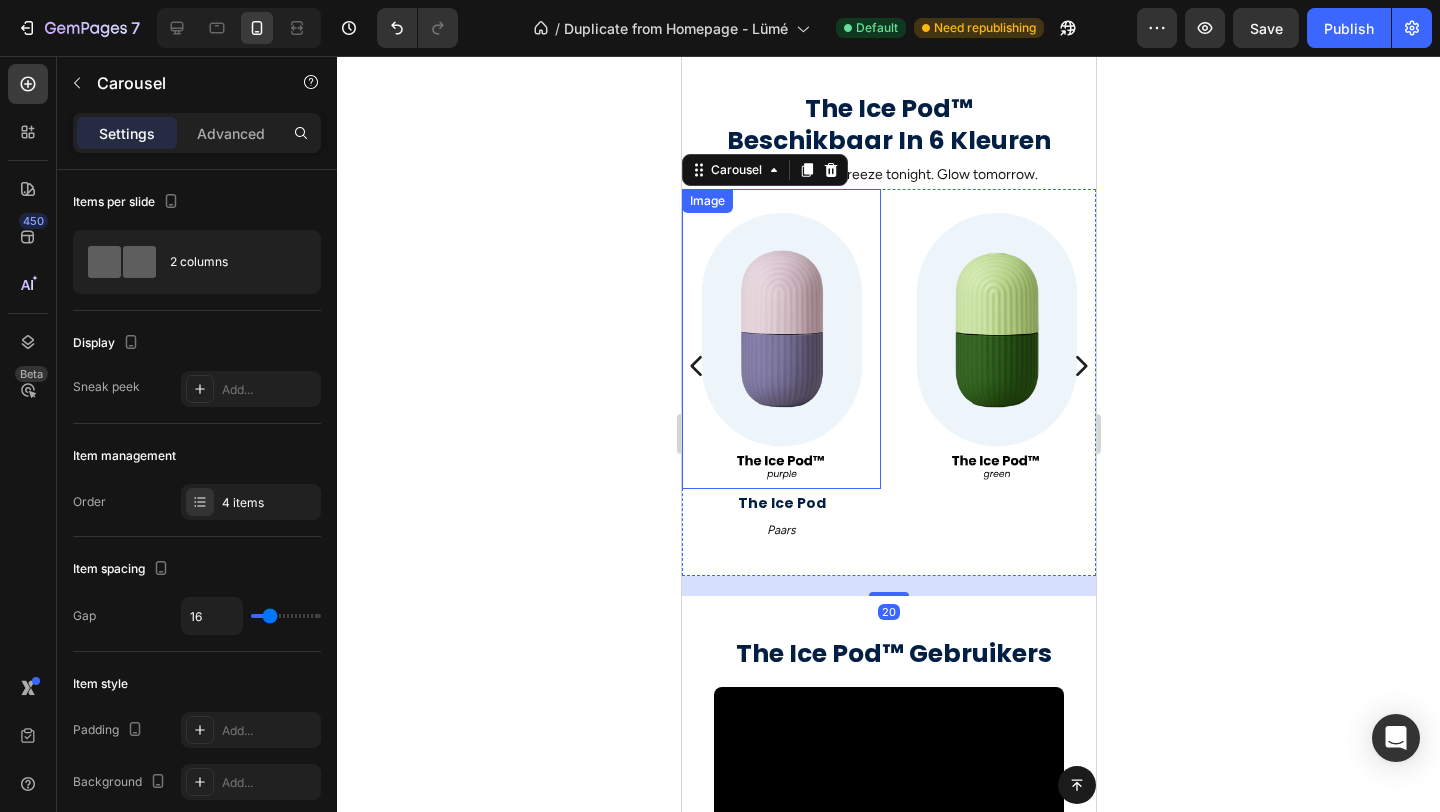 click at bounding box center [780, 339] 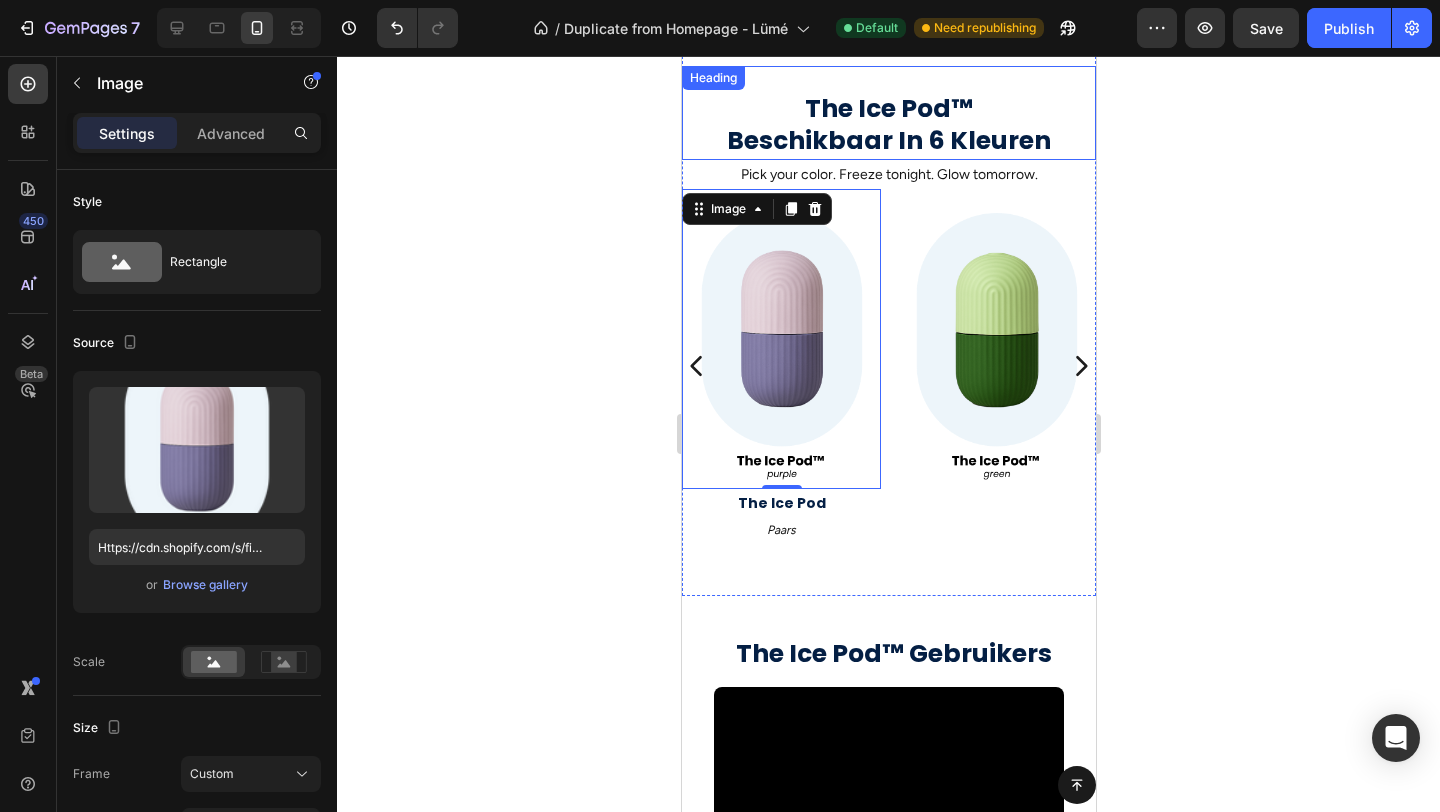 click on "The Ice Pod™  Beschikbaar In 6 Kleuren" at bounding box center (888, 125) 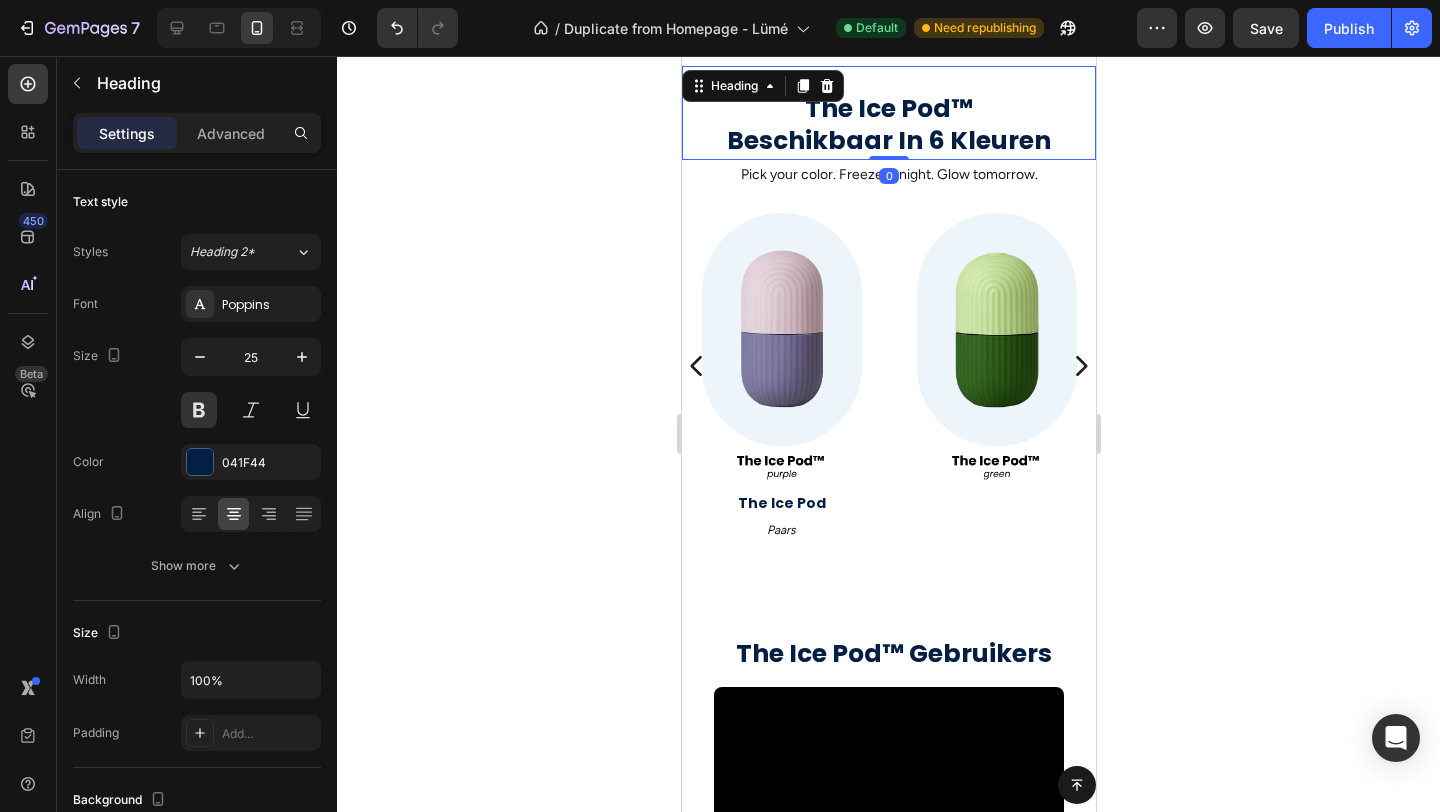 click on "The Ice Pod™  Beschikbaar In 6 Kleuren" at bounding box center [888, 125] 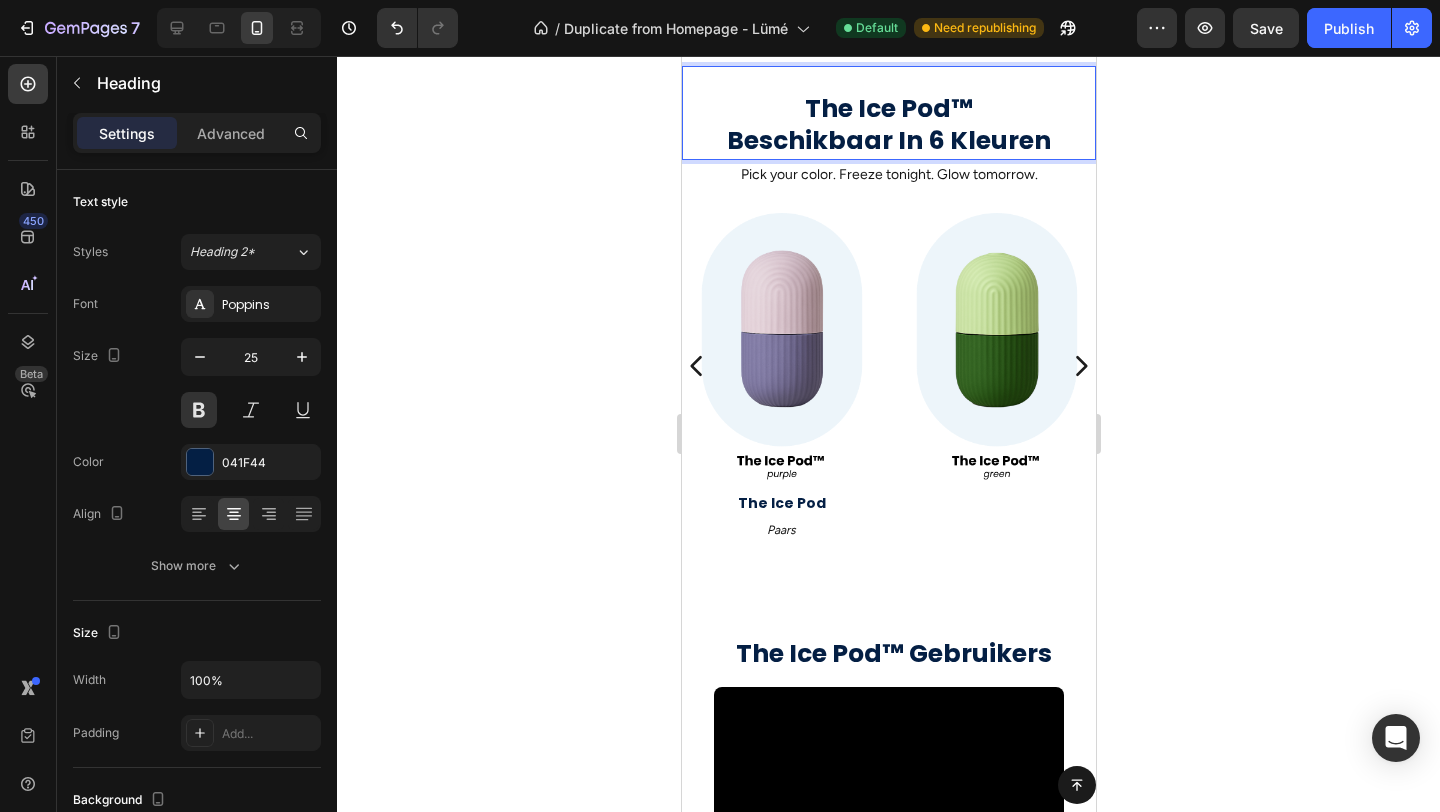 drag, startPoint x: 972, startPoint y: 104, endPoint x: 950, endPoint y: 104, distance: 22 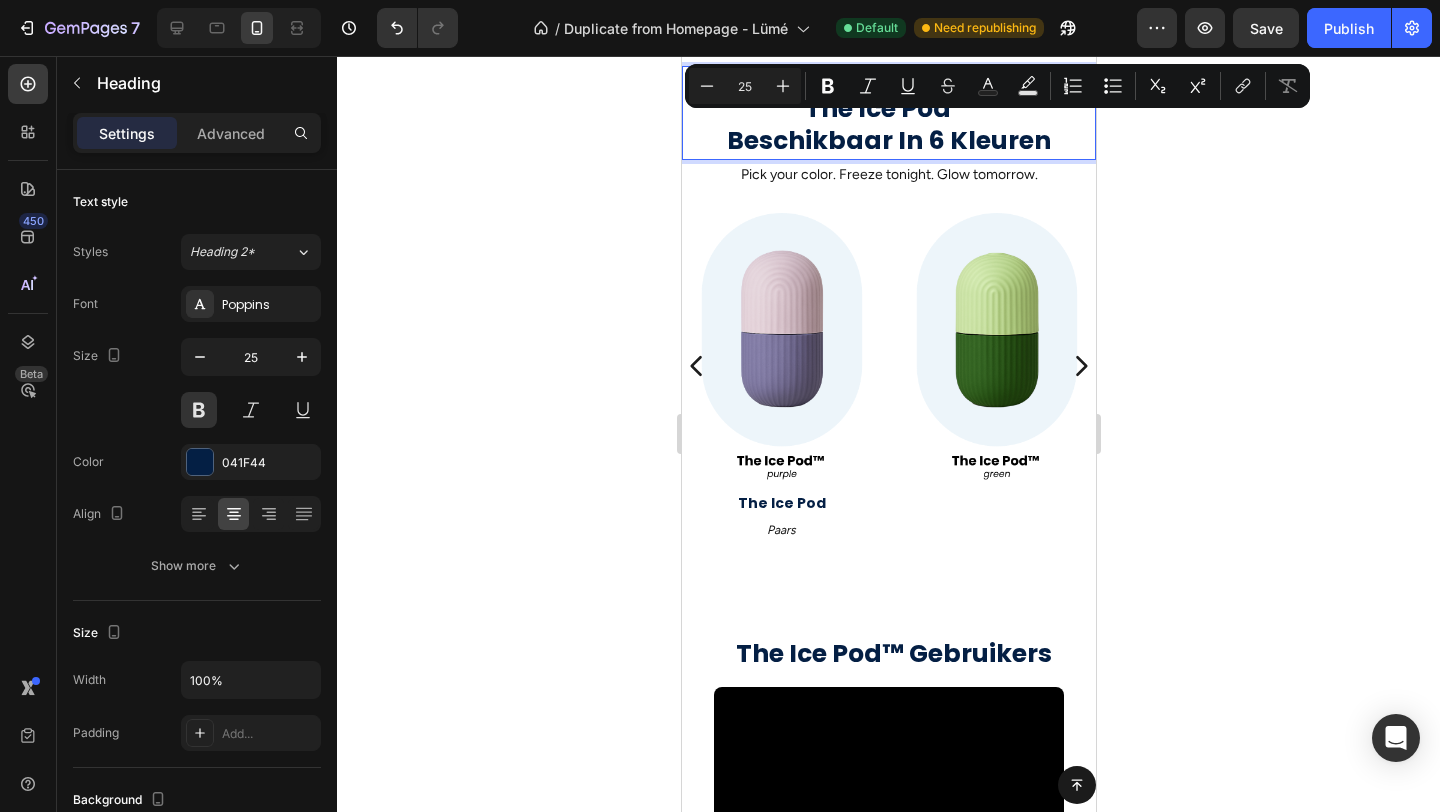 copy on "™" 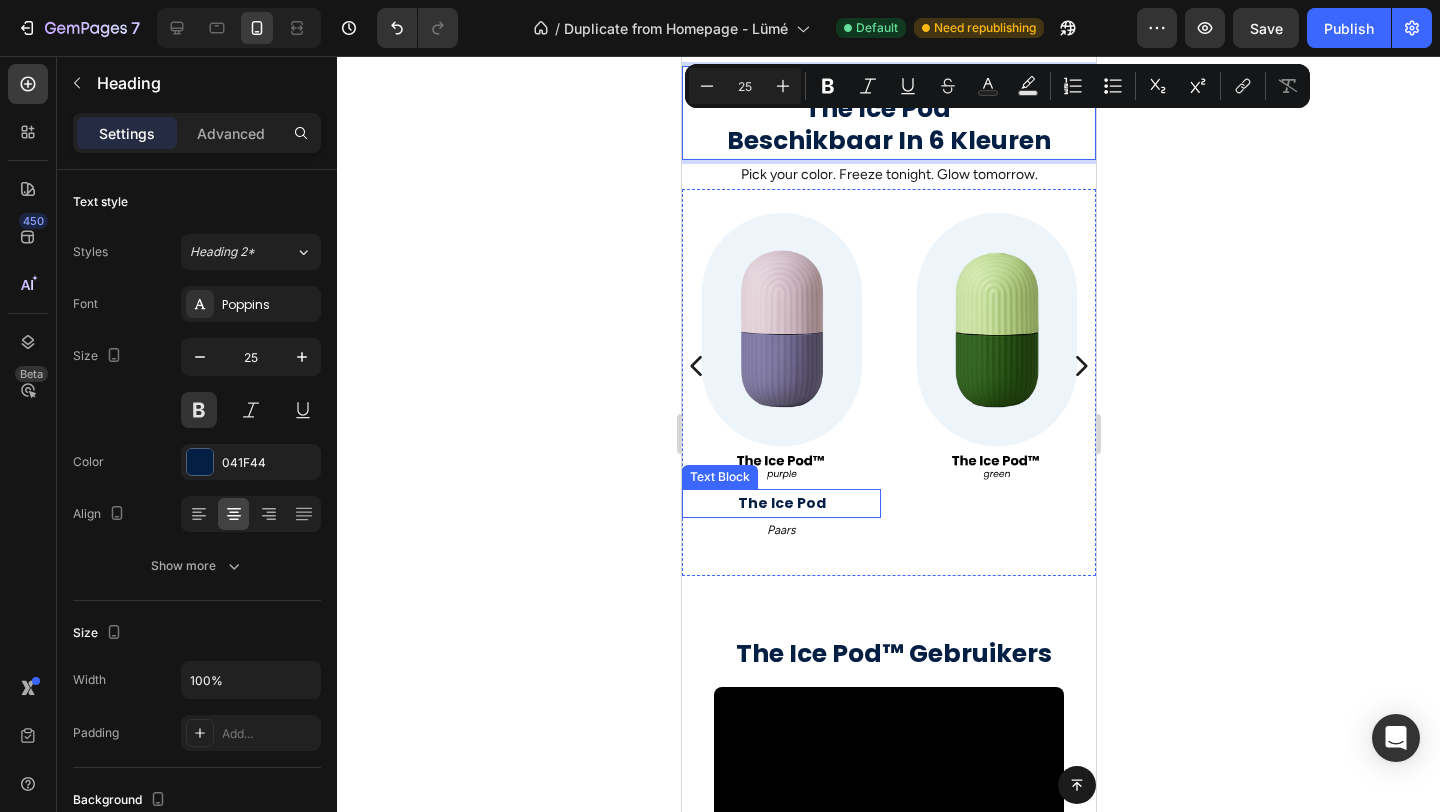 click on "The Ice Pod" at bounding box center (780, 503) 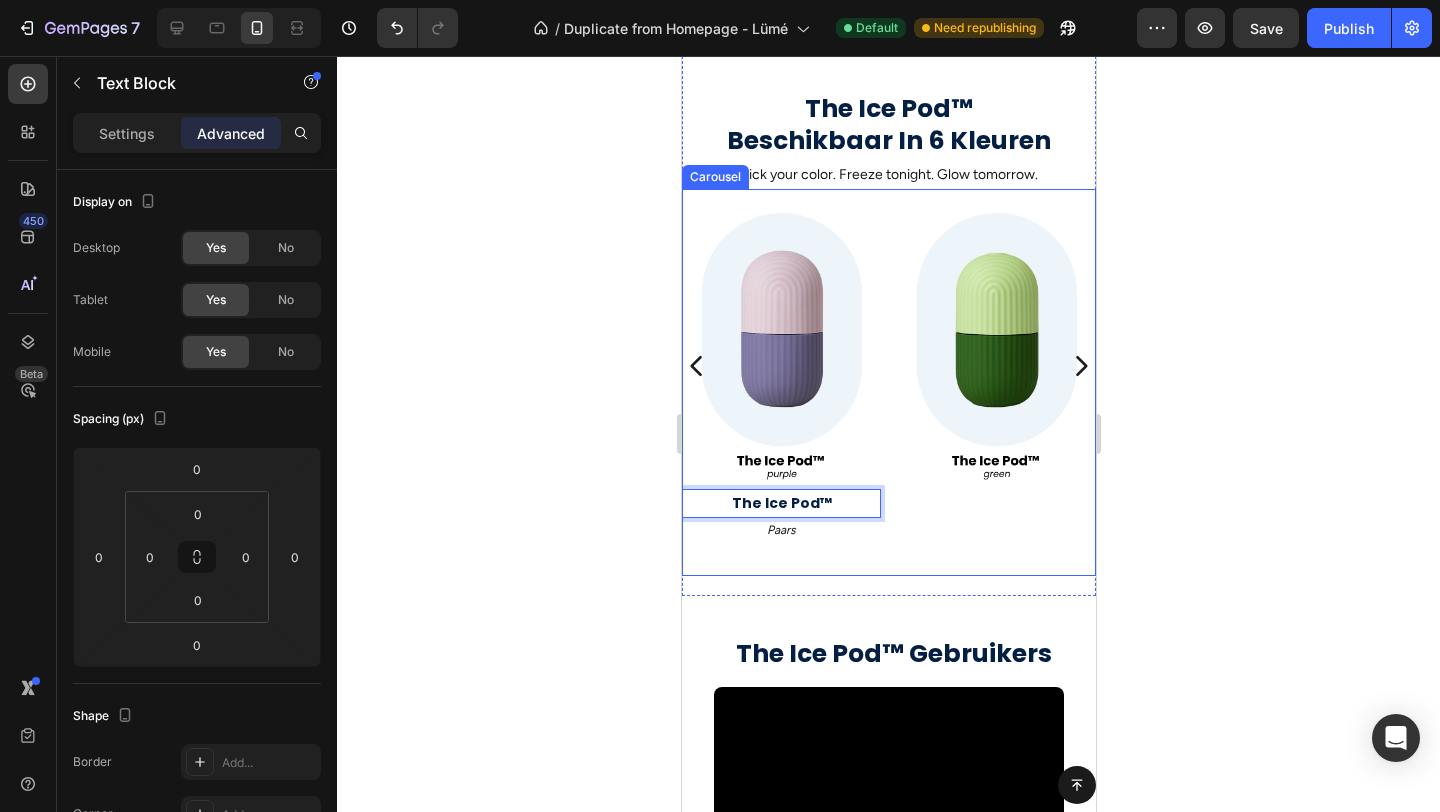 click on "Image The Ice Pod™  Text Block   0 Paars Text Block Image Image Image
Carousel" at bounding box center (888, 382) 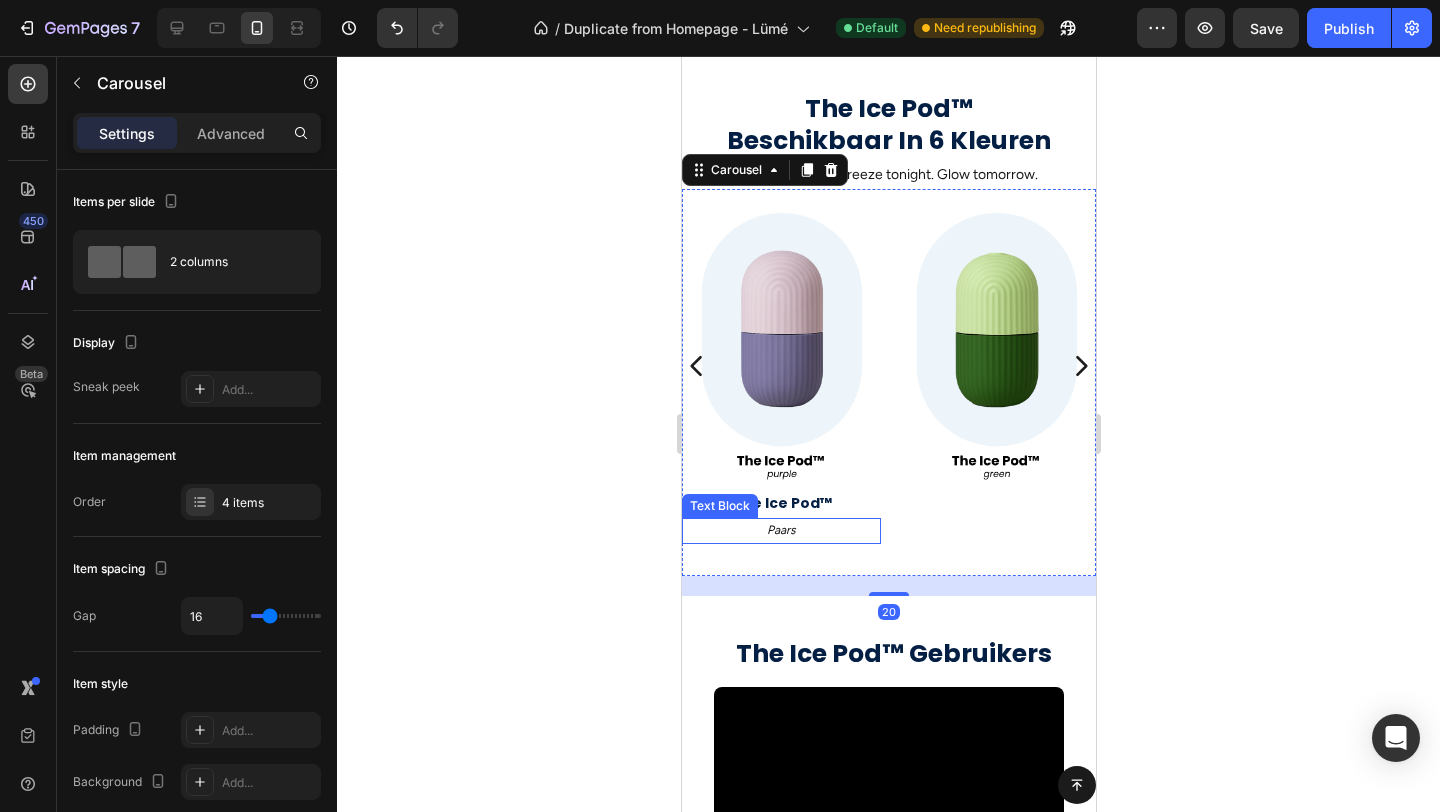 click on "Paars" at bounding box center (780, 531) 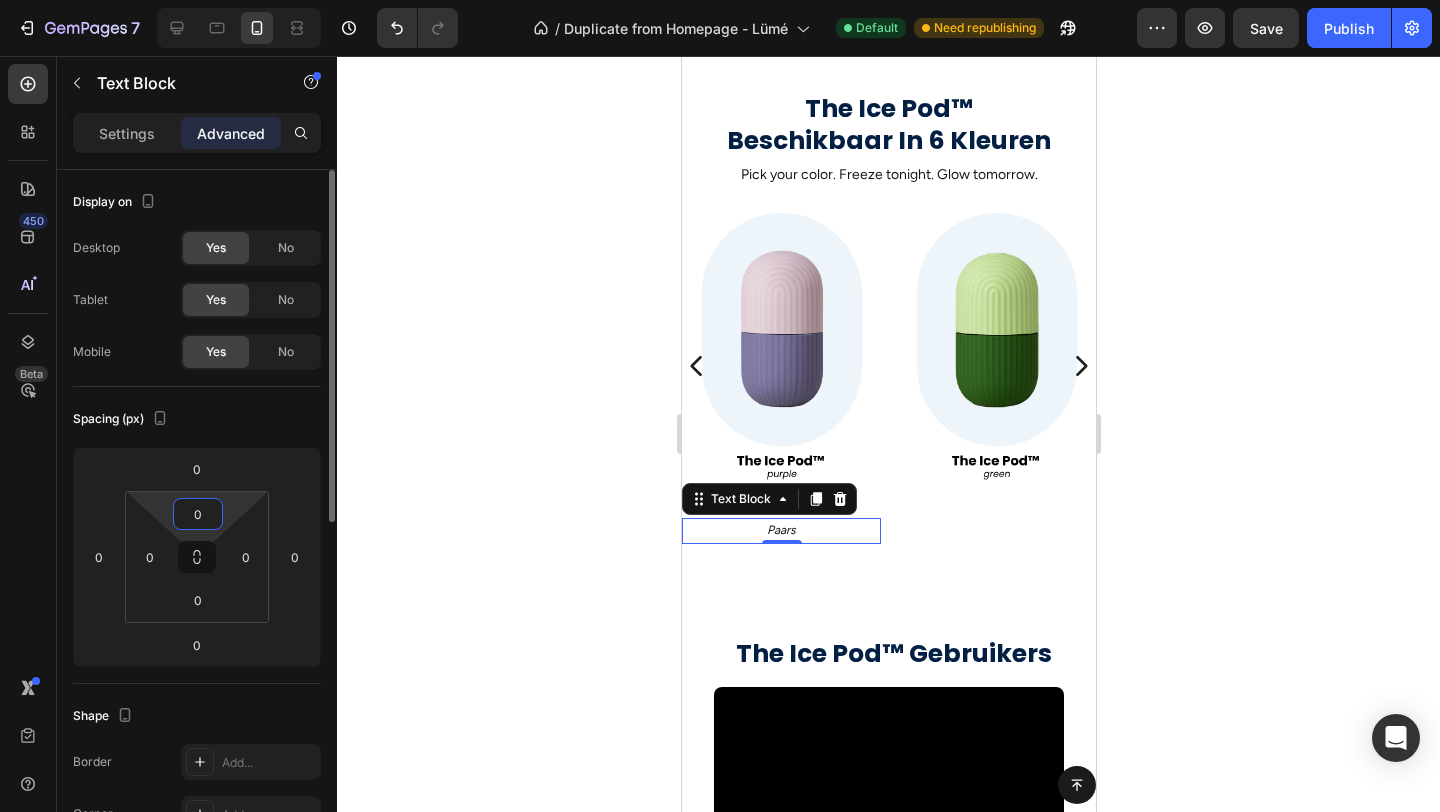 click on "0" at bounding box center (198, 514) 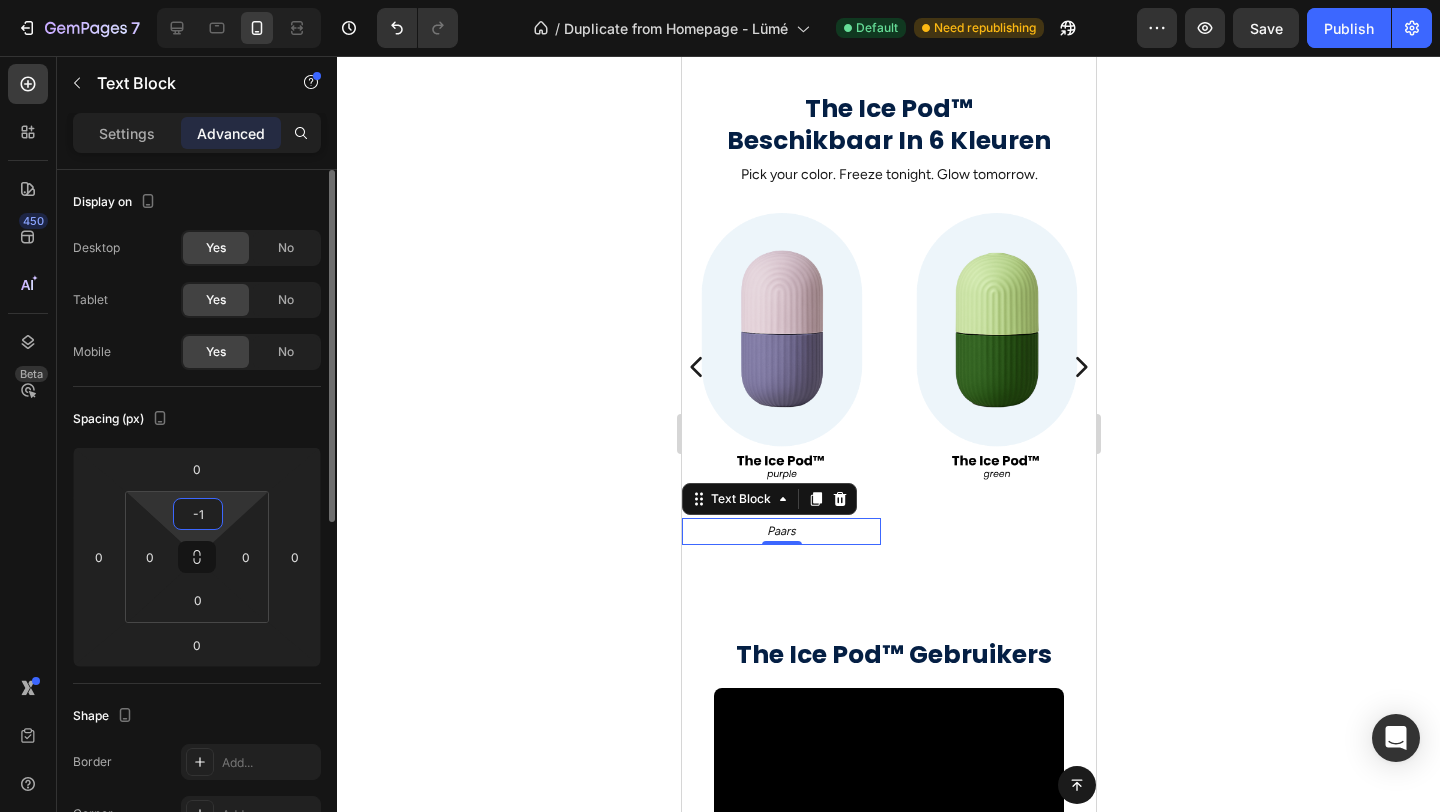 type on "-" 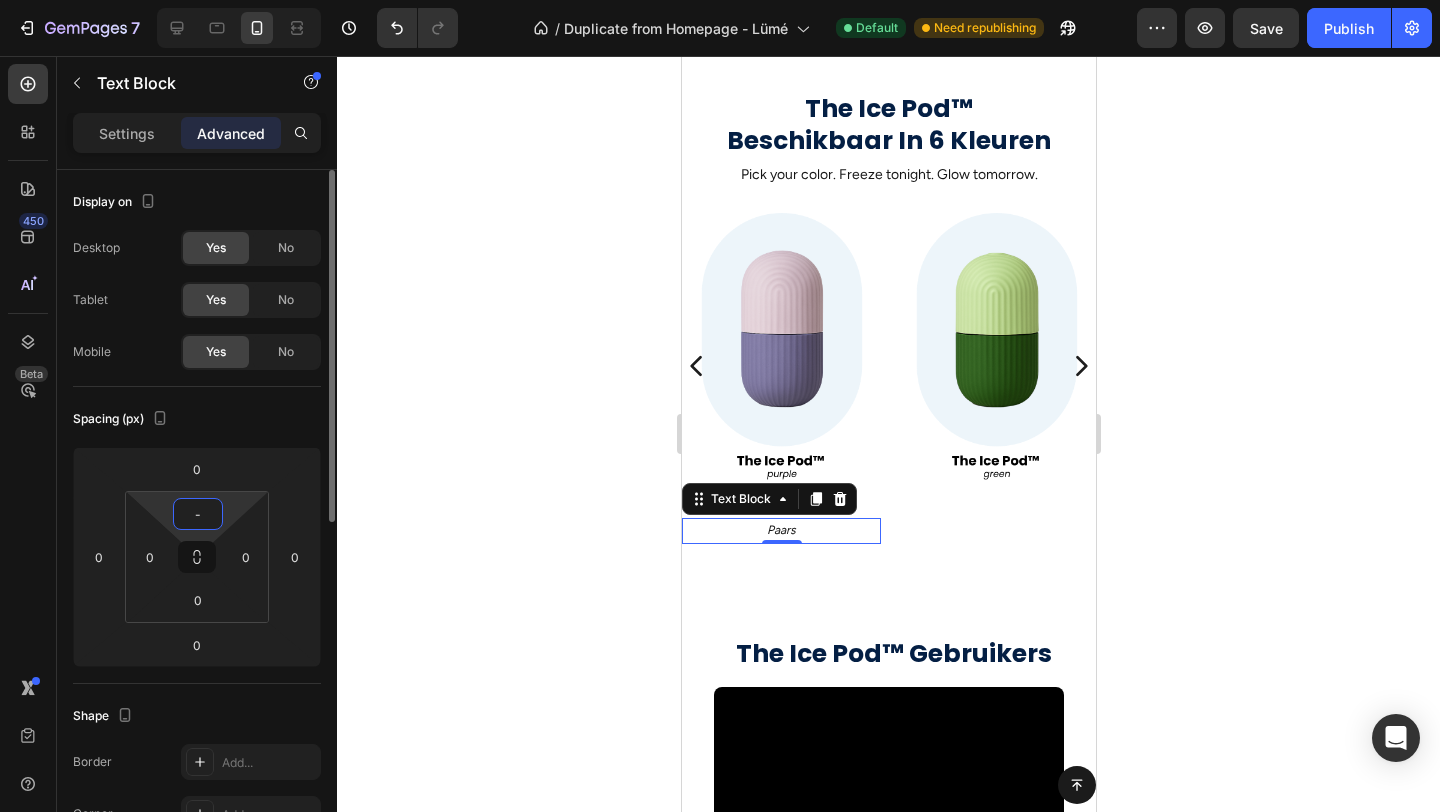 type 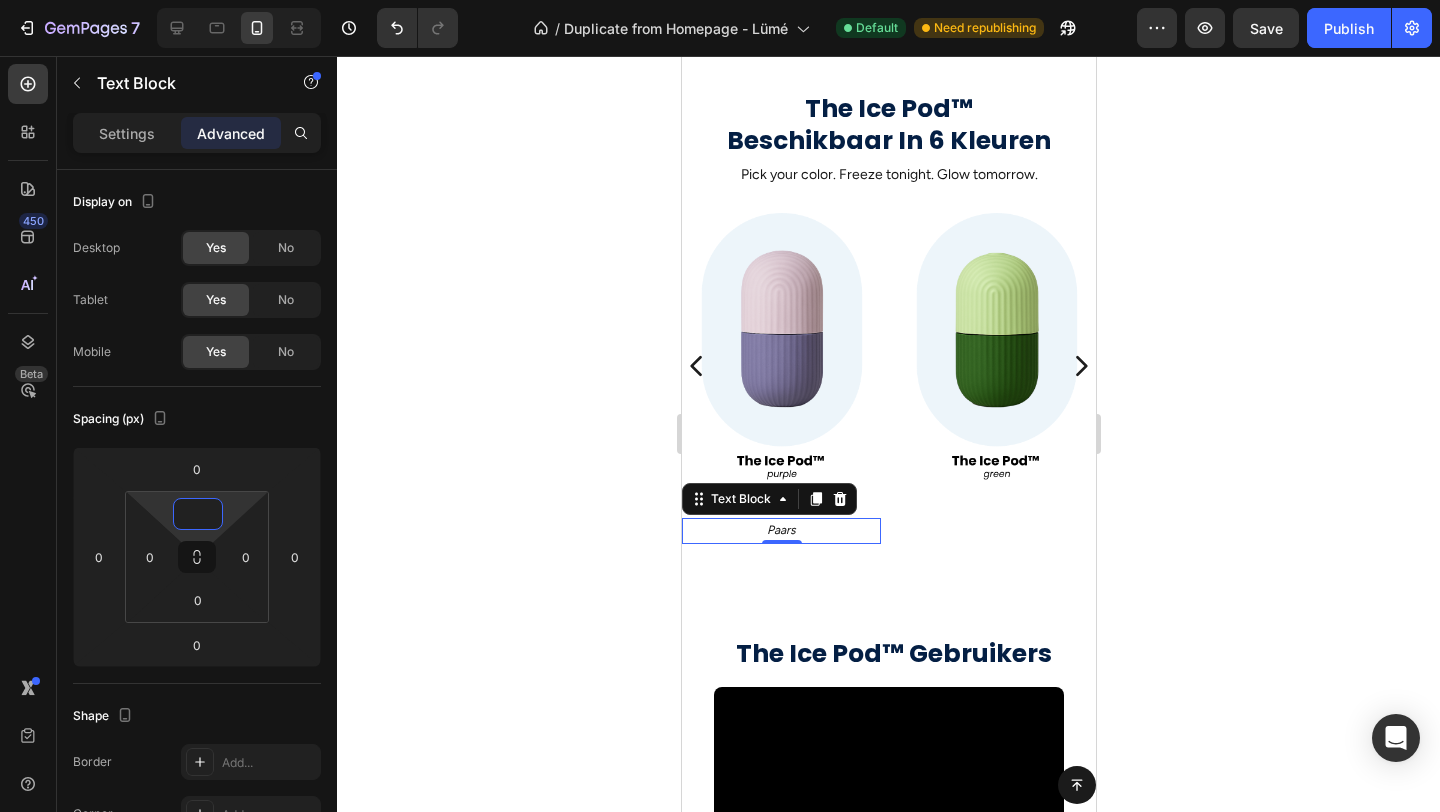 click on "The Ice Pod™ Gebruikers" at bounding box center (893, 654) 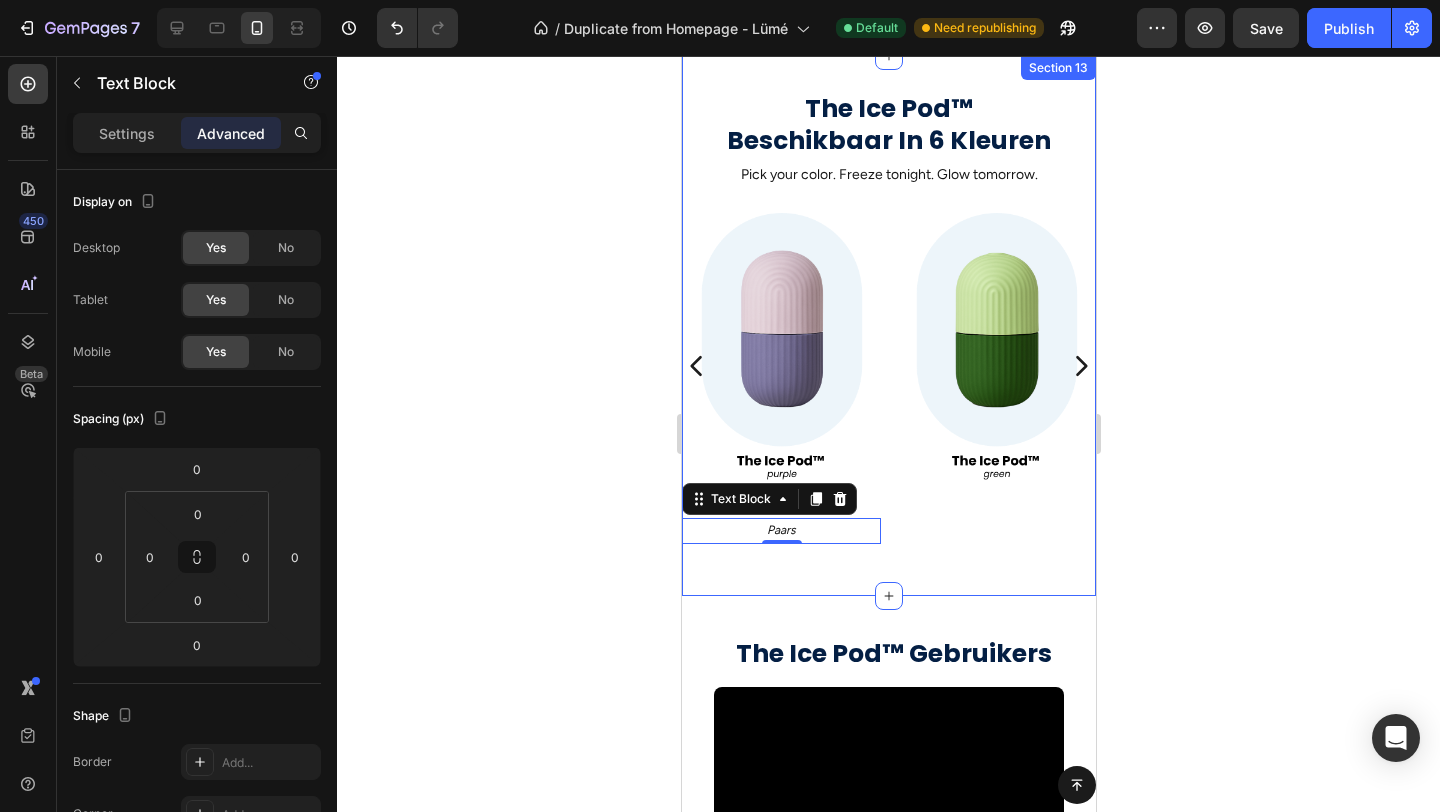 click on "Image The Ice Pod™  Text Block Paars Text Block   0 Image Image Image
Carousel" at bounding box center [888, 392] 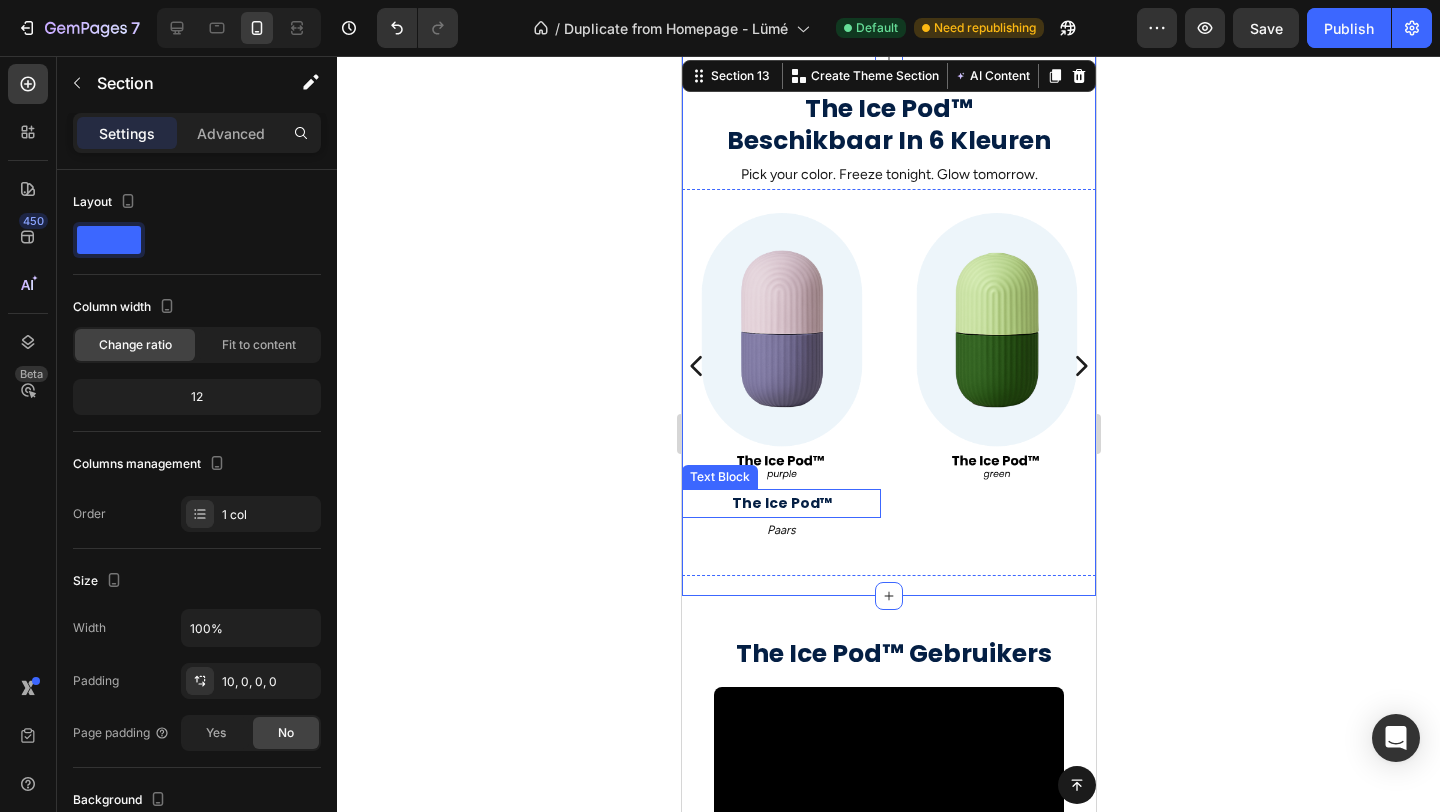 click on "The Ice Pod™" at bounding box center (780, 503) 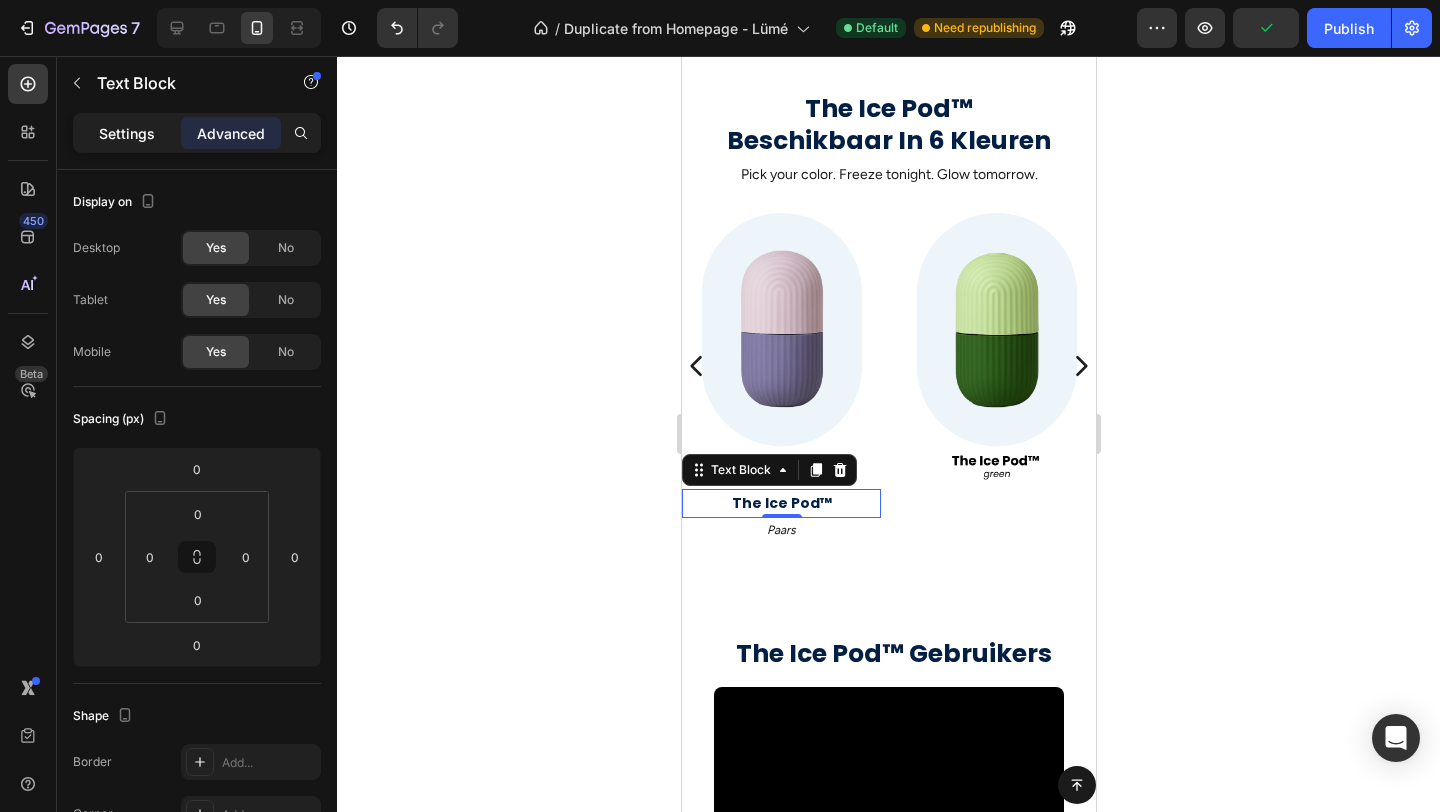 click on "Settings" at bounding box center (127, 133) 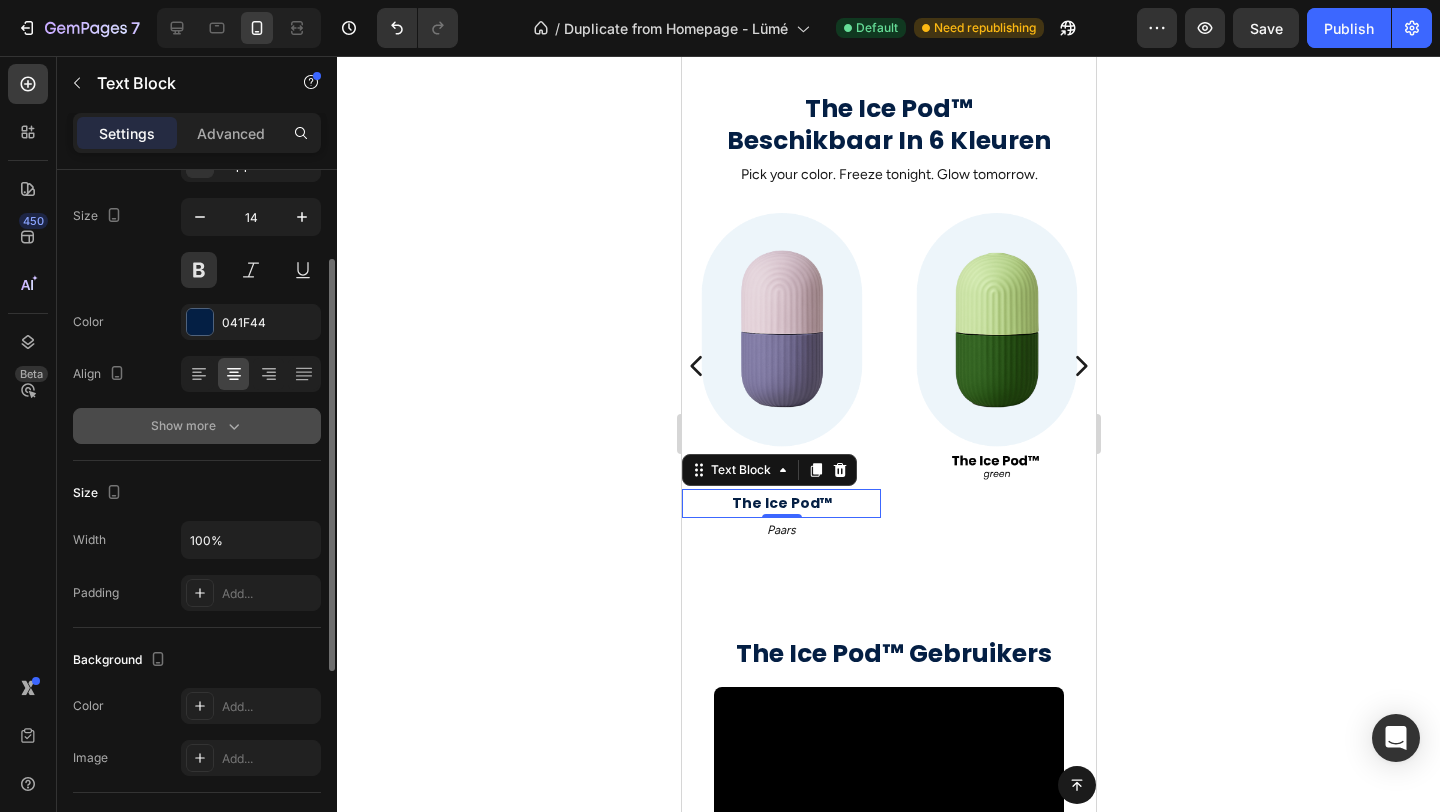 scroll, scrollTop: 155, scrollLeft: 0, axis: vertical 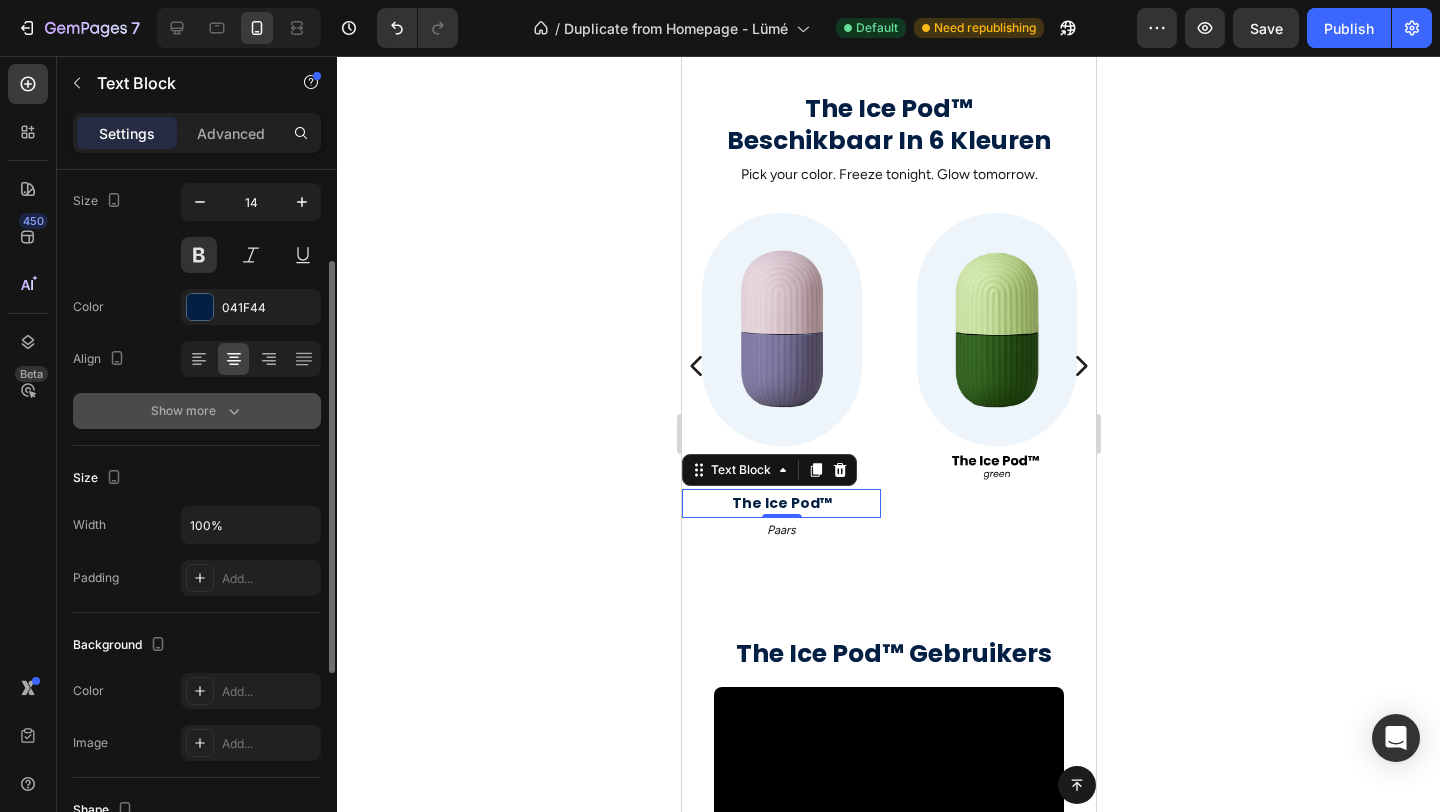 click on "Show more" at bounding box center [197, 411] 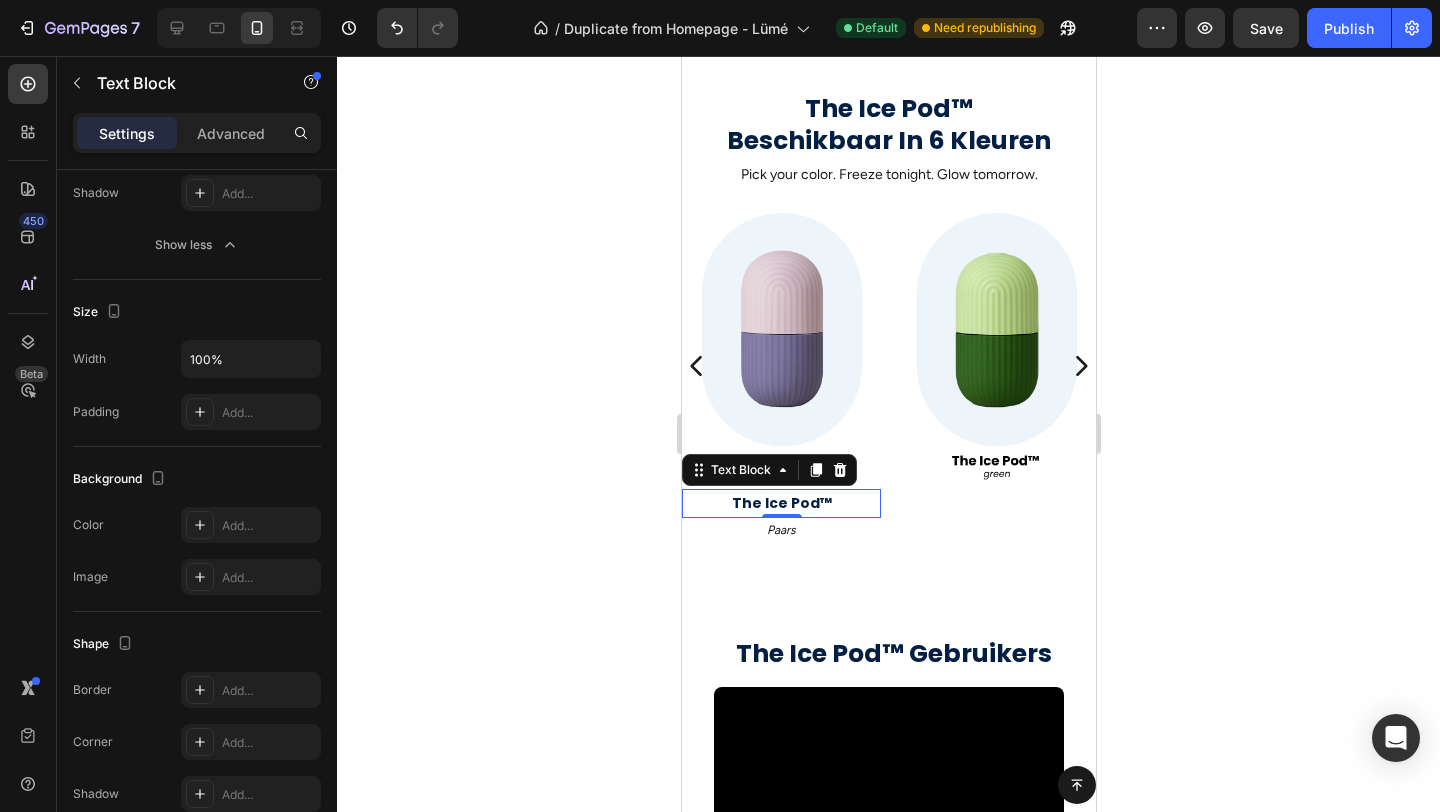 scroll, scrollTop: 124, scrollLeft: 0, axis: vertical 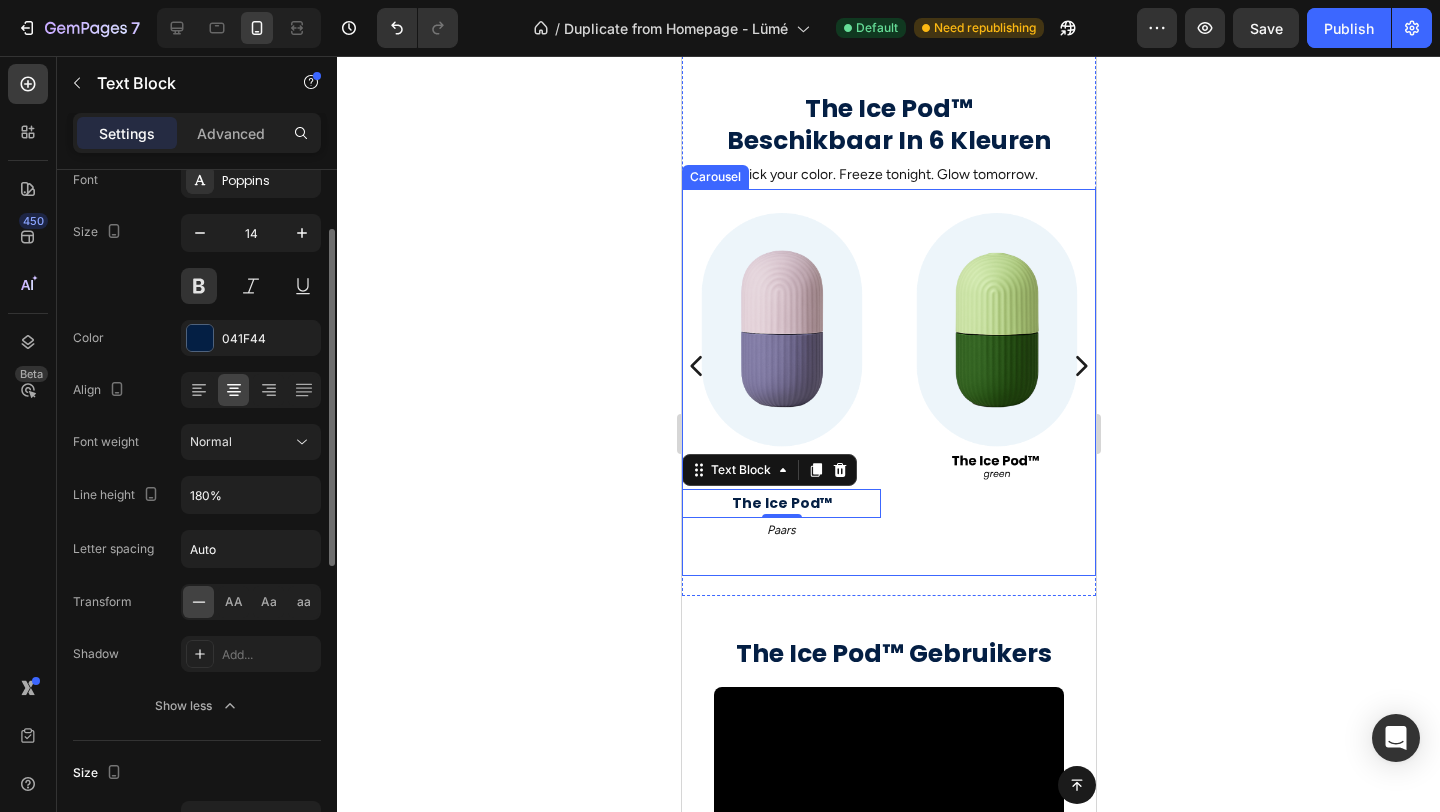 click on "Image The Ice Pod™  Text Block   0 Paars Text Block Image Image Image
Carousel" at bounding box center [888, 382] 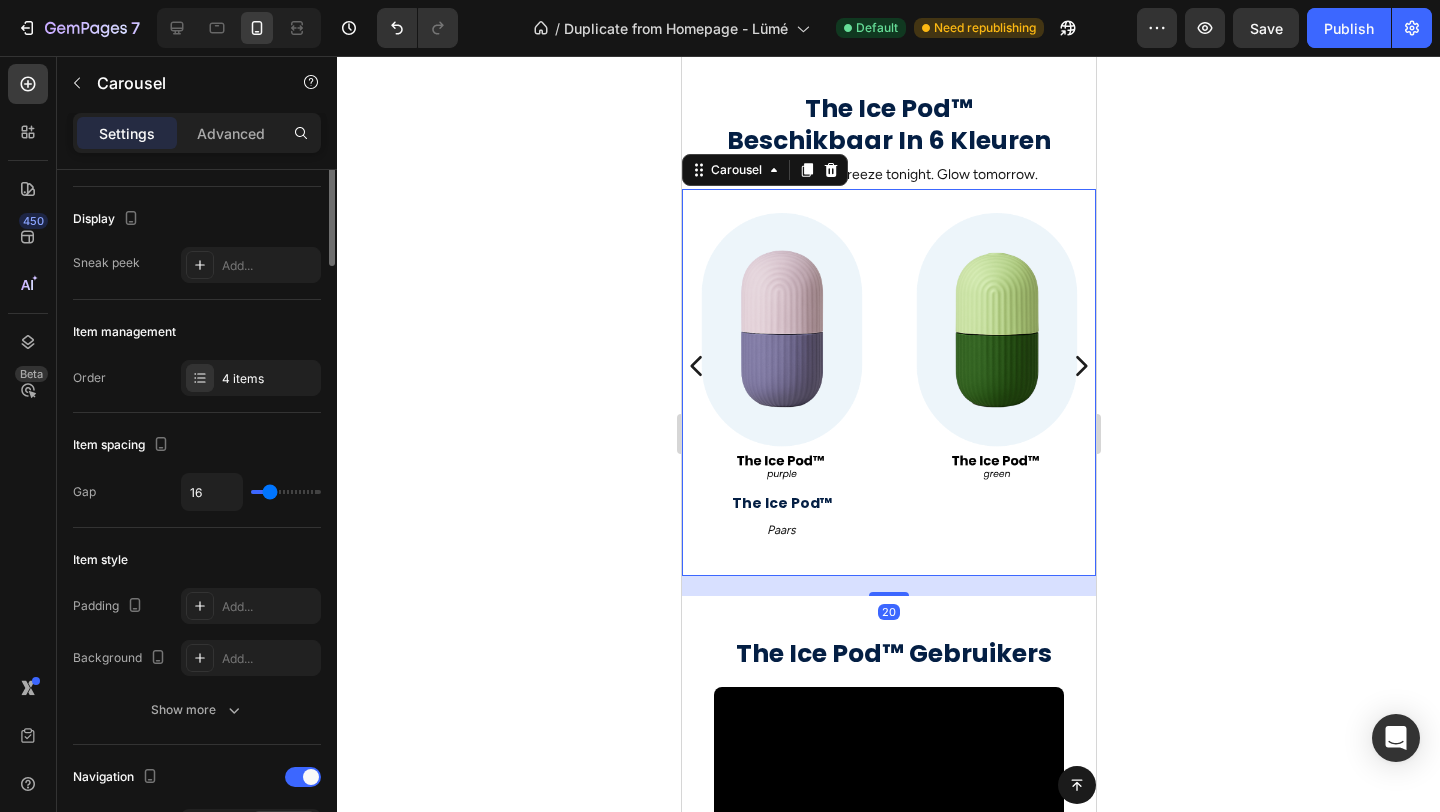 scroll, scrollTop: 0, scrollLeft: 0, axis: both 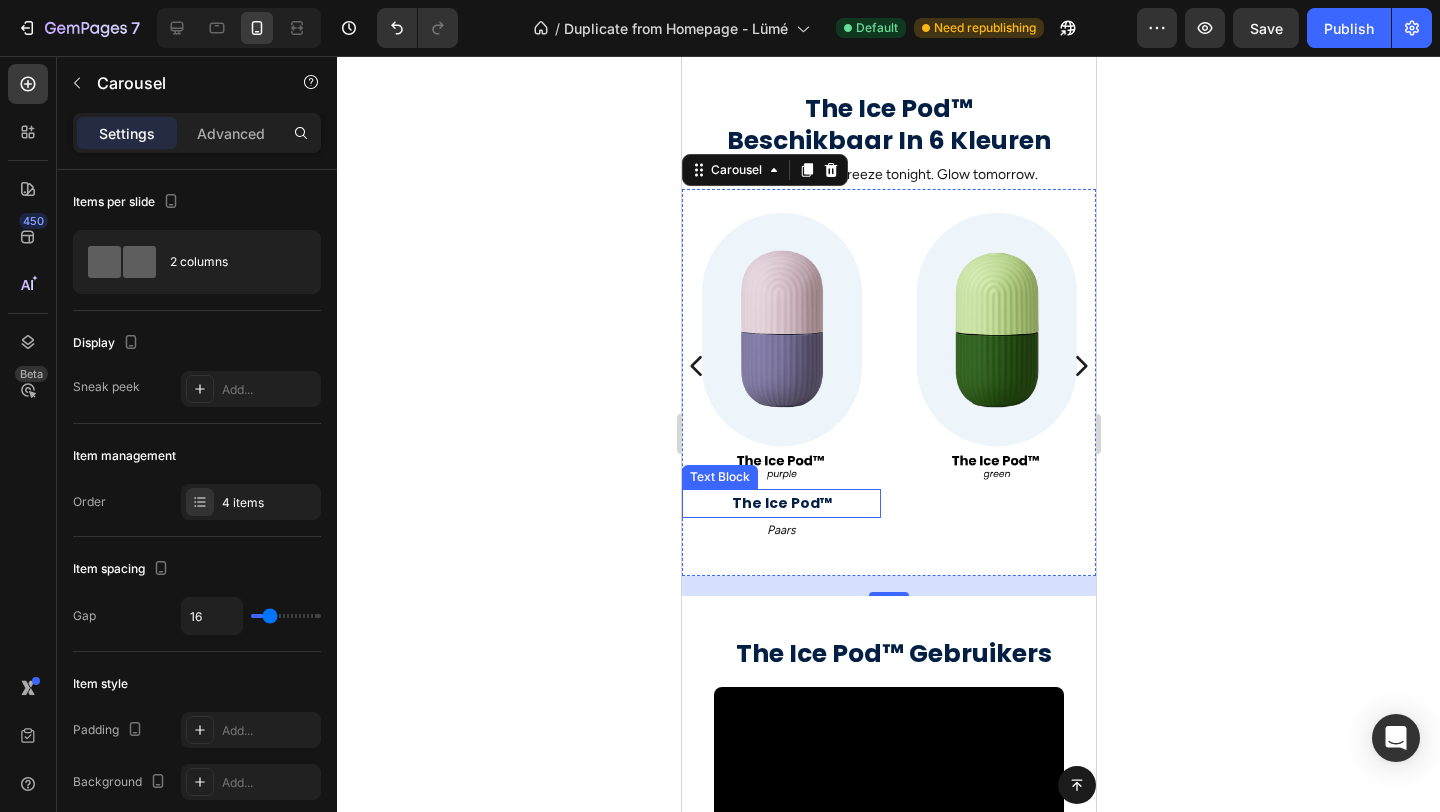 click on "The Ice Pod™" at bounding box center [780, 503] 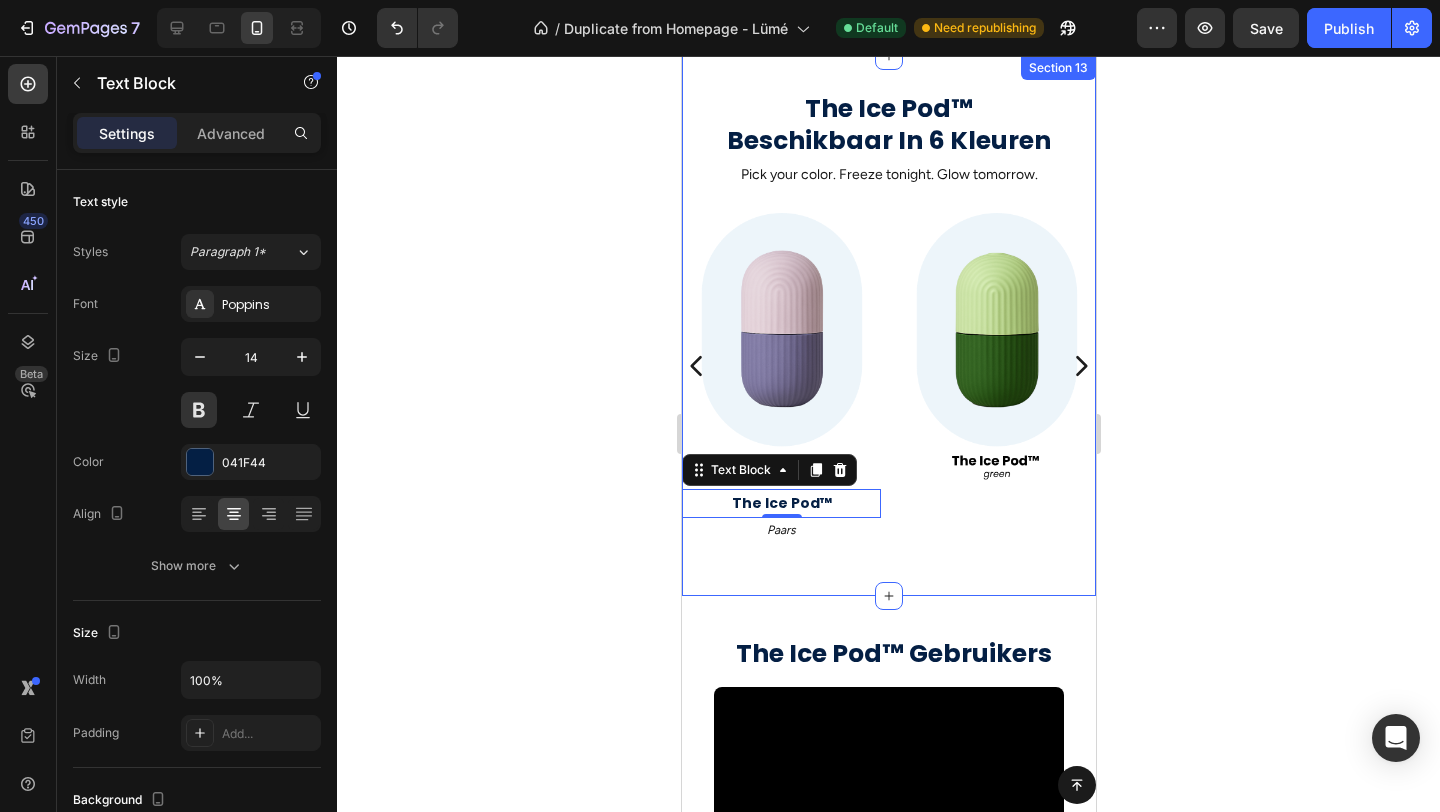 click on "Image The Ice Pod™  Text Block   0 Paars Text Block Image Image Image
Carousel" at bounding box center (888, 392) 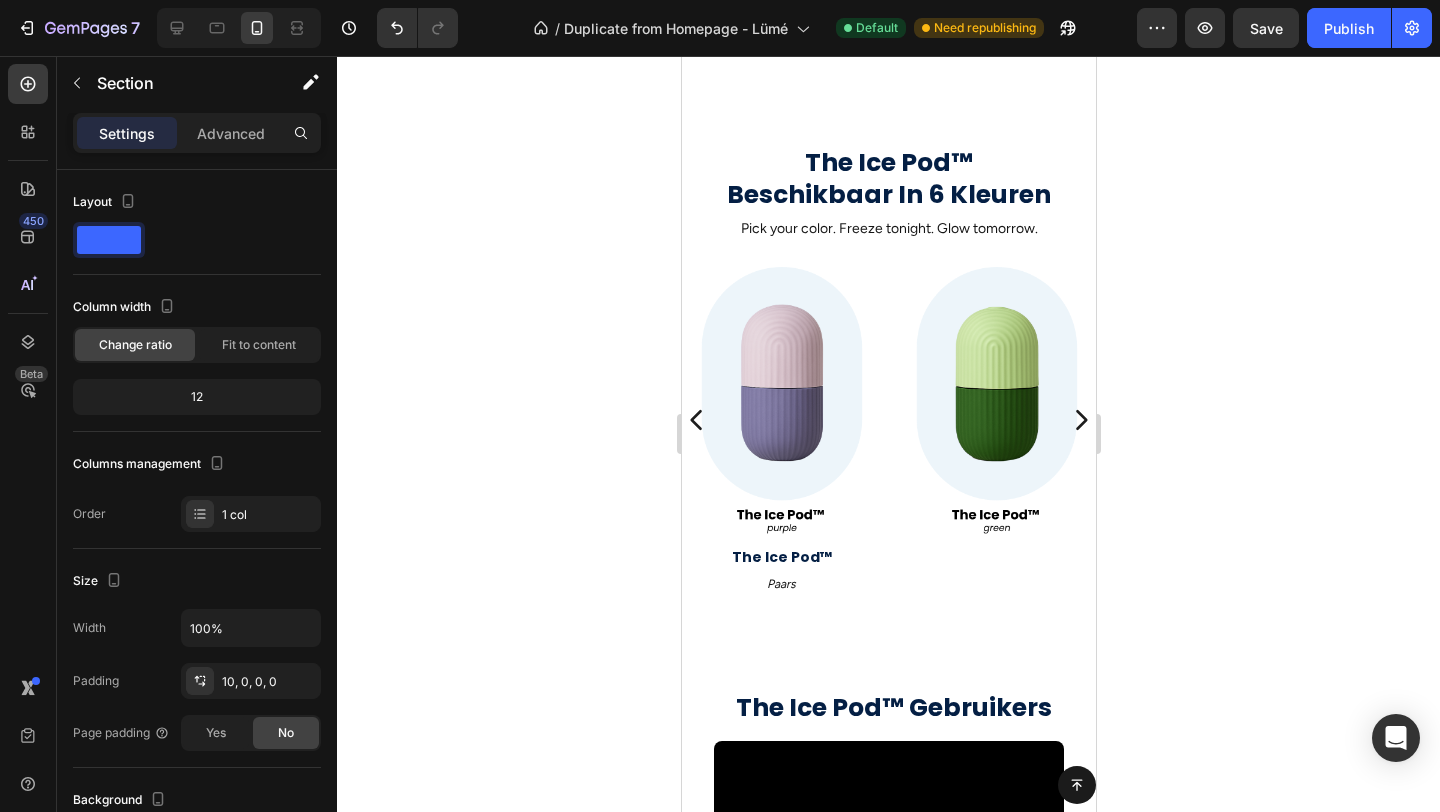 scroll, scrollTop: 1245, scrollLeft: 0, axis: vertical 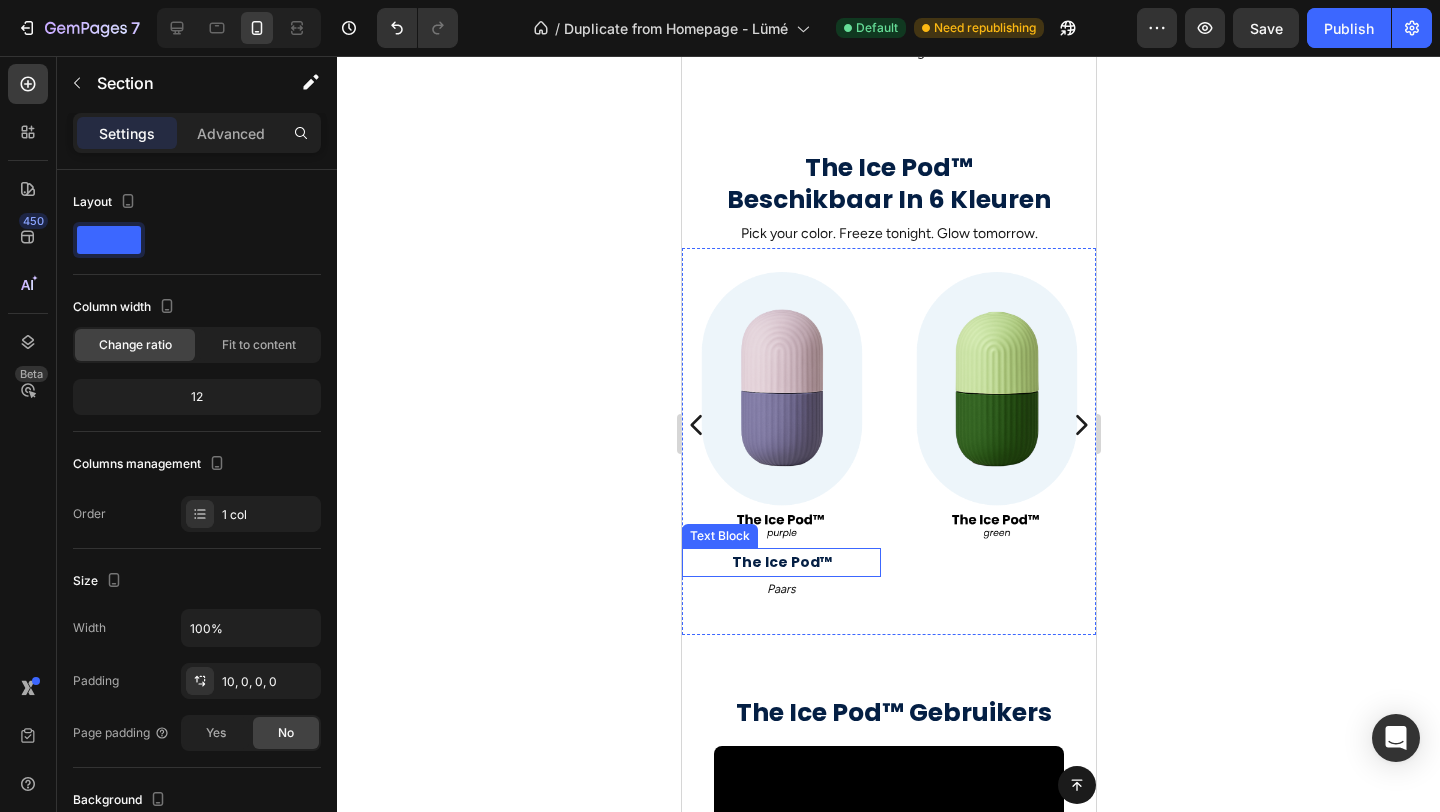 click on "The Ice Pod™" at bounding box center (780, 562) 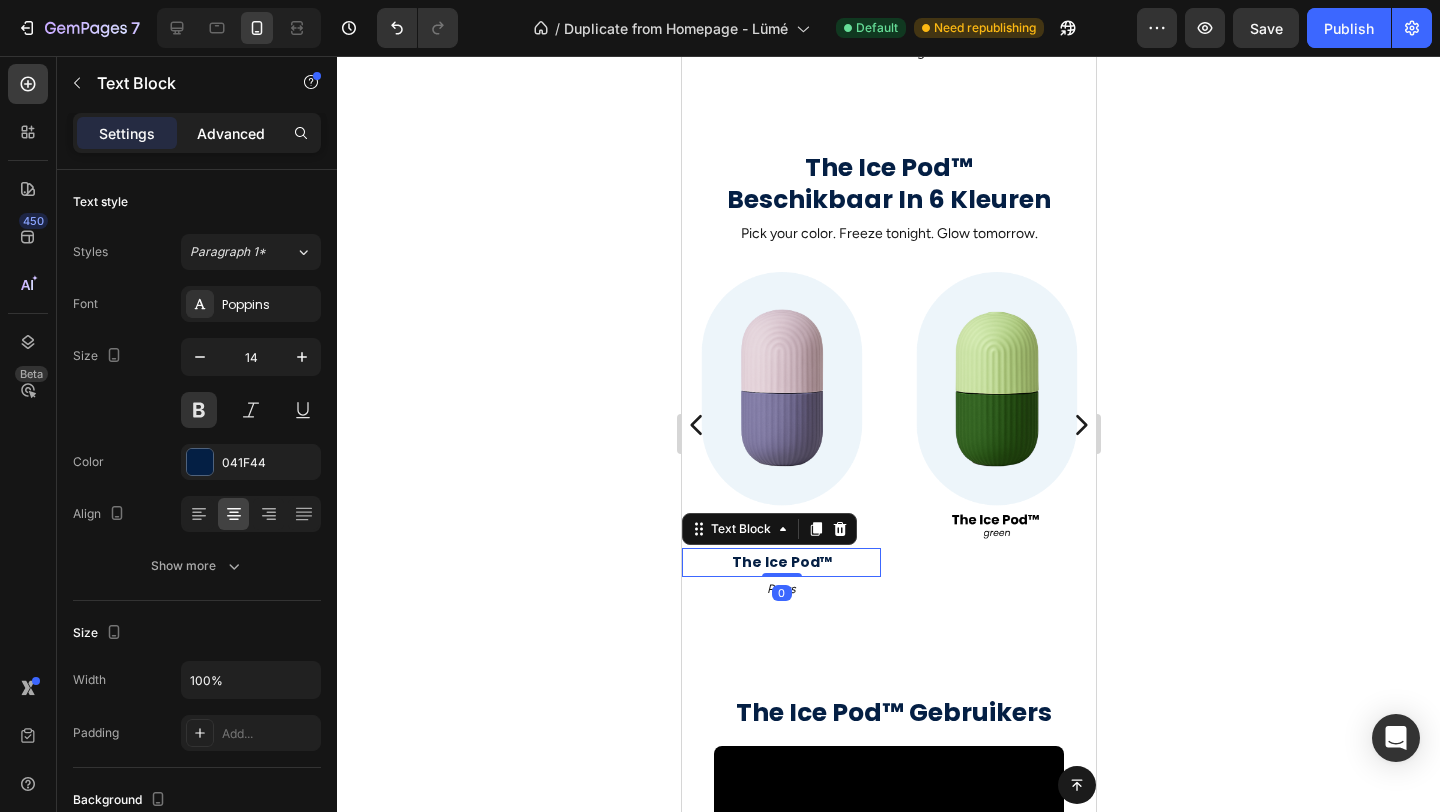 click on "Advanced" at bounding box center [231, 133] 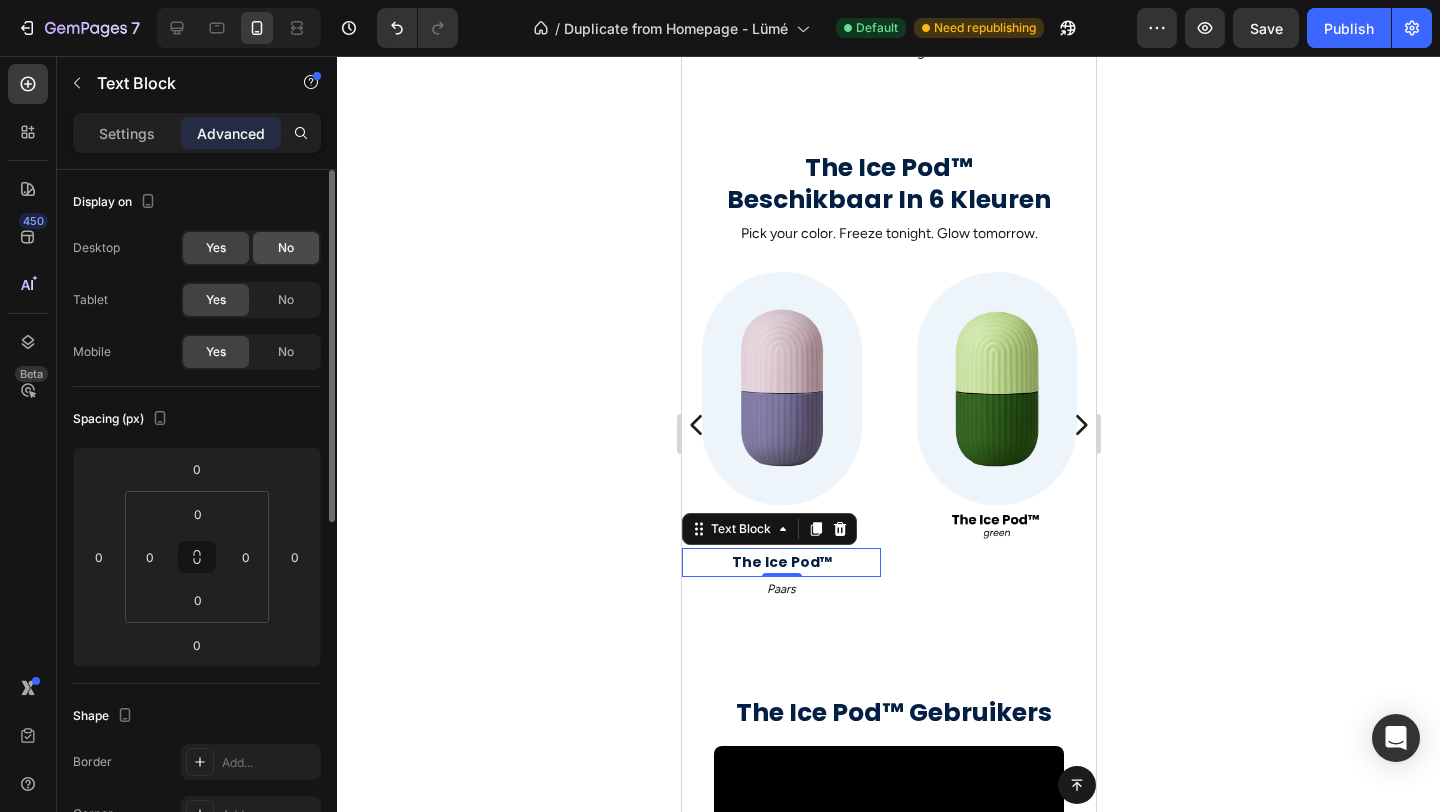 click on "No" 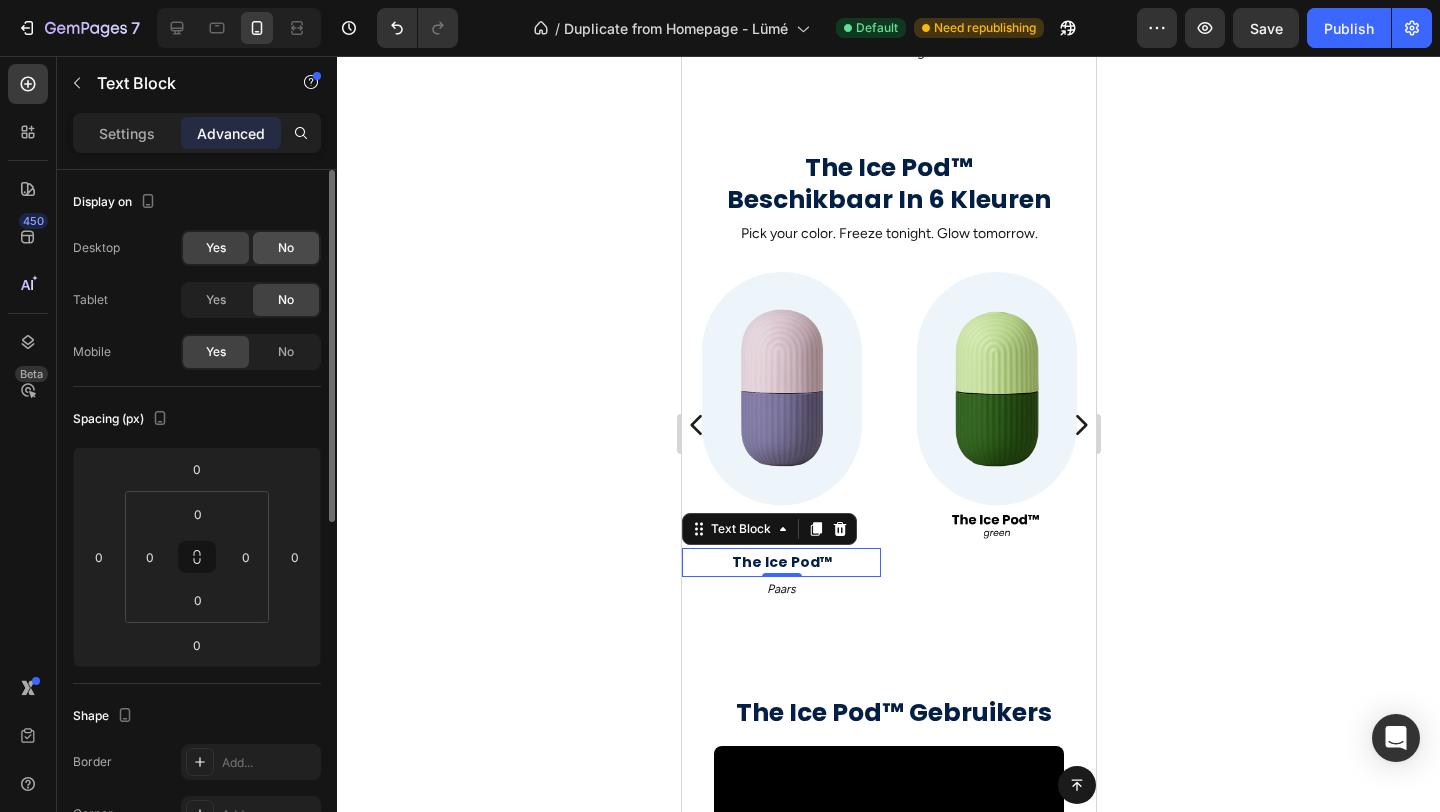 click on "No" 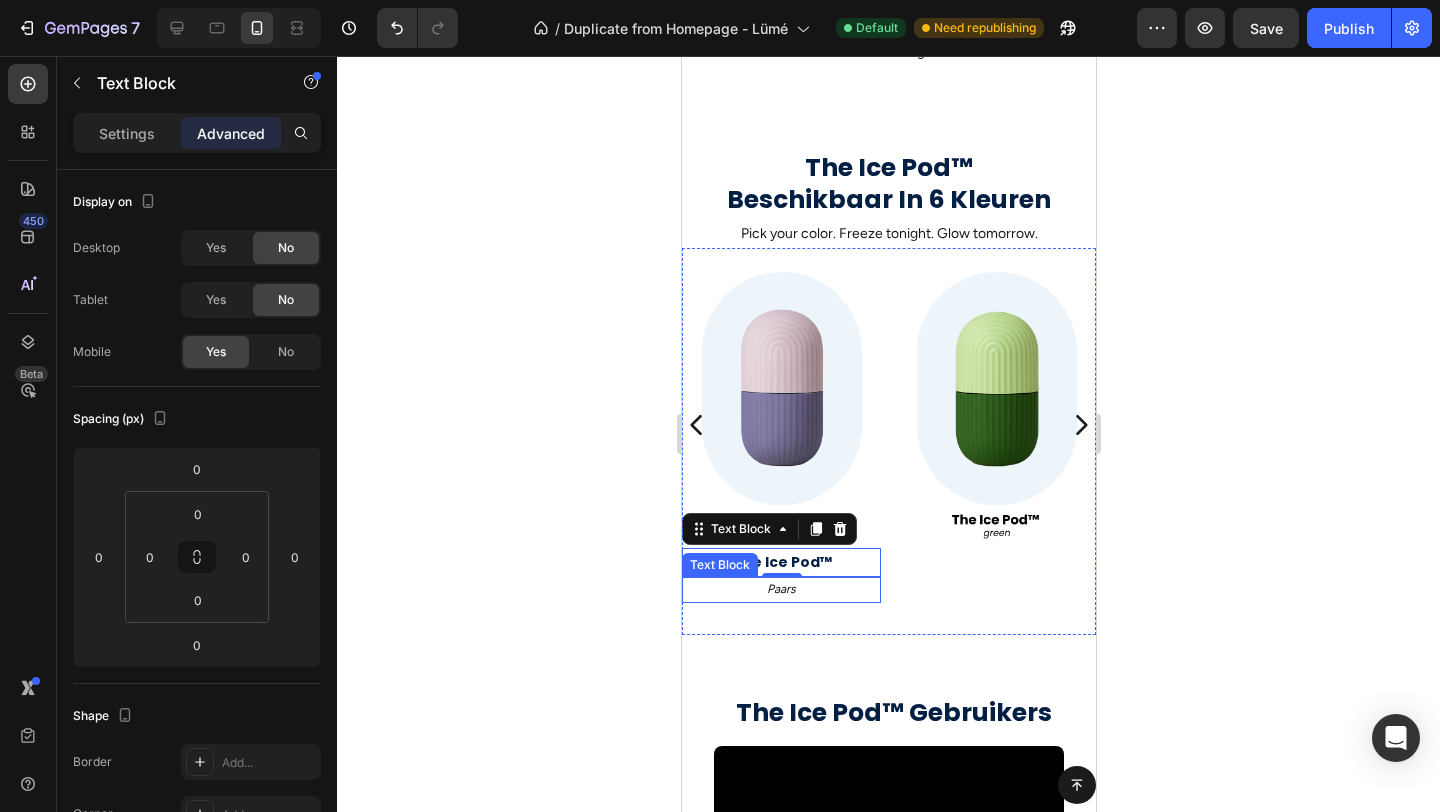 click on "Paars" at bounding box center [780, 590] 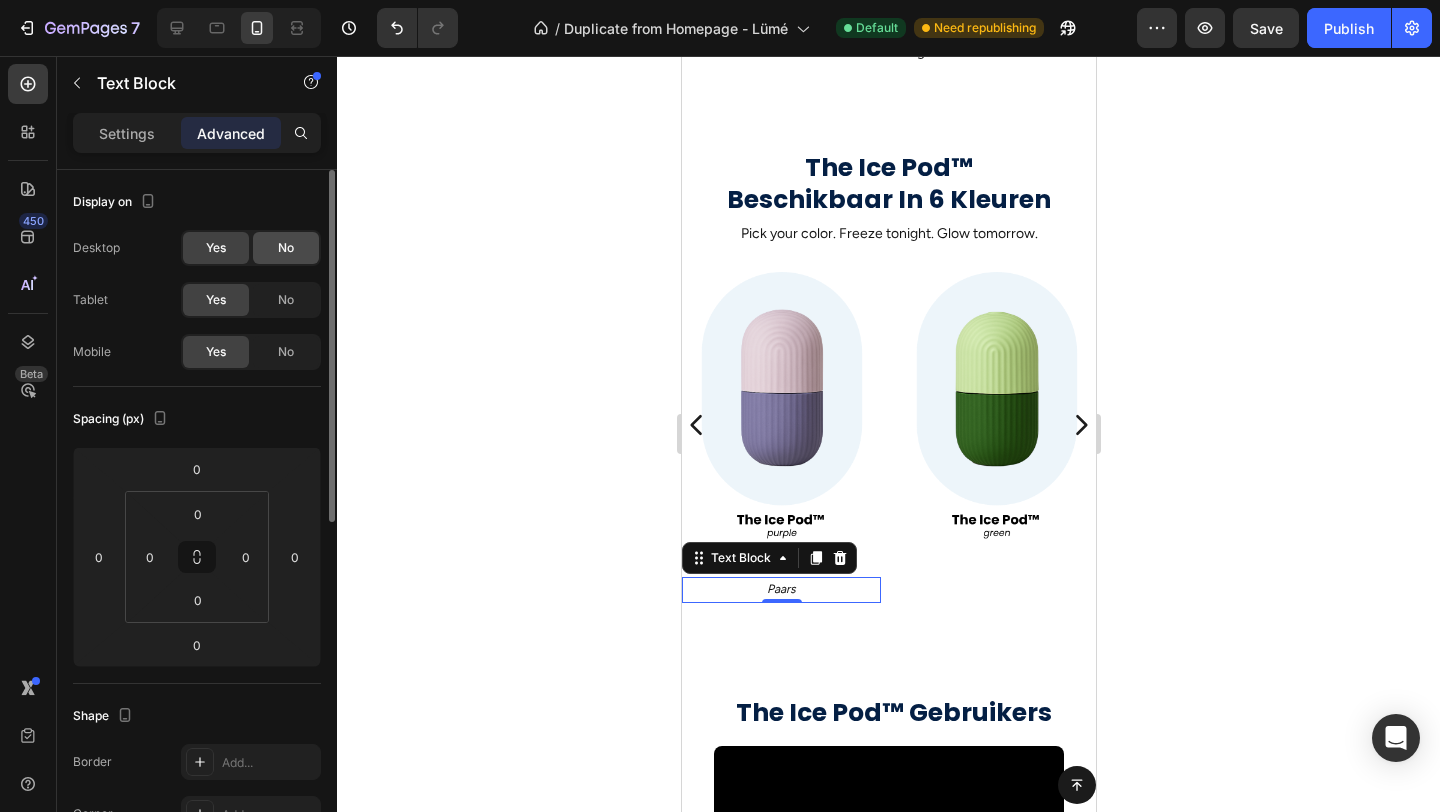 click on "No" 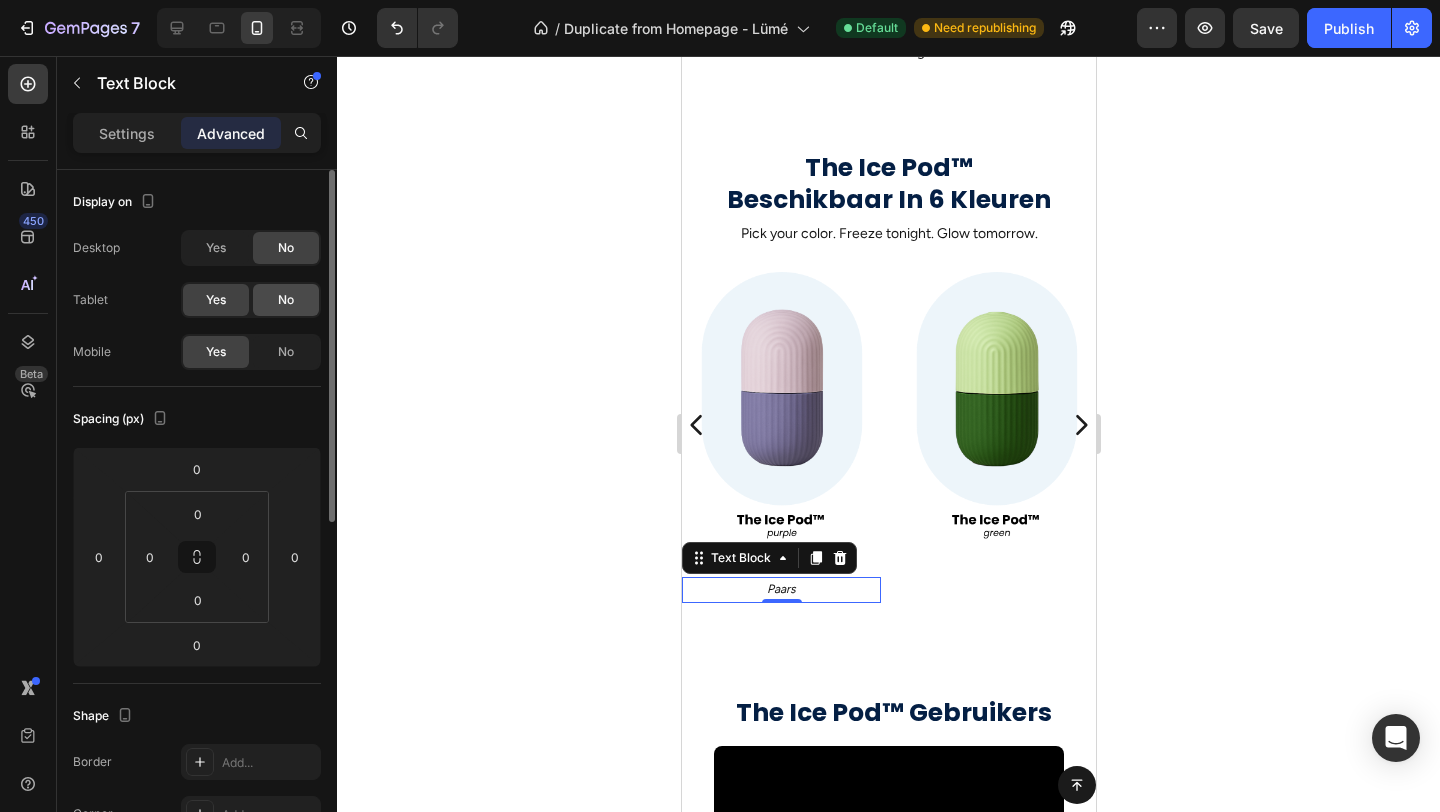 click on "No" 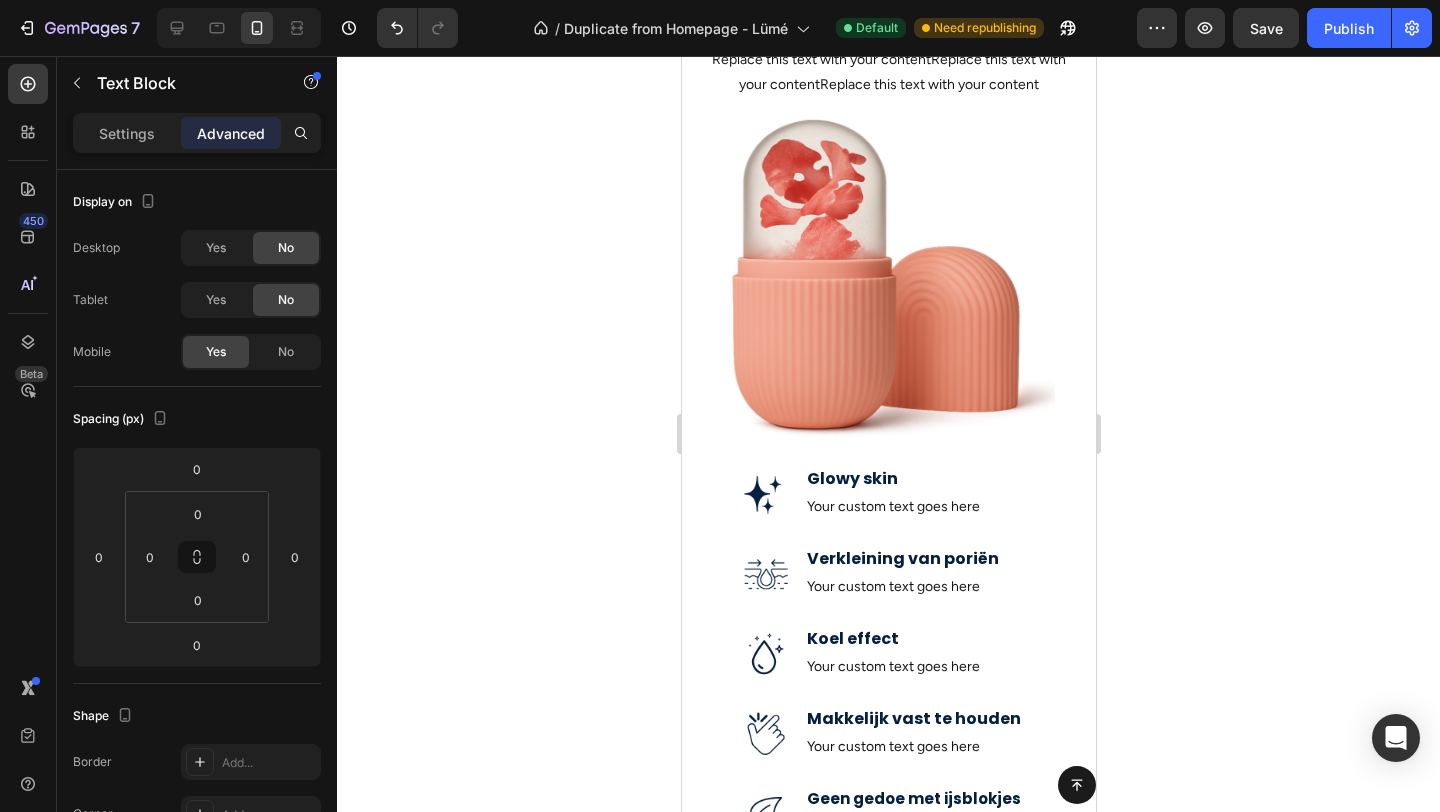 scroll, scrollTop: 0, scrollLeft: 0, axis: both 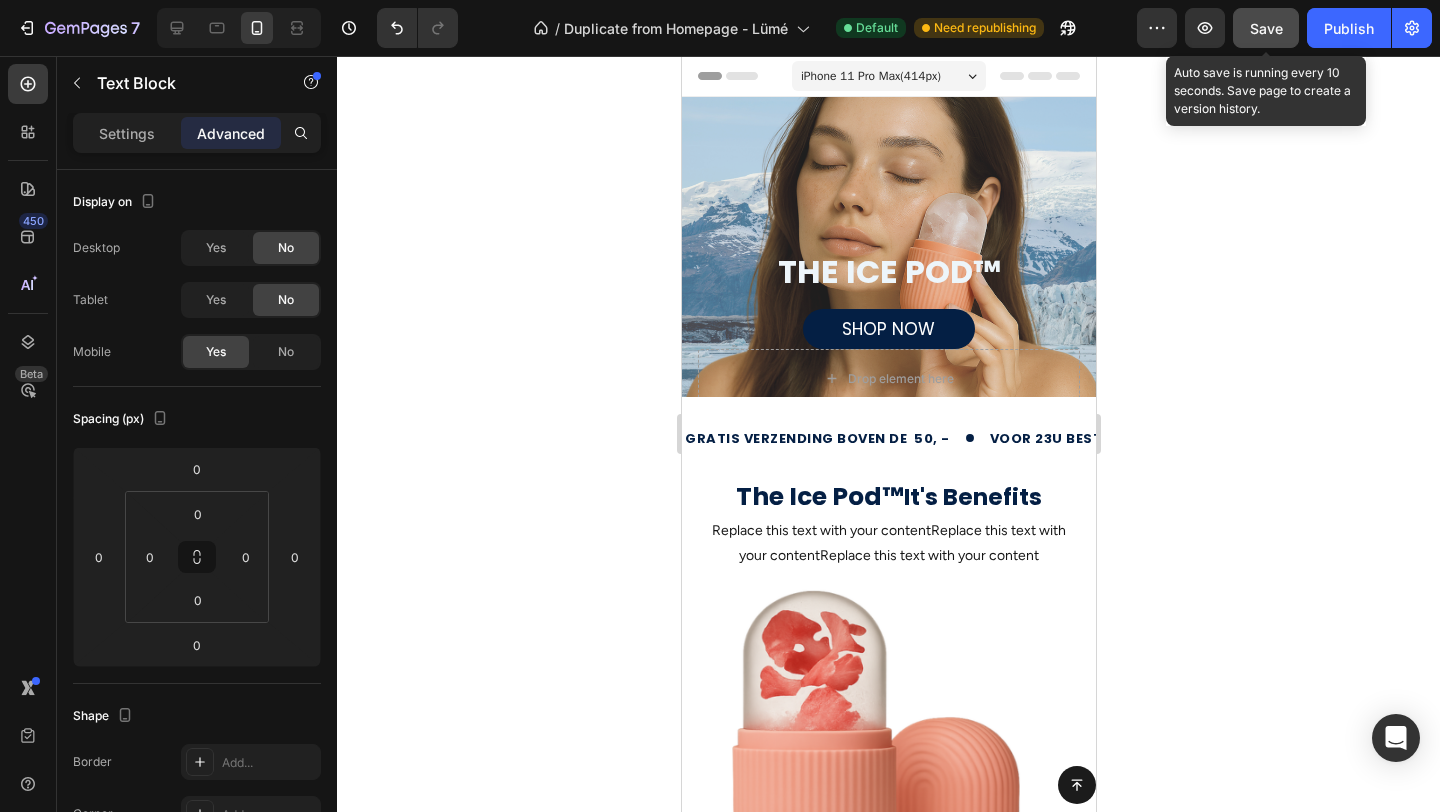 click on "Save" at bounding box center [1266, 28] 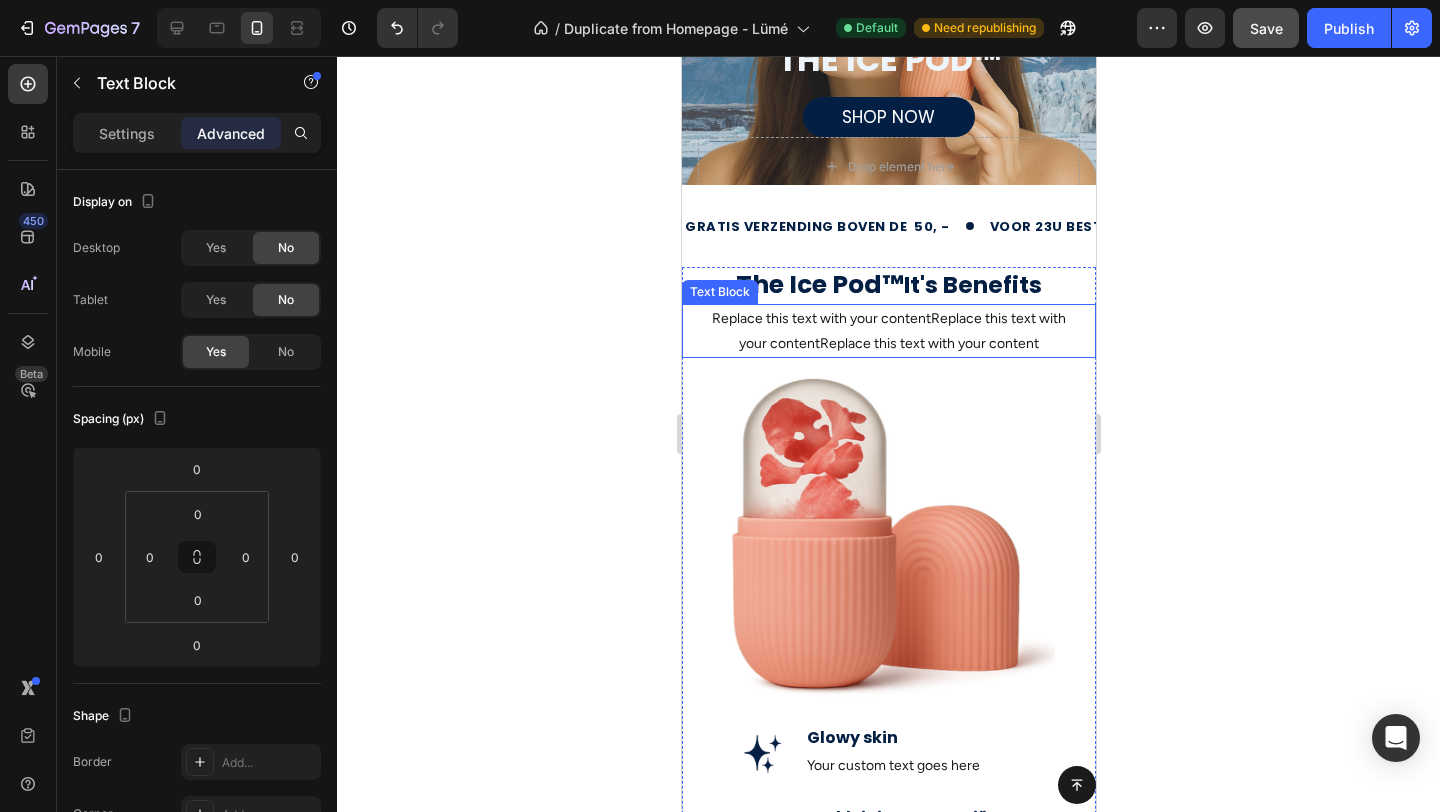 scroll, scrollTop: 242, scrollLeft: 0, axis: vertical 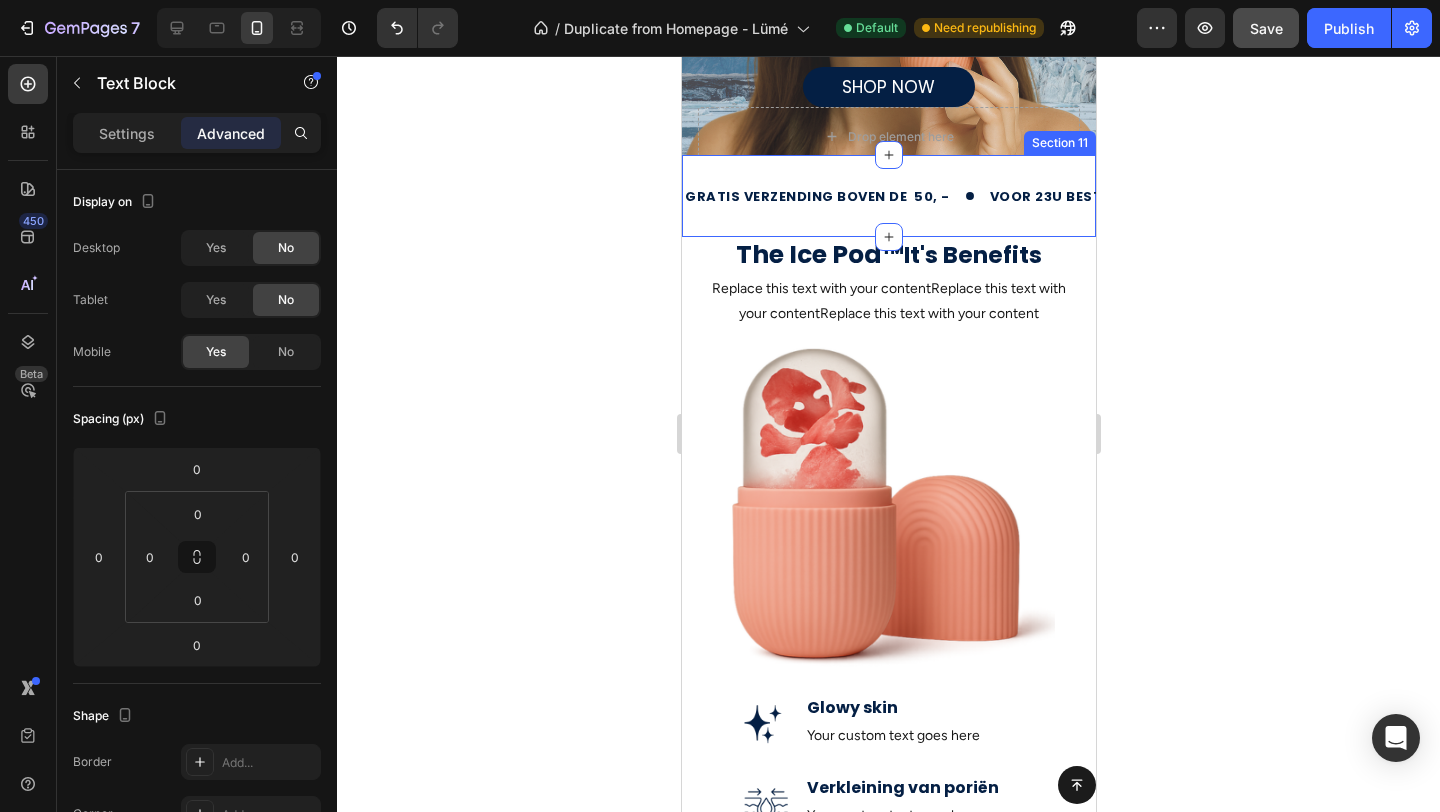 click on "gratis verzending boven de  50, - Text
voor 23u besteld = morgen in huis Text
retourneren binnen 14 dagen Text
gratis verzending boven de  50, - Text
voor 23u besteld = morgen in huis Text
retourneren binnen 14 dagen Text
Marquee" at bounding box center [888, 196] 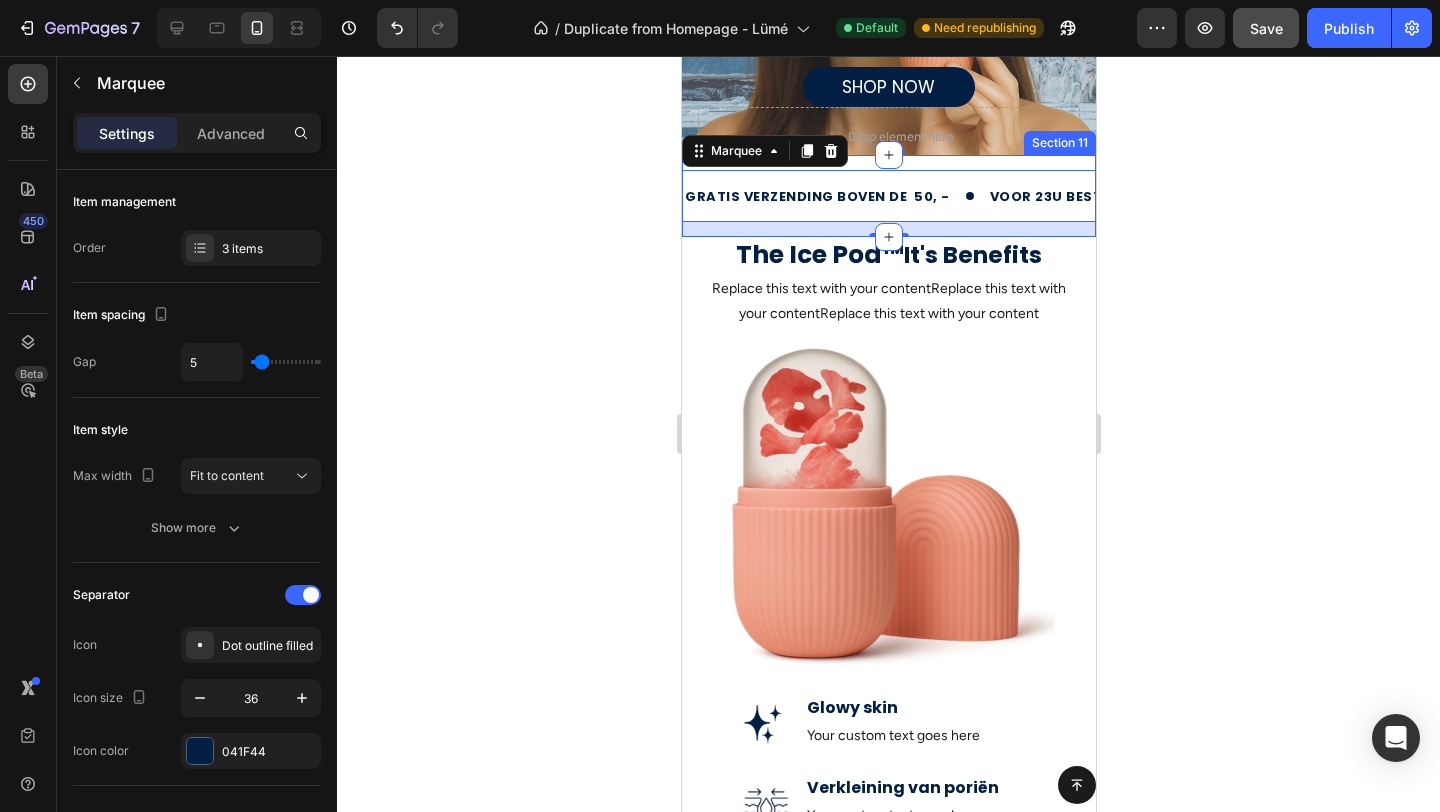 click on "gratis verzending boven de  50, - Text
voor 23u besteld = morgen in huis Text
retourneren binnen 14 dagen Text
gratis verzending boven de  50, - Text
voor 23u besteld = morgen in huis Text
retourneren binnen 14 dagen Text
Marquee   15" at bounding box center [888, 196] 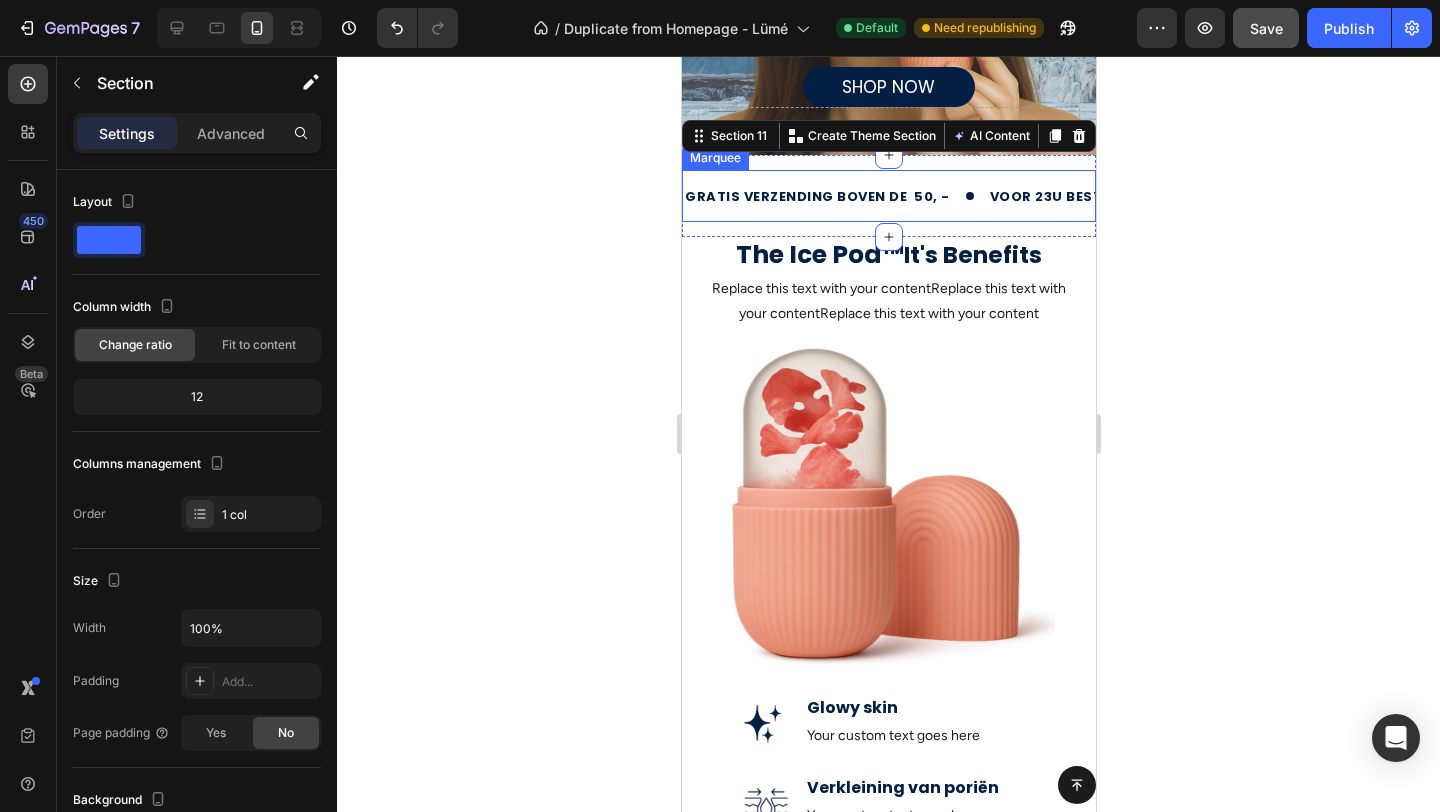 scroll, scrollTop: 203, scrollLeft: 0, axis: vertical 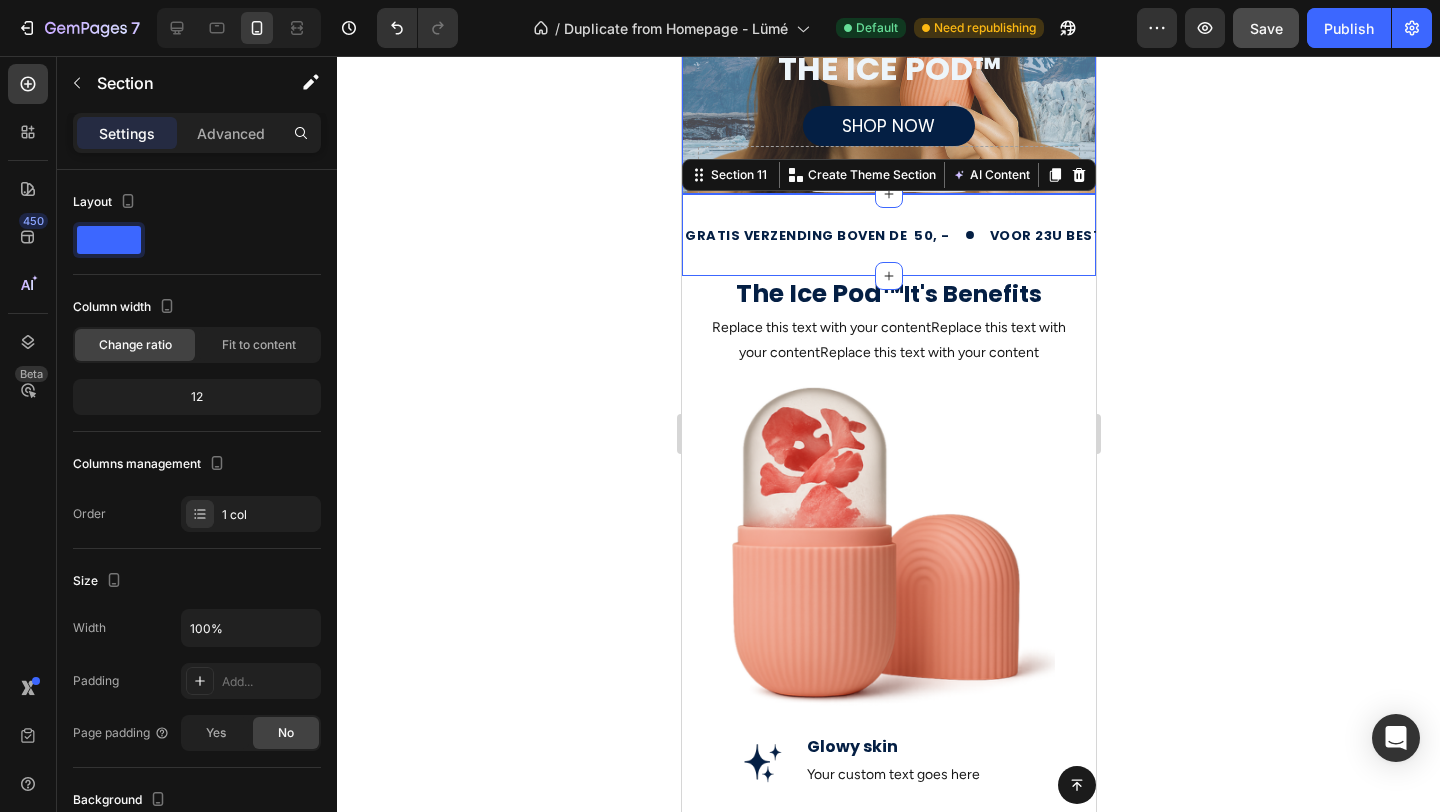 click on "Drop element here" at bounding box center [888, 176] 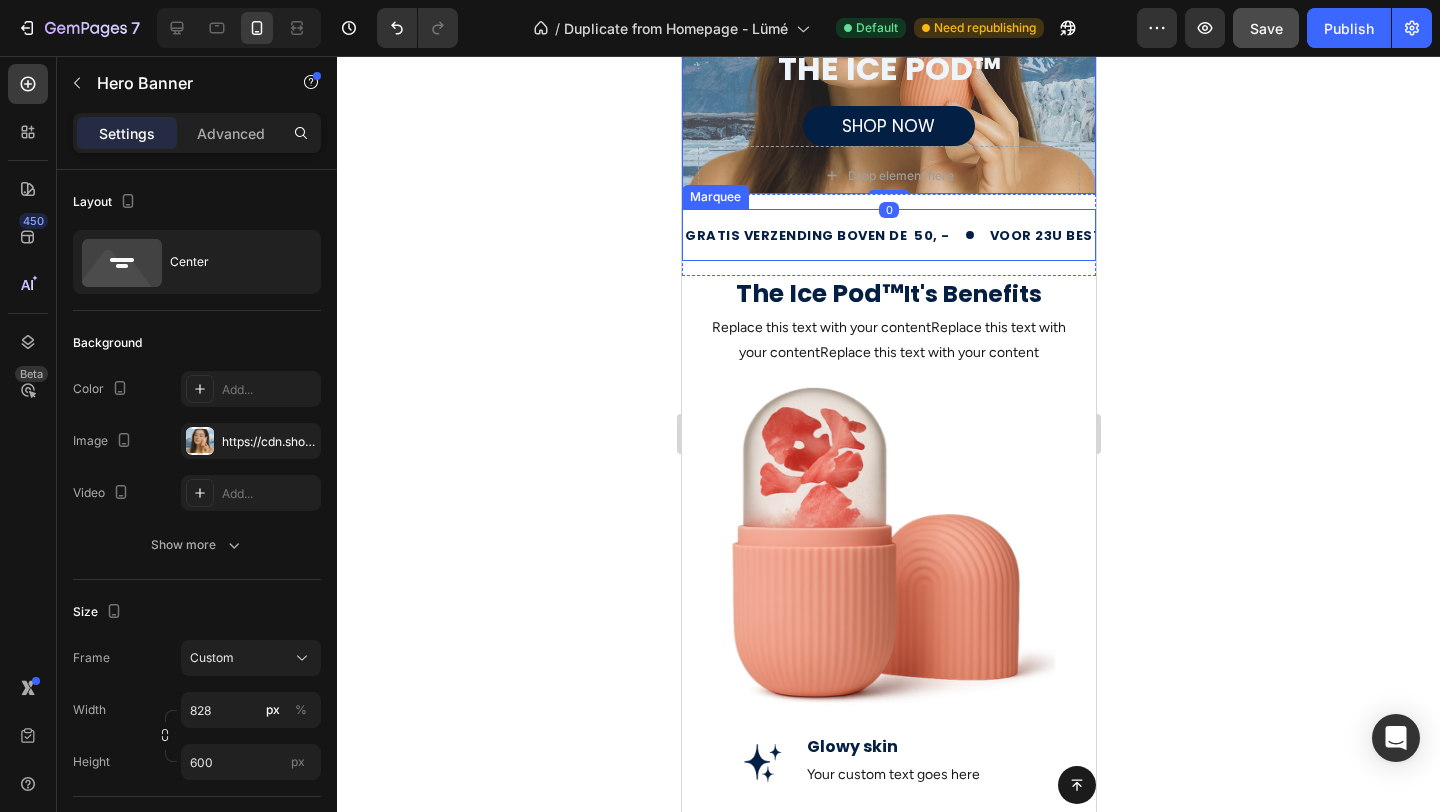 click 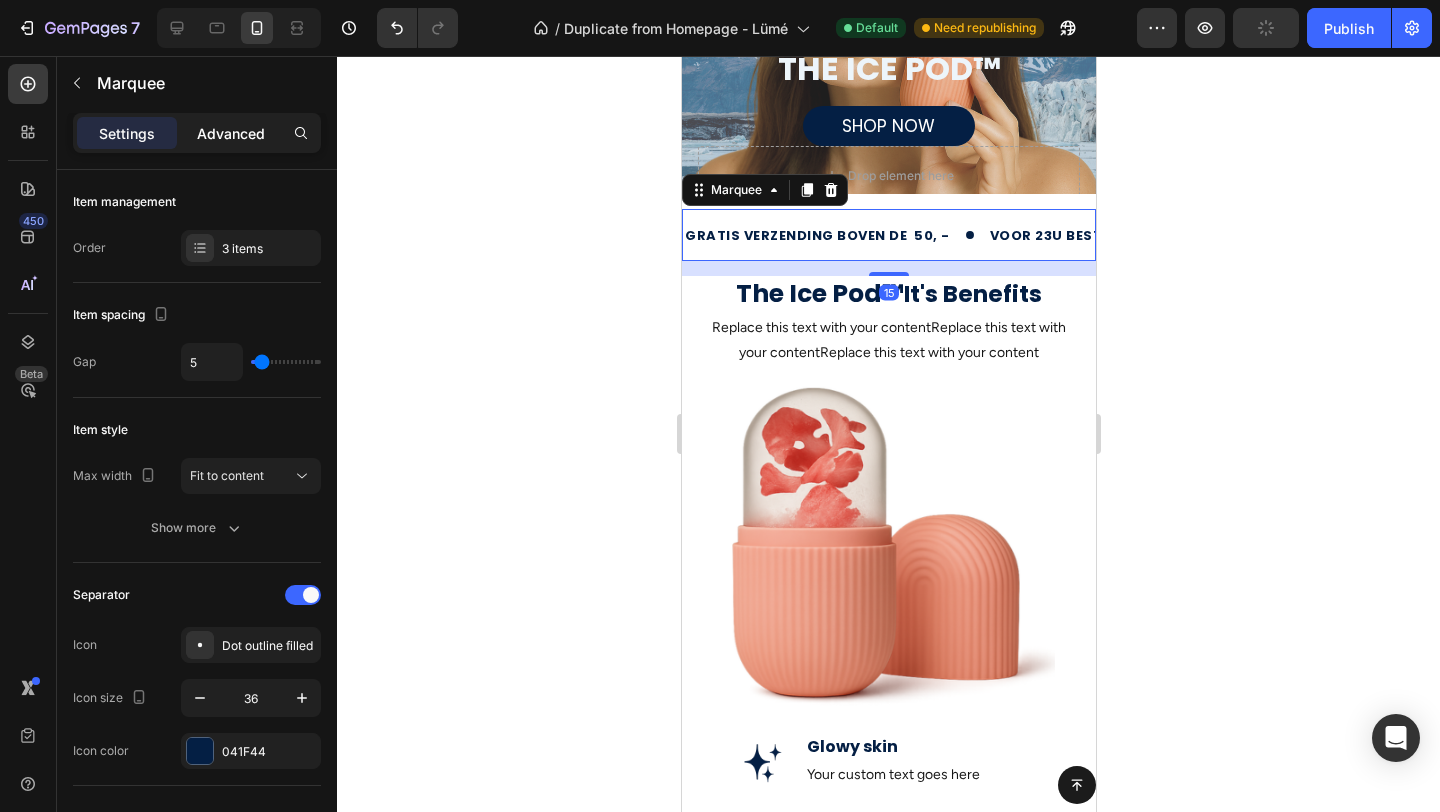 click on "Advanced" at bounding box center (231, 133) 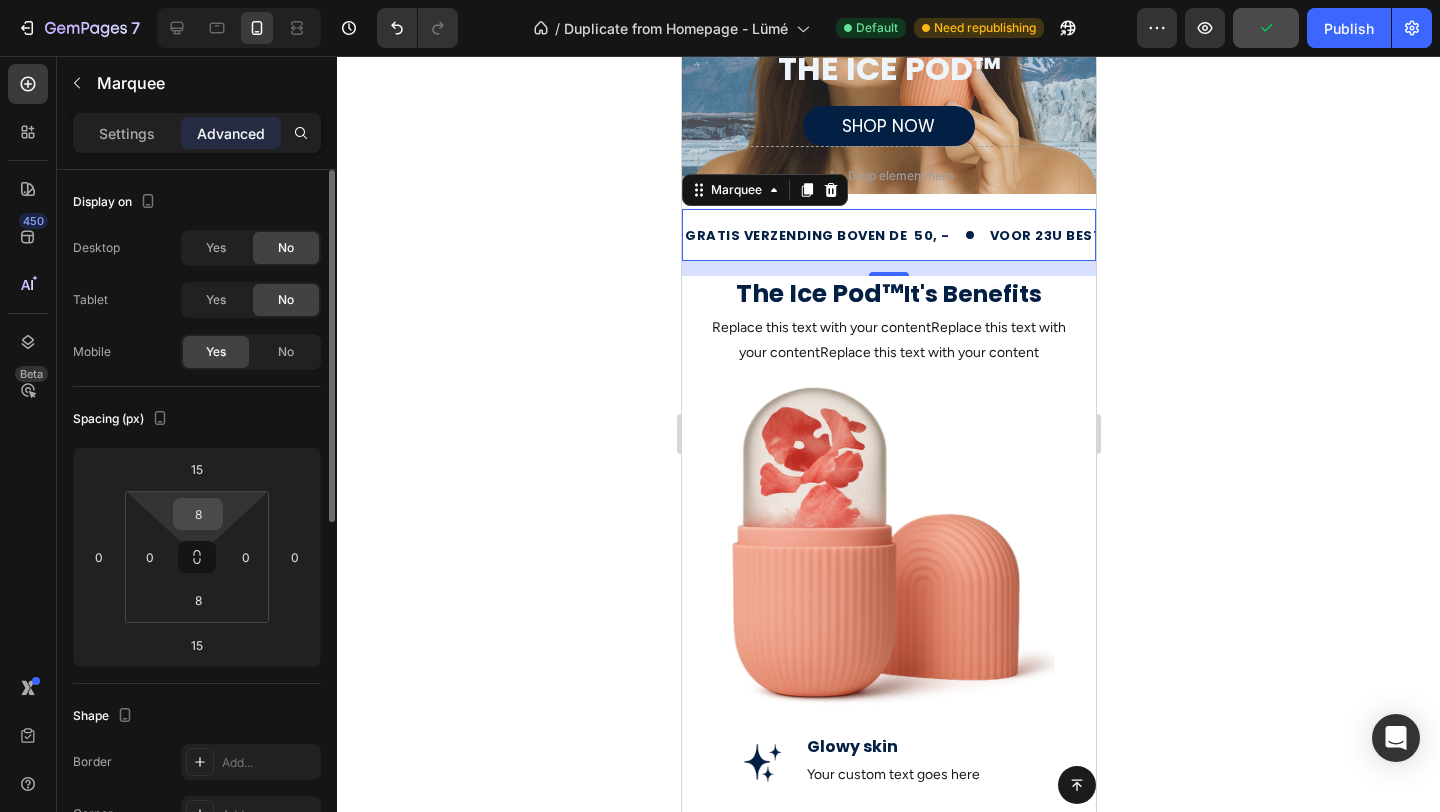 click on "8" at bounding box center [198, 514] 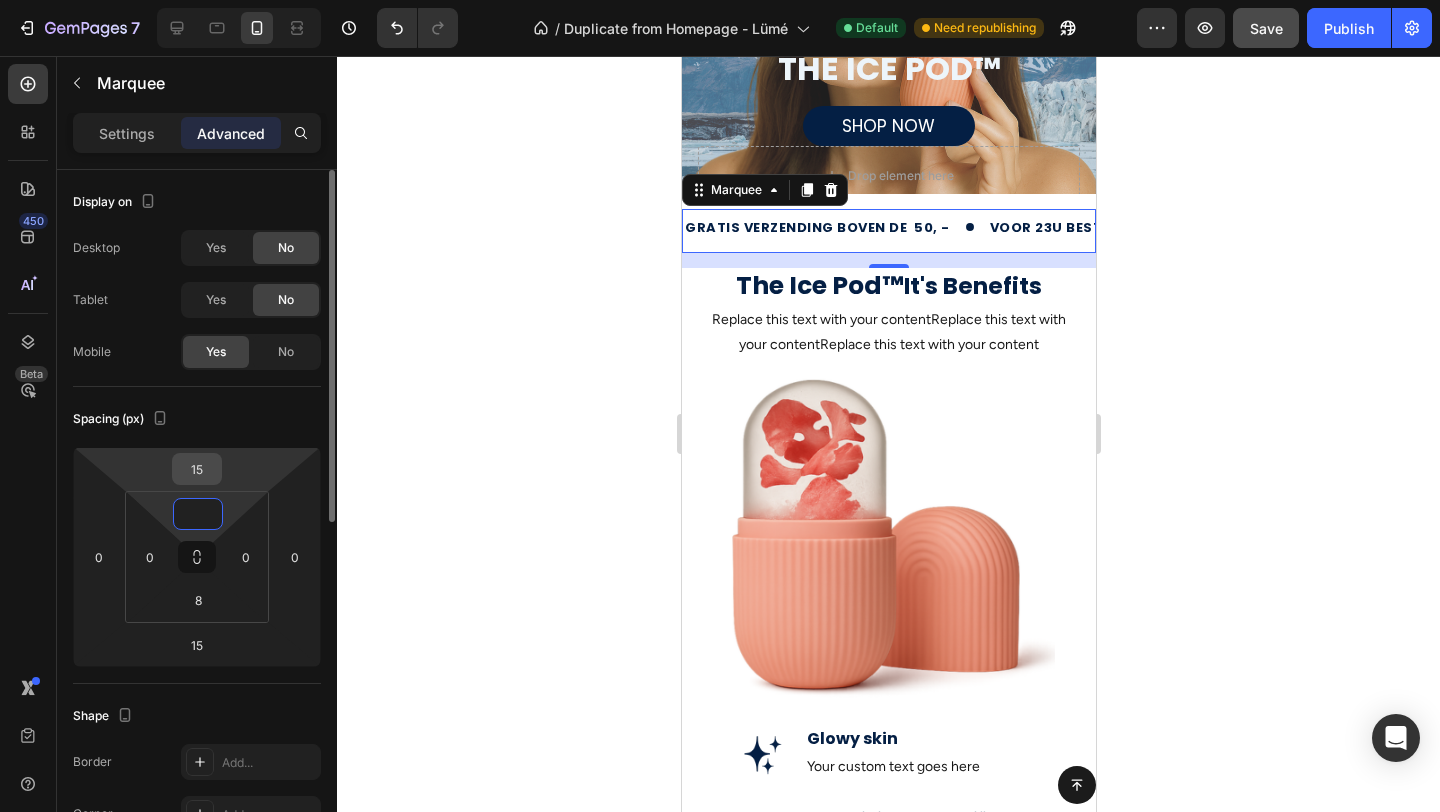 type on "0" 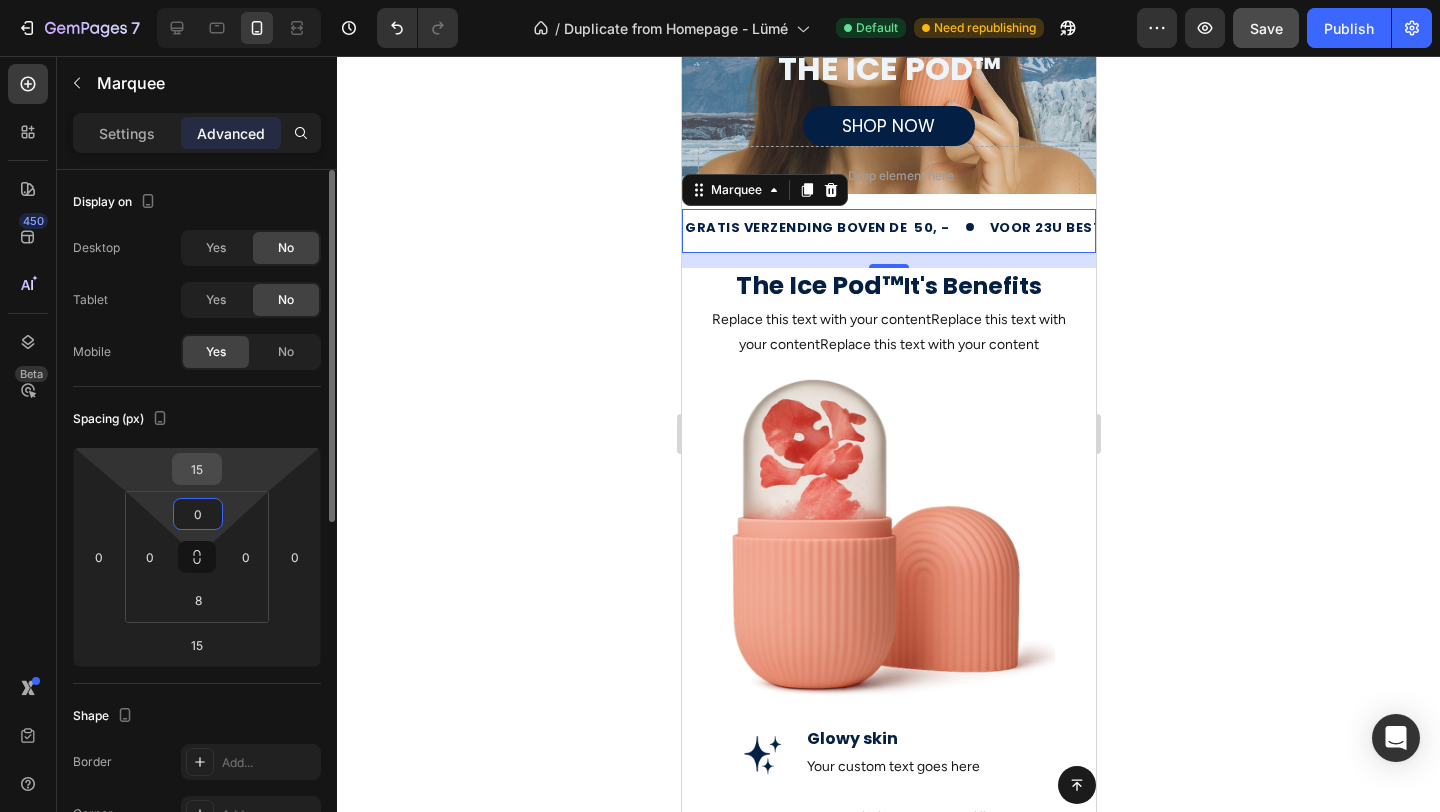 click on "15" at bounding box center (197, 469) 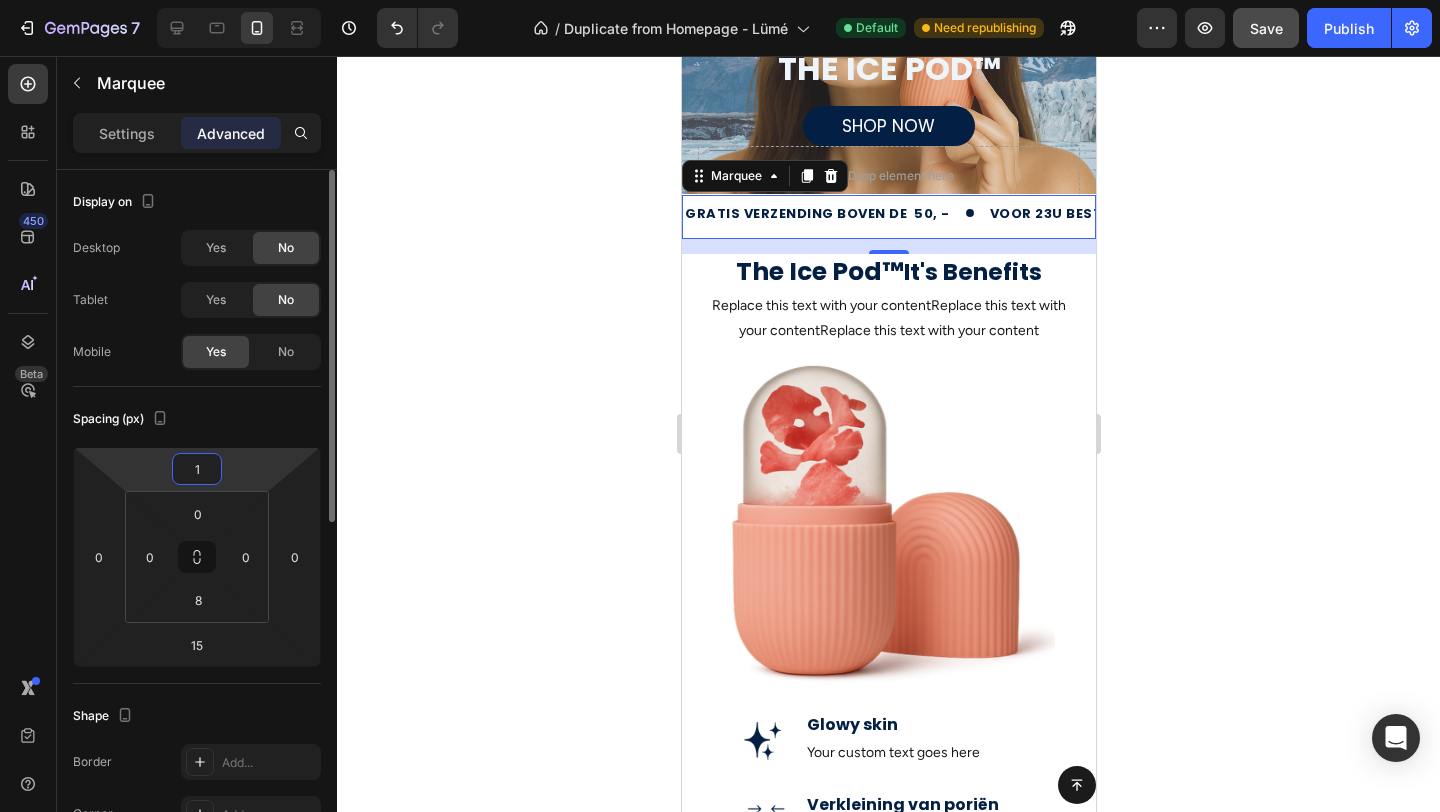 type on "10" 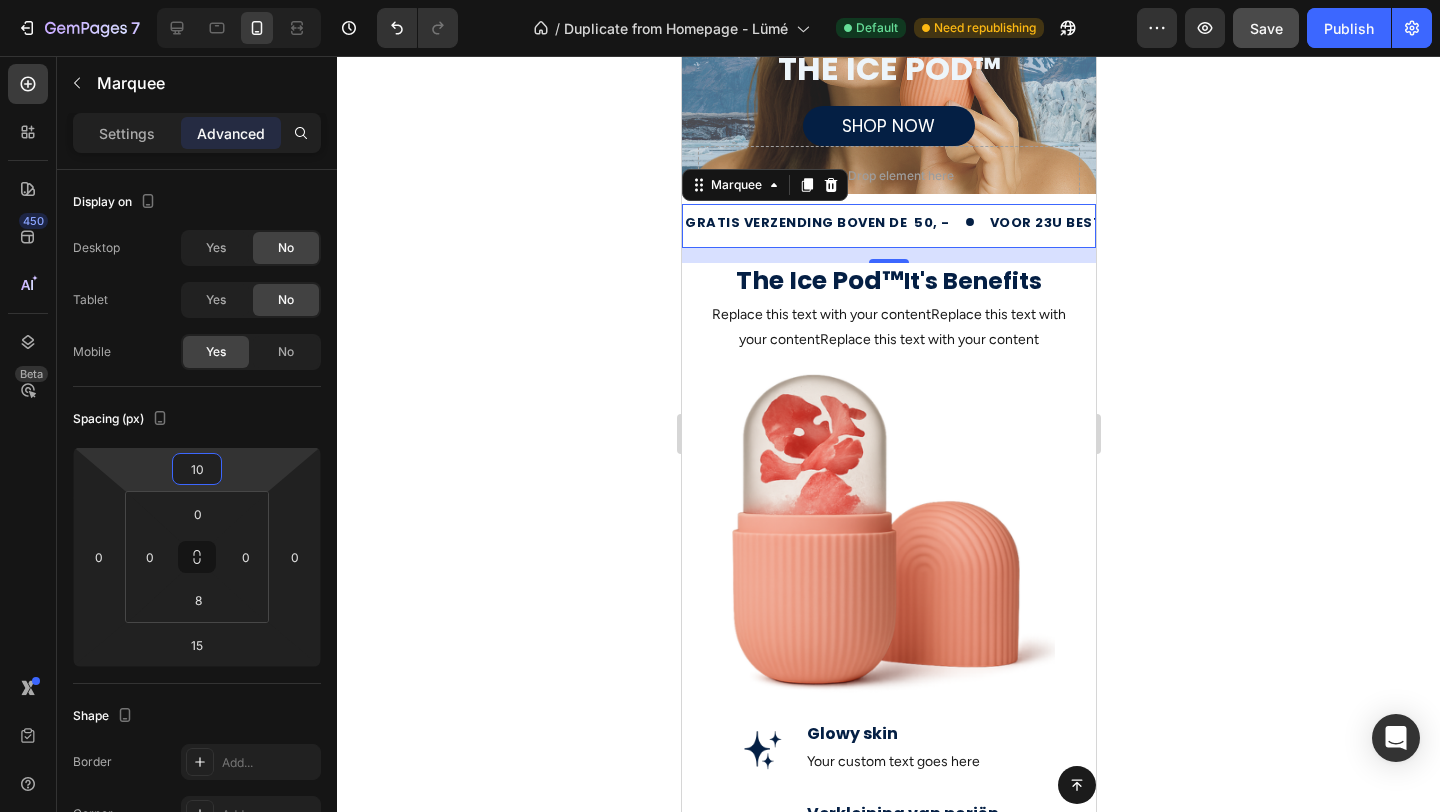 click 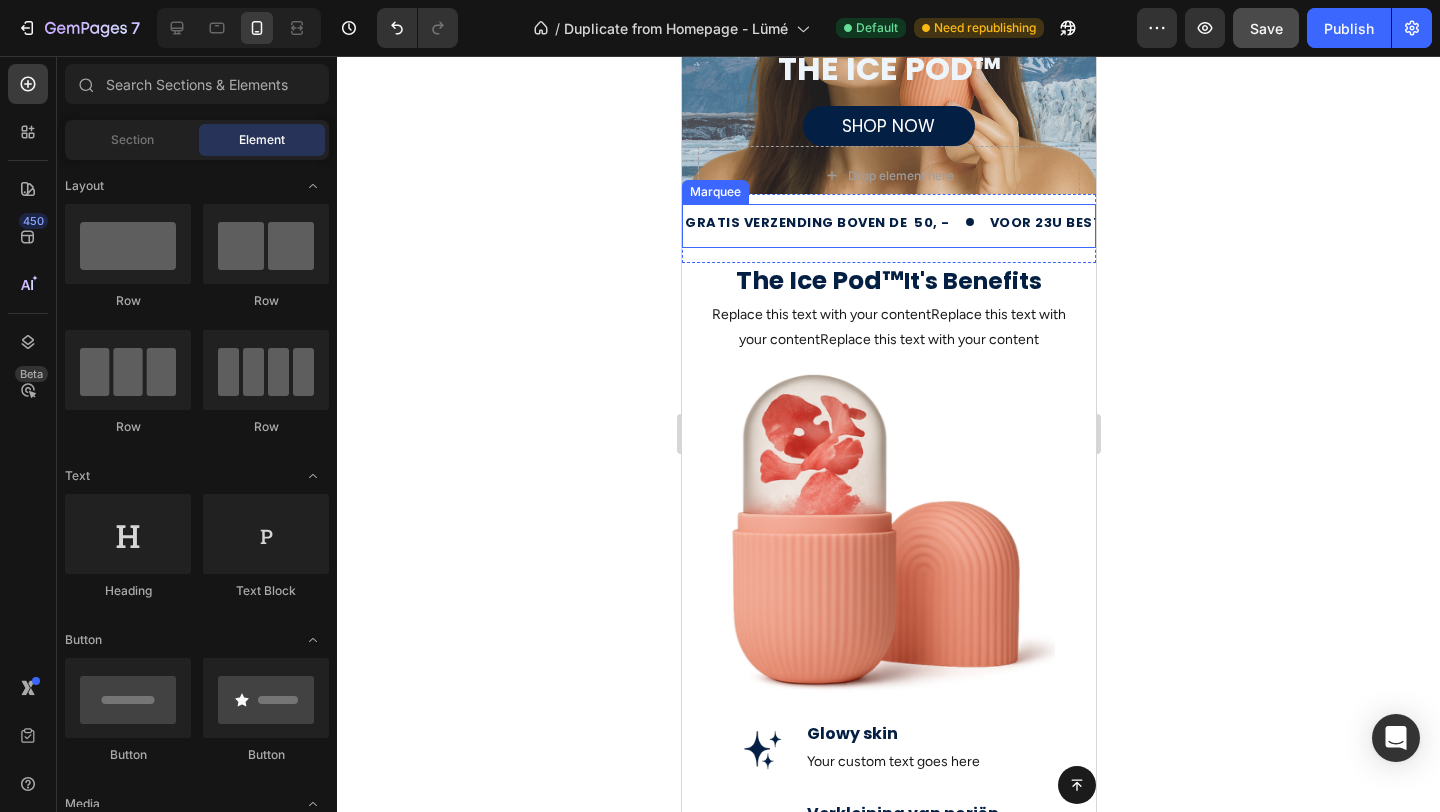 click on "gratis verzending boven de  50, - Text
voor 23u besteld = morgen in huis Text
retourneren binnen 14 dagen Text
gratis verzending boven de  50, - Text
voor 23u besteld = morgen in huis Text
retourneren binnen 14 dagen Text
Marquee" at bounding box center [888, 226] 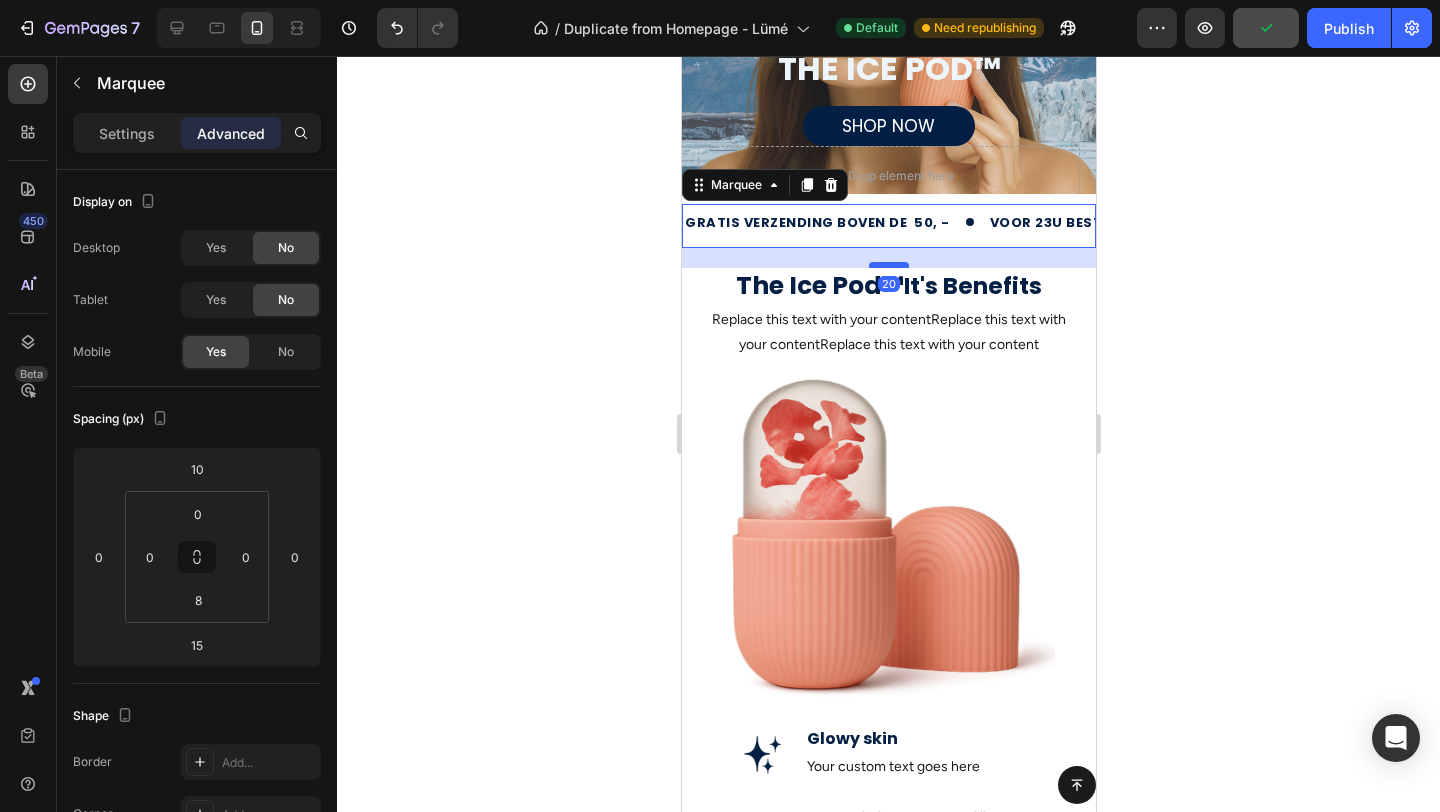 click at bounding box center (888, 265) 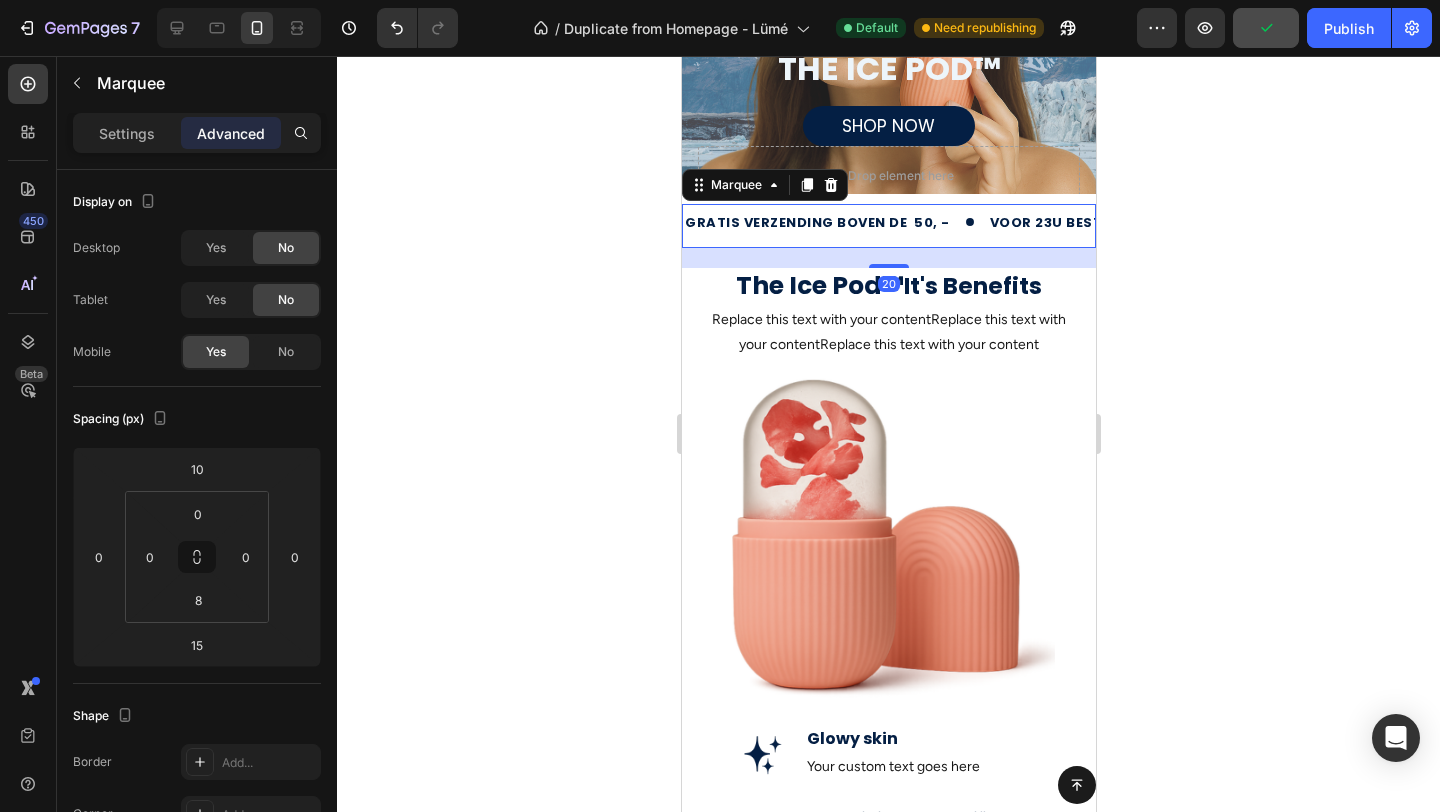 type on "20" 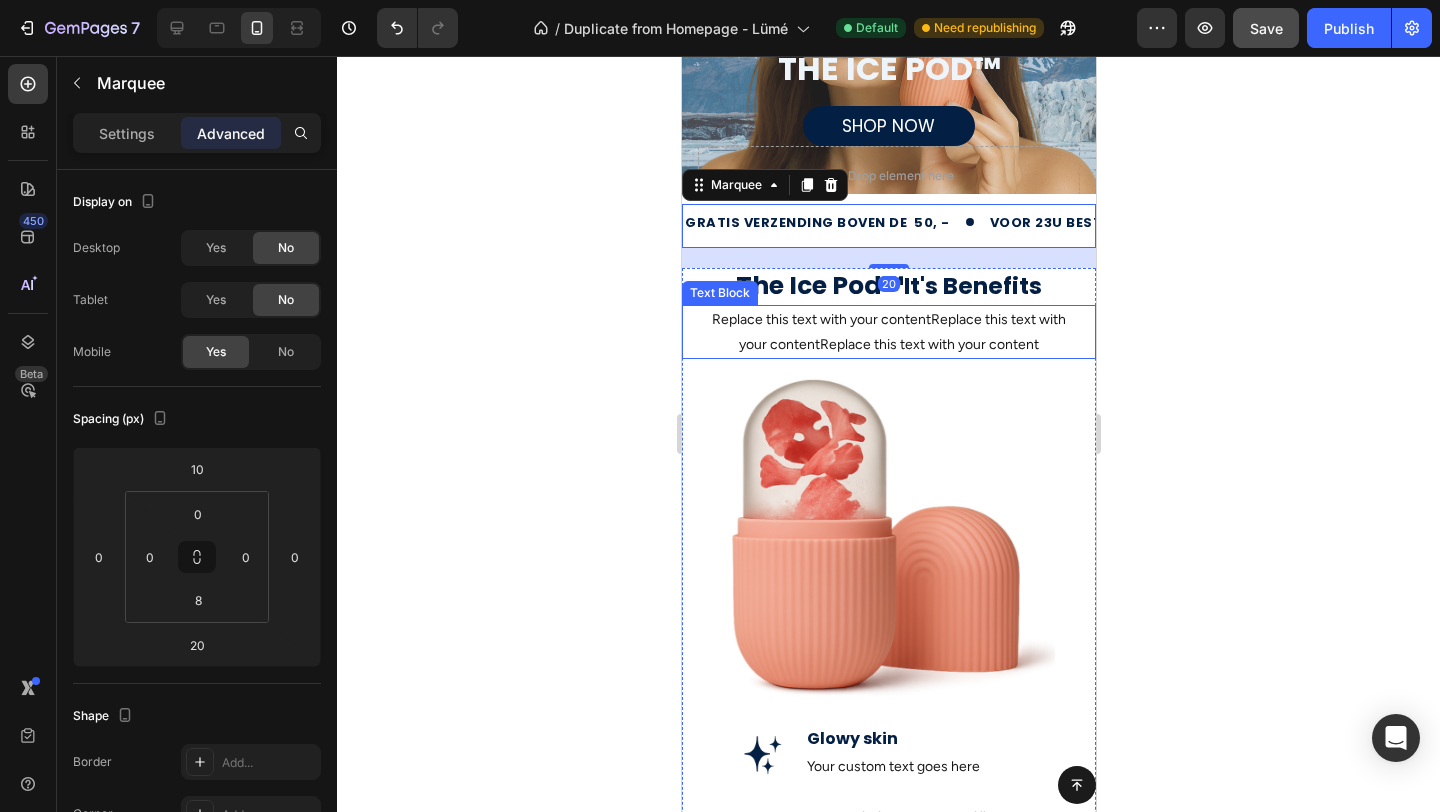 click 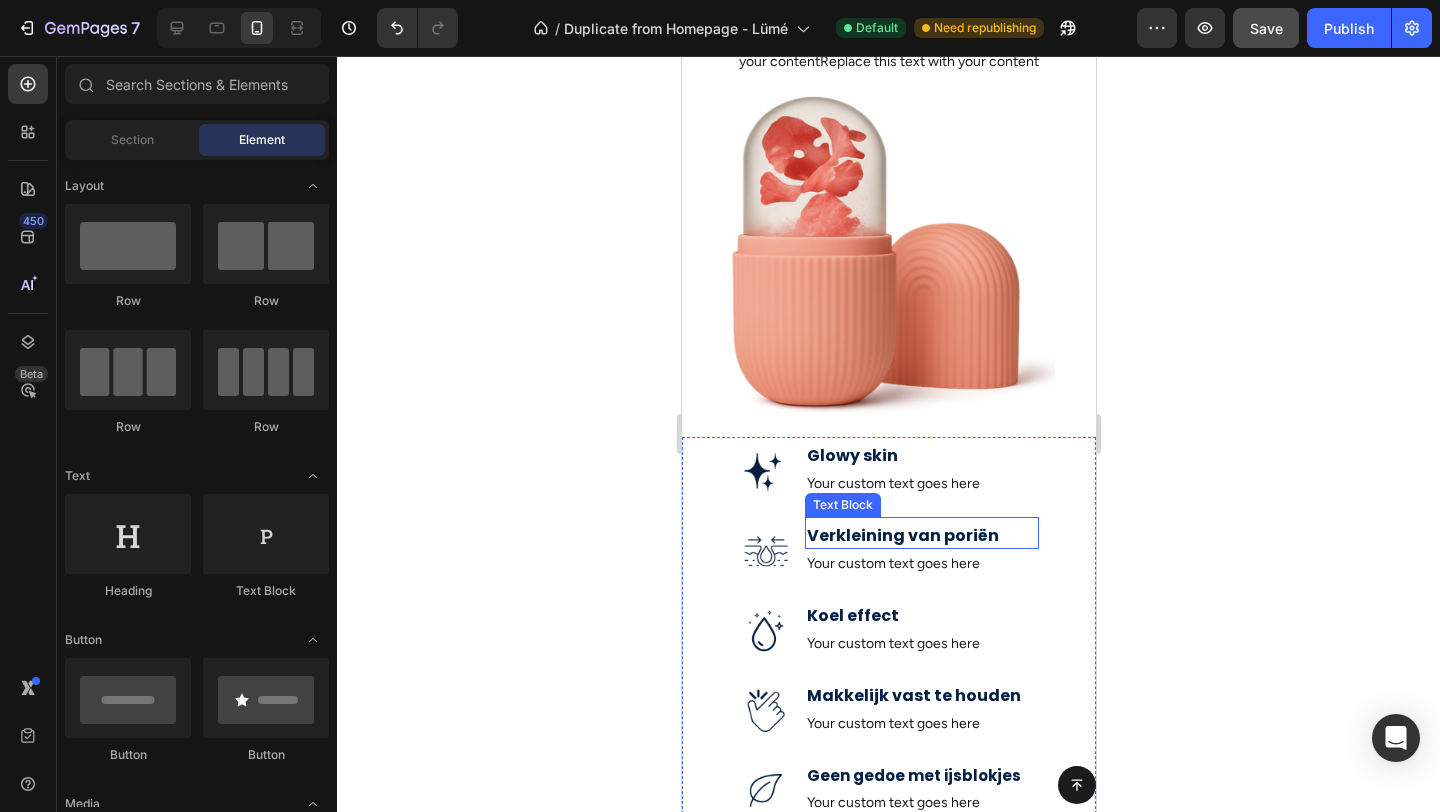 scroll, scrollTop: 484, scrollLeft: 0, axis: vertical 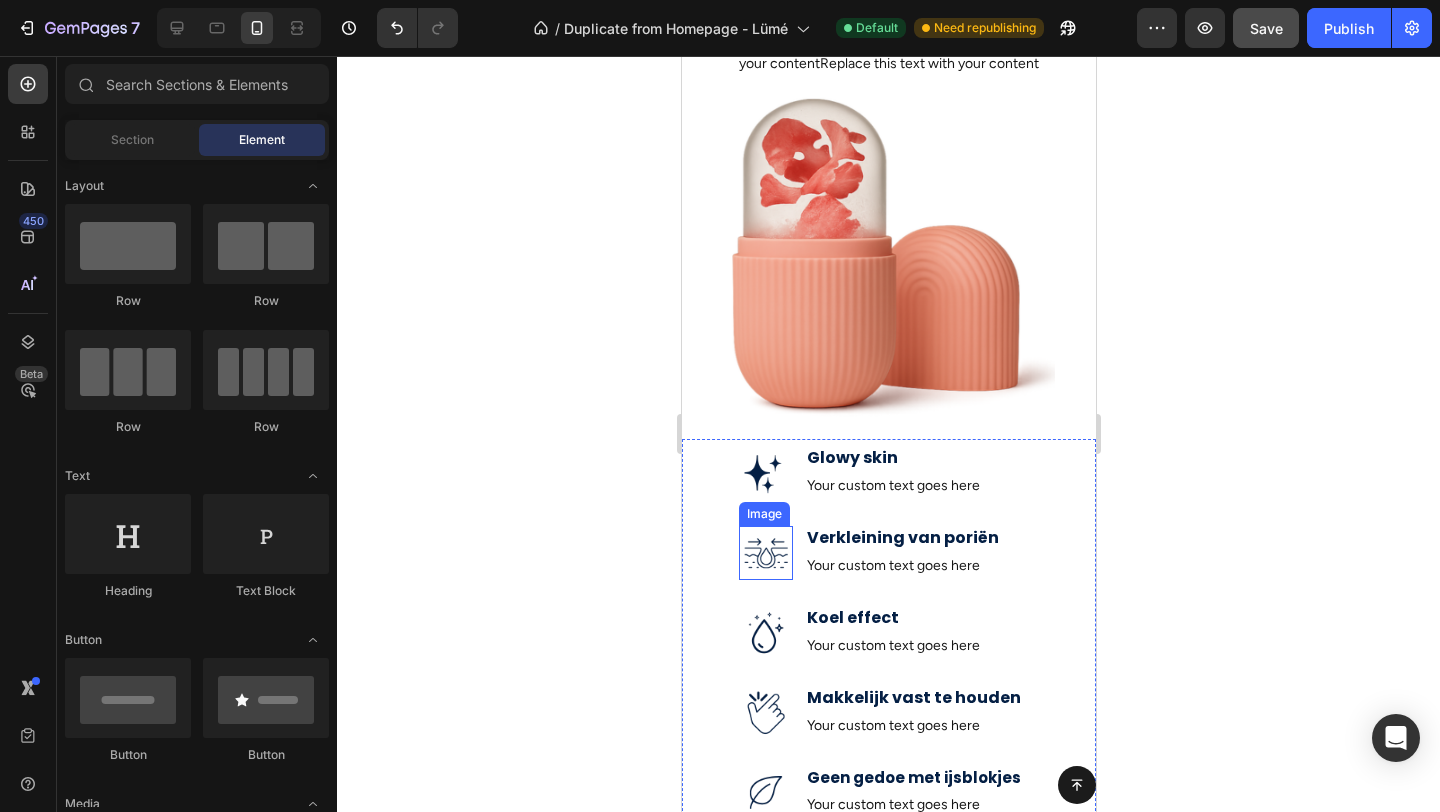 click at bounding box center [765, 553] 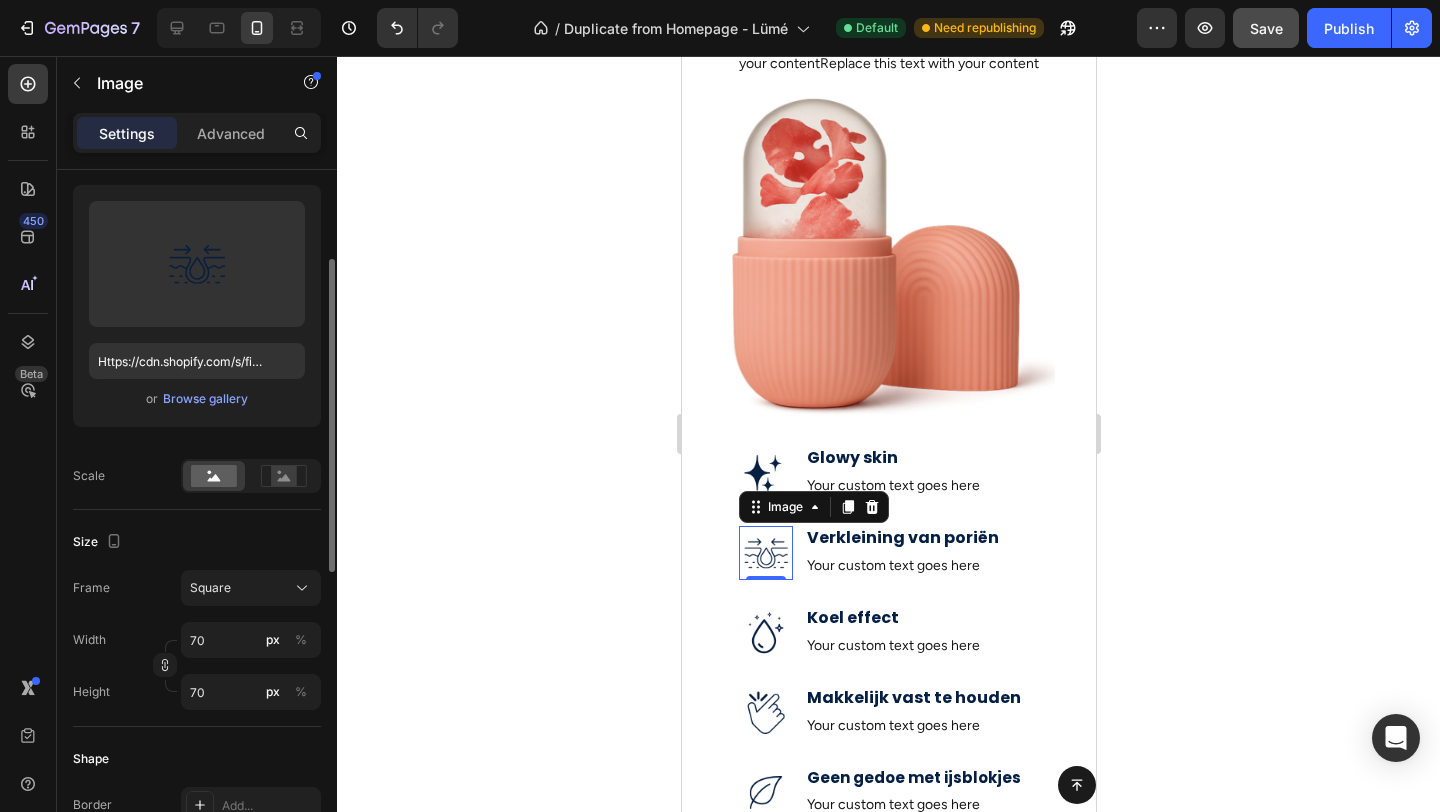 scroll, scrollTop: 190, scrollLeft: 0, axis: vertical 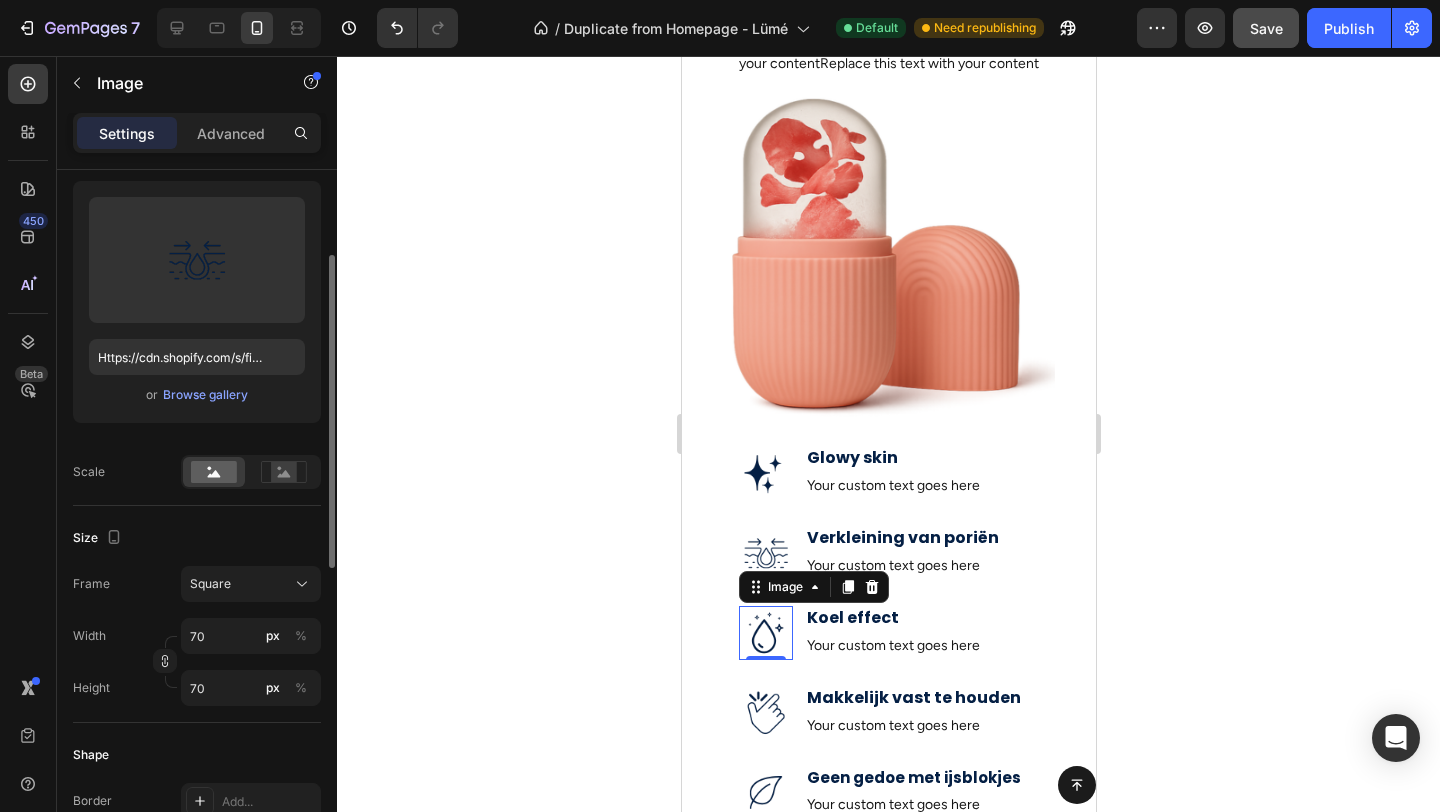 click at bounding box center (765, 633) 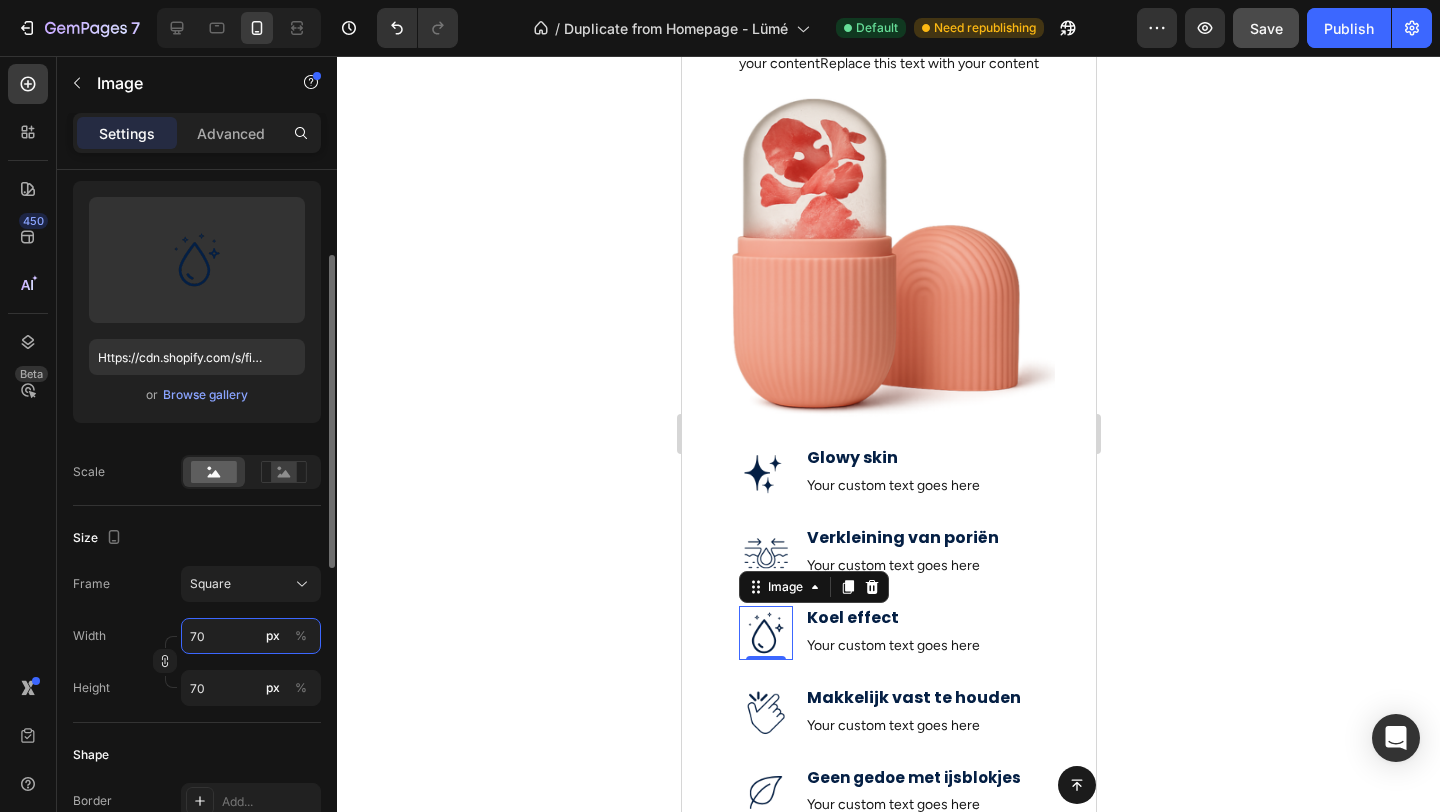 click on "70" at bounding box center (251, 636) 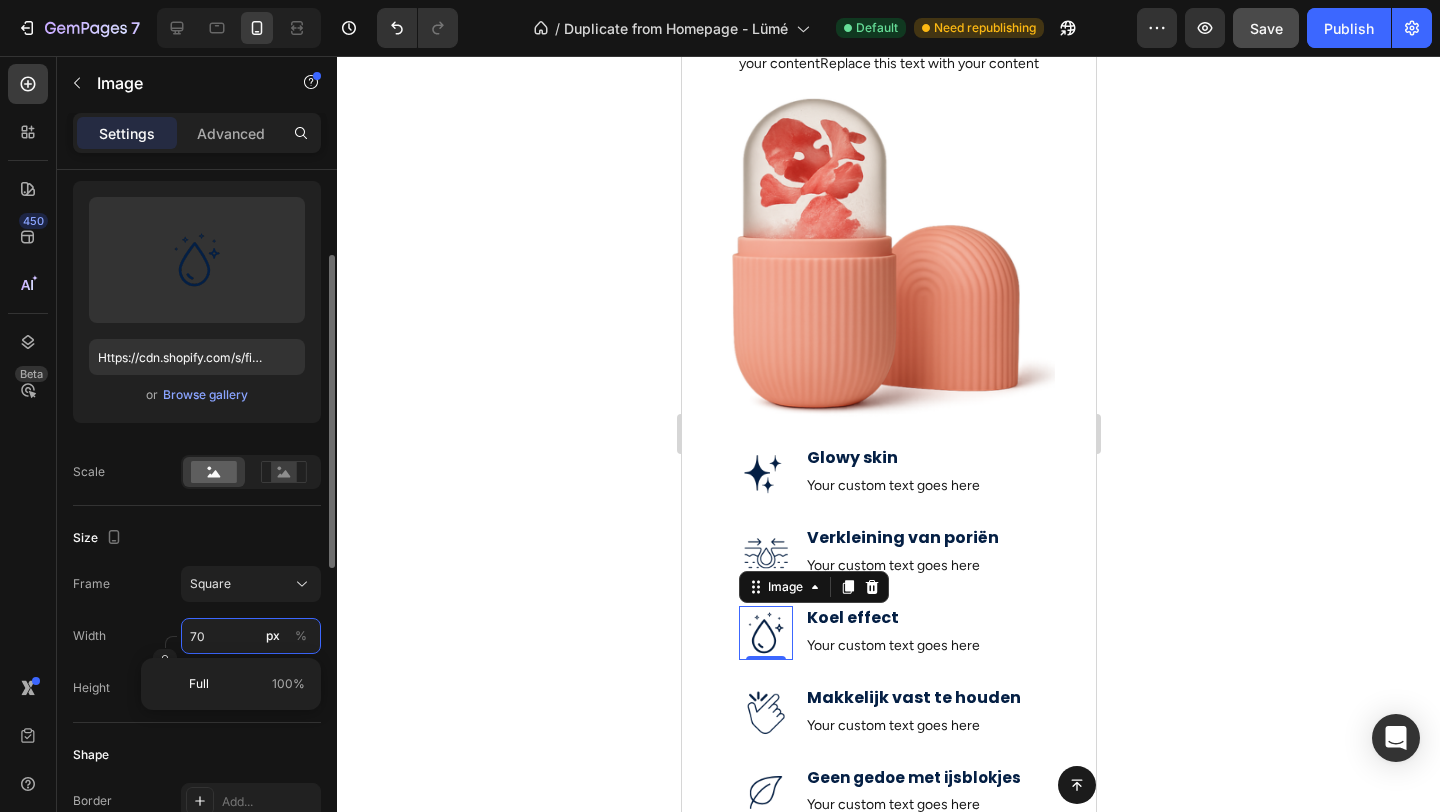 type on "6" 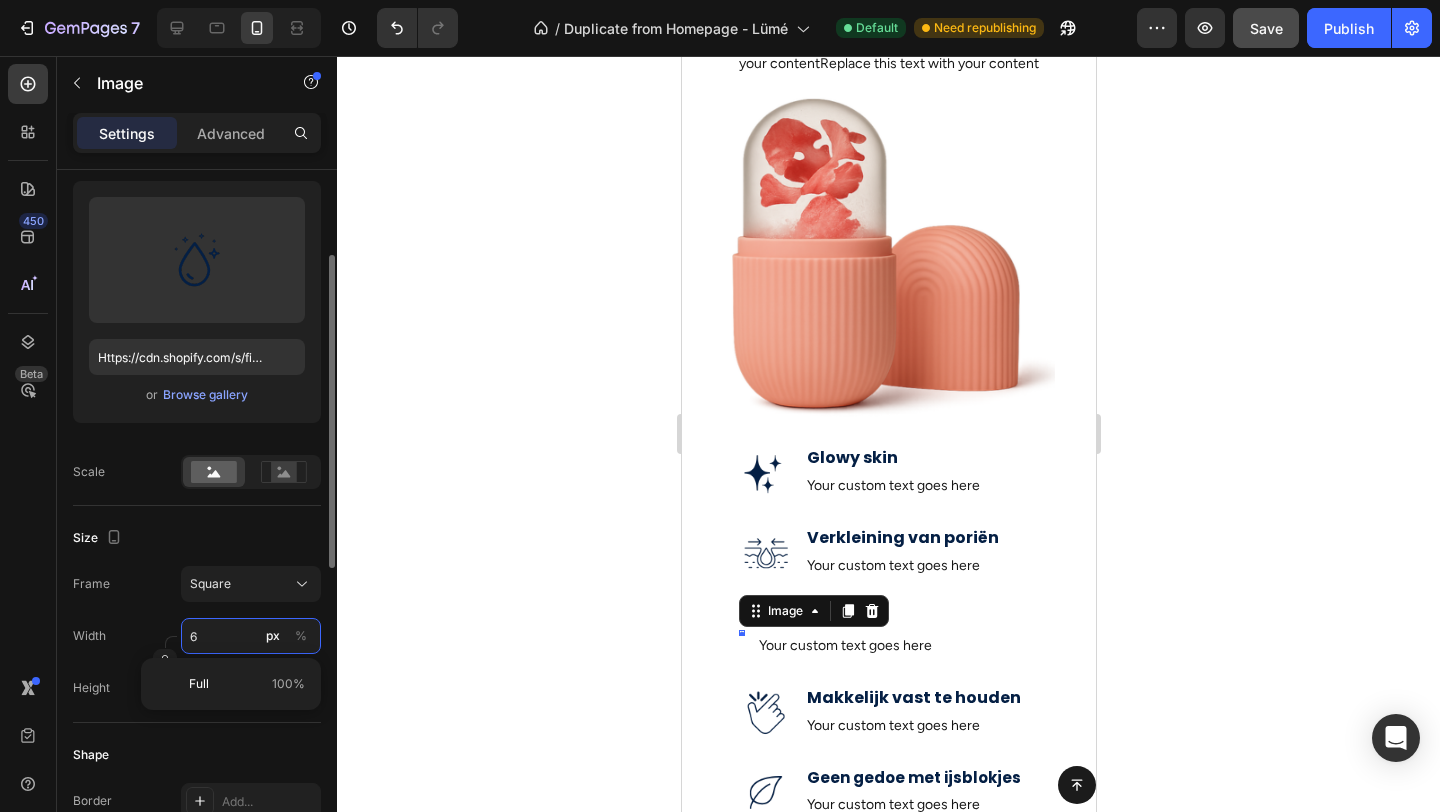 type on "6" 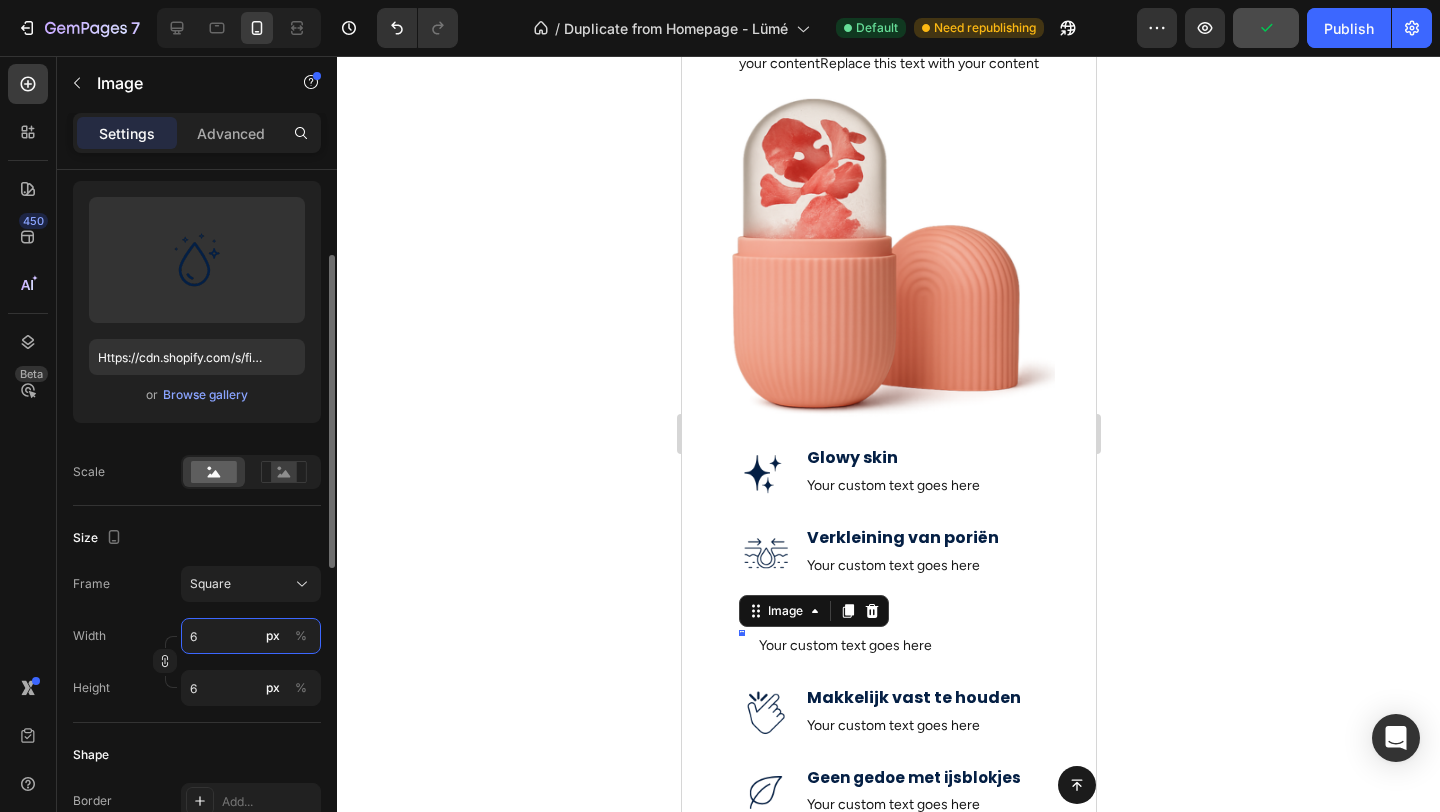 type on "60" 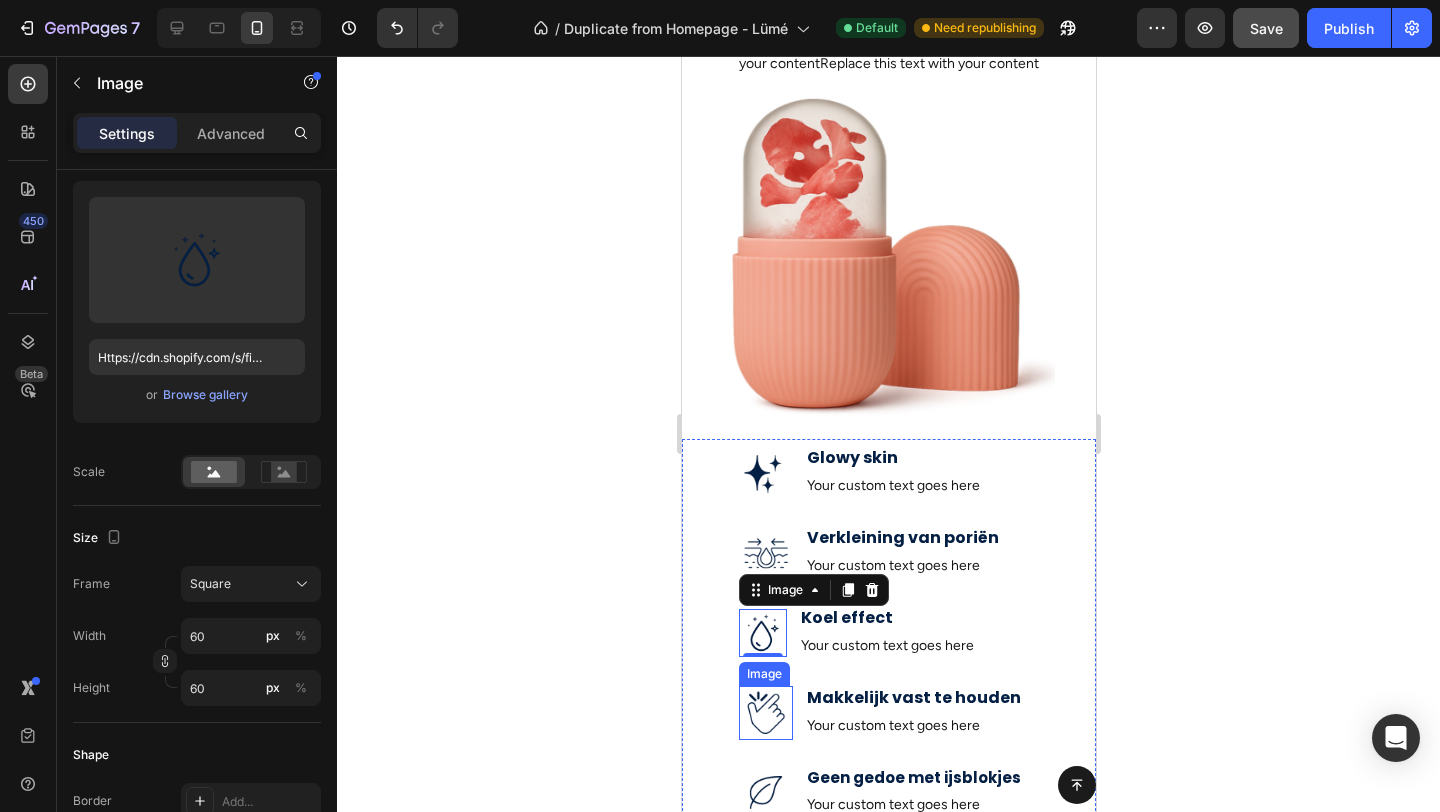click at bounding box center (765, 713) 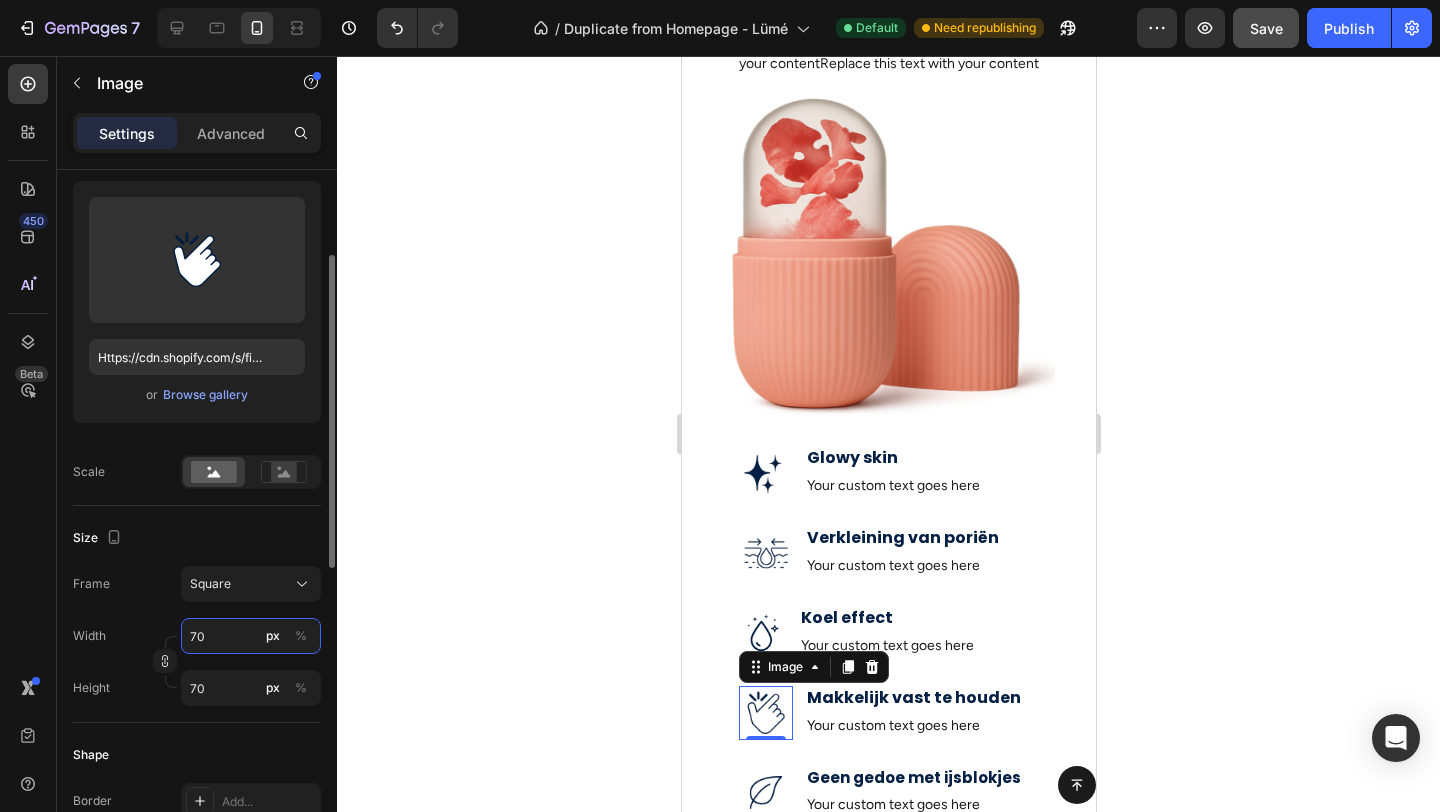 click on "70" at bounding box center (251, 636) 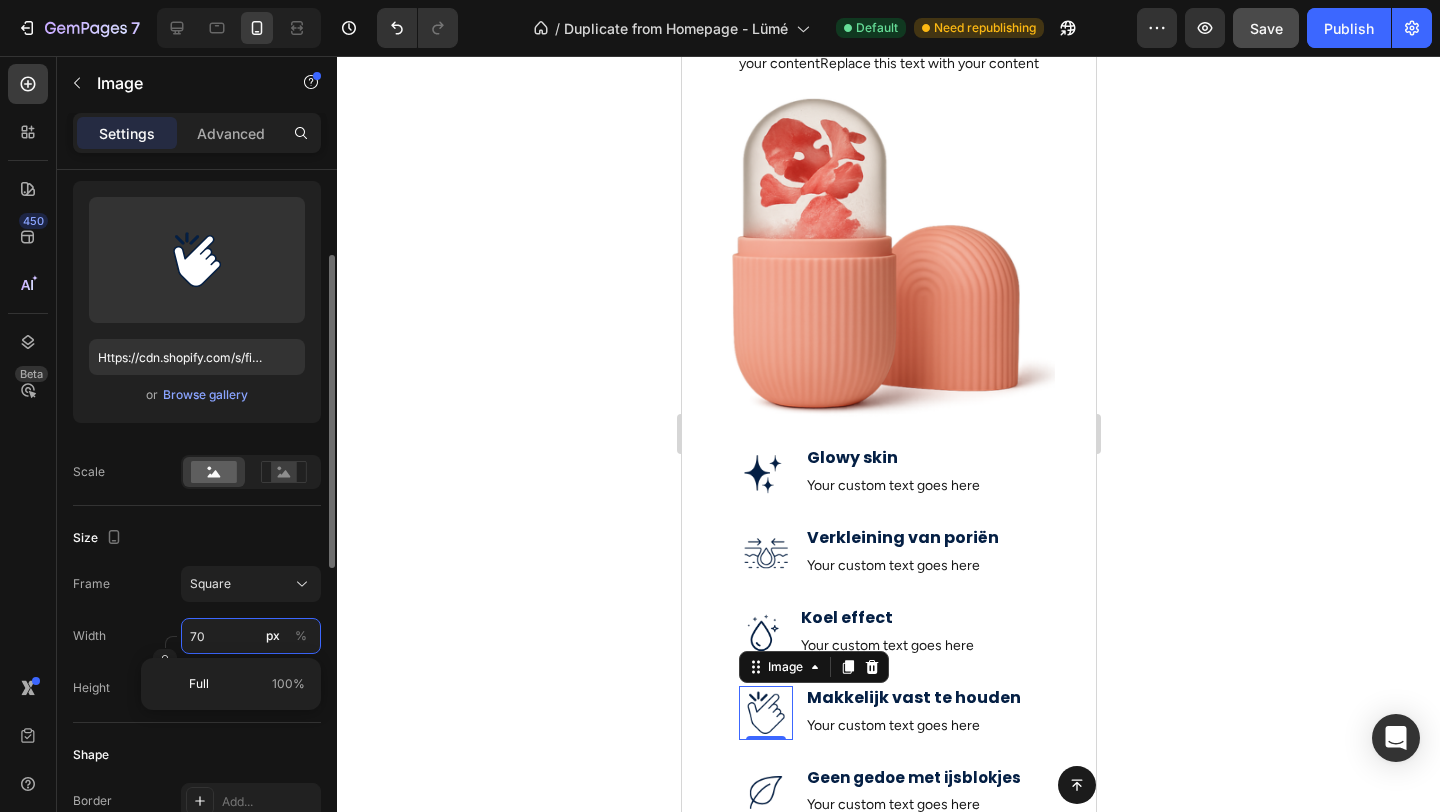 type on "6" 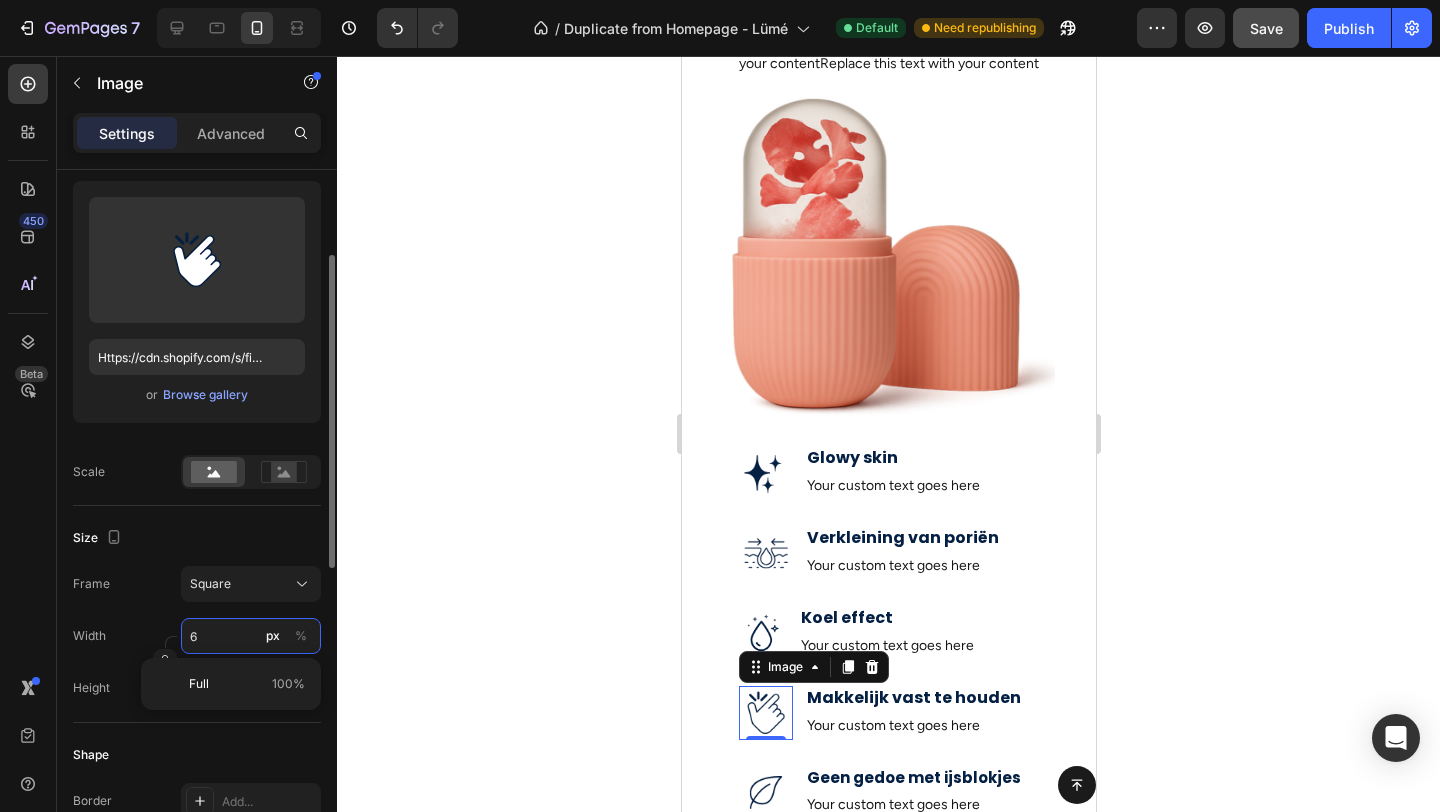 type on "60" 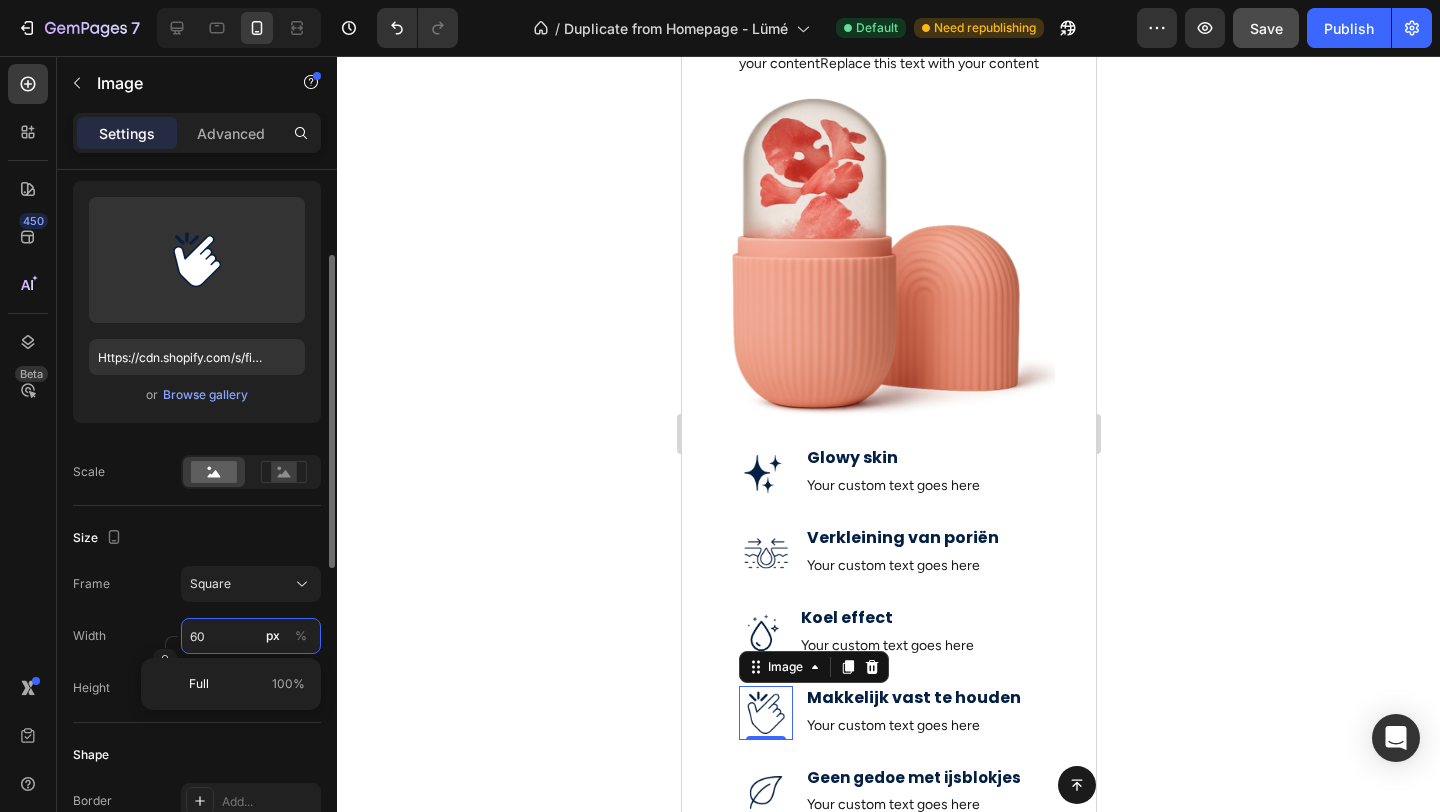 type on "60" 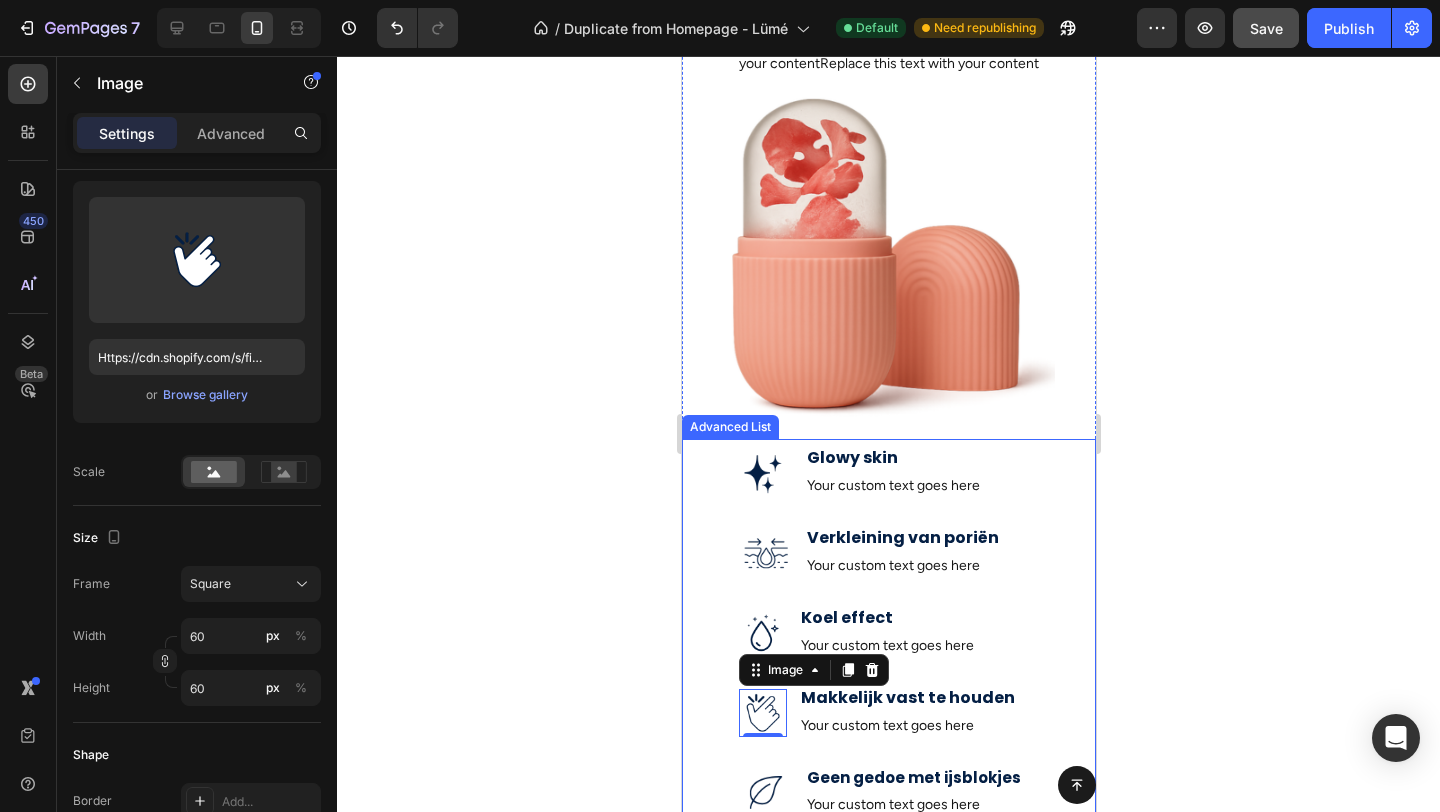 click at bounding box center [765, 473] 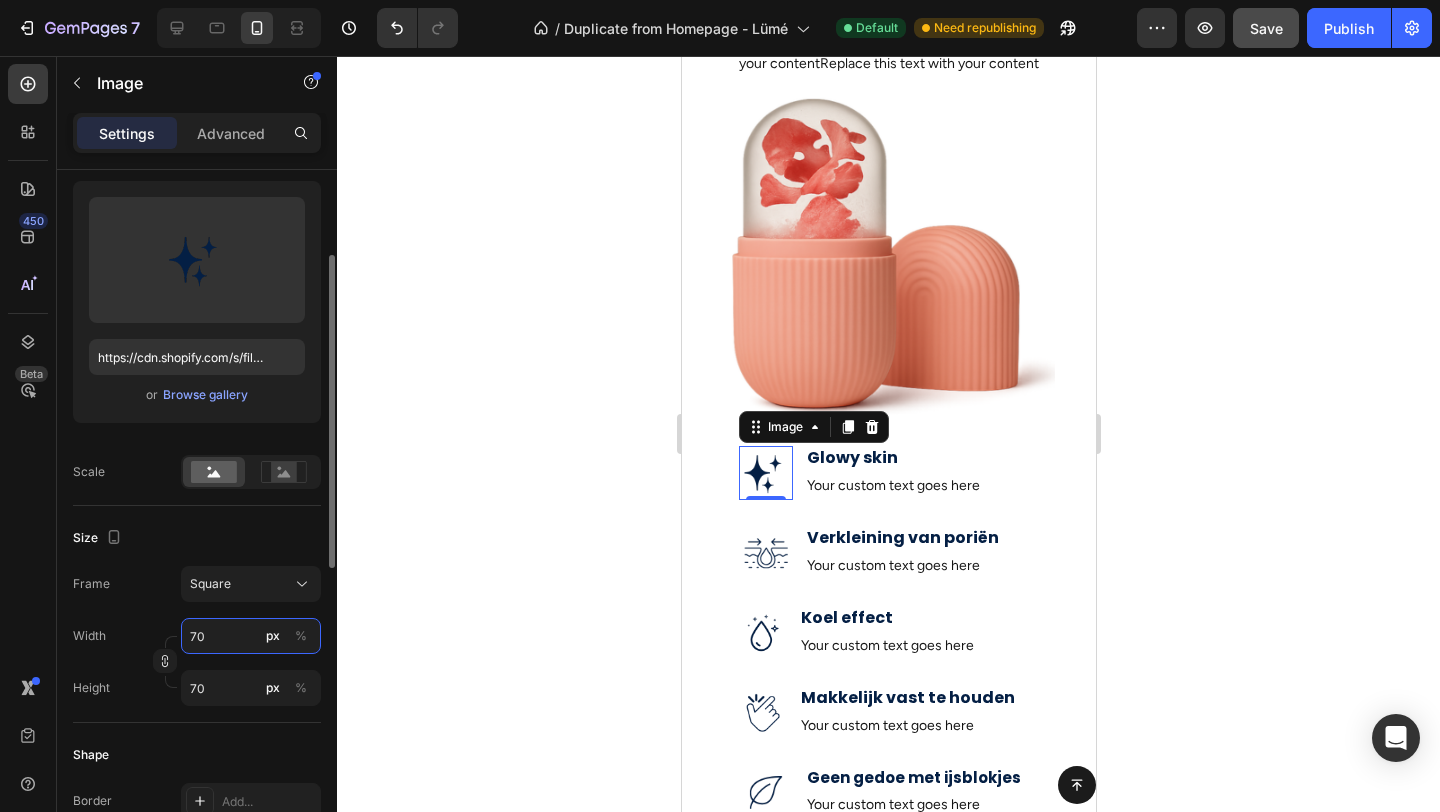 click on "70" at bounding box center [251, 636] 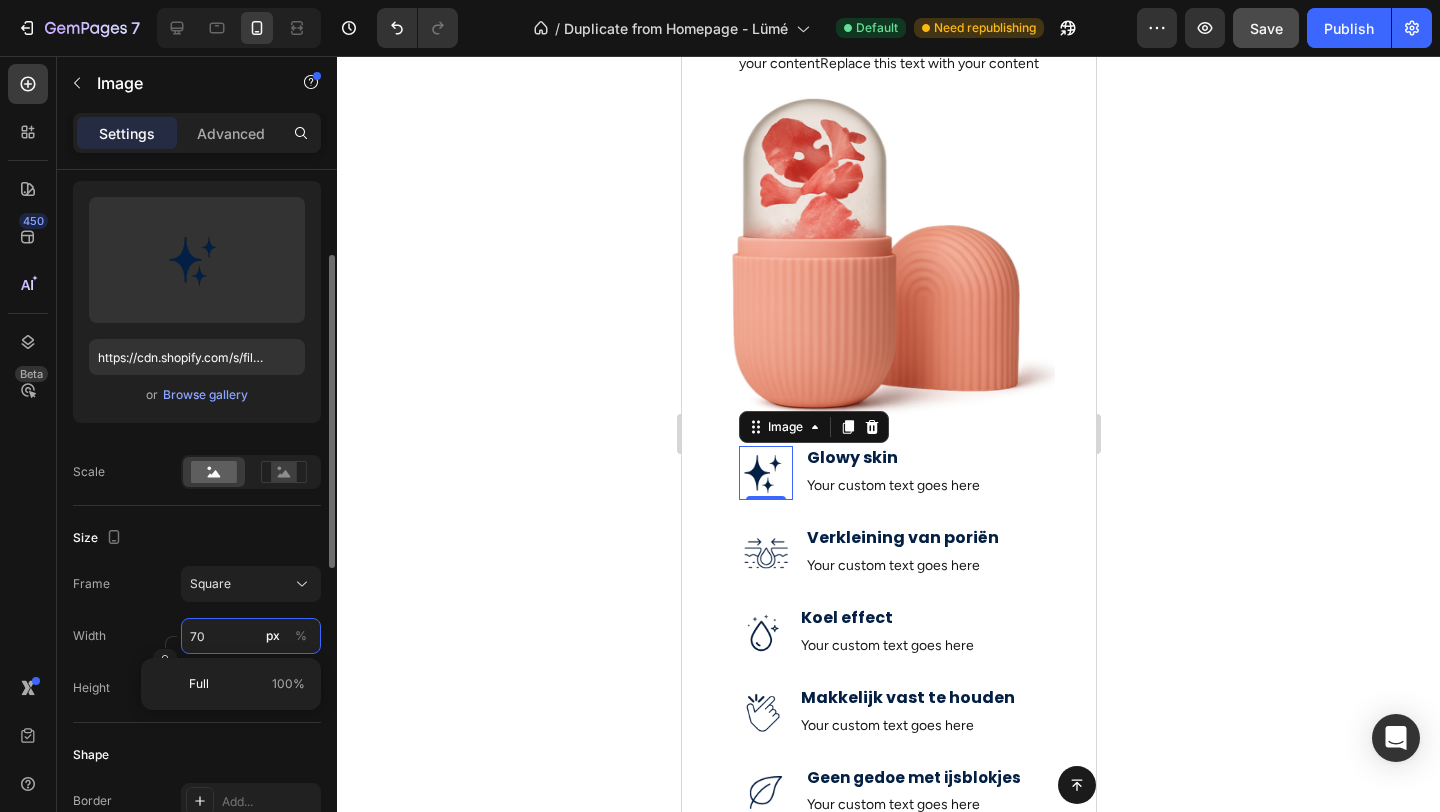 type on "6" 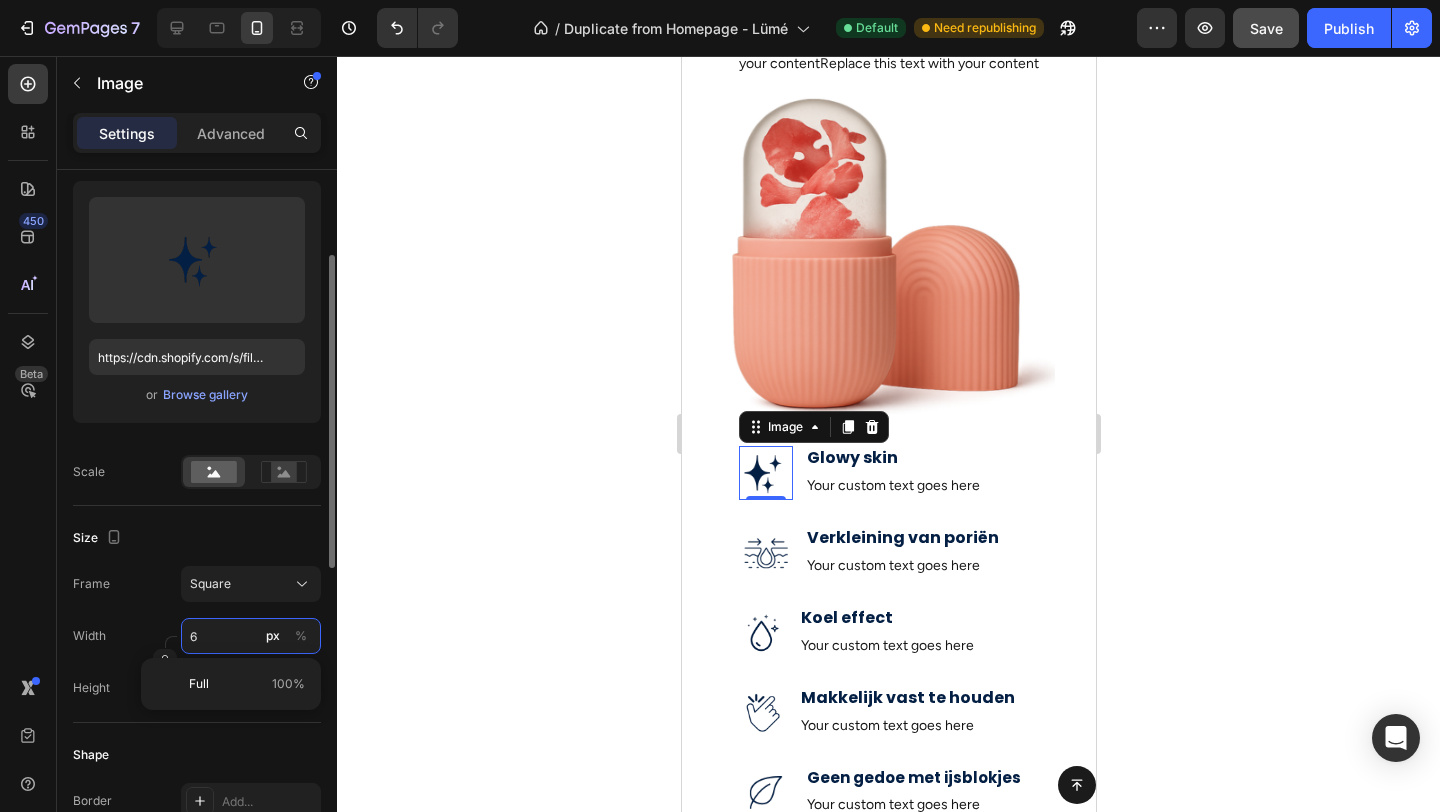 type on "60" 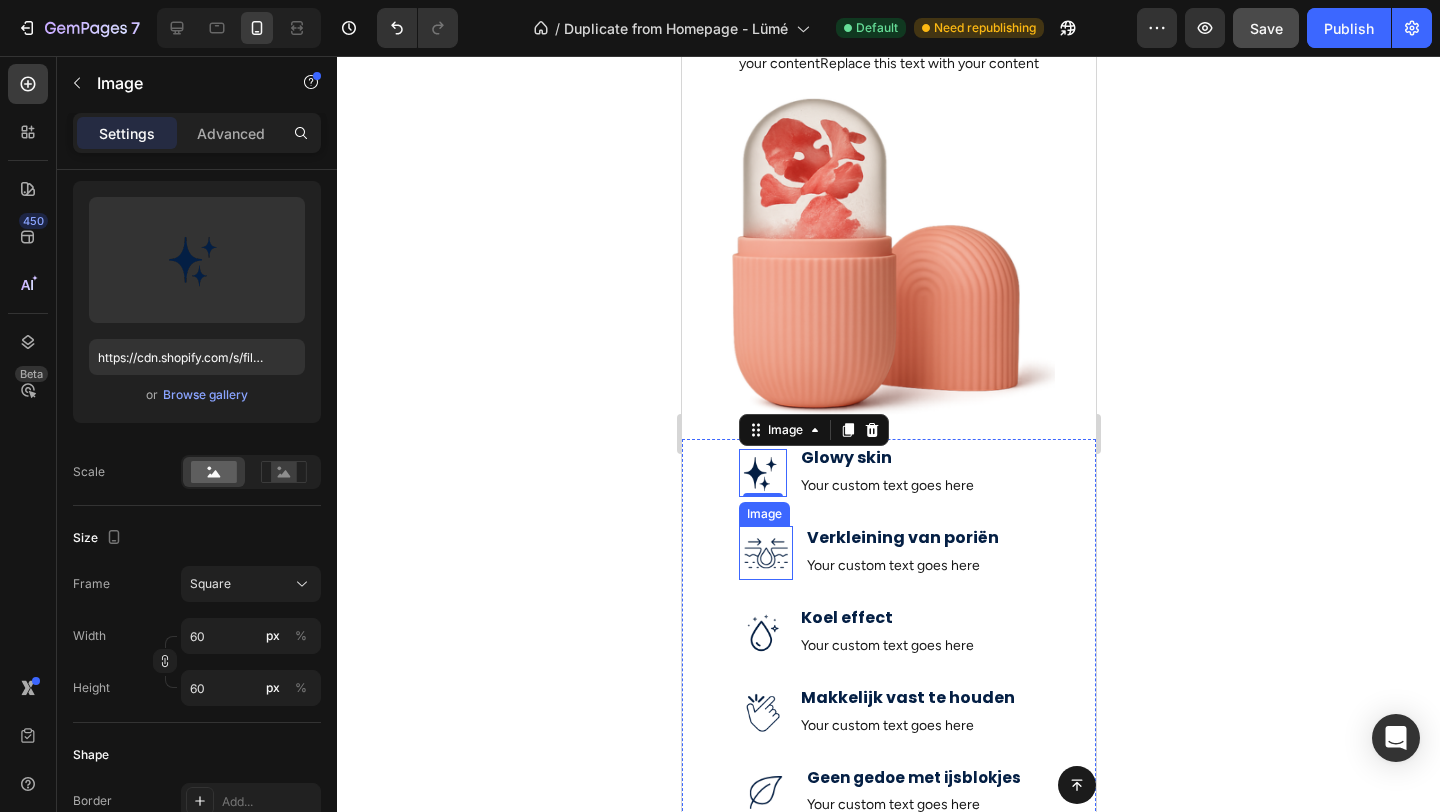 click at bounding box center [765, 553] 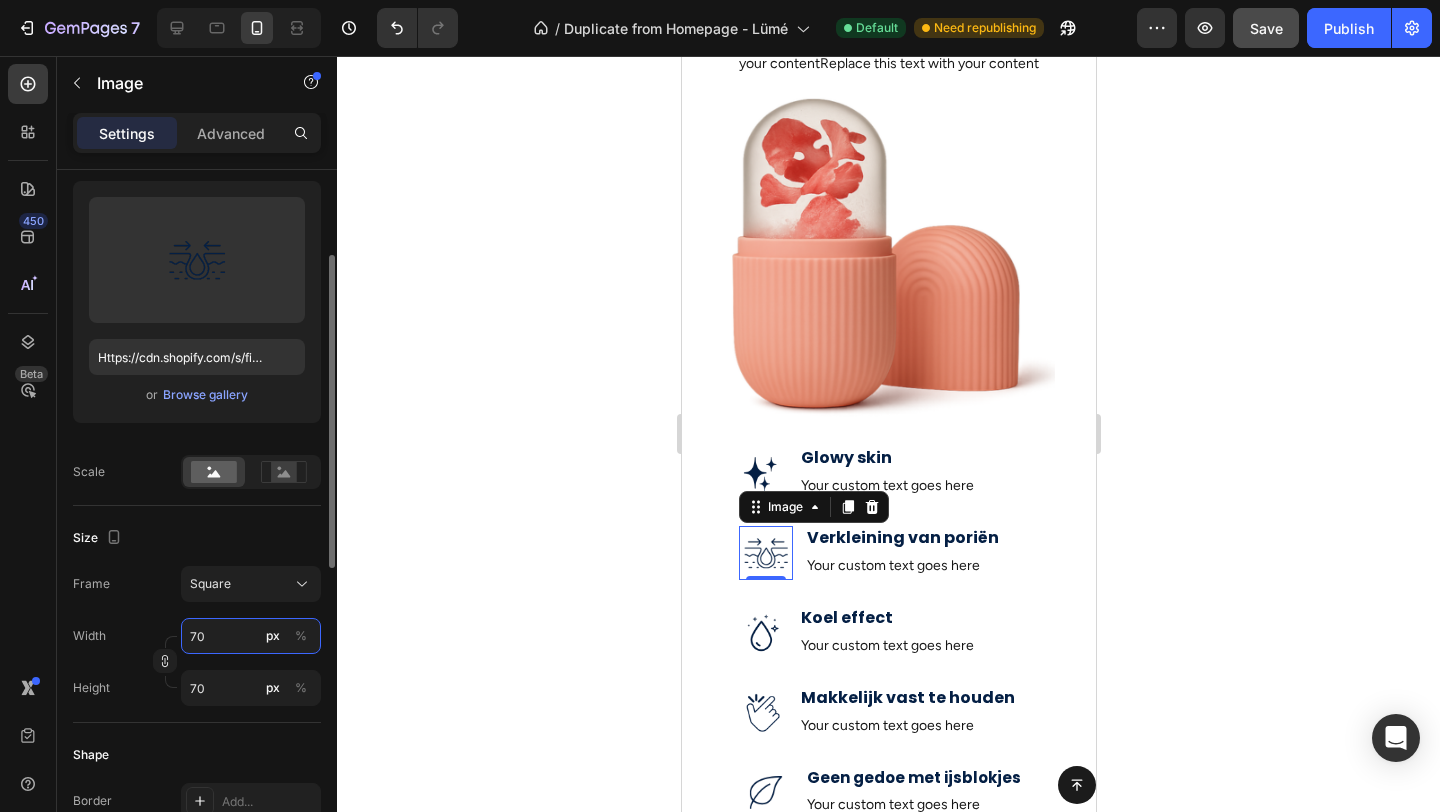 click on "70" at bounding box center (251, 636) 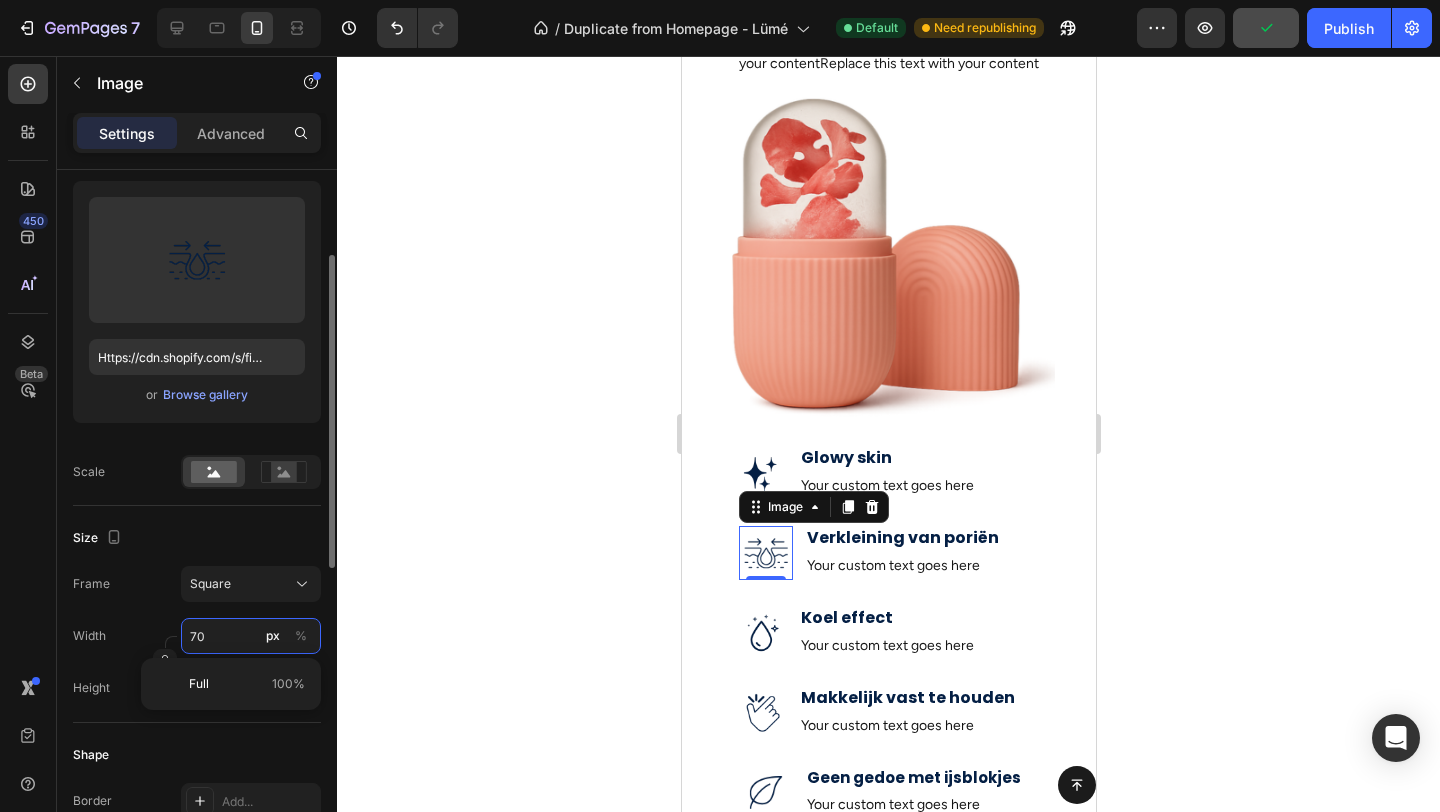 type on "6" 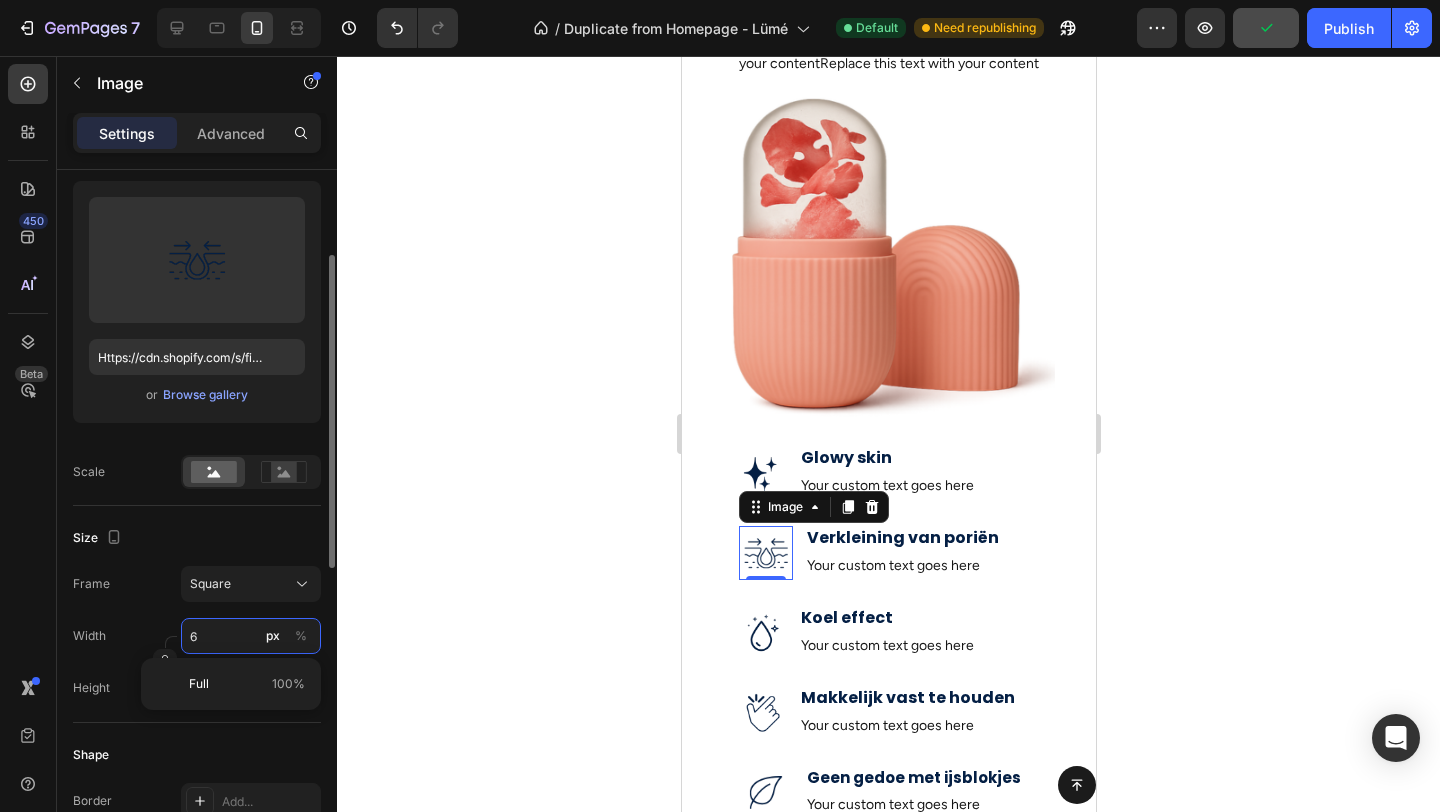 type on "60" 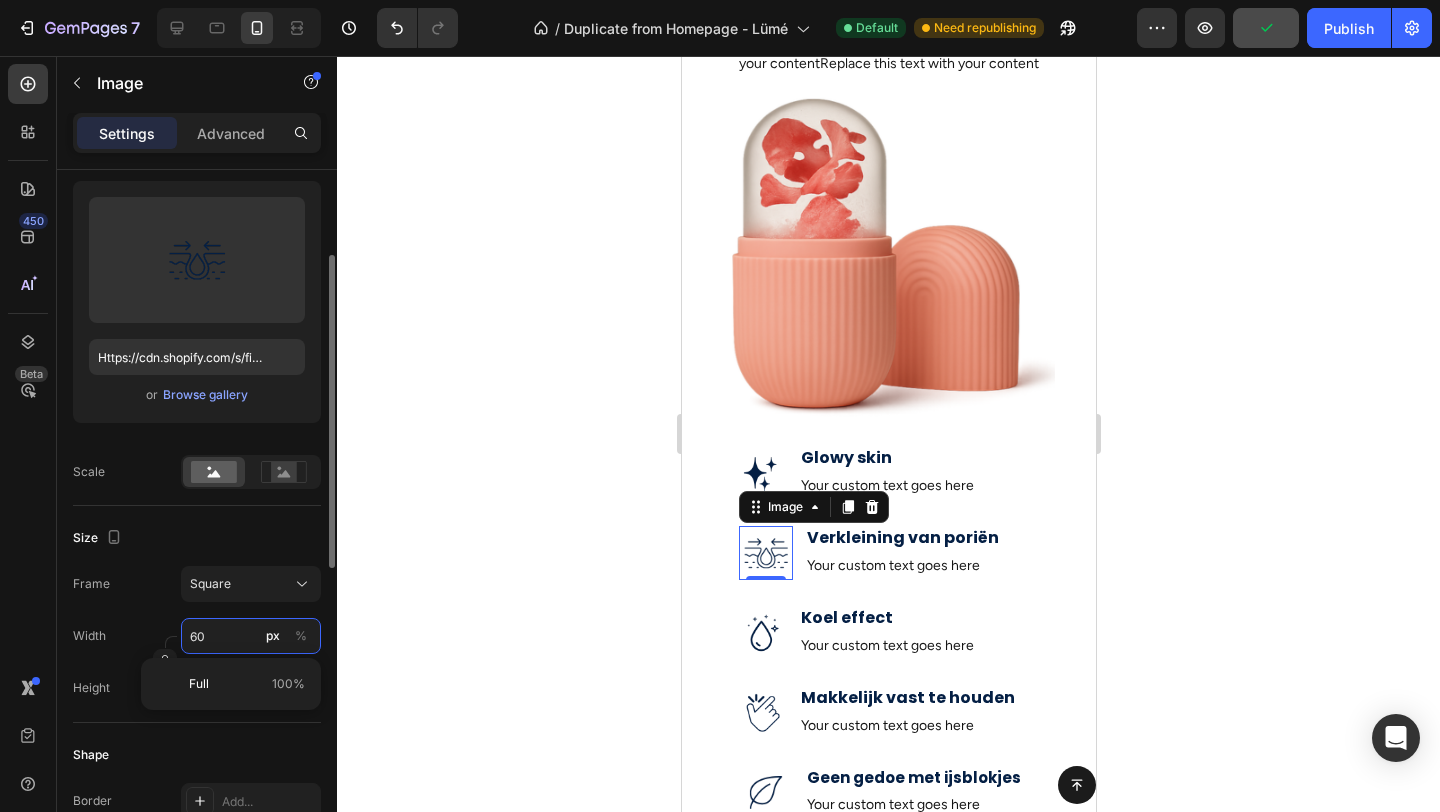 type on "60" 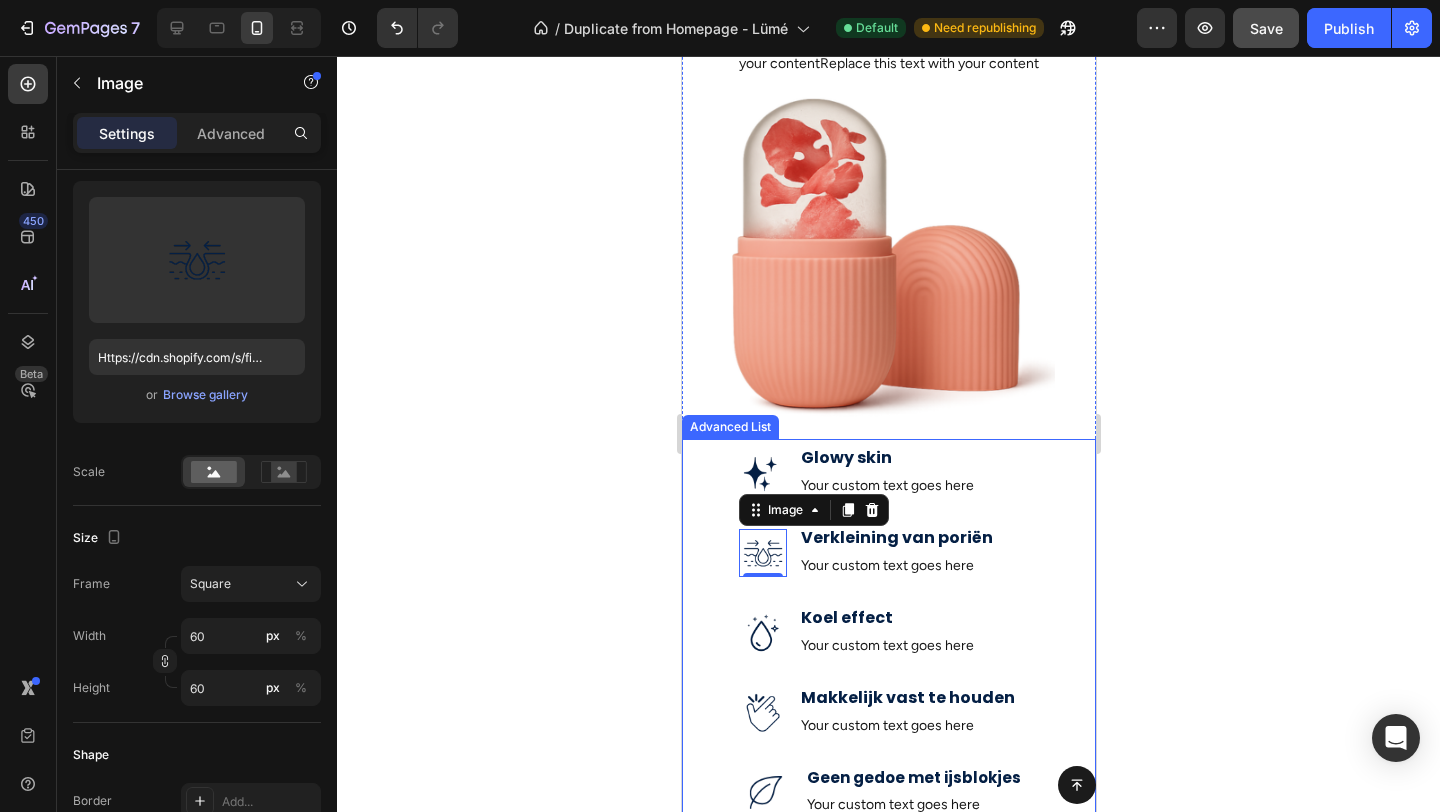 click at bounding box center [762, 713] 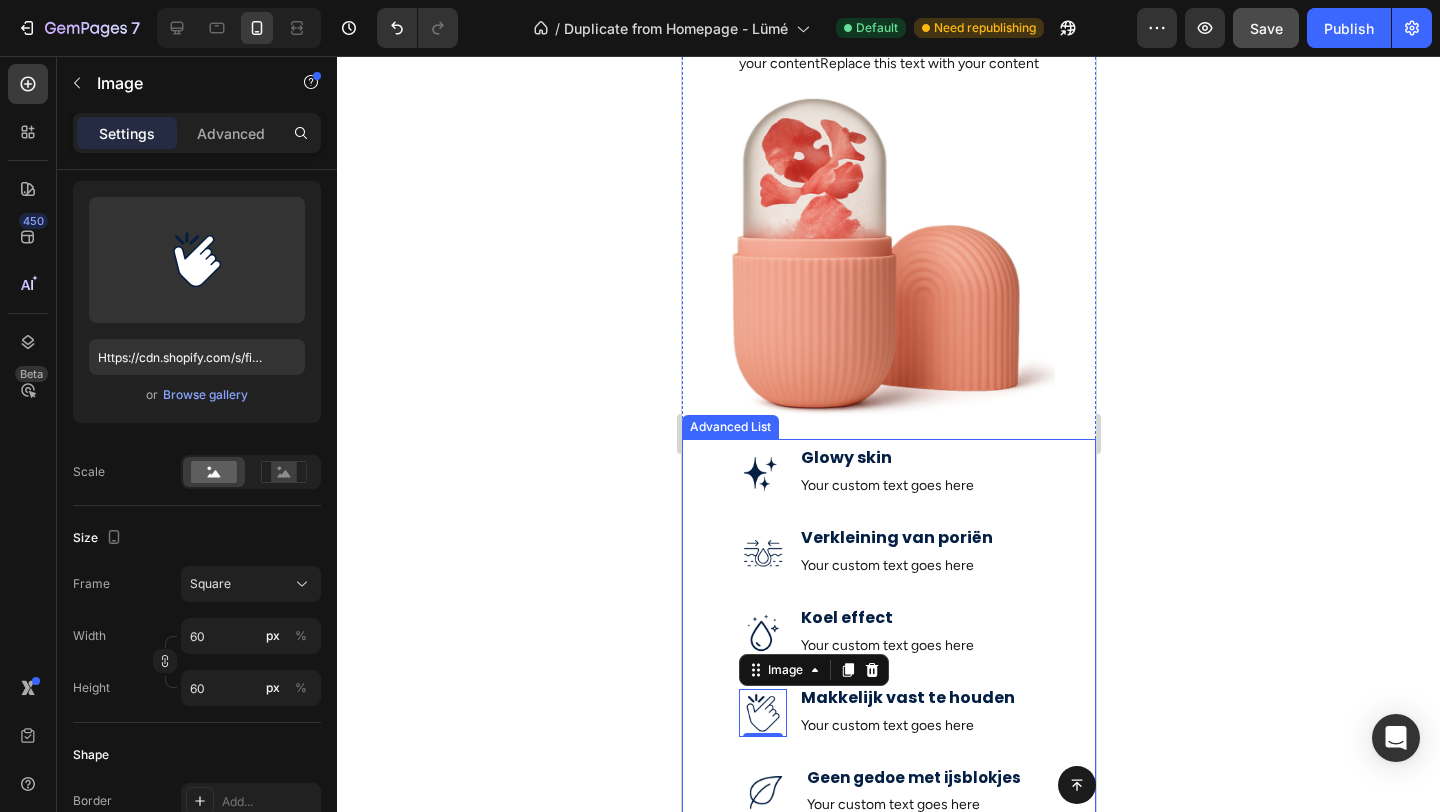 scroll, scrollTop: 527, scrollLeft: 0, axis: vertical 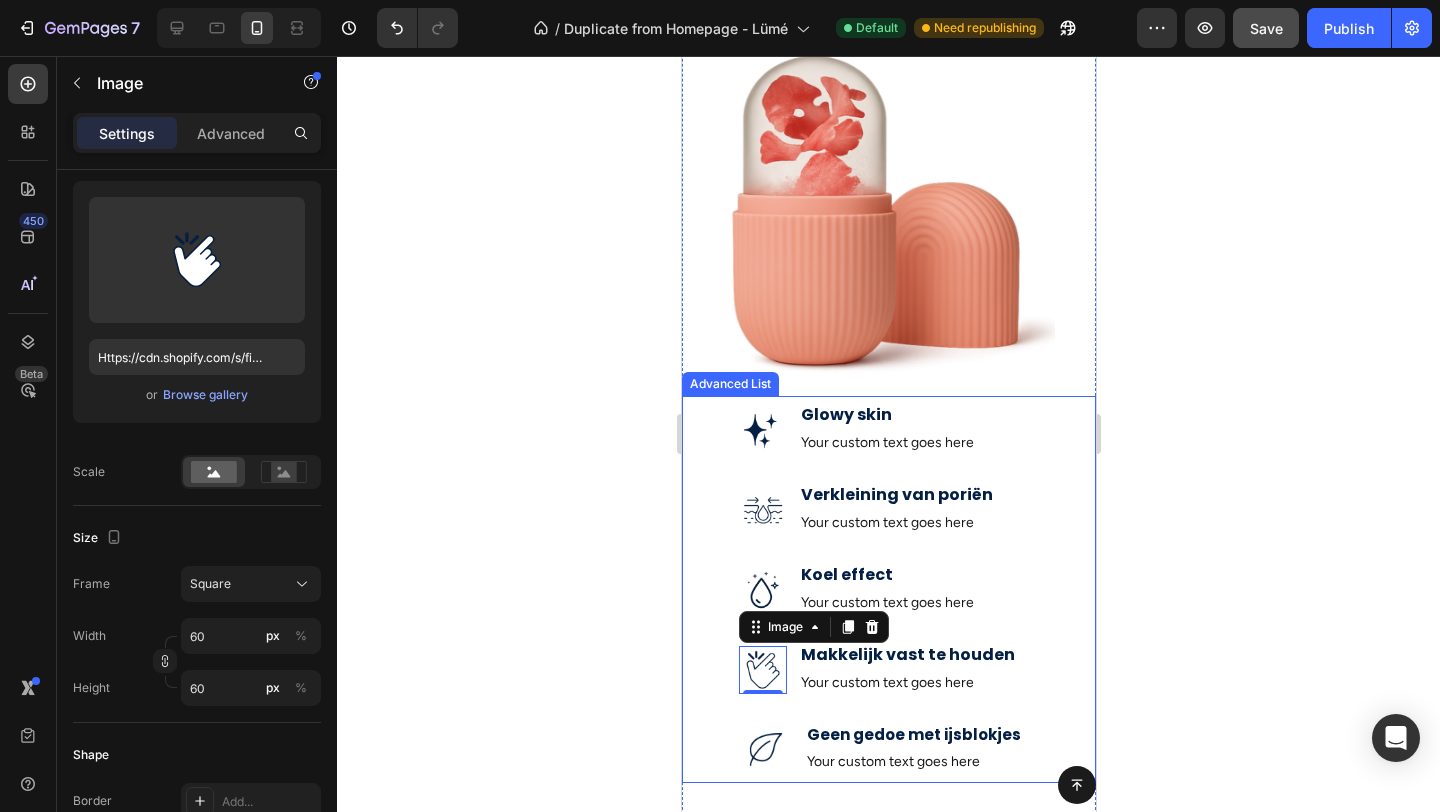 click at bounding box center (765, 749) 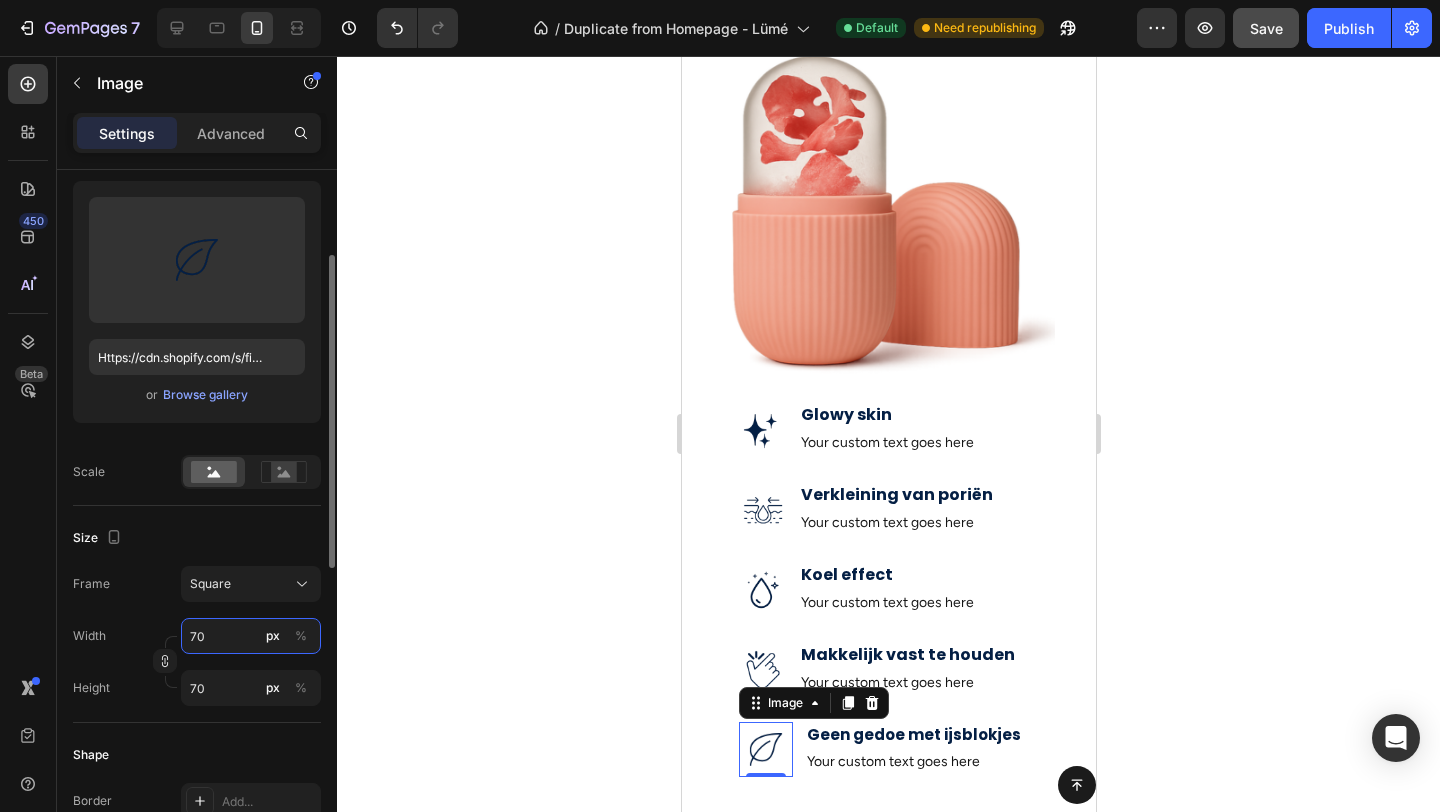 click on "70" at bounding box center [251, 636] 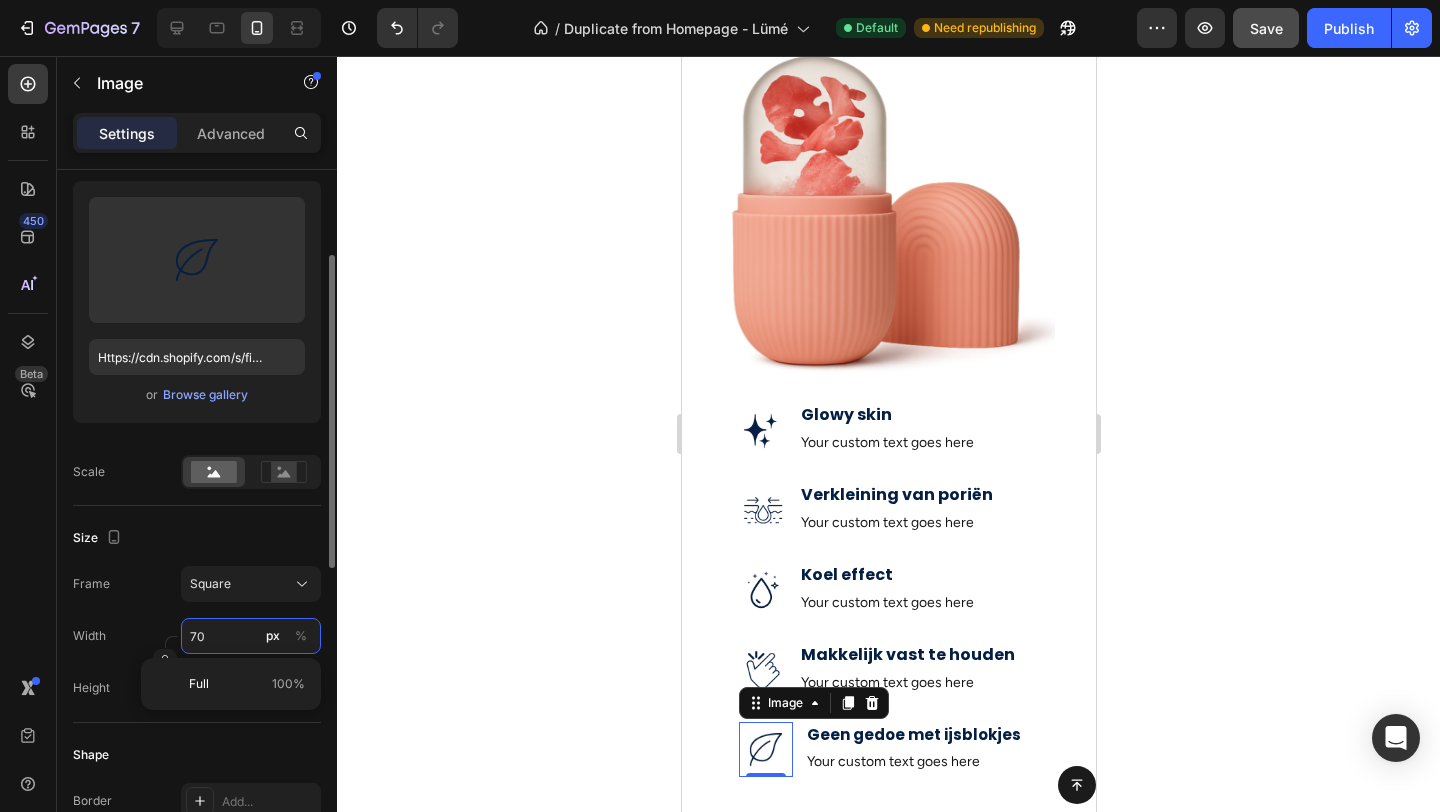type on "6" 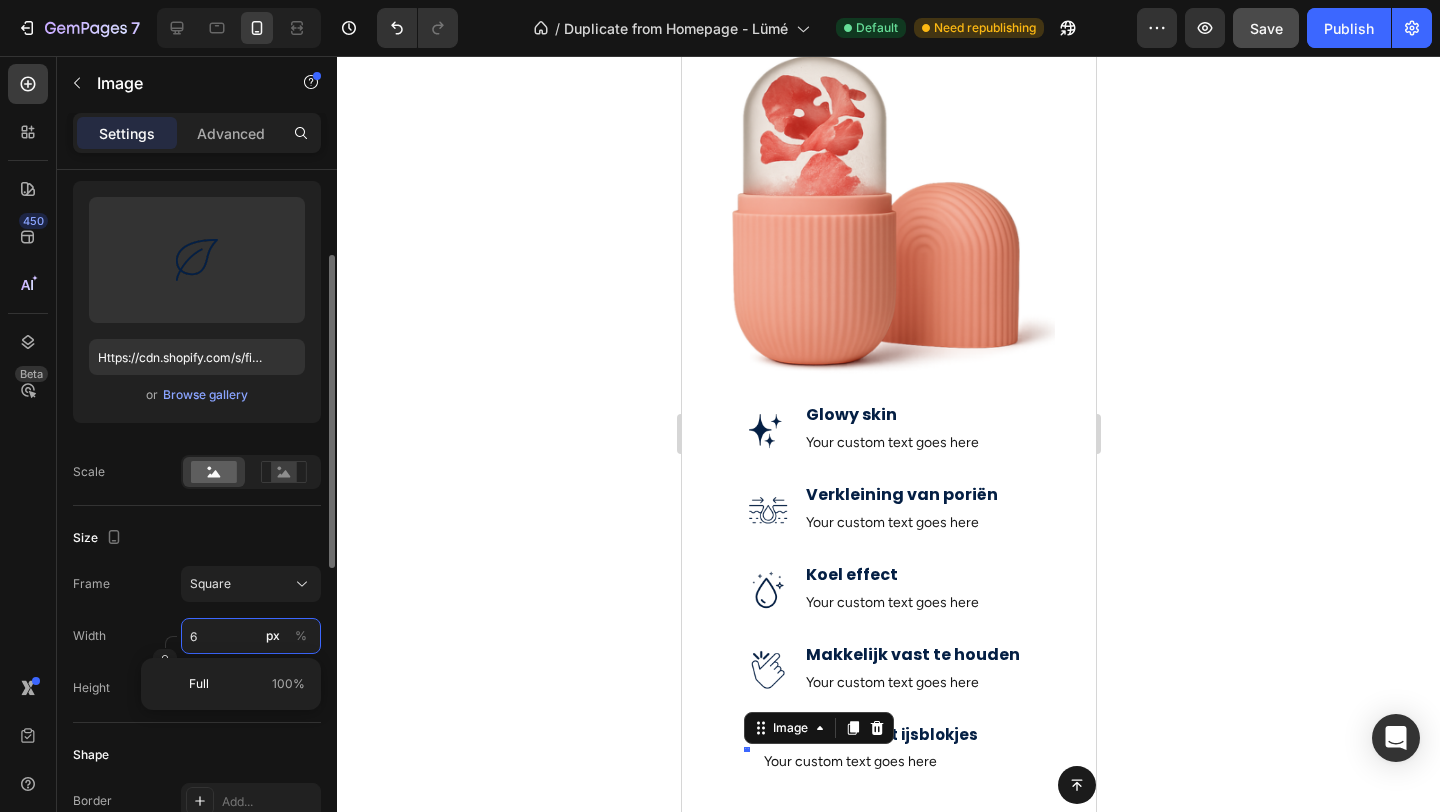 type on "60" 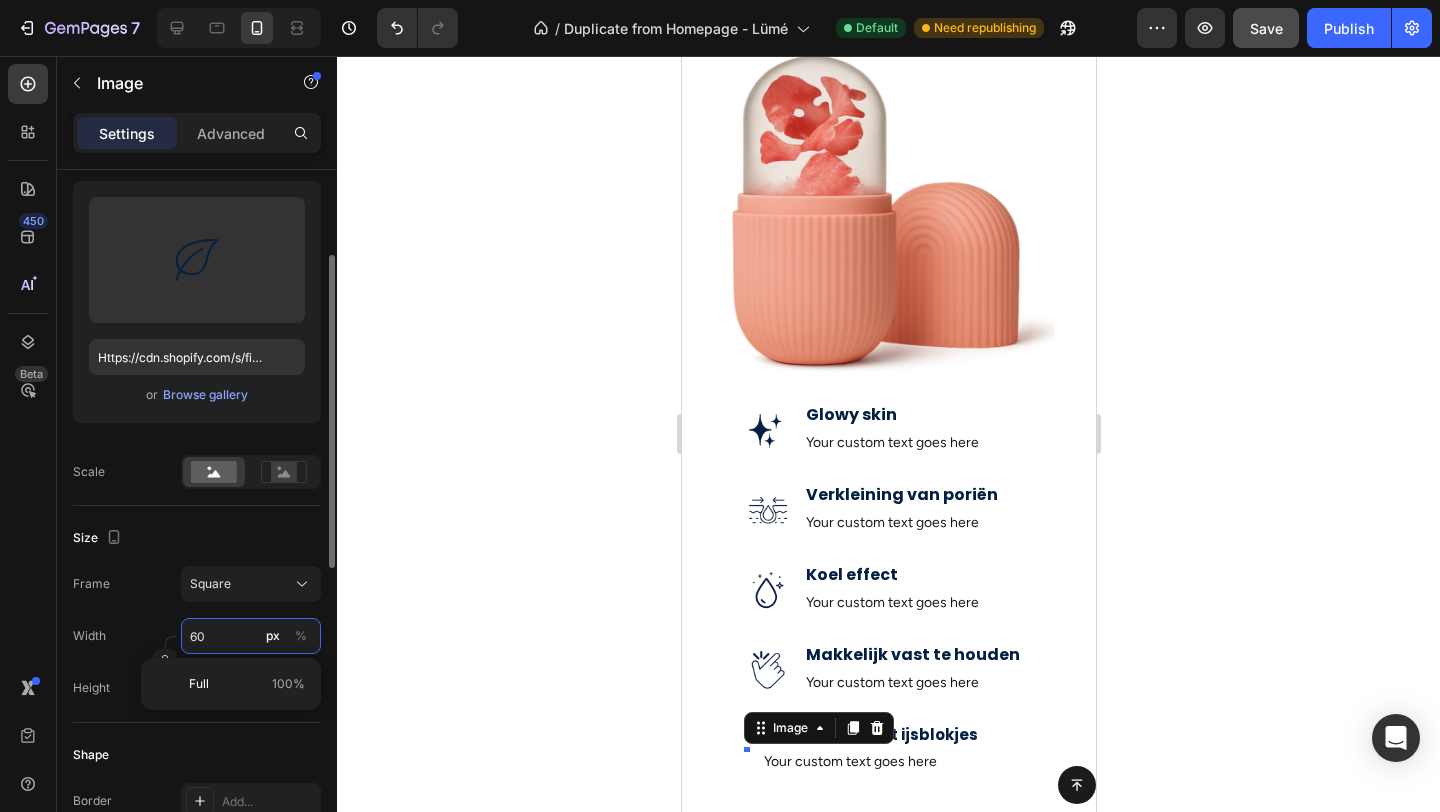 type on "60" 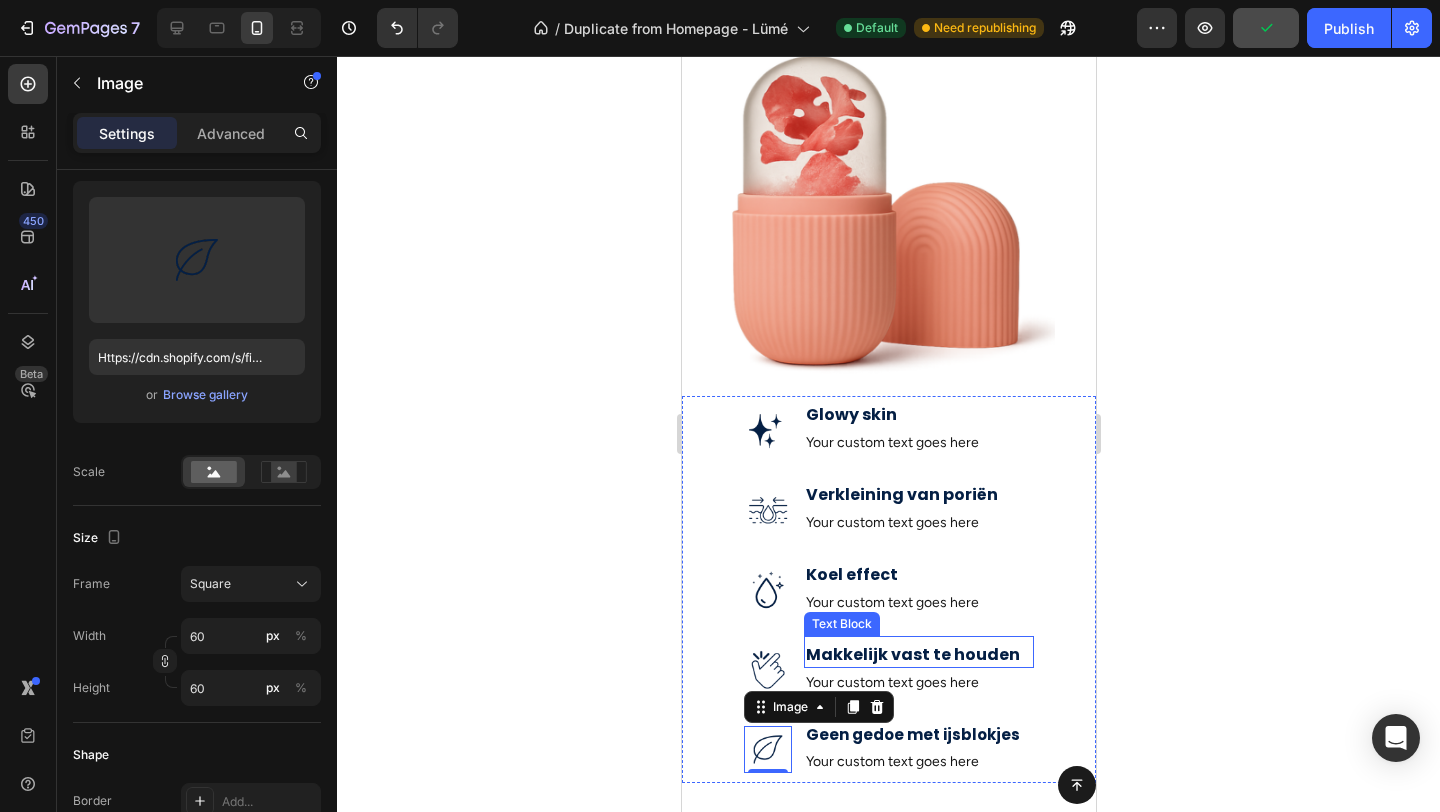 click on "Your custom text goes here" at bounding box center [918, 682] 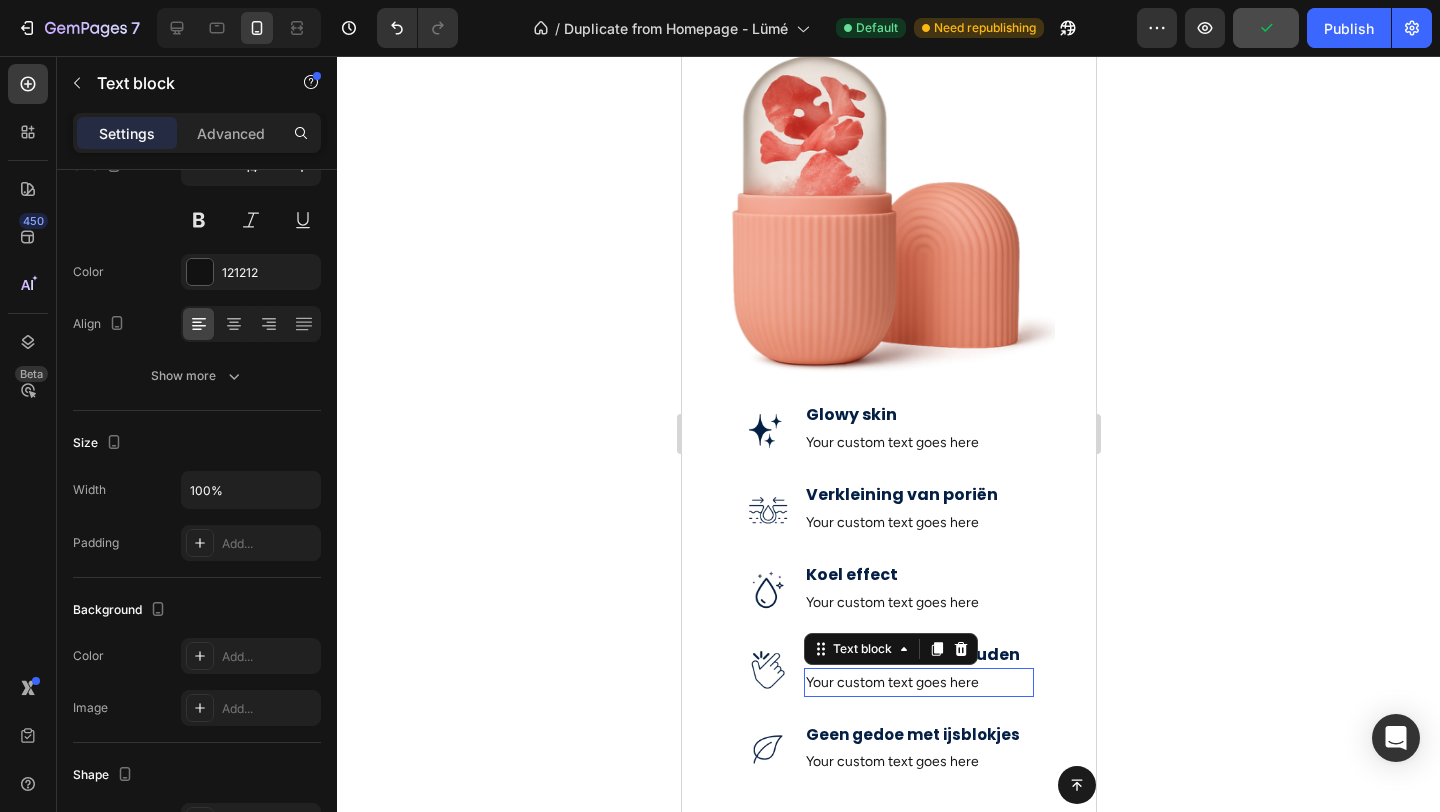 scroll, scrollTop: 0, scrollLeft: 0, axis: both 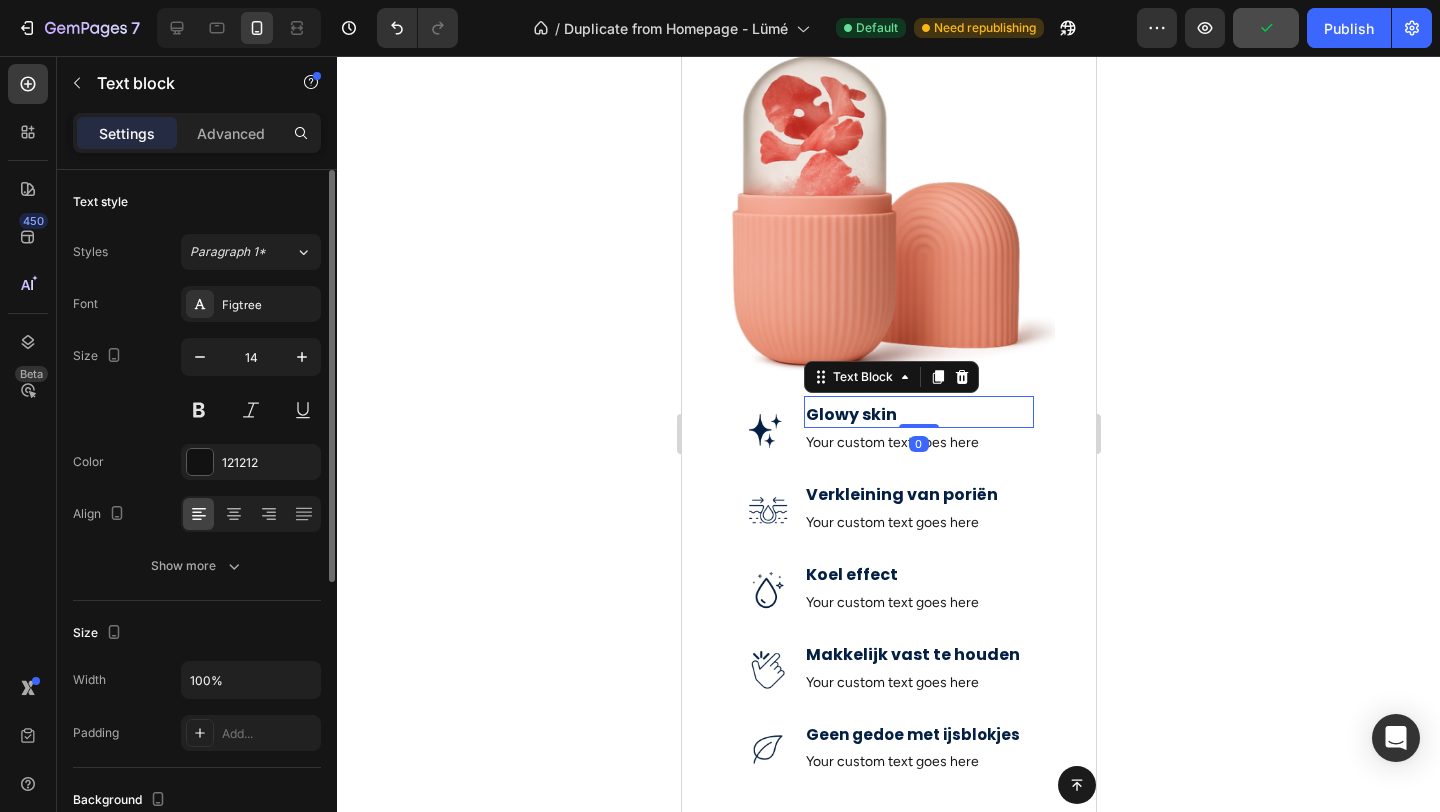 click on "Glowy skin" at bounding box center [918, 415] 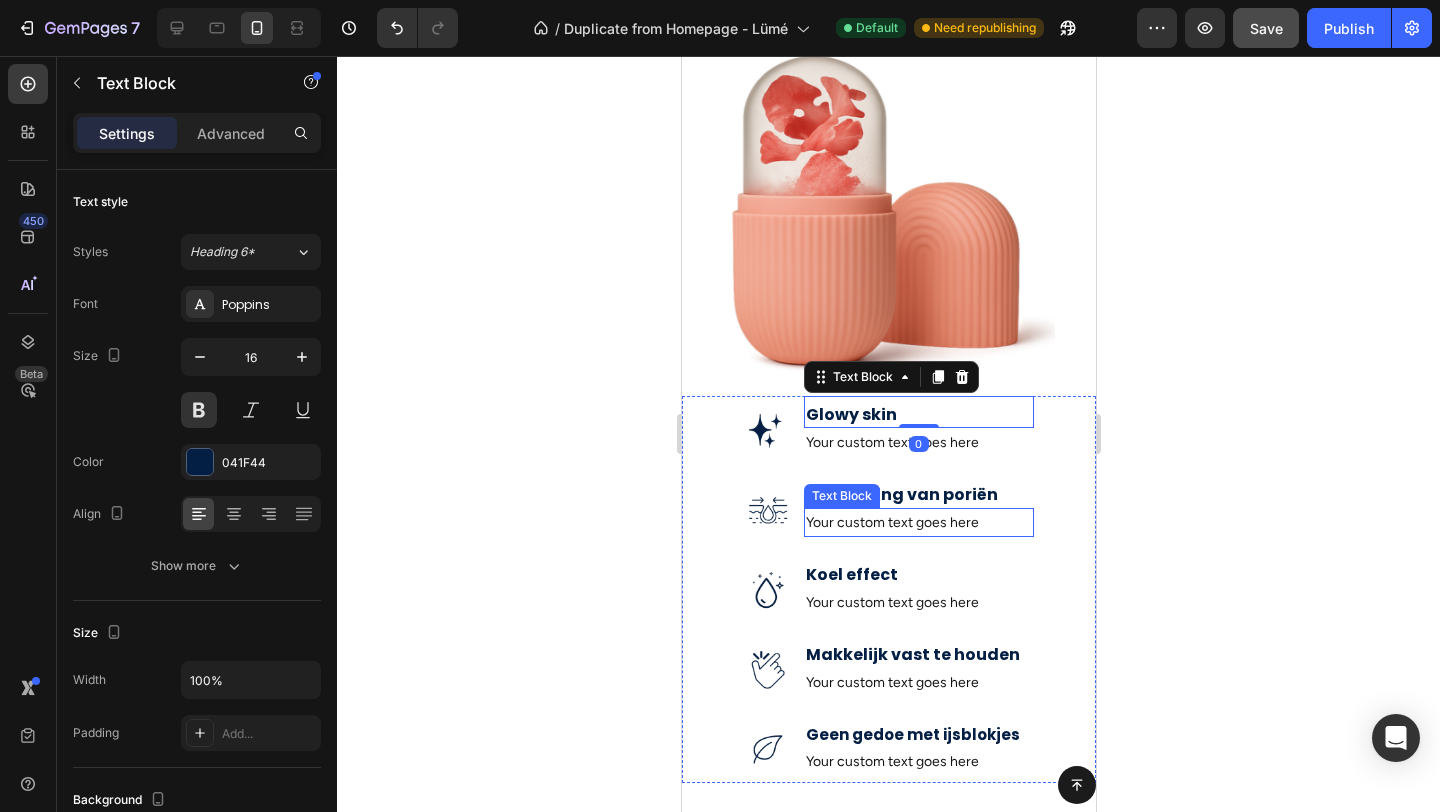 click on "Text Block" at bounding box center [841, 496] 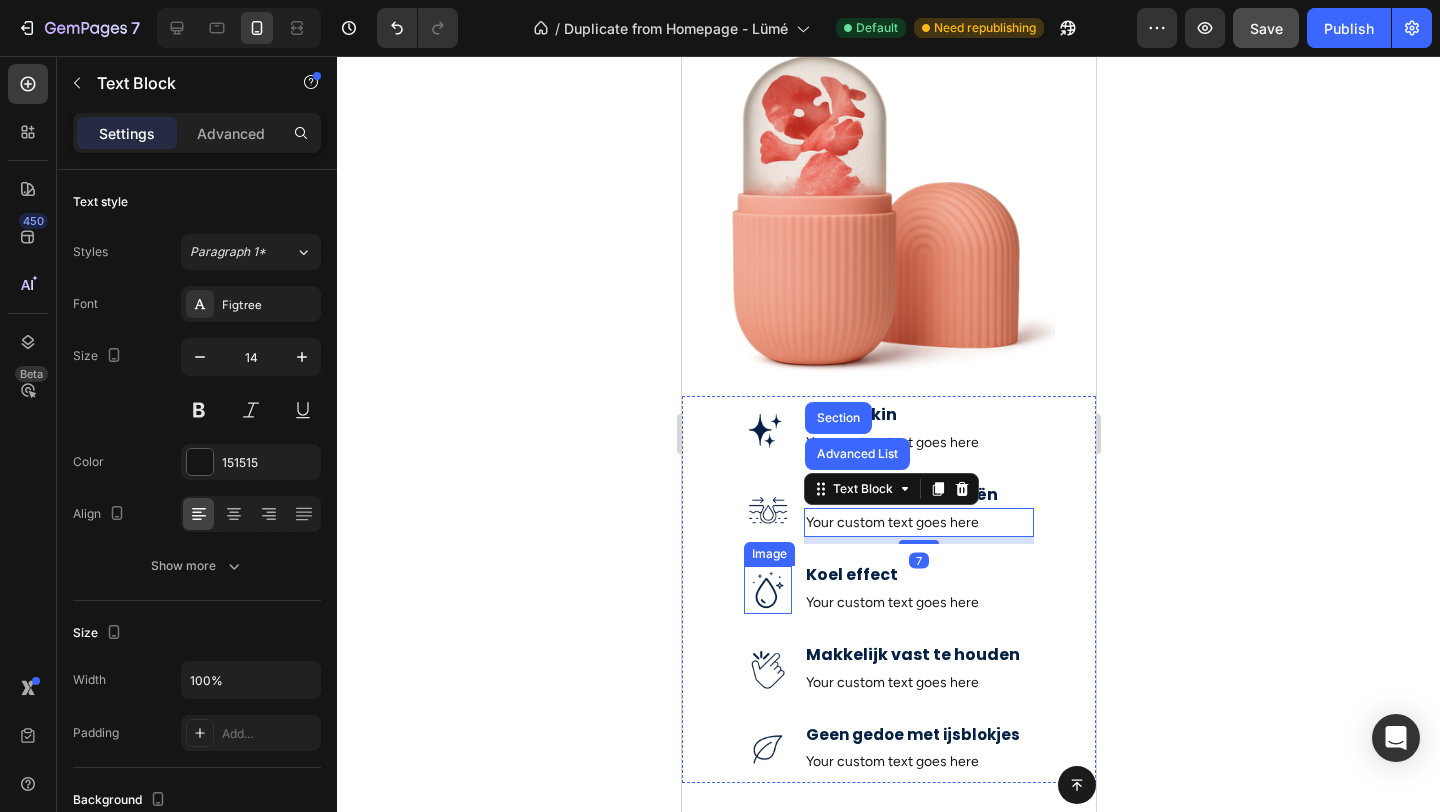 click on "Image" at bounding box center [768, 554] 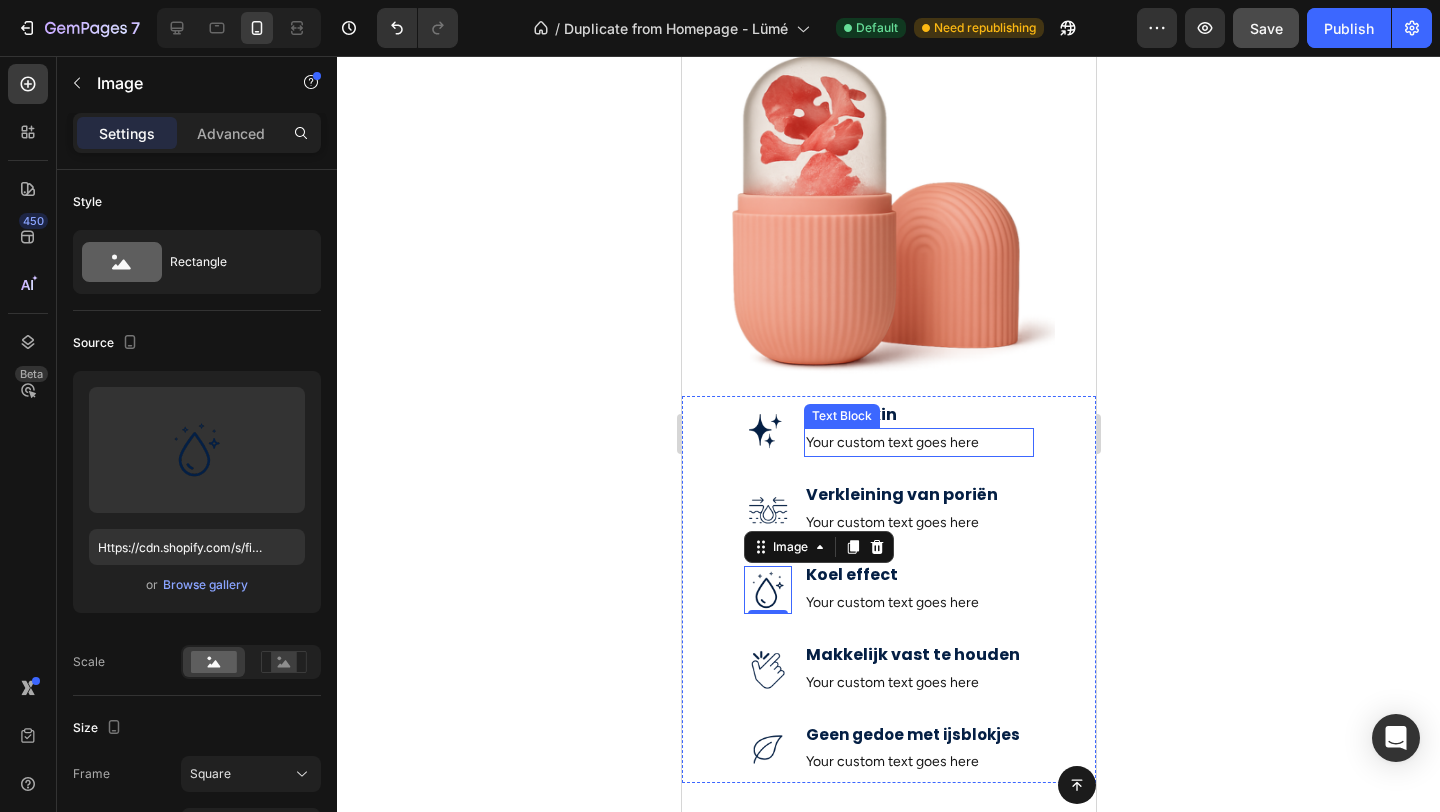 click on "Your custom text goes here" at bounding box center [918, 442] 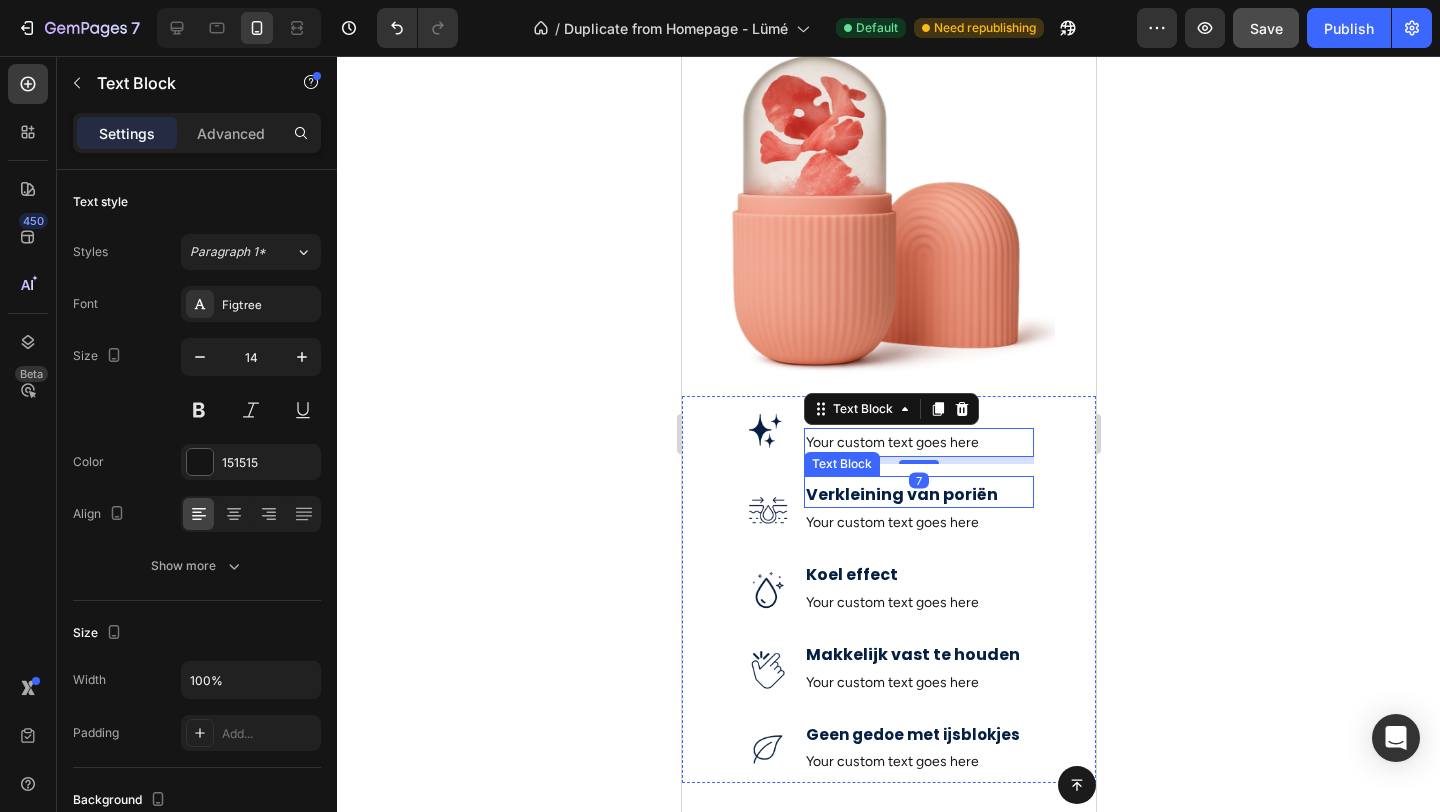click on "Verkleining van poriën" at bounding box center (918, 495) 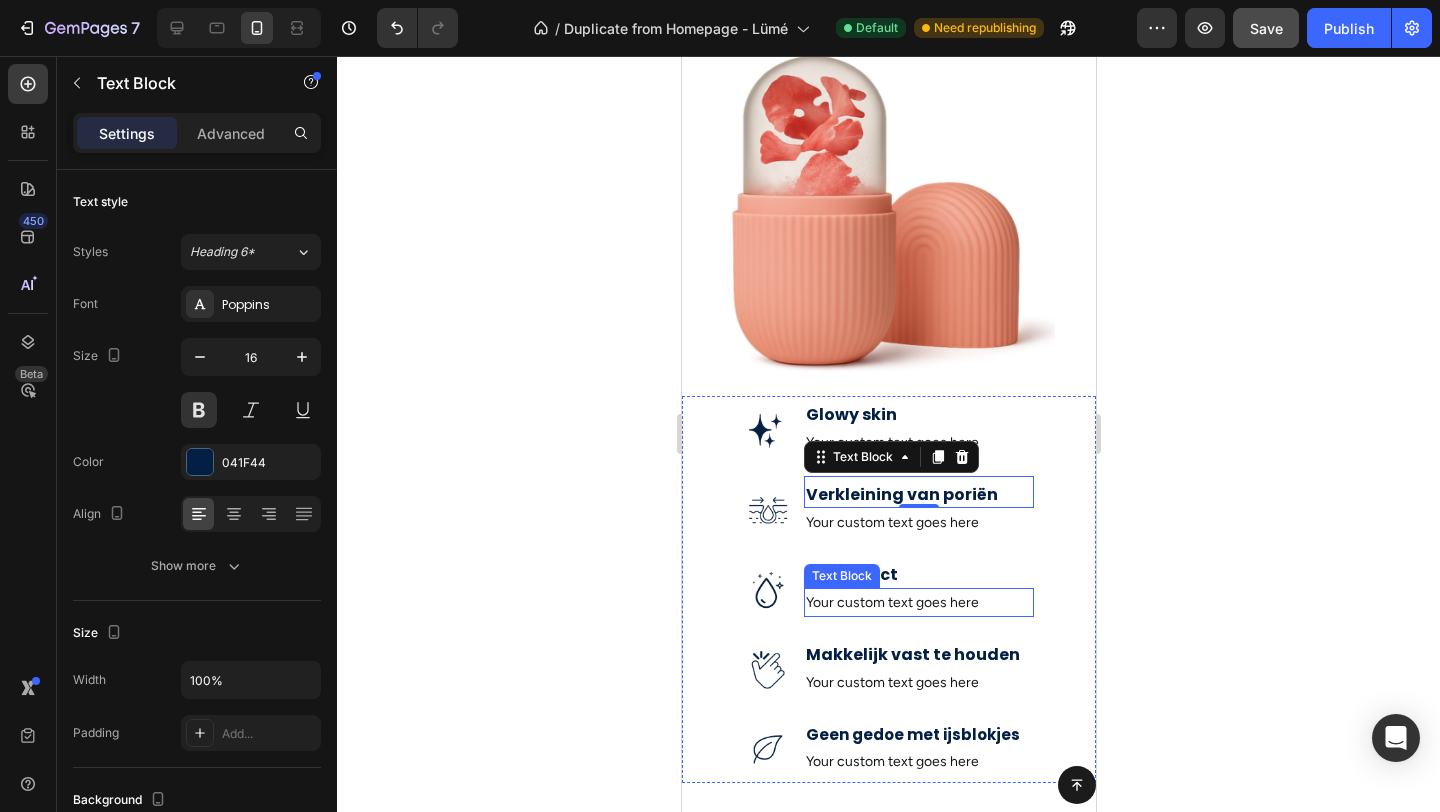 click on "Text Block" at bounding box center (841, 576) 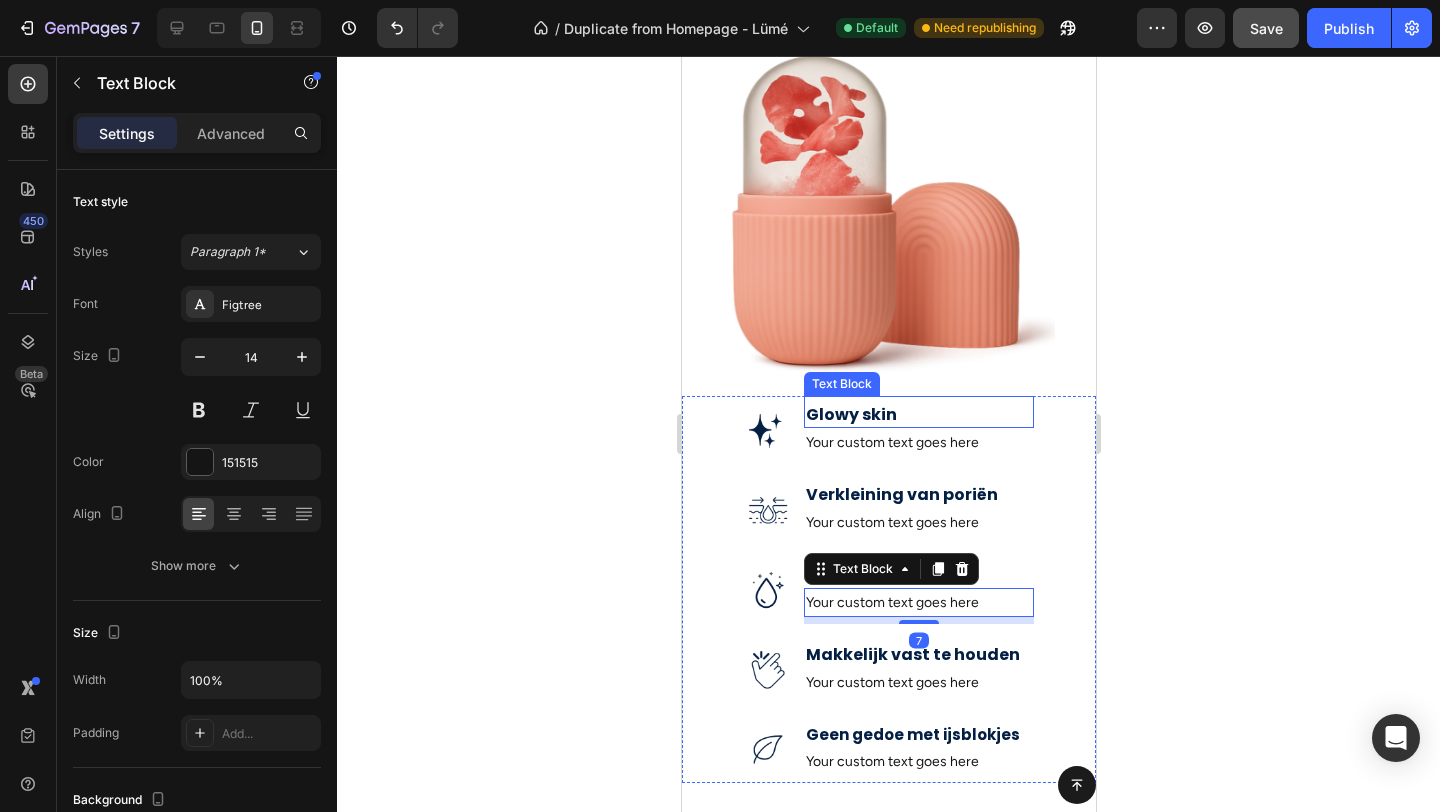click on "Glowy skin" at bounding box center [918, 415] 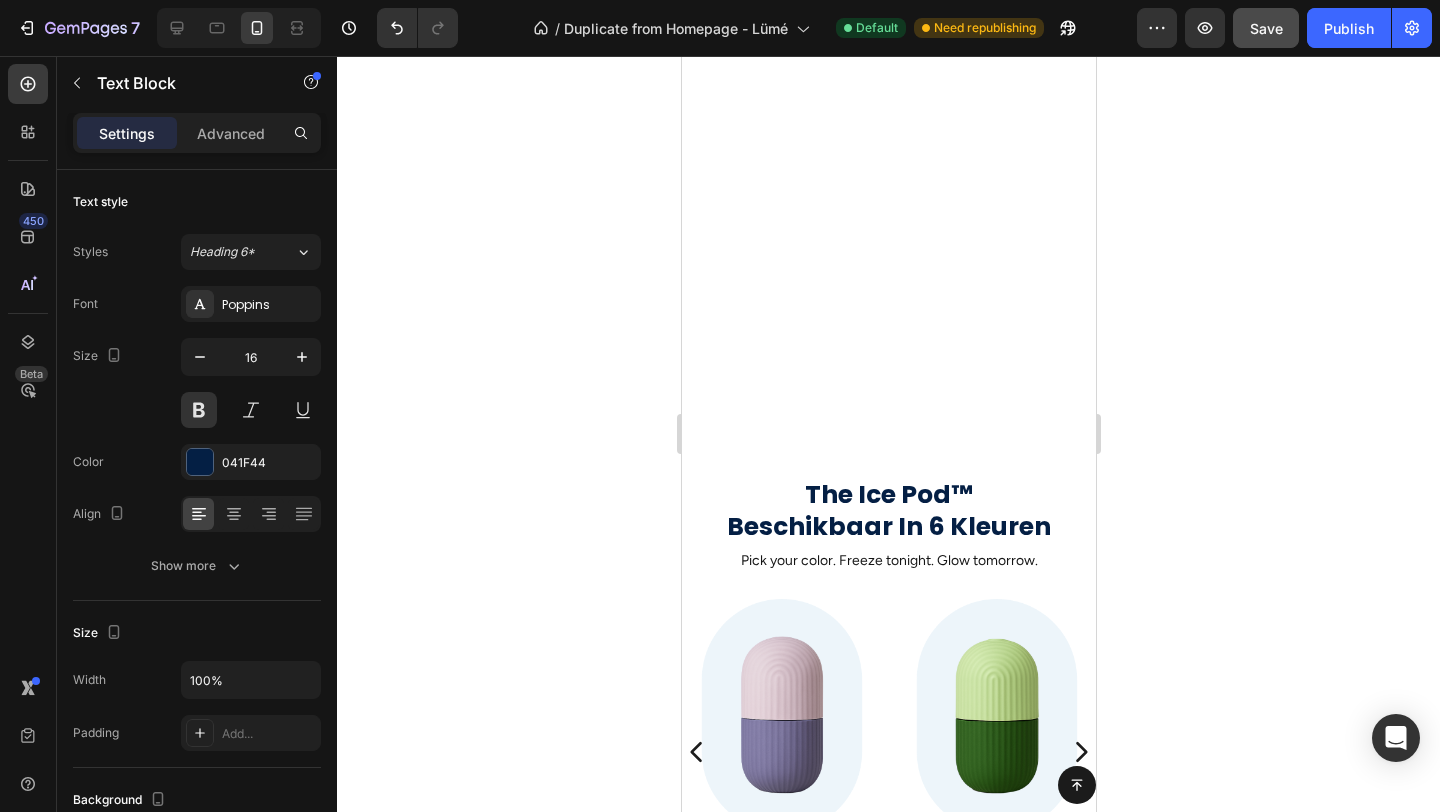 scroll, scrollTop: 1330, scrollLeft: 0, axis: vertical 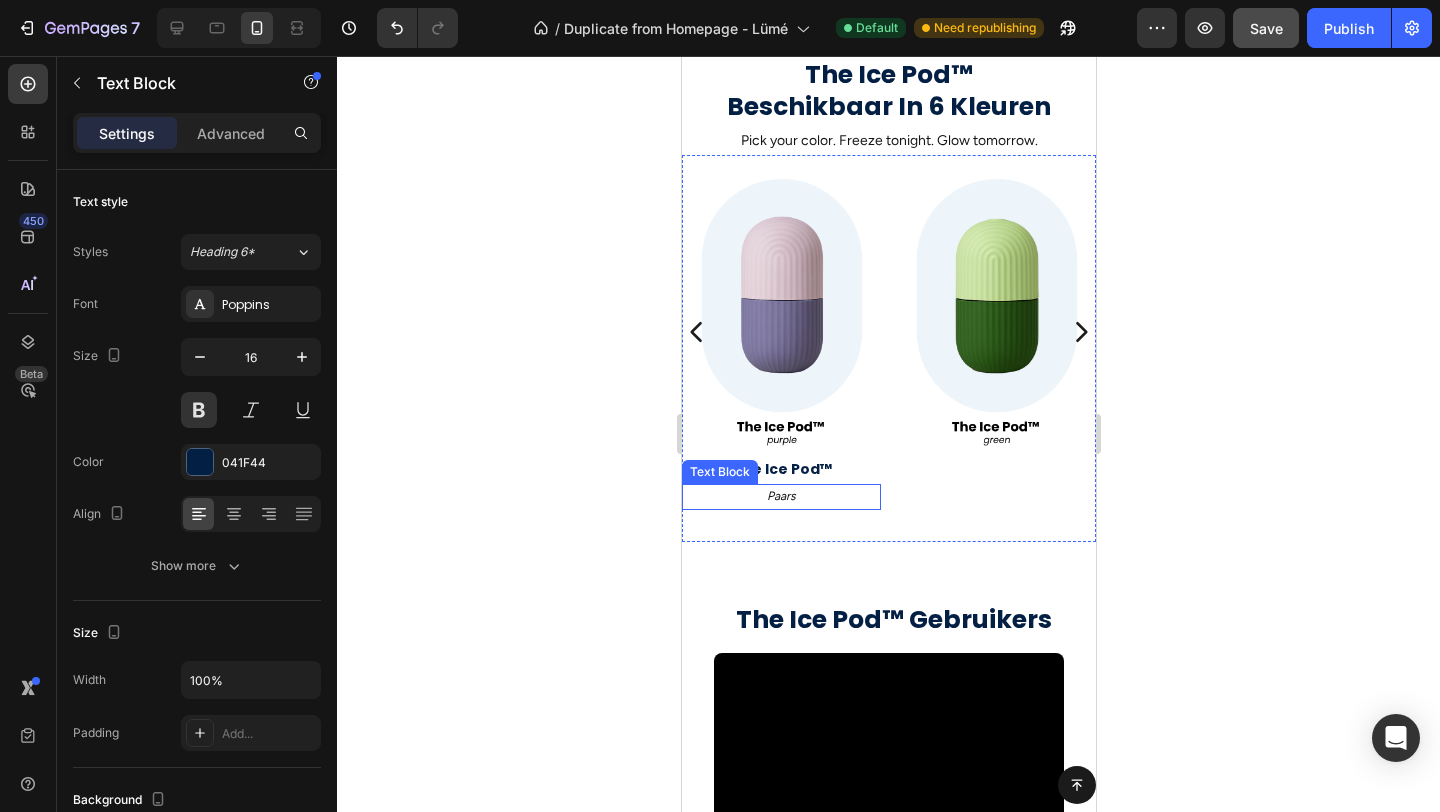 click on "Paars" at bounding box center [780, 497] 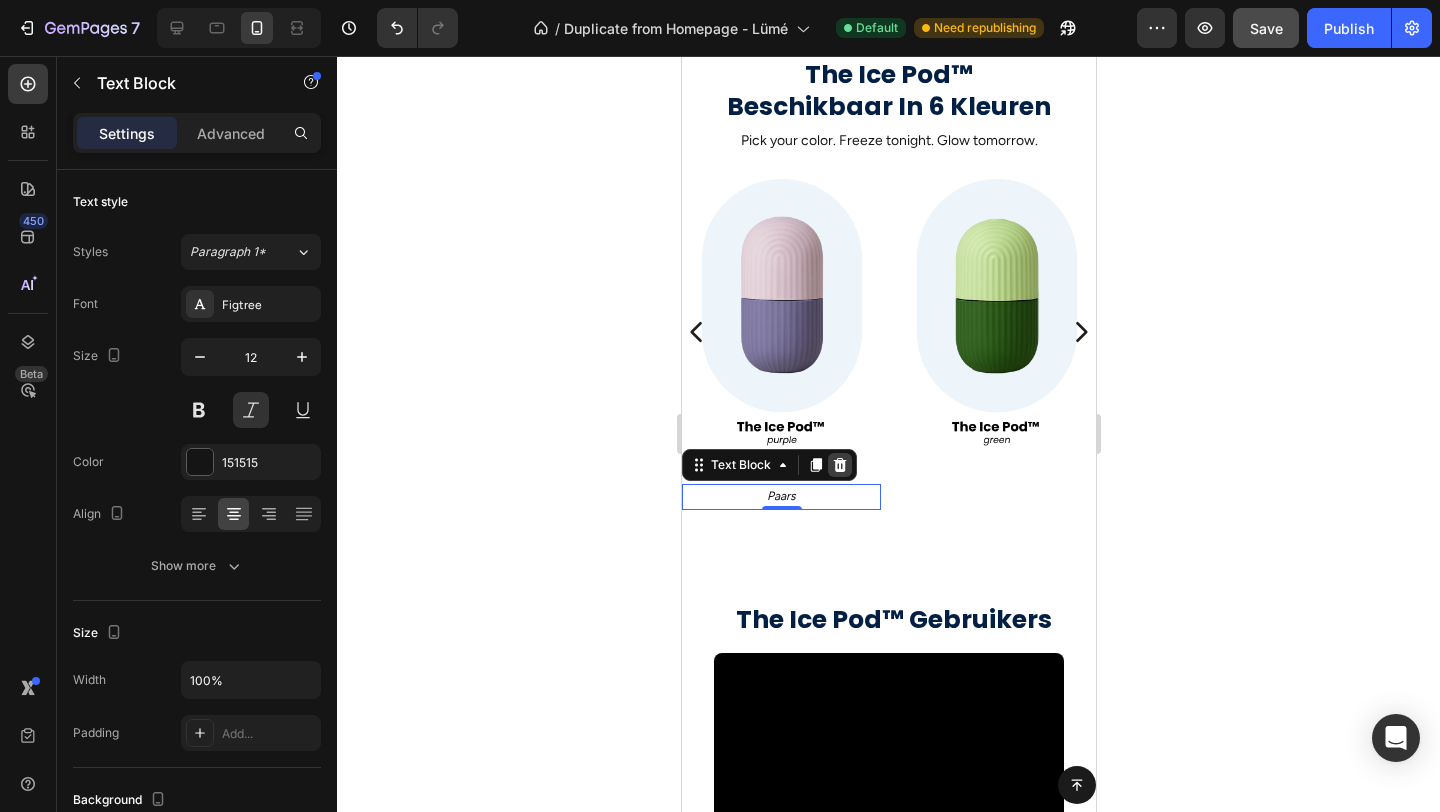 click 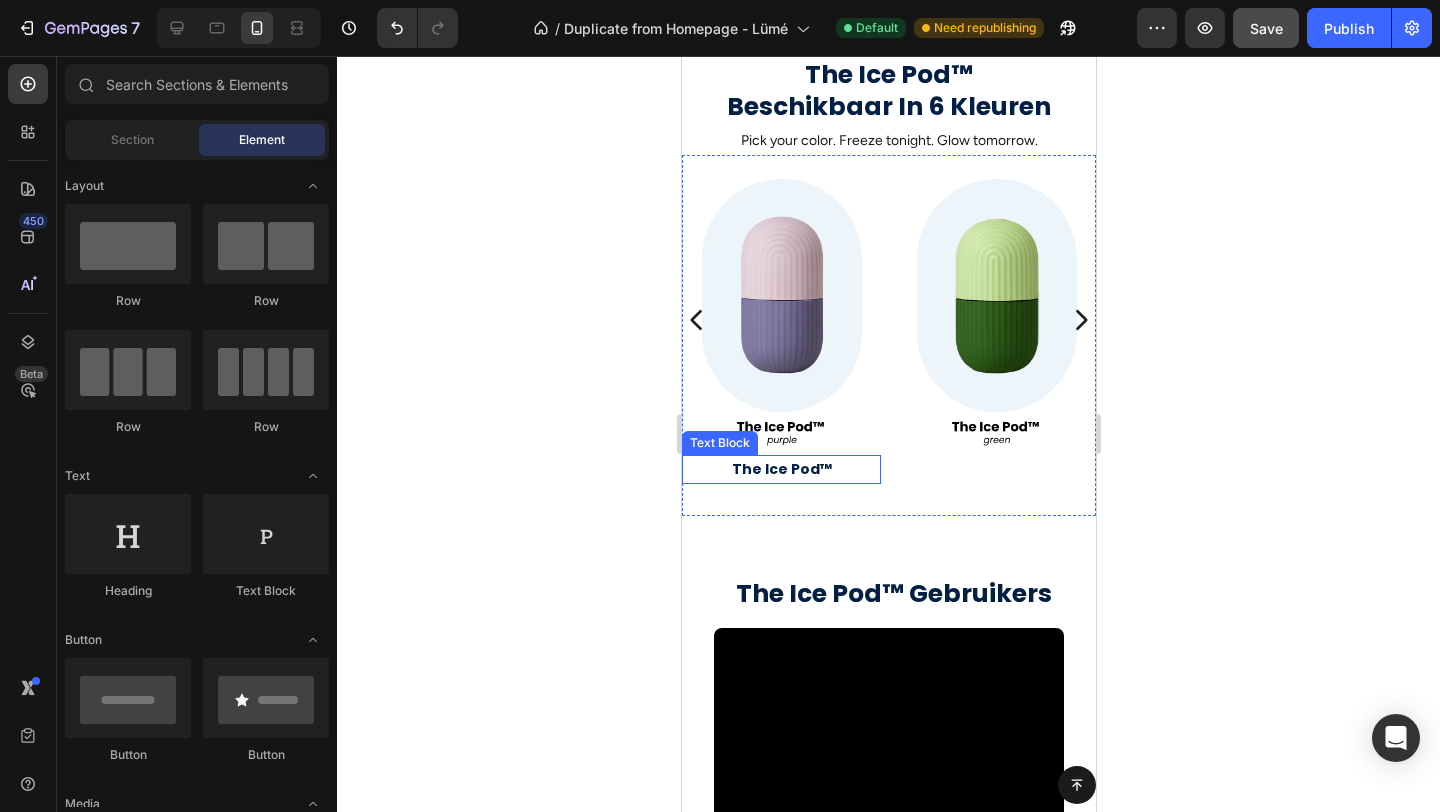 click on "The Ice Pod™" at bounding box center [780, 469] 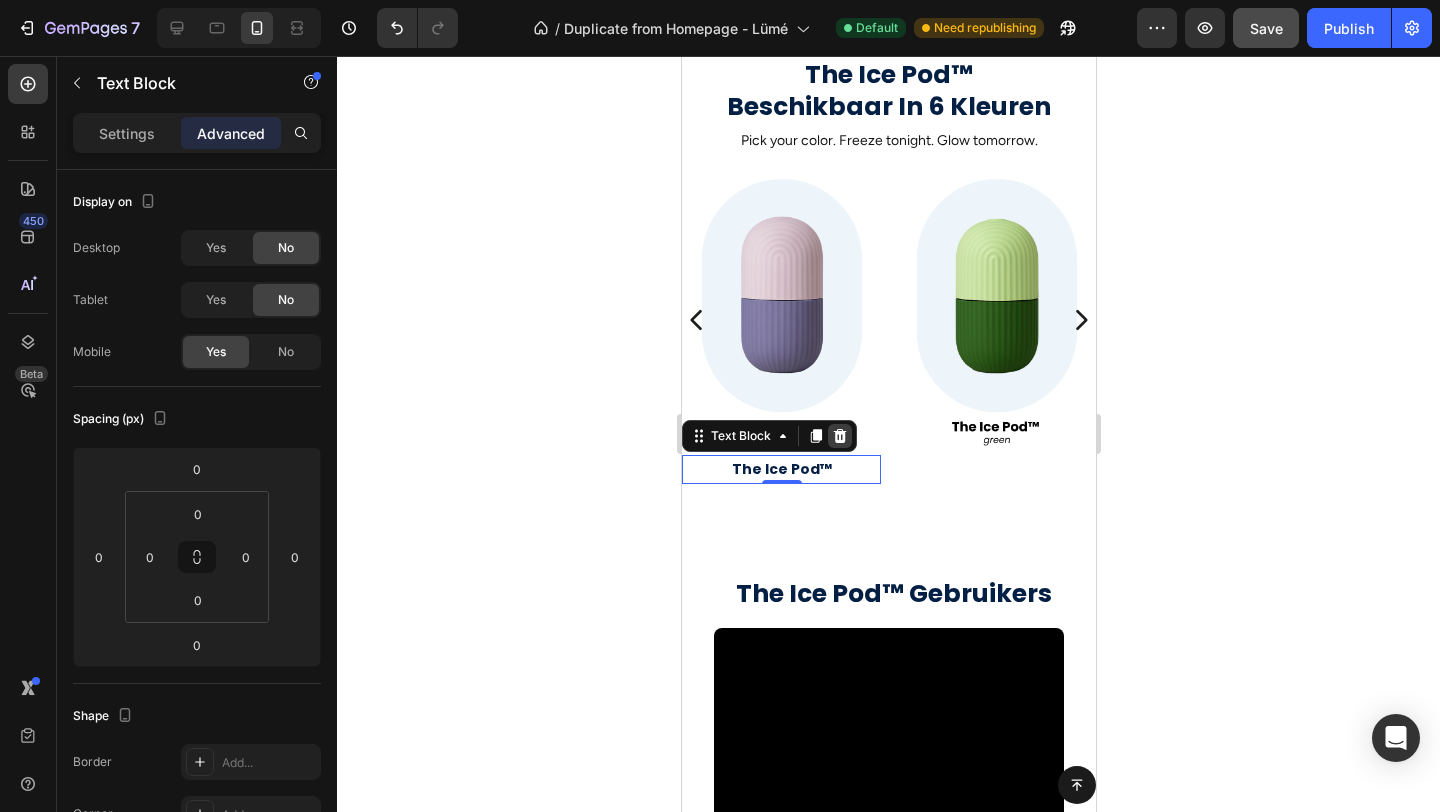 click 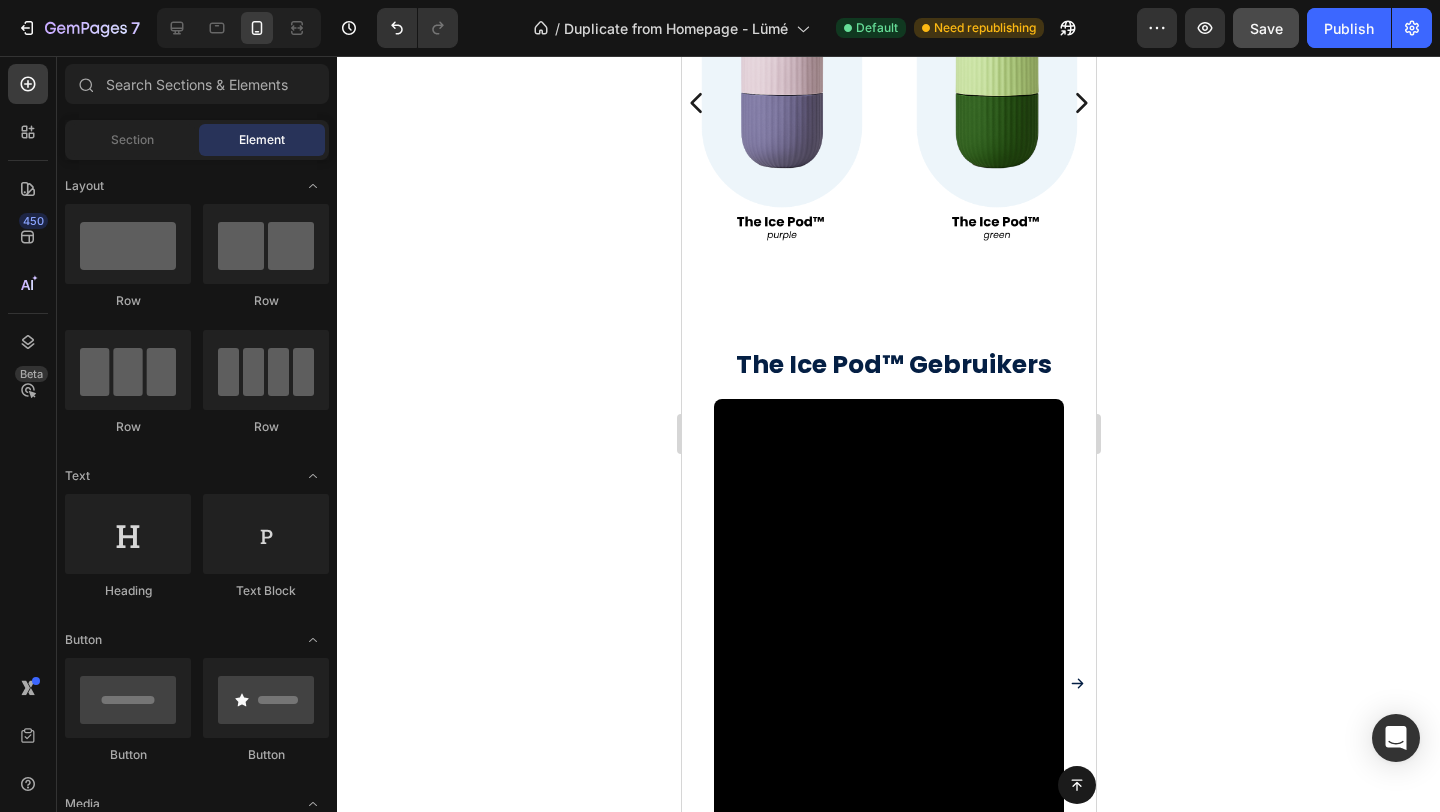 scroll, scrollTop: 1454, scrollLeft: 0, axis: vertical 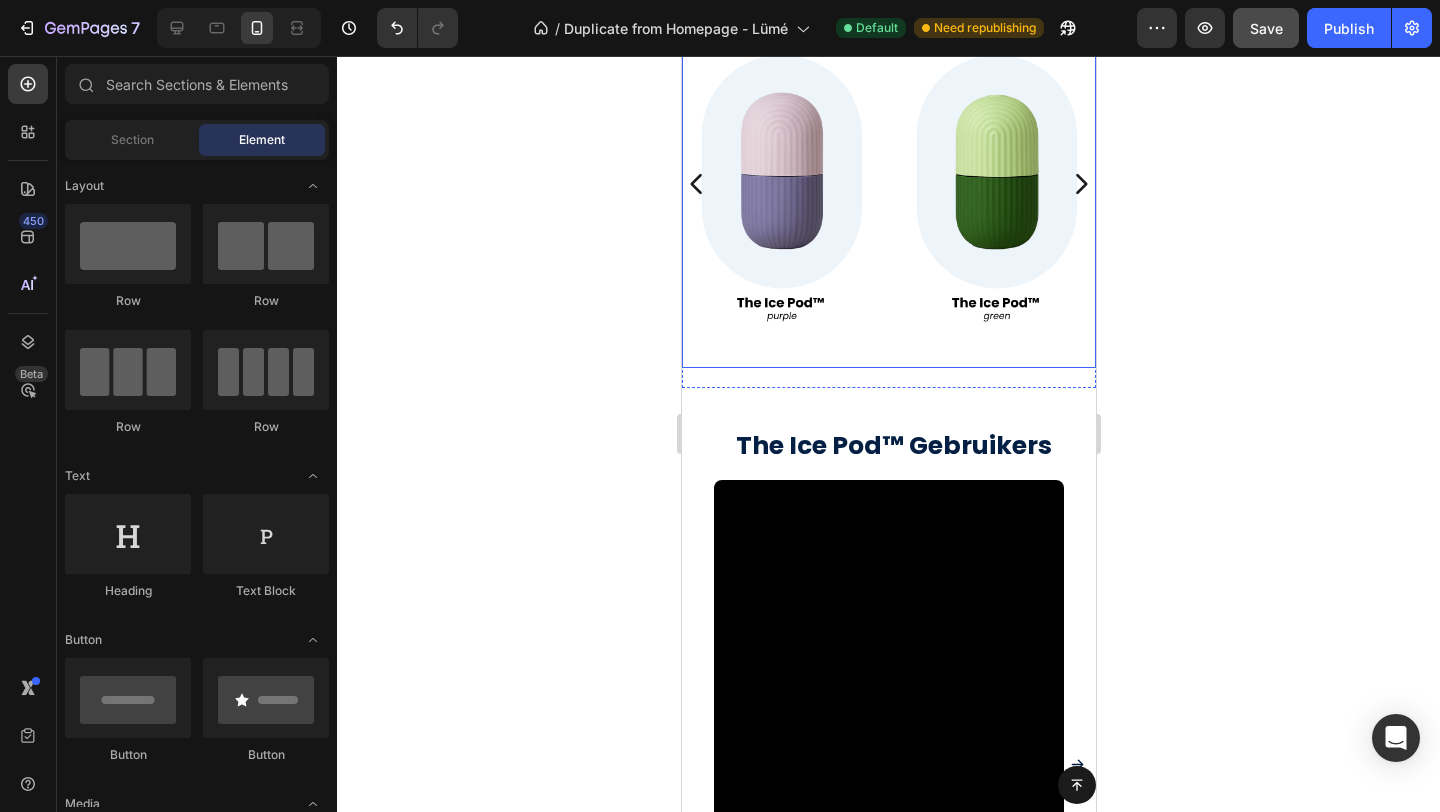 click on "Image Image Image Image
Carousel" at bounding box center [888, 199] 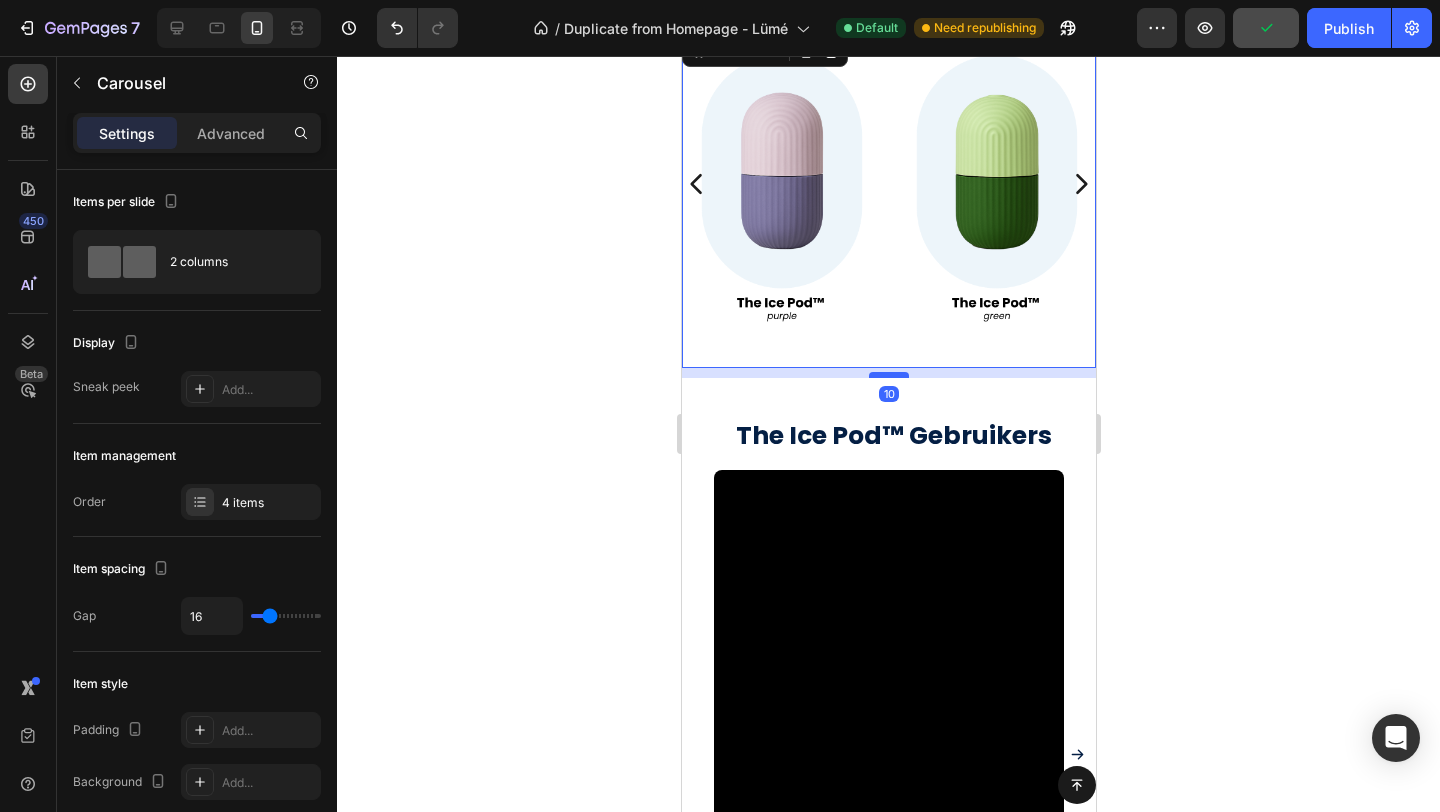 click at bounding box center [888, 375] 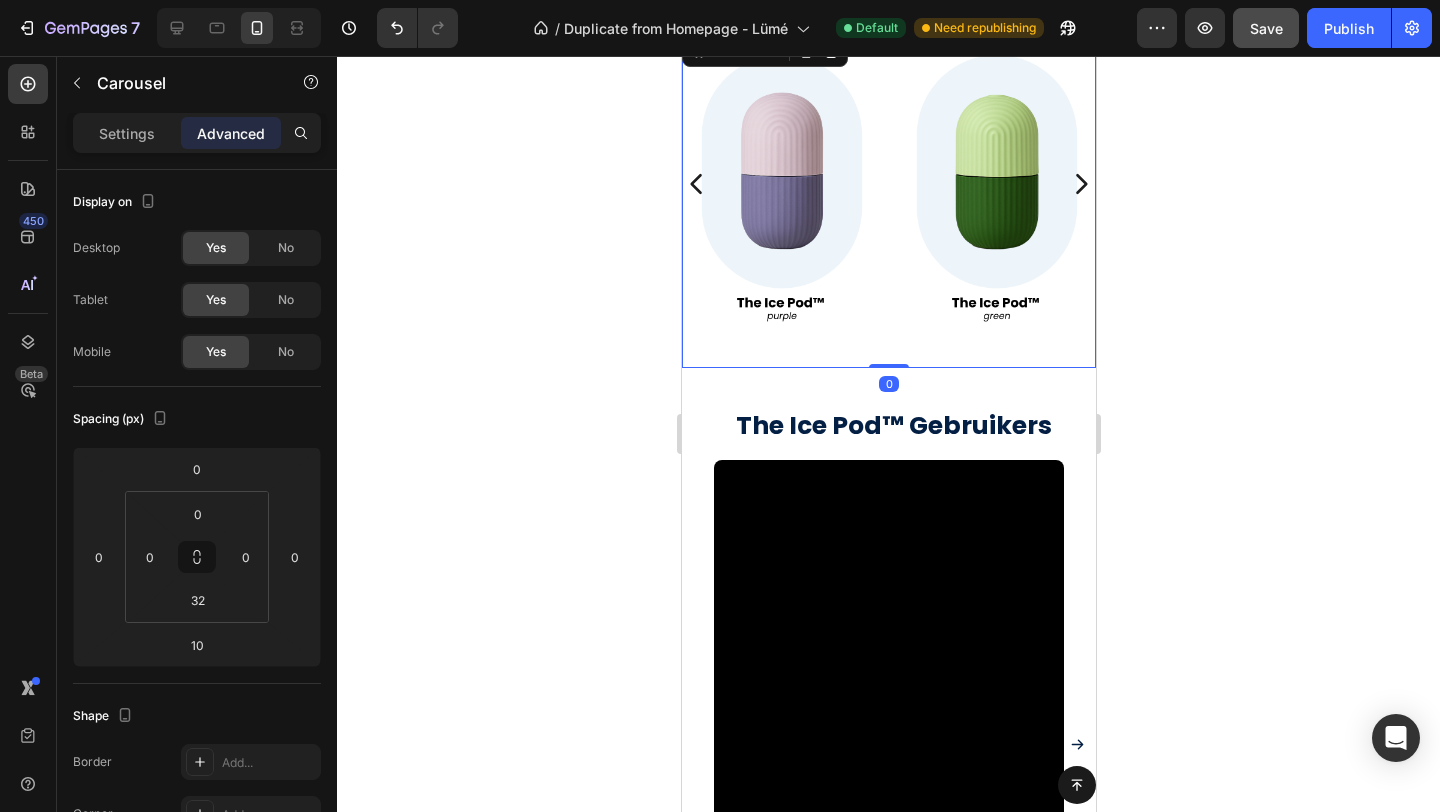 drag, startPoint x: 892, startPoint y: 373, endPoint x: 893, endPoint y: 356, distance: 17.029387 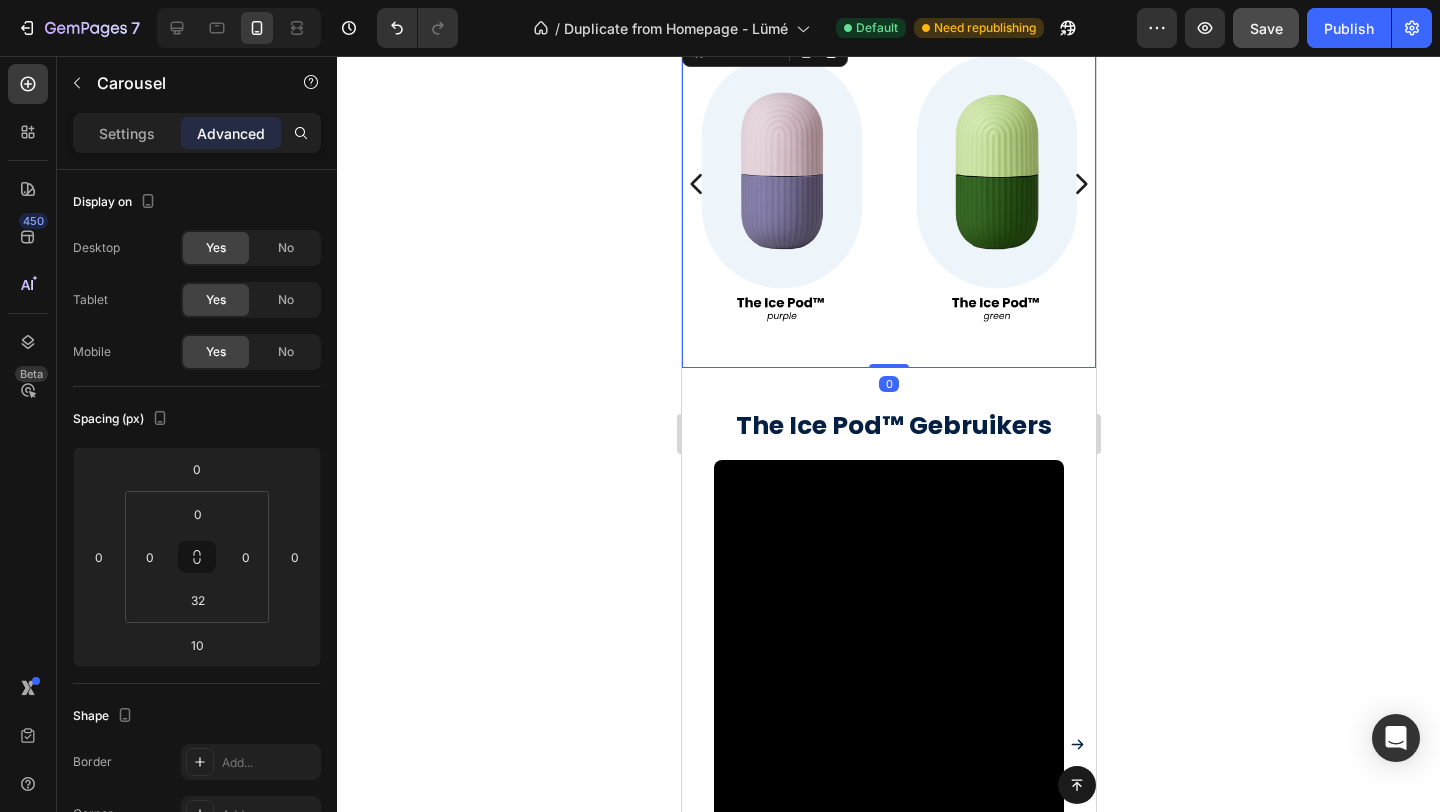 click on "Image Image Image Image
Carousel   0" at bounding box center (888, 199) 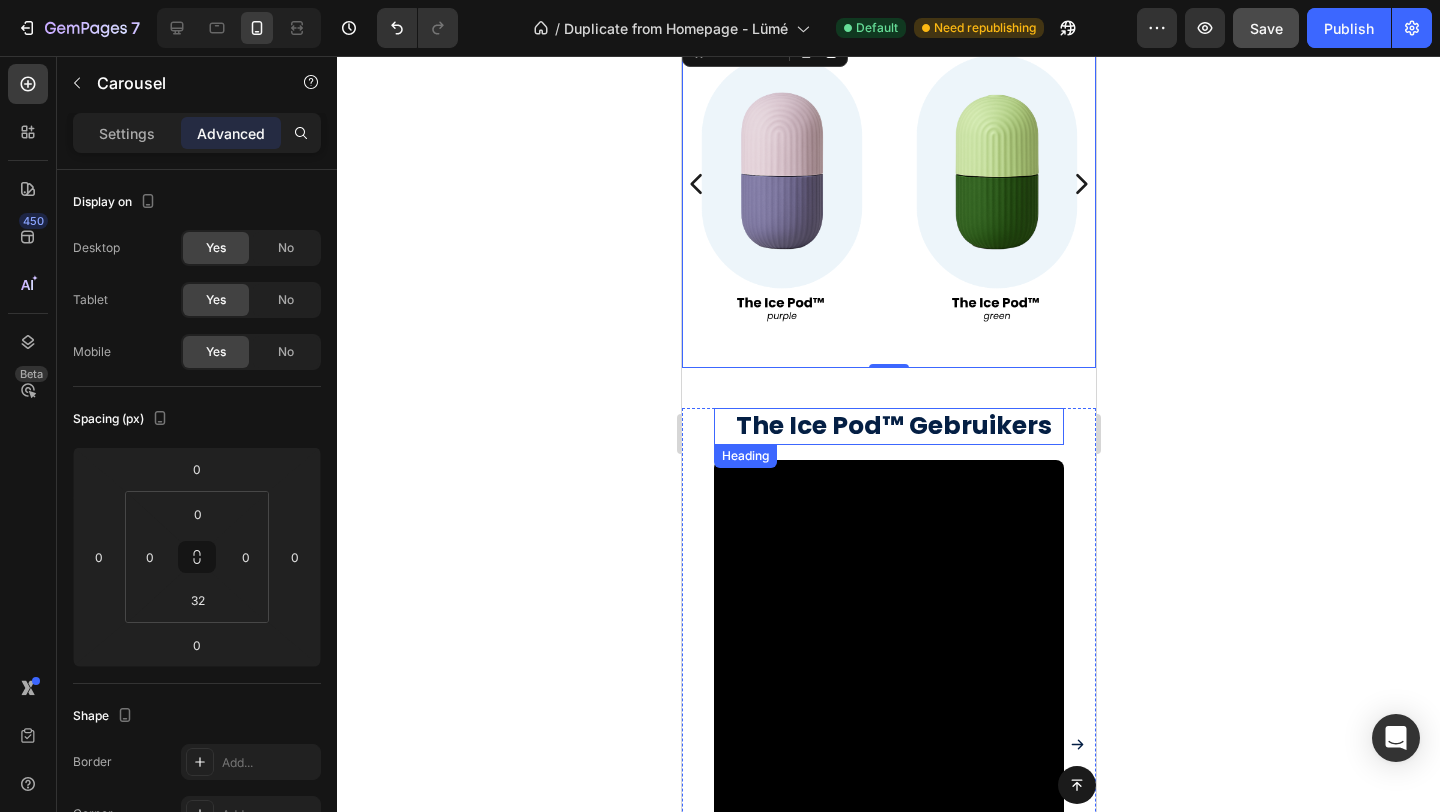 scroll, scrollTop: 1584, scrollLeft: 0, axis: vertical 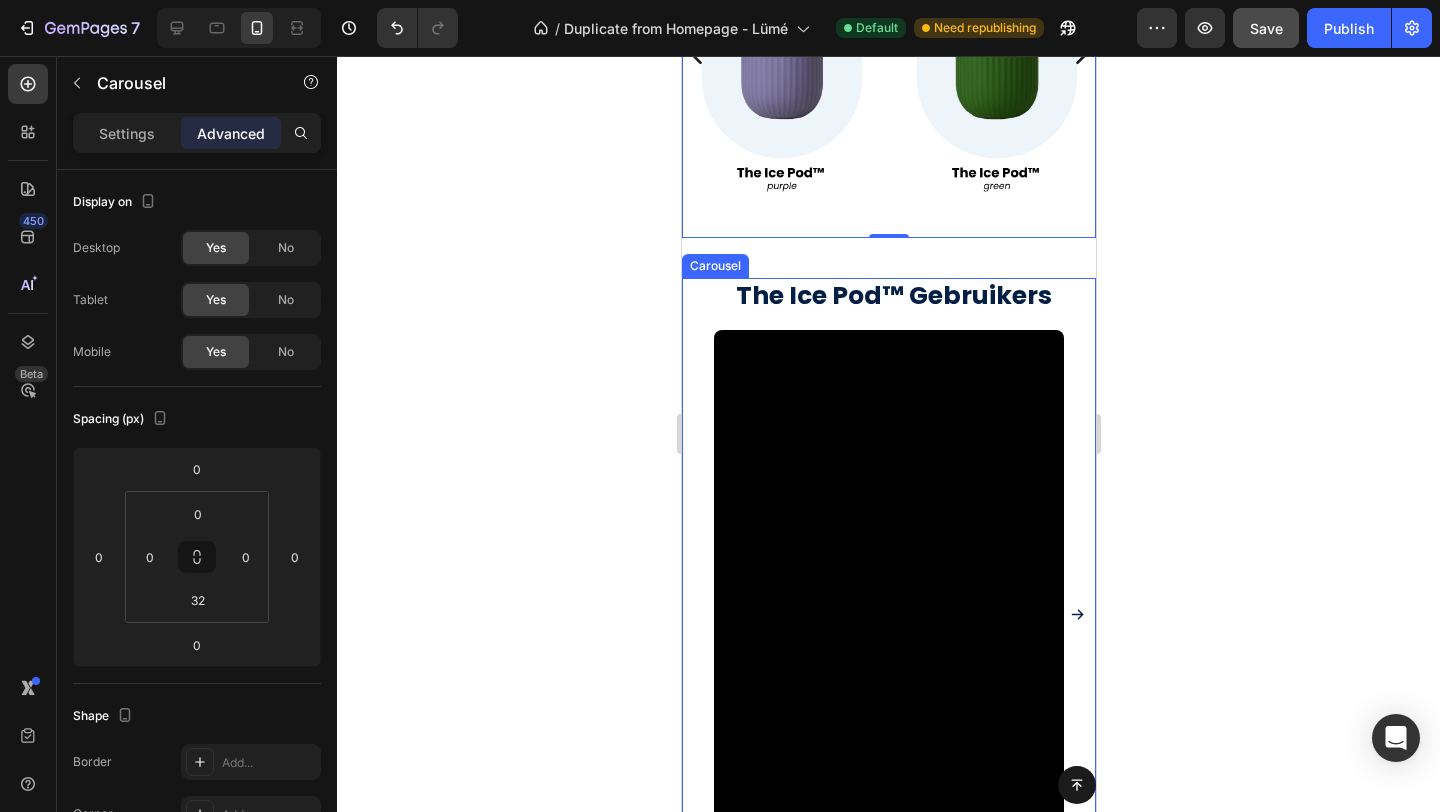 click 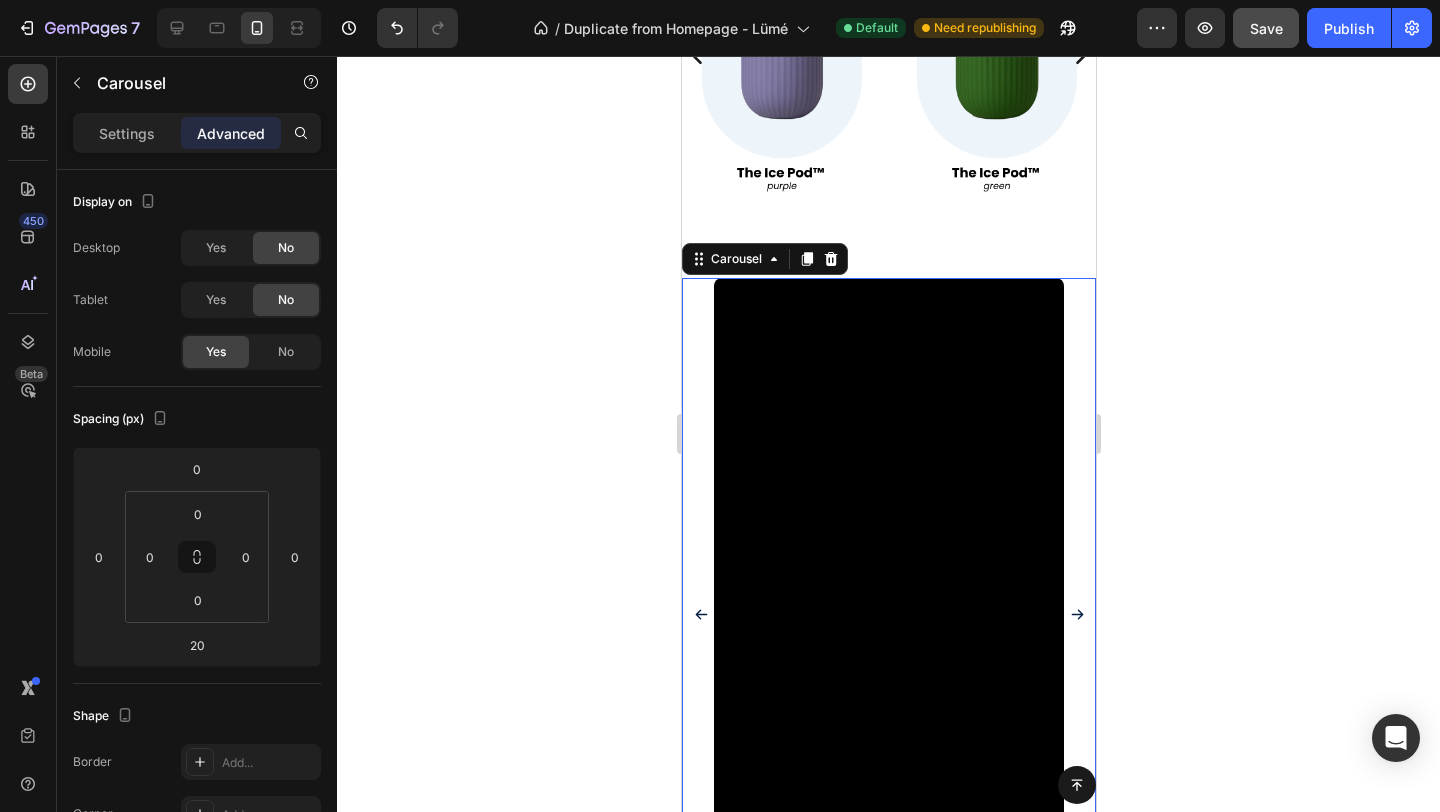 click 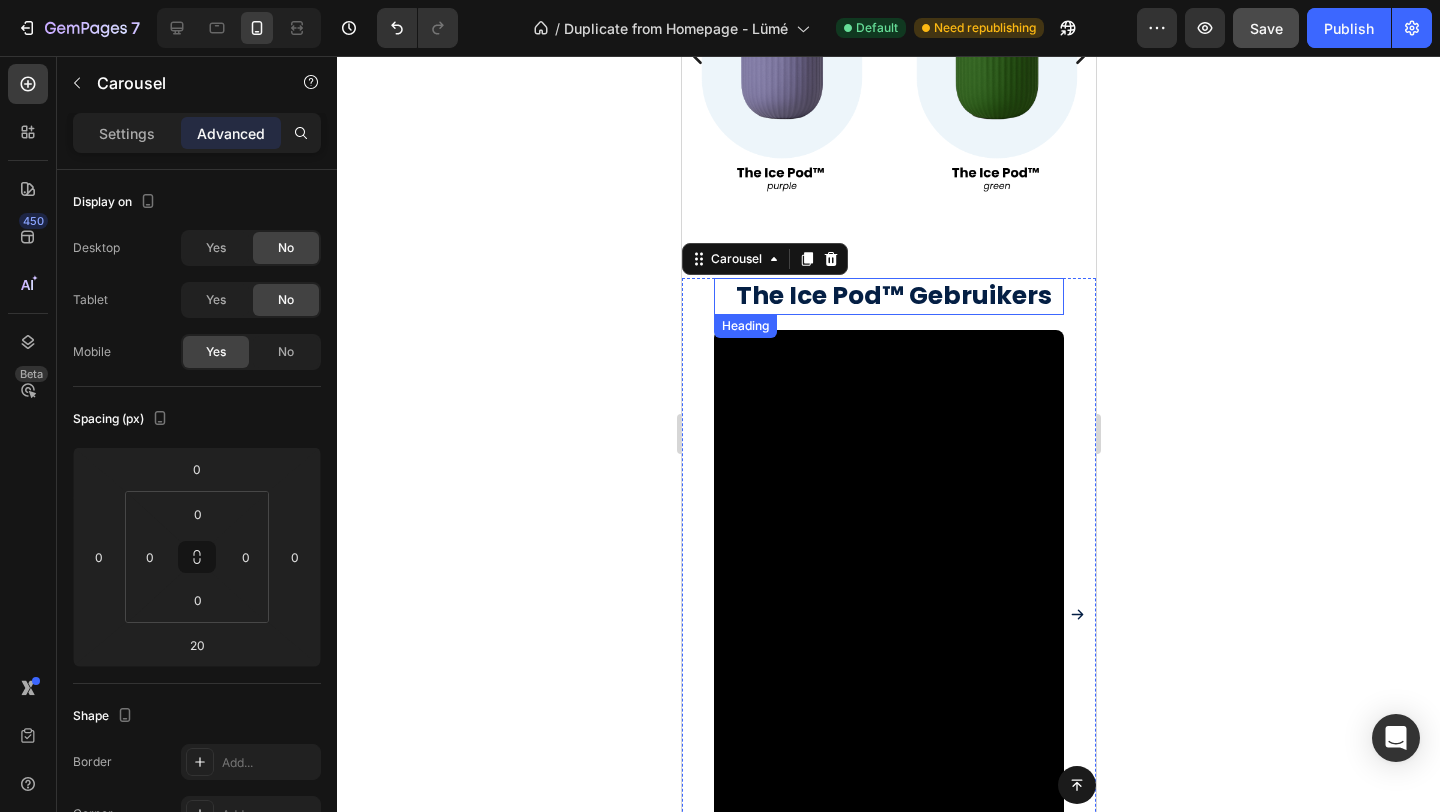 click on "The Ice Pod™ Gebruikers" at bounding box center (893, 296) 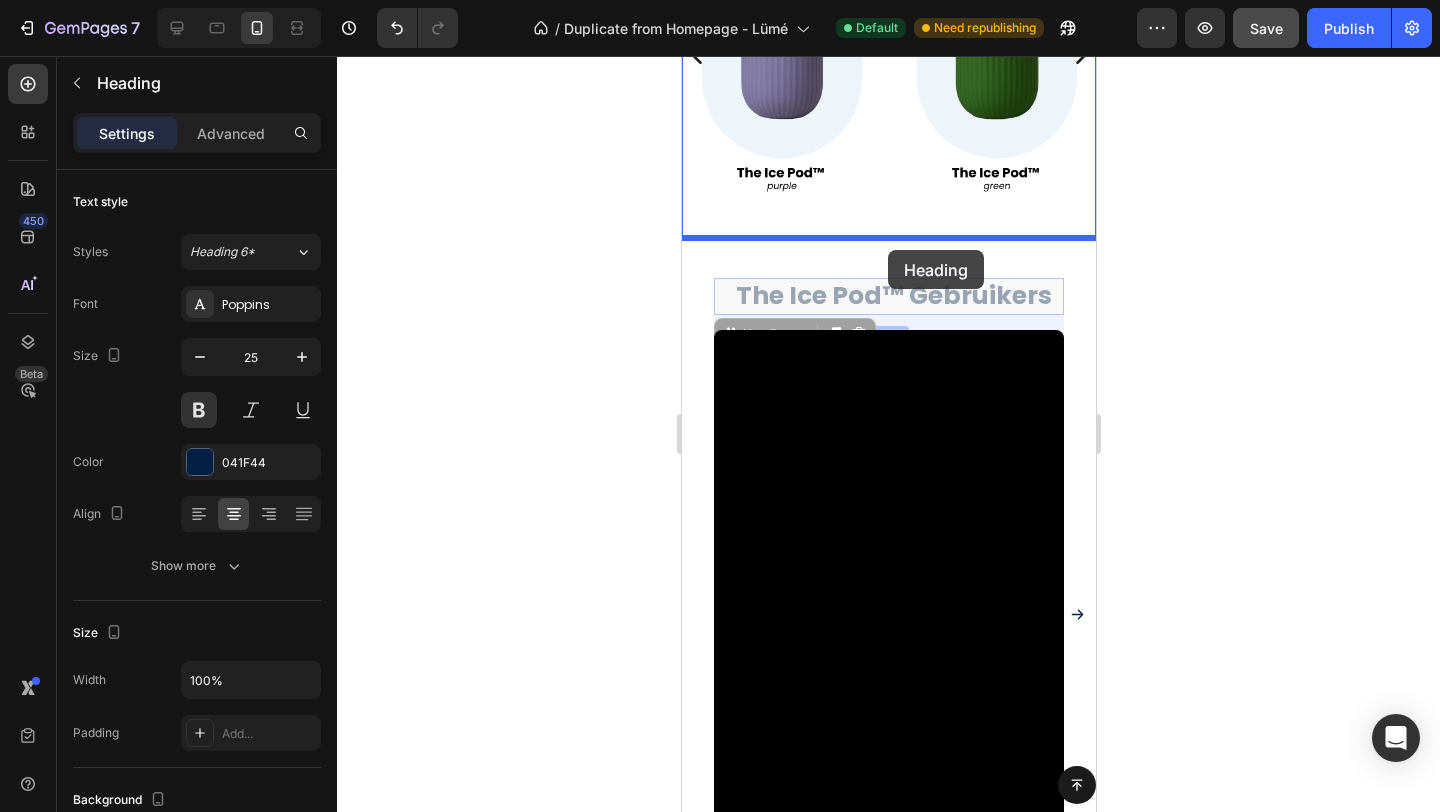 drag, startPoint x: 877, startPoint y: 296, endPoint x: 887, endPoint y: 250, distance: 47.07441 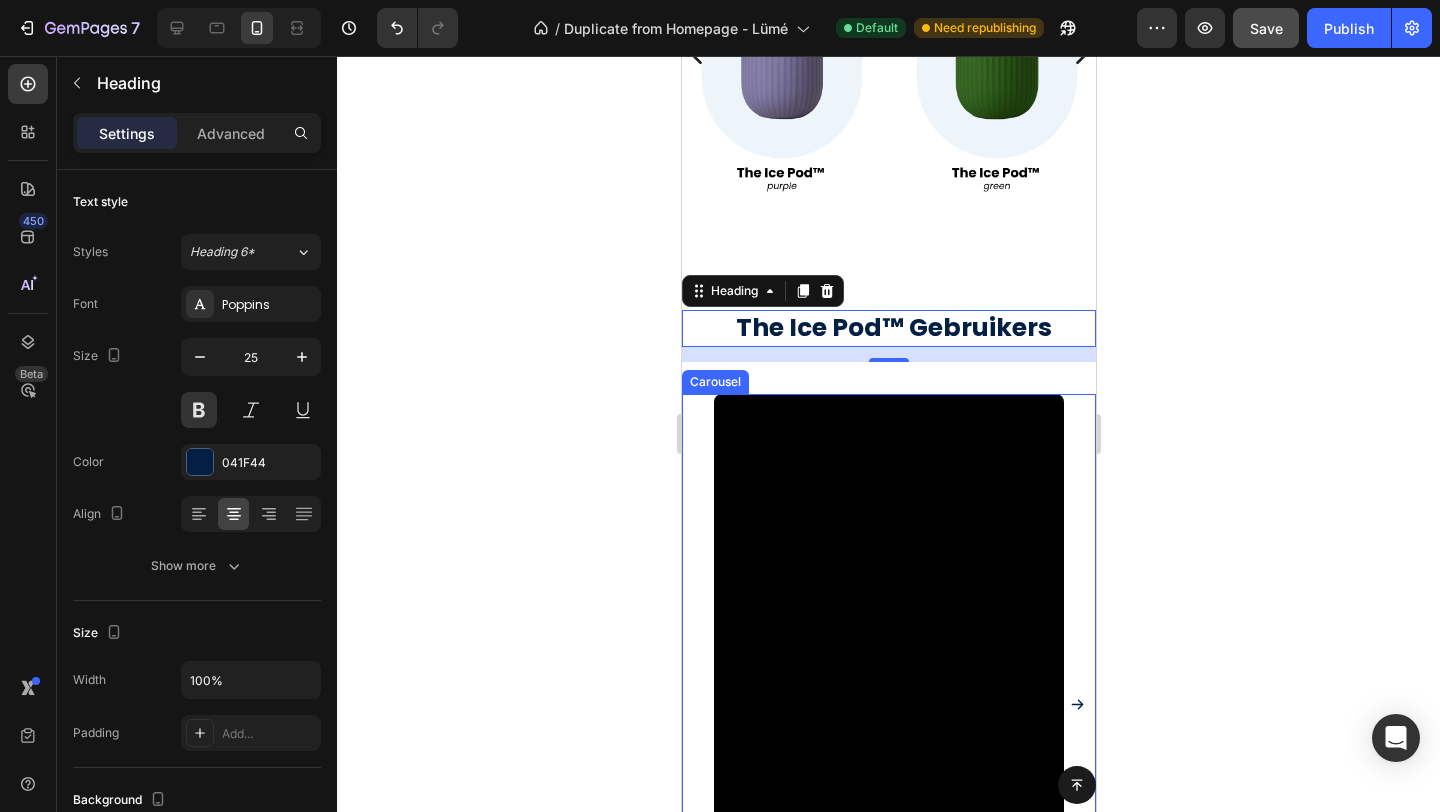 click 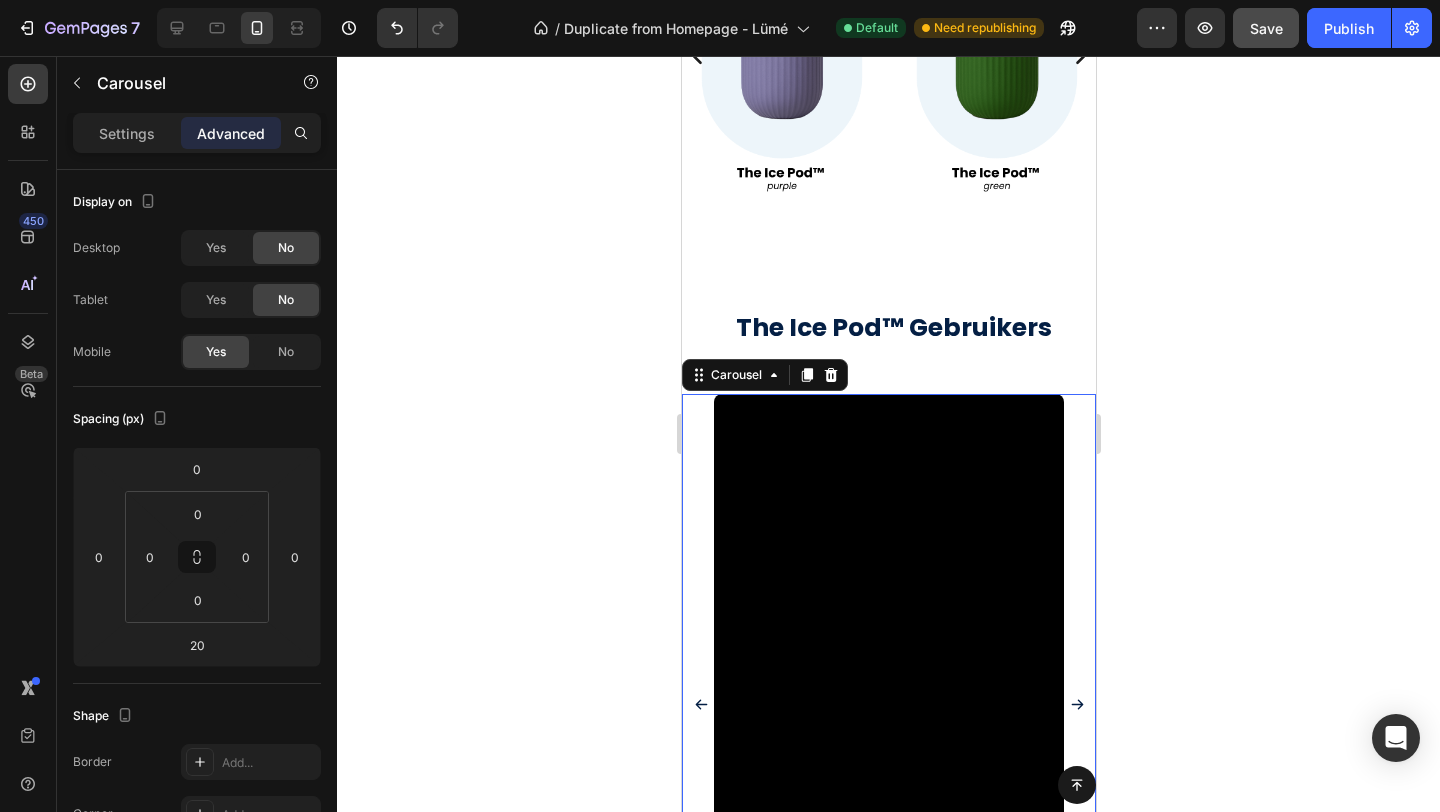 click 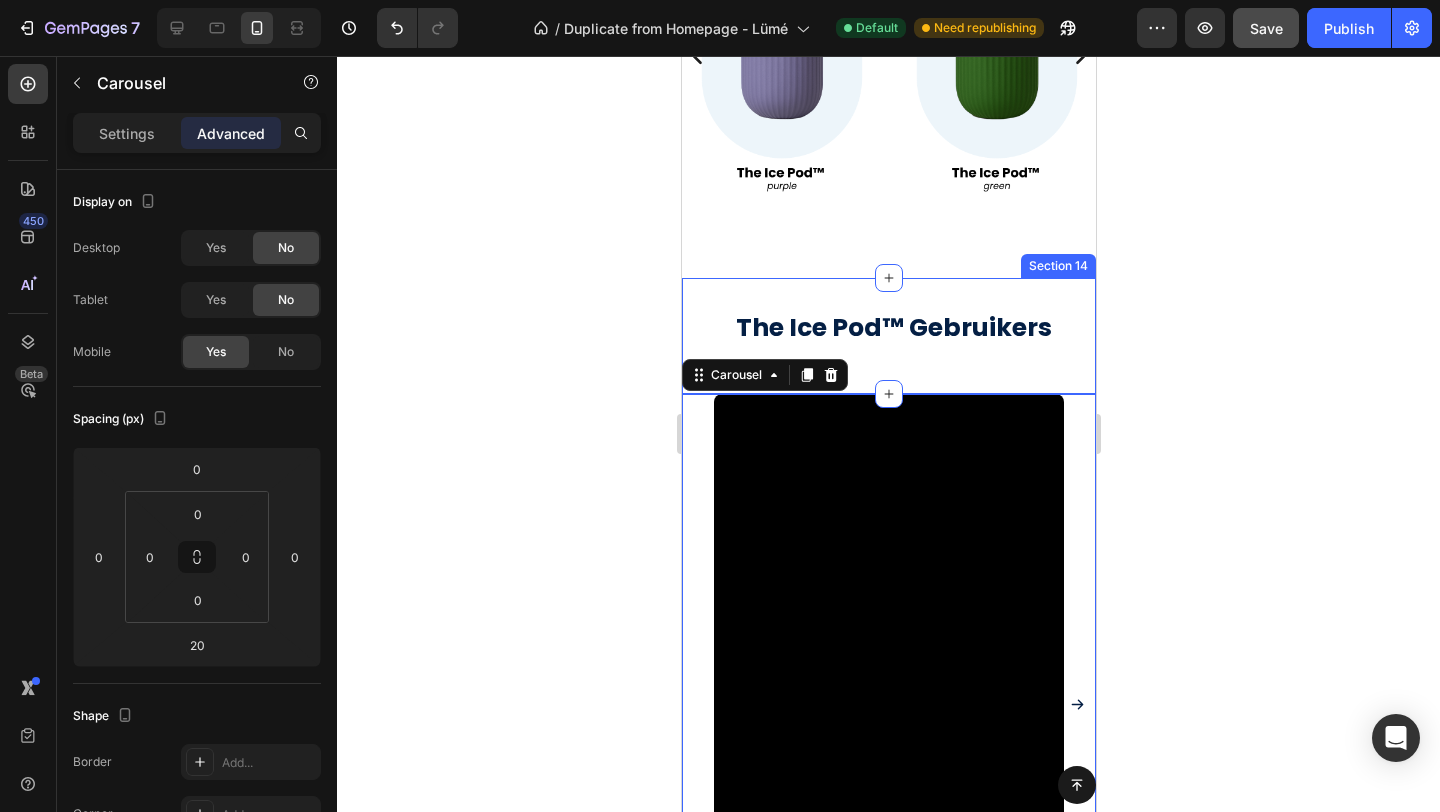 click on "The Ice Pod™ Gebruikers Heading Section 14" at bounding box center [888, 336] 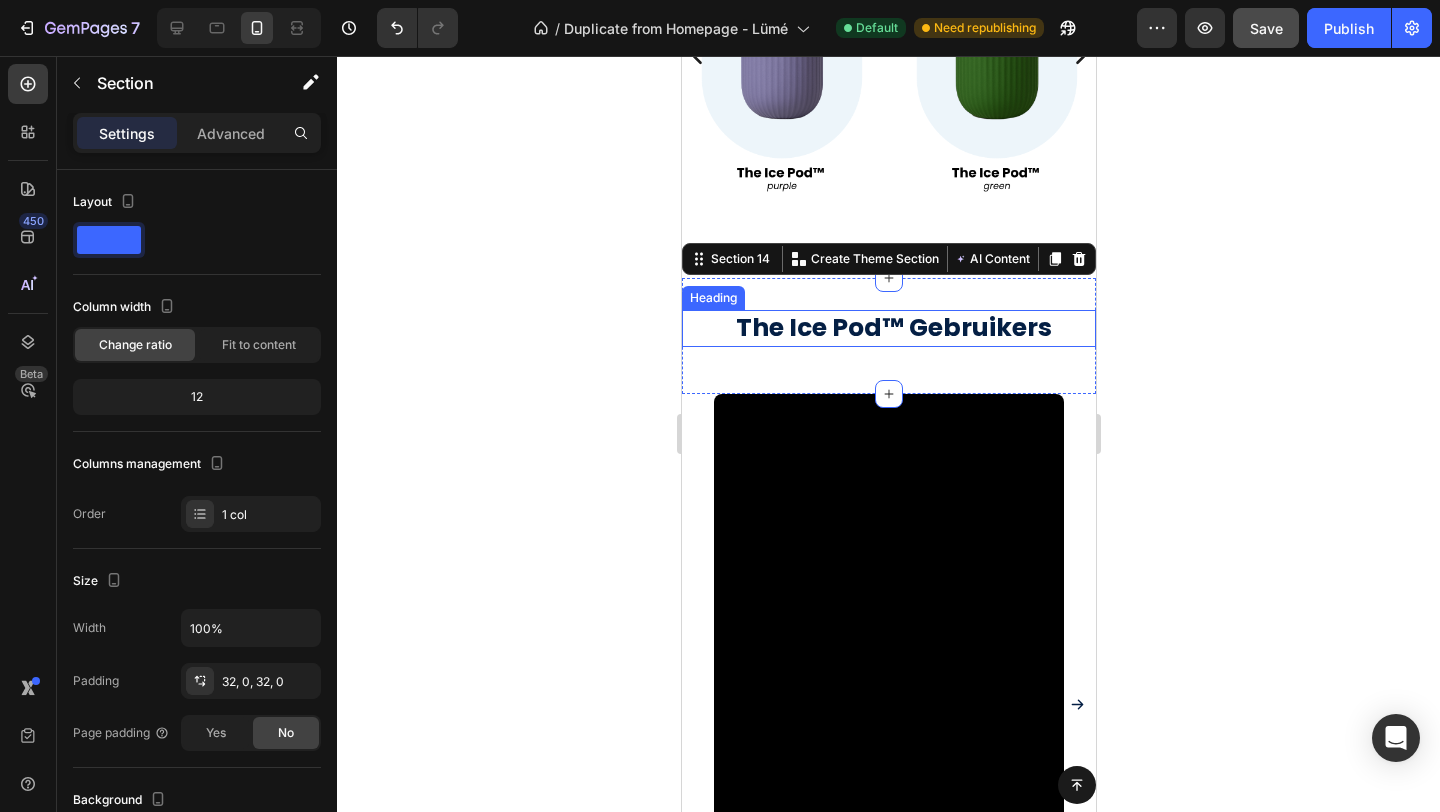 click on "The Ice Pod™ Gebruikers" at bounding box center [893, 328] 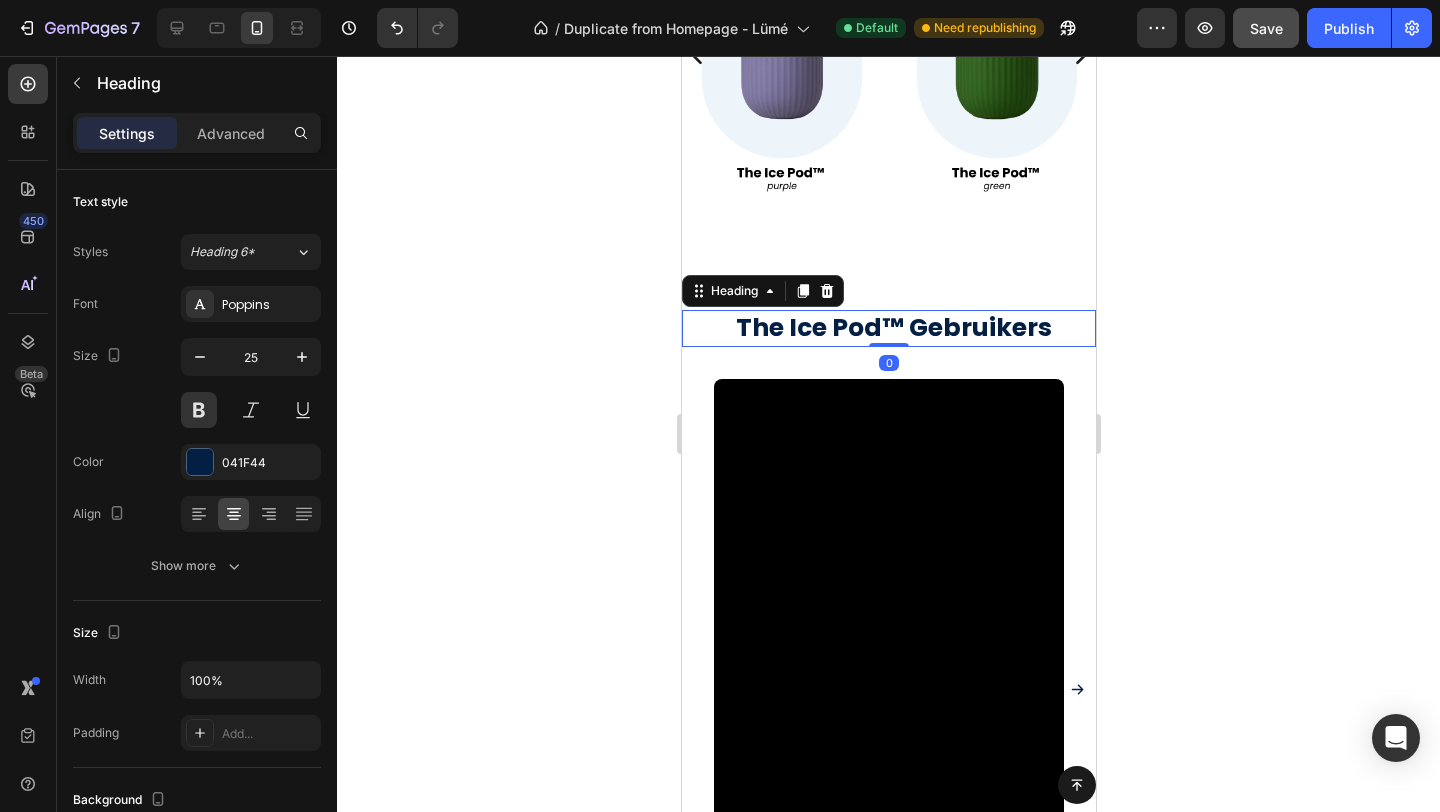 drag, startPoint x: 892, startPoint y: 357, endPoint x: 904, endPoint y: 288, distance: 70.035706 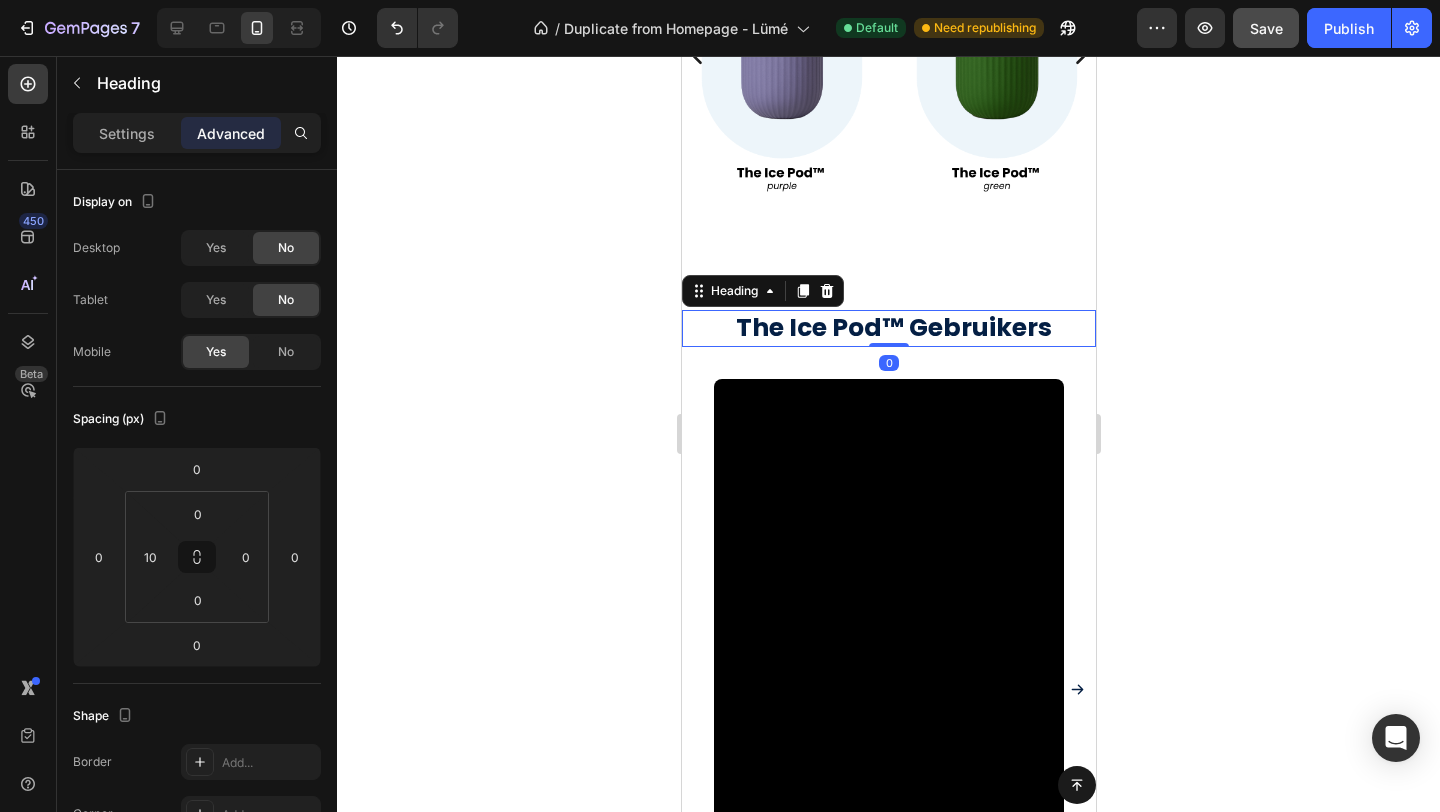 click on "Image Image Image Image
Carousel" at bounding box center (888, 69) 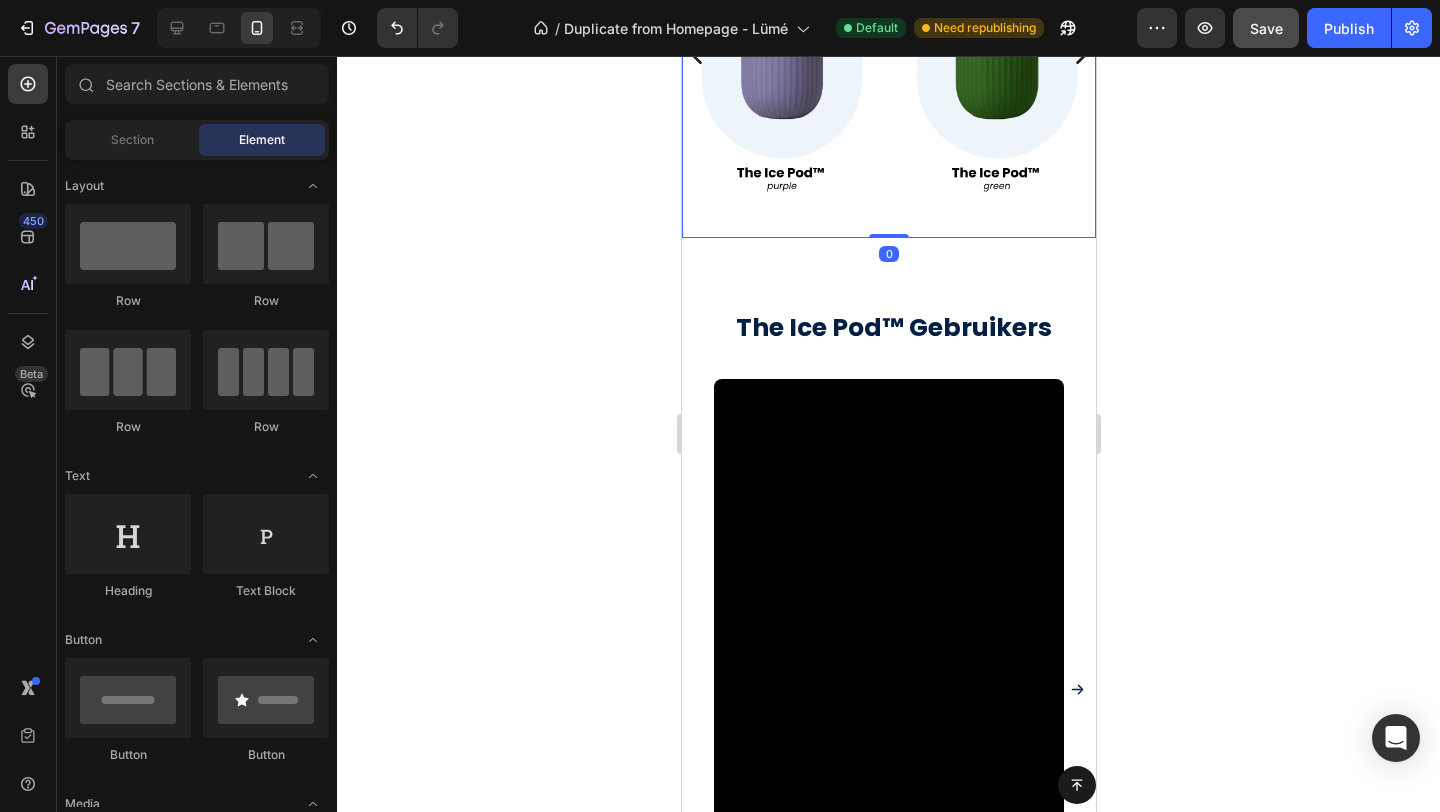 click on "Button Sticky Meet  The Ice Pod™  Text Block Cold skincare for glowing skin. The Ice Pod is your daily glass skin essential - straight from the freezer. Text Block Shop now Button Image Section 2 gratis verzending boven de  50, - Text
voor 23u besteld = morgen in huis Text
retourneren binnen 14 dagen Text
gratis verzending boven de  50, - Text
voor 23u besteld = morgen in huis Text
retourneren binnen 14 dagen Text
Marquee Section 3 The Ice Pod™ It's Benefits Heading Image Image Direct verkoelende verlichting Text Block Vermindert zwelling en vermoeidheid in seconden -  ideaal als frisse start van je ochtend. Text Block Row Image Een gladde, stralende huid Text Block Stimuleert de doorbloeding en verfijnt de huidstructuur. Hierdoor krijg je zonder twijfel een natuurlijke glow. Text Block Row Image Zichtbare verkleining van de poriën Text Block Text Block maakt de huid egaal. Text Block Row" at bounding box center (888, 221) 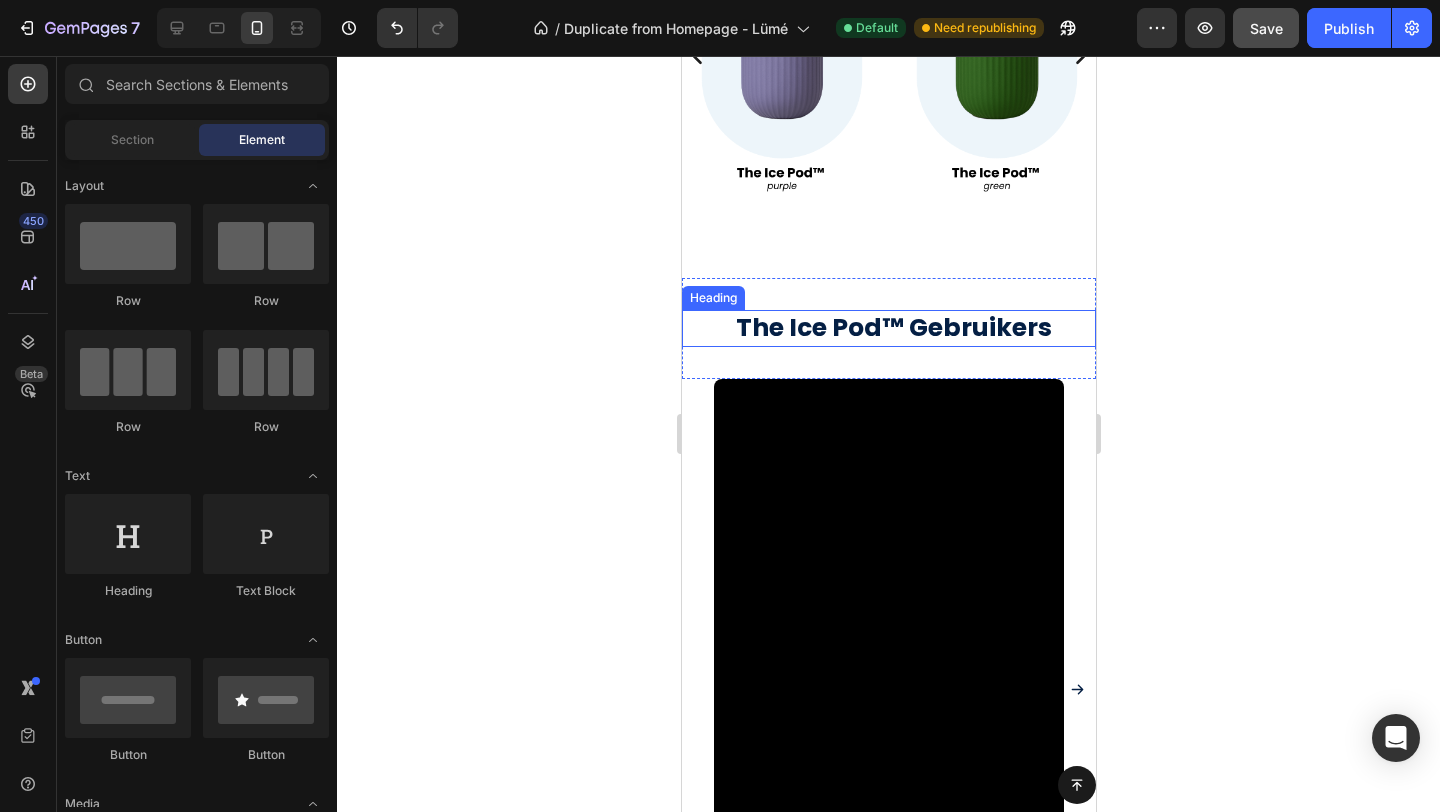 click on "The Ice Pod™ Gebruikers" at bounding box center [893, 328] 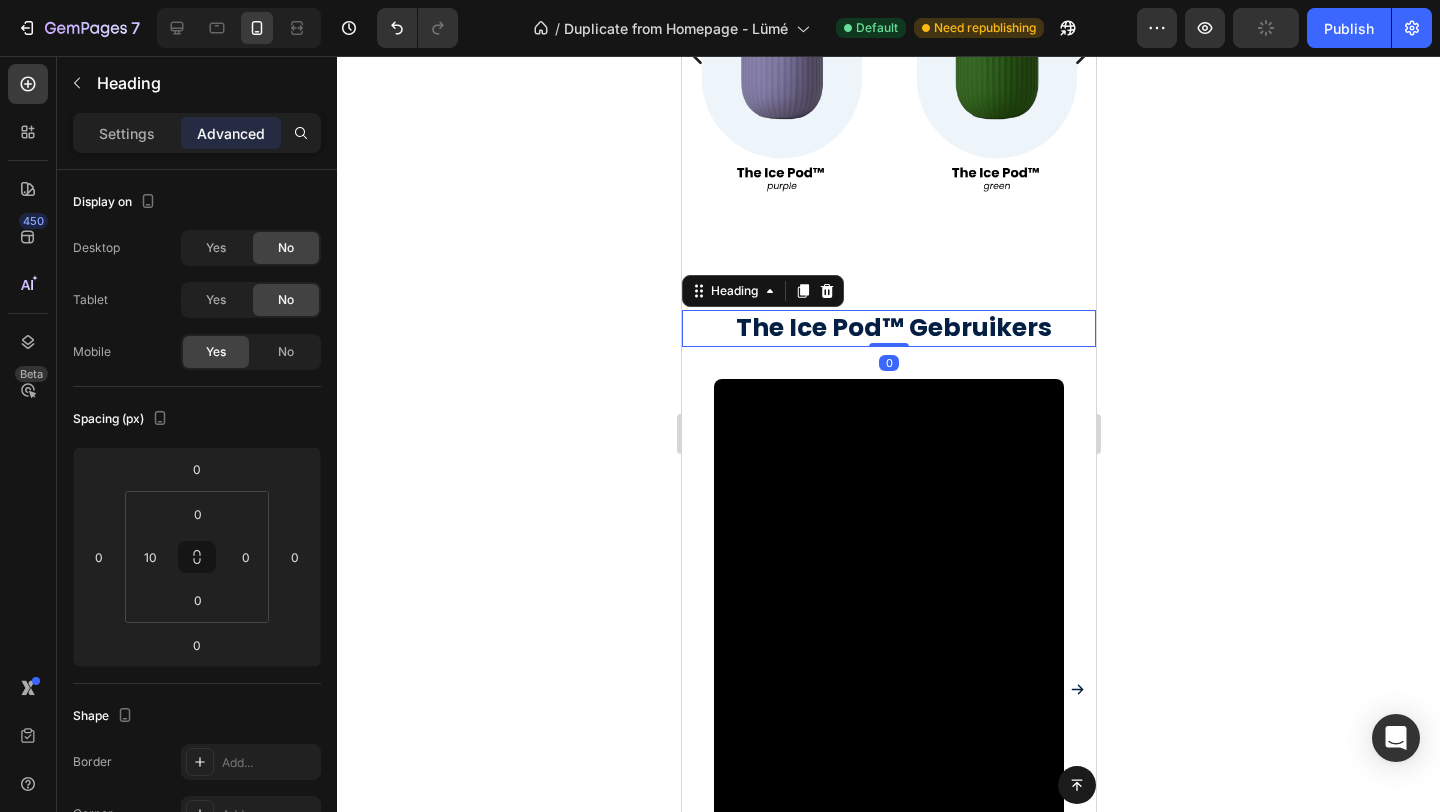 click on "The Ice Pod™ Gebruikers Heading   0 Section 14" at bounding box center [888, 328] 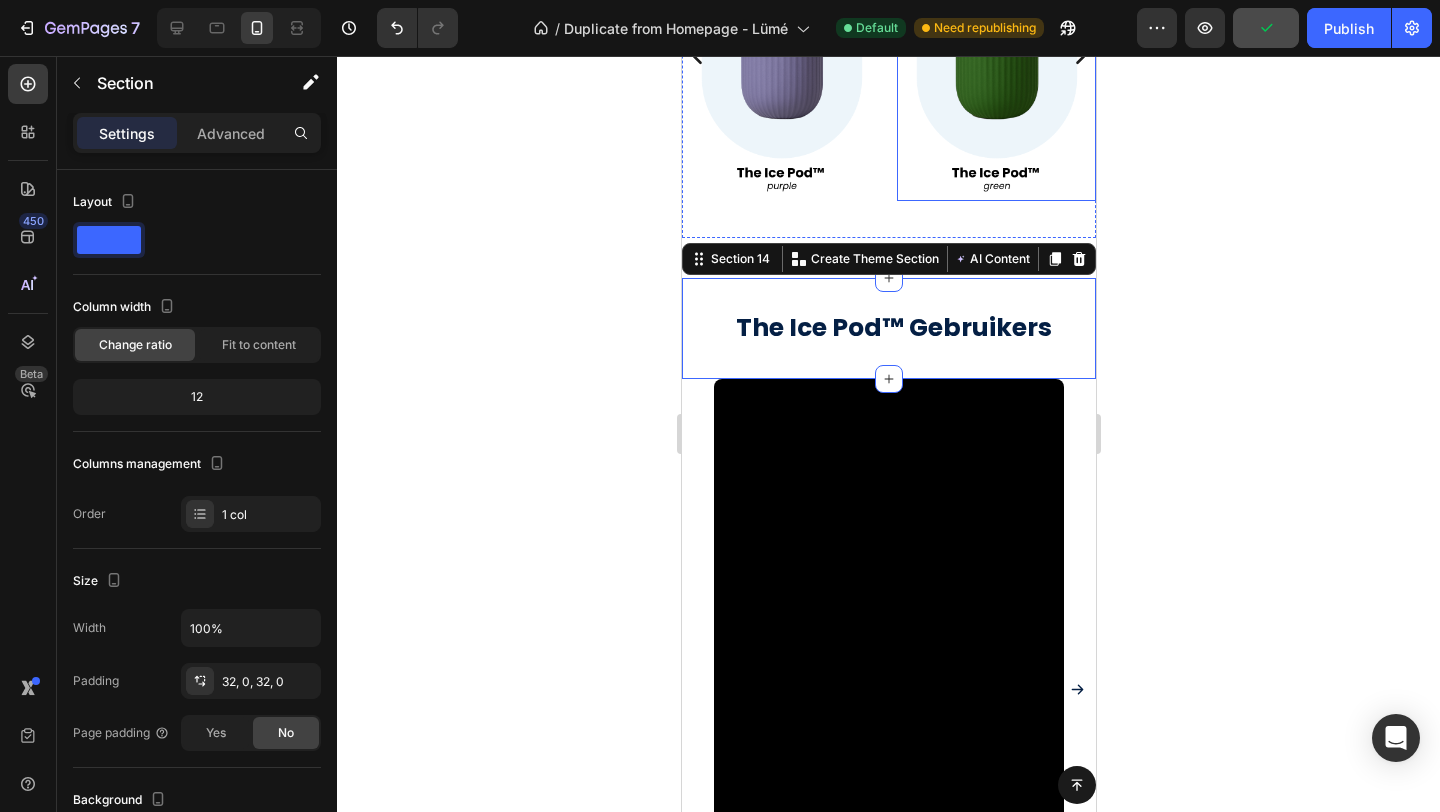 click at bounding box center [995, 51] 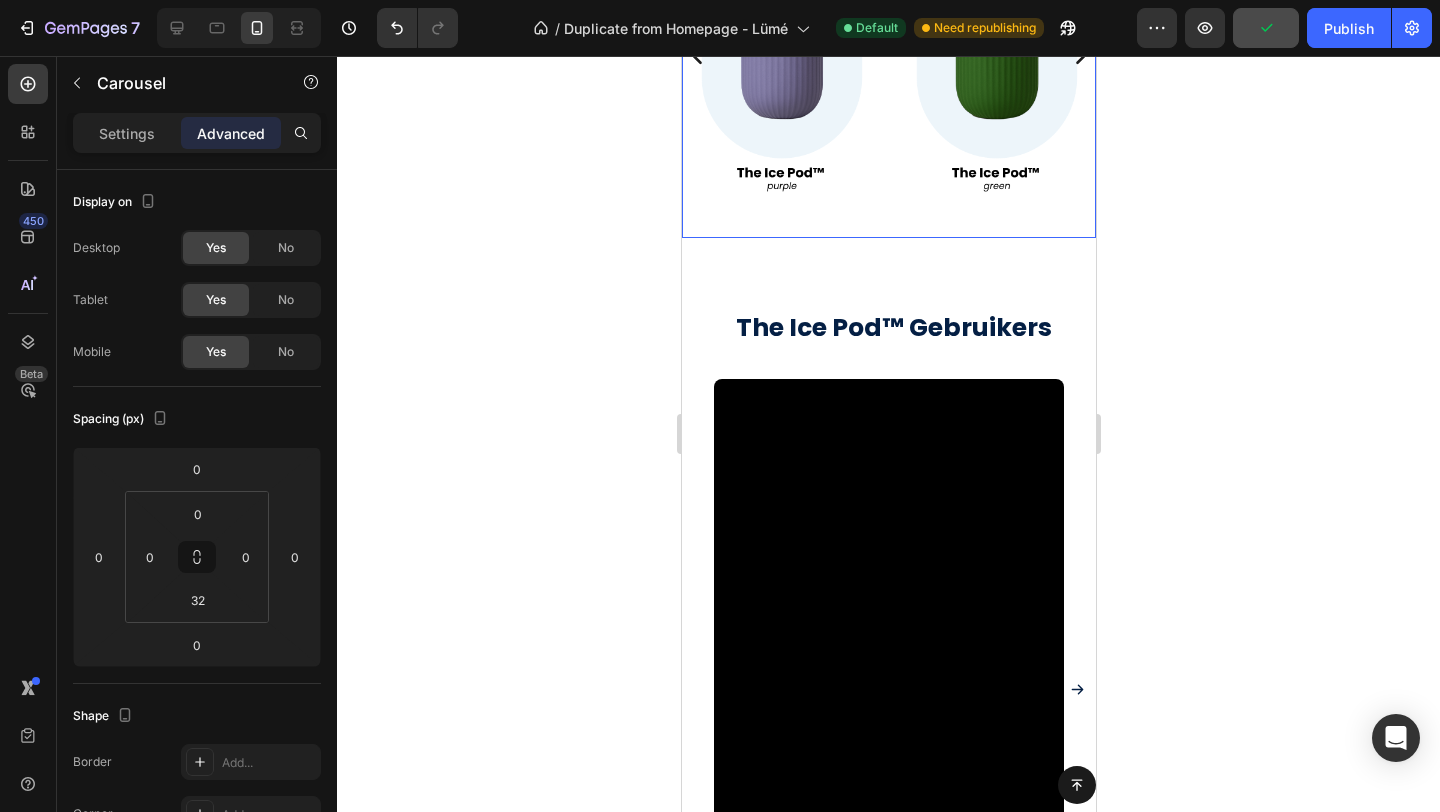 click on "Image Image   5 Image Image
Carousel" at bounding box center (888, 69) 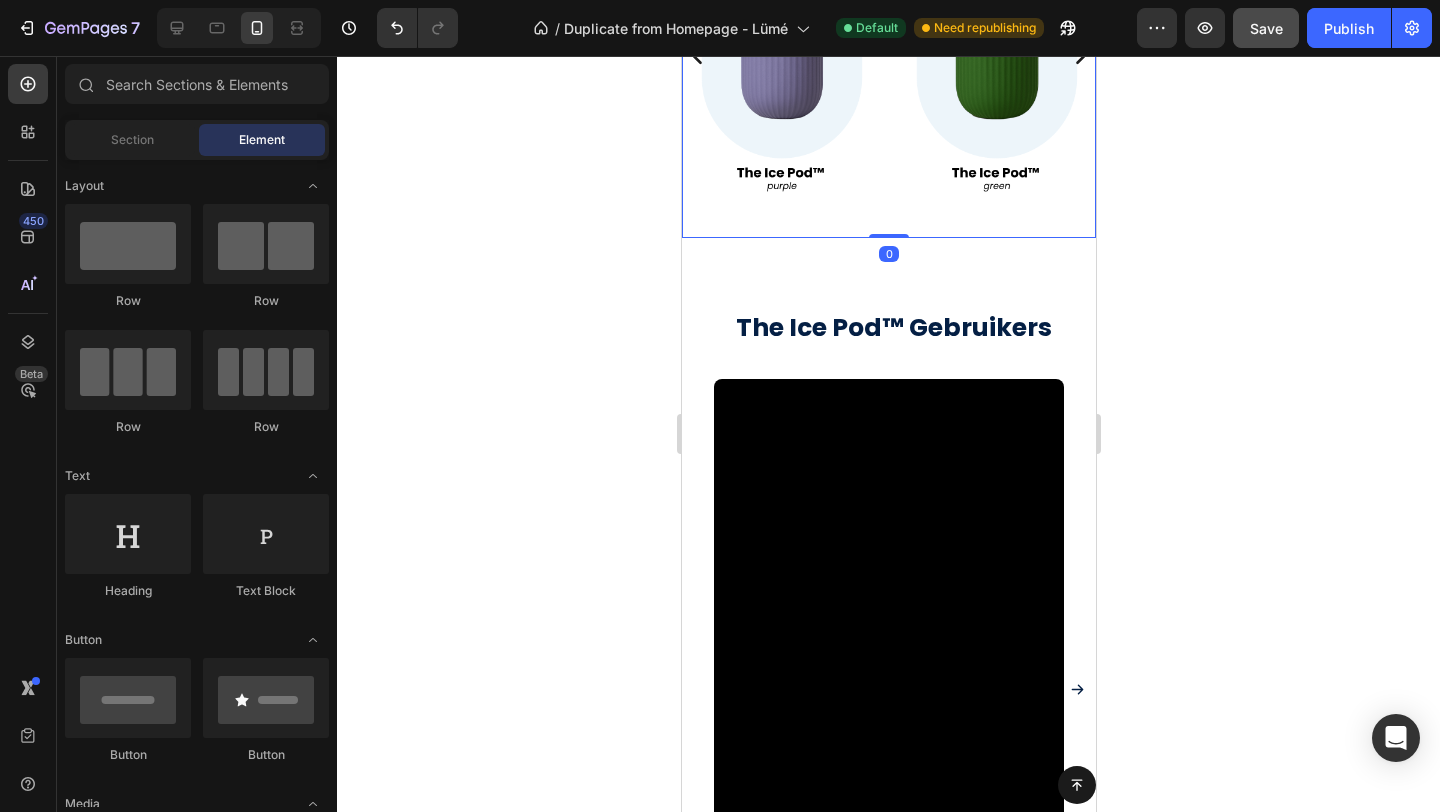 click on "Button Sticky Meet  The Ice Pod™  Text Block Cold skincare for glowing skin. The Ice Pod is your daily glass skin essential - straight from the freezer. Text Block Shop now Button Image Section 2 gratis verzending boven de  50, - Text
voor 23u besteld = morgen in huis Text
retourneren binnen 14 dagen Text
gratis verzending boven de  50, - Text
voor 23u besteld = morgen in huis Text
retourneren binnen 14 dagen Text
Marquee Section 3 The Ice Pod™ It's Benefits Heading Image Image Direct verkoelende verlichting Text Block Vermindert zwelling en vermoeidheid in seconden -  ideaal als frisse start van je ochtend. Text Block Row Image Een gladde, stralende huid Text Block Stimuleert de doorbloeding en verfijnt de huidstructuur. Hierdoor krijg je zonder twijfel een natuurlijke glow. Text Block Row Image Zichtbare verkleining van de poriën Text Block Text Block maakt de huid egaal. Text Block Row" at bounding box center (888, 221) 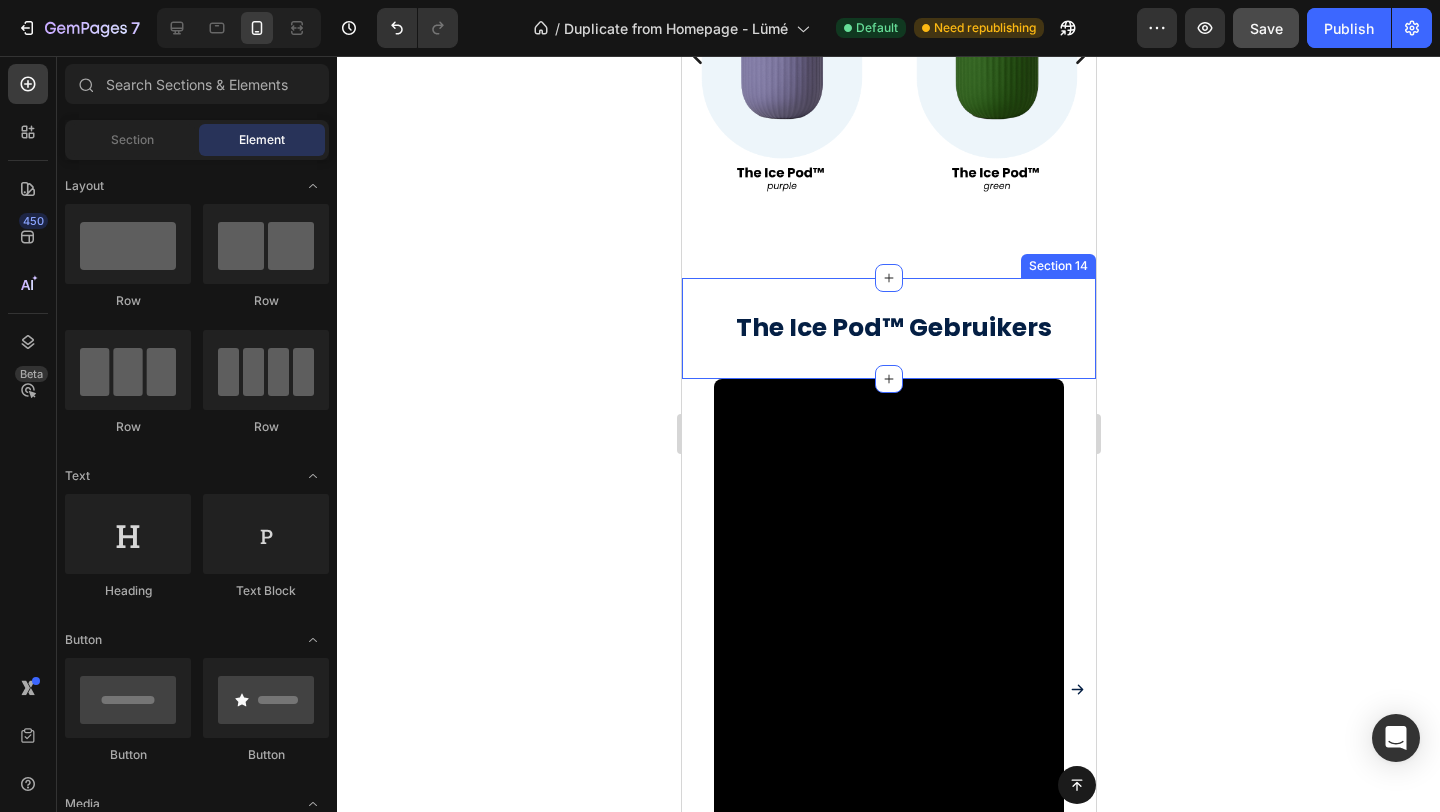 click on "The Ice Pod™ Gebruikers Heading Section 14" at bounding box center [888, 328] 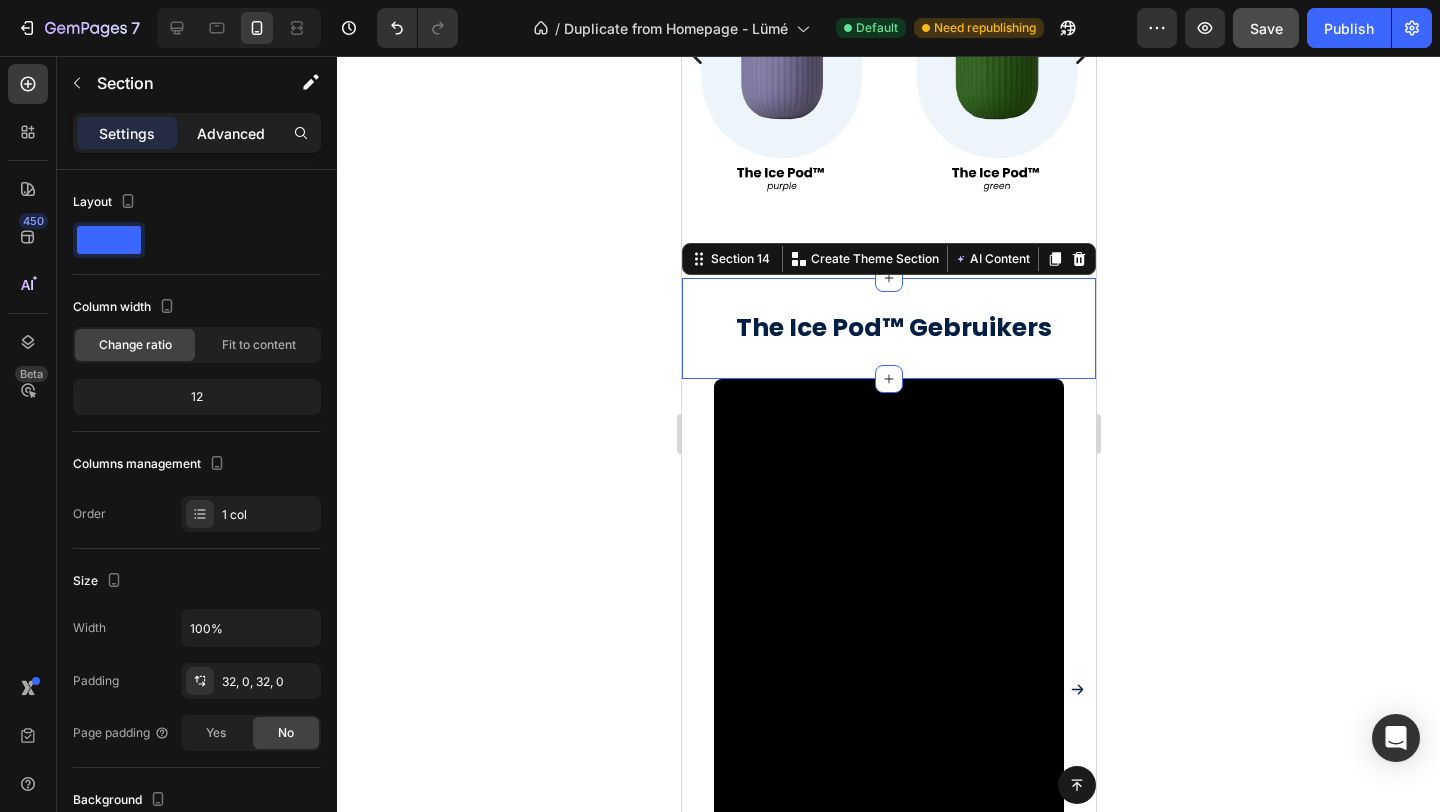 click on "Advanced" at bounding box center [231, 133] 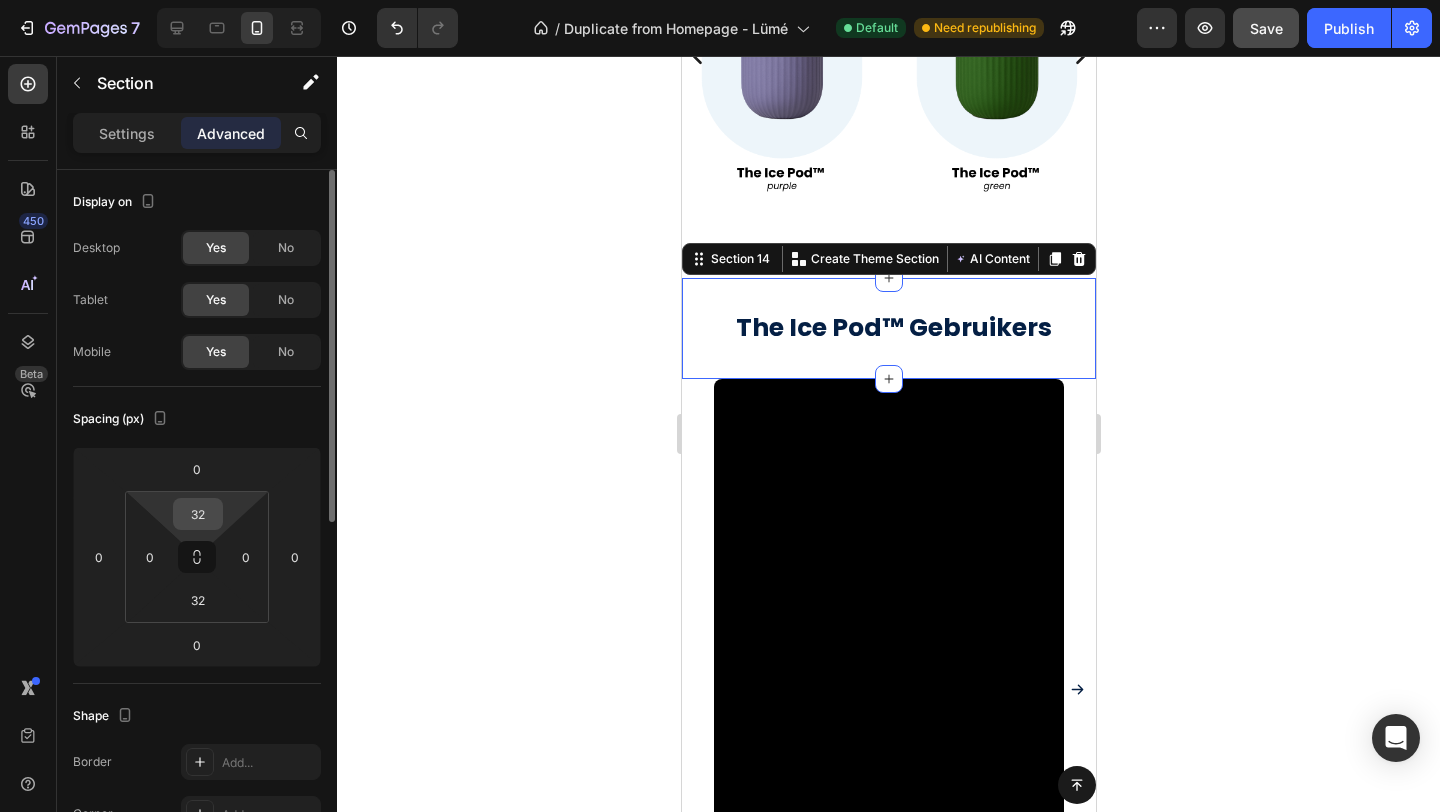 click on "32" at bounding box center [198, 514] 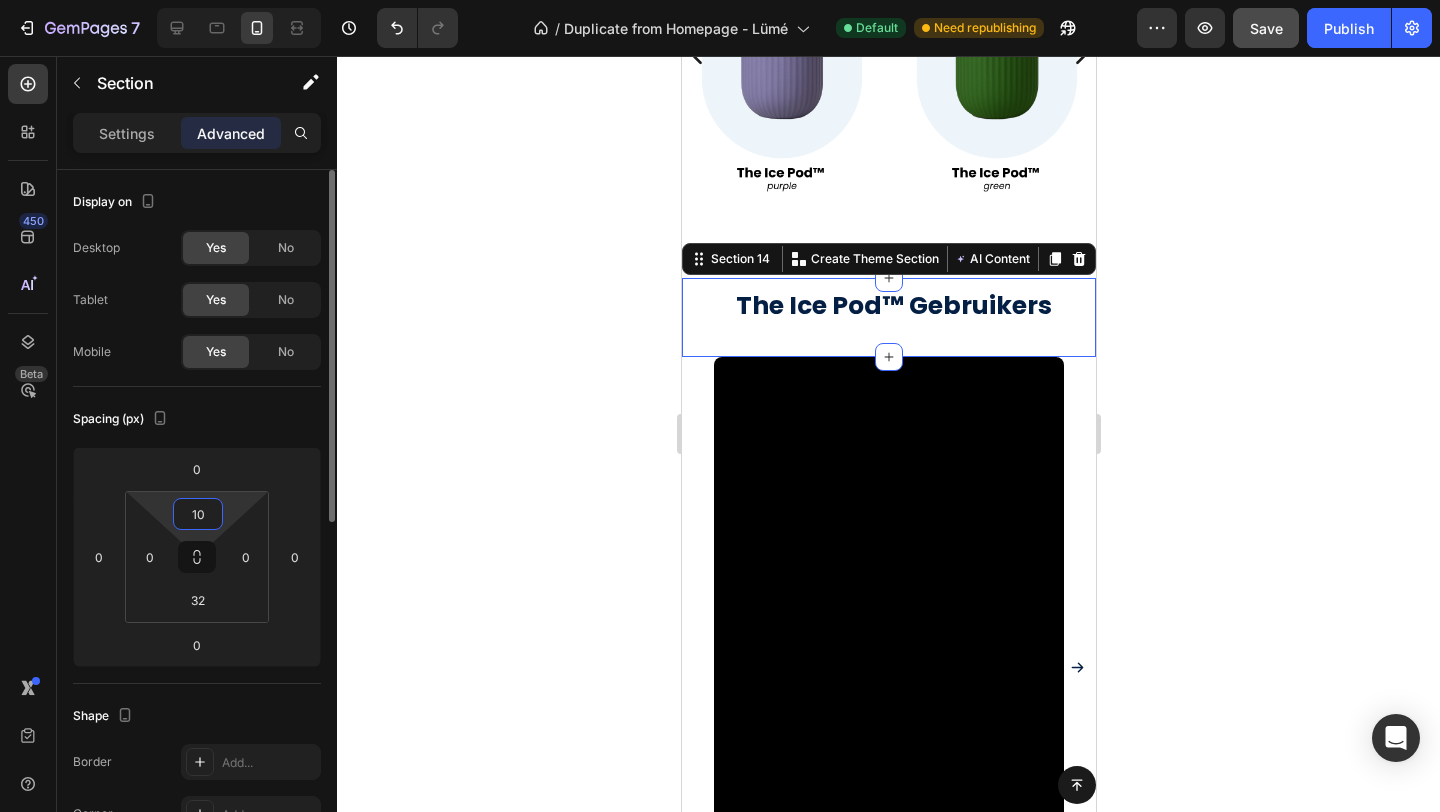 type on "1" 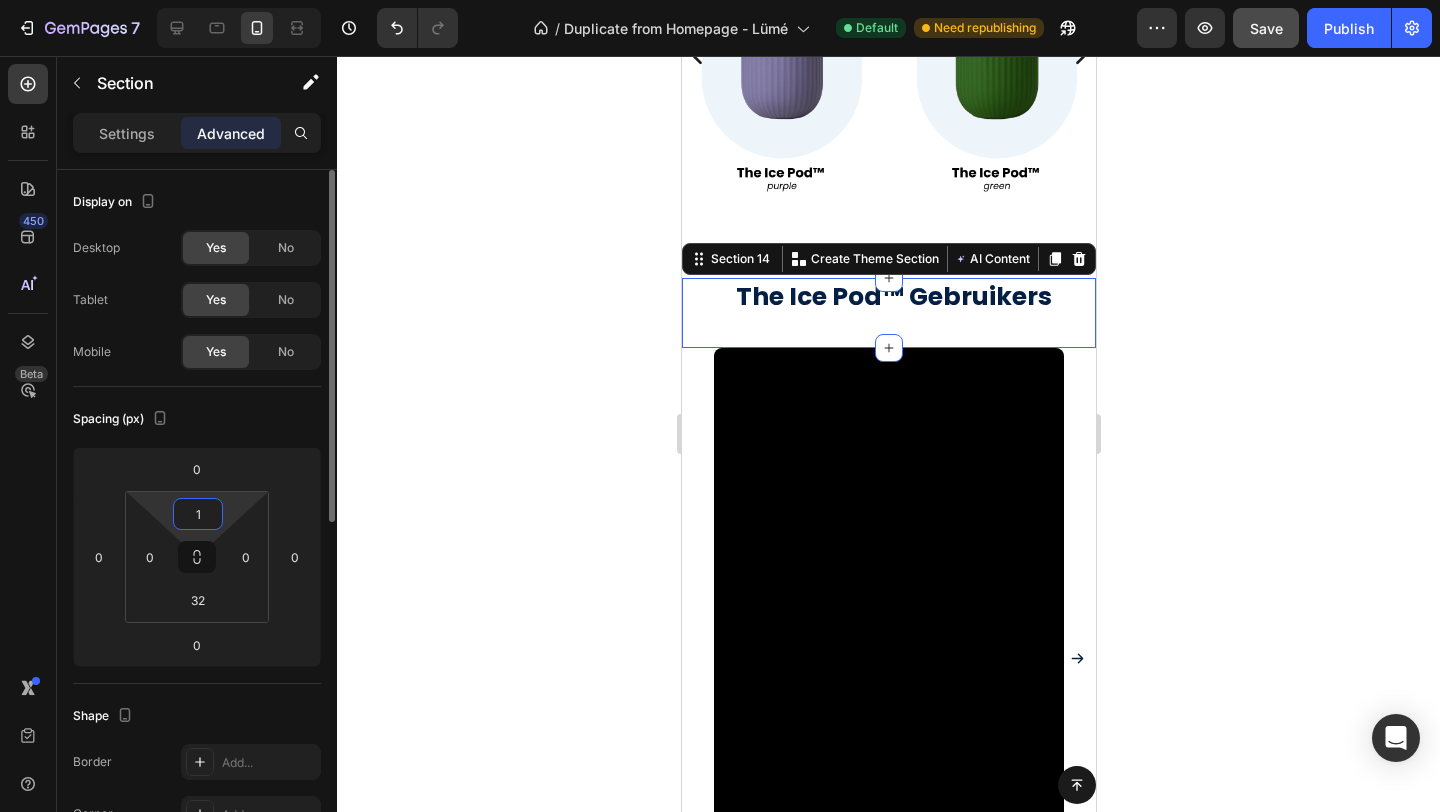 type 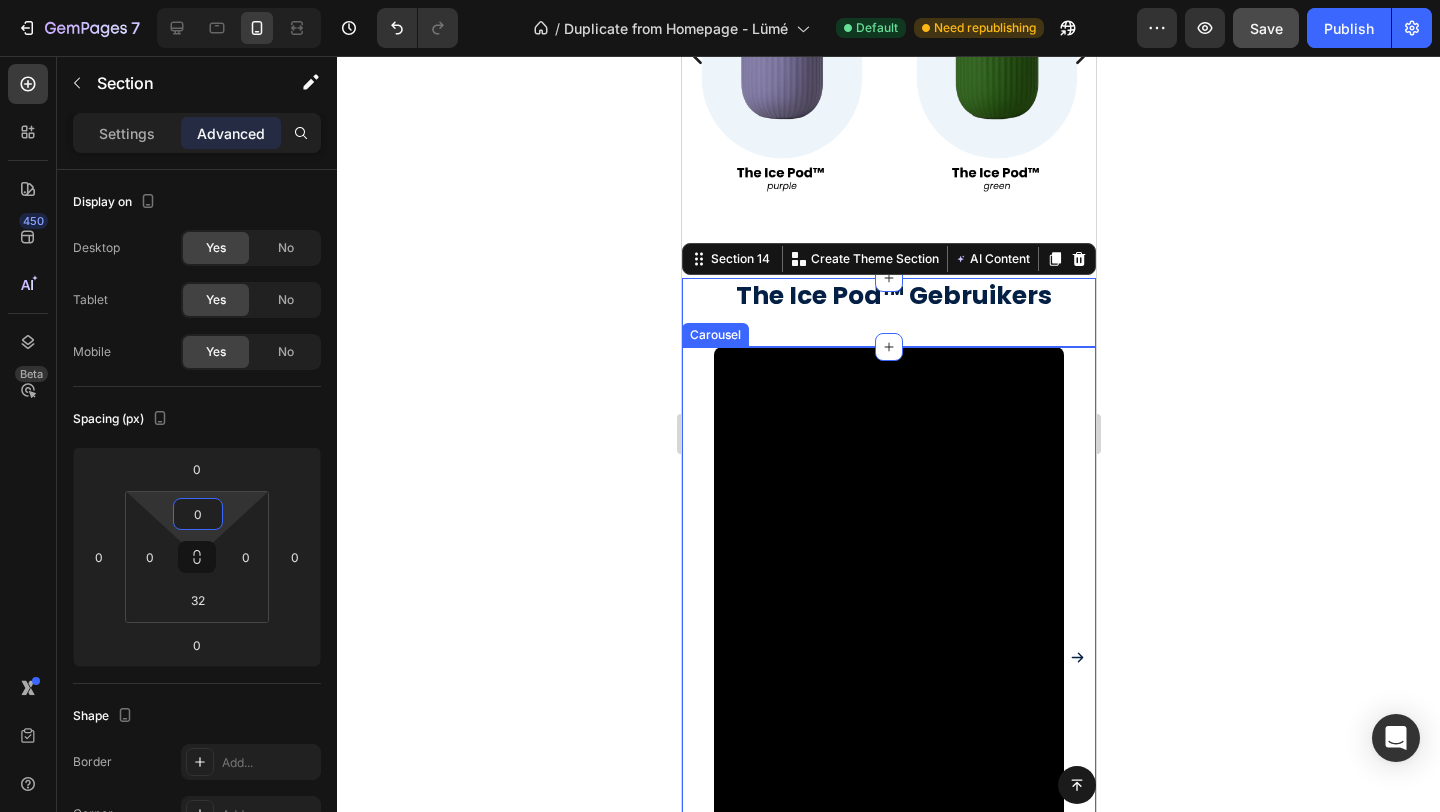 click 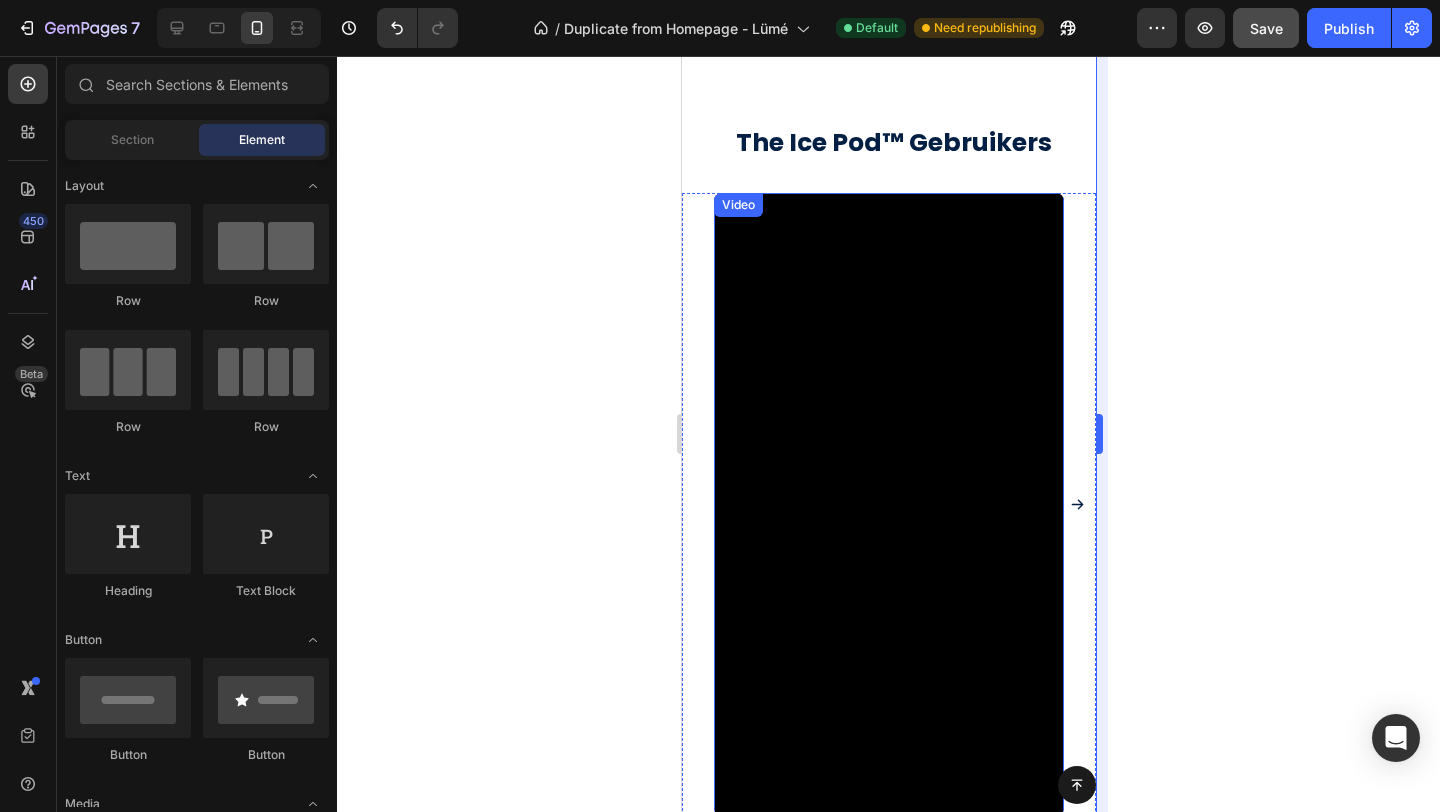 scroll, scrollTop: 1822, scrollLeft: 0, axis: vertical 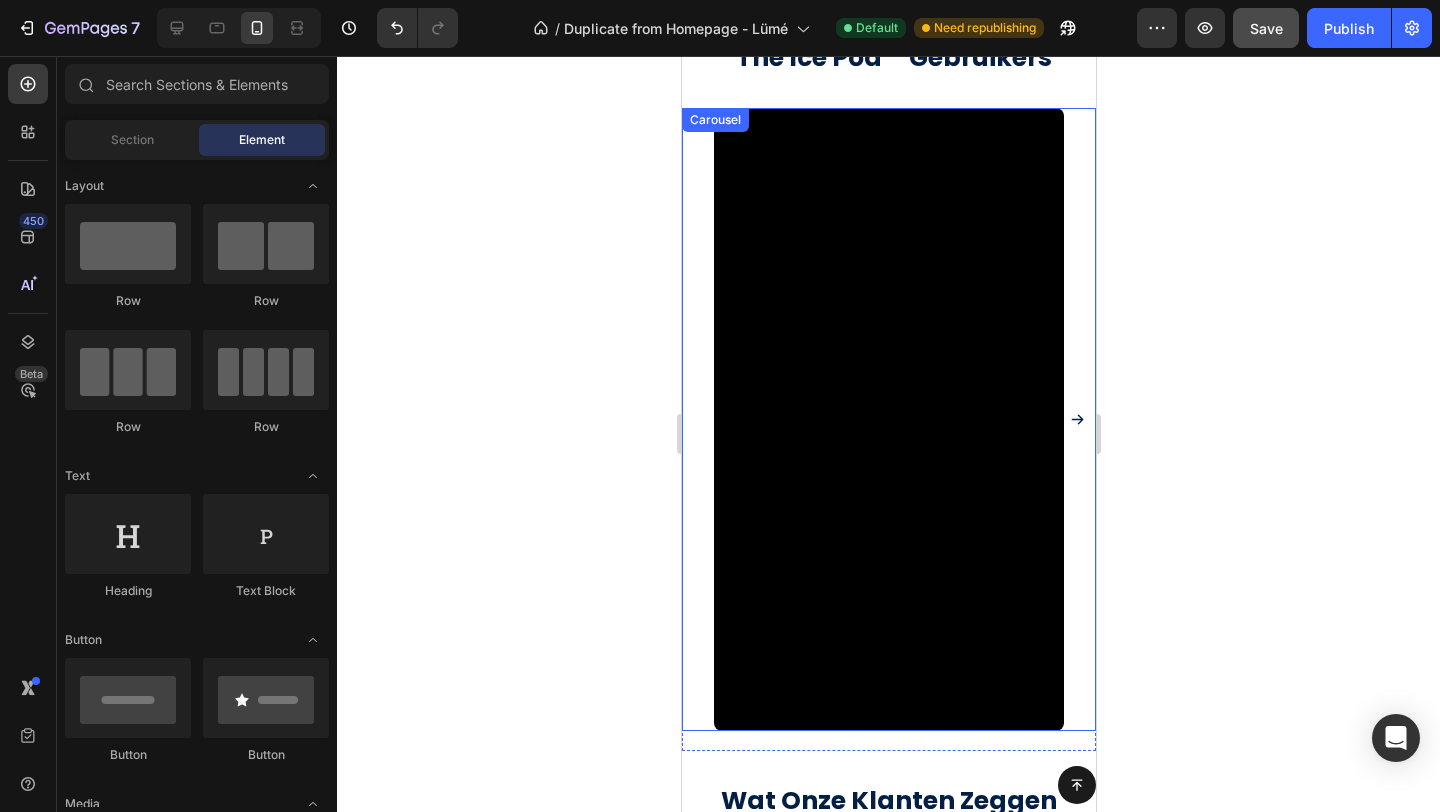 click 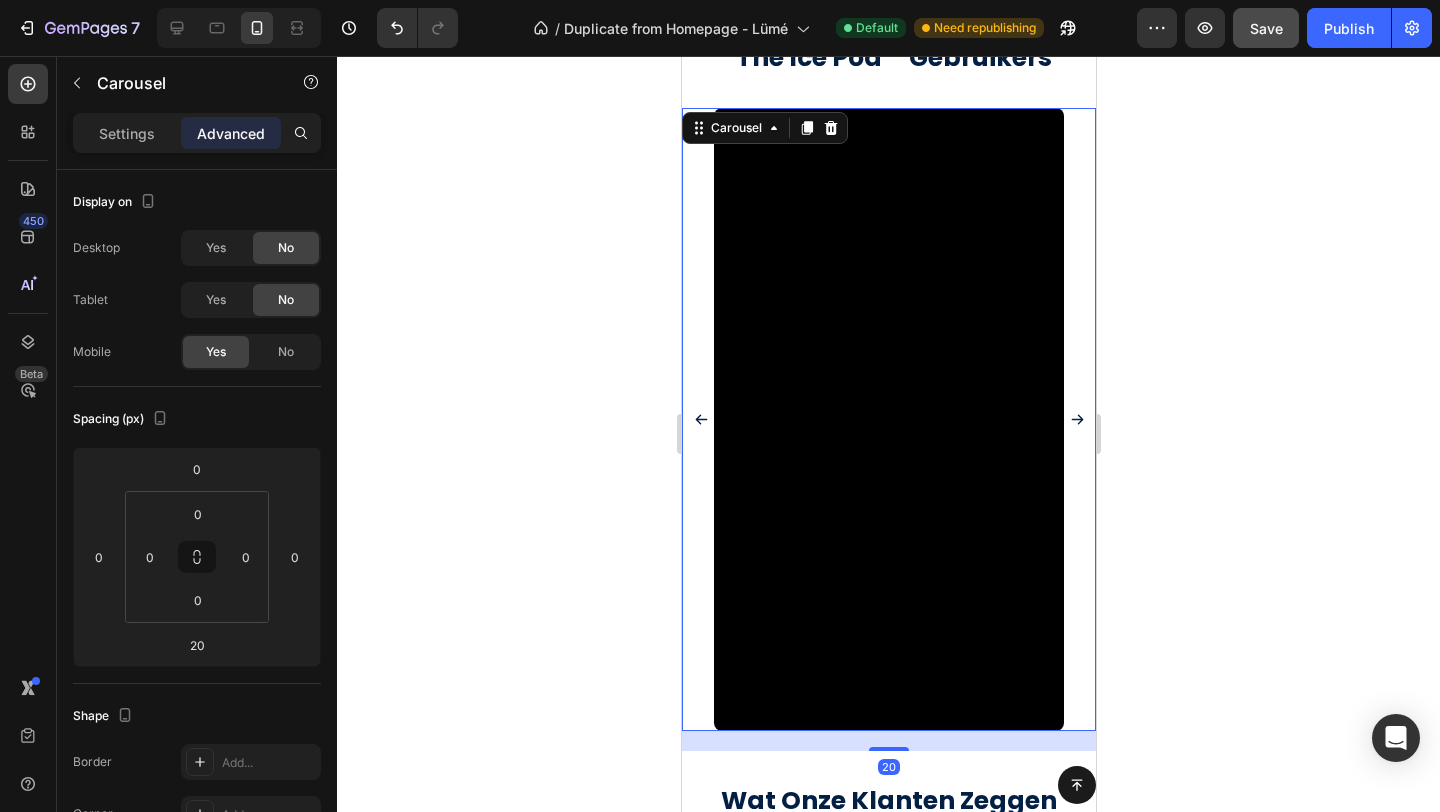 click 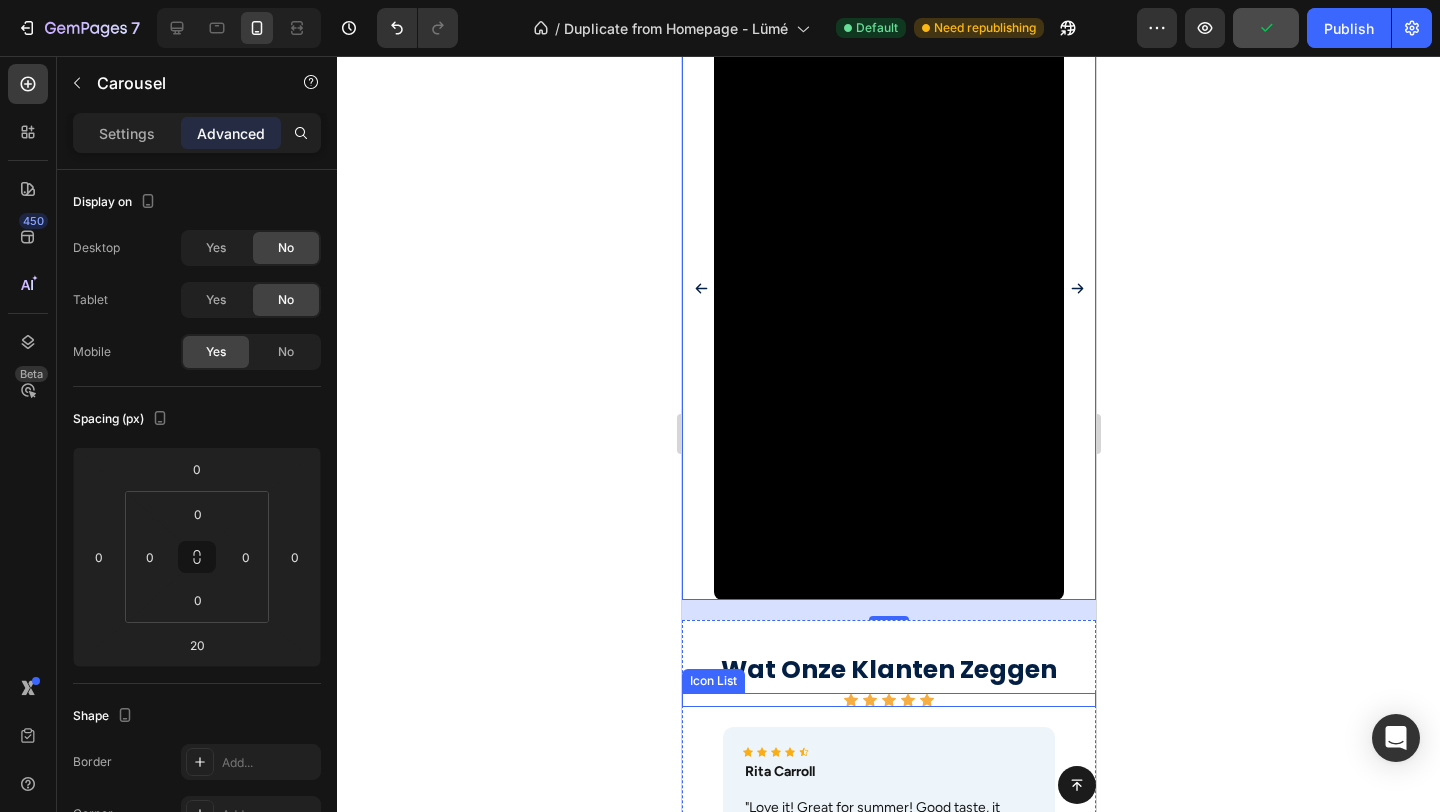 scroll, scrollTop: 2095, scrollLeft: 0, axis: vertical 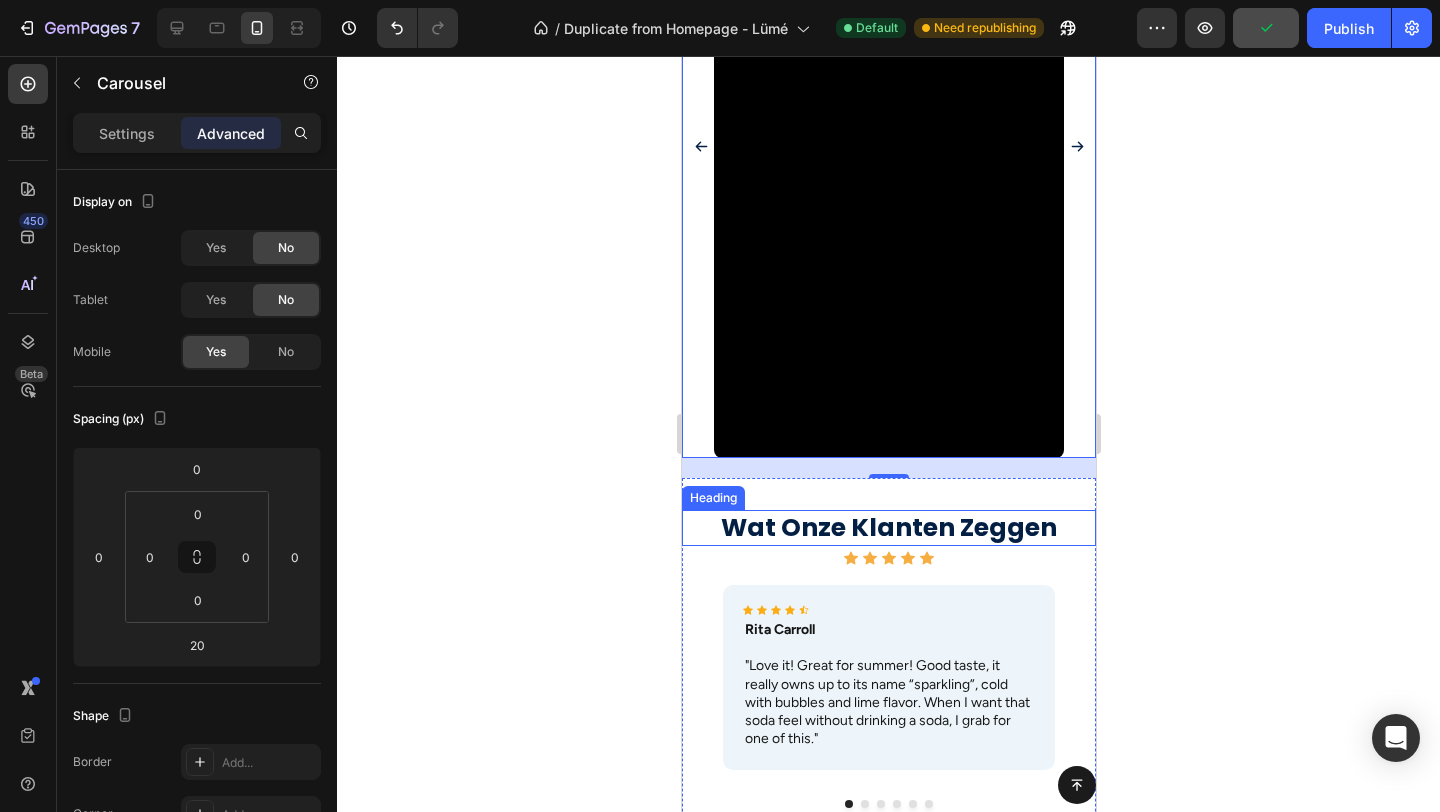 click 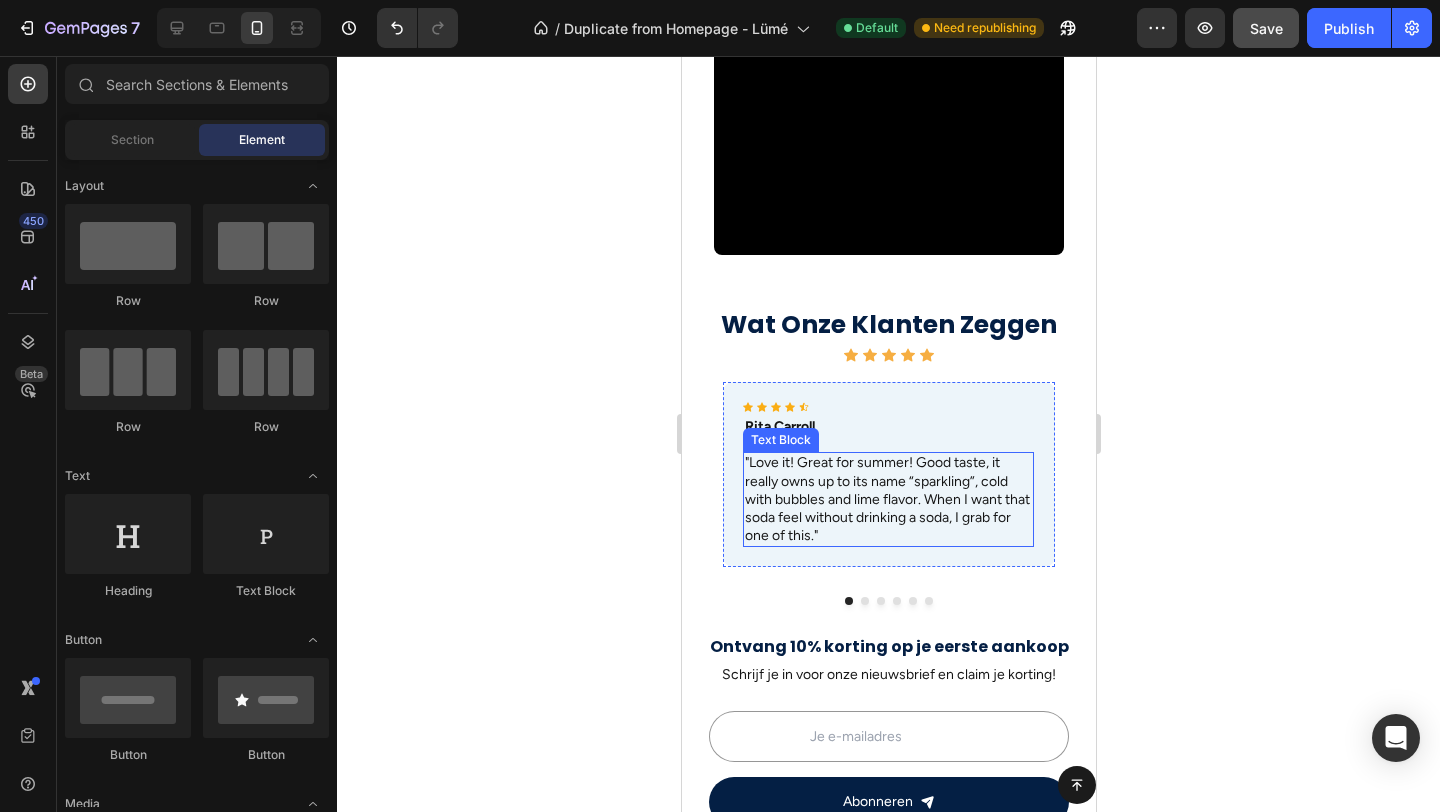 scroll, scrollTop: 2328, scrollLeft: 0, axis: vertical 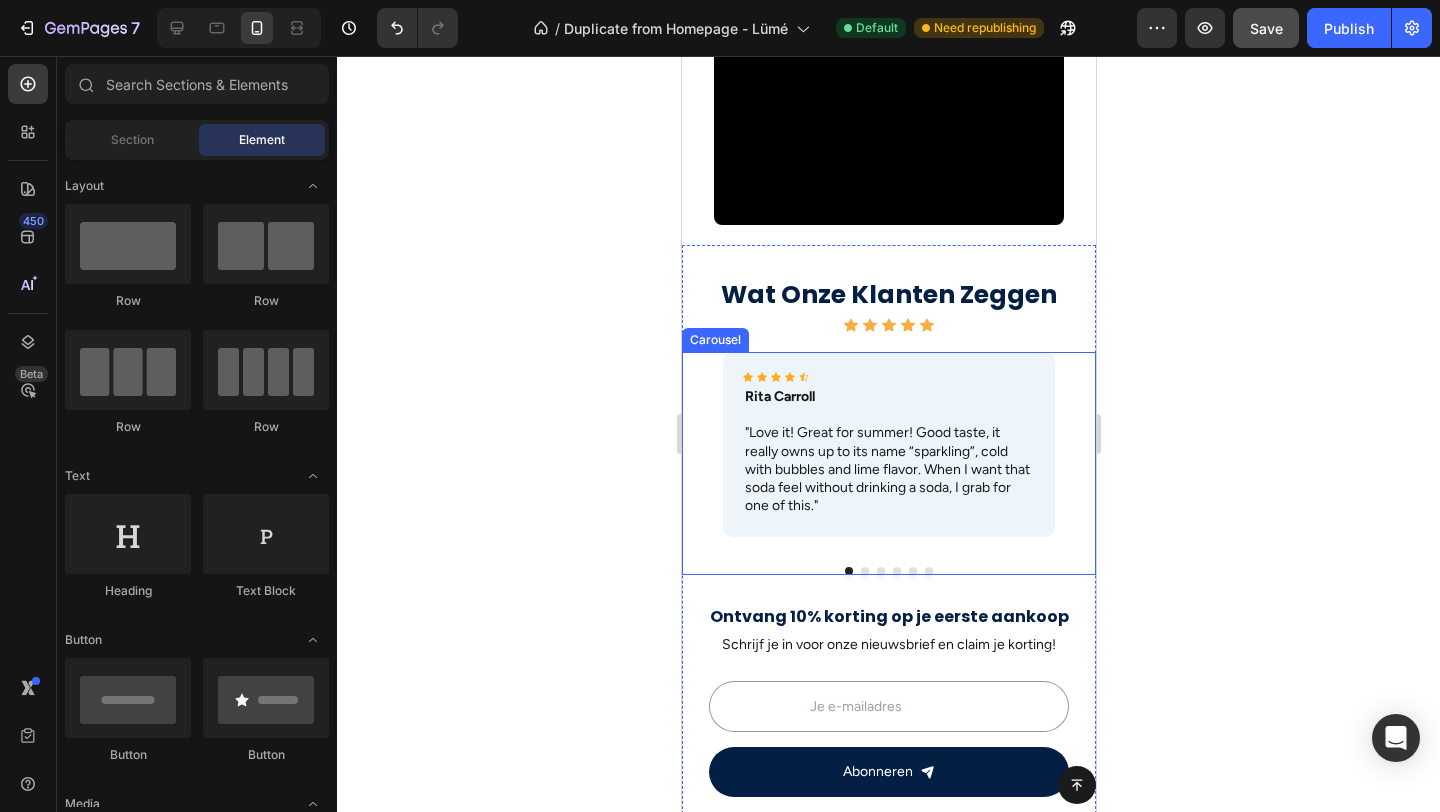 click on "Icon Icon Icon Icon
Icon Icon List Rita Carroll Text Block "Love it! Great for summer! Good taste, it really owns up to its name “sparkling”, cold with bubbles and lime flavor. When I want that soda feel without drinking a soda, I grab for one of this." Text Block Row Icon Icon Icon Icon
Icon Icon List Maria Min Text Block "Love it! Great for summer! Good taste, it really owns up to its name “sparkling”, cold with bubbles and lime flavor. When I want that soda feel without drinking a soda, I grab for one of this." Text Block Row Icon Icon Icon Icon
Icon Icon List Max Sero Text Block "Love it! Great for summer! Good taste, it really owns up to its name “sparkling”, cold with bubbles and lime flavor. When I want that soda feel without drinking a soda, I grab for one of this." Text Block Row Icon Icon Icon Icon
Icon Icon List Max Sero Text Block Text Block Row Icon Icon Icon Icon
Icon Icon List Max Sero Text Block Row Row" at bounding box center (888, 463) 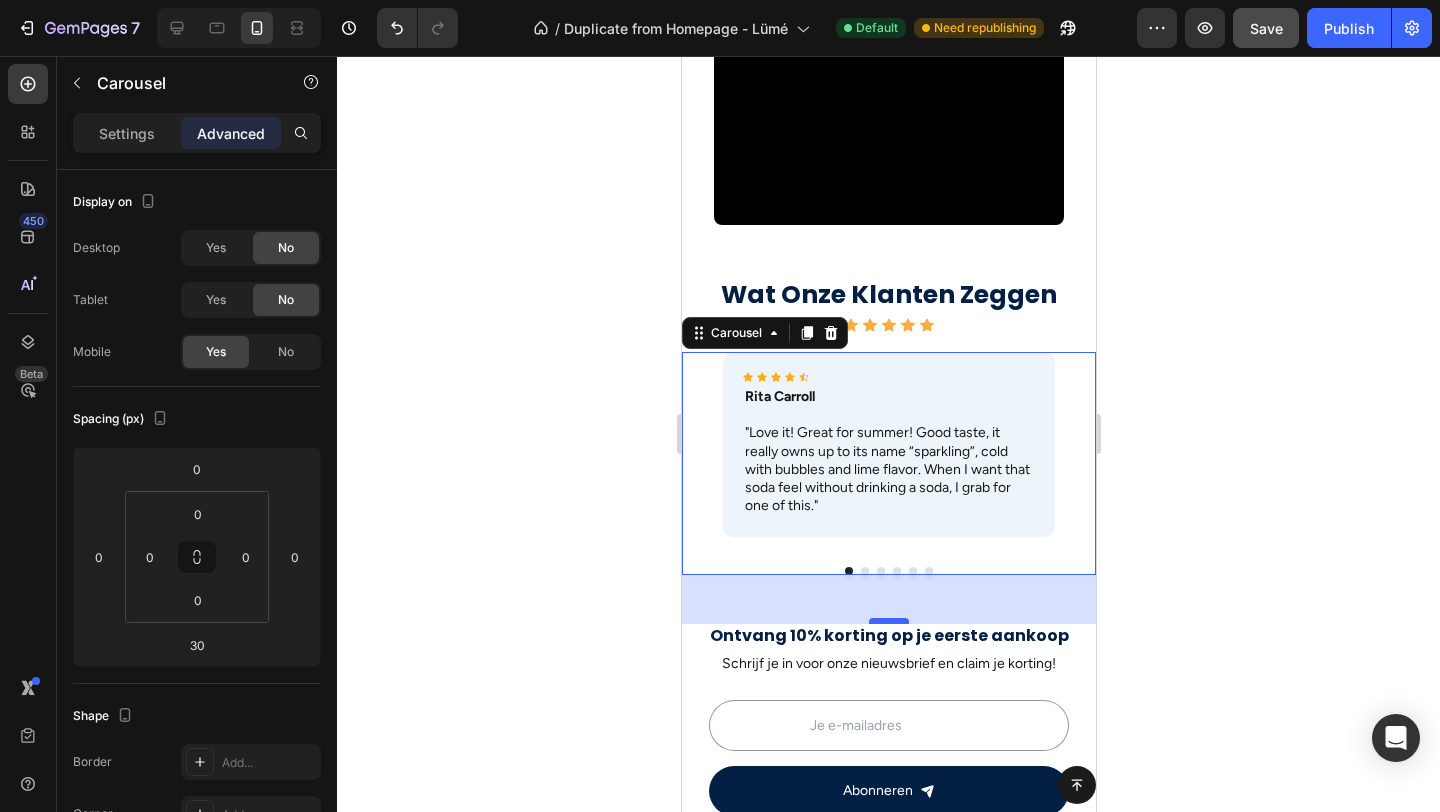 drag, startPoint x: 898, startPoint y: 601, endPoint x: 891, endPoint y: 620, distance: 20.248457 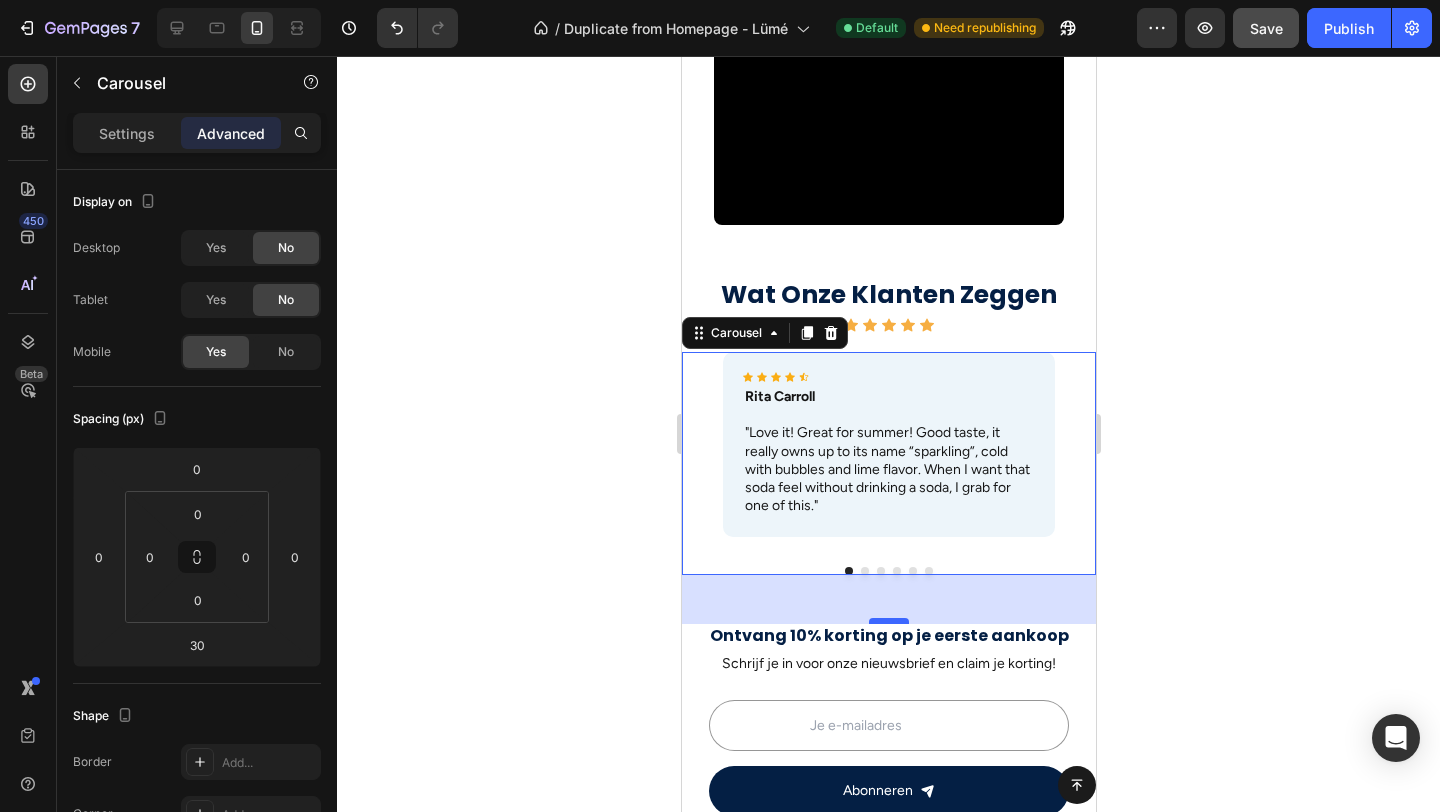 click at bounding box center (888, 621) 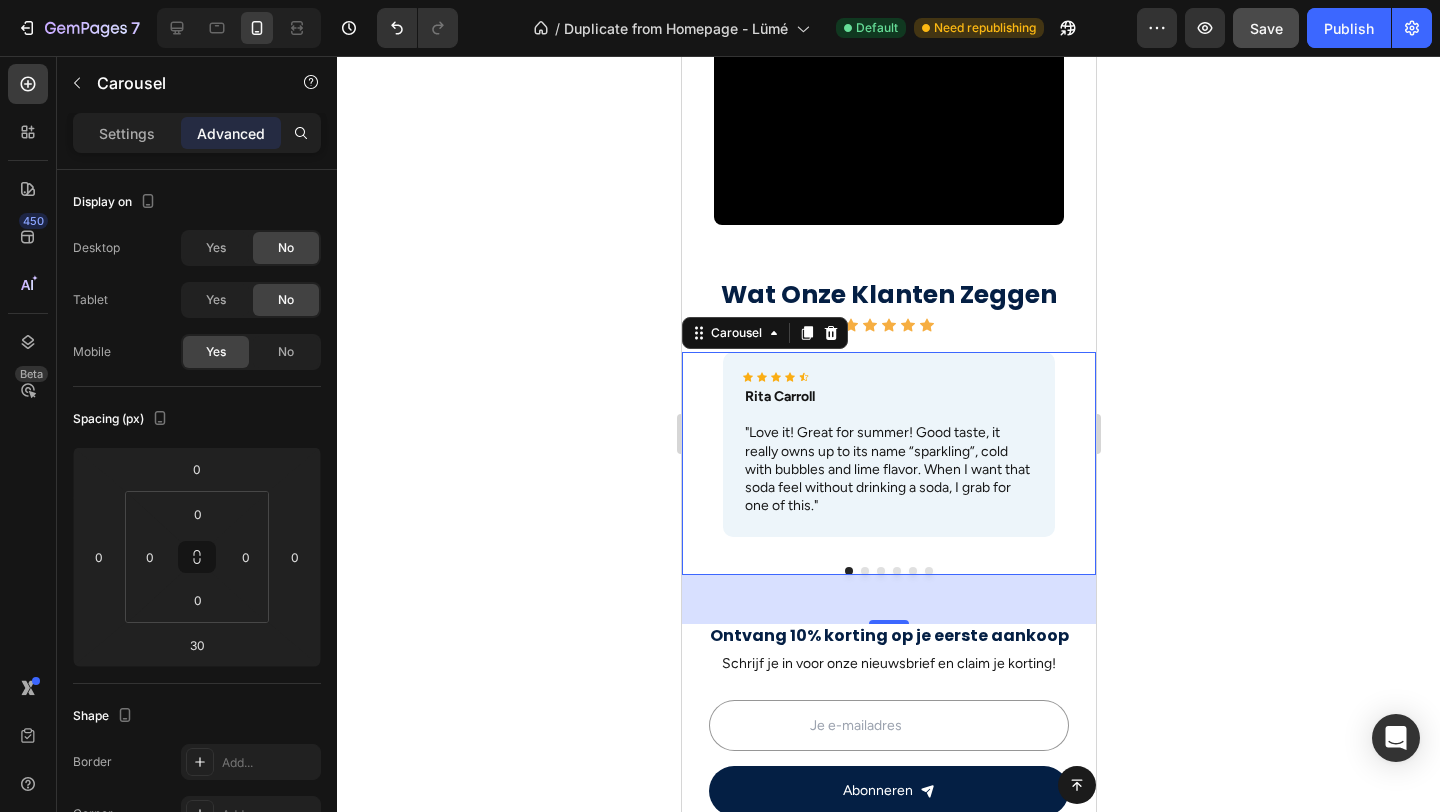 type on "49" 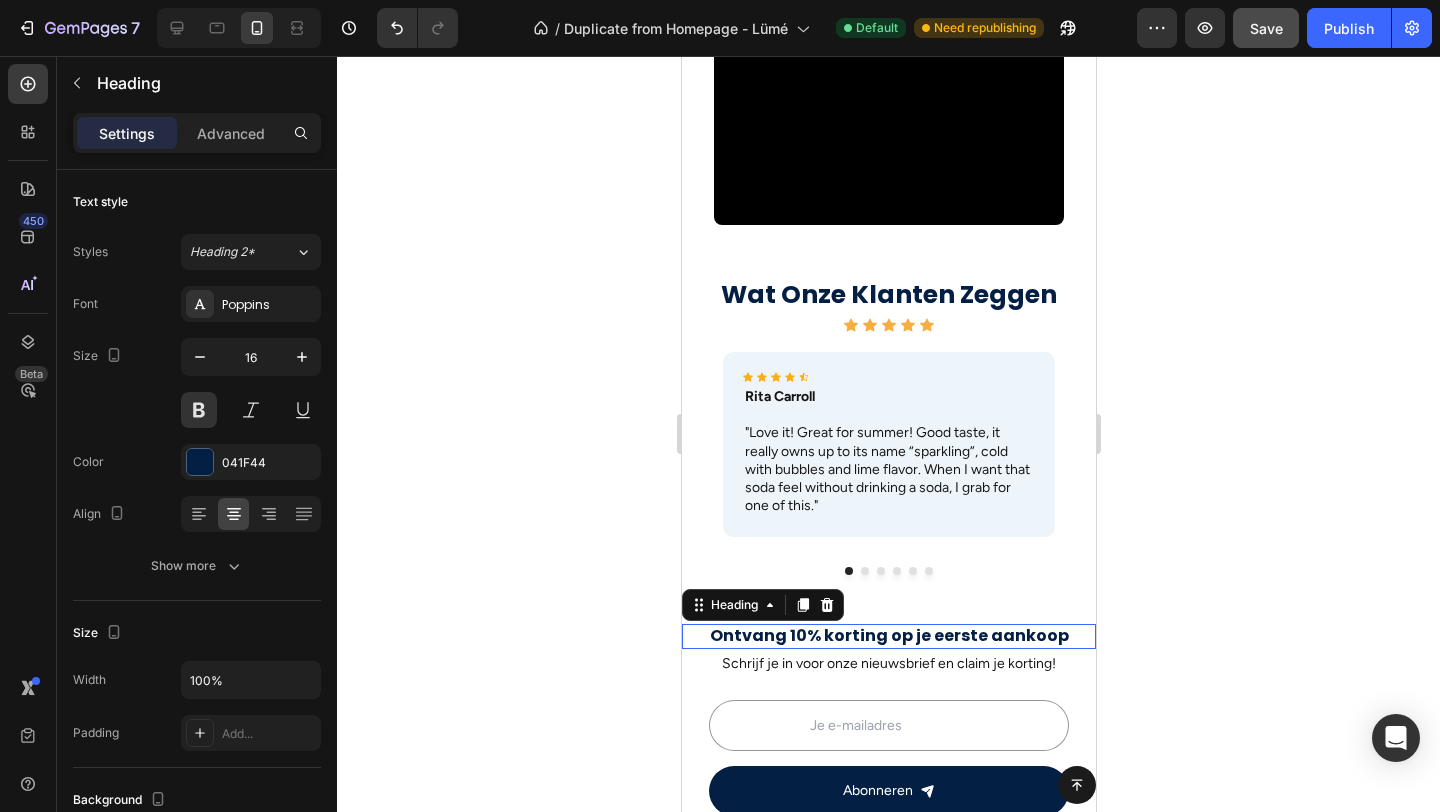 click on "Icon Icon Icon Icon
Icon Icon List Rita Carroll Text Block "Love it! Great for summer! Good taste, it really owns up to its name “sparkling”, cold with bubbles and lime flavor. When I want that soda feel without drinking a soda, I grab for one of this." Text Block Row Icon Icon Icon Icon
Icon Icon List Maria Min Text Block "Love it! Great for summer! Good taste, it really owns up to its name “sparkling”, cold with bubbles and lime flavor. When I want that soda feel without drinking a soda, I grab for one of this." Text Block Row Icon Icon Icon Icon
Icon Icon List Max Sero Text Block "Love it! Great for summer! Good taste, it really owns up to its name “sparkling”, cold with bubbles and lime flavor. When I want that soda feel without drinking a soda, I grab for one of this." Text Block Row Icon Icon Icon Icon
Icon Icon List Max Sero Text Block Text Block Row Icon Icon Icon Icon
Icon Icon List Max Sero Text Block Row Row" at bounding box center (888, 488) 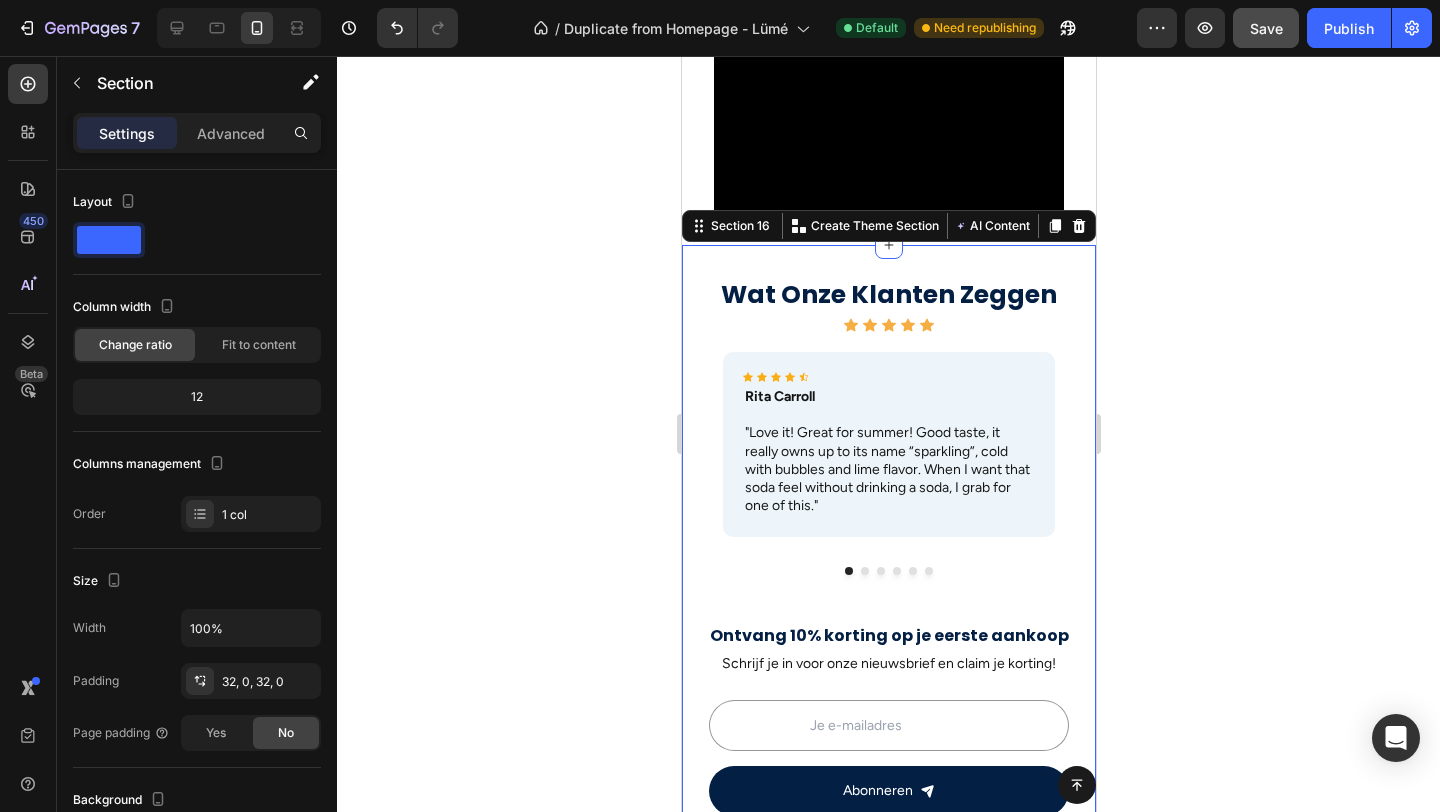 click on "Icon Icon Icon Icon
Icon Icon List Rita Carroll Text Block "Love it! Great for summer! Good taste, it really owns up to its name “sparkling”, cold with bubbles and lime flavor. When I want that soda feel without drinking a soda, I grab for one of this." Text Block Row Icon Icon Icon Icon
Icon Icon List Maria Min Text Block "Love it! Great for summer! Good taste, it really owns up to its name “sparkling”, cold with bubbles and lime flavor. When I want that soda feel without drinking a soda, I grab for one of this." Text Block Row Icon Icon Icon Icon
Icon Icon List Max Sero Text Block "Love it! Great for summer! Good taste, it really owns up to its name “sparkling”, cold with bubbles and lime flavor. When I want that soda feel without drinking a soda, I grab for one of this." Text Block Row Icon Icon Icon Icon
Icon Icon List Max Sero Text Block Text Block Row Icon Icon Icon Icon
Icon Icon List Max Sero Text Block Row Row" at bounding box center (888, 488) 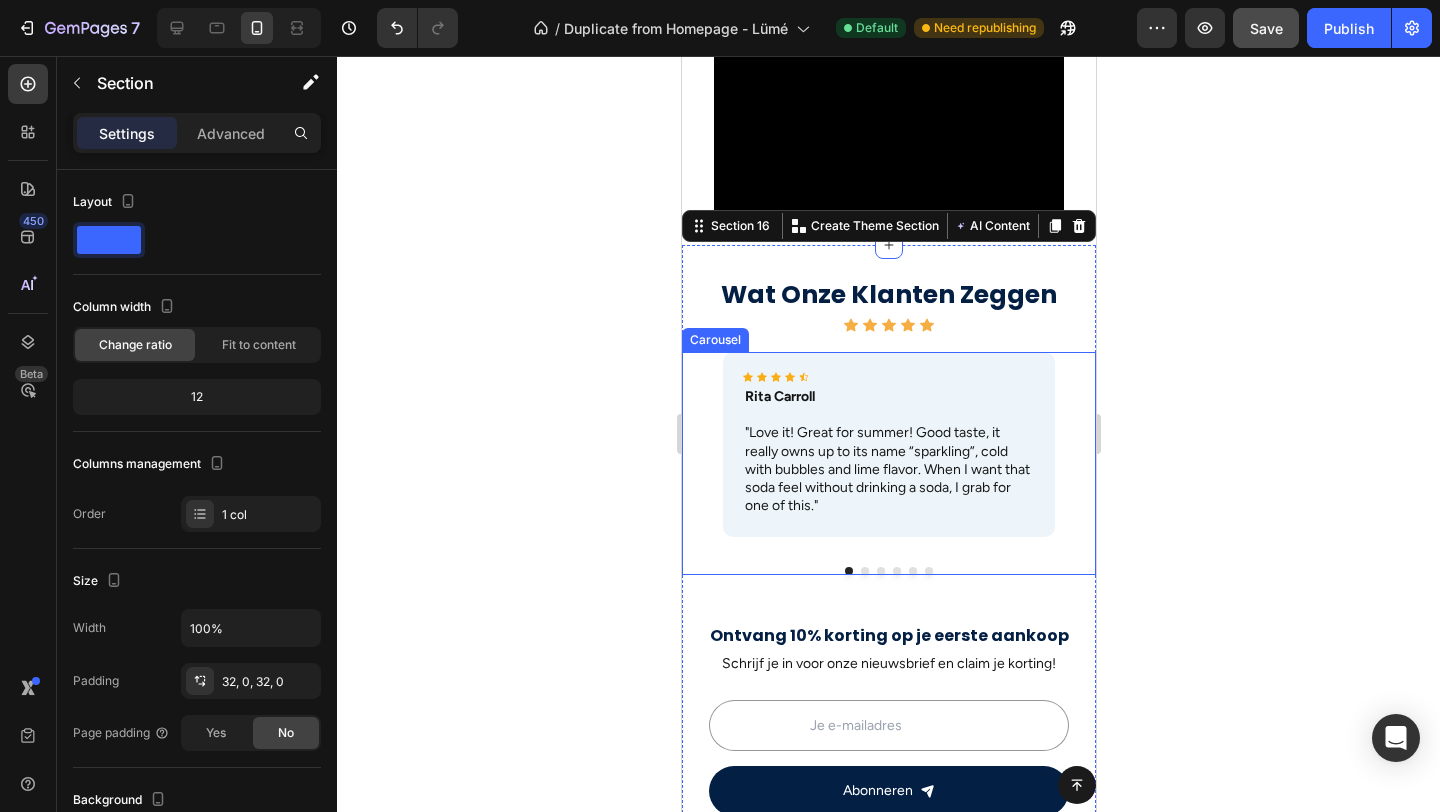 click on "Icon Icon Icon Icon
Icon Icon List Rita Carroll Text Block "Love it! Great for summer! Good taste, it really owns up to its name “sparkling”, cold with bubbles and lime flavor. When I want that soda feel without drinking a soda, I grab for one of this." Text Block Row" at bounding box center [888, 452] 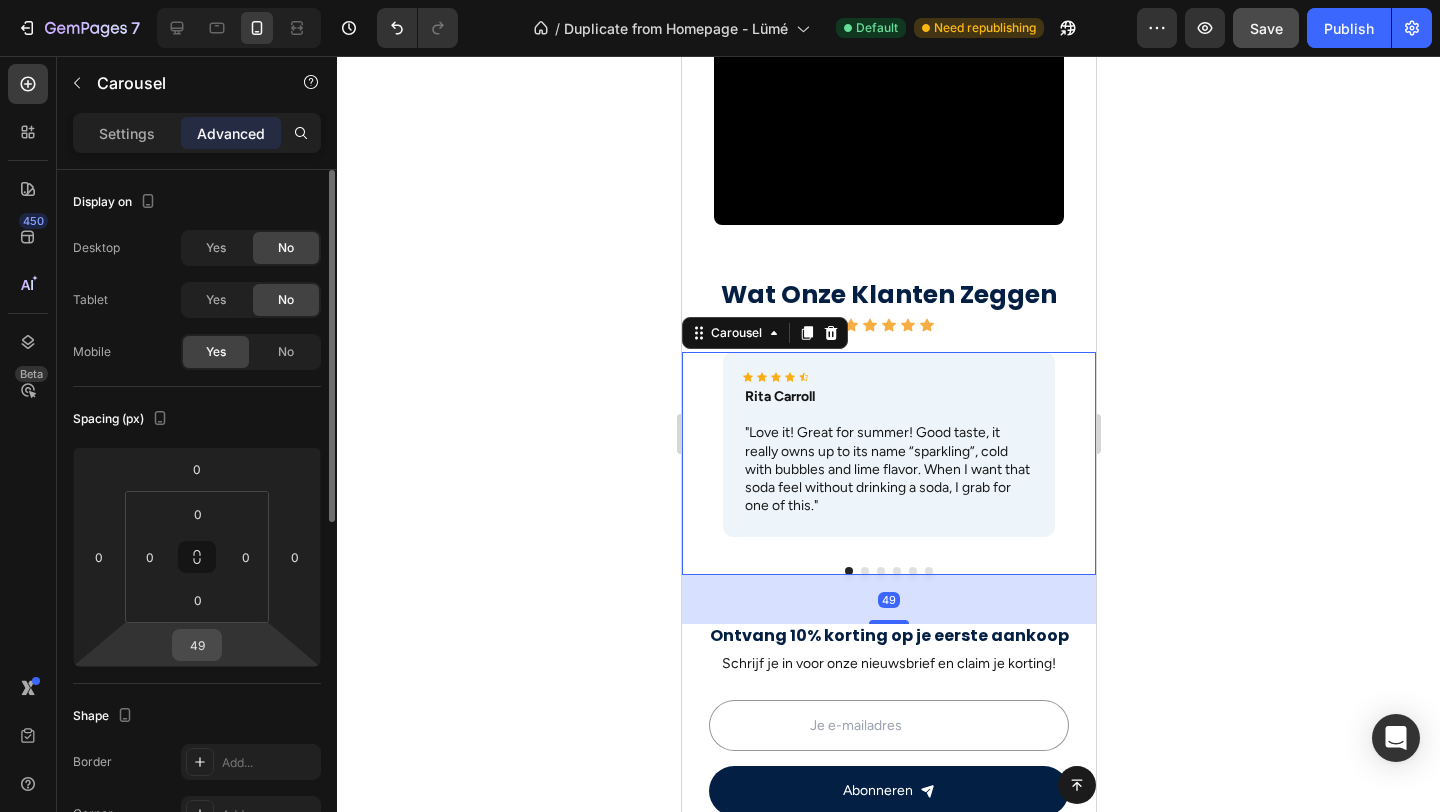 click on "49" at bounding box center [197, 645] 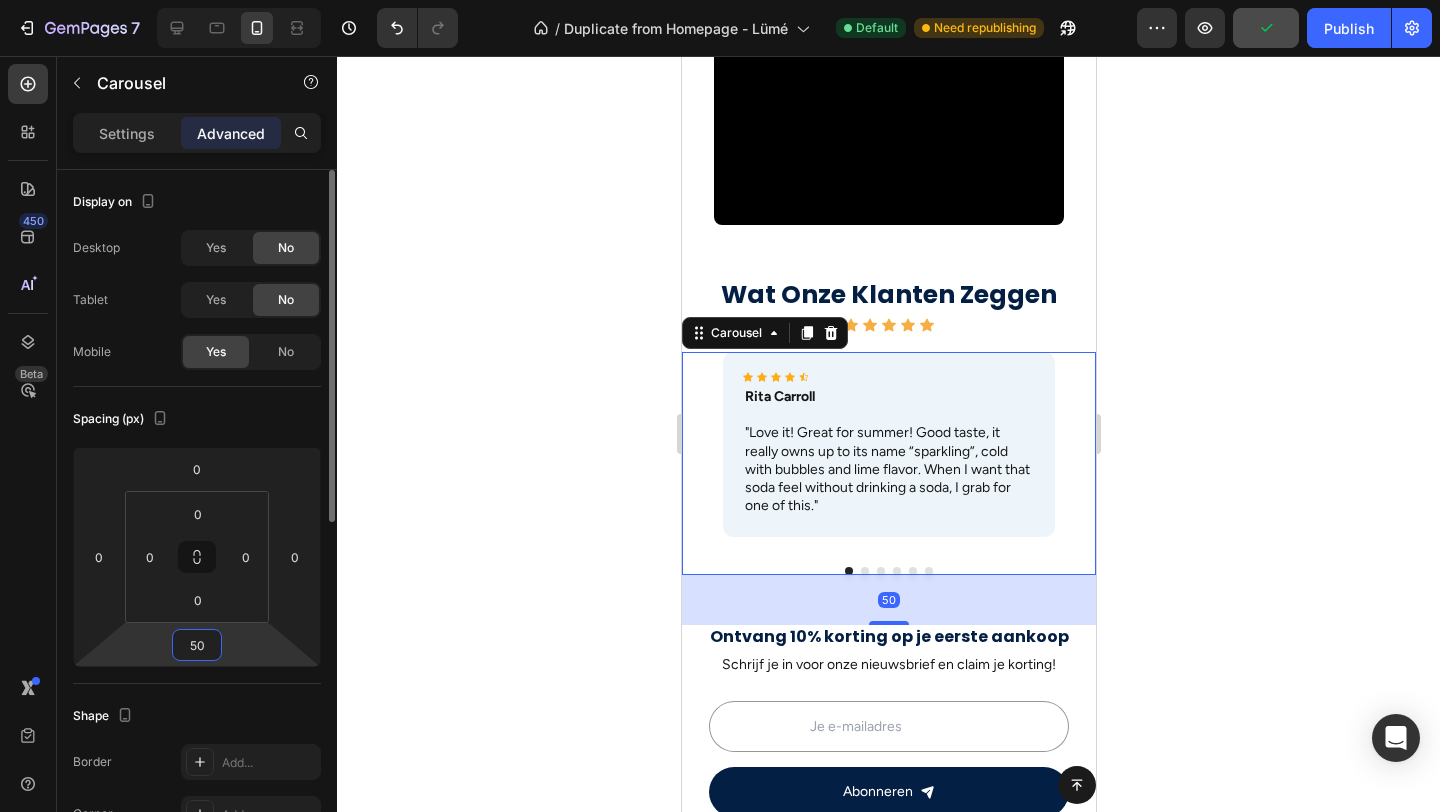 type on "50" 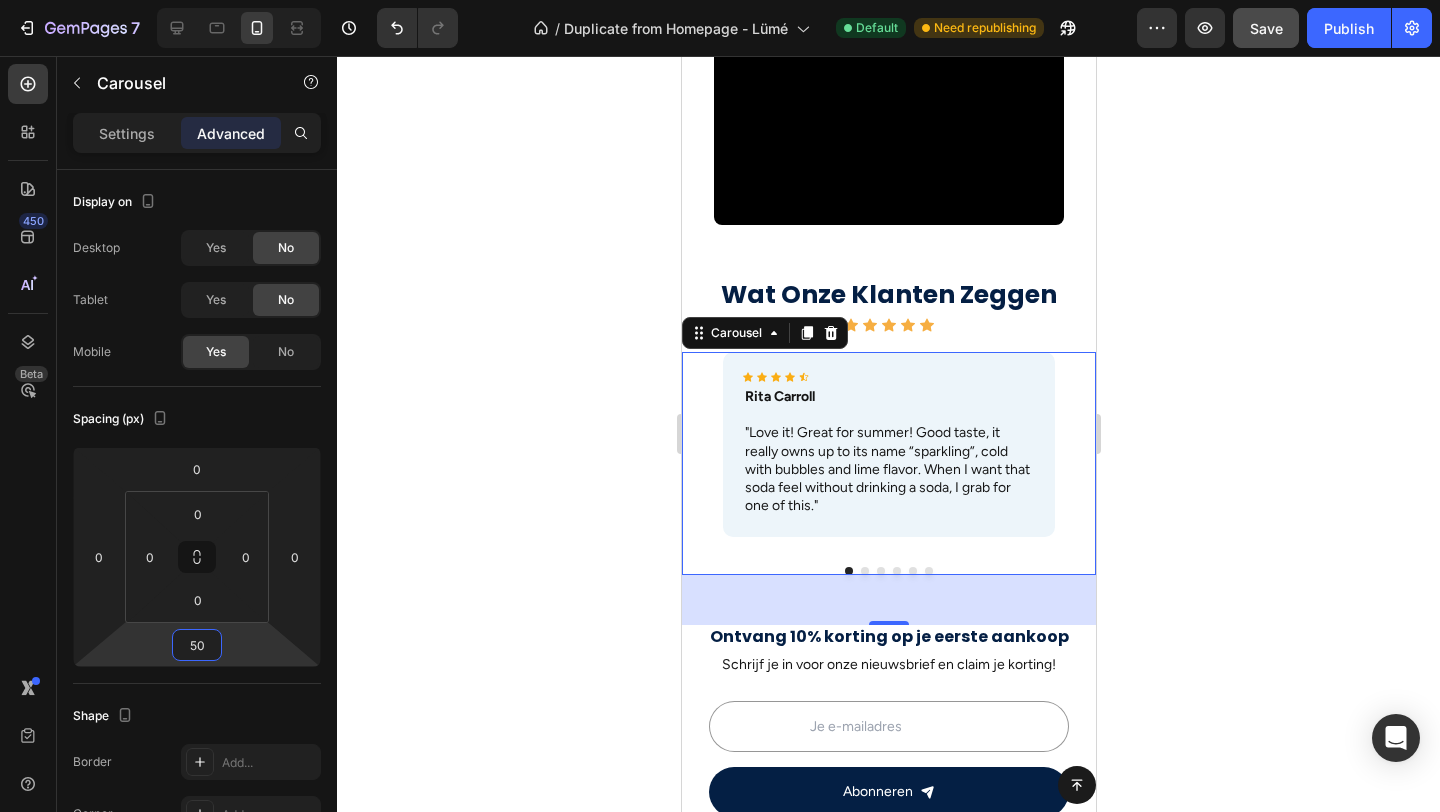 click 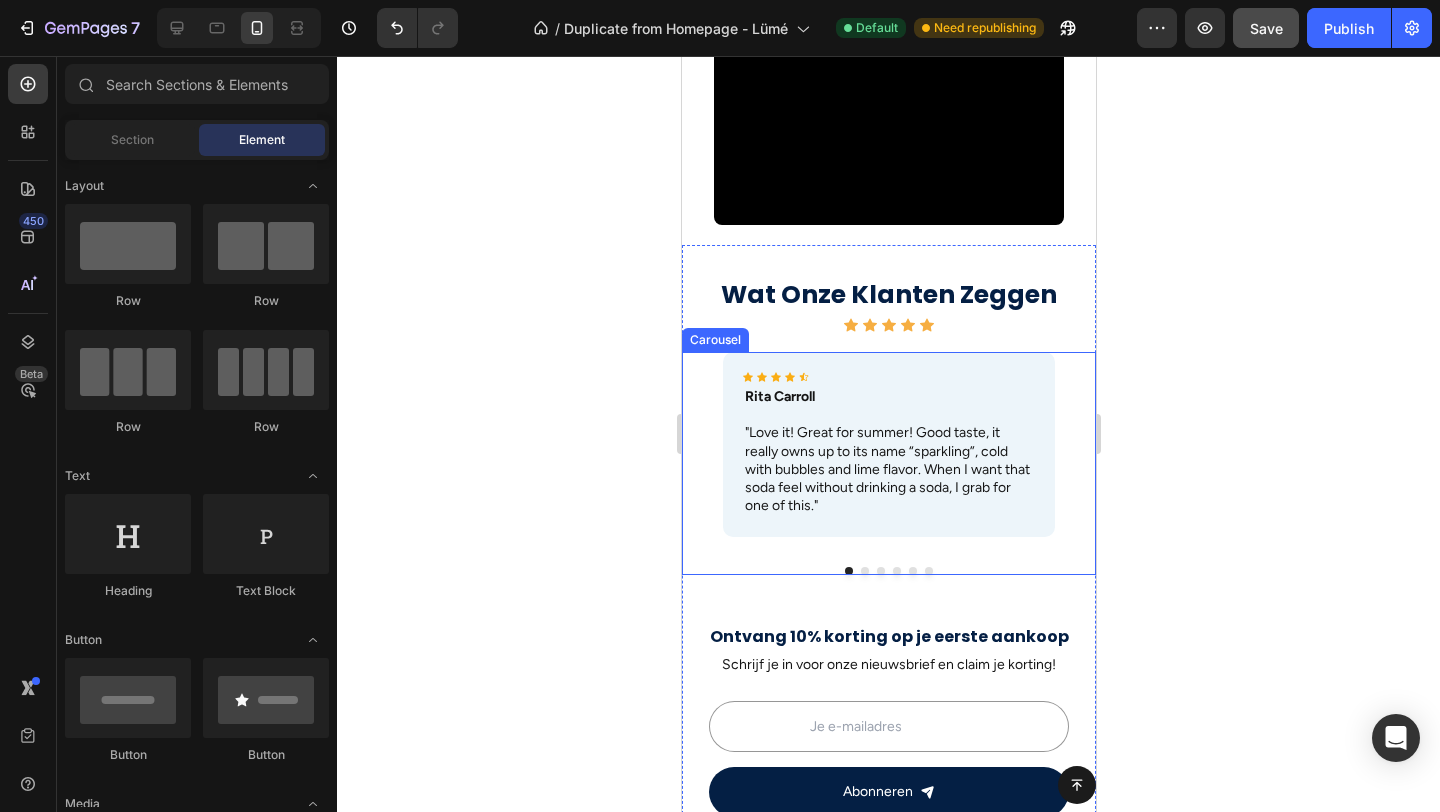 click on "Icon Icon Icon Icon
Icon Icon List Rita Carroll Text Block "Love it! Great for summer! Good taste, it really owns up to its name “sparkling”, cold with bubbles and lime flavor. When I want that soda feel without drinking a soda, I grab for one of this." Text Block Row Icon Icon Icon Icon
Icon Icon List Maria Min Text Block "Love it! Great for summer! Good taste, it really owns up to its name “sparkling”, cold with bubbles and lime flavor. When I want that soda feel without drinking a soda, I grab for one of this." Text Block Row Icon Icon Icon Icon
Icon Icon List Max Sero Text Block "Love it! Great for summer! Good taste, it really owns up to its name “sparkling”, cold with bubbles and lime flavor. When I want that soda feel without drinking a soda, I grab for one of this." Text Block Row Icon Icon Icon Icon
Icon Icon List Max Sero Text Block Text Block Row Icon Icon Icon Icon
Icon Icon List Max Sero Text Block Row Row" at bounding box center (888, 463) 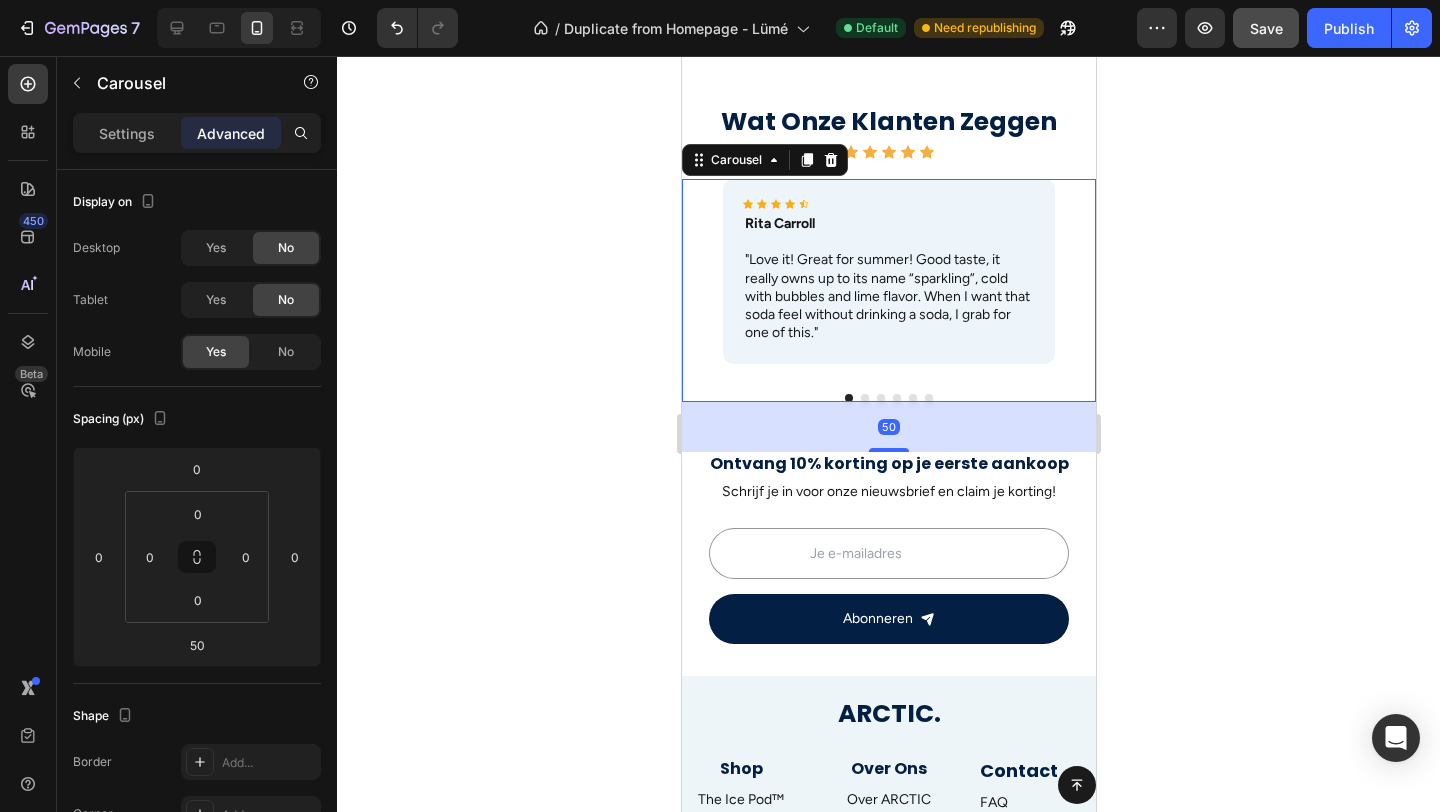 scroll, scrollTop: 2560, scrollLeft: 0, axis: vertical 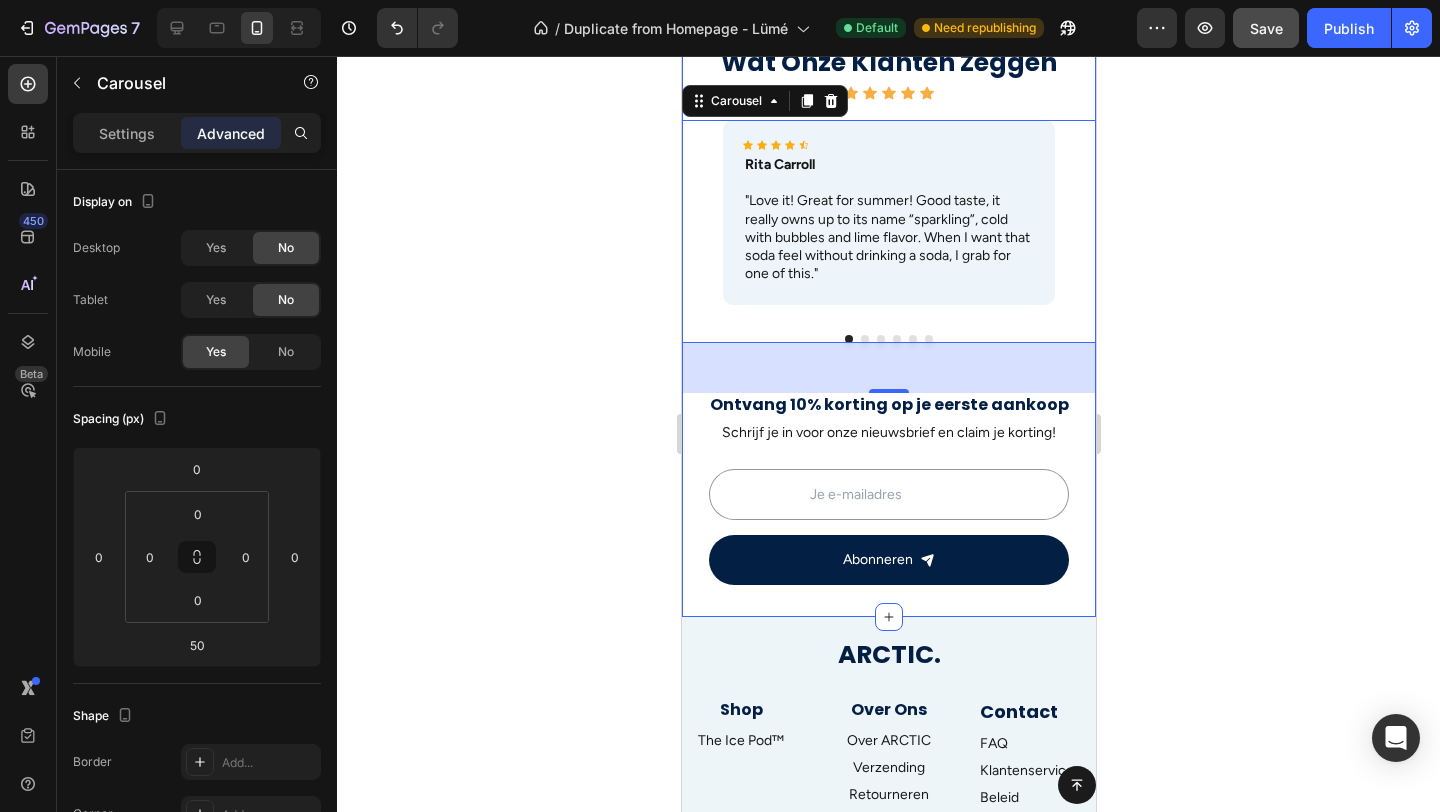 click on "Wat Onze Klanten Zeggen Heading Icon Icon Icon Icon Icon Icon List Icon Icon Icon Icon
Icon Icon List Rita Carroll Text Block "Love it! Great for summer! Good taste, it really owns up to its name “sparkling”, cold with bubbles and lime flavor. When I want that soda feel without drinking a soda, I grab for one of this." Text Block Row Icon Icon Icon Icon
Icon Icon List Maria Min Text Block "Love it! Great for summer! Good taste, it really owns up to its name “sparkling”, cold with bubbles and lime flavor. When I want that soda feel without drinking a soda, I grab for one of this." Text Block Row Icon Icon Icon Icon
Icon Icon List Max Sero Text Block "Love it! Great for summer! Good taste, it really owns up to its name “sparkling”, cold with bubbles and lime flavor. When I want that soda feel without drinking a soda, I grab for one of this." Text Block Row Icon Icon Icon Icon
Icon Icon List Max Sero Text Block Text Block Row Icon Icon" at bounding box center [888, 315] 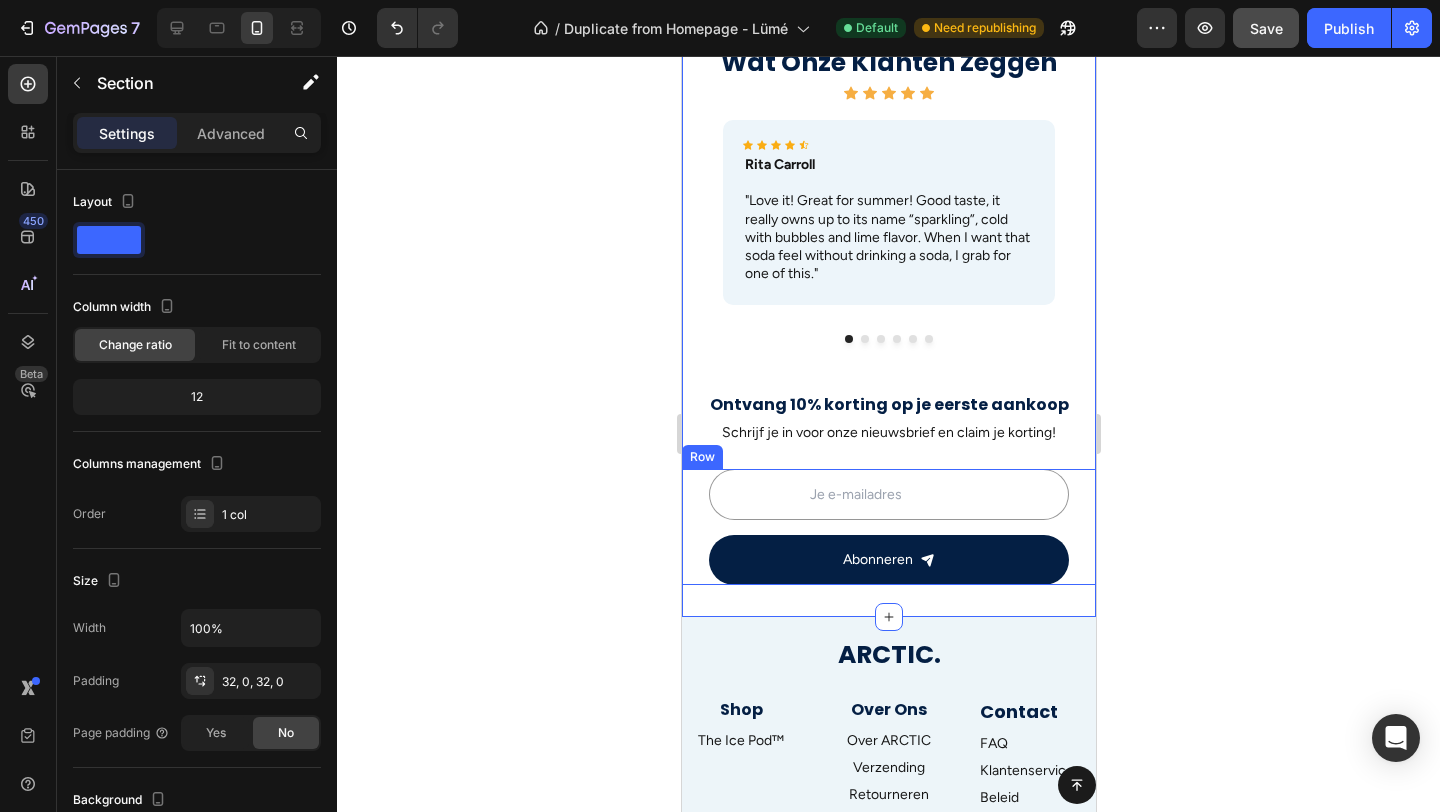 click on "Email Field
Abonneren Submit Button Row" at bounding box center [888, 526] 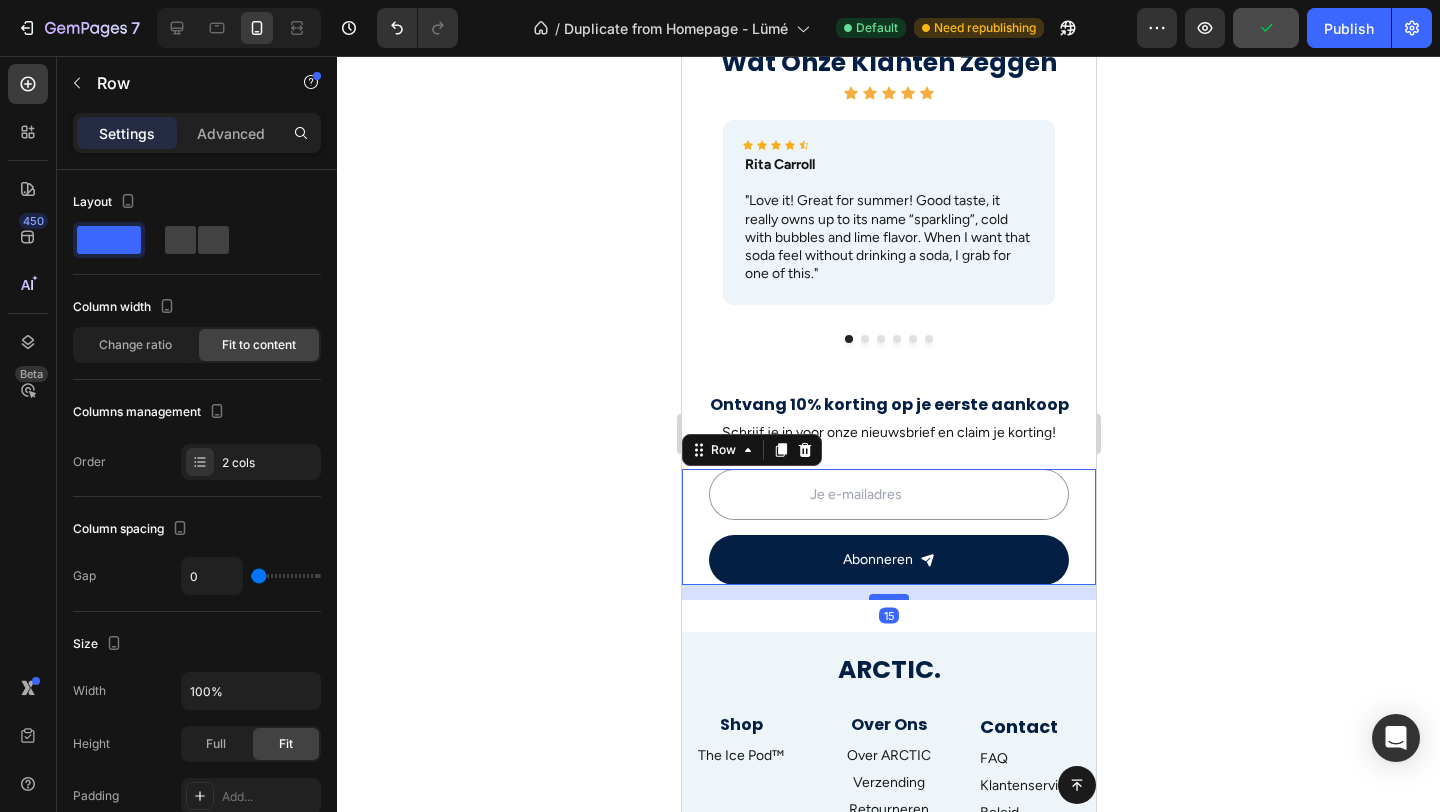 drag, startPoint x: 886, startPoint y: 583, endPoint x: 1895, endPoint y: 667, distance: 1012.4905 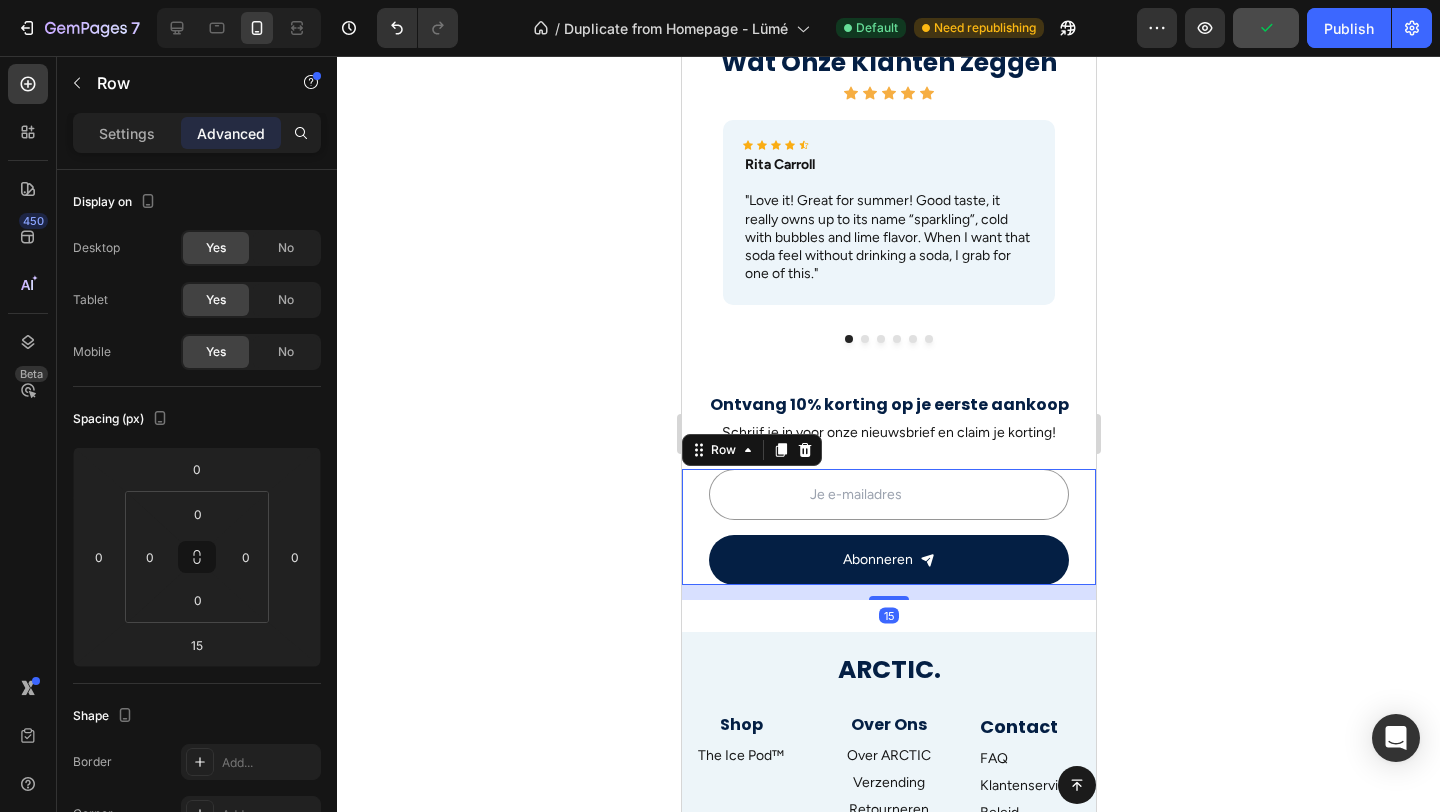 click 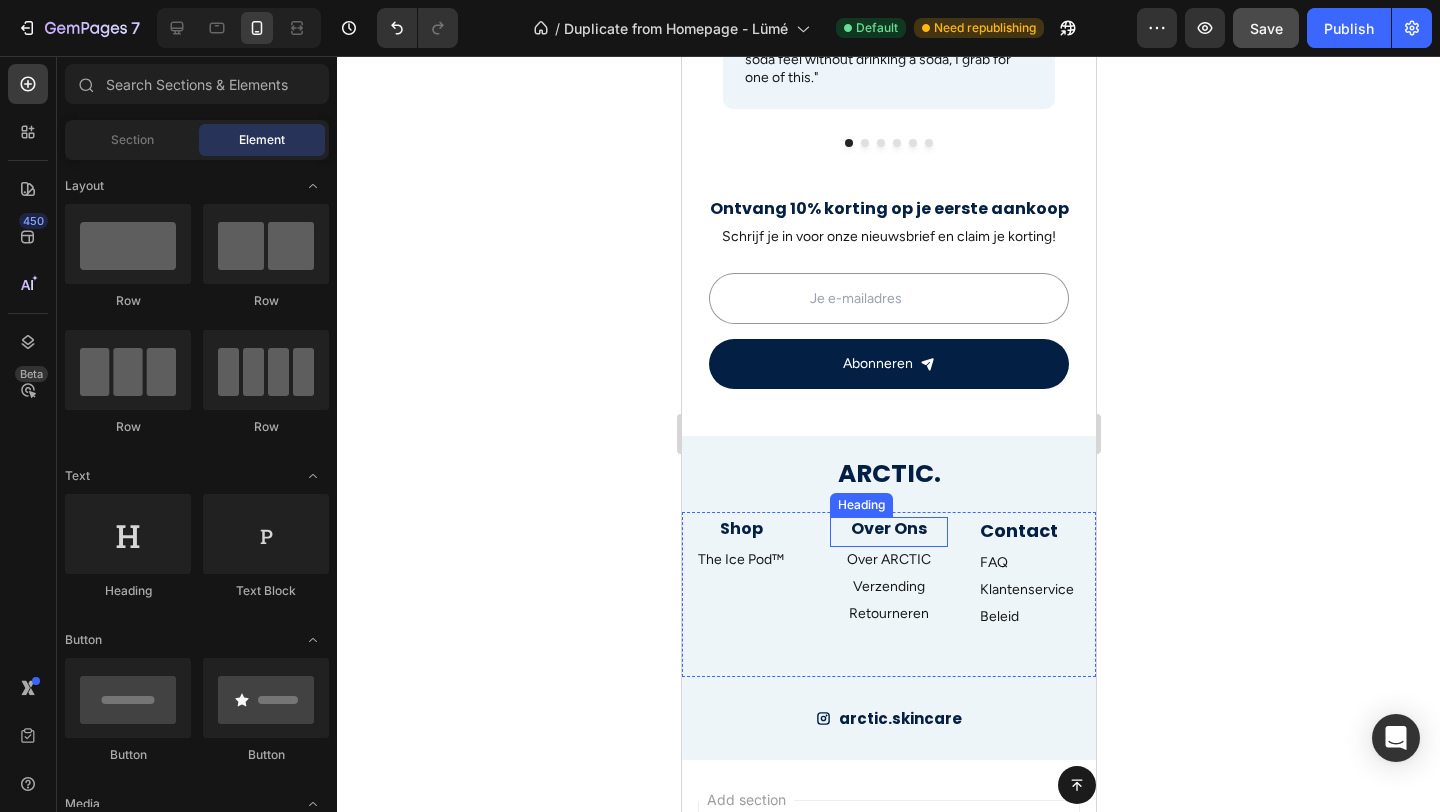 scroll, scrollTop: 2758, scrollLeft: 0, axis: vertical 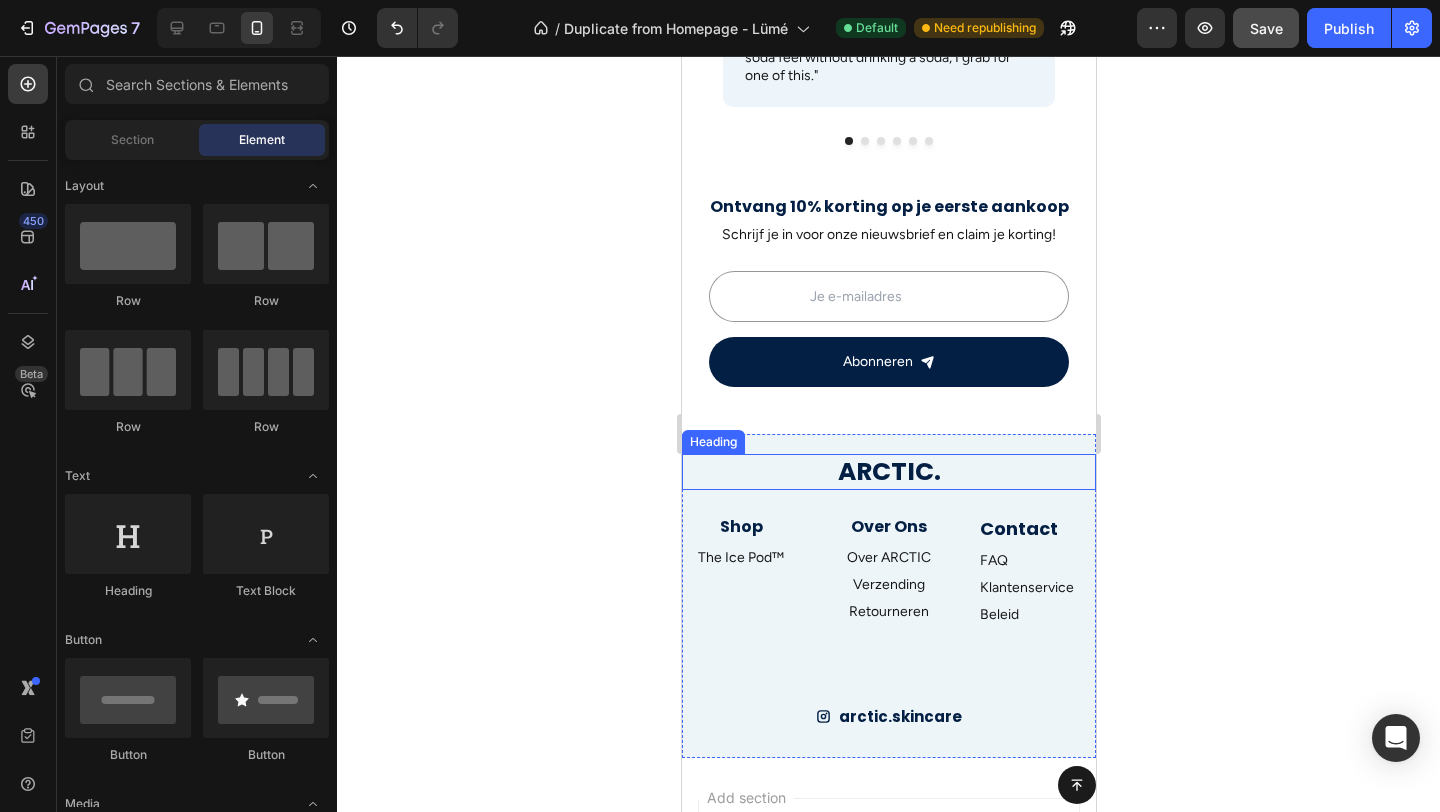 click on "ARCTIC." at bounding box center (888, 472) 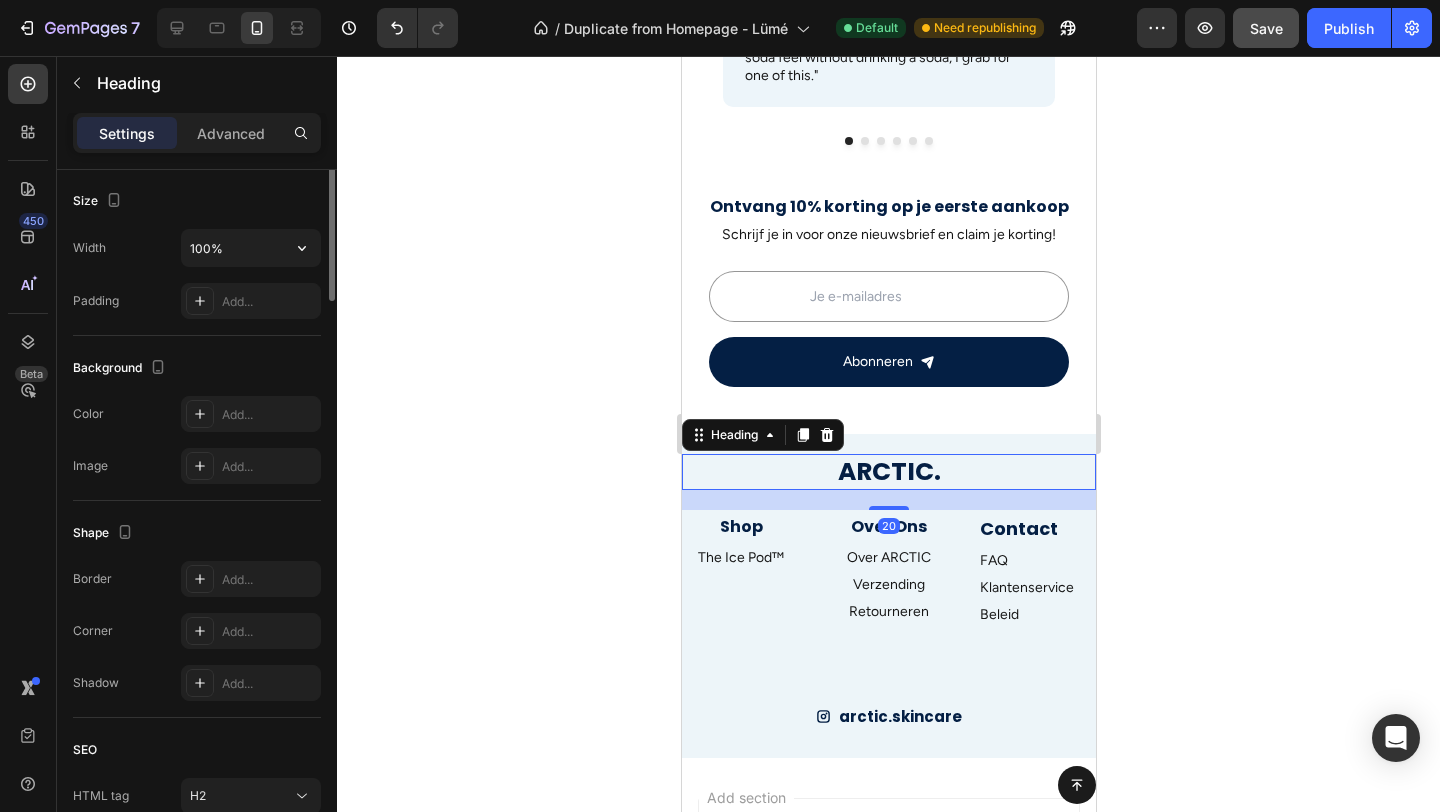 scroll, scrollTop: 599, scrollLeft: 0, axis: vertical 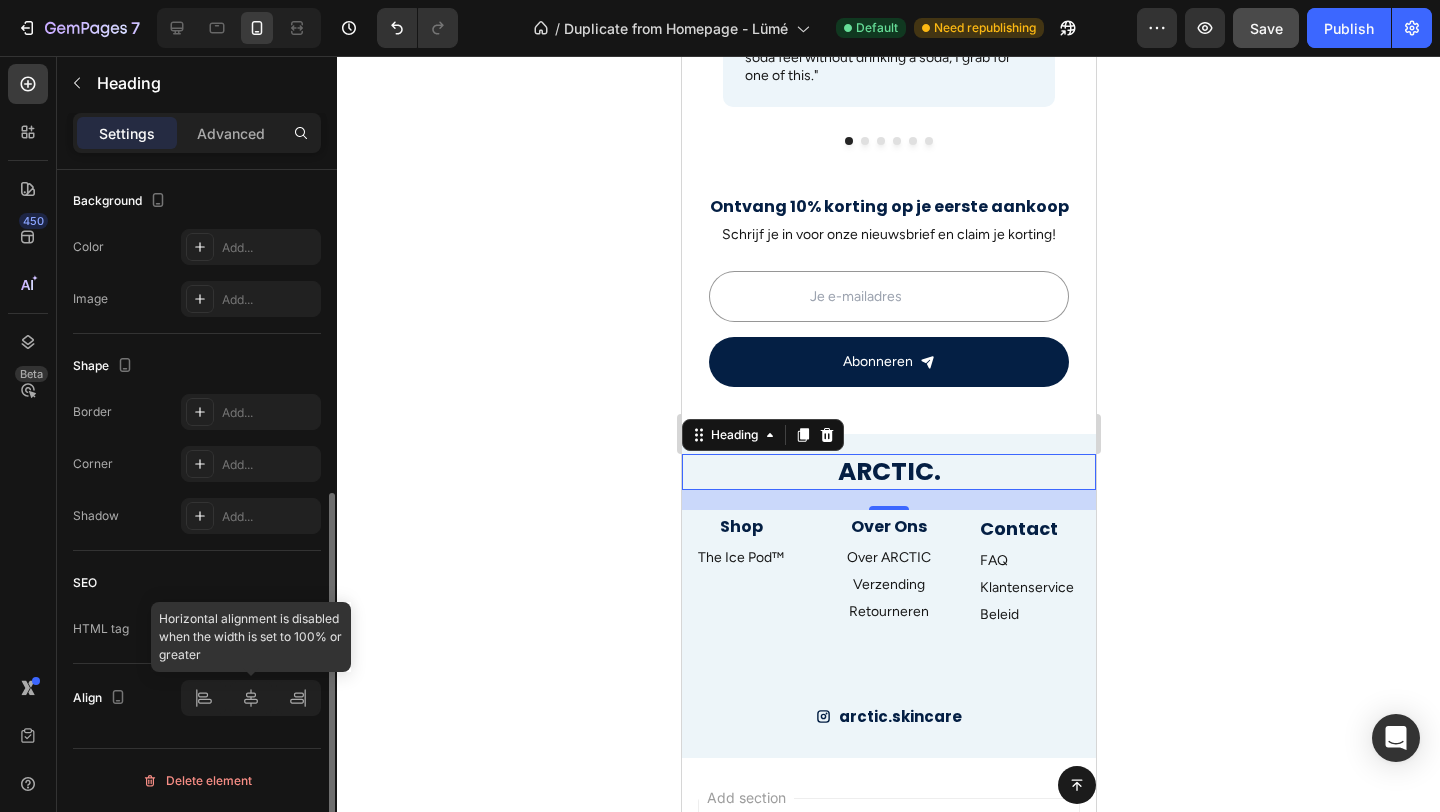 click 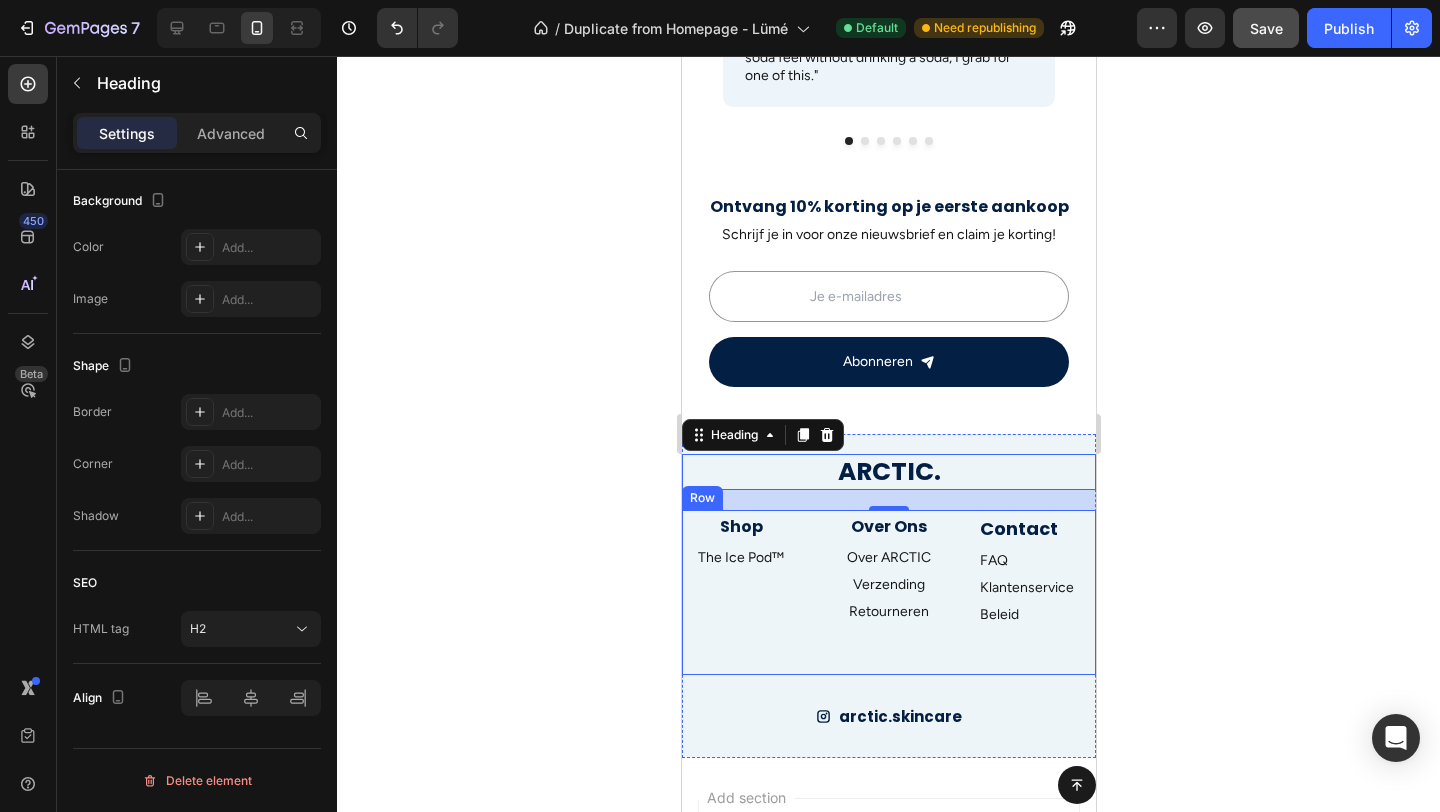 click on "Shop Heading The Ice Pod™ Text block Over Ons Heading Over ARCTIC Text block Verzending Text block Retourneren Text block Contact Heading FAQ Text block Klantenservice Text block Beleid Text block Row Newsletter Row Row" at bounding box center [888, 592] 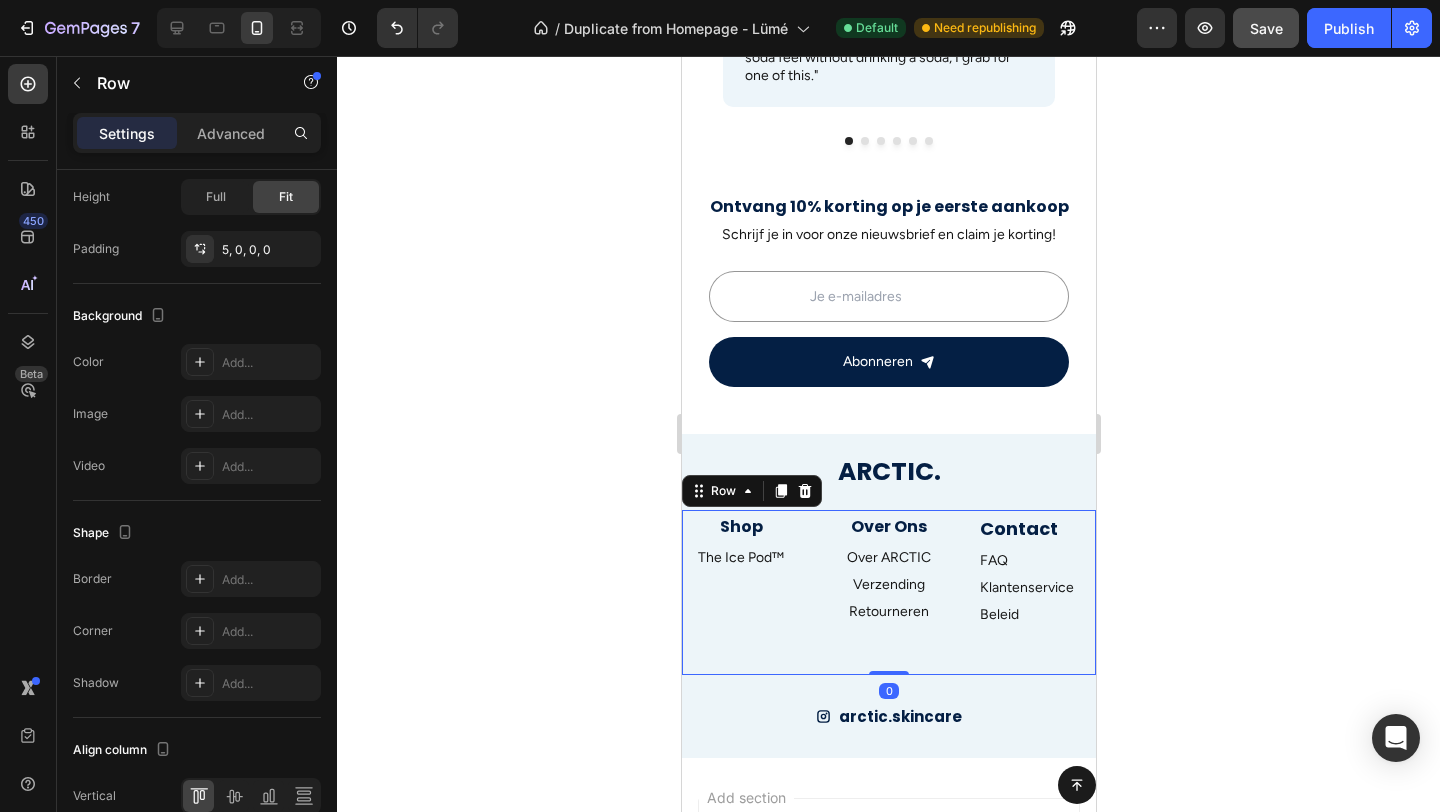 scroll, scrollTop: 0, scrollLeft: 0, axis: both 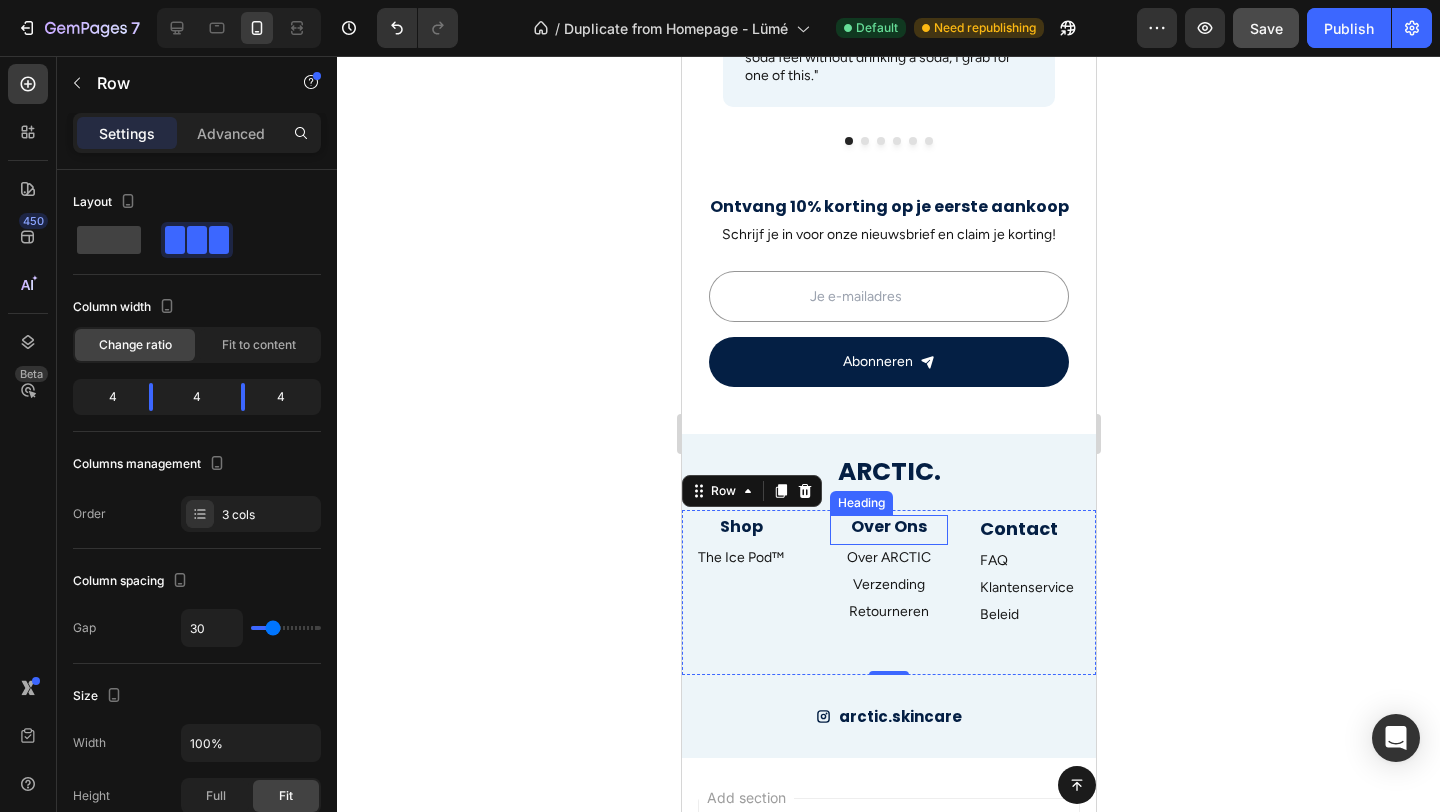 click on "Over Ons" at bounding box center [888, 527] 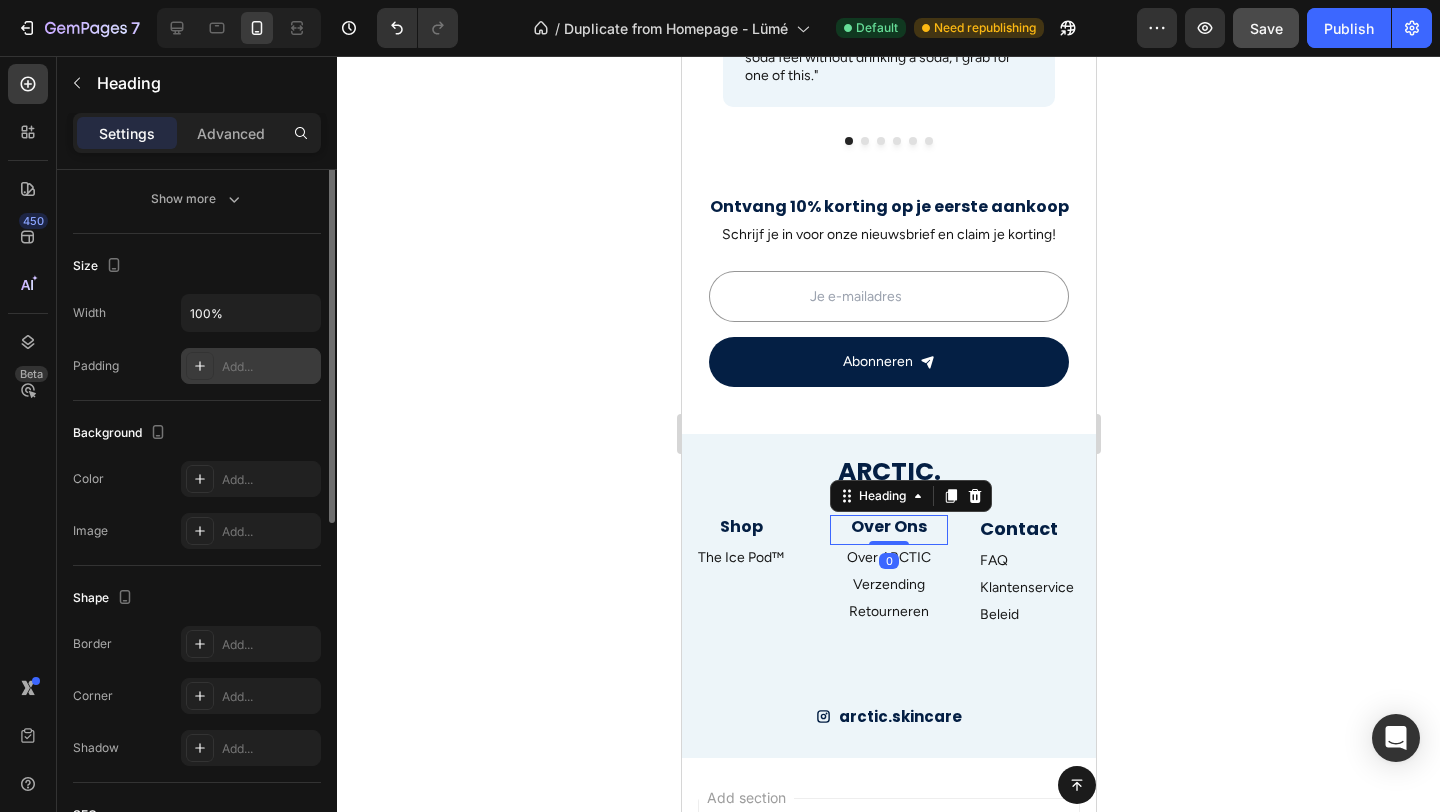 scroll, scrollTop: 599, scrollLeft: 0, axis: vertical 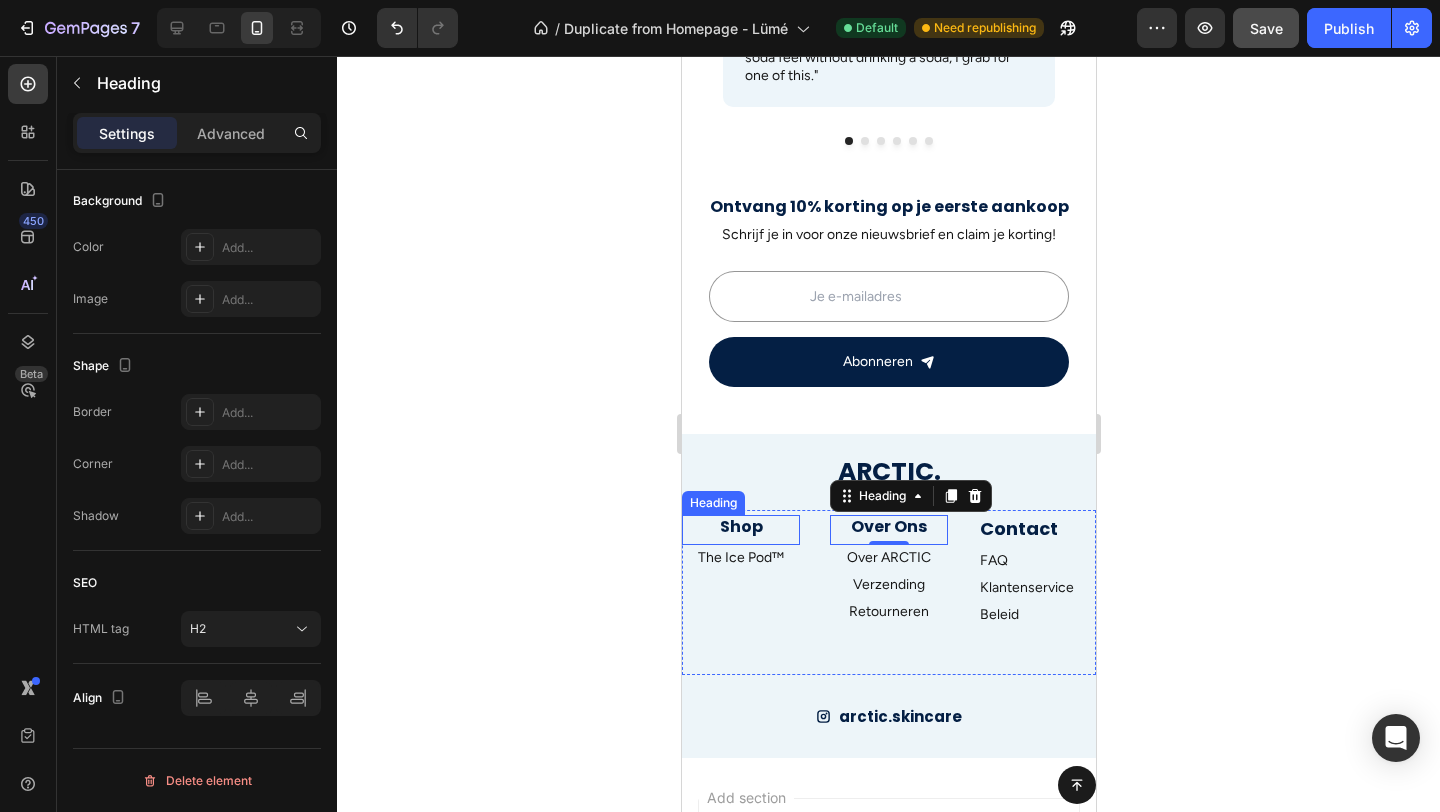 click on "Shop" at bounding box center [740, 527] 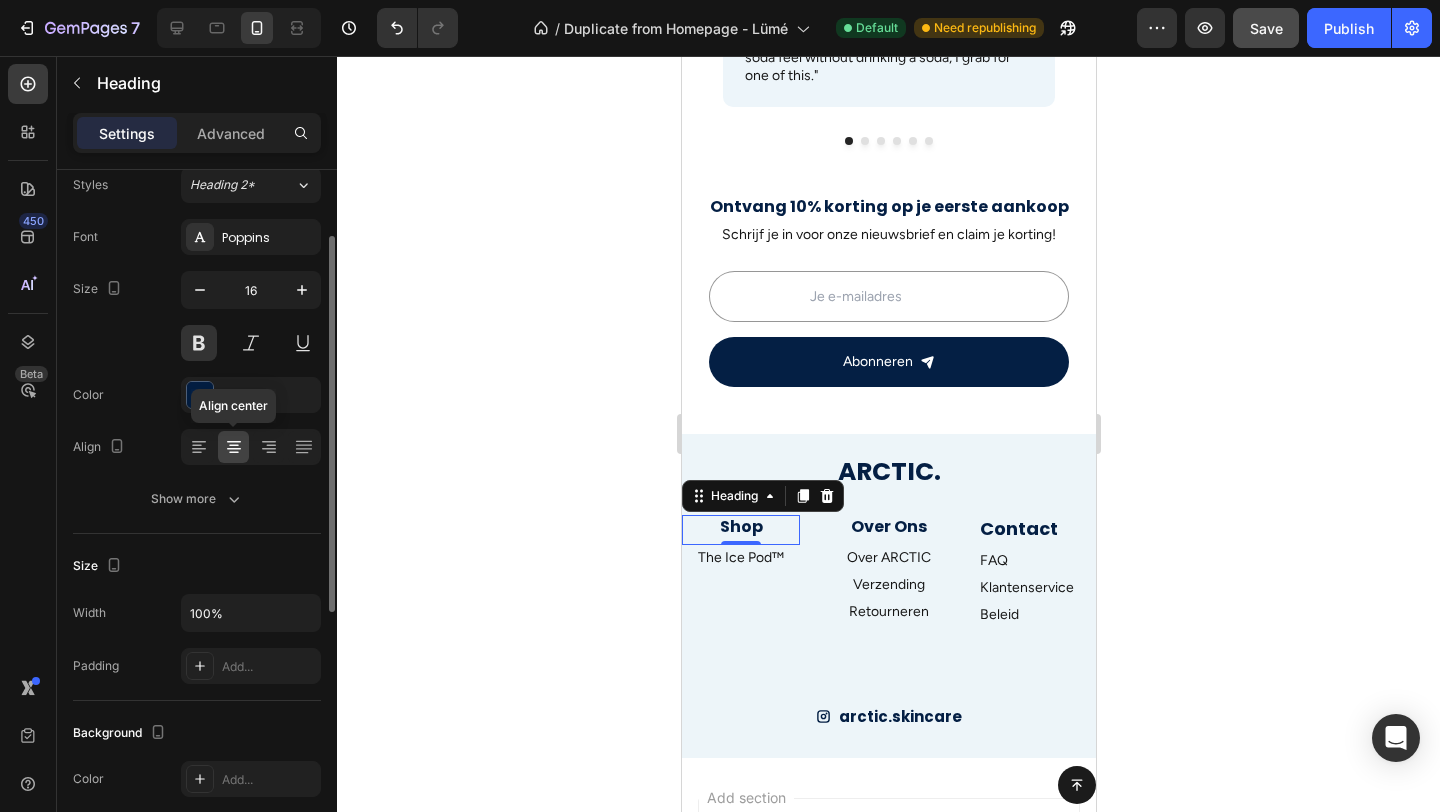 scroll, scrollTop: 31, scrollLeft: 0, axis: vertical 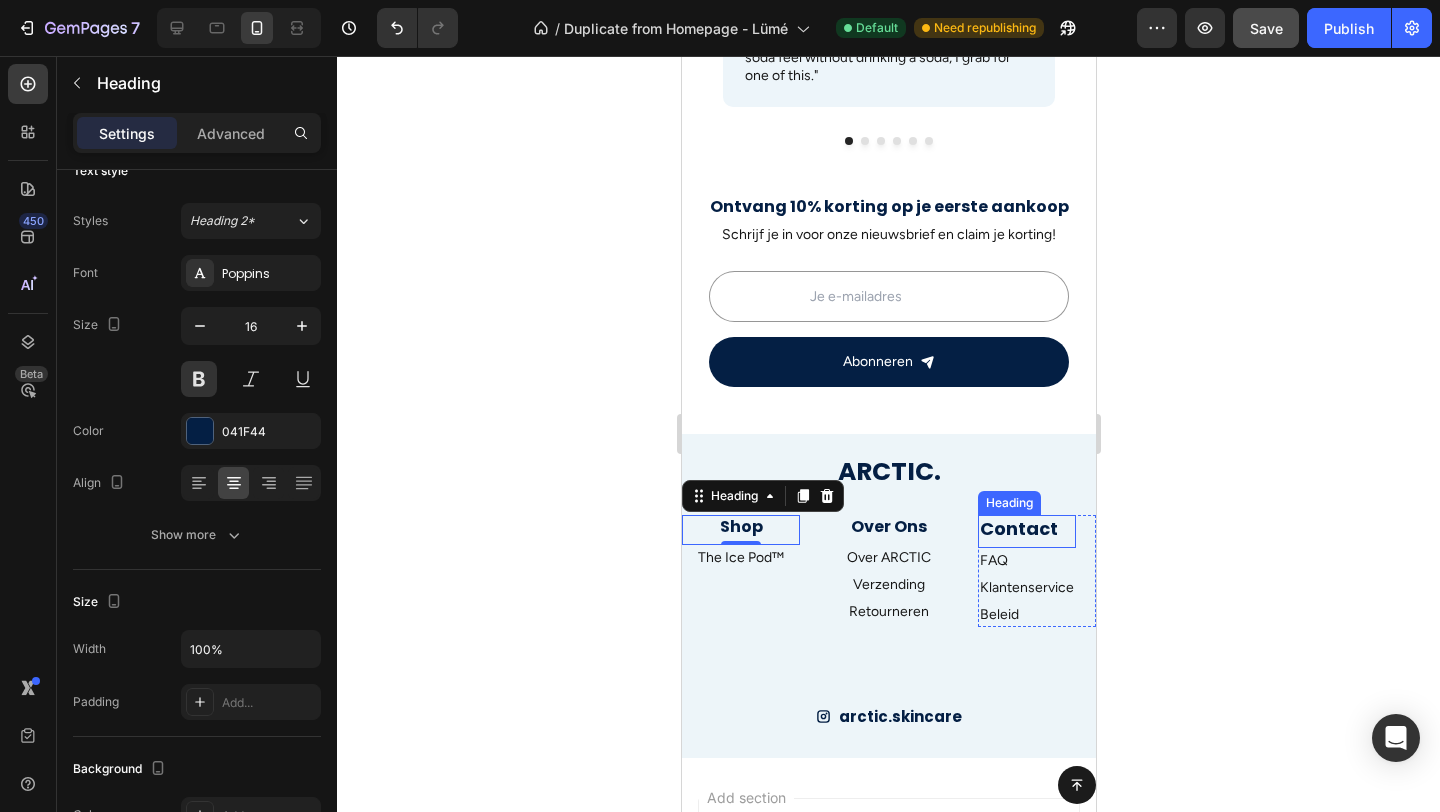 click on "Contact" at bounding box center [1026, 528] 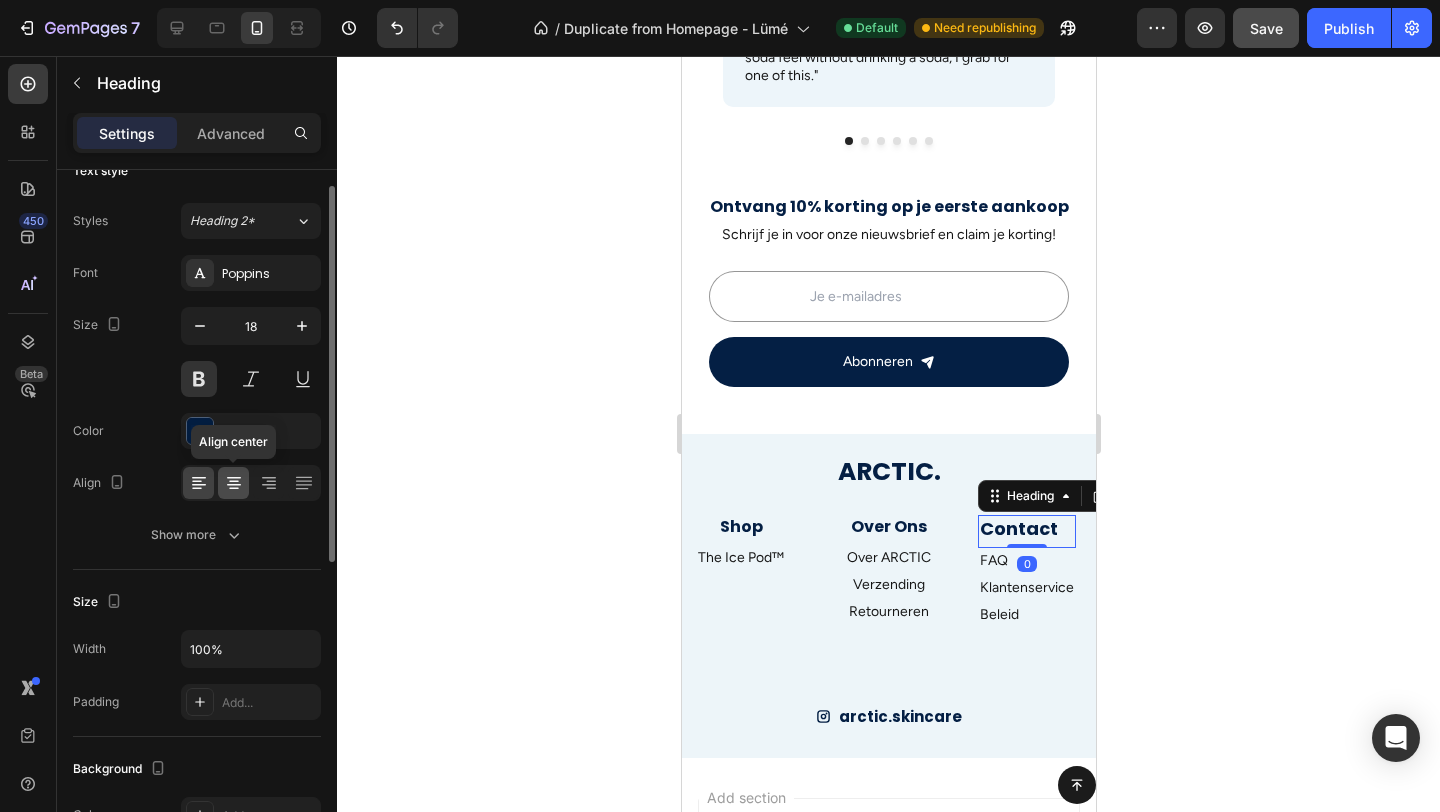 click 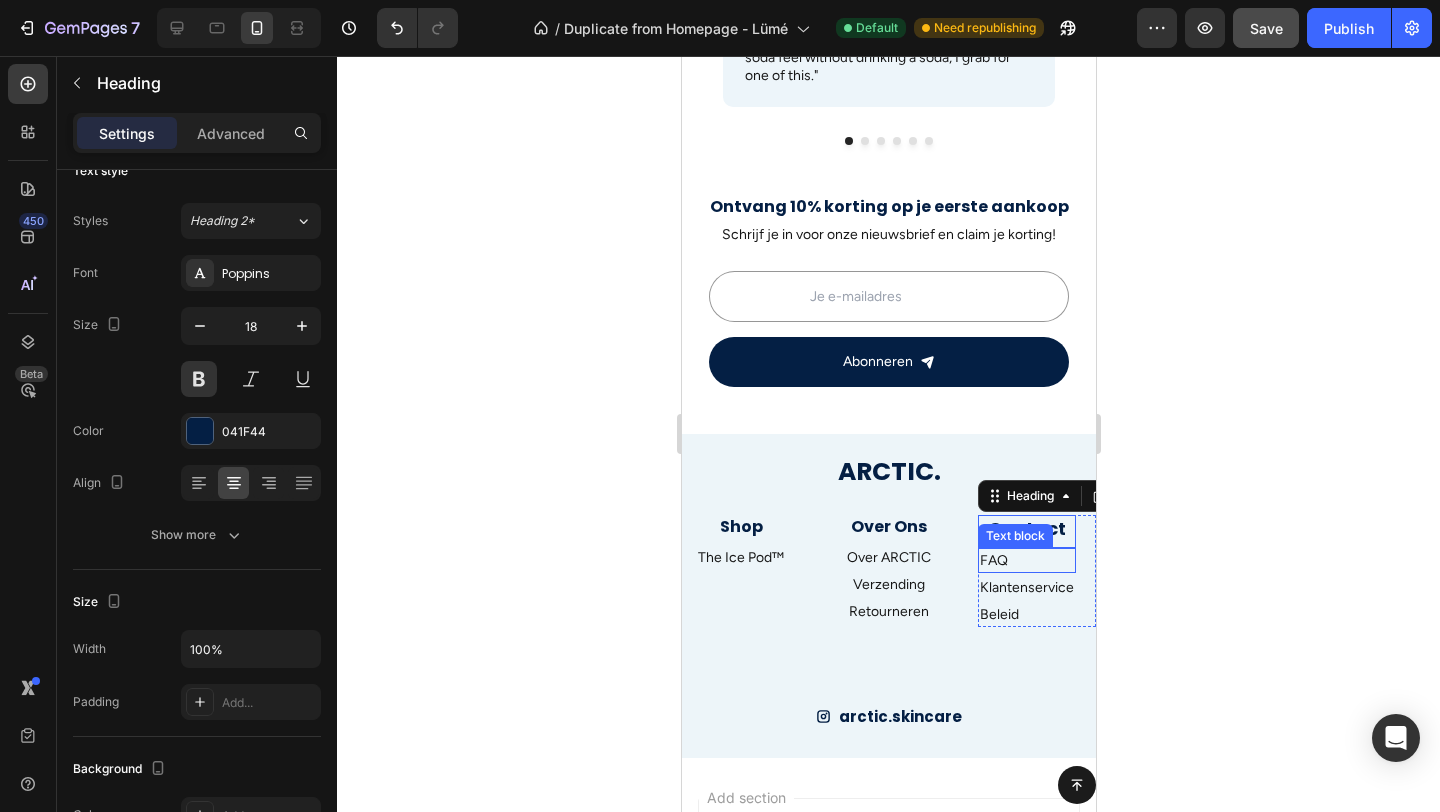 click on "FAQ" at bounding box center (1026, 560) 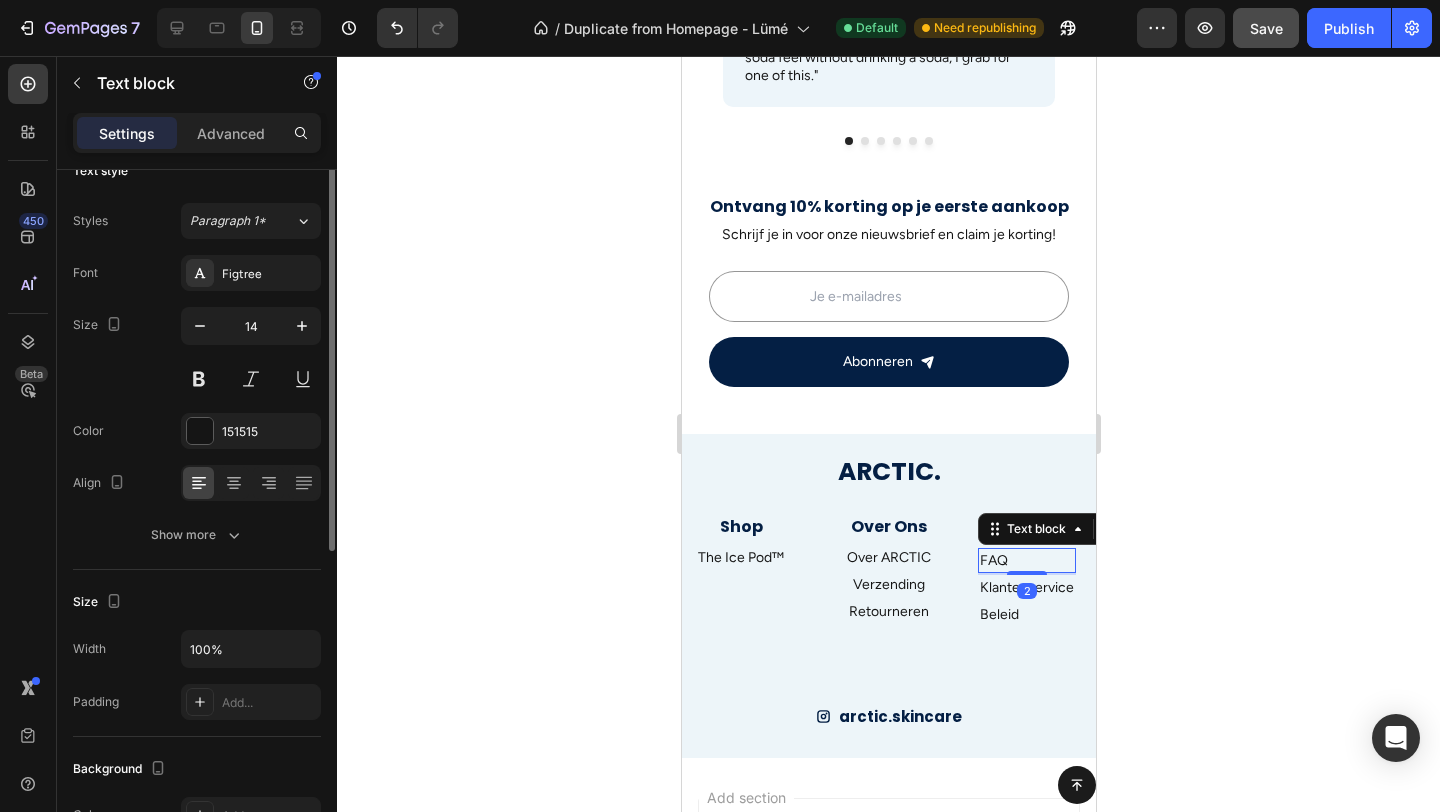 scroll, scrollTop: 0, scrollLeft: 0, axis: both 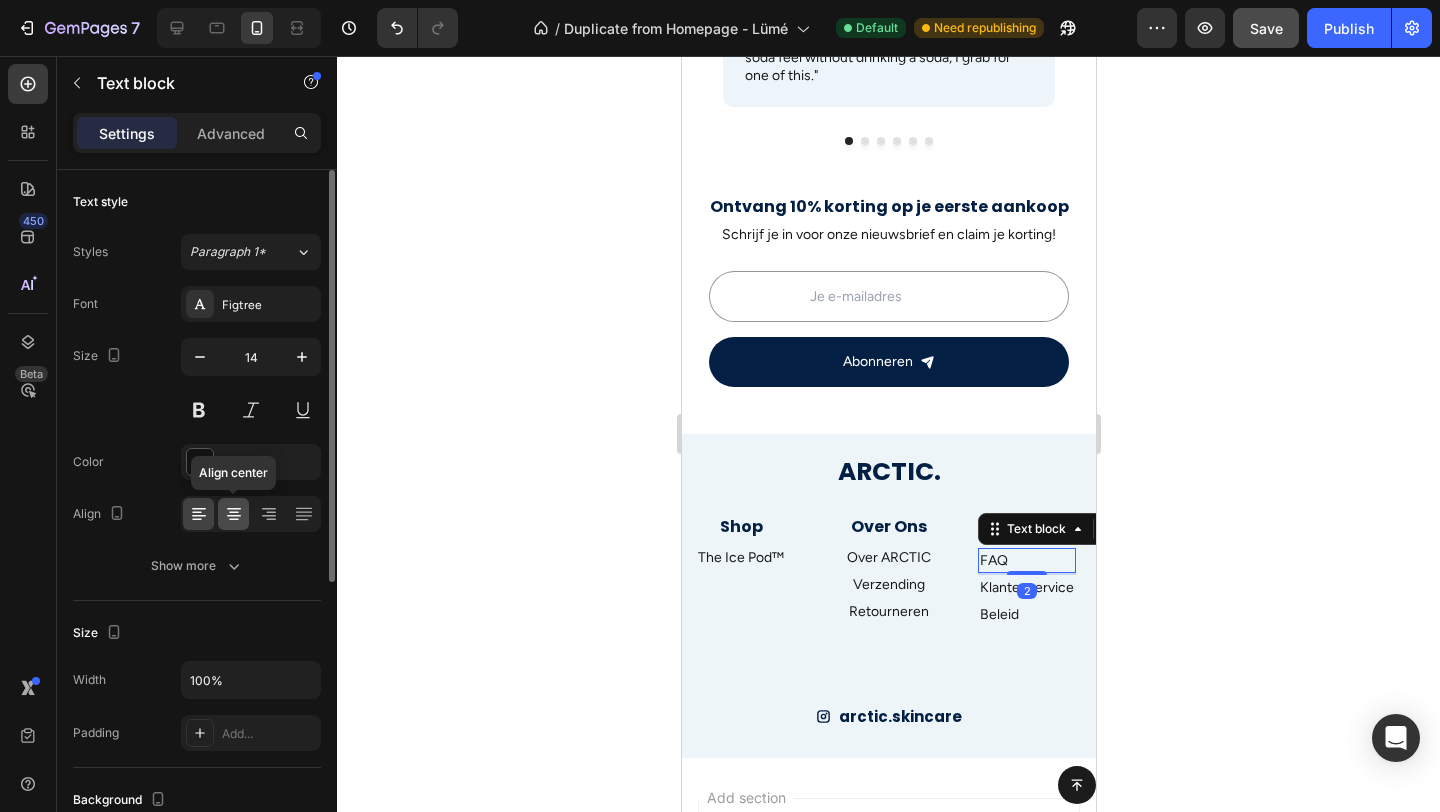 click 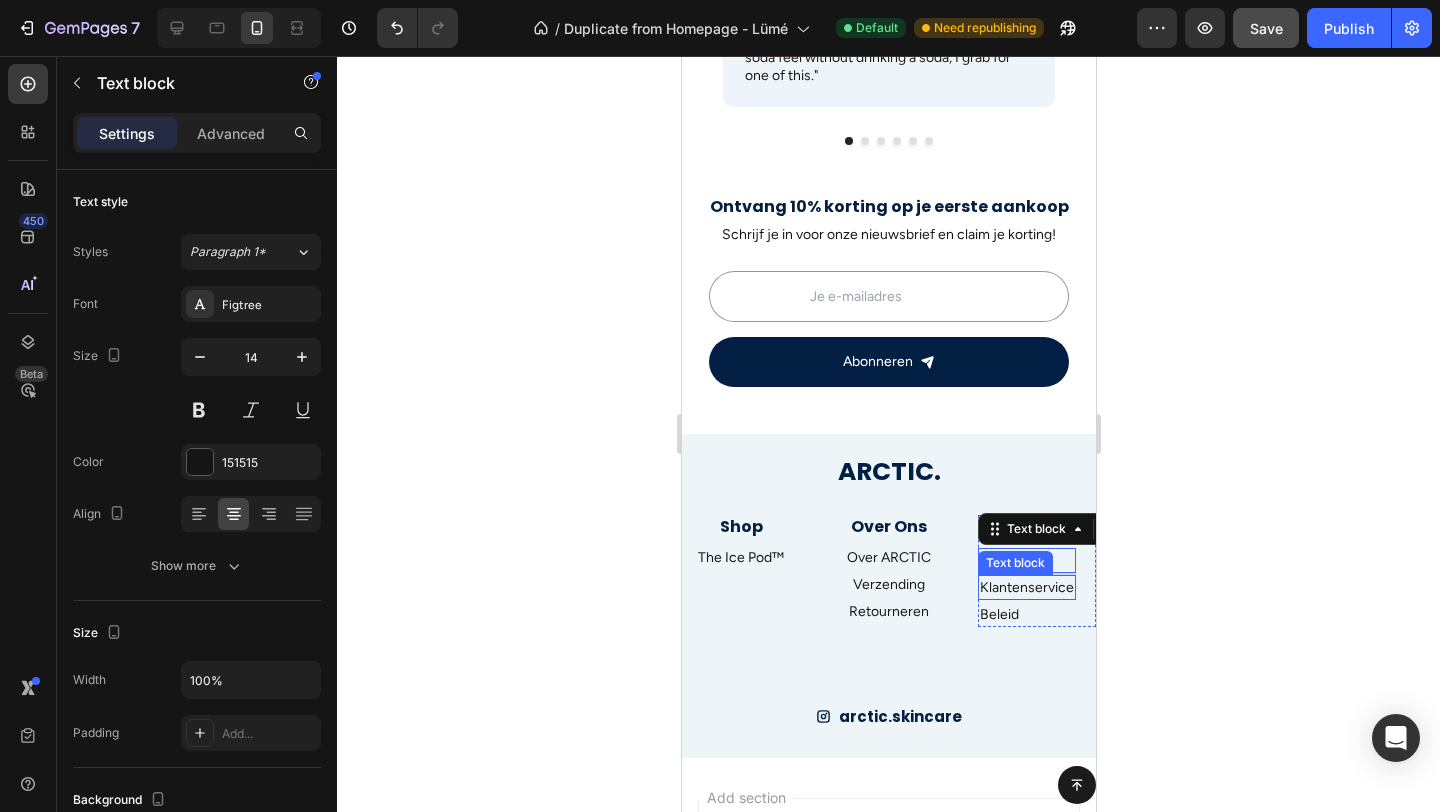 click on "Klantenservice" at bounding box center (1026, 587) 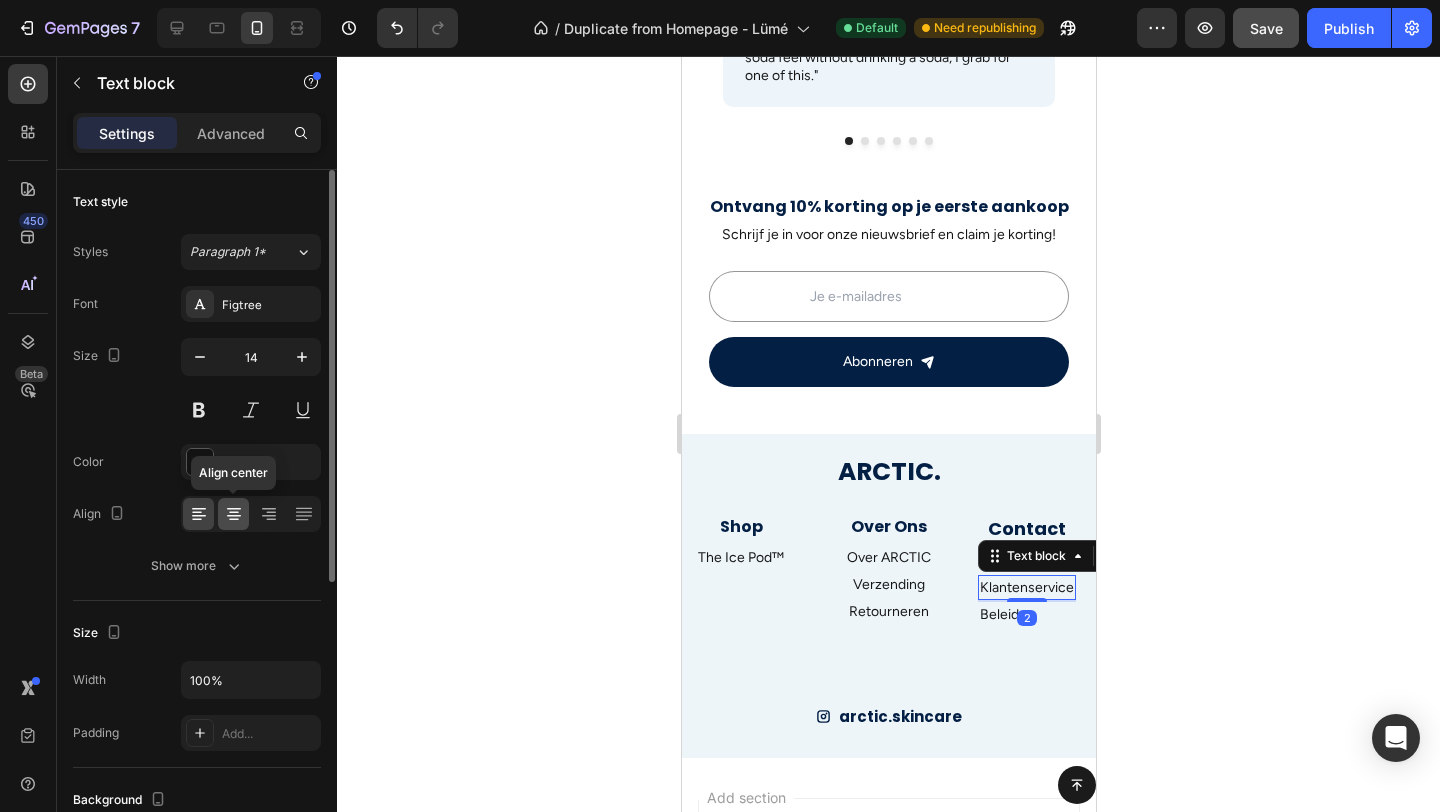 click 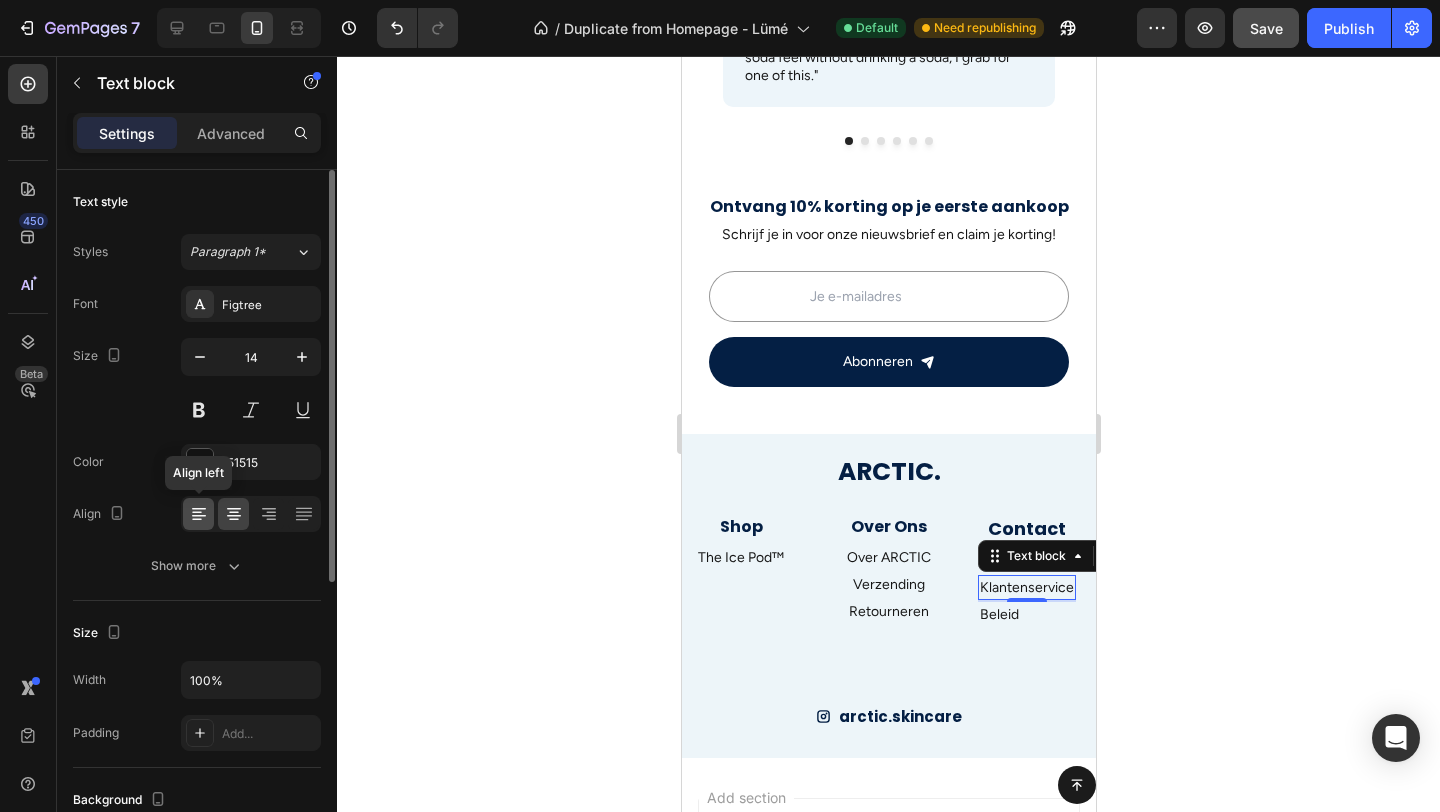 click 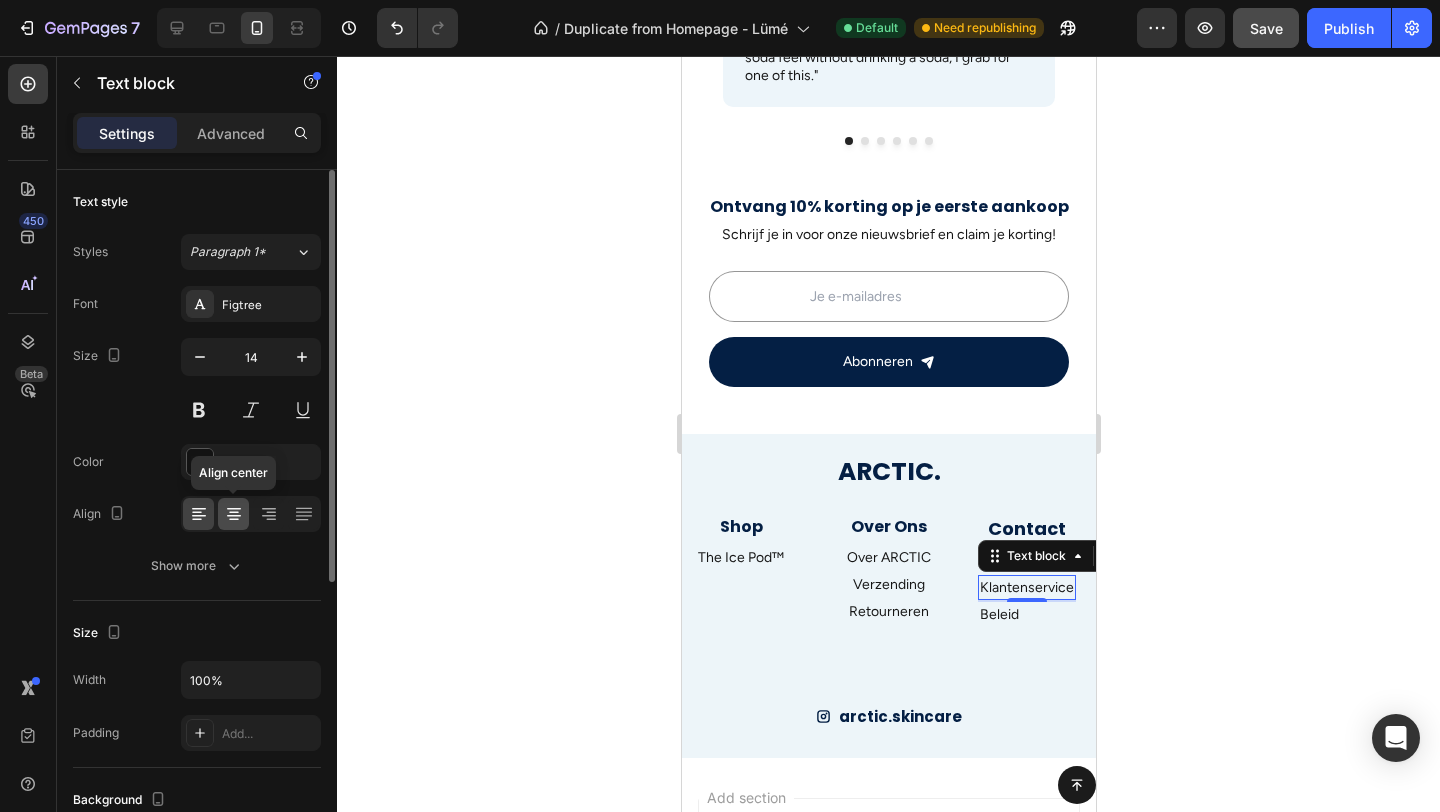 click 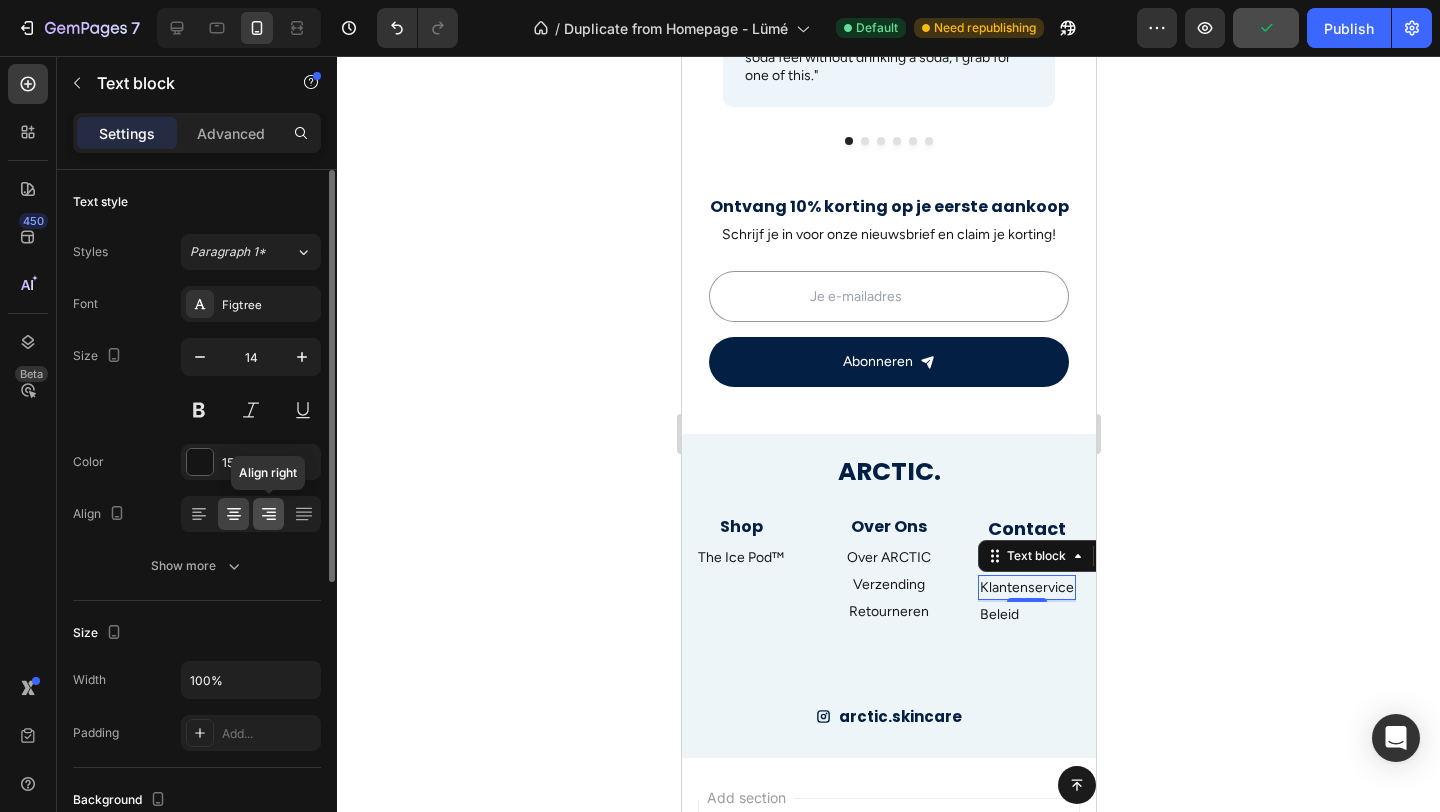 click 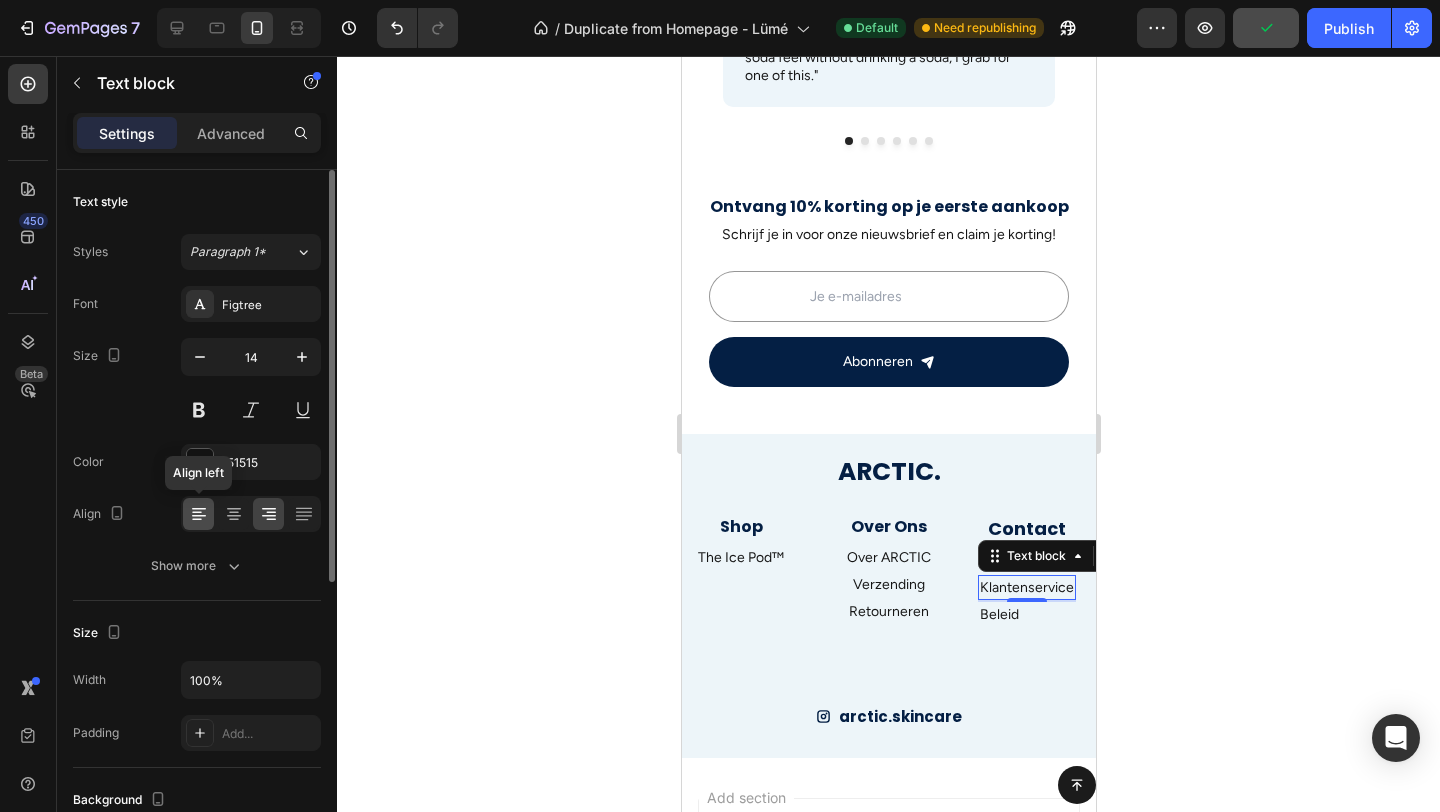 click 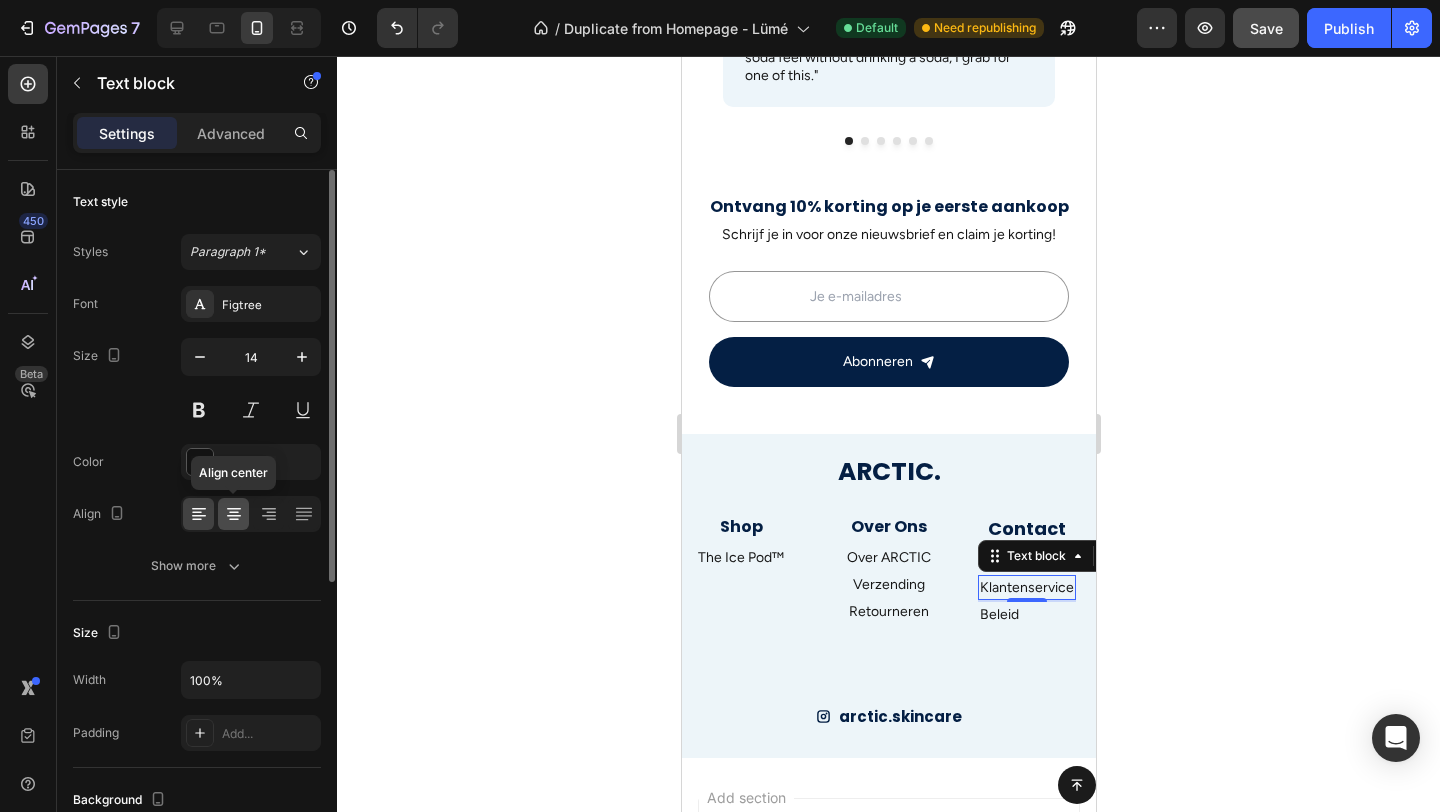 click 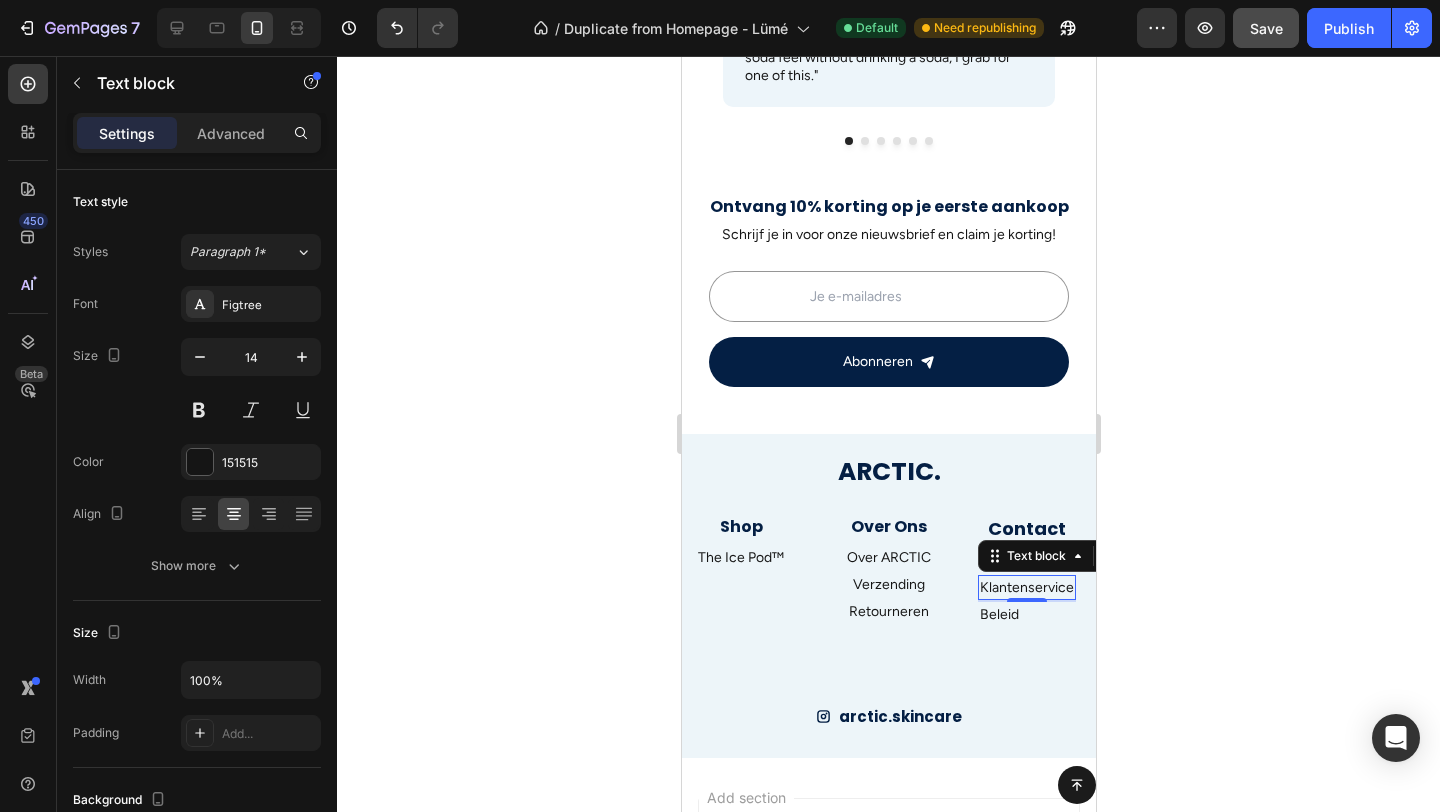 click on "2" at bounding box center (1026, 618) 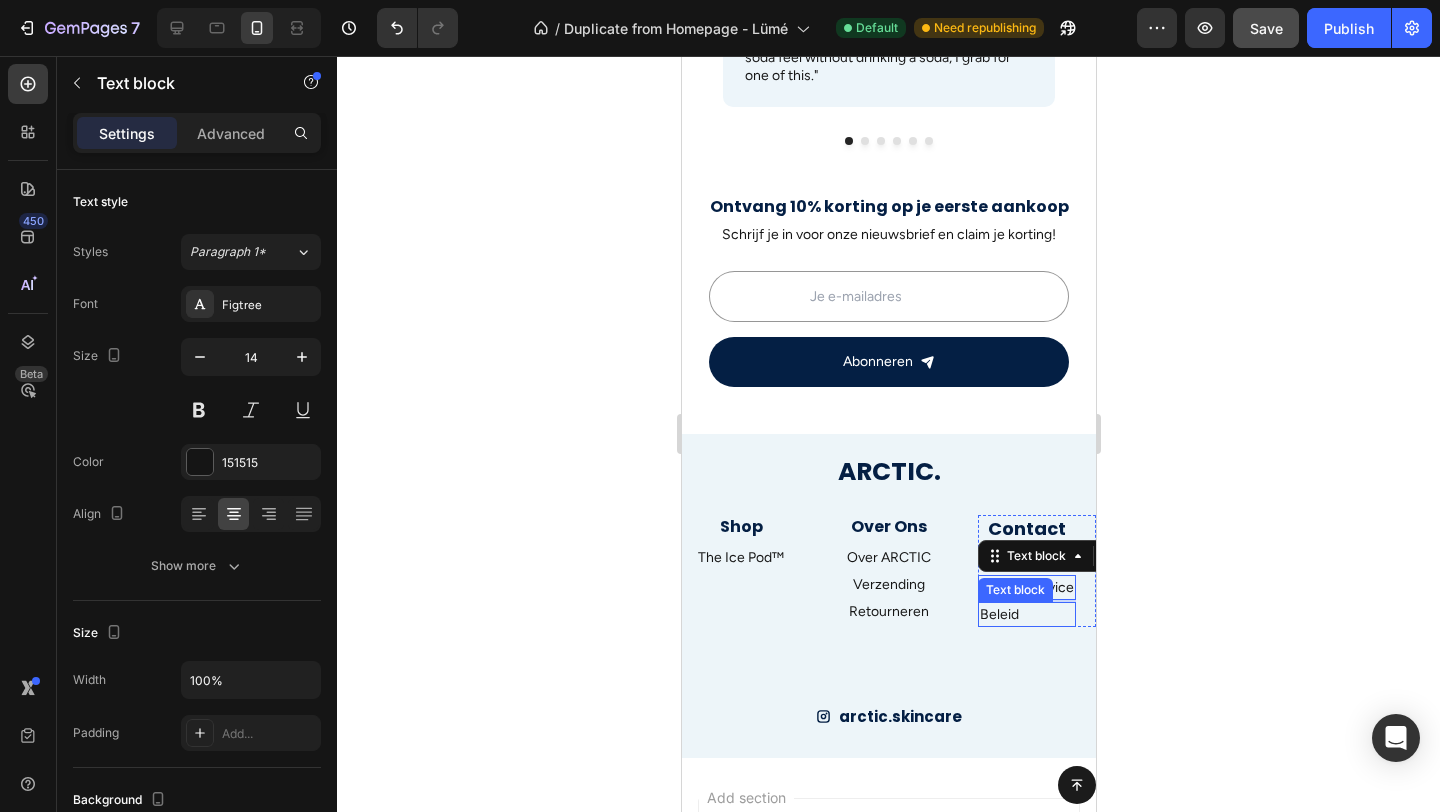 click on "Beleid" at bounding box center [1026, 614] 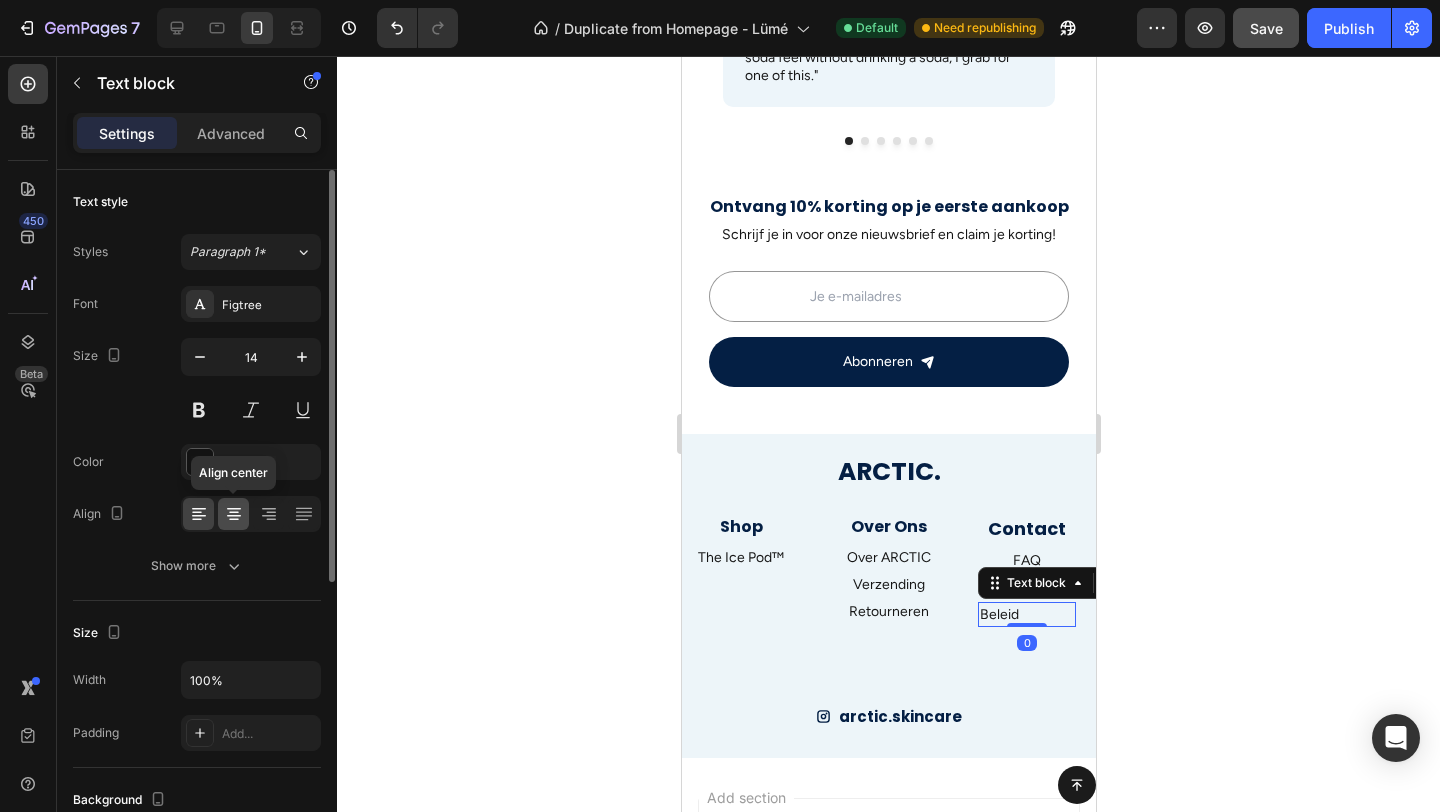 click 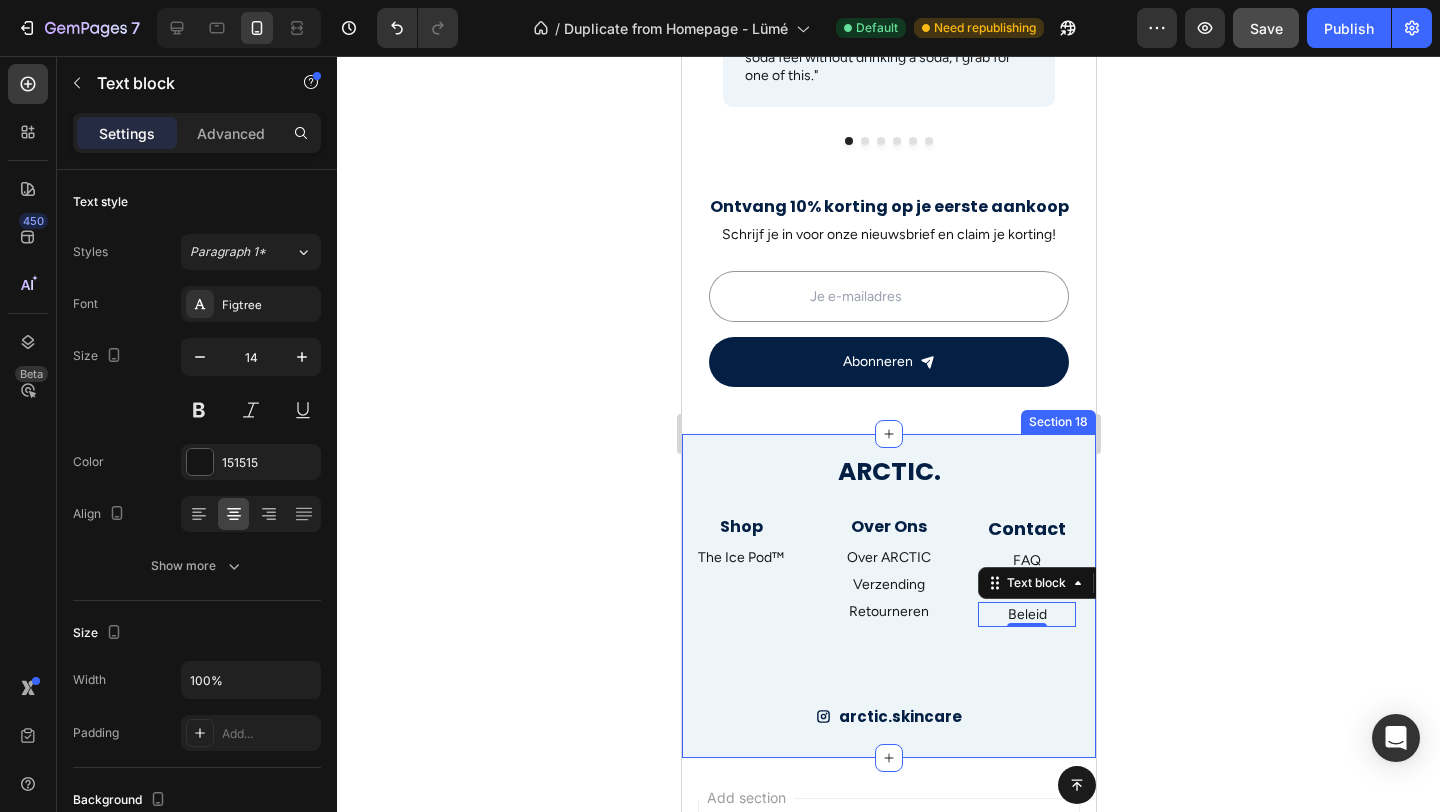 click on "FAQ" at bounding box center [1026, 560] 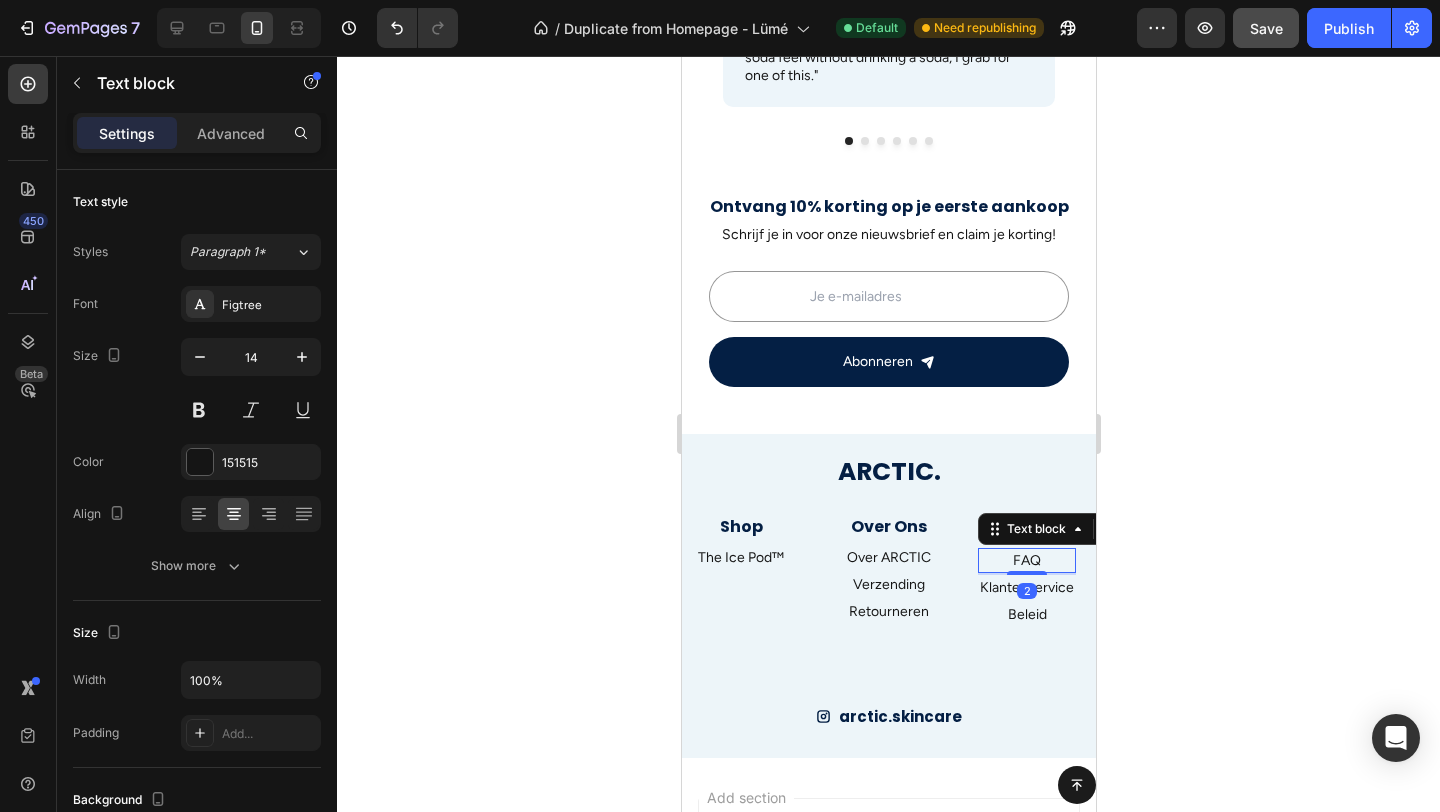 click 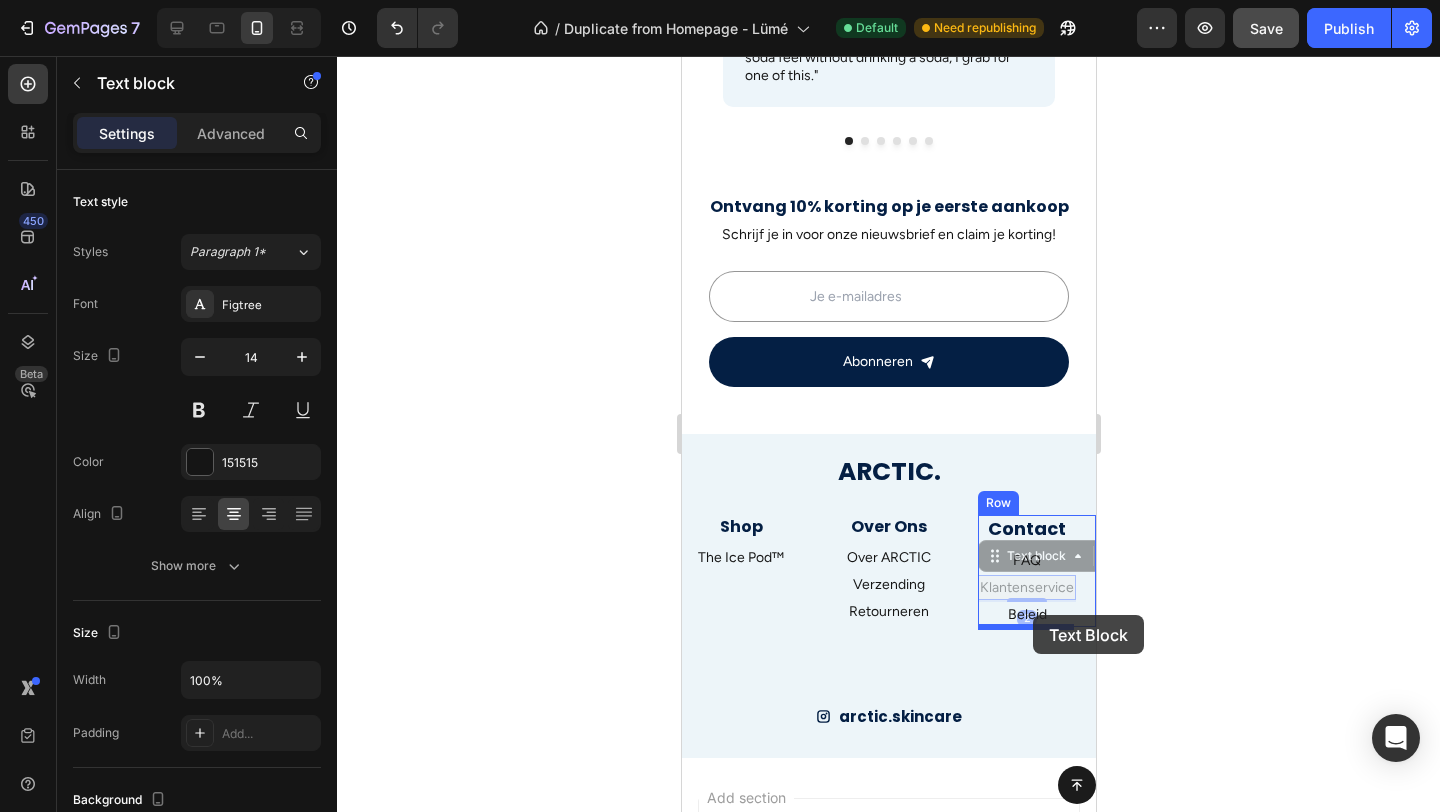 drag, startPoint x: 1033, startPoint y: 583, endPoint x: 1032, endPoint y: 615, distance: 32.01562 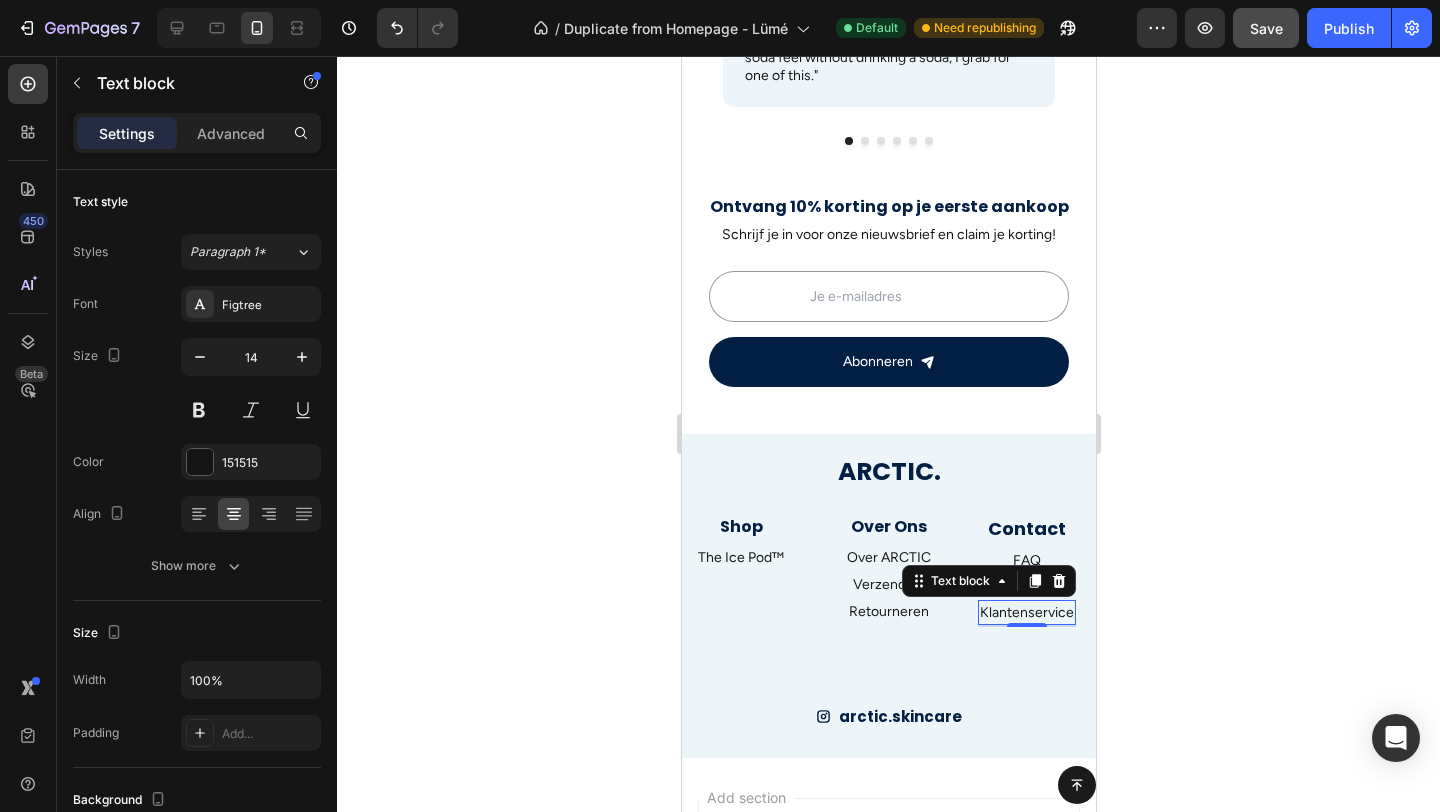 click 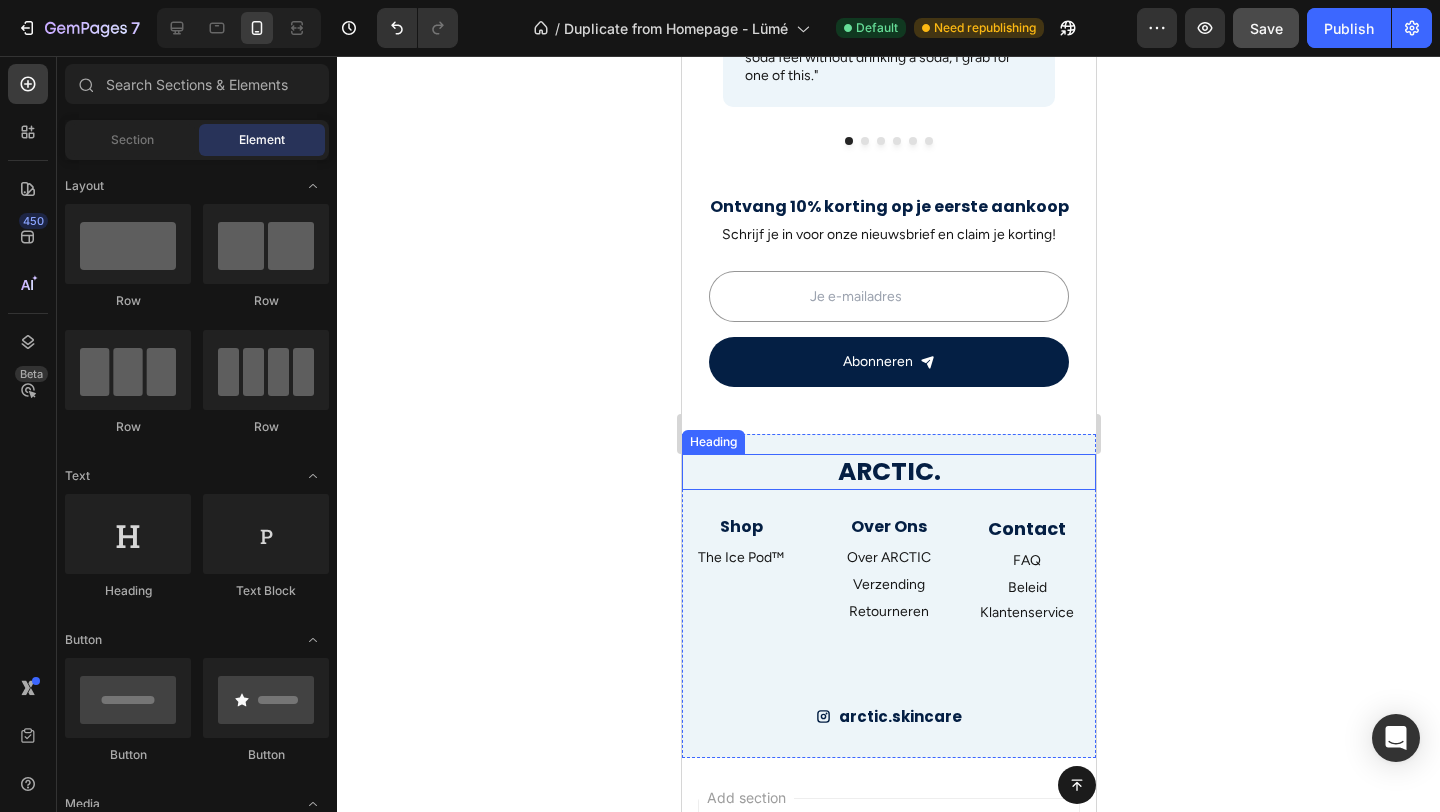 click on "ARCTIC." at bounding box center (888, 472) 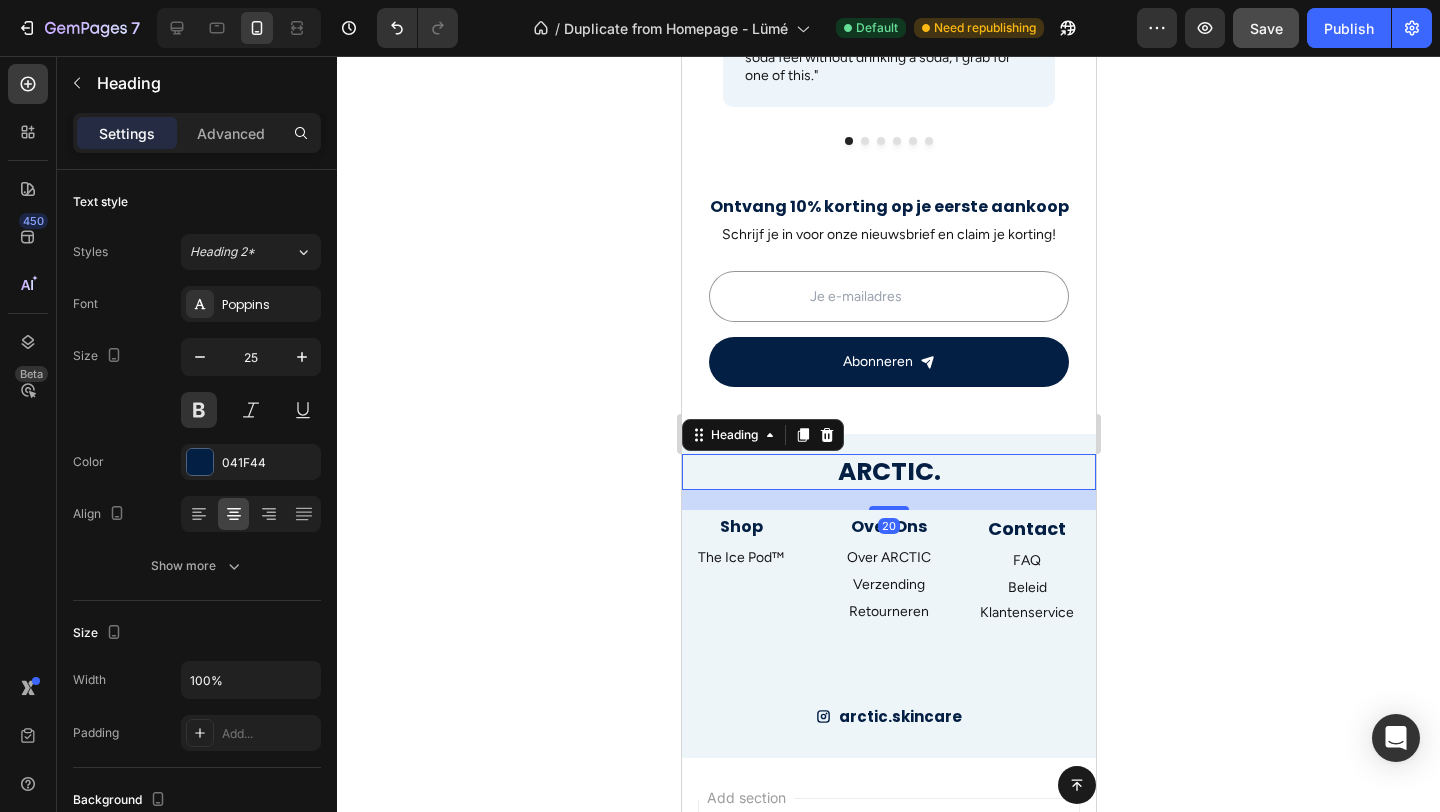 click on "ARCTIC." at bounding box center (888, 472) 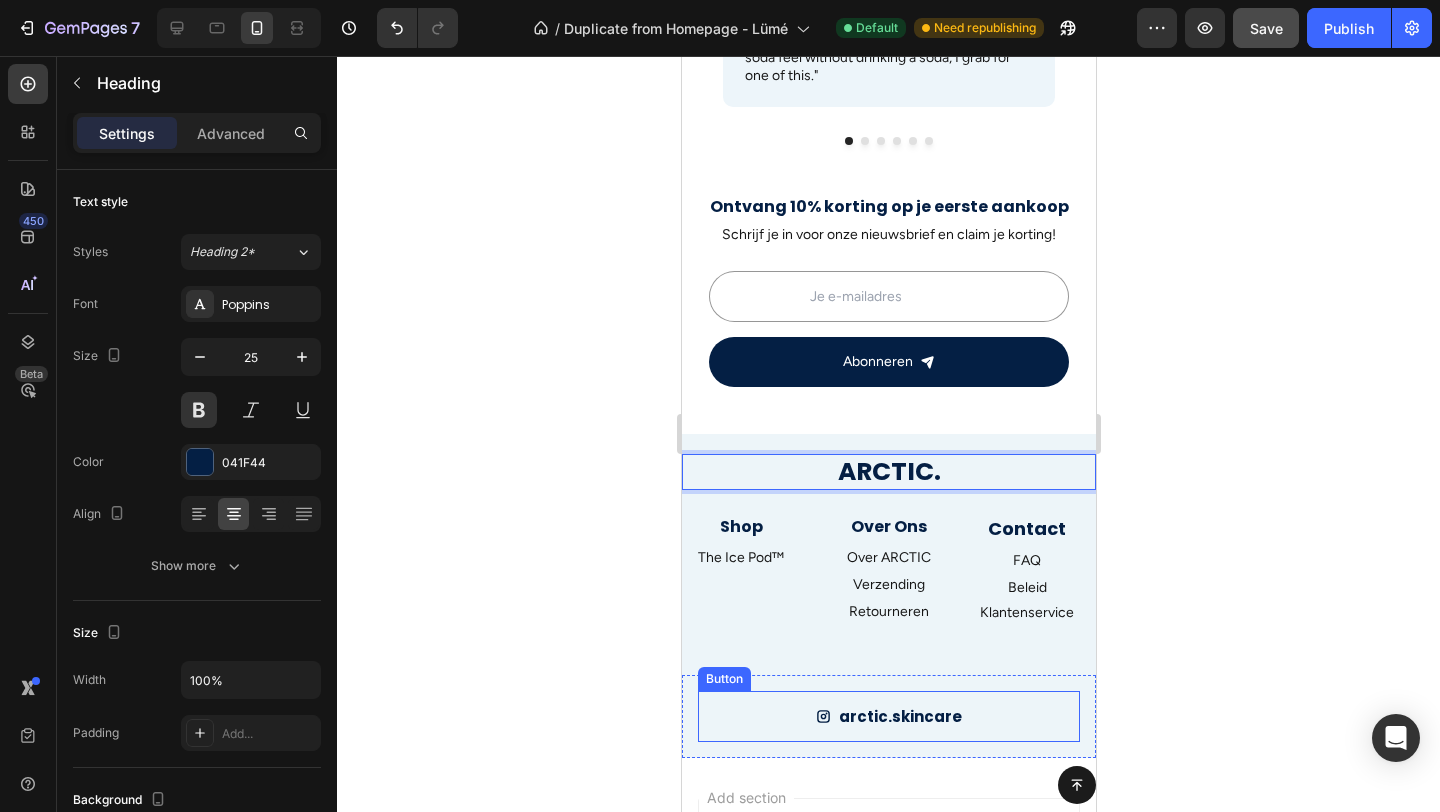 click on "arctic.skincare Button" at bounding box center [888, 716] 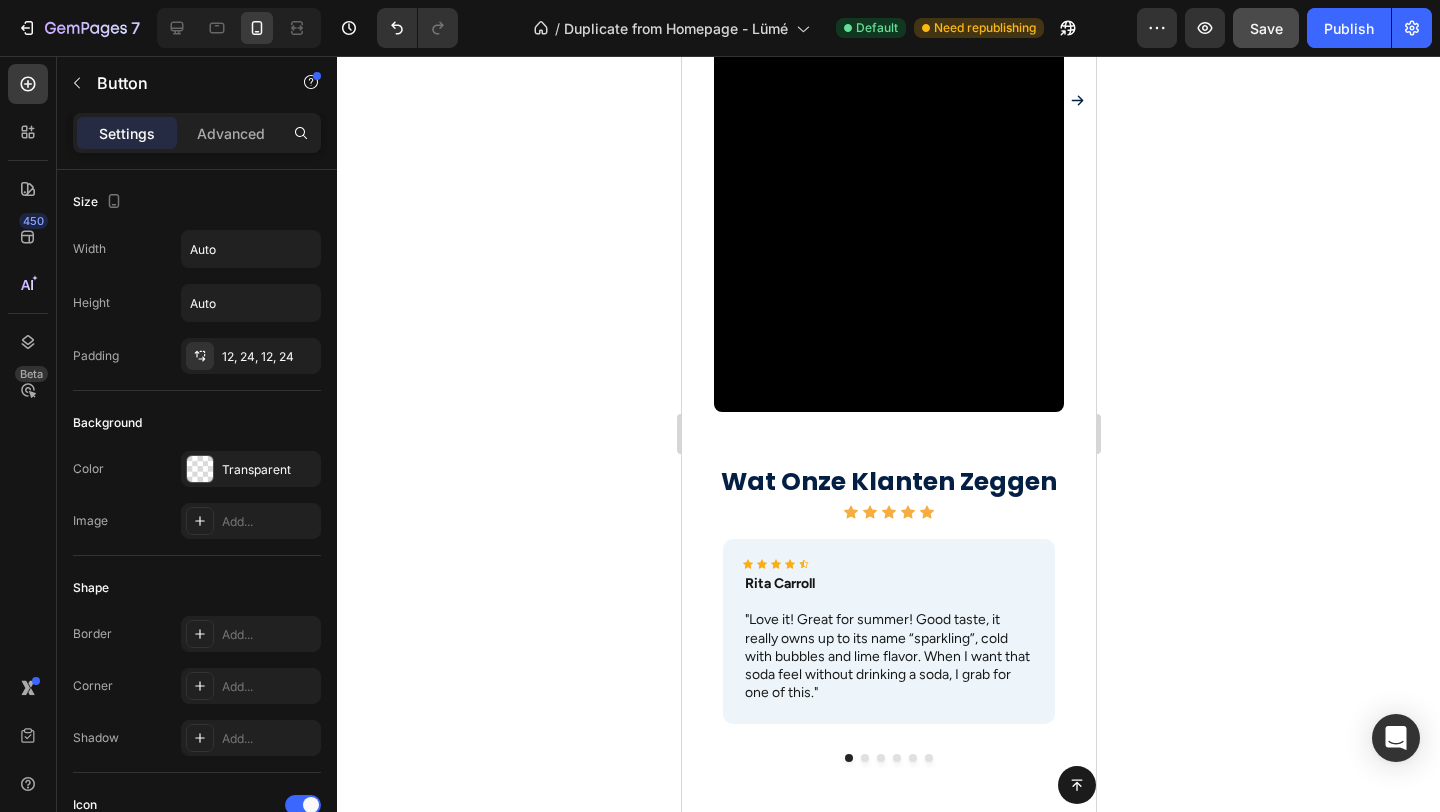 scroll, scrollTop: 2095, scrollLeft: 0, axis: vertical 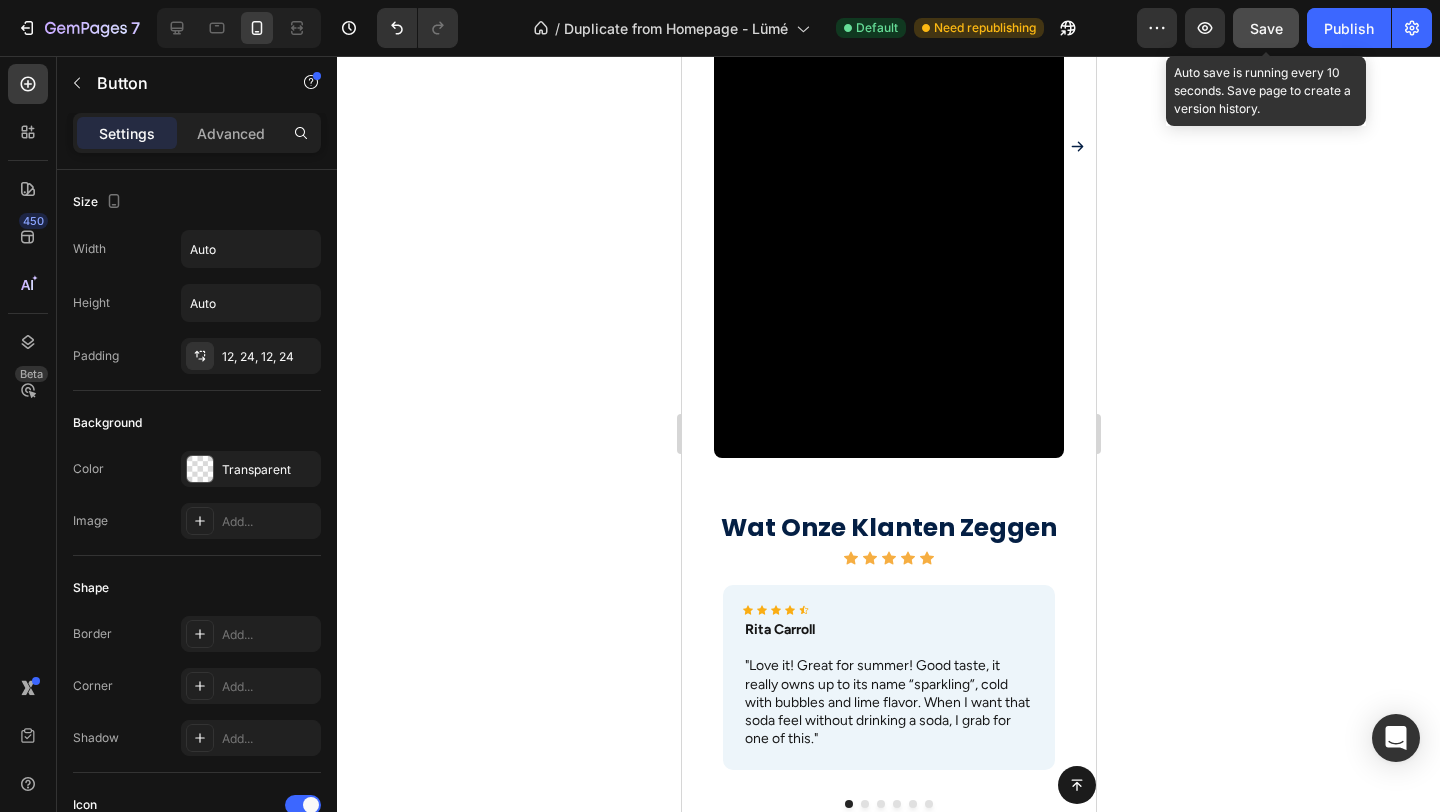 click on "Save" 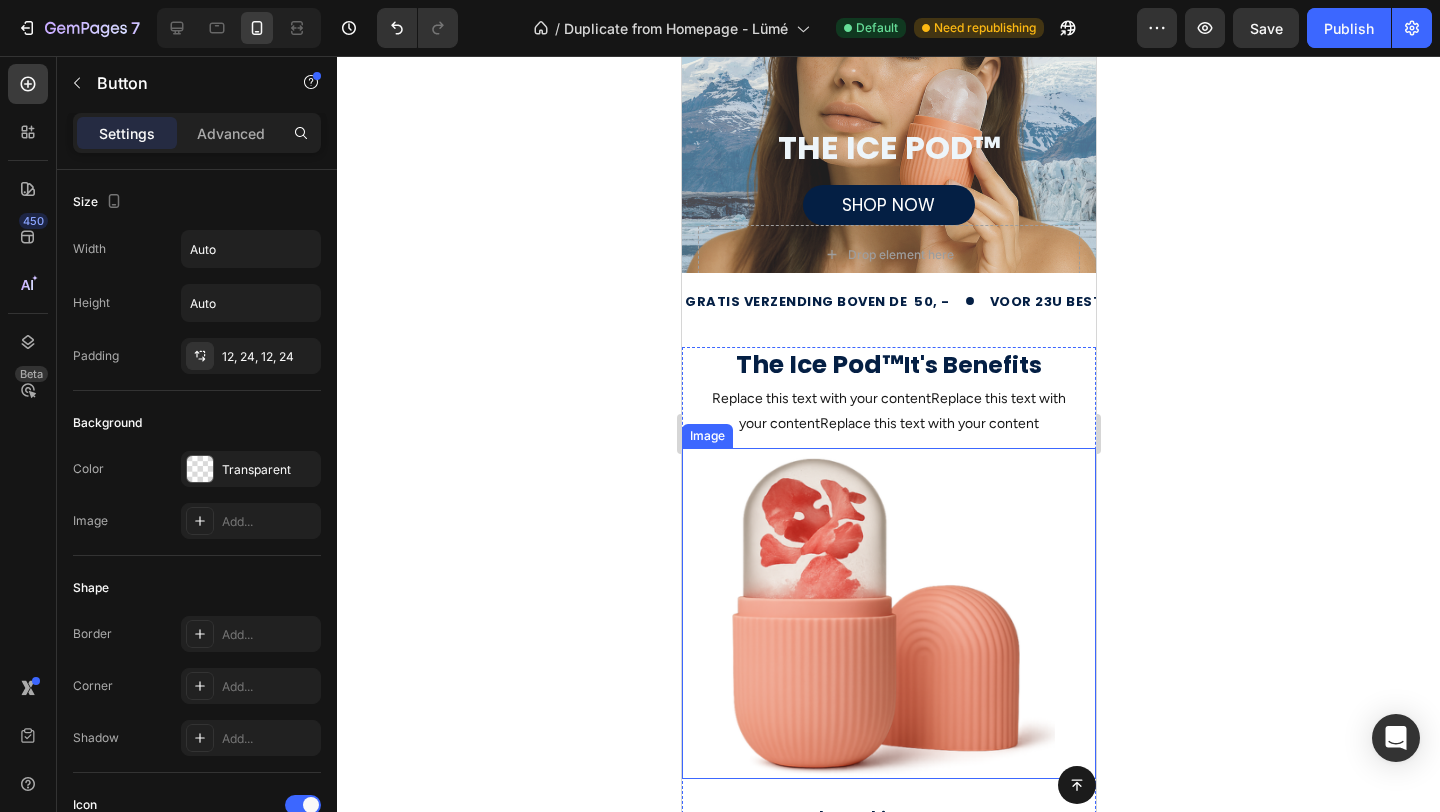 scroll, scrollTop: 135, scrollLeft: 0, axis: vertical 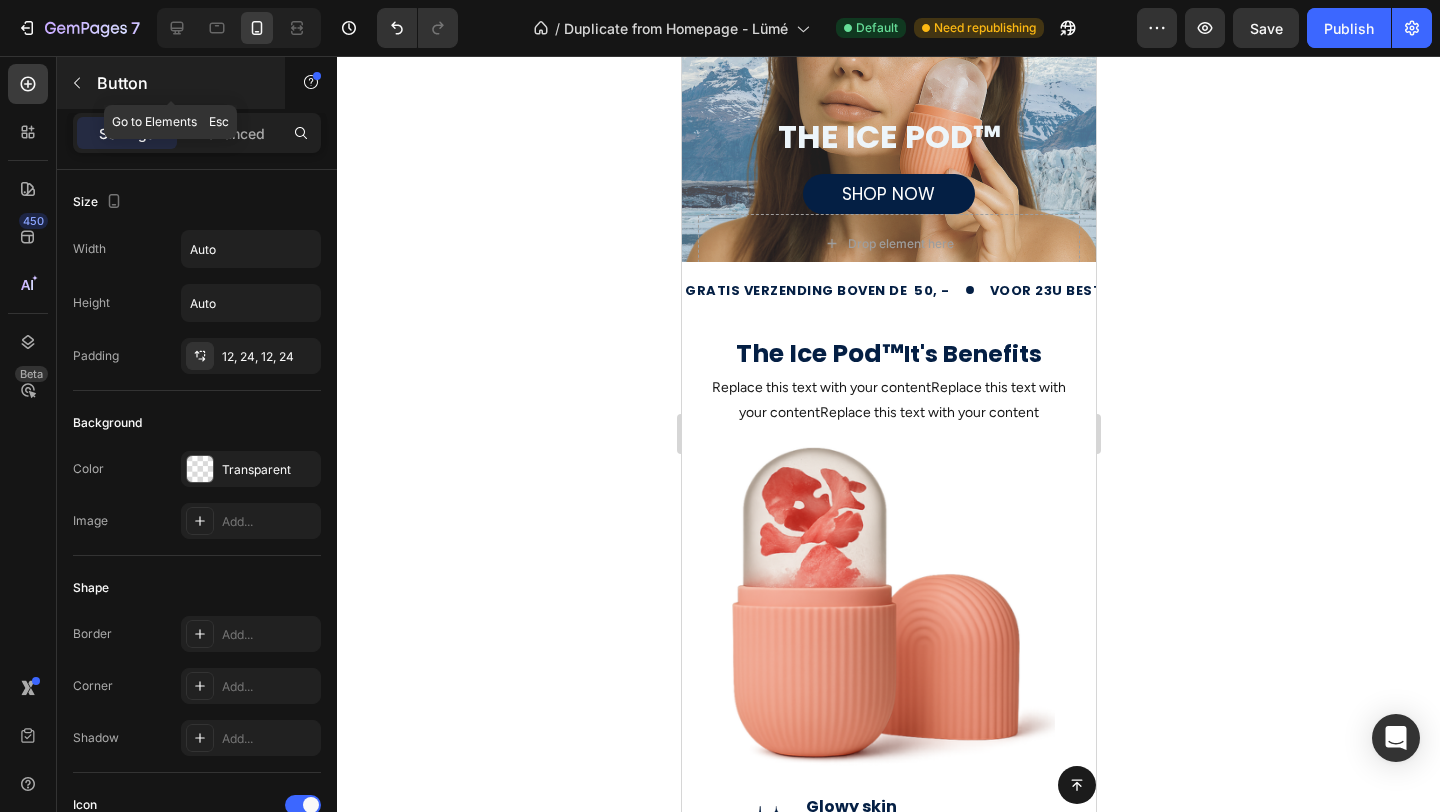 click 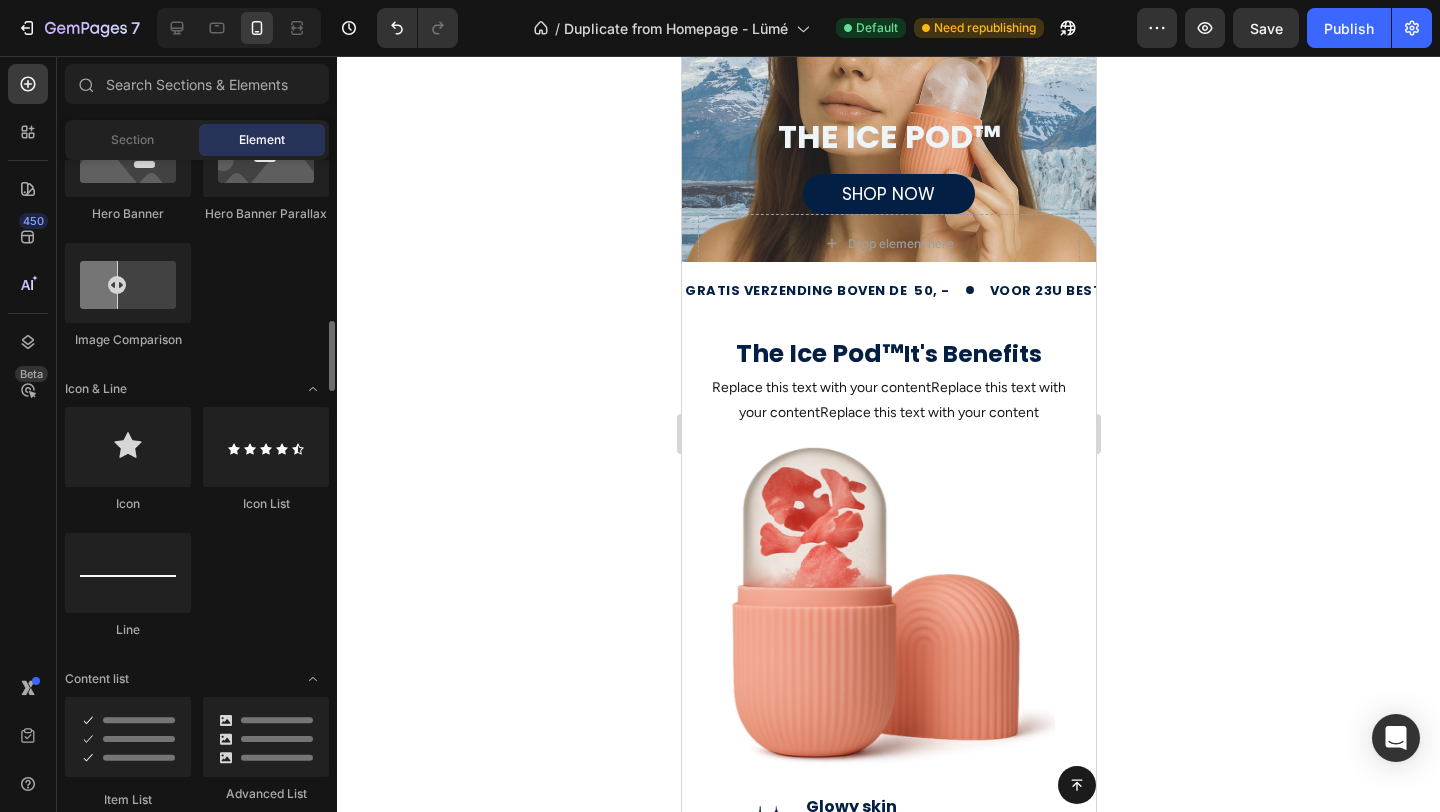 scroll, scrollTop: 1142, scrollLeft: 0, axis: vertical 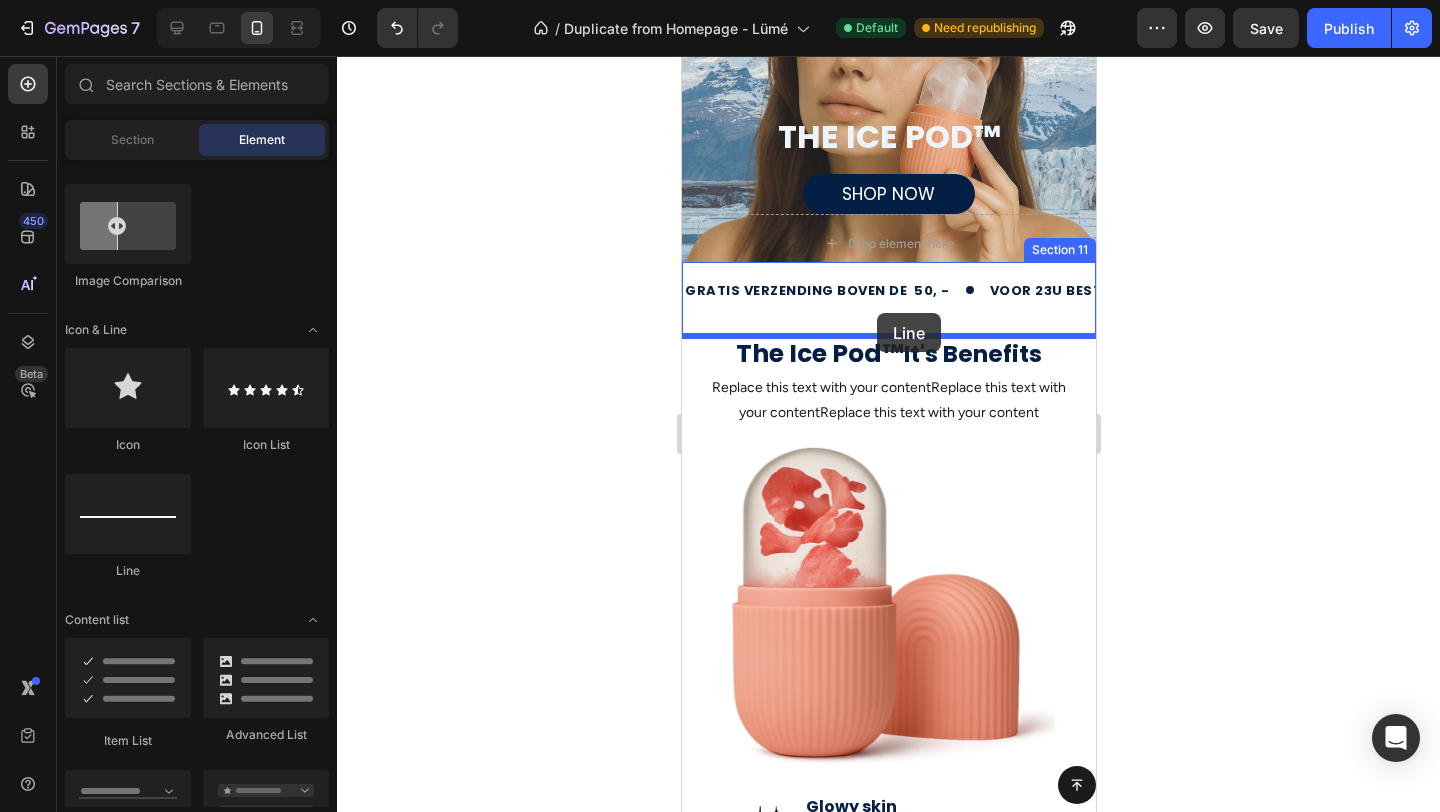 drag, startPoint x: 826, startPoint y: 569, endPoint x: 876, endPoint y: 313, distance: 260.83713 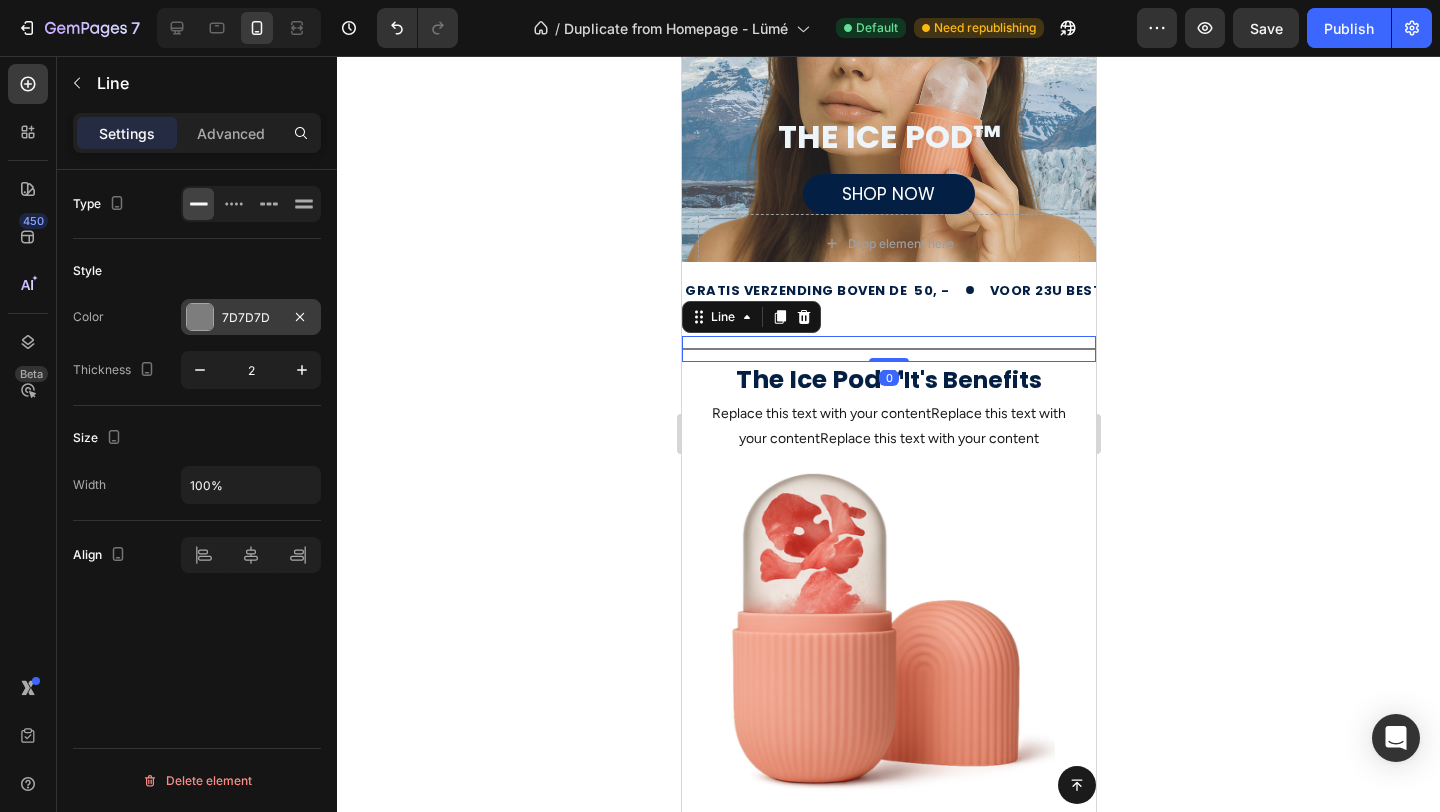 click at bounding box center (200, 317) 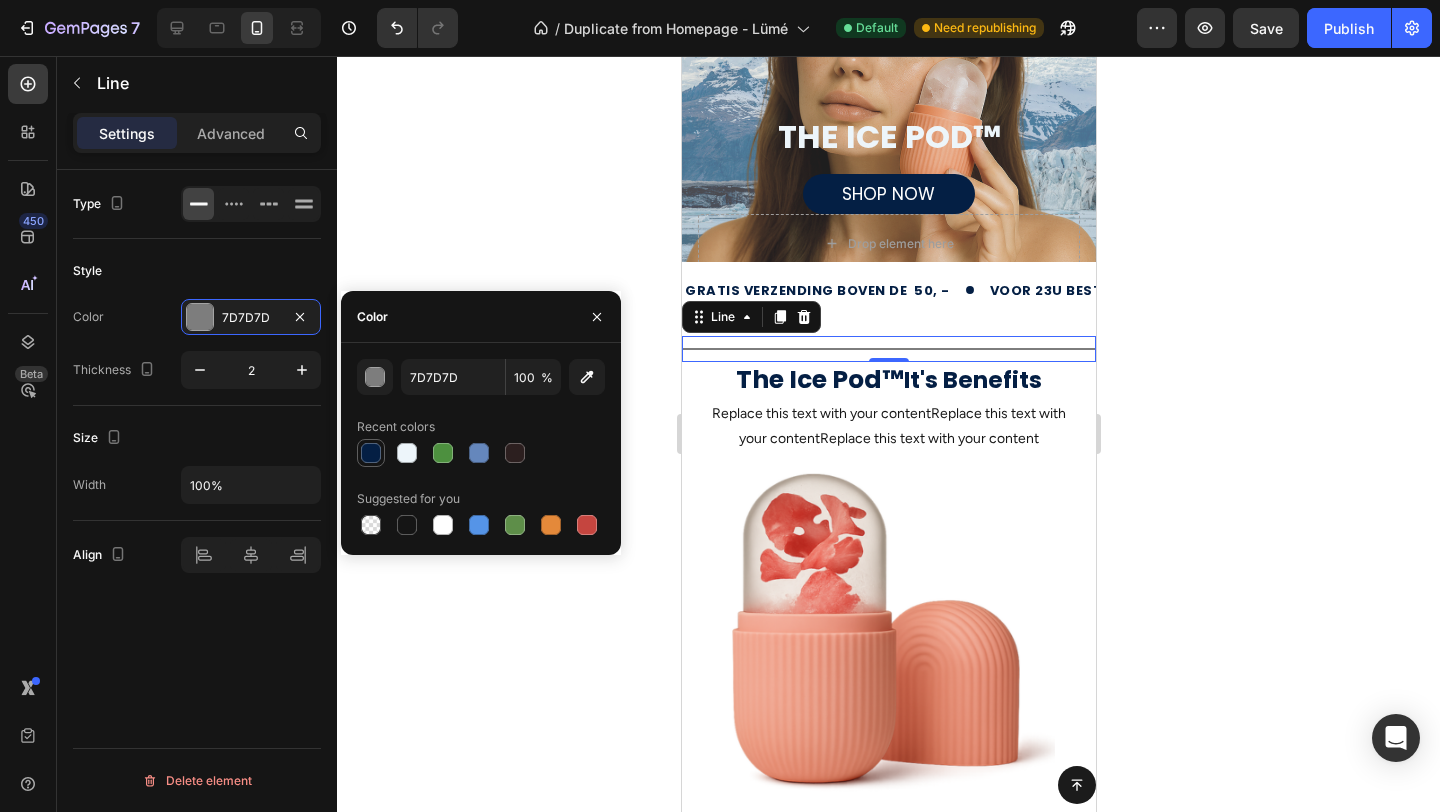 click at bounding box center (371, 453) 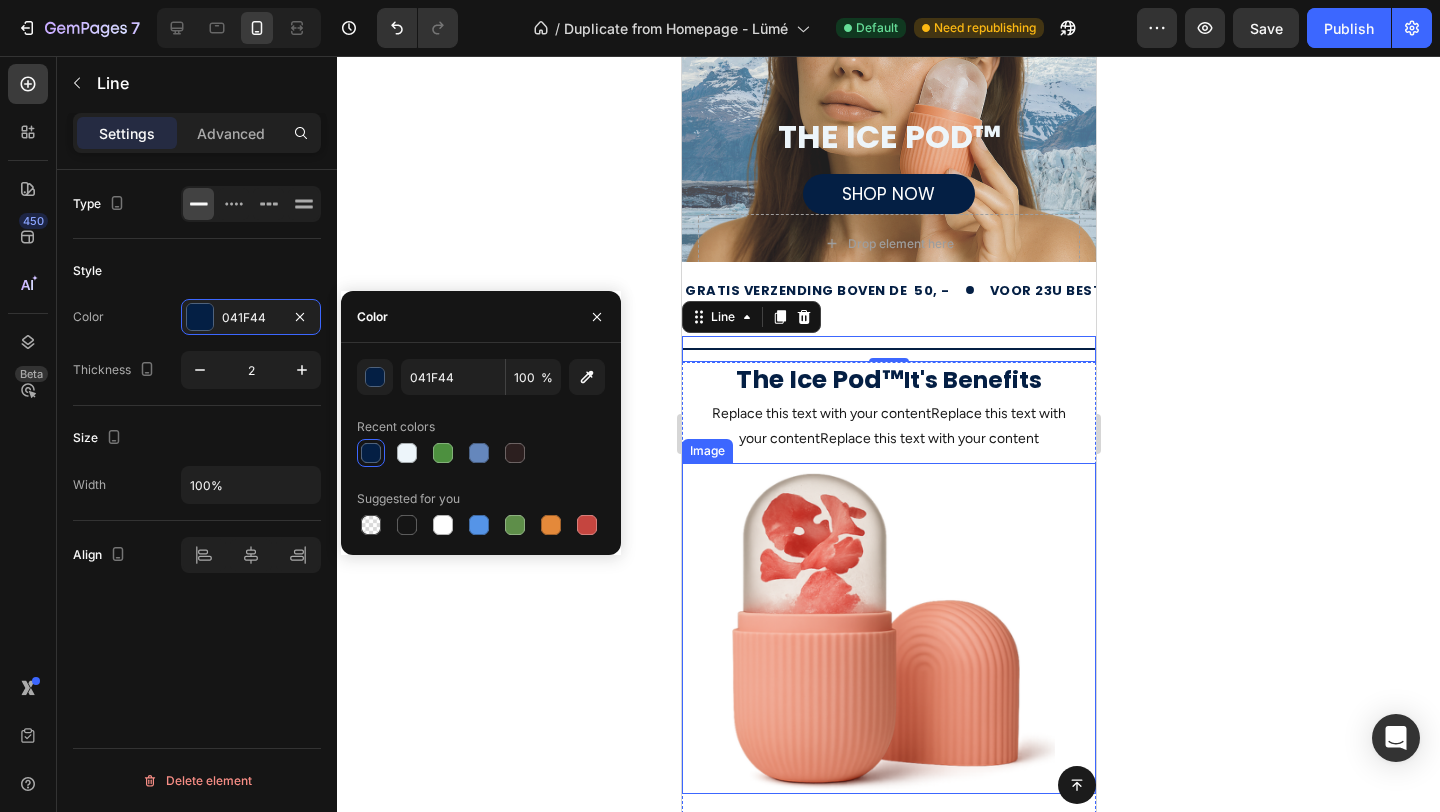 click at bounding box center [888, 628] 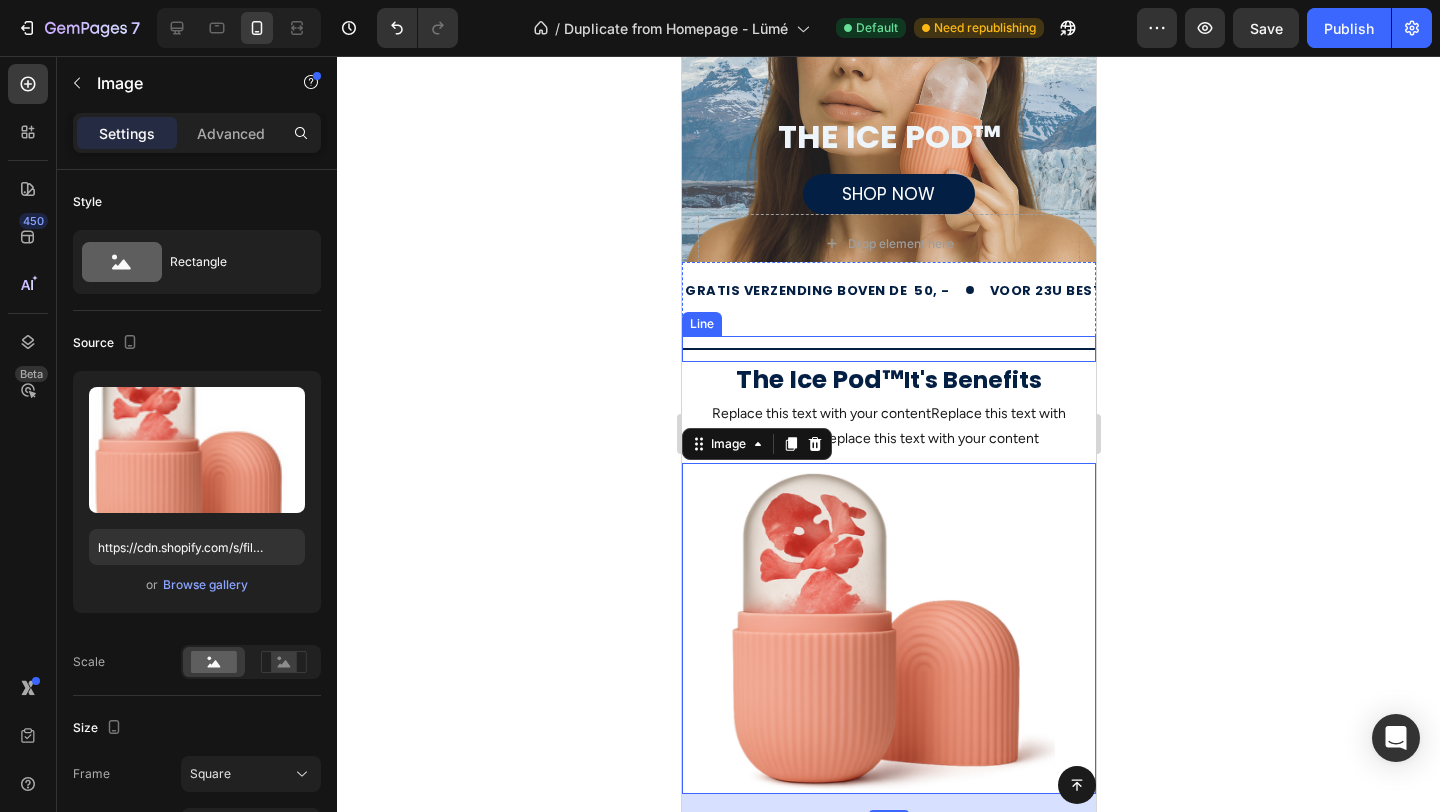 click at bounding box center (888, 349) 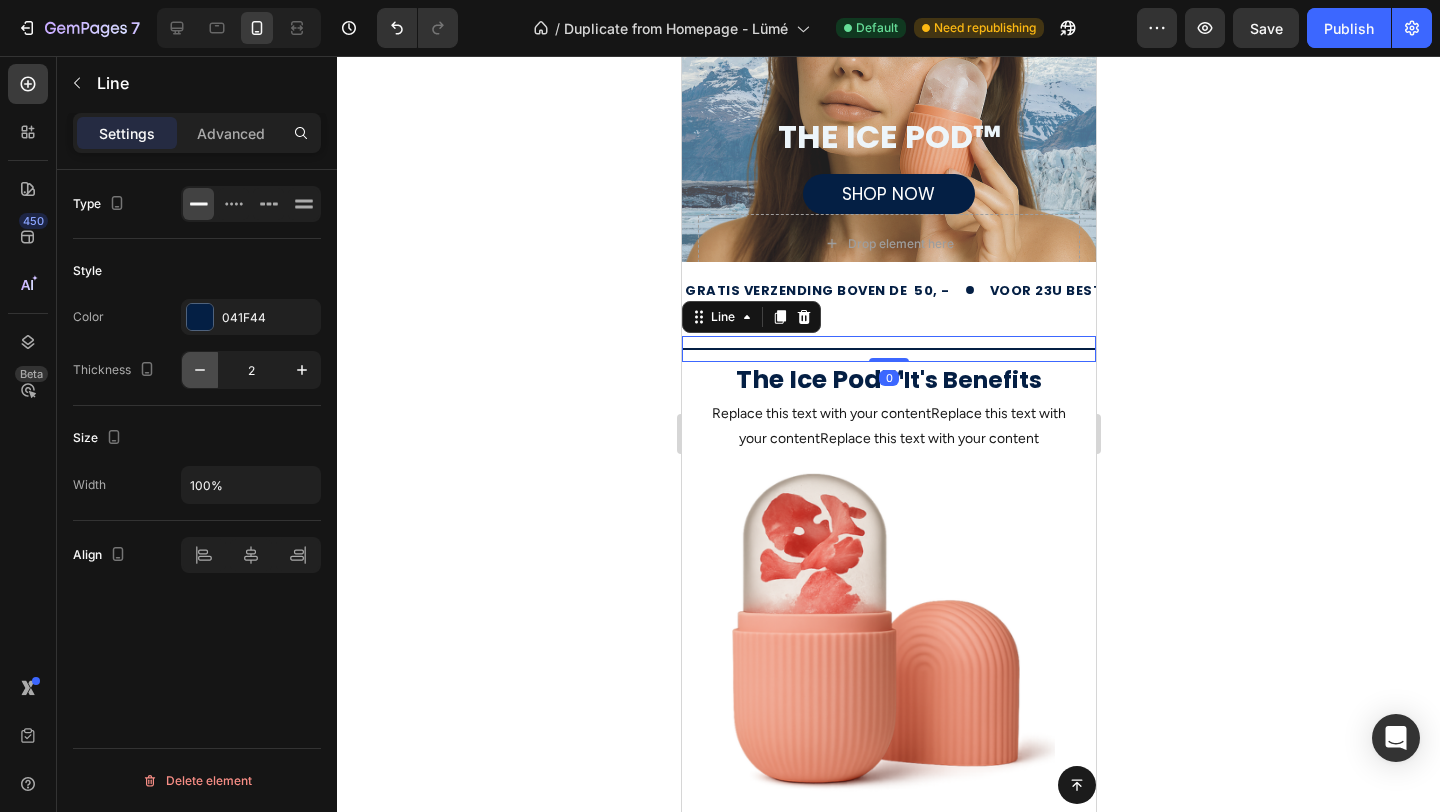click at bounding box center (200, 370) 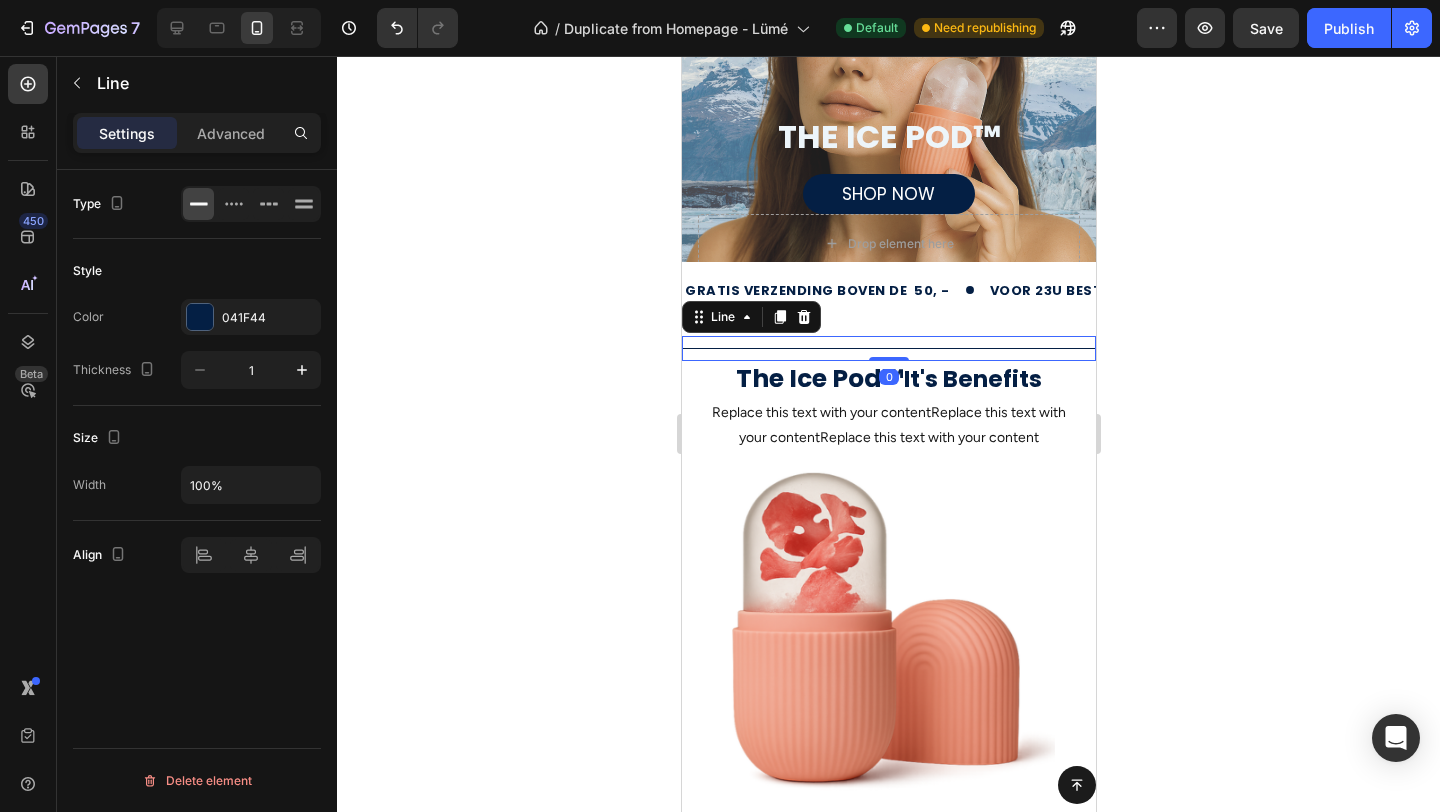 click 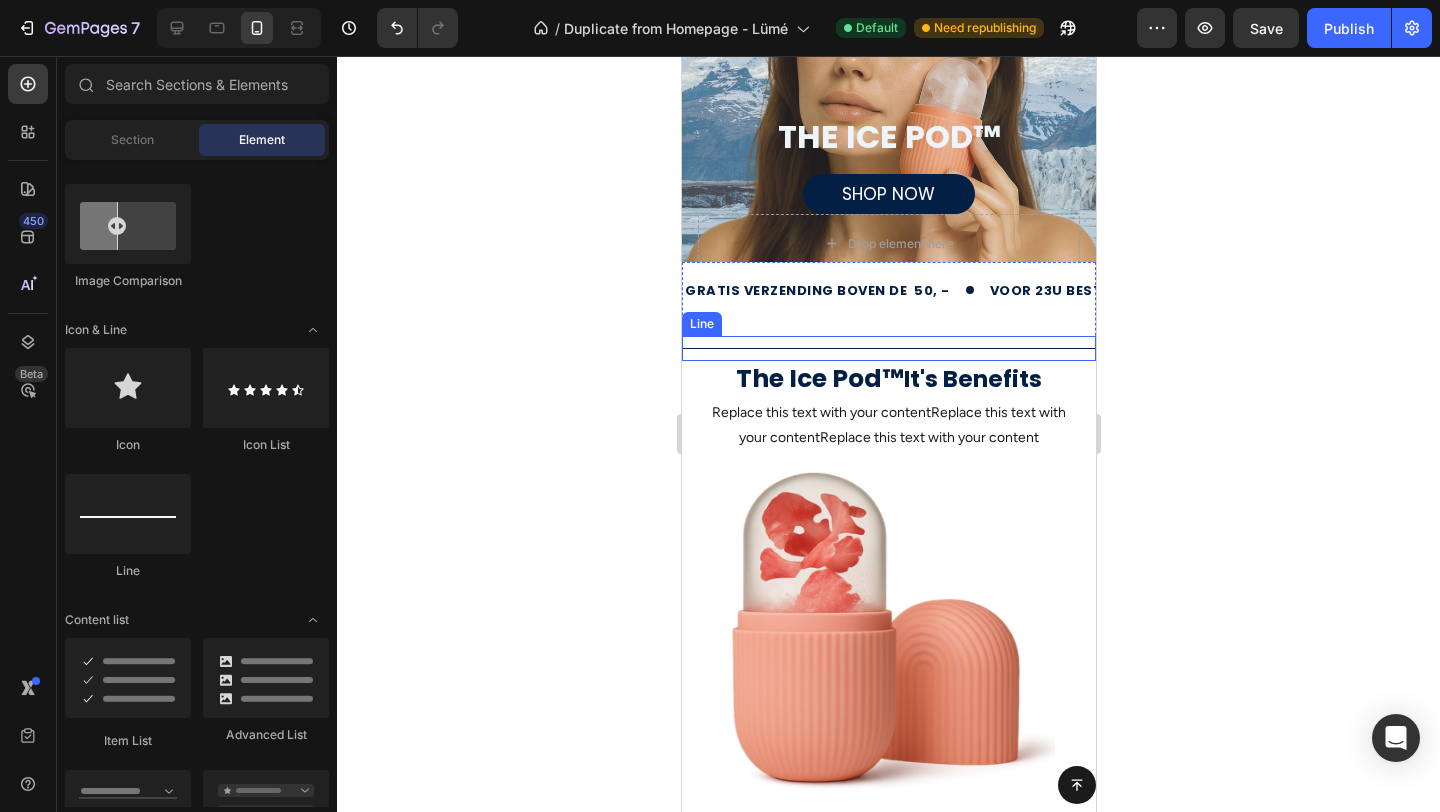 click on "Title Line" at bounding box center (888, 348) 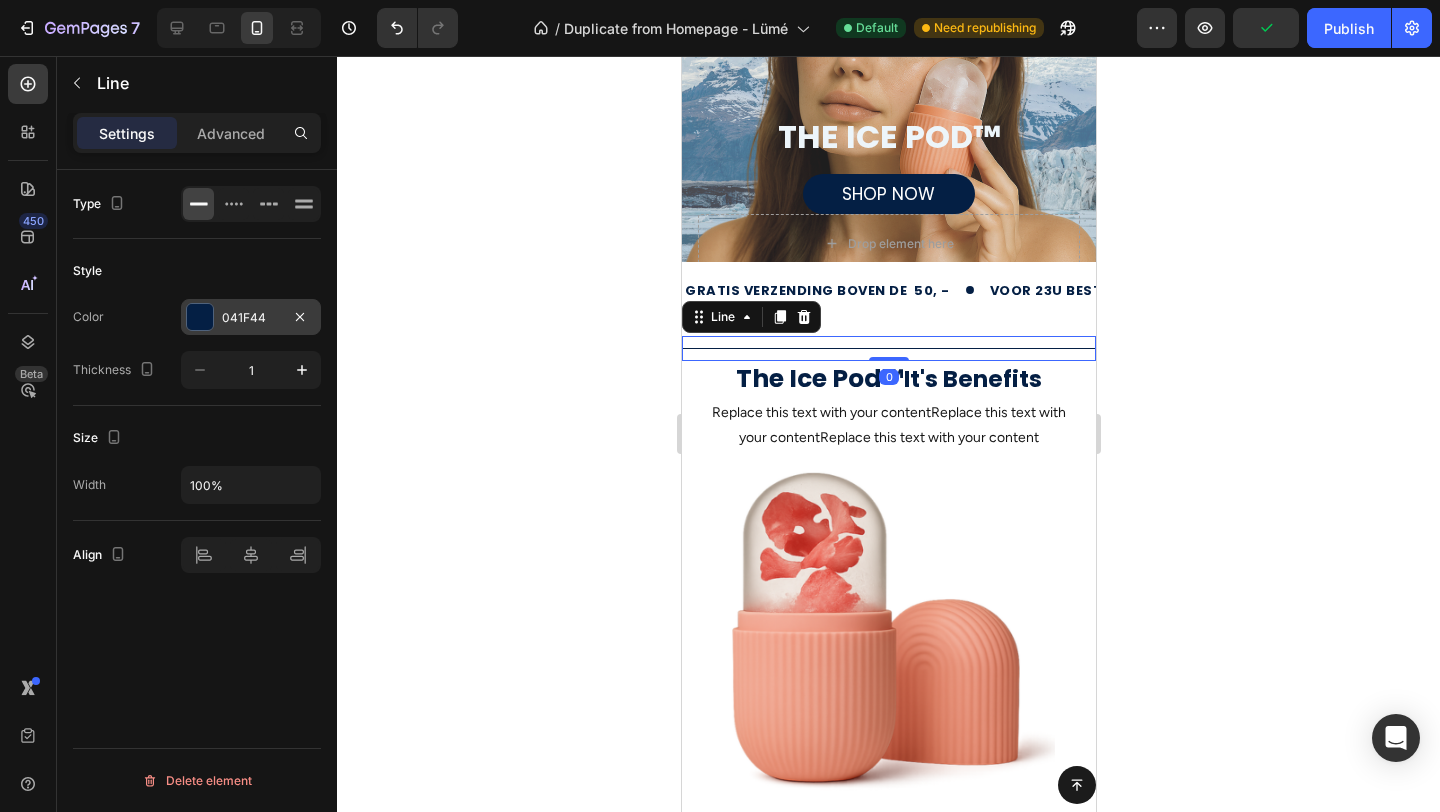 click at bounding box center (200, 317) 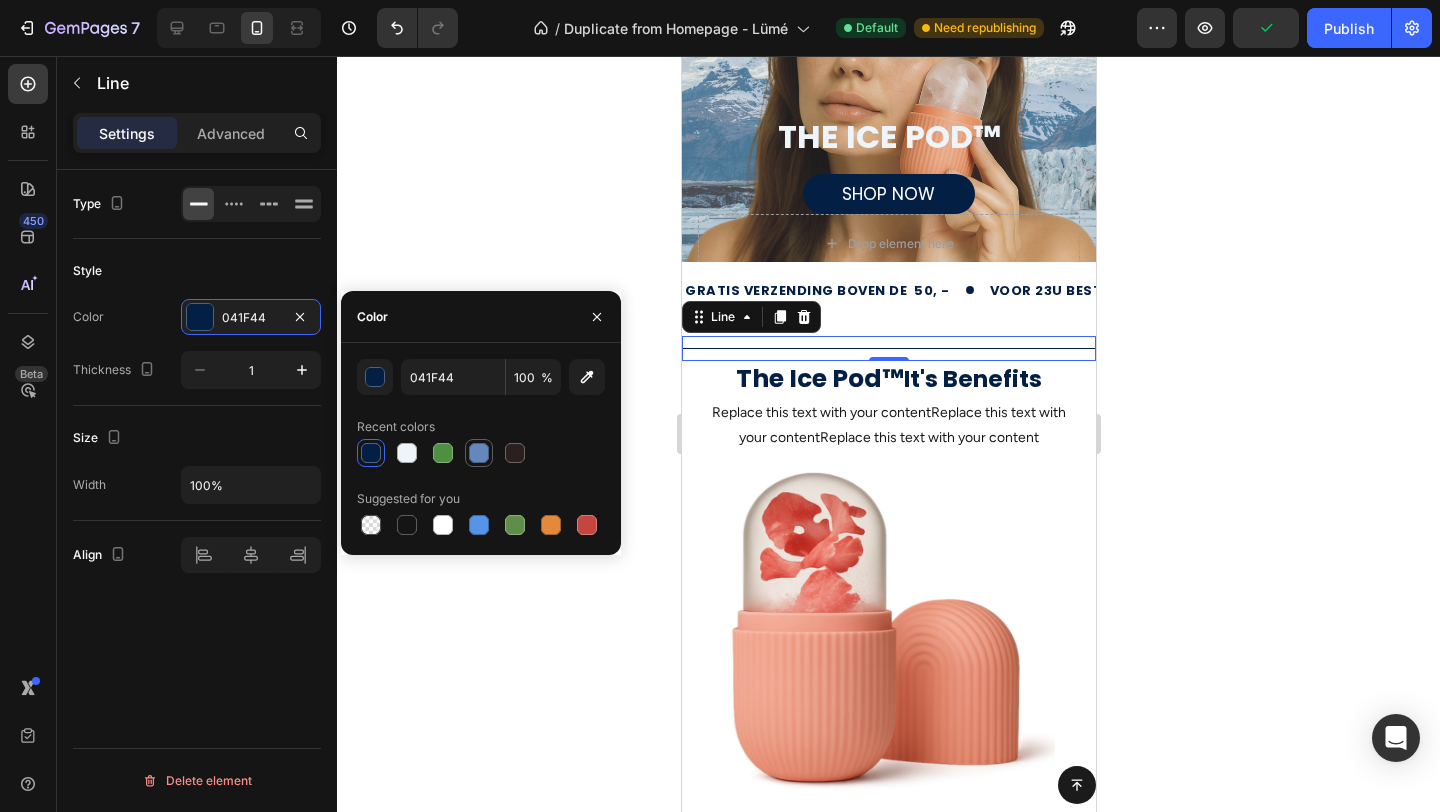 click at bounding box center [479, 453] 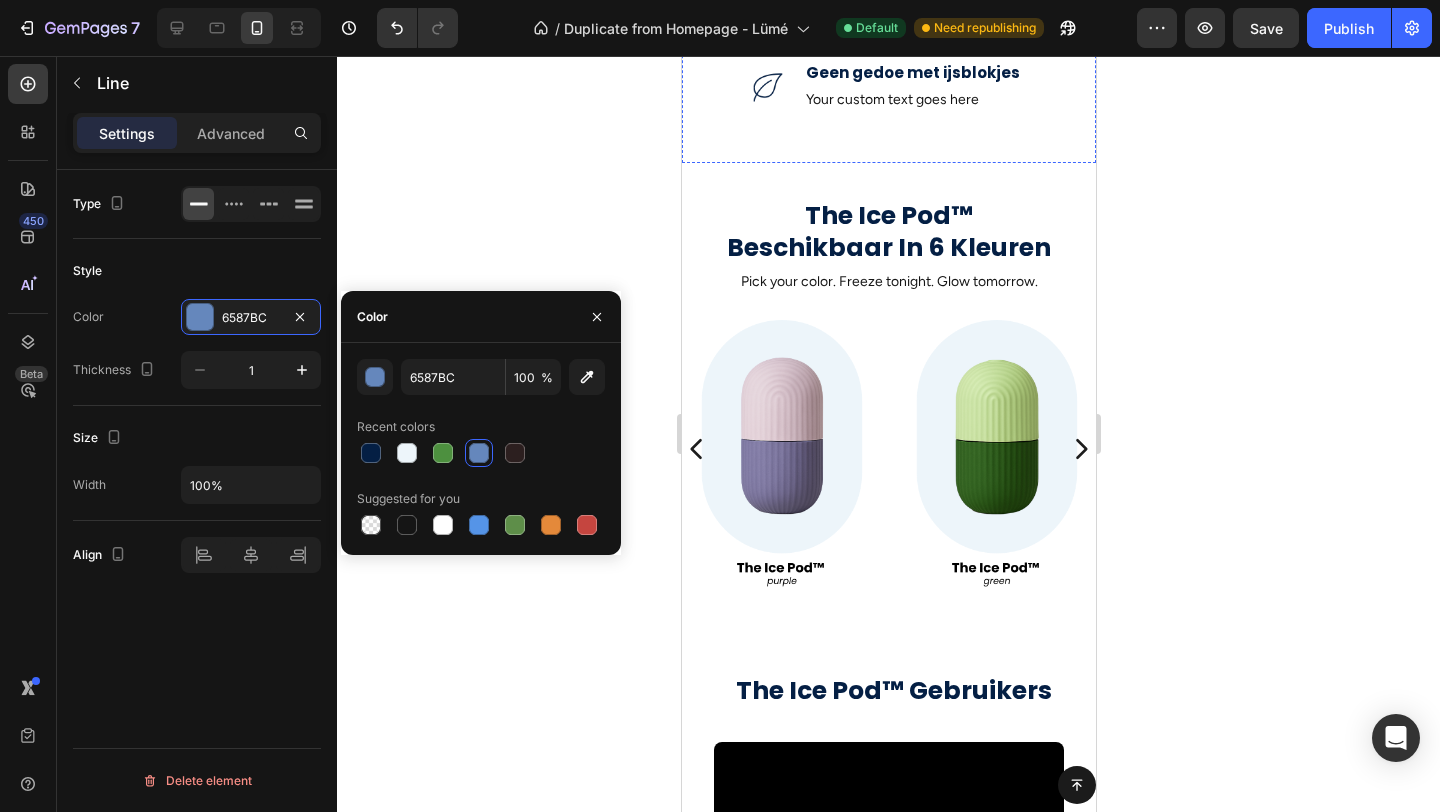 scroll, scrollTop: 1231, scrollLeft: 0, axis: vertical 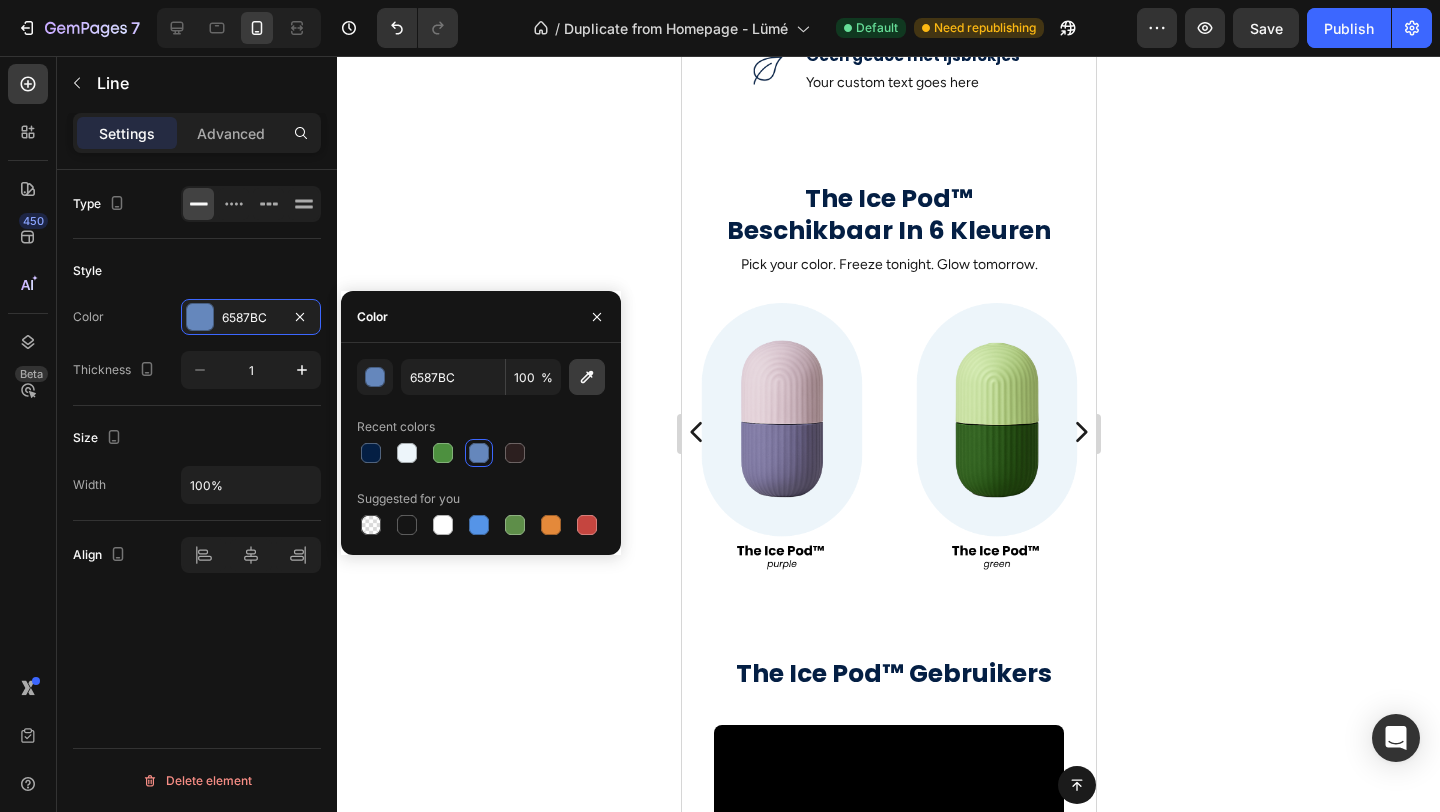 click 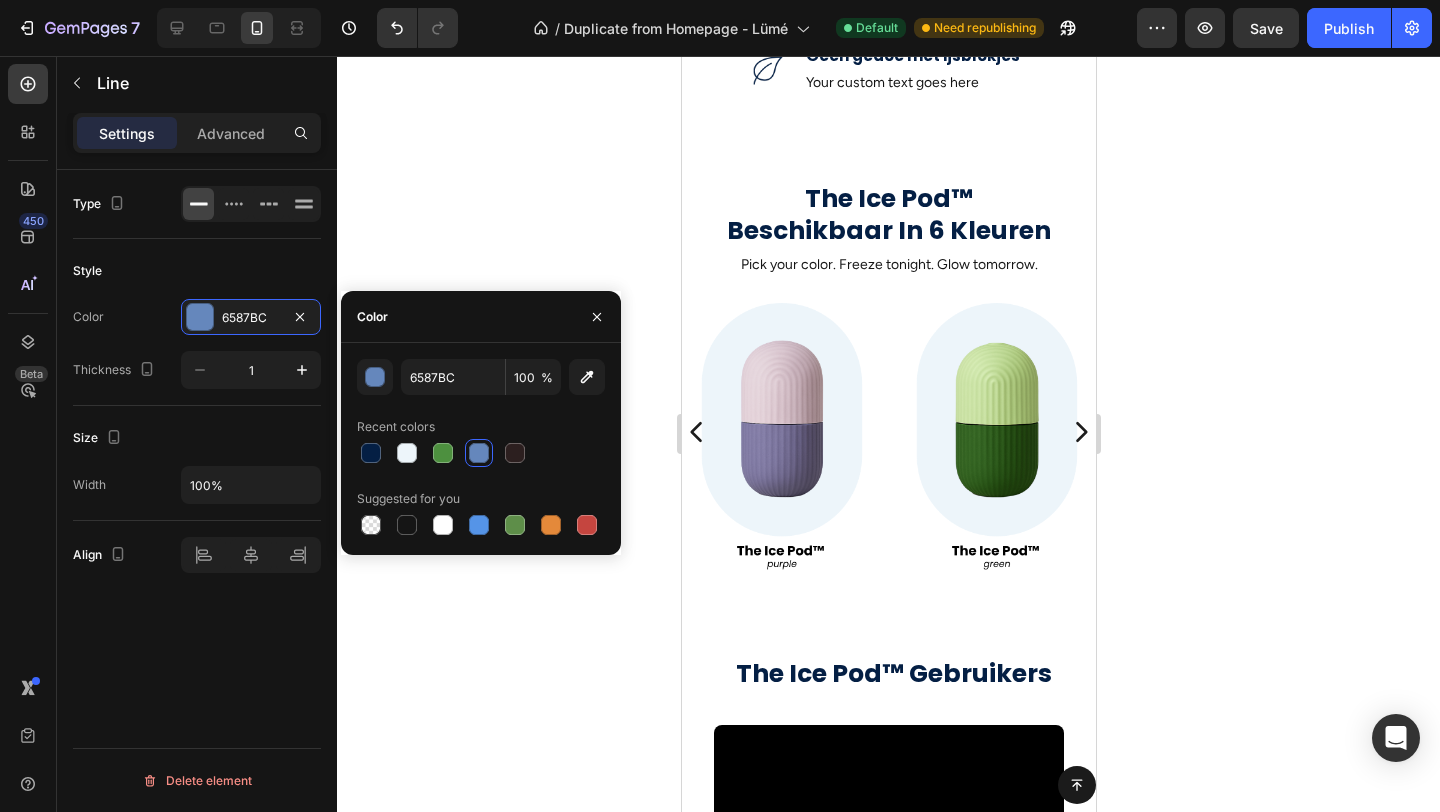type on "EDF5F9" 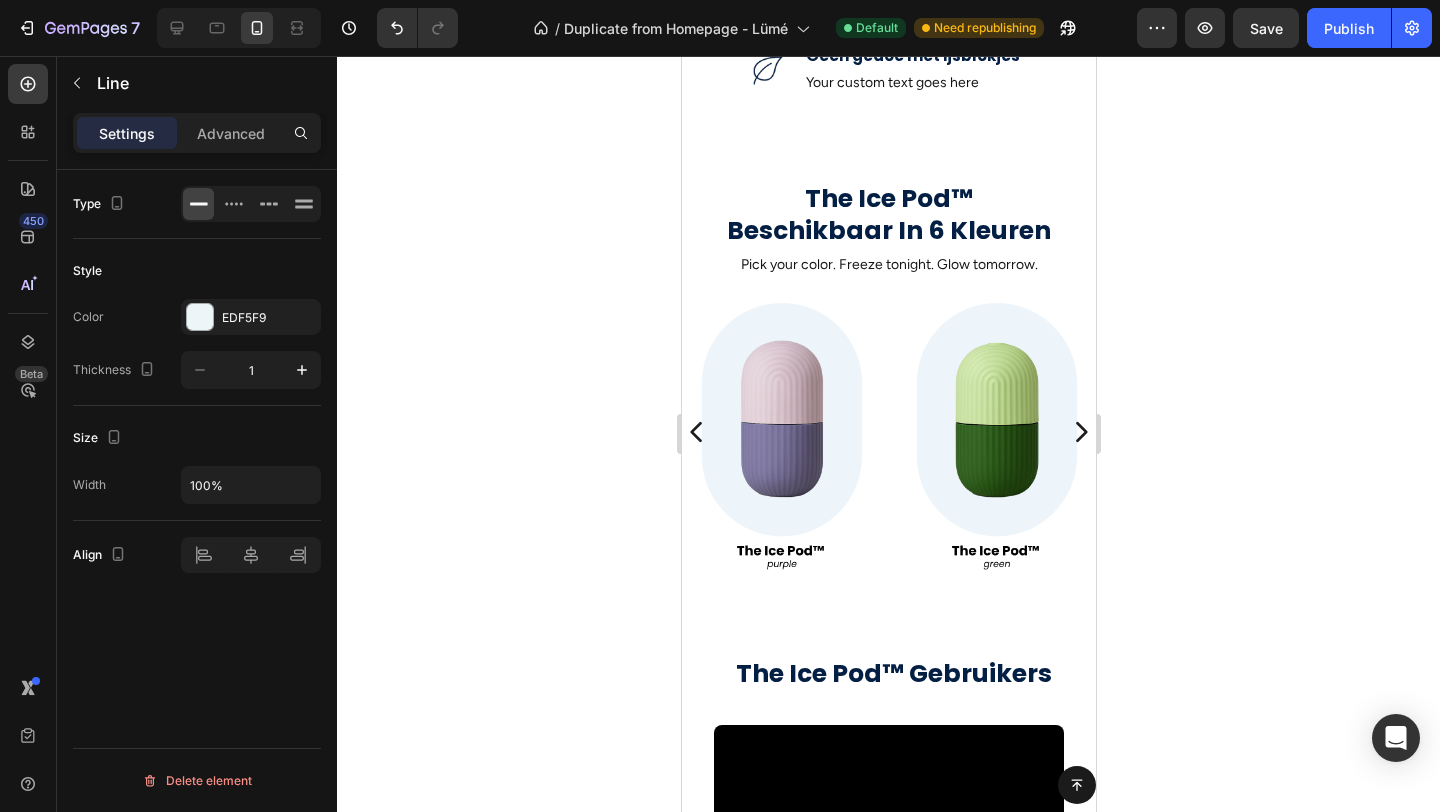 click 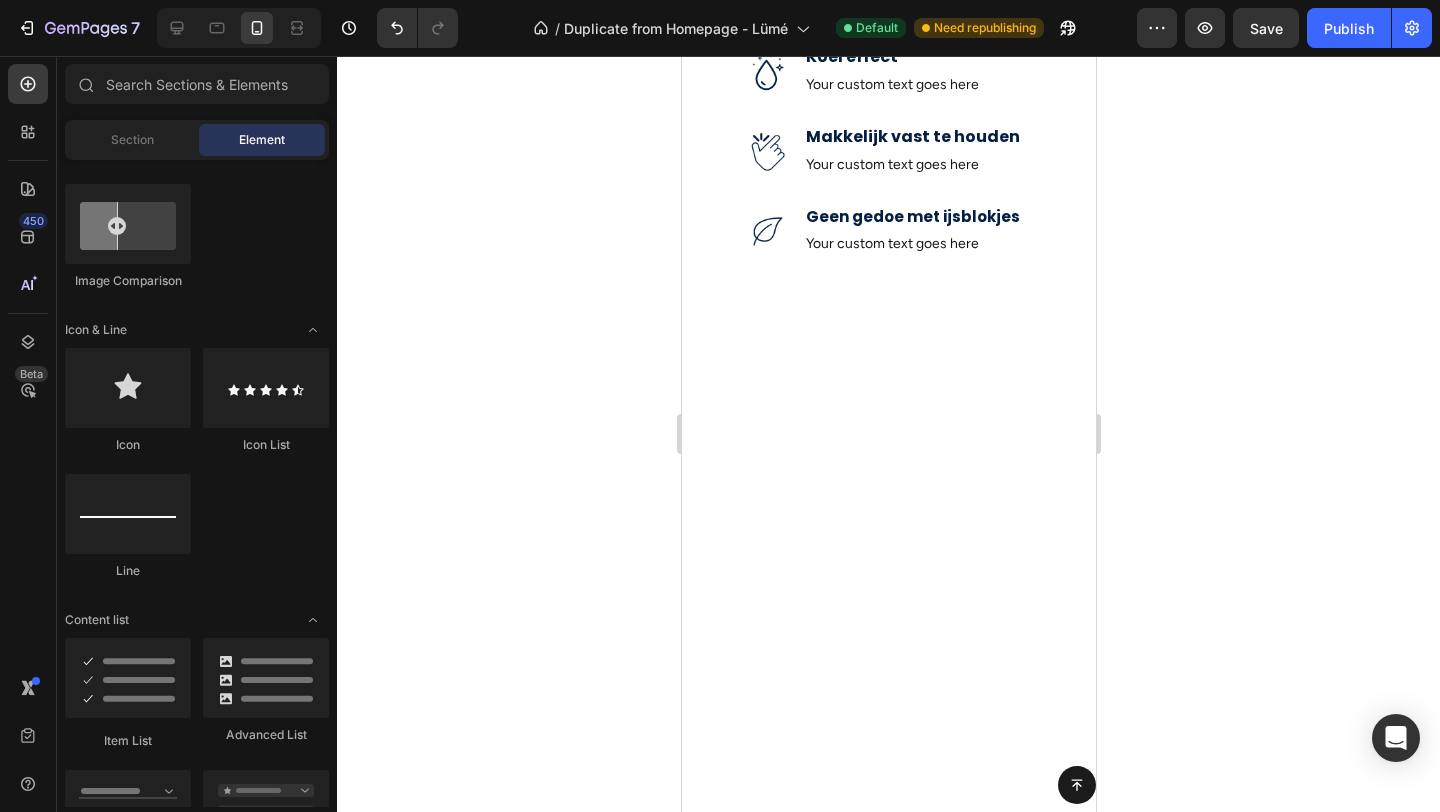 scroll, scrollTop: 0, scrollLeft: 0, axis: both 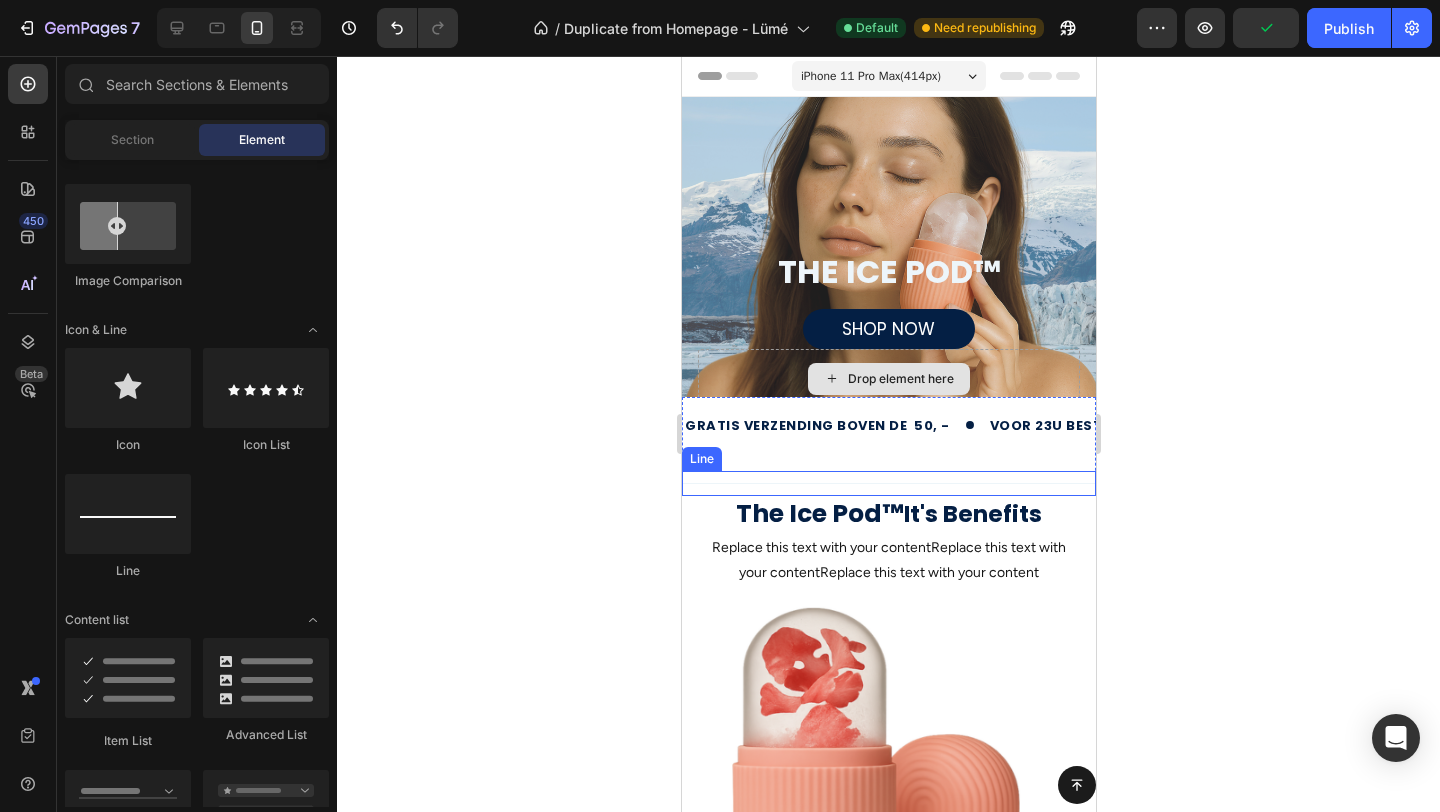 click at bounding box center (888, 483) 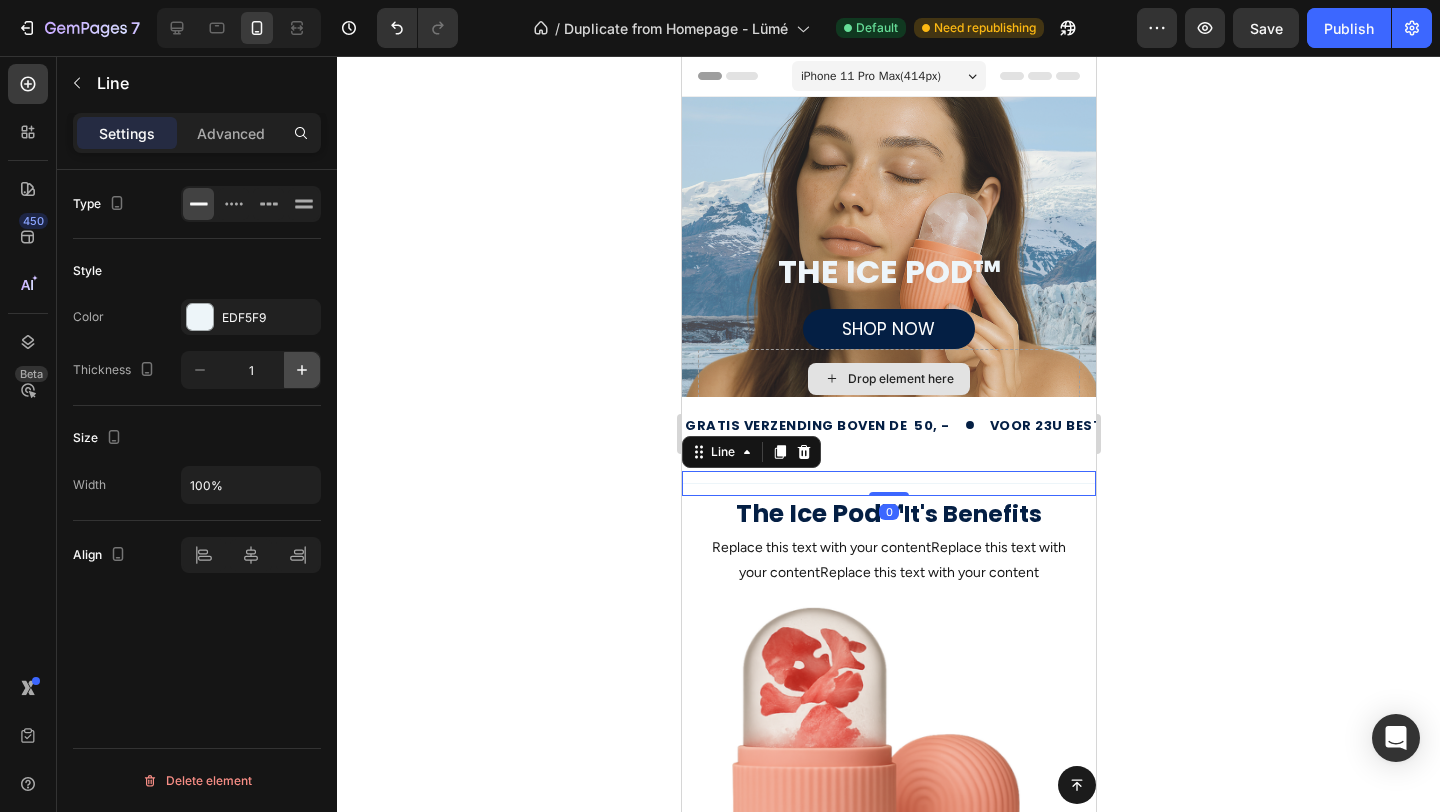 click 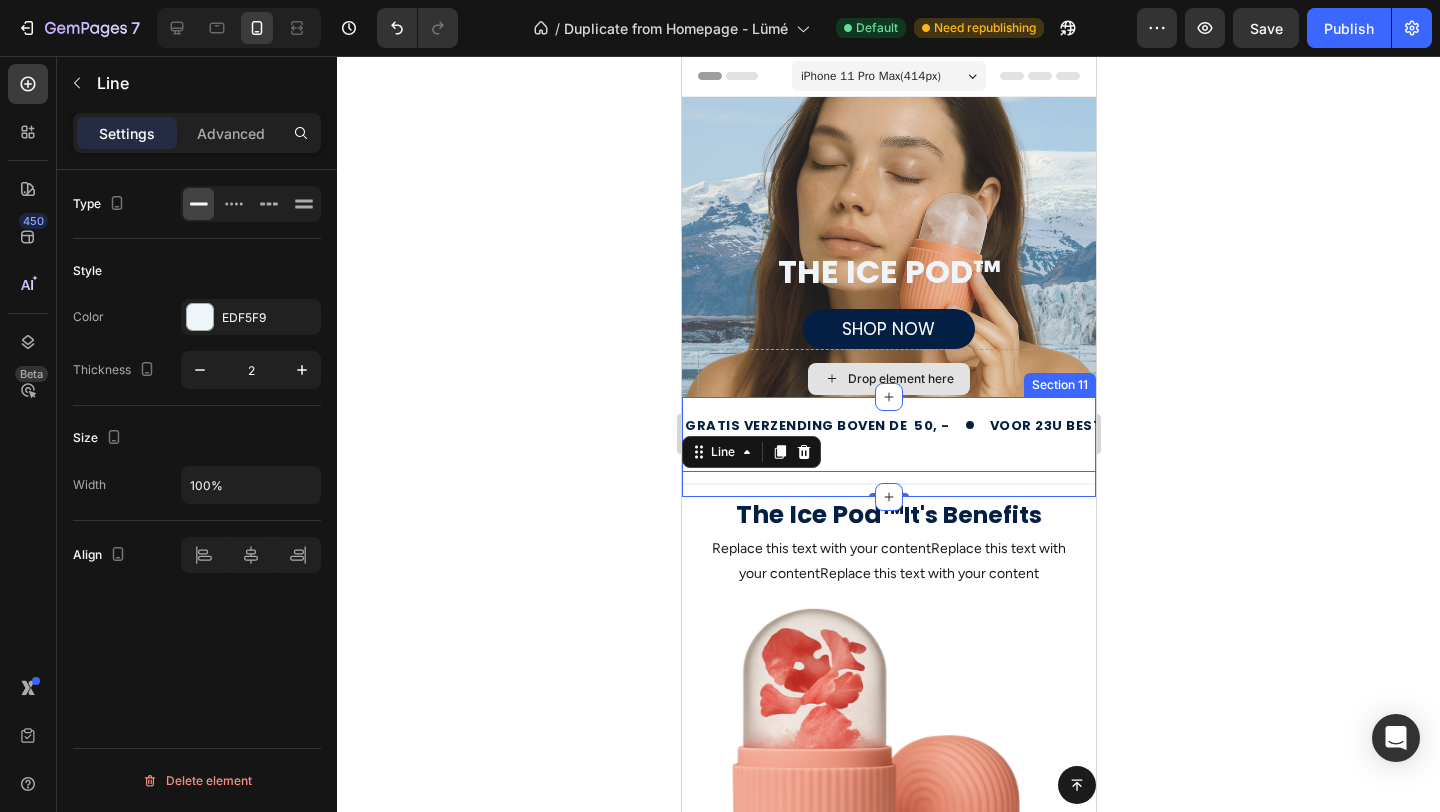 click on "gratis verzending boven de  50, - Text
voor 23u besteld = morgen in huis Text
retourneren binnen 14 dagen Text
gratis verzending boven de  50, - Text
voor 23u besteld = morgen in huis Text
retourneren binnen 14 dagen Text
Marquee" at bounding box center [888, 434] 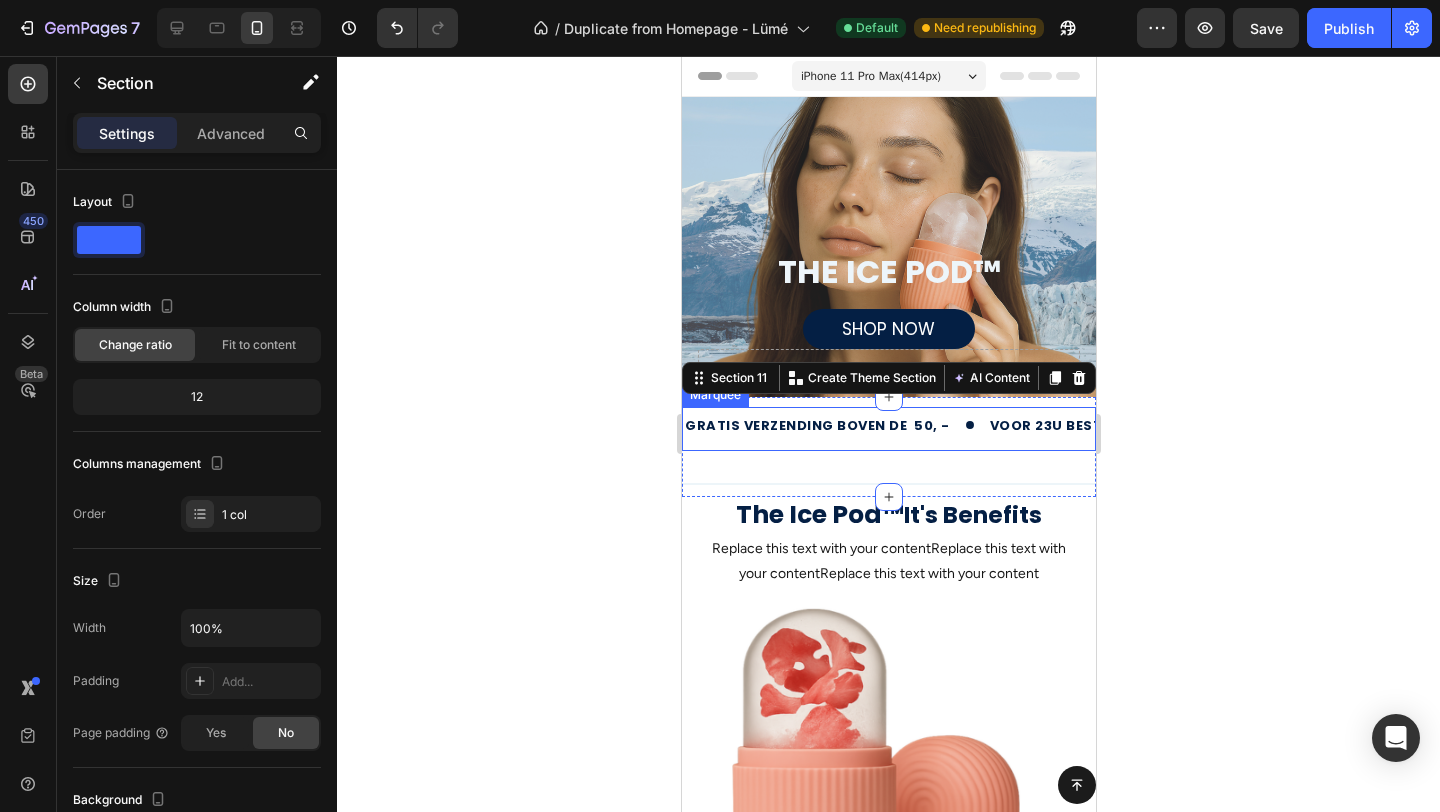 click on "gratis verzending boven de  50, - Text
voor 23u besteld = morgen in huis Text
retourneren binnen 14 dagen Text
gratis verzending boven de  50, - Text
voor 23u besteld = morgen in huis Text
retourneren binnen 14 dagen Text
Marquee" at bounding box center (888, 429) 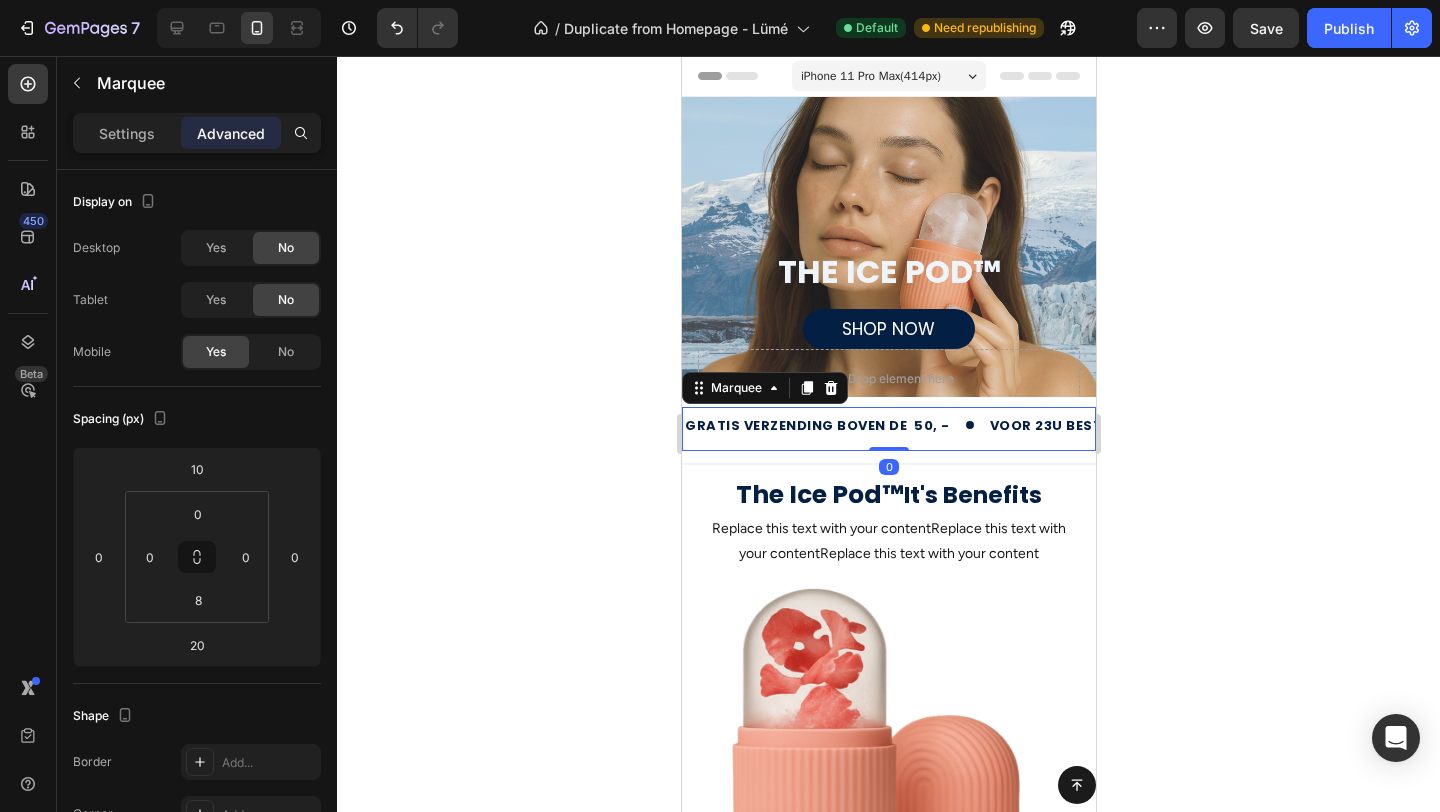 drag, startPoint x: 895, startPoint y: 466, endPoint x: 910, endPoint y: 438, distance: 31.764761 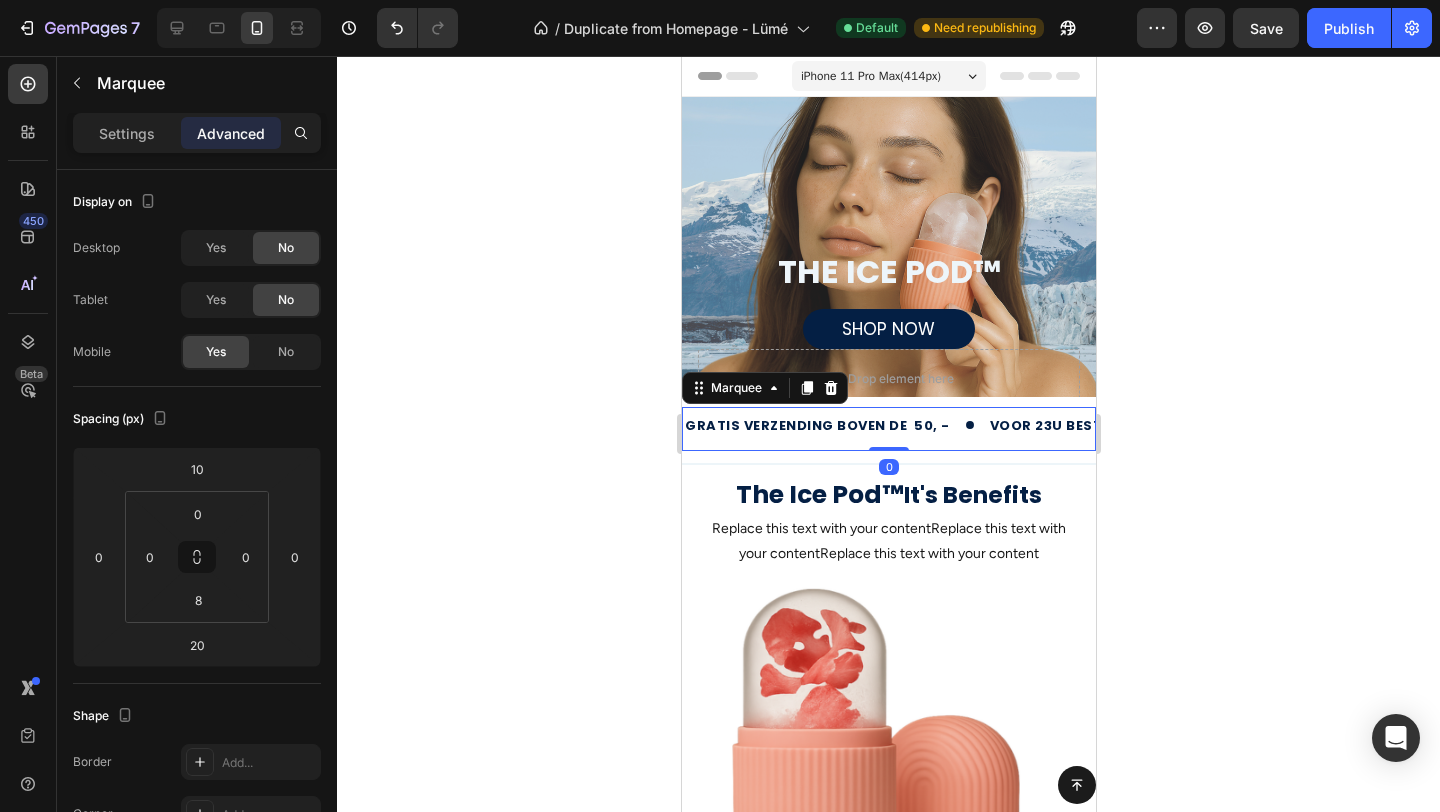click on "gratis verzending boven de  50, - Text
voor 23u besteld = morgen in huis Text
retourneren binnen 14 dagen Text
gratis verzending boven de  50, - Text
voor 23u besteld = morgen in huis Text
retourneren binnen 14 dagen Text
Marquee   0" at bounding box center [888, 429] 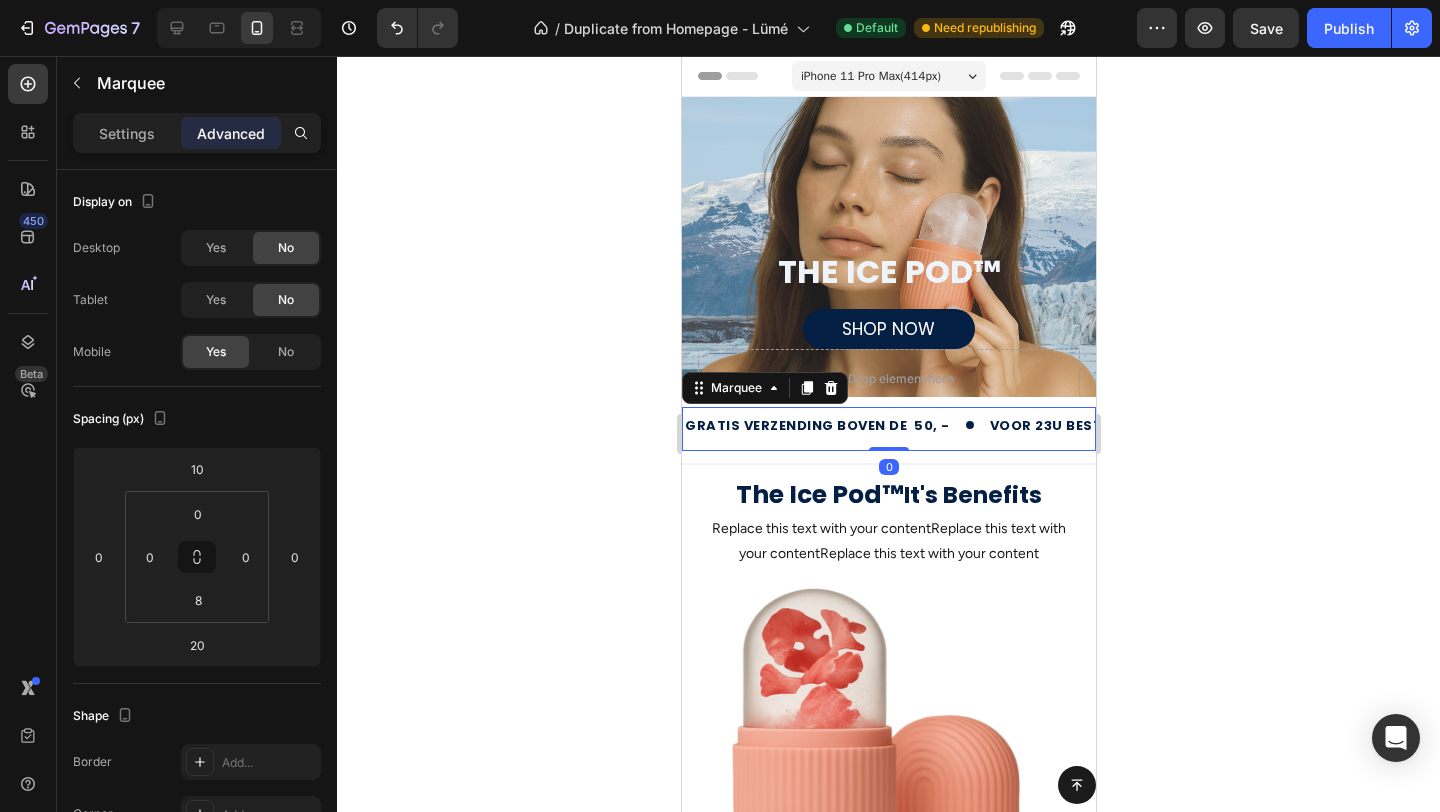 type on "0" 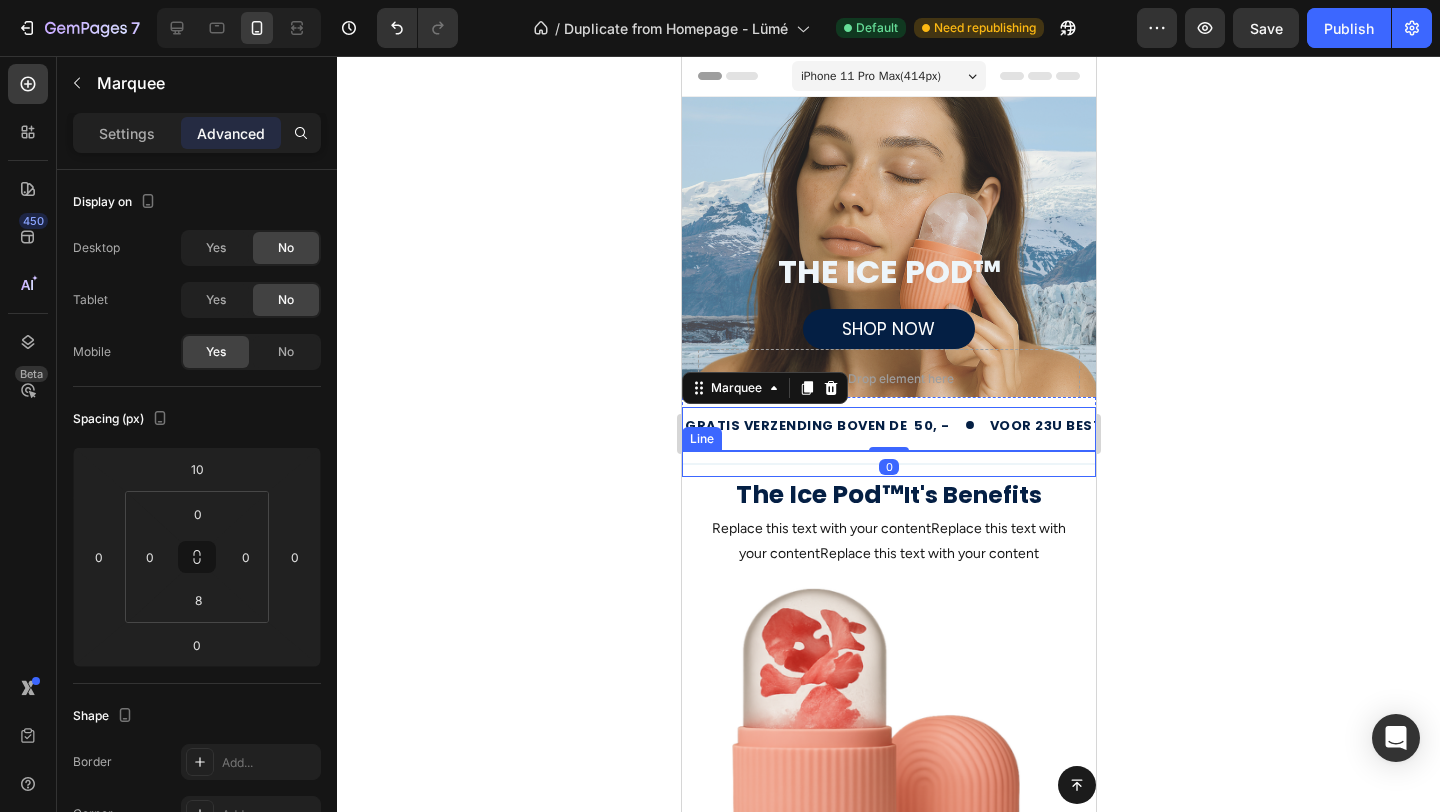 click at bounding box center [888, 464] 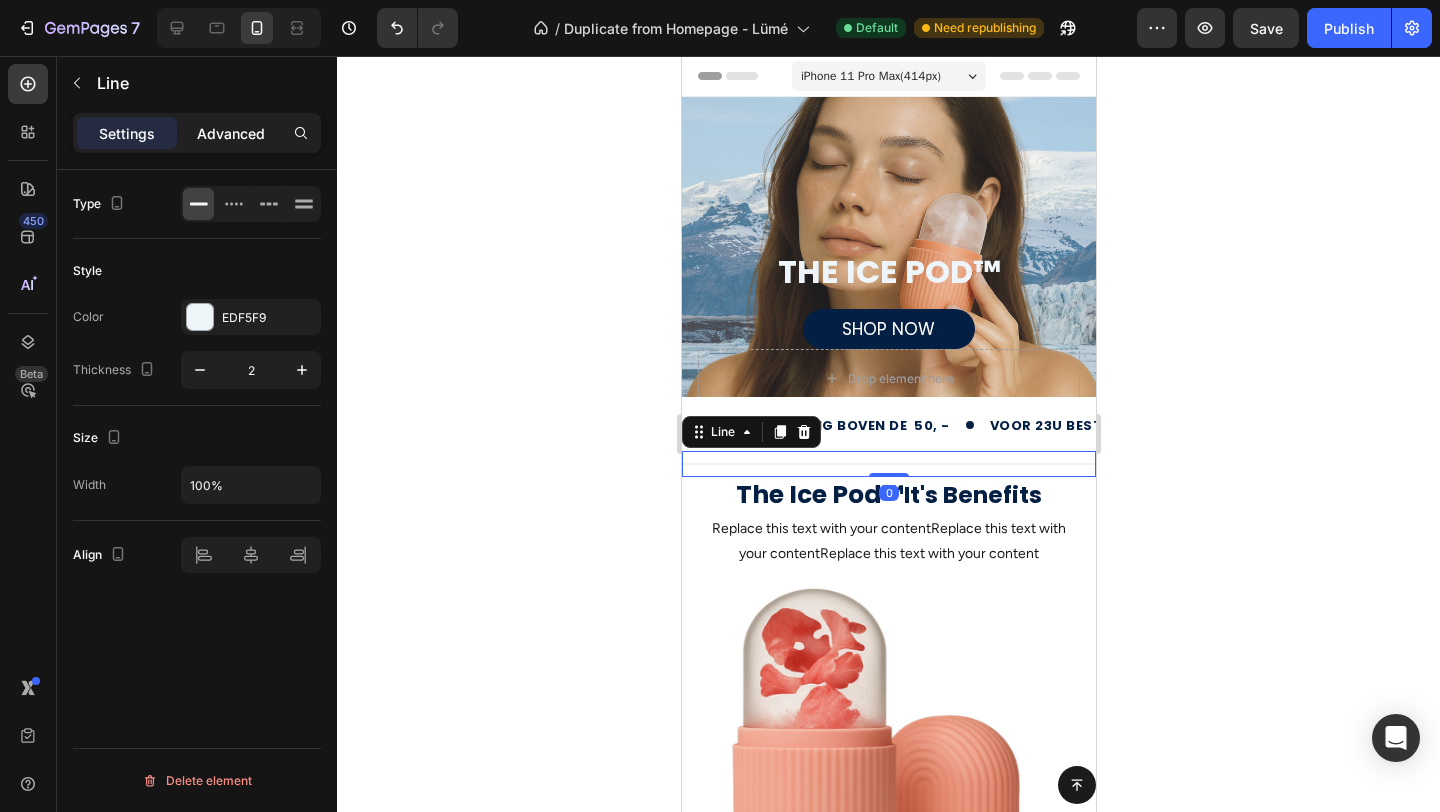 click on "Advanced" at bounding box center [231, 133] 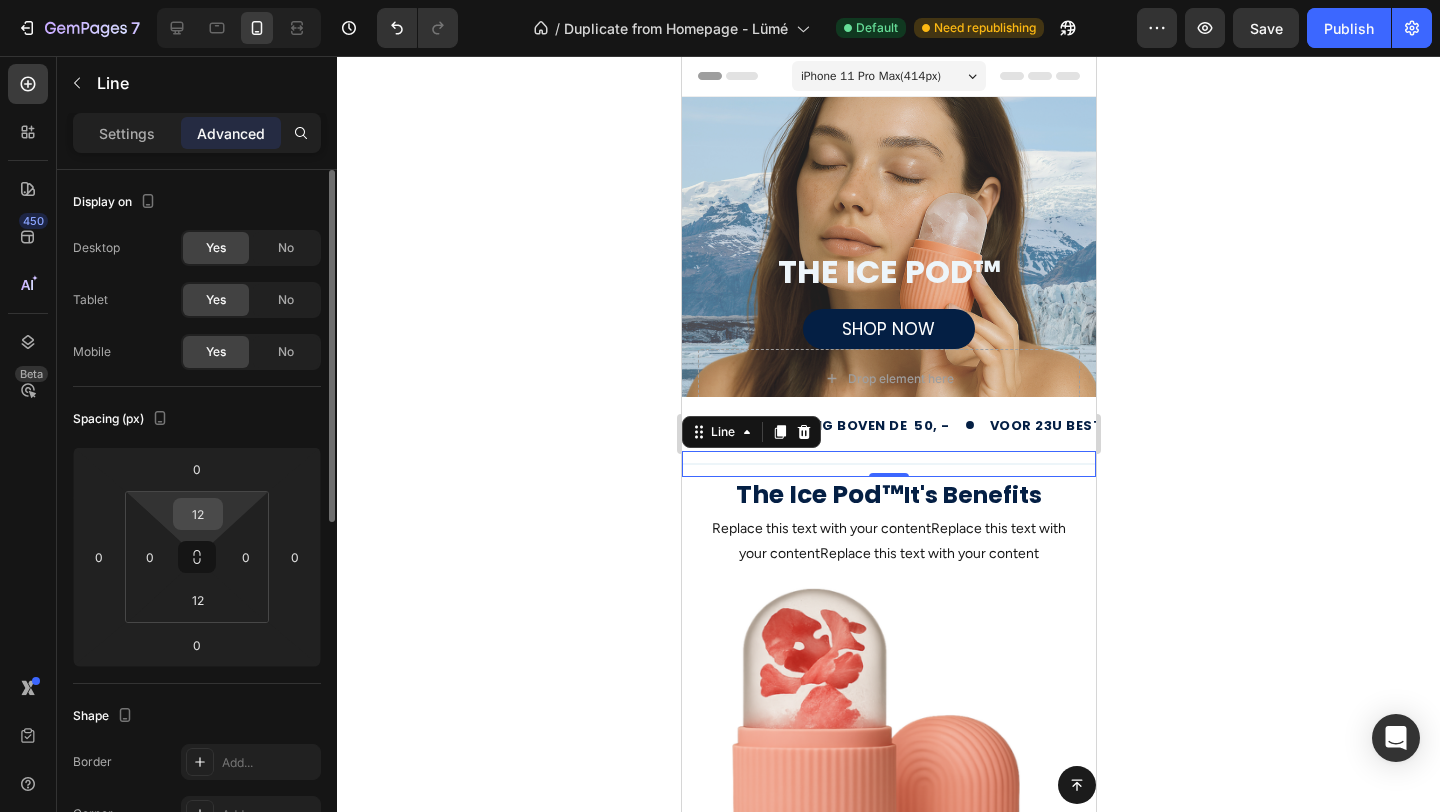 click on "12" at bounding box center (198, 514) 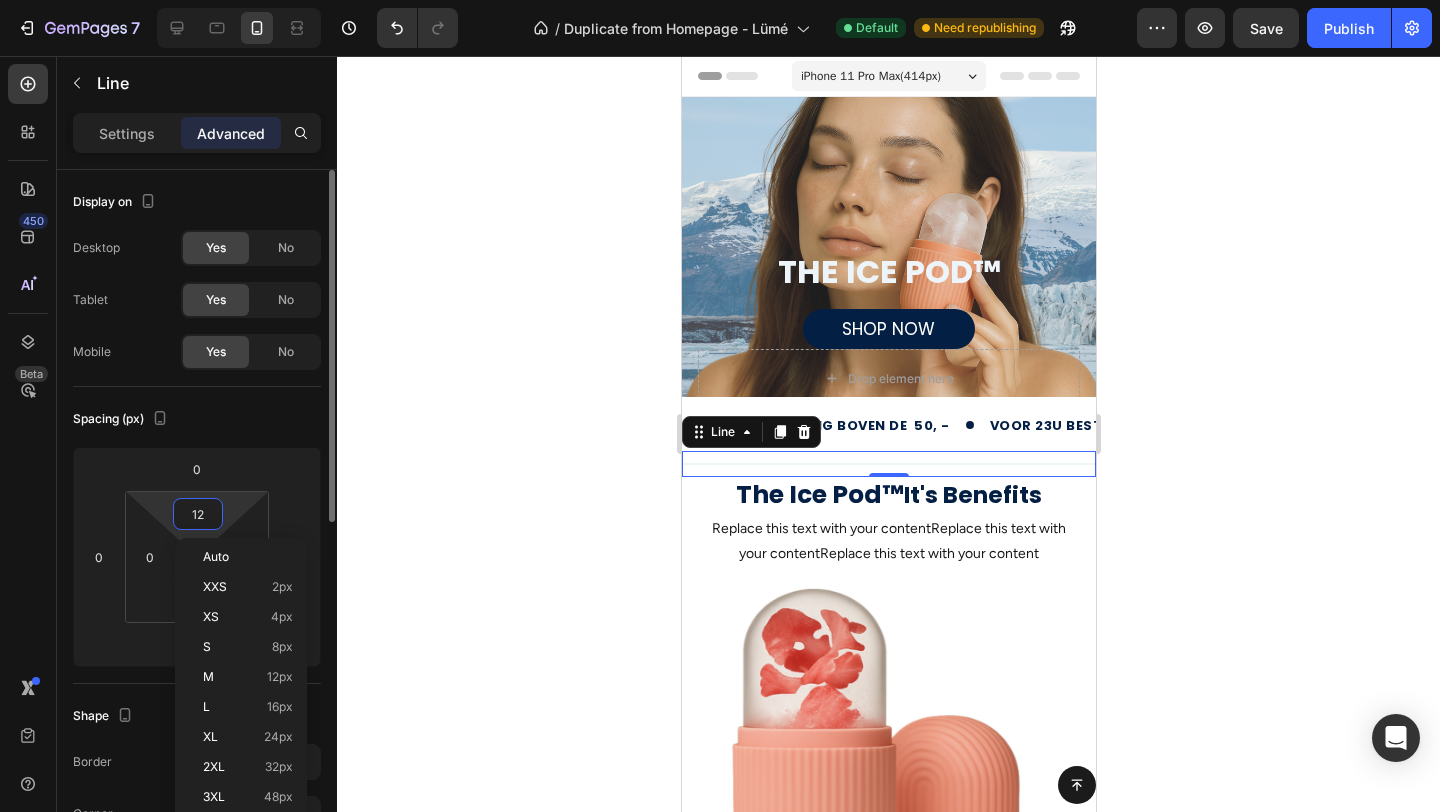type on "0" 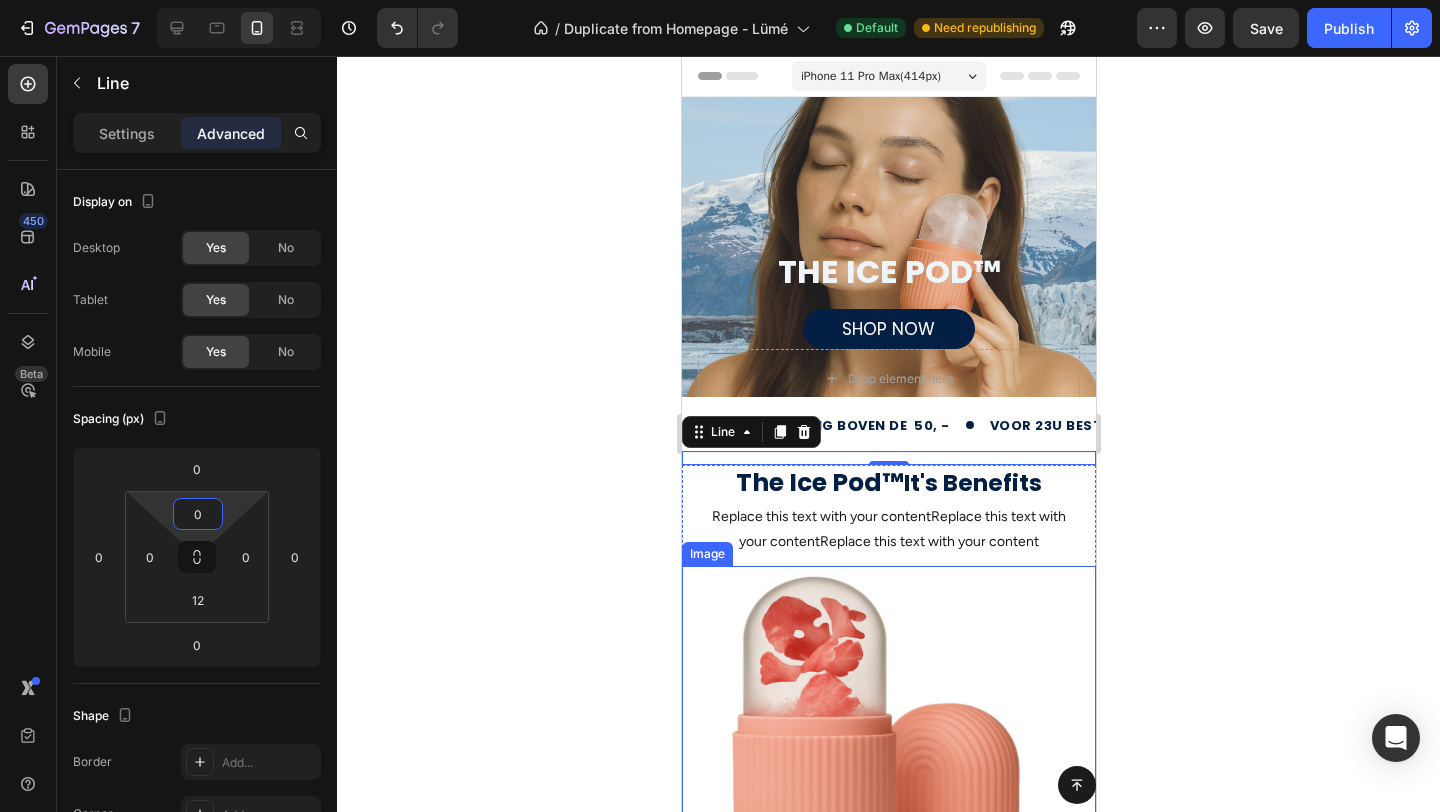 click 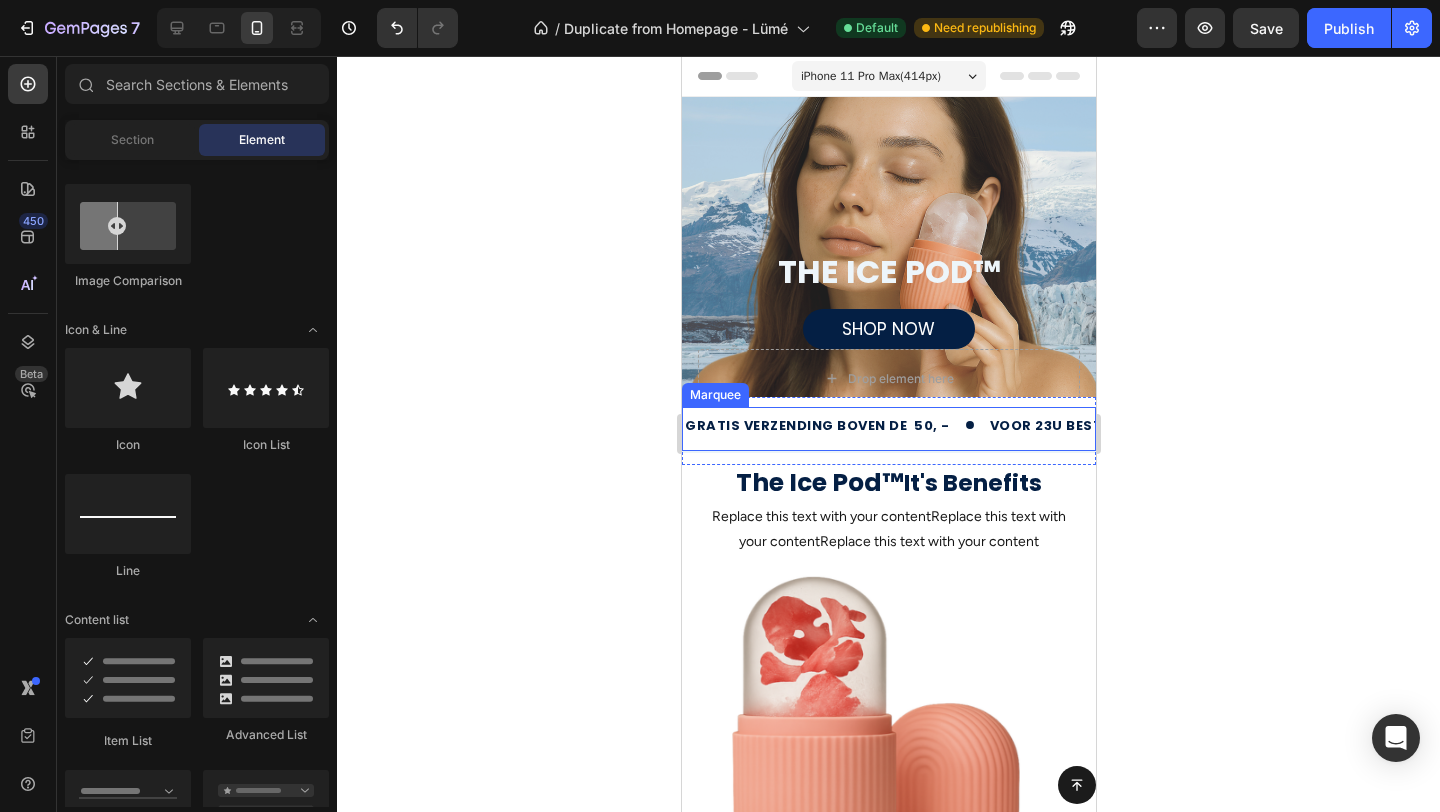 click on "gratis verzending boven de  50, - Text
voor 23u besteld = morgen in huis Text
retourneren binnen 14 dagen Text
gratis verzending boven de  50, - Text
voor 23u besteld = morgen in huis Text
retourneren binnen 14 dagen Text
Marquee" at bounding box center (888, 429) 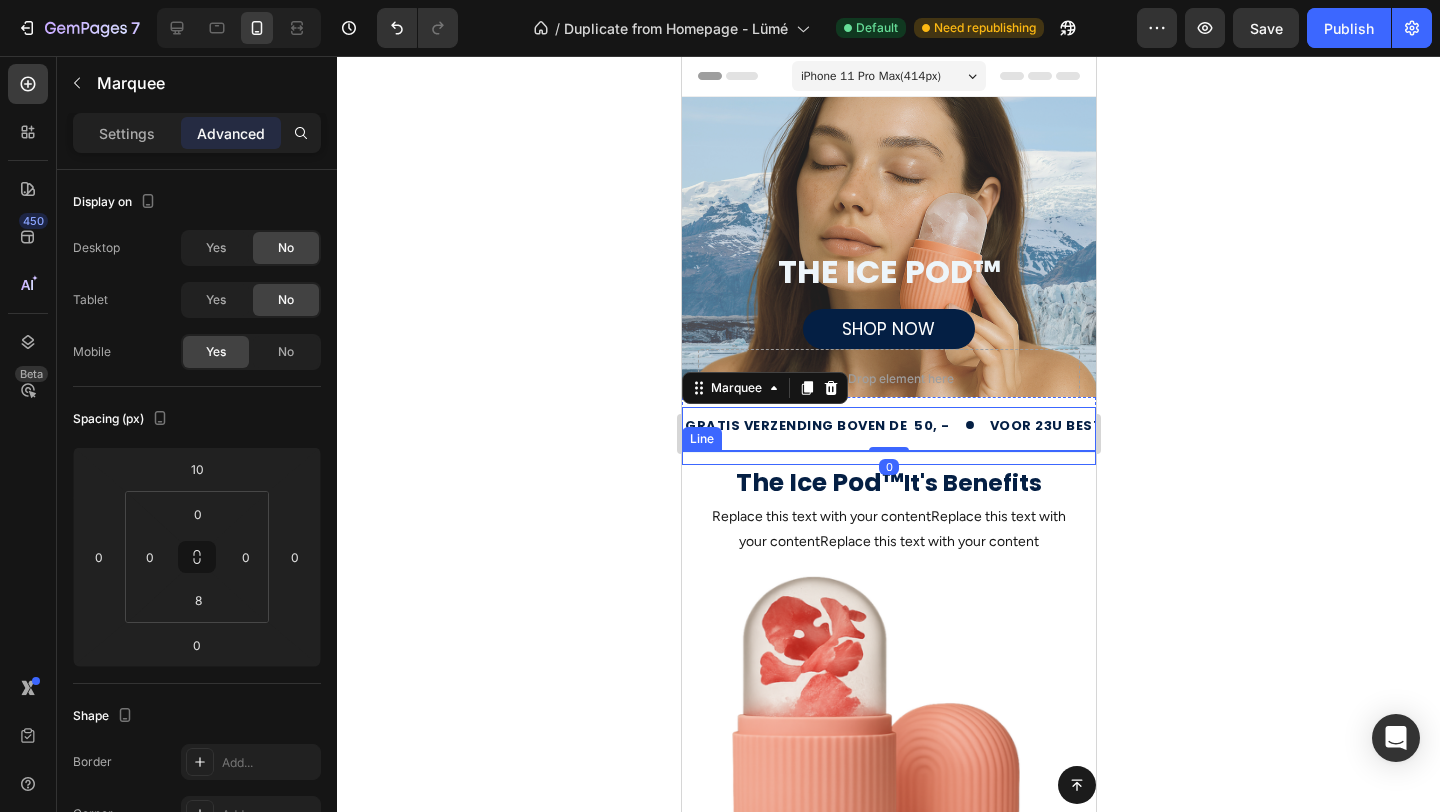 click on "Title Line" at bounding box center (888, 458) 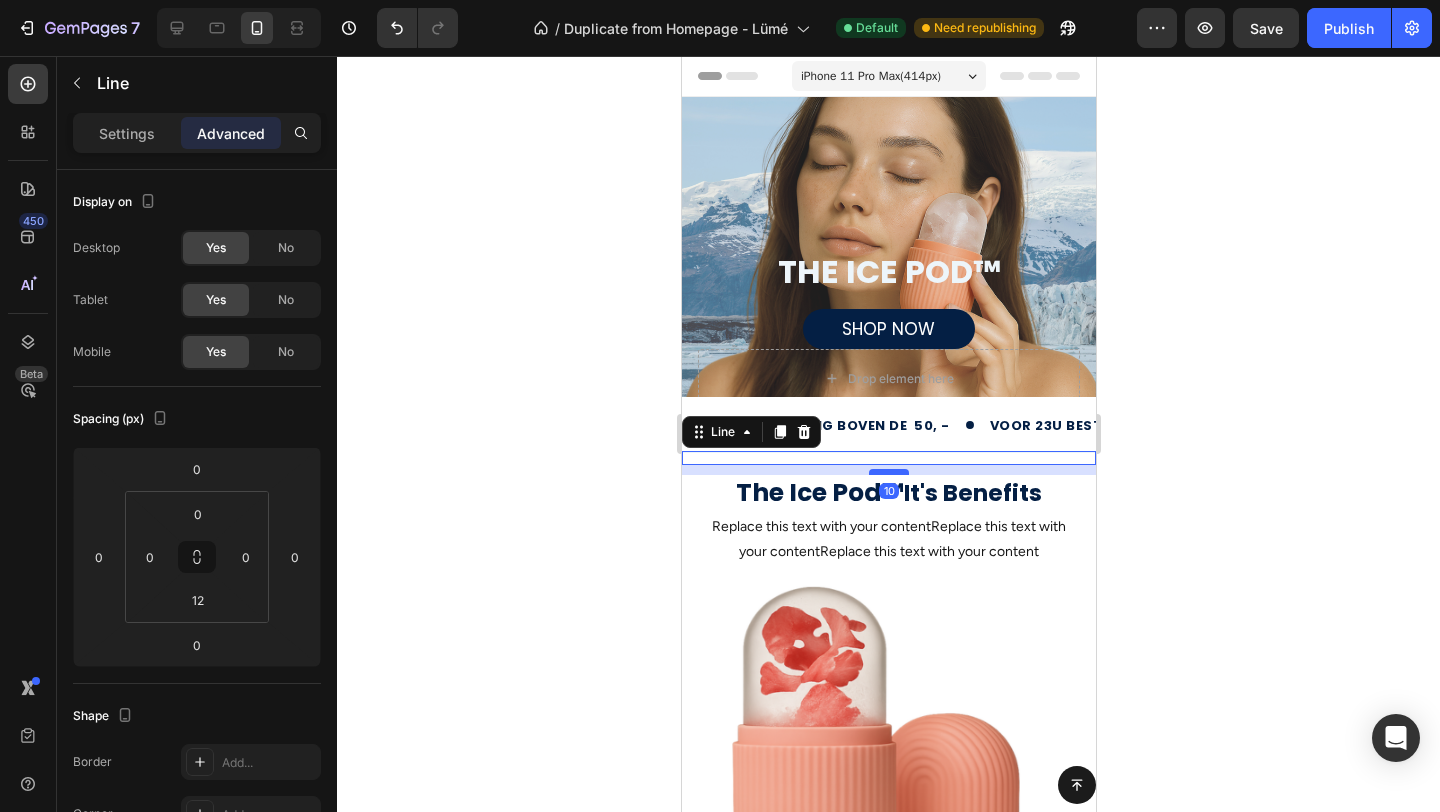 drag, startPoint x: 903, startPoint y: 464, endPoint x: 902, endPoint y: 474, distance: 10.049875 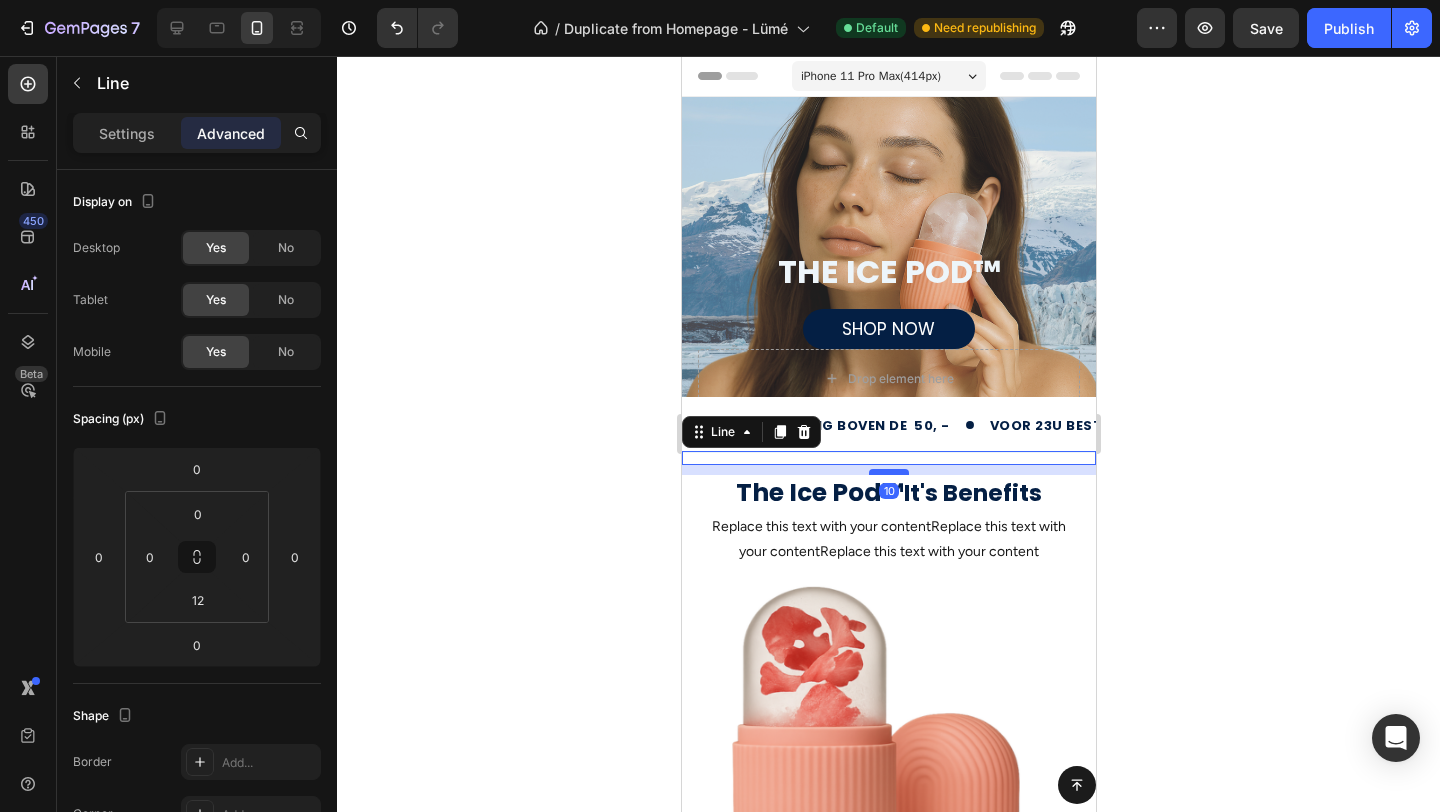 click at bounding box center (888, 472) 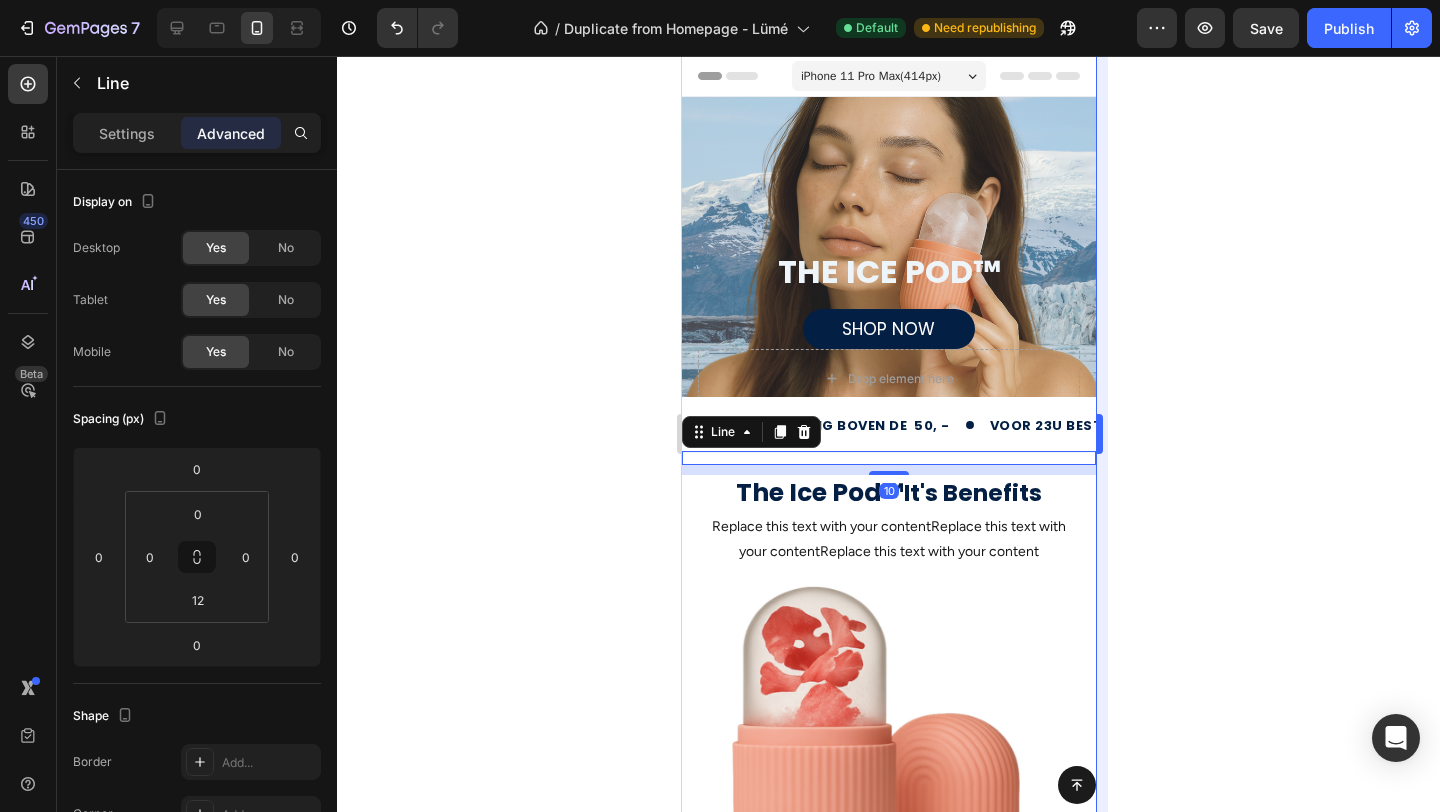 type on "10" 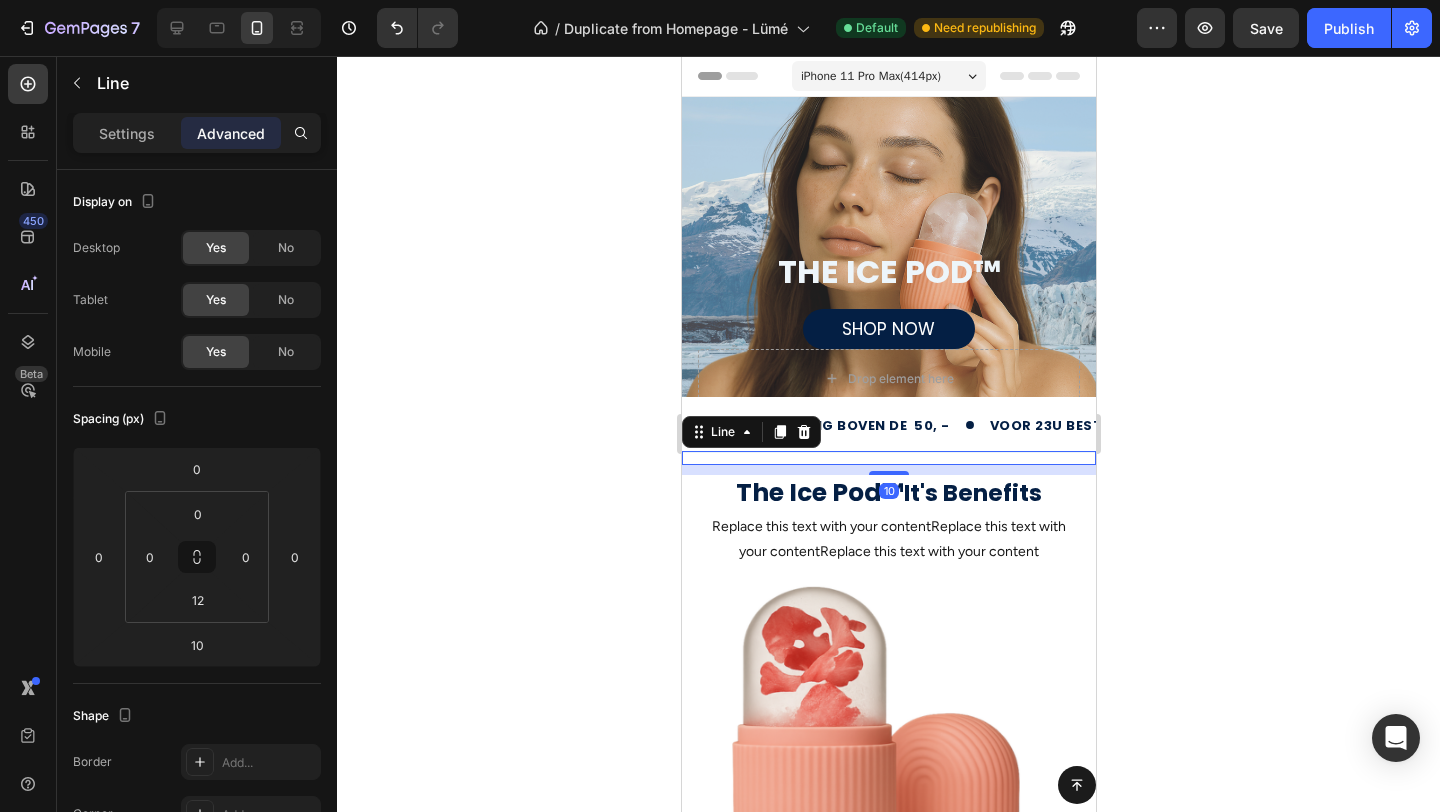 click 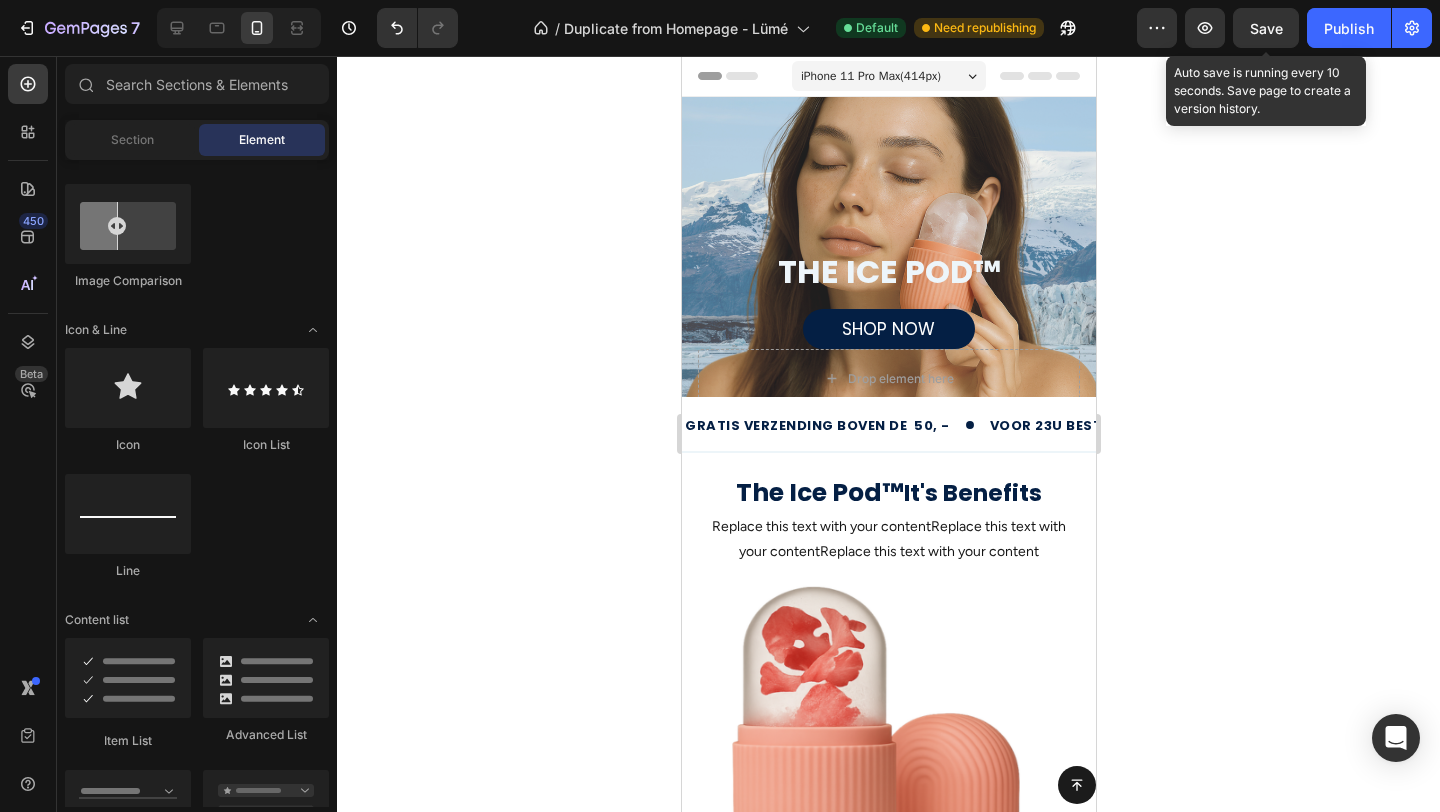 click on "Save" at bounding box center [1266, 28] 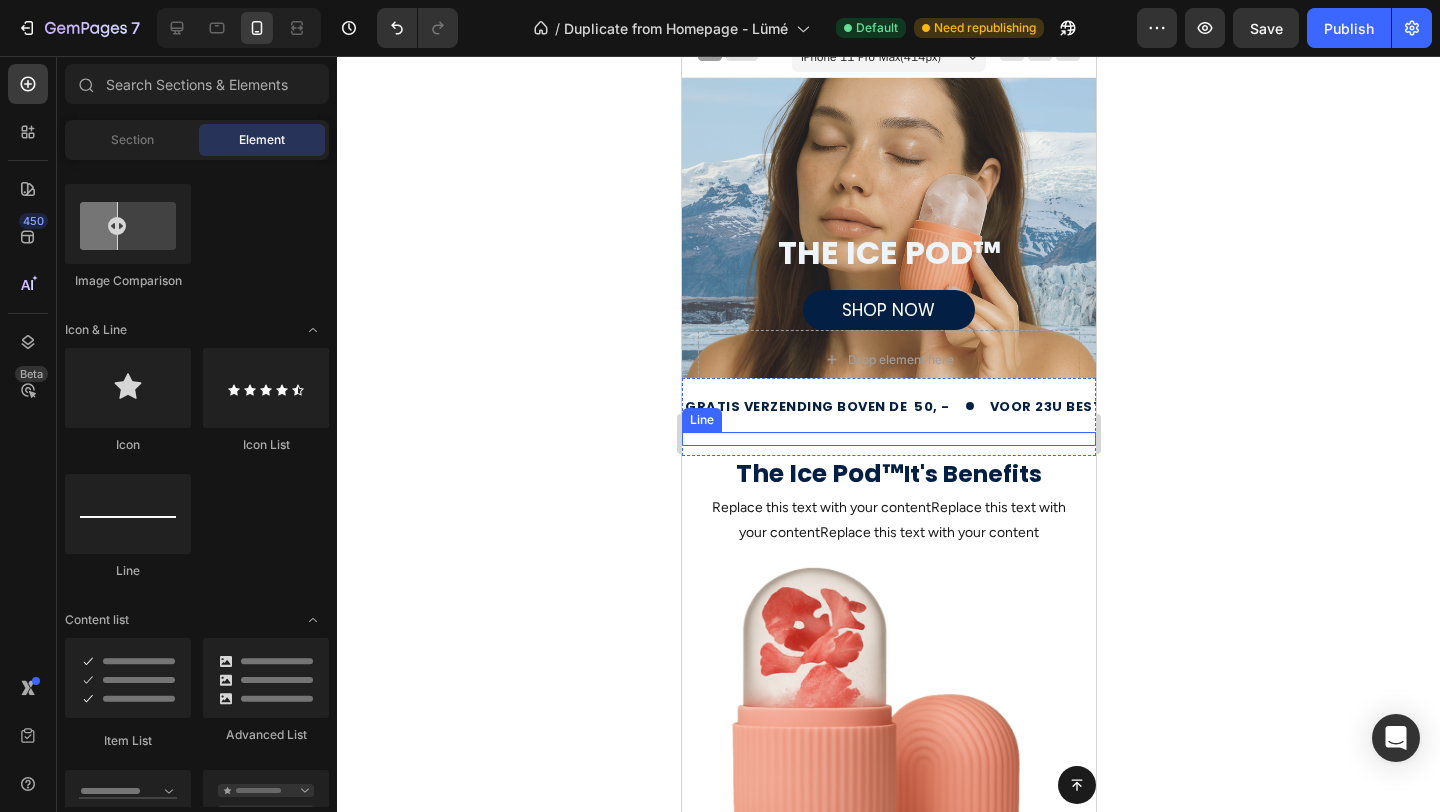 scroll, scrollTop: 18, scrollLeft: 0, axis: vertical 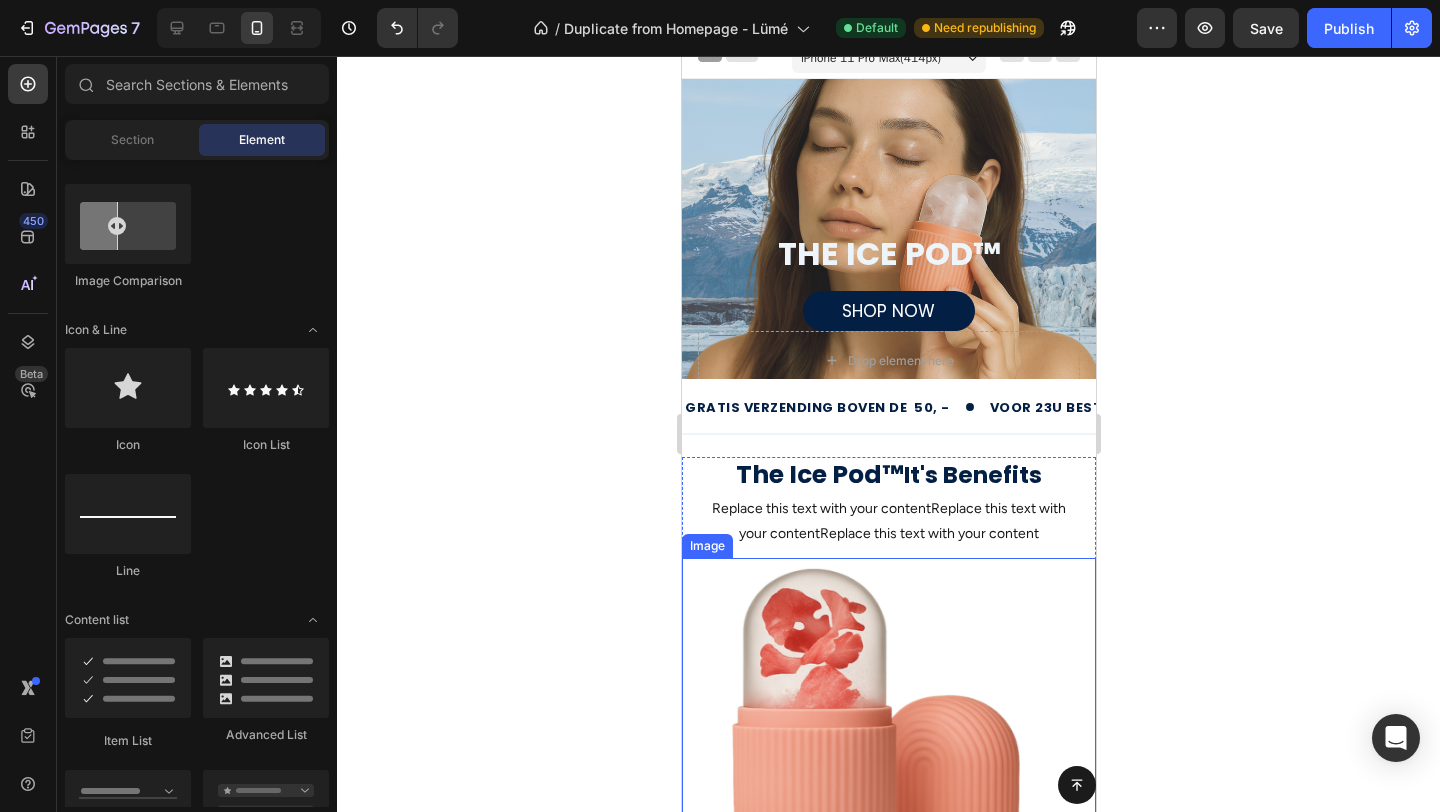 click on "Replace this text with your contentReplace this text with your contentReplace this text with your content" at bounding box center [888, 521] 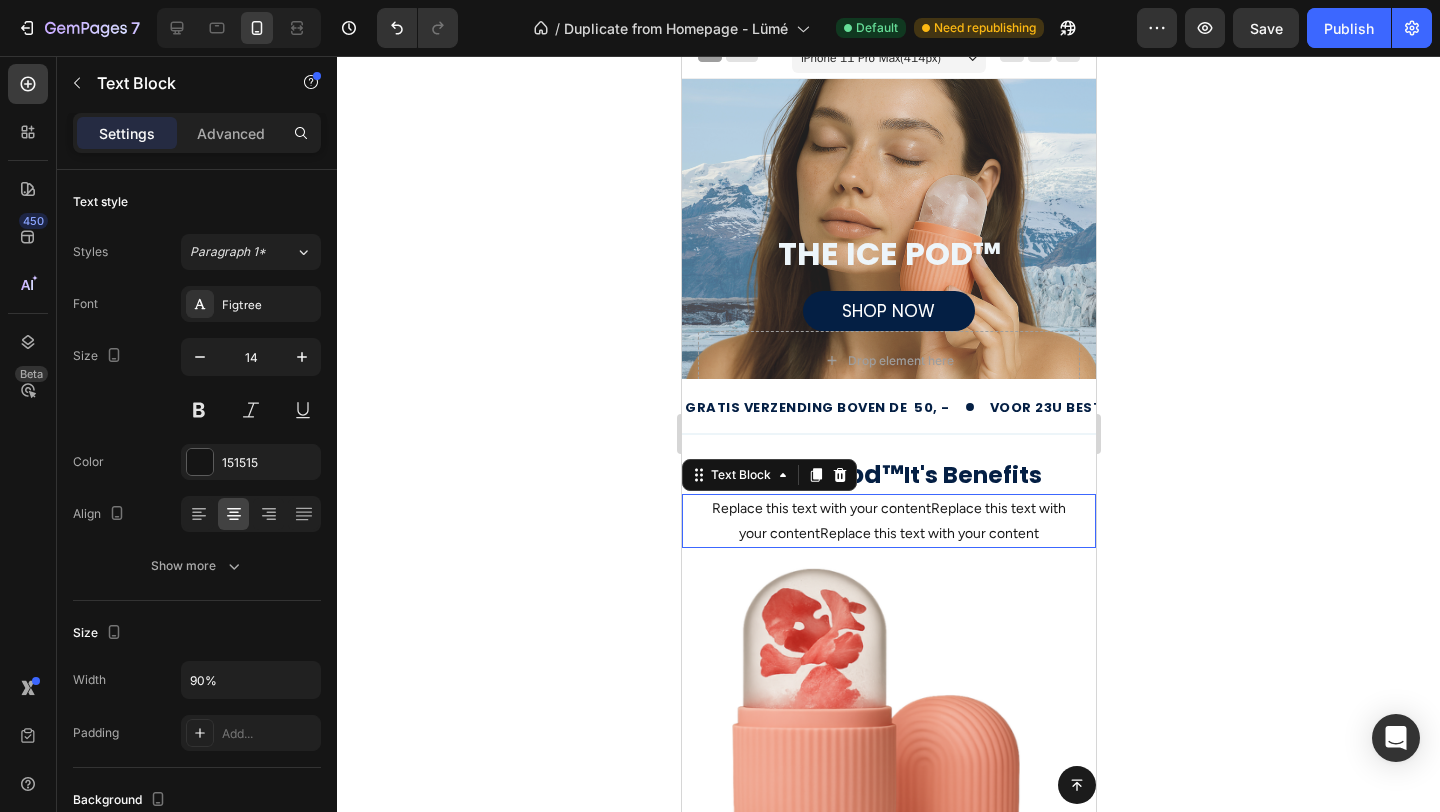 click on "Replace this text with your contentReplace this text with your contentReplace this text with your content" at bounding box center [888, 521] 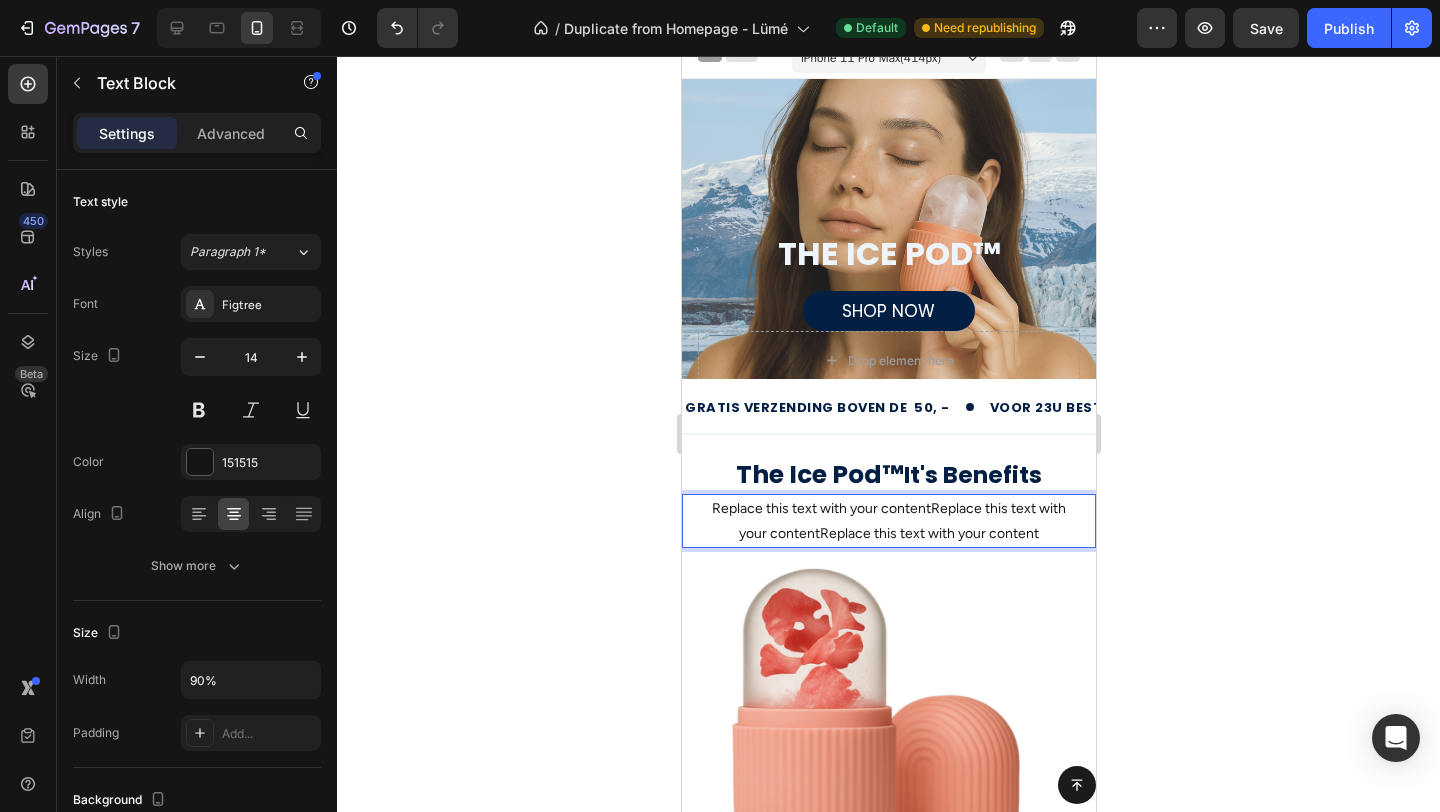 click on "Replace this text with your contentReplace this text with your contentReplace this text with your content" at bounding box center [888, 521] 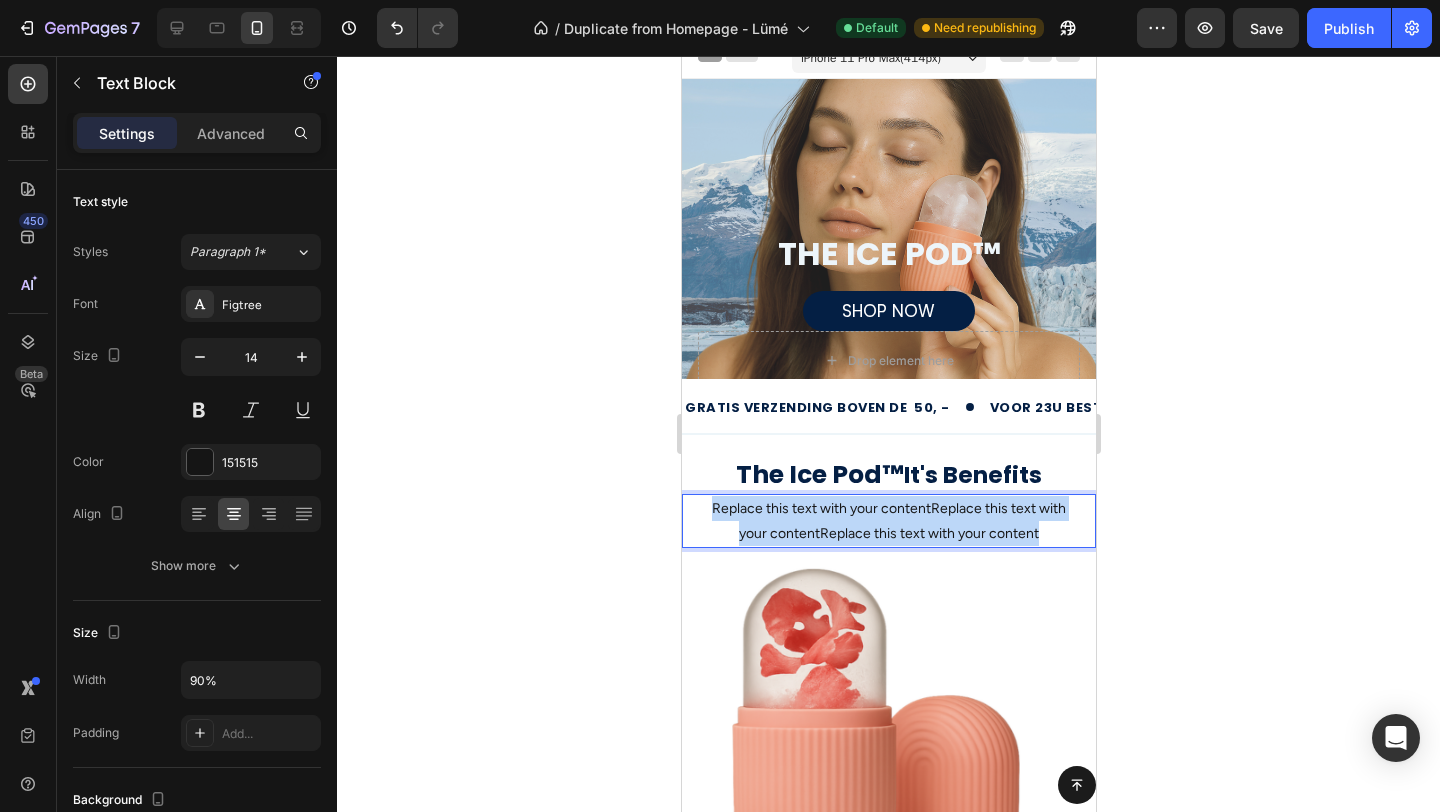 drag, startPoint x: 1041, startPoint y: 531, endPoint x: 709, endPoint y: 501, distance: 333.35266 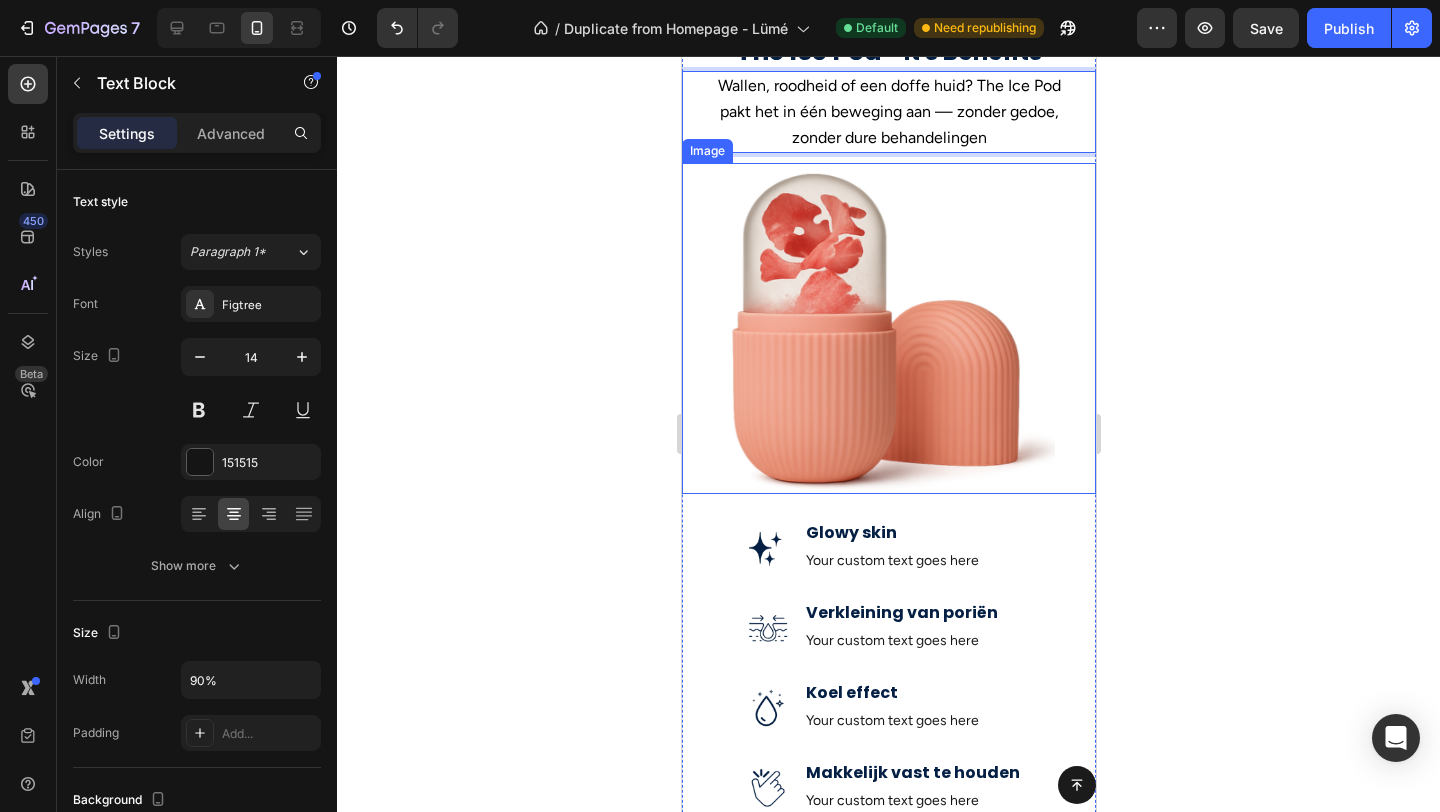scroll, scrollTop: 265, scrollLeft: 0, axis: vertical 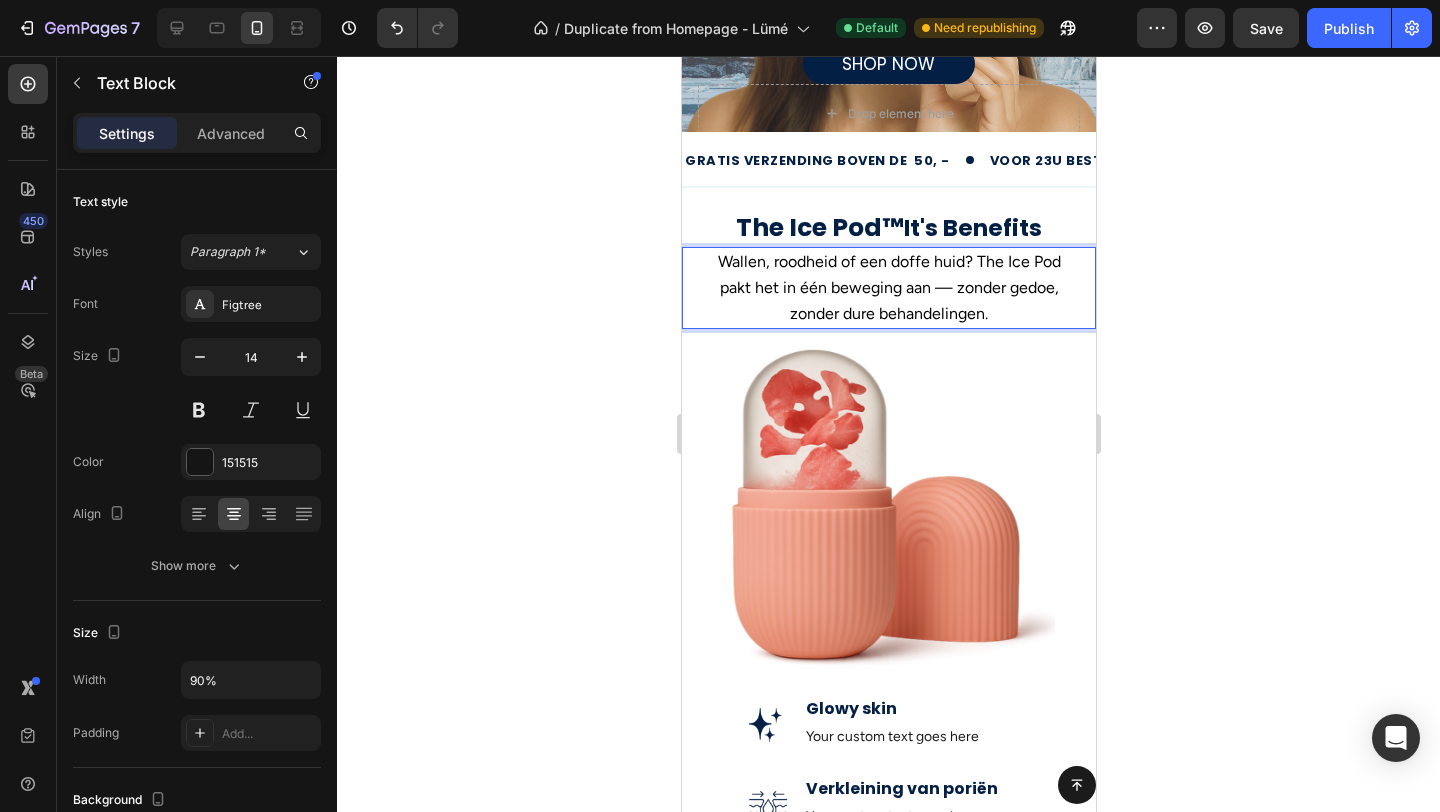 click 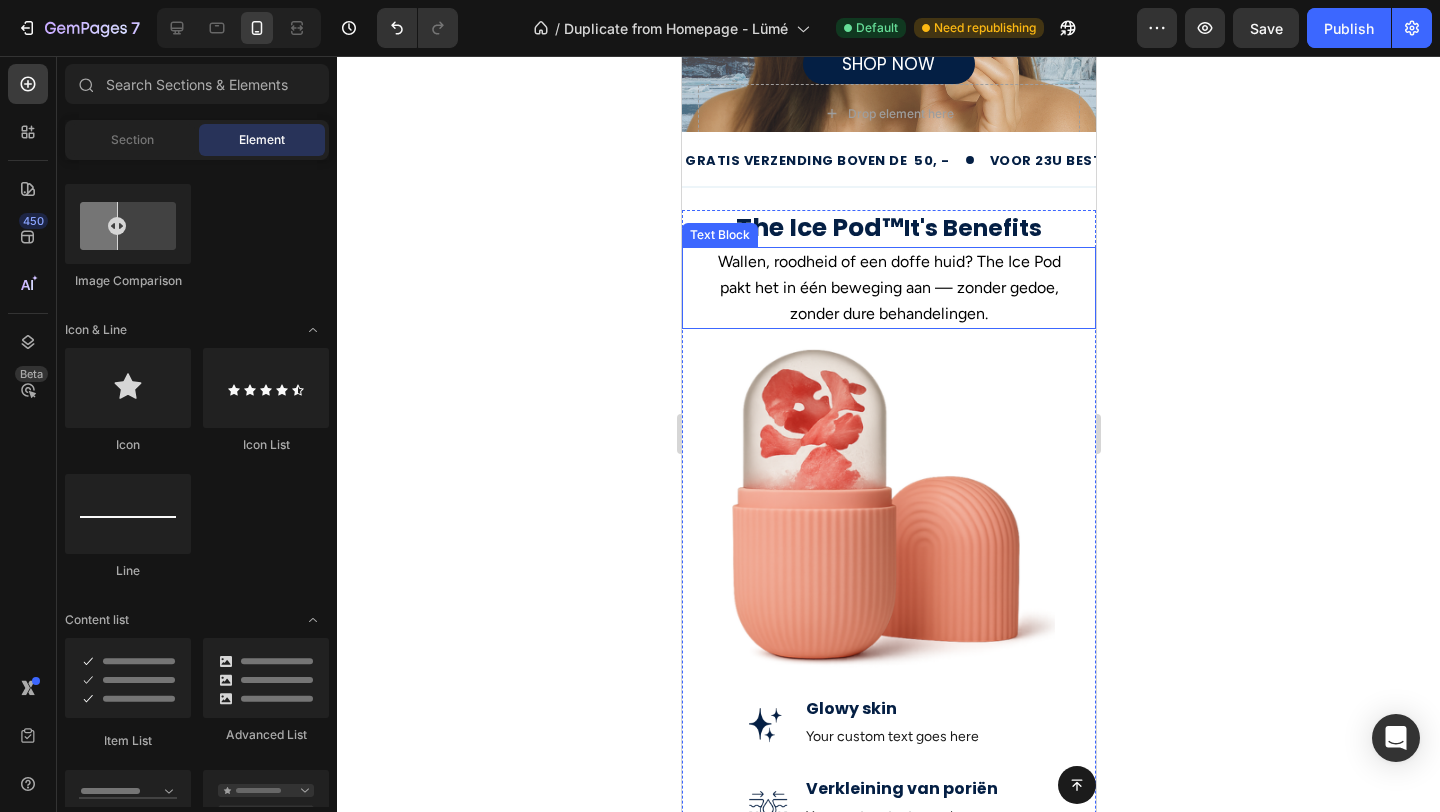 click on "Wallen, roodheid of een doffe huid? The Ice Pod pakt het in één beweging aan — zonder gedoe, zonder dure behandelingen." at bounding box center (888, 287) 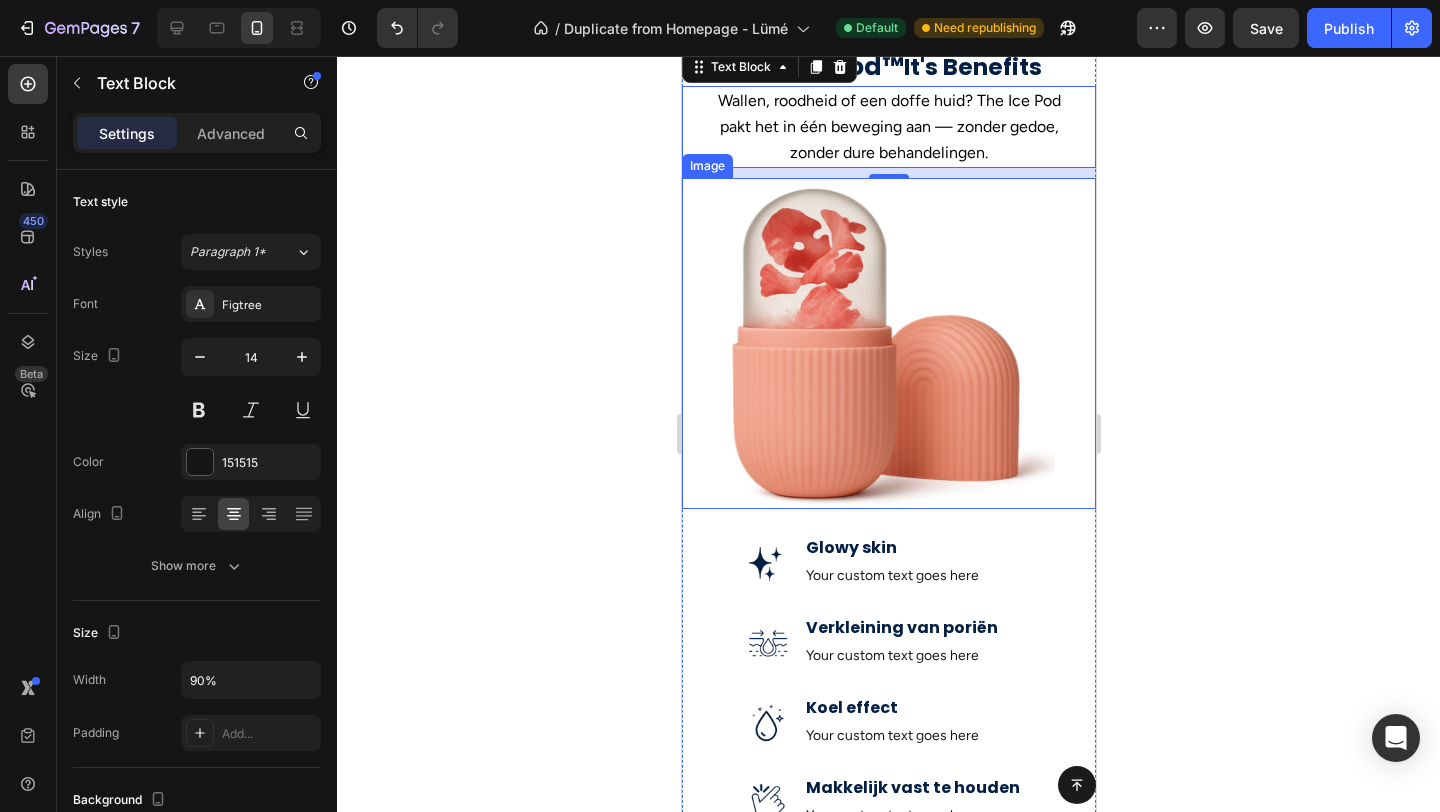 scroll, scrollTop: 444, scrollLeft: 0, axis: vertical 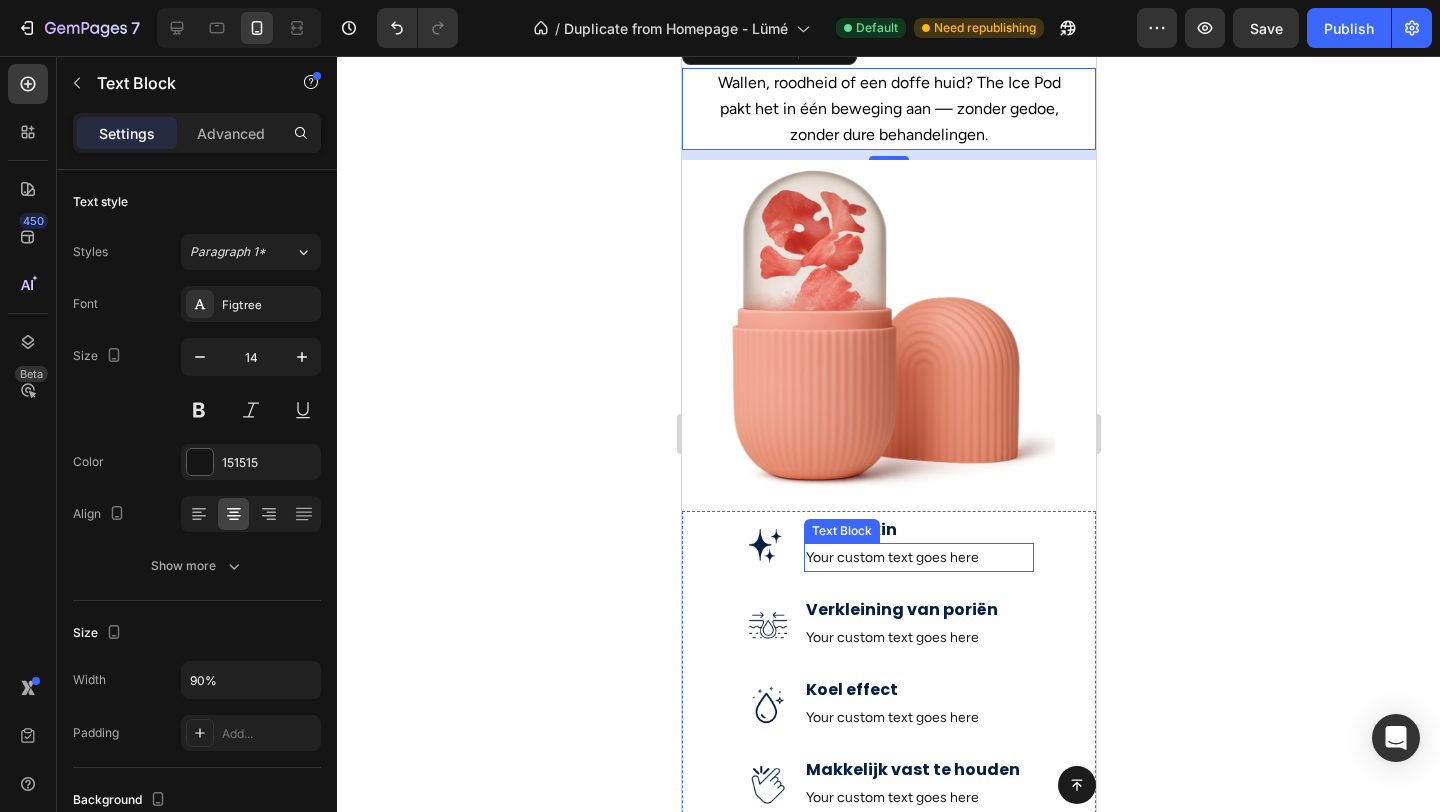 click on "Text Block" at bounding box center (841, 531) 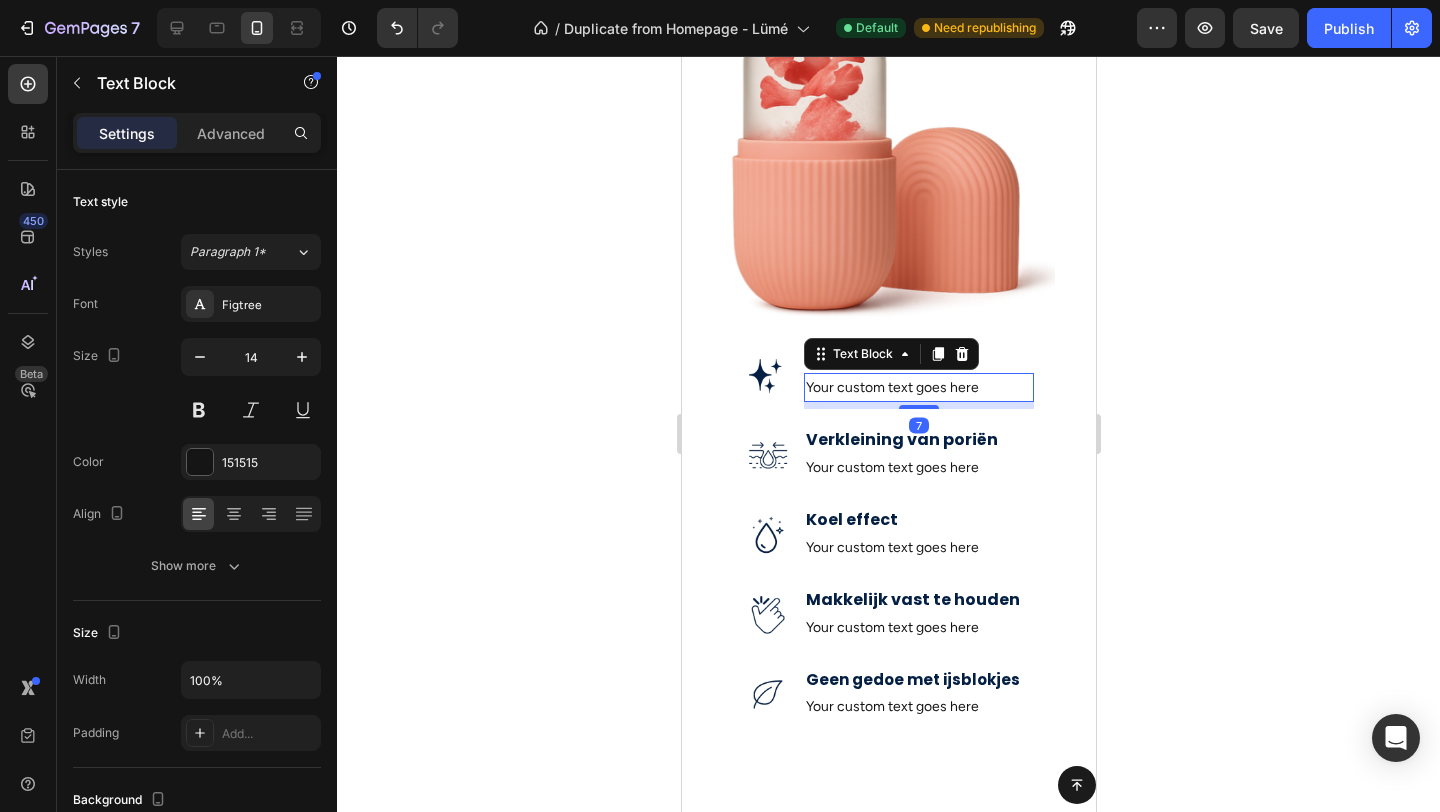 scroll, scrollTop: 616, scrollLeft: 0, axis: vertical 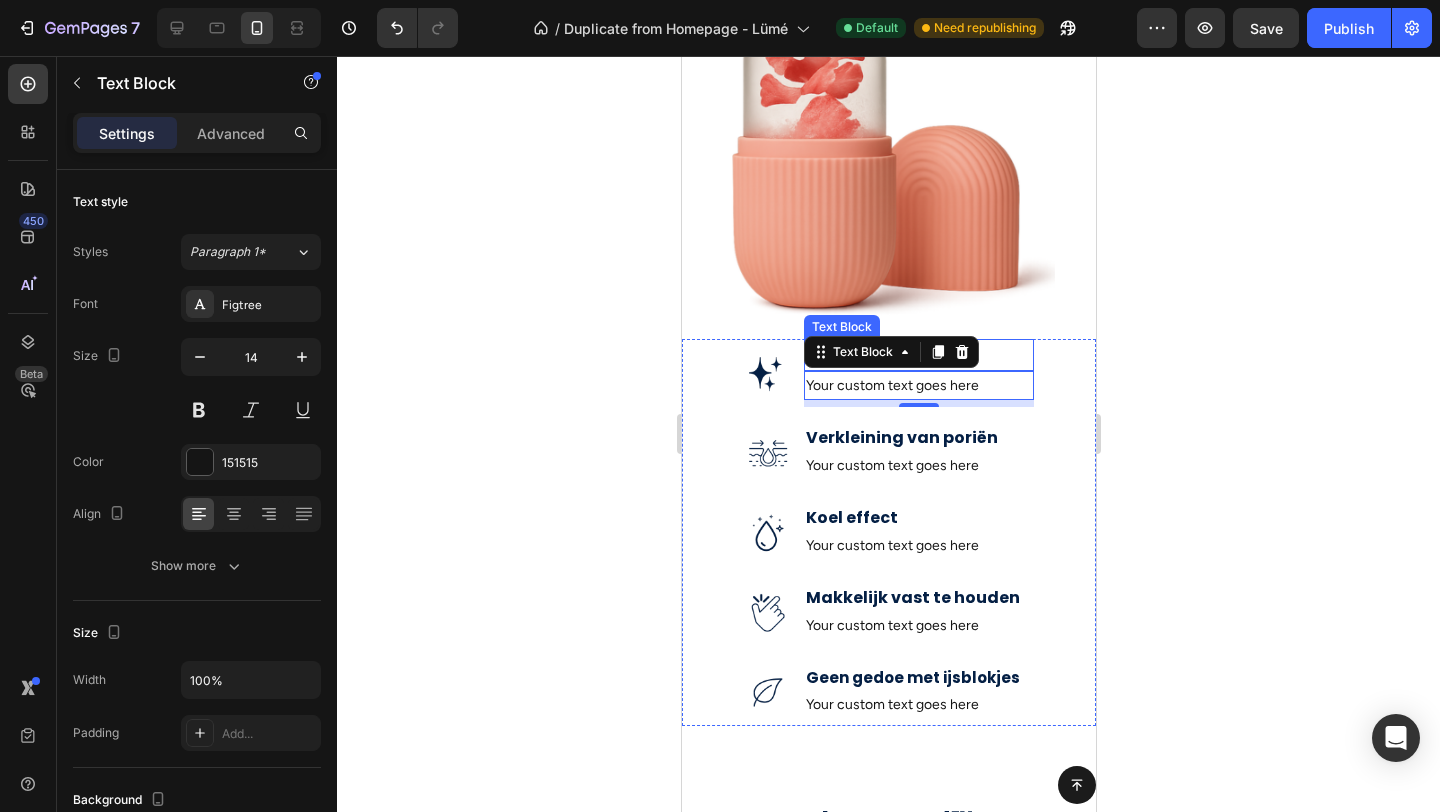click on "Glowy skin" at bounding box center [918, 358] 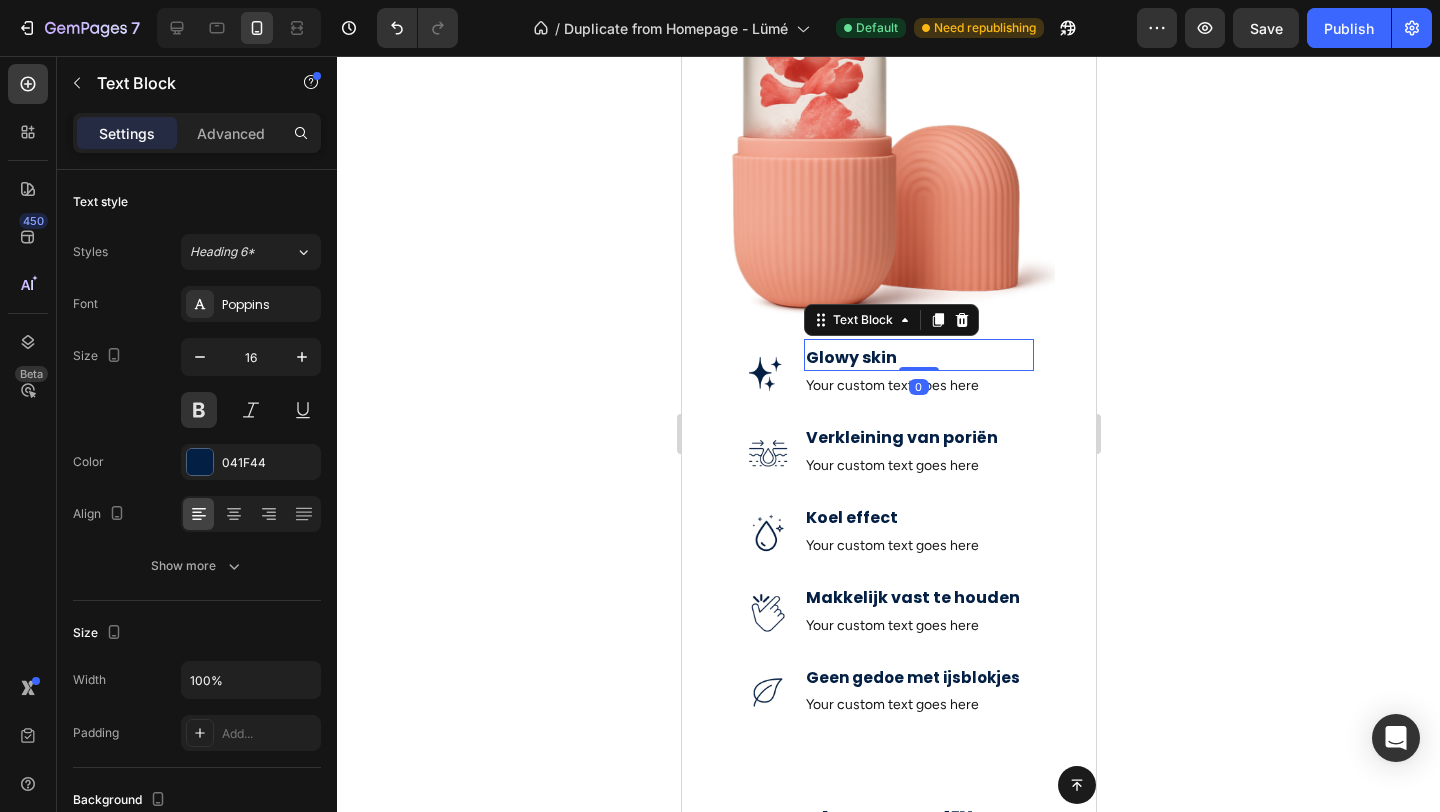 click on "Glowy skin" at bounding box center [918, 358] 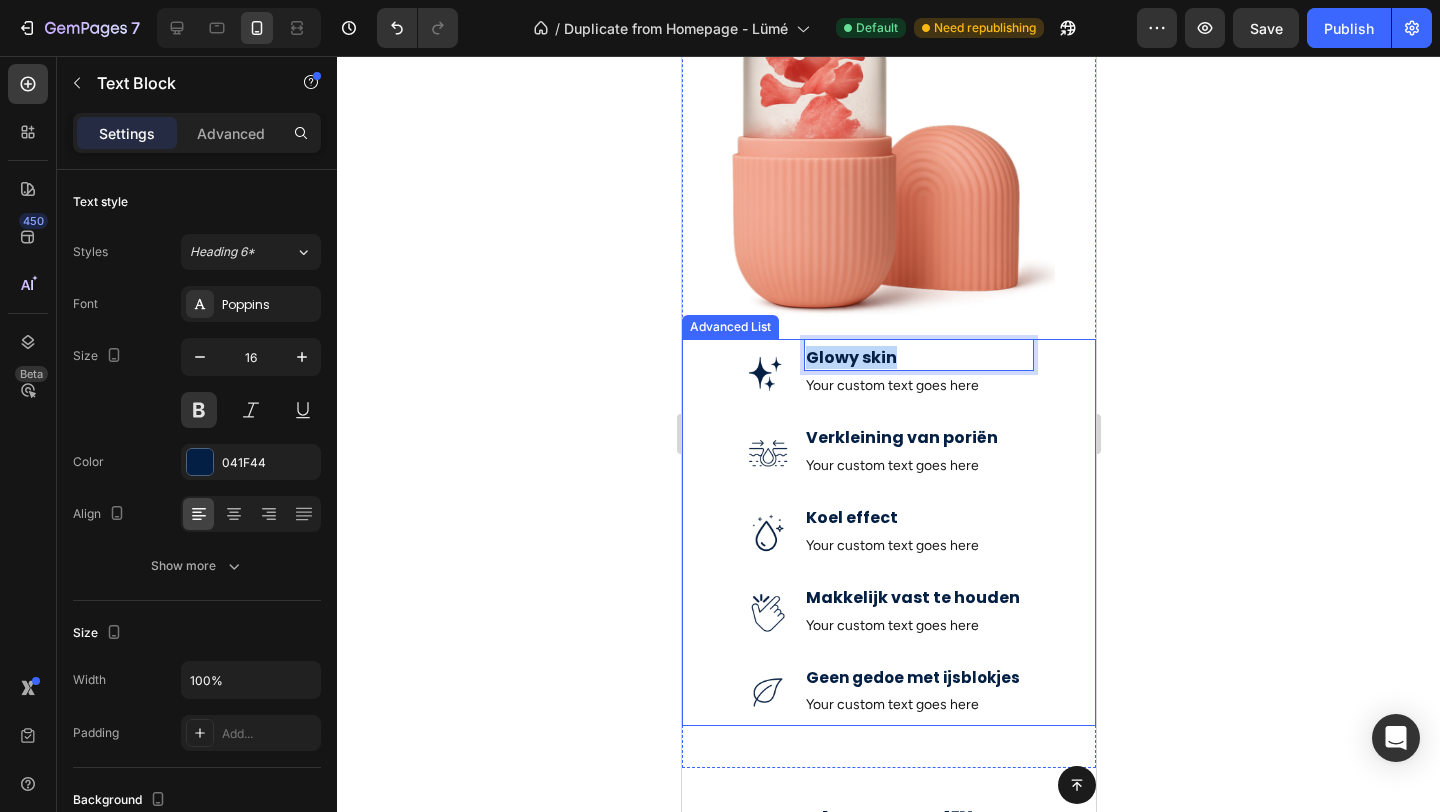 drag, startPoint x: 902, startPoint y: 356, endPoint x: 801, endPoint y: 361, distance: 101.12369 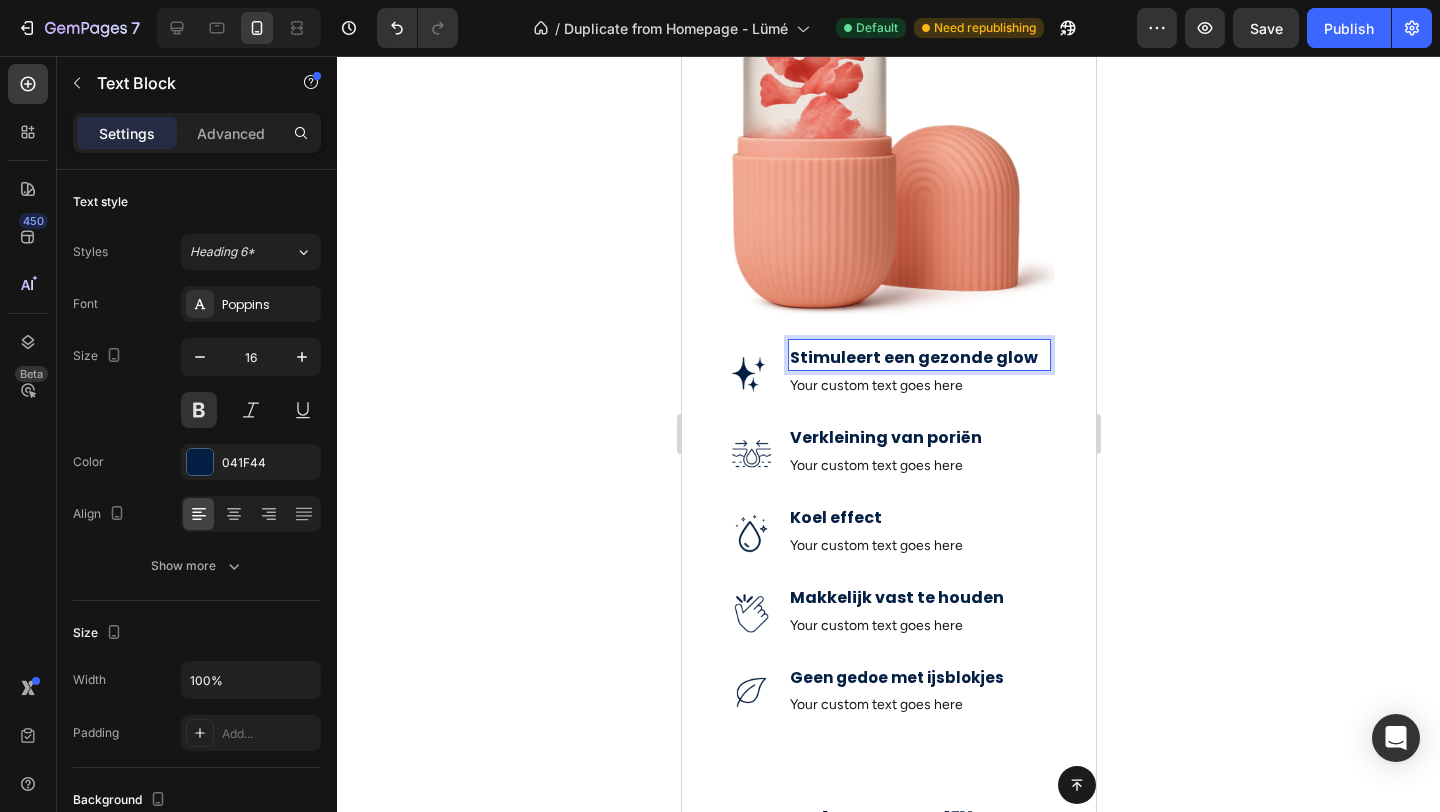 click 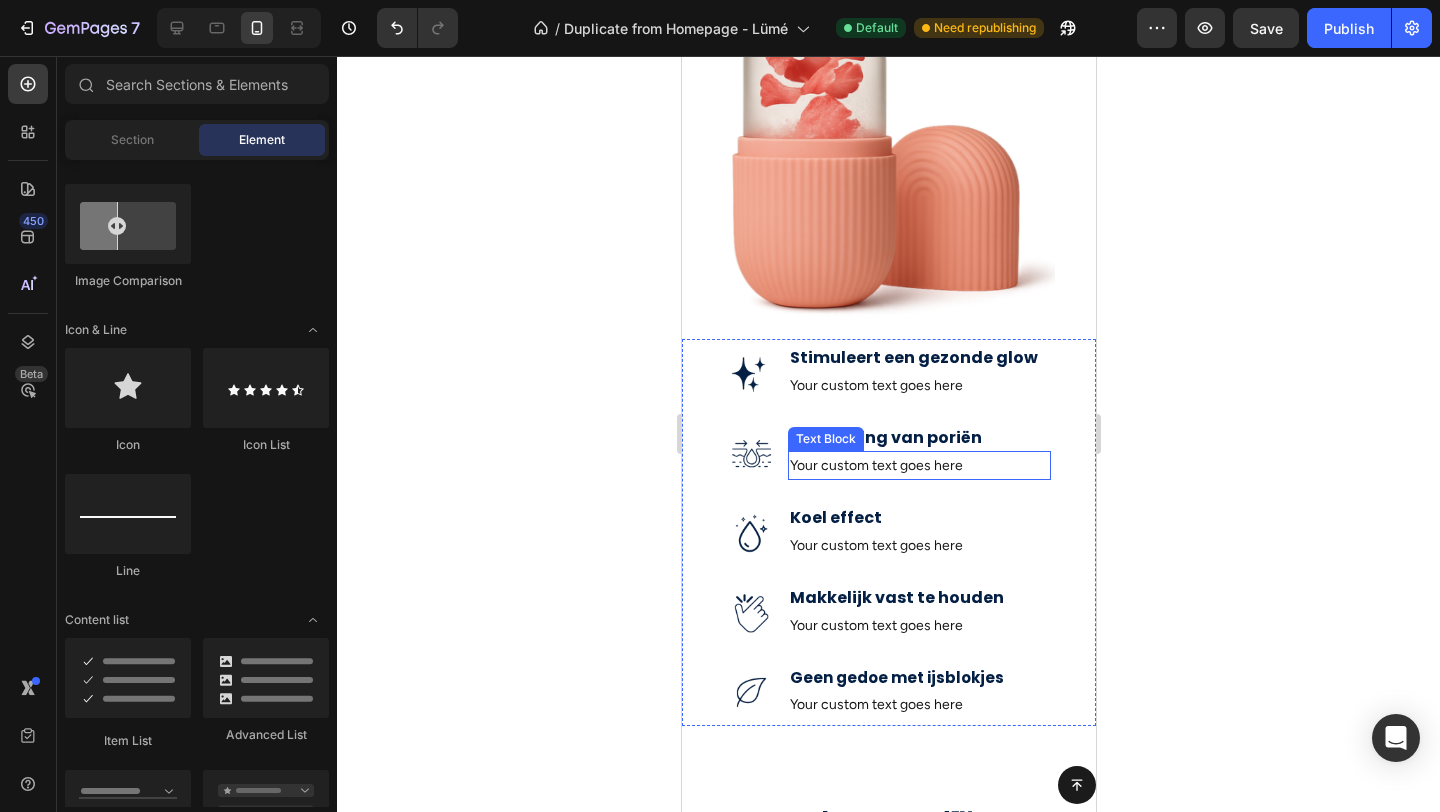 click on "Verkleining van poriën Text Block Your custom text goes here Text Block" at bounding box center (918, 453) 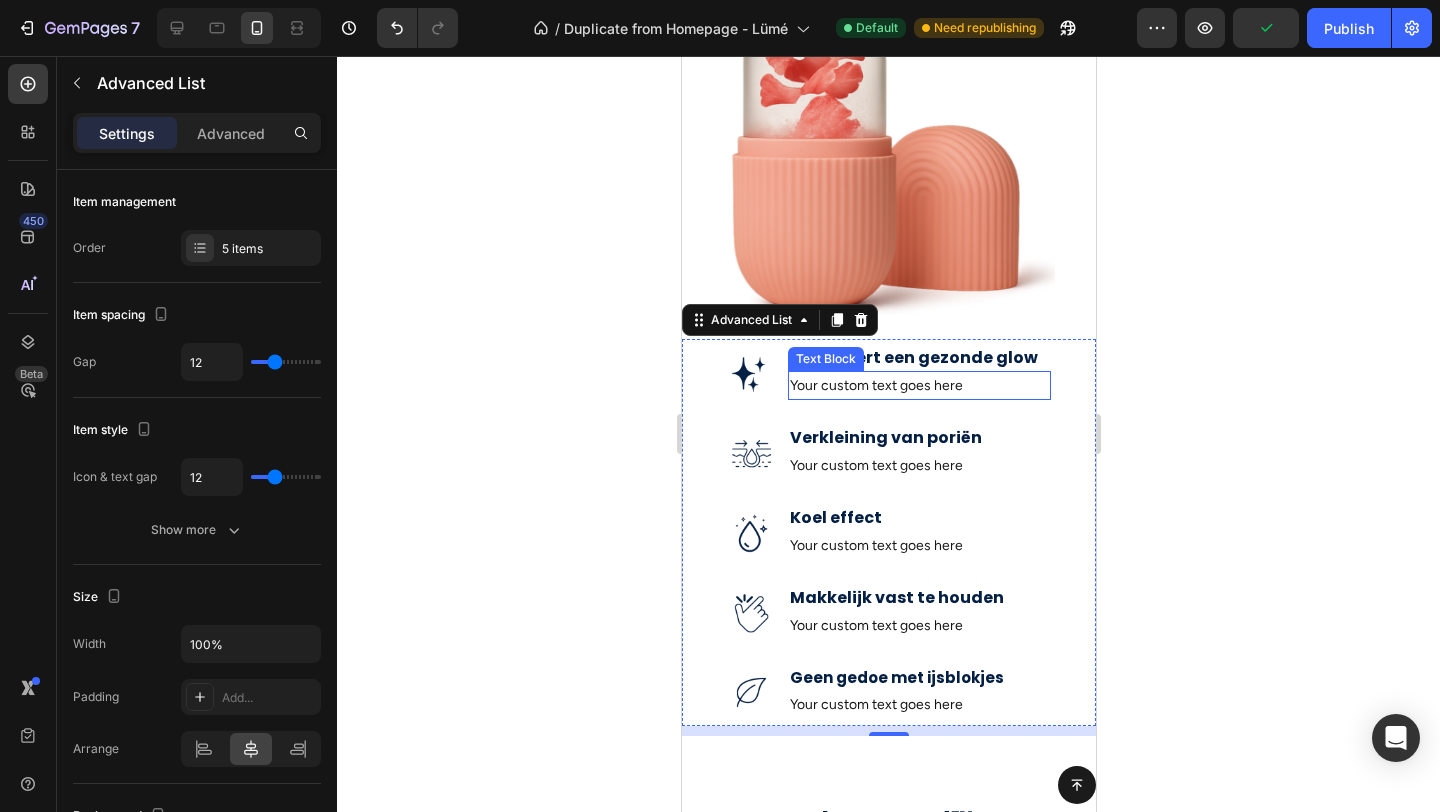 click on "Your custom text goes here" at bounding box center (918, 385) 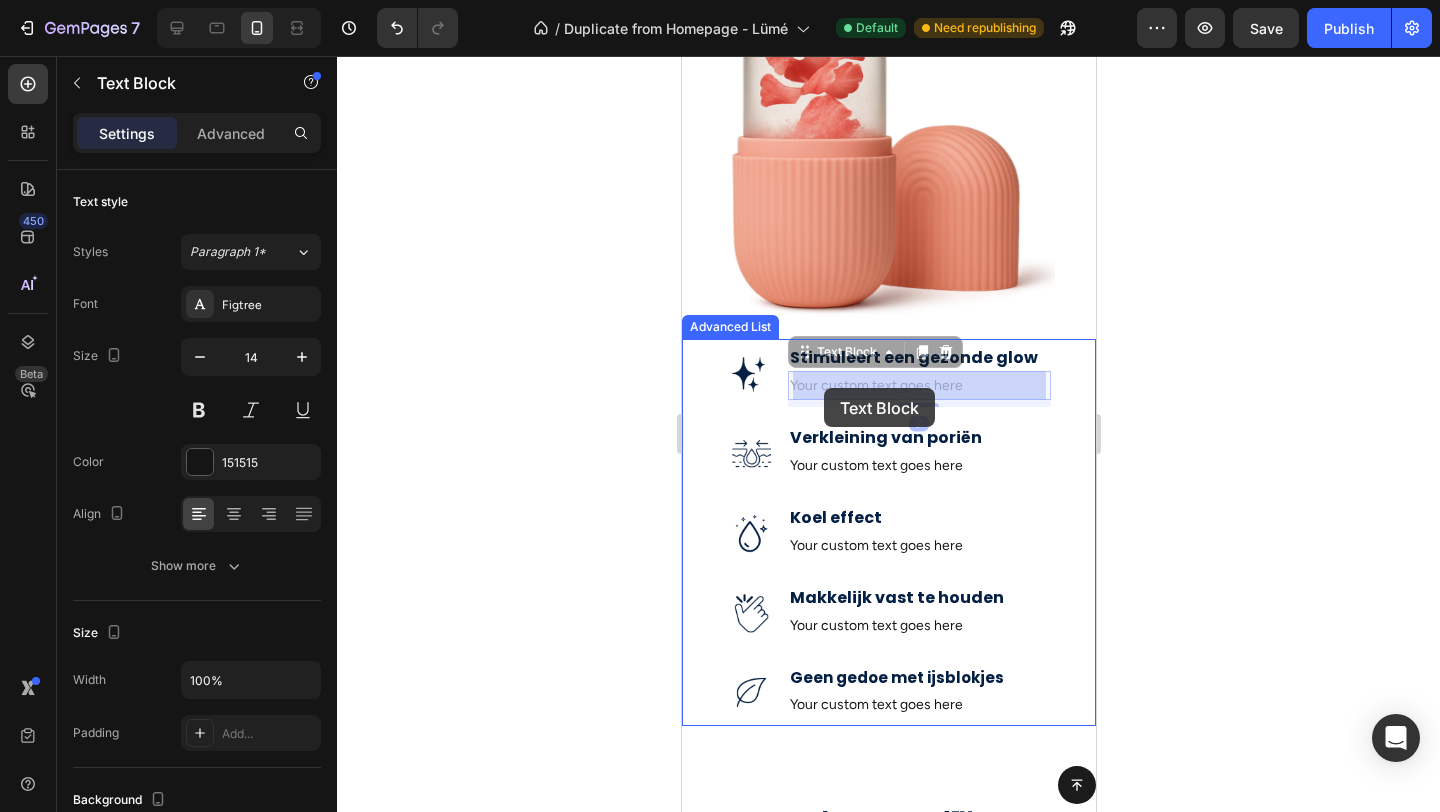 drag, startPoint x: 970, startPoint y: 385, endPoint x: 893, endPoint y: 388, distance: 77.05842 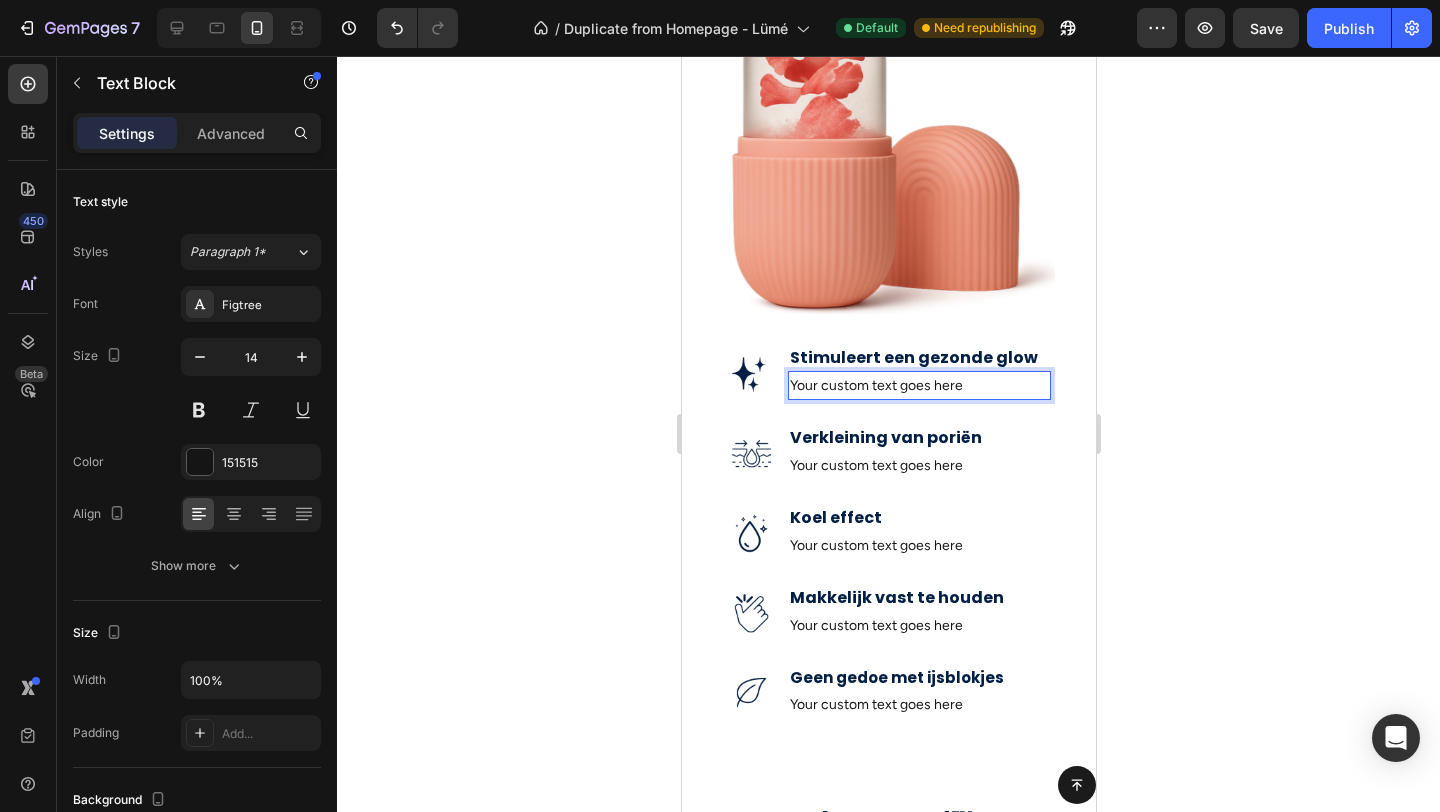 click on "Your custom text goes here" at bounding box center [918, 385] 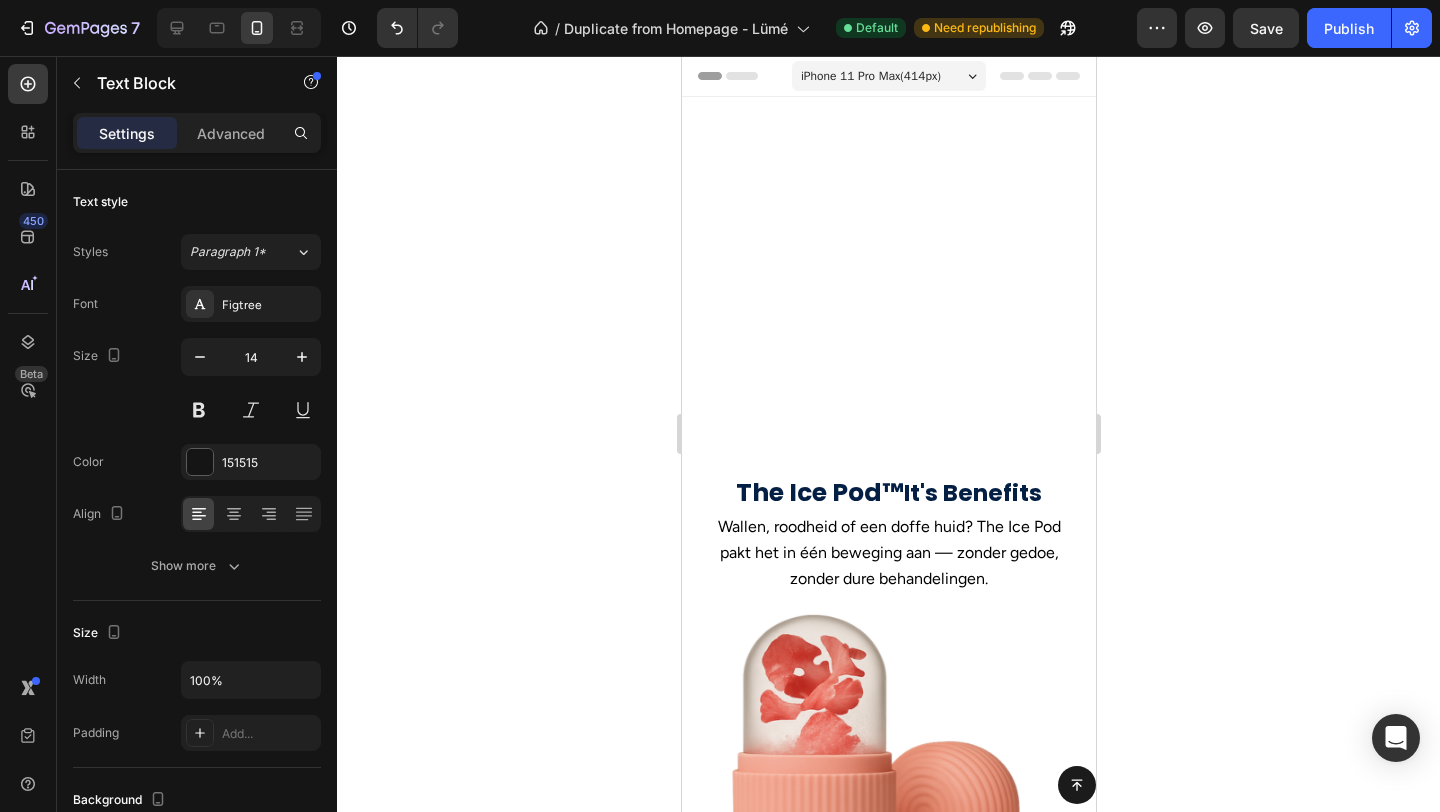 scroll, scrollTop: 616, scrollLeft: 0, axis: vertical 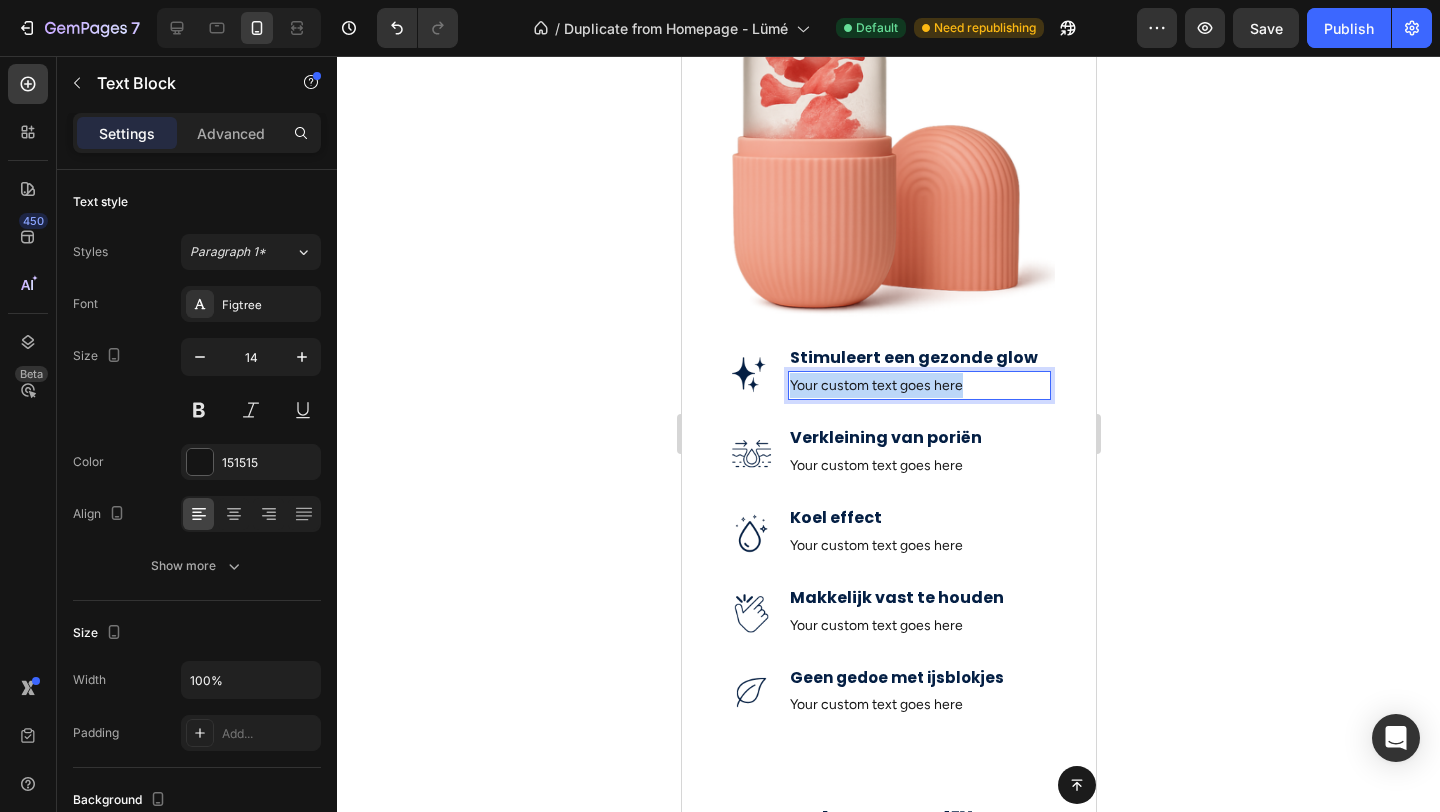 click on "Image Stimuleert een gezonde glow Text Block Your custom text goes here Text Block   7" at bounding box center (888, 373) 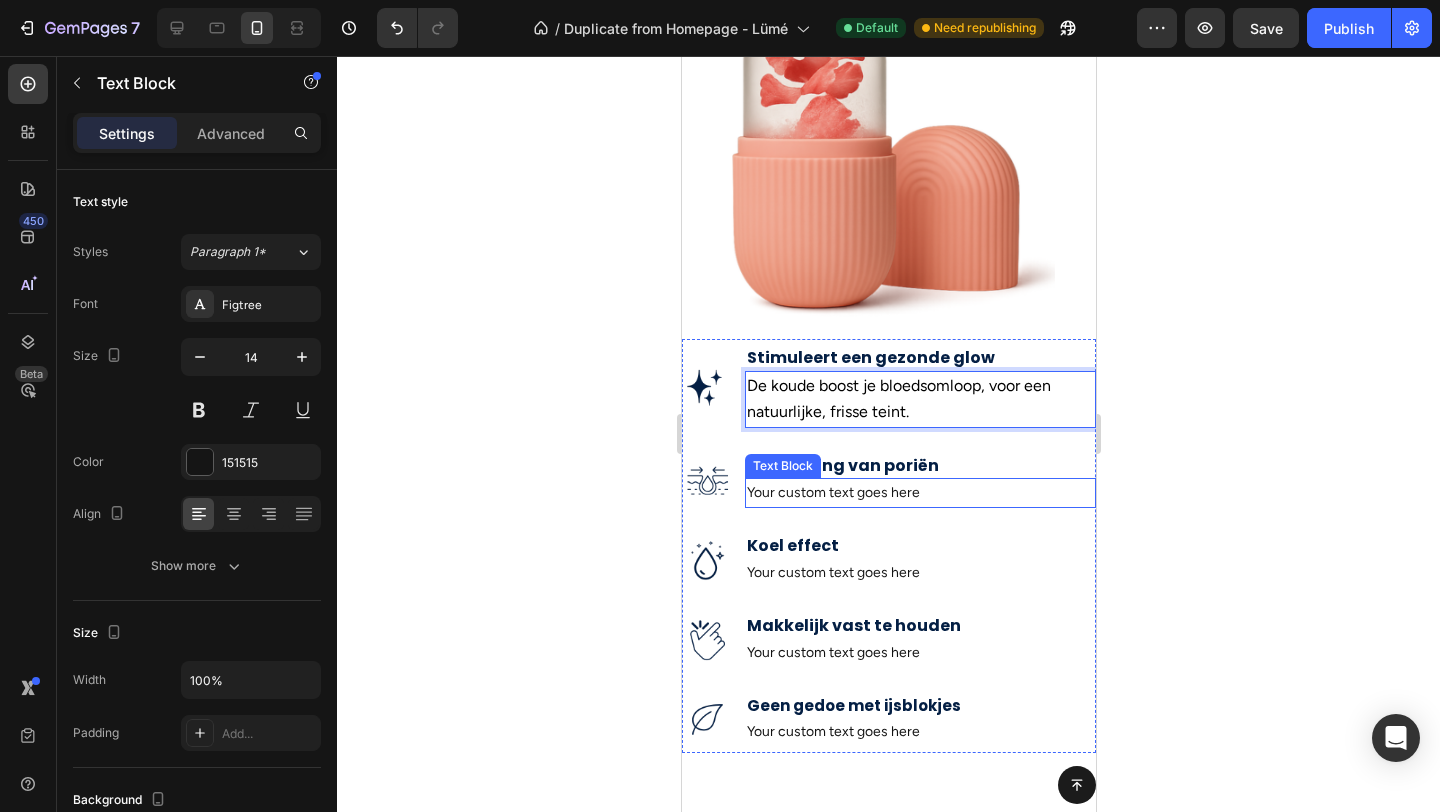 click on "Your custom text goes here" at bounding box center (919, 492) 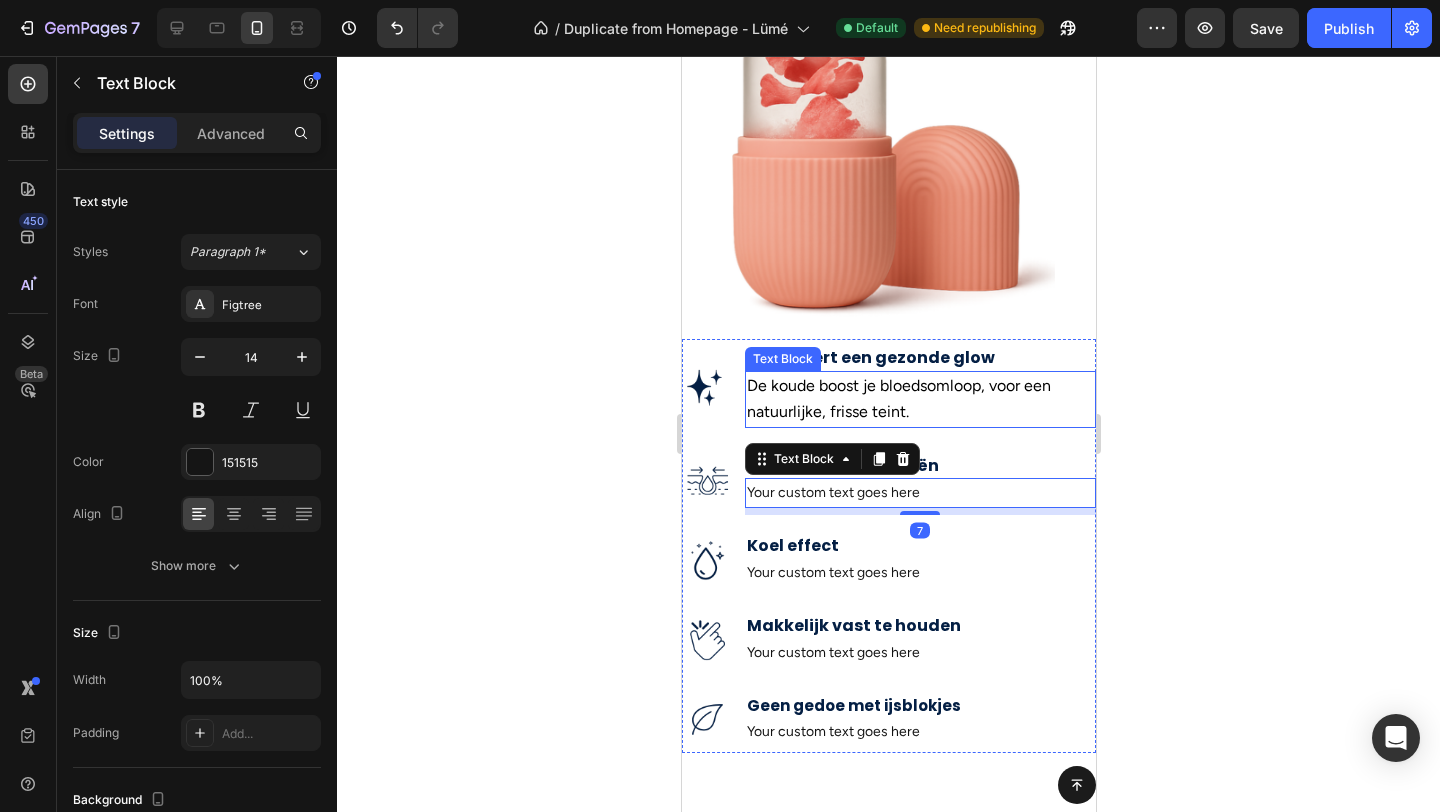 click on "De koude boost je bloedsomloop, voor een natuurlijke, frisse teint." at bounding box center [898, 398] 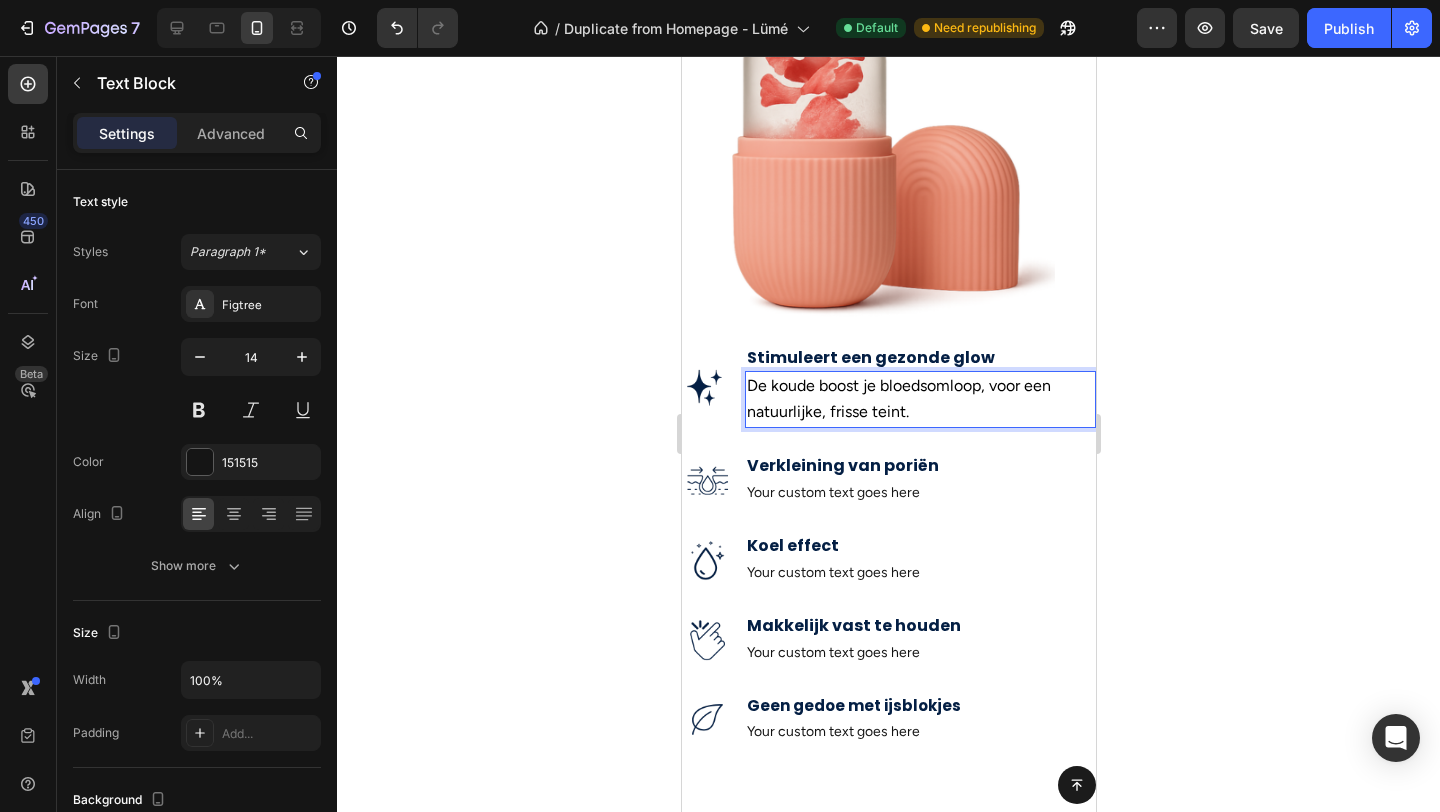 click on "De koude boost je bloedsomloop, voor een natuurlijke, frisse teint." at bounding box center [898, 398] 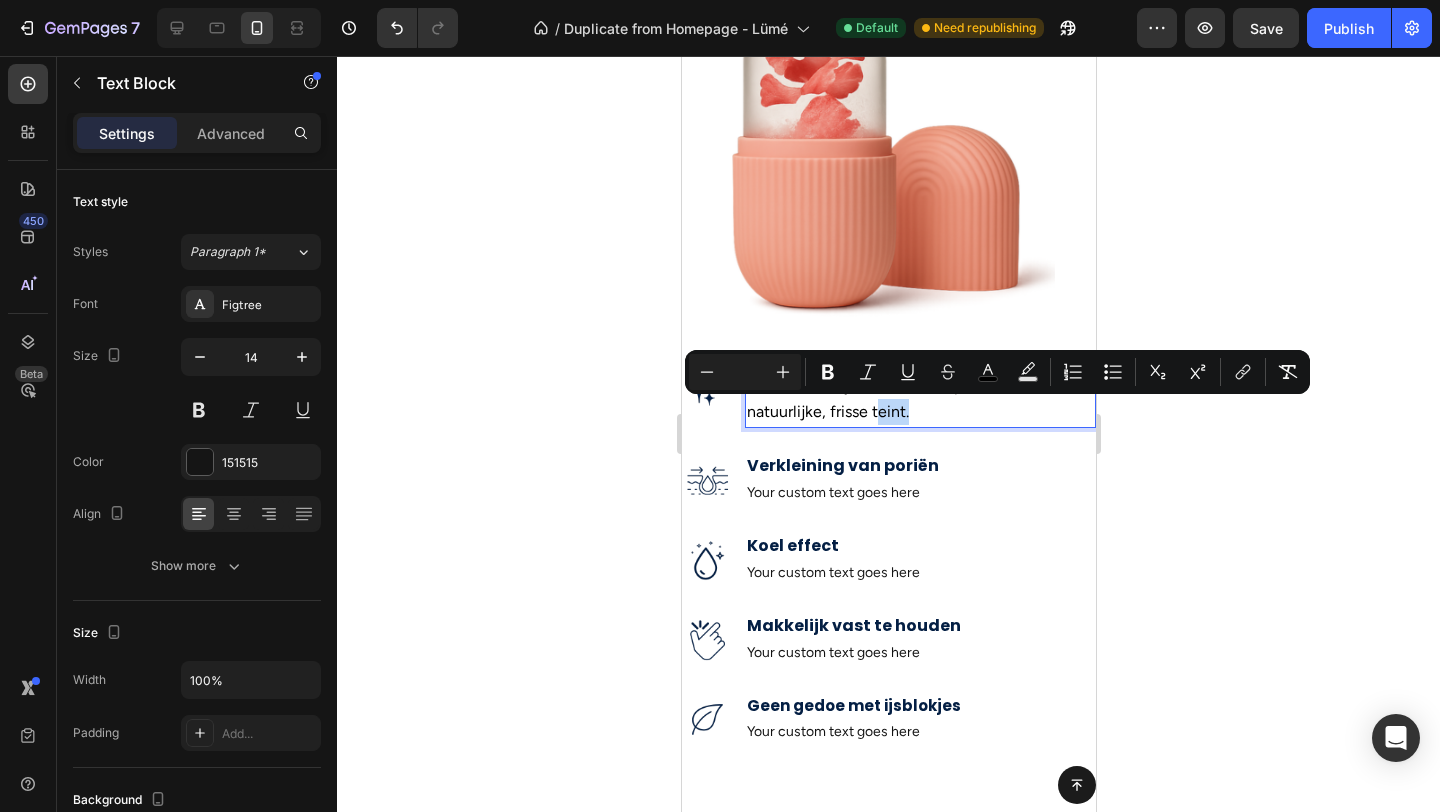 drag, startPoint x: 919, startPoint y: 418, endPoint x: 875, endPoint y: 417, distance: 44.011364 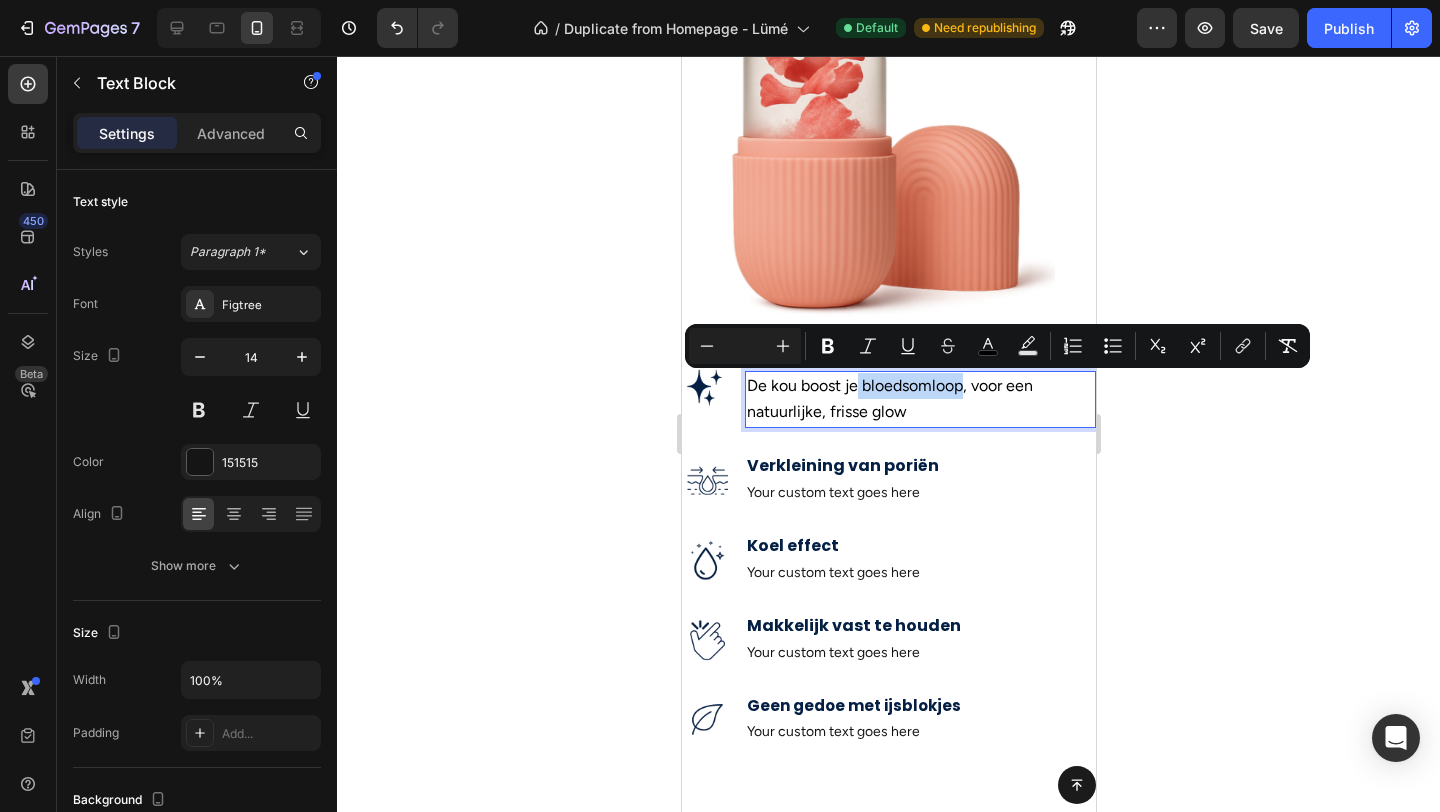 drag, startPoint x: 963, startPoint y: 385, endPoint x: 853, endPoint y: 391, distance: 110.16351 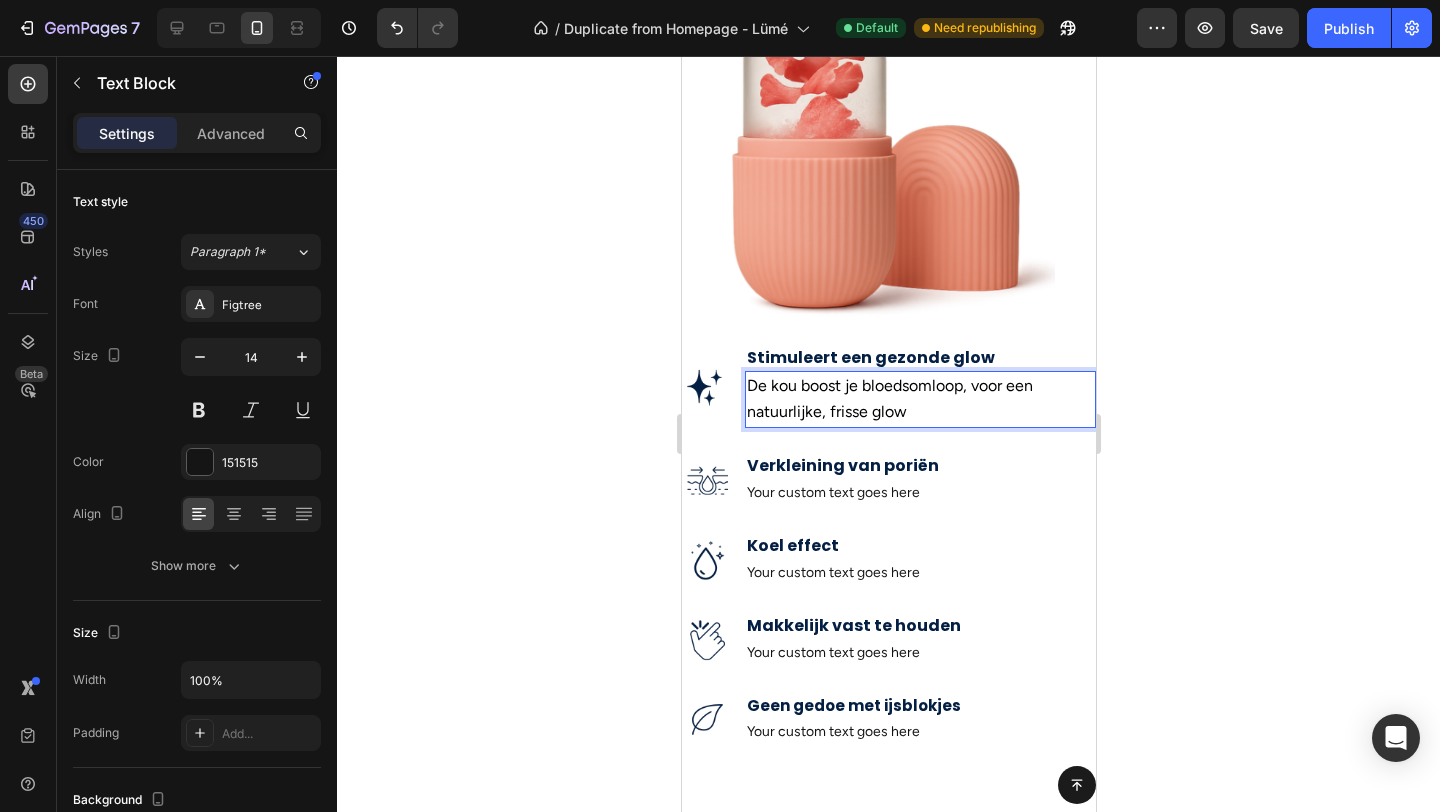 click on "De kou boost je bloedsomloop, voor een natuurlijke, frisse glow" at bounding box center [889, 398] 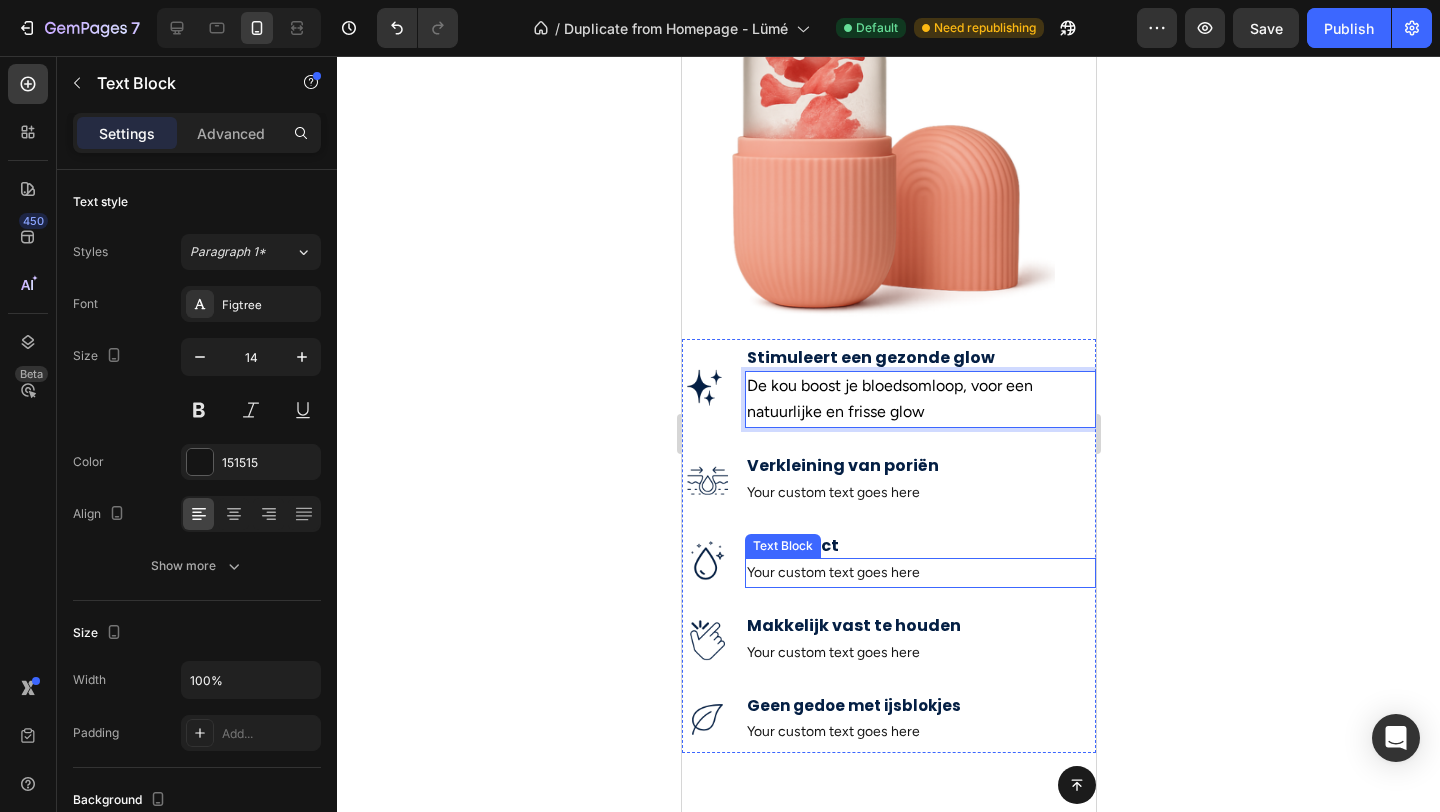click on "Image Stimuleert een gezonde glow Text Block De kou boost je bloedsomloop, voor een natuurlijke en frisse glow Text Block   7 Image Verkleining van poriën Text Block Your [NAME] text goes here Text Block Image Koel effect Text Block Your [NAME] text goes here Text block Image Makkelijk vast te houden Text Block Your [NAME] text goes here Text block Image Geen gedoe met ijsblokjes Text Block Your [NAME] text goes here Text block" at bounding box center [888, 546] 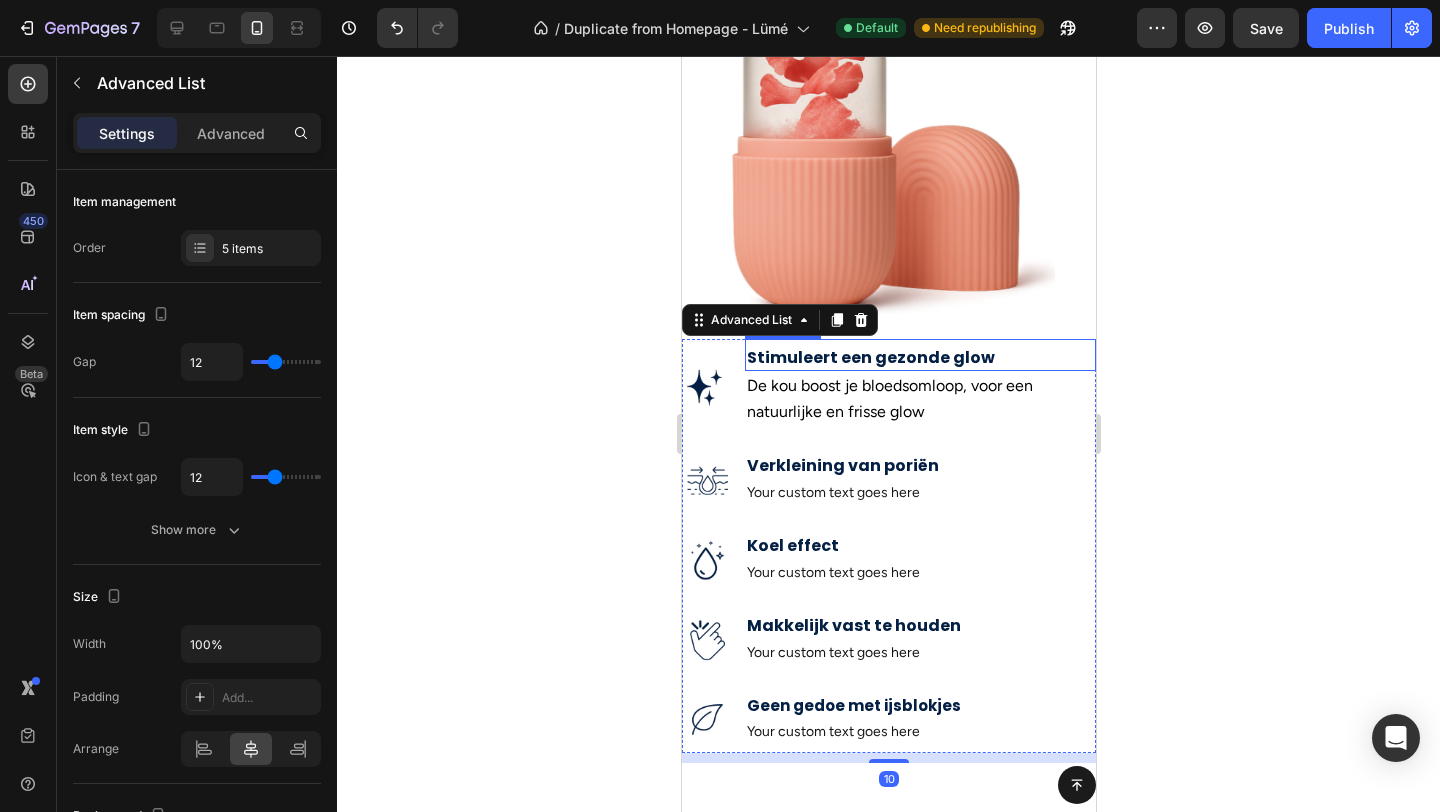 click on "Stimuleert een gezonde glow" at bounding box center [919, 358] 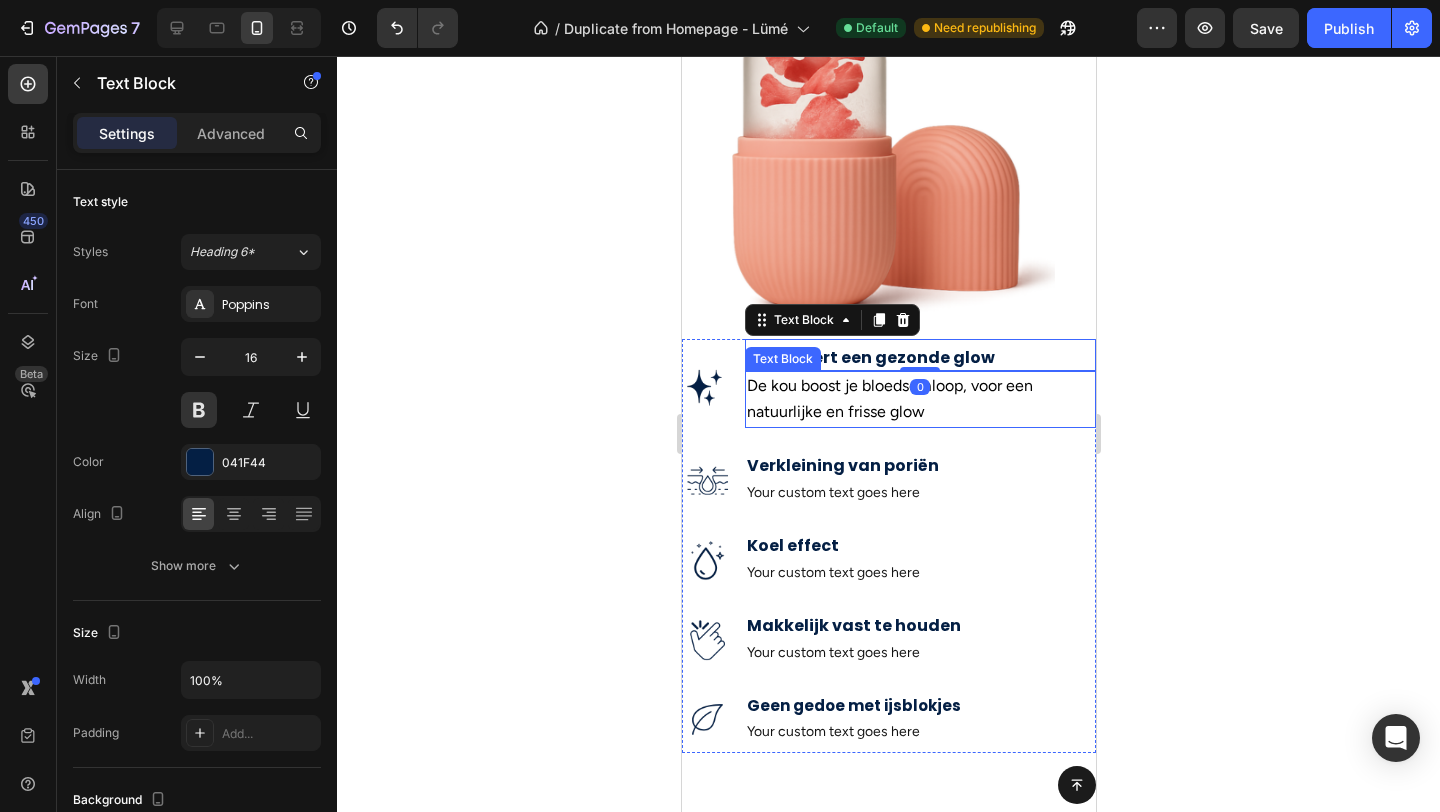 click on "De kou boost je bloedsomloop, voor een natuurlijke en frisse glow" at bounding box center [889, 398] 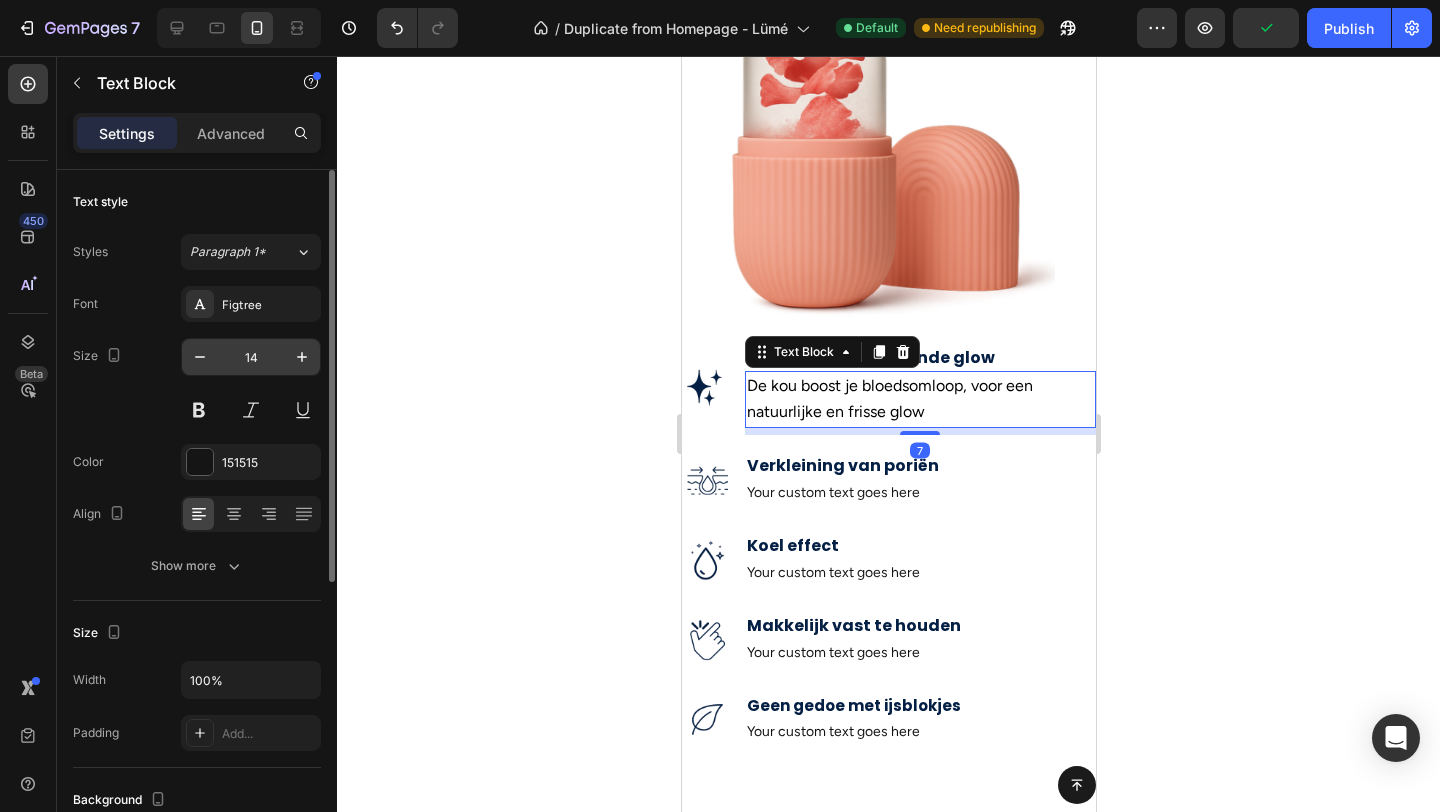 click on "14" at bounding box center [251, 357] 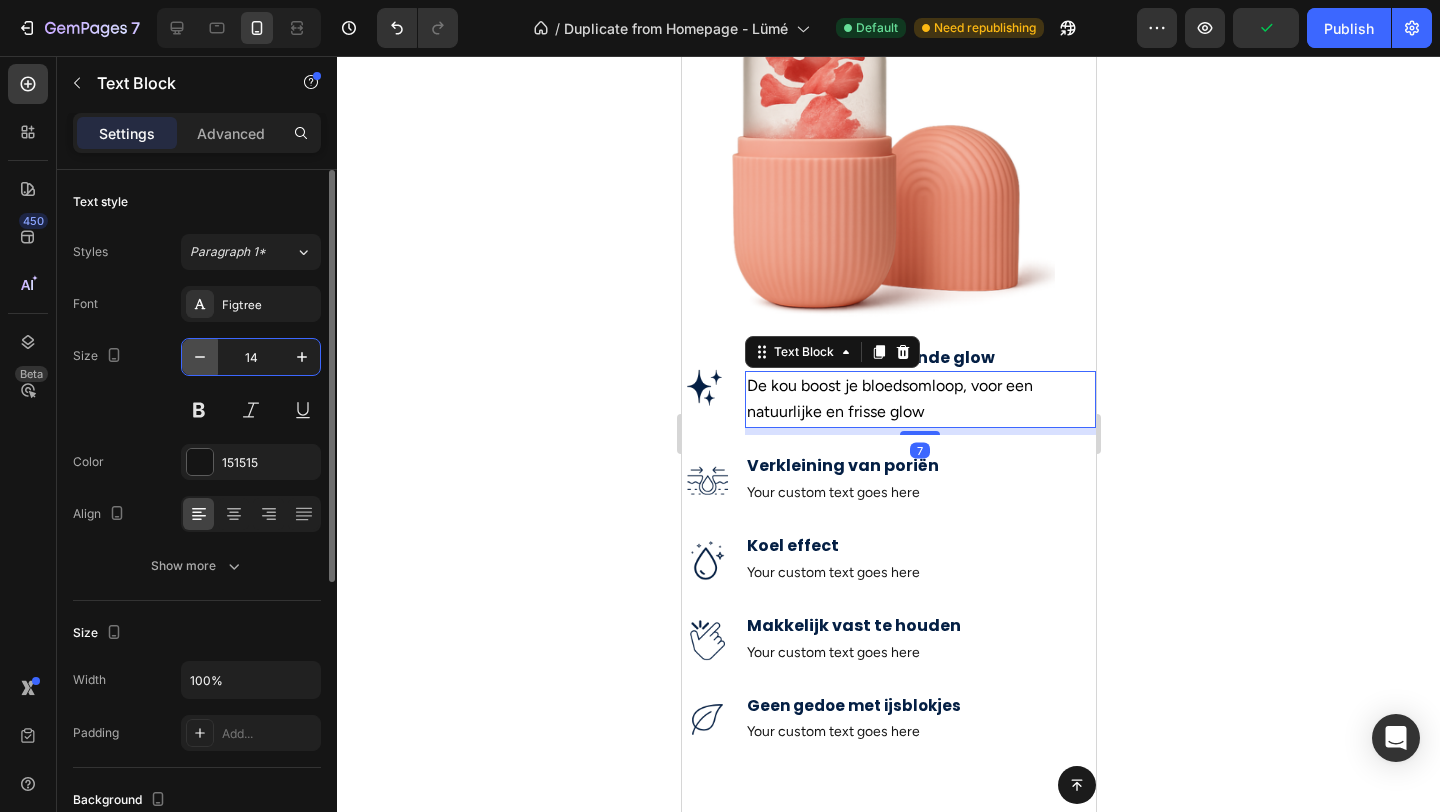 click at bounding box center [200, 357] 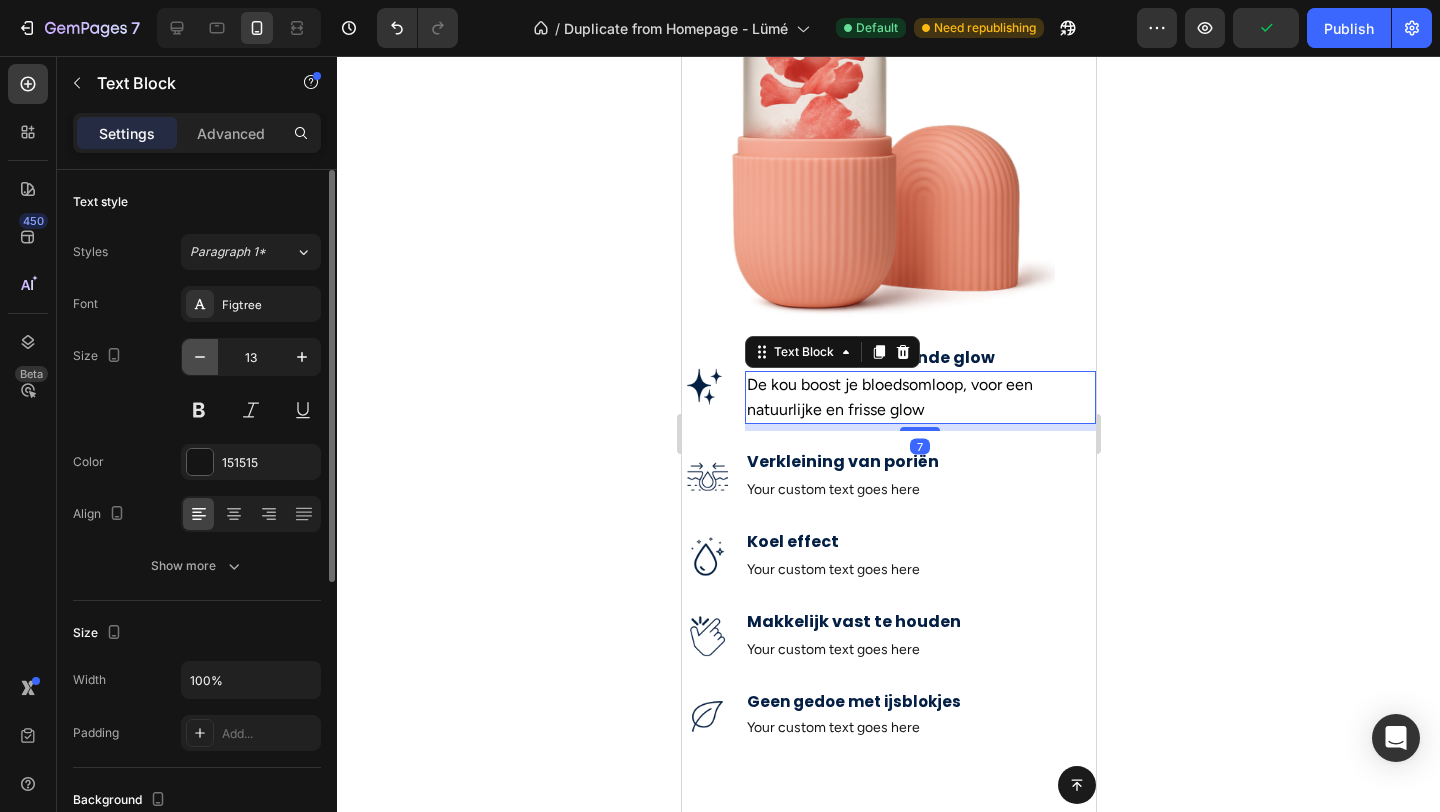 click at bounding box center (200, 357) 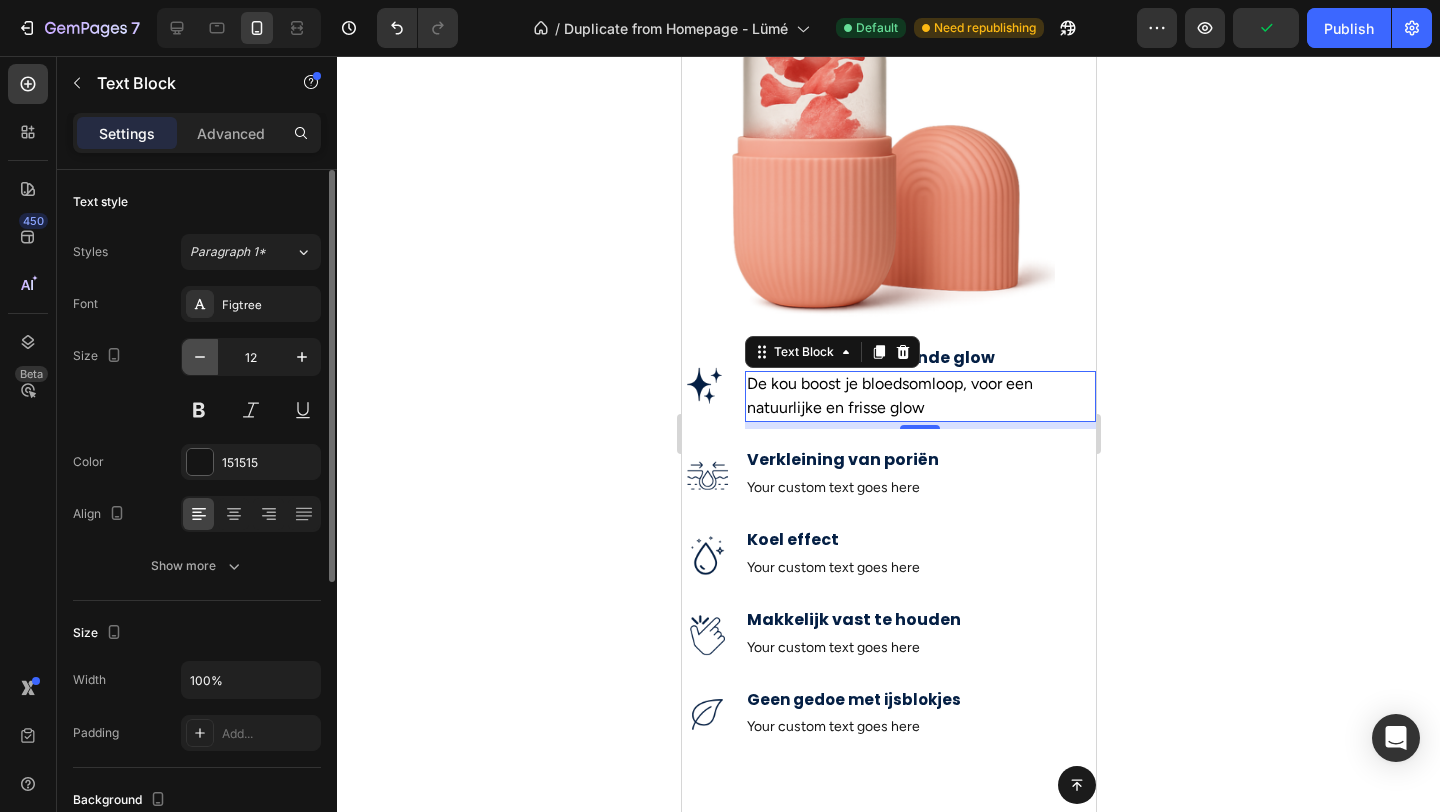 click at bounding box center [200, 357] 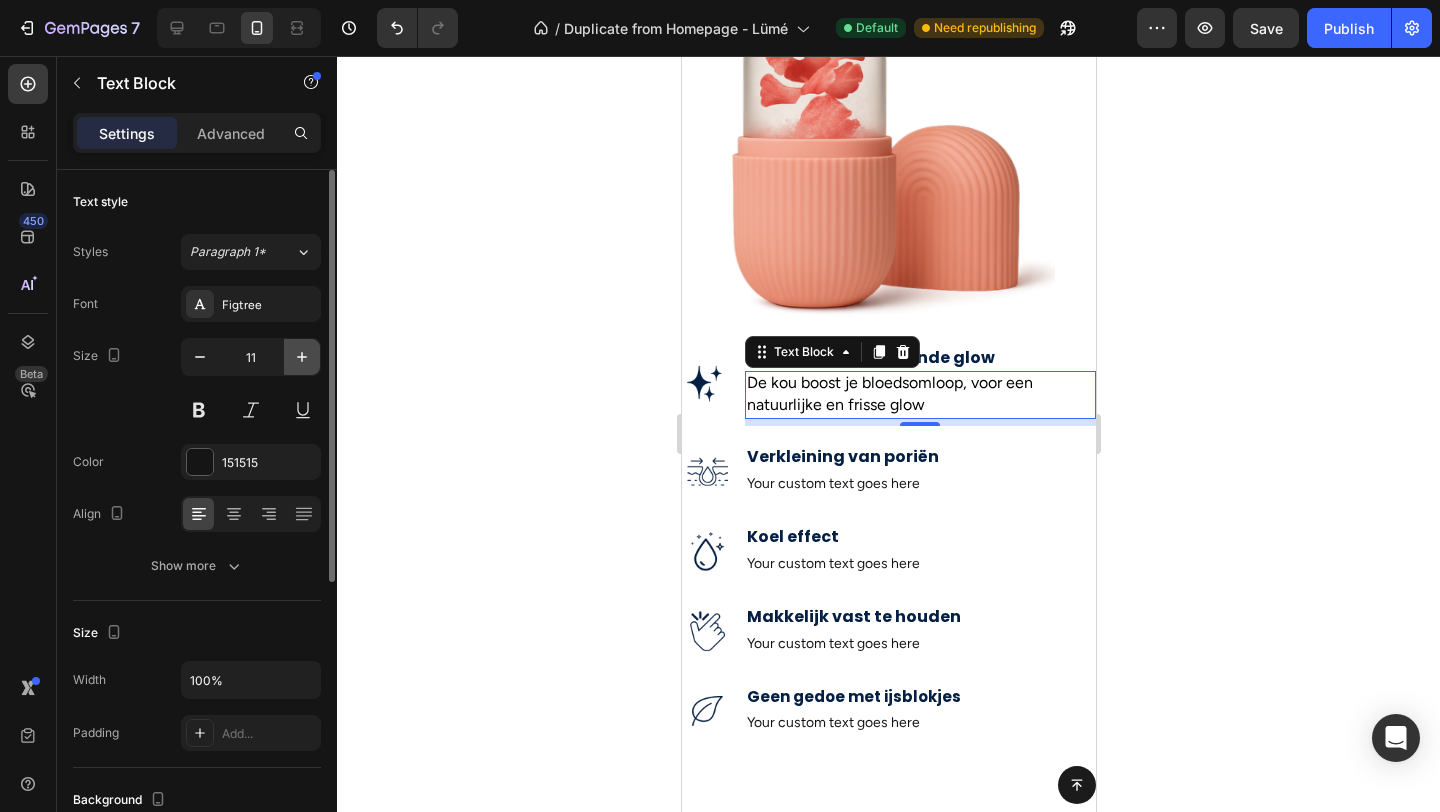 click 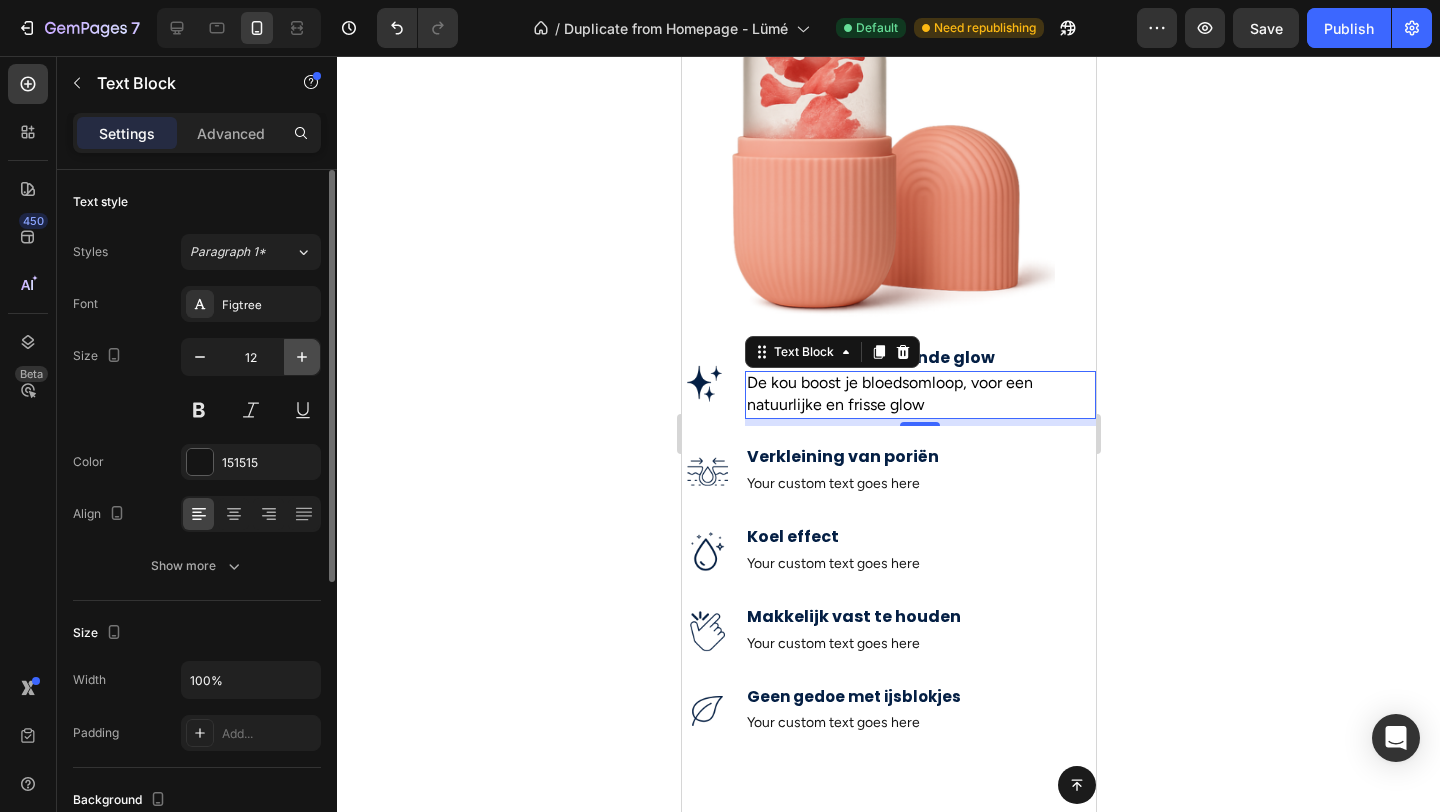 click 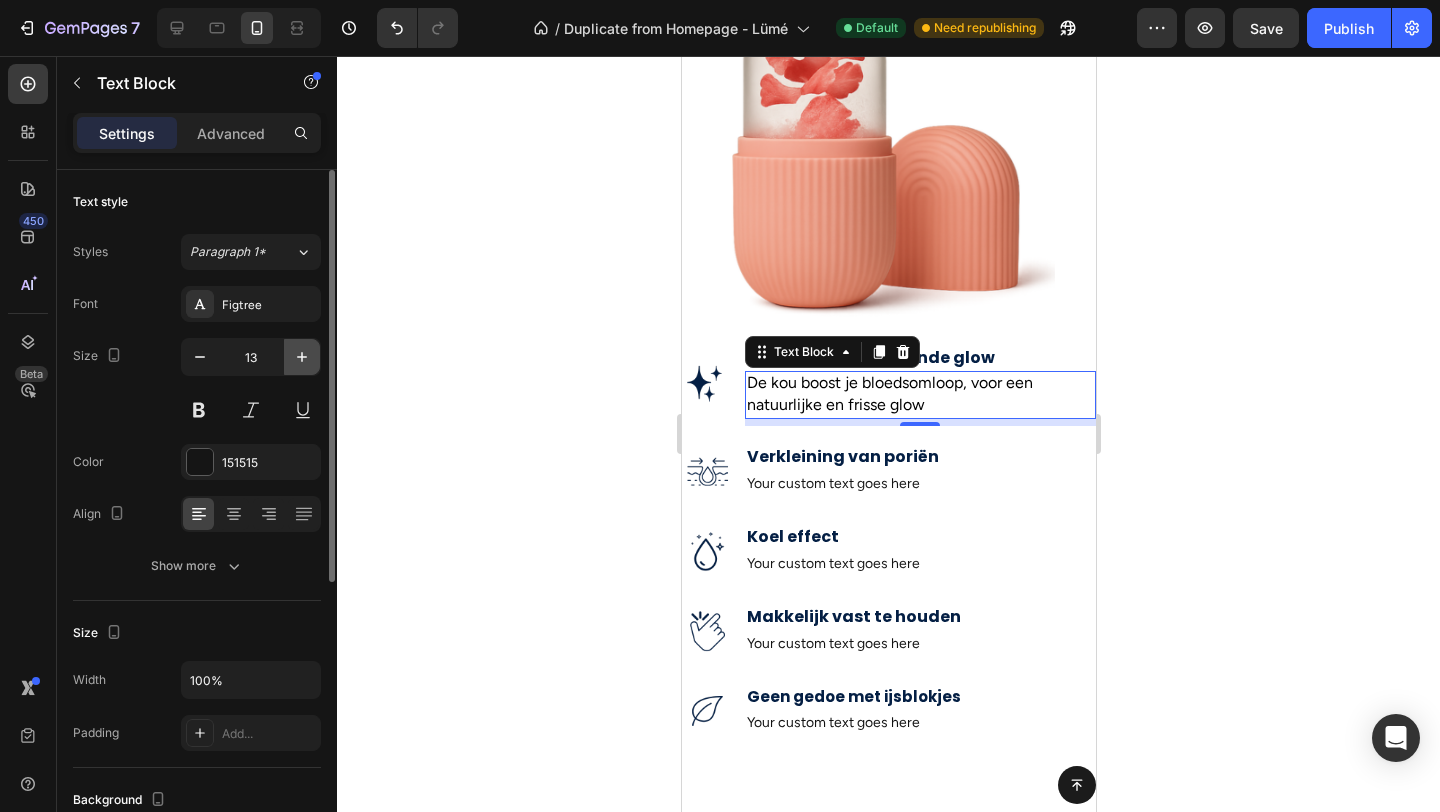 click 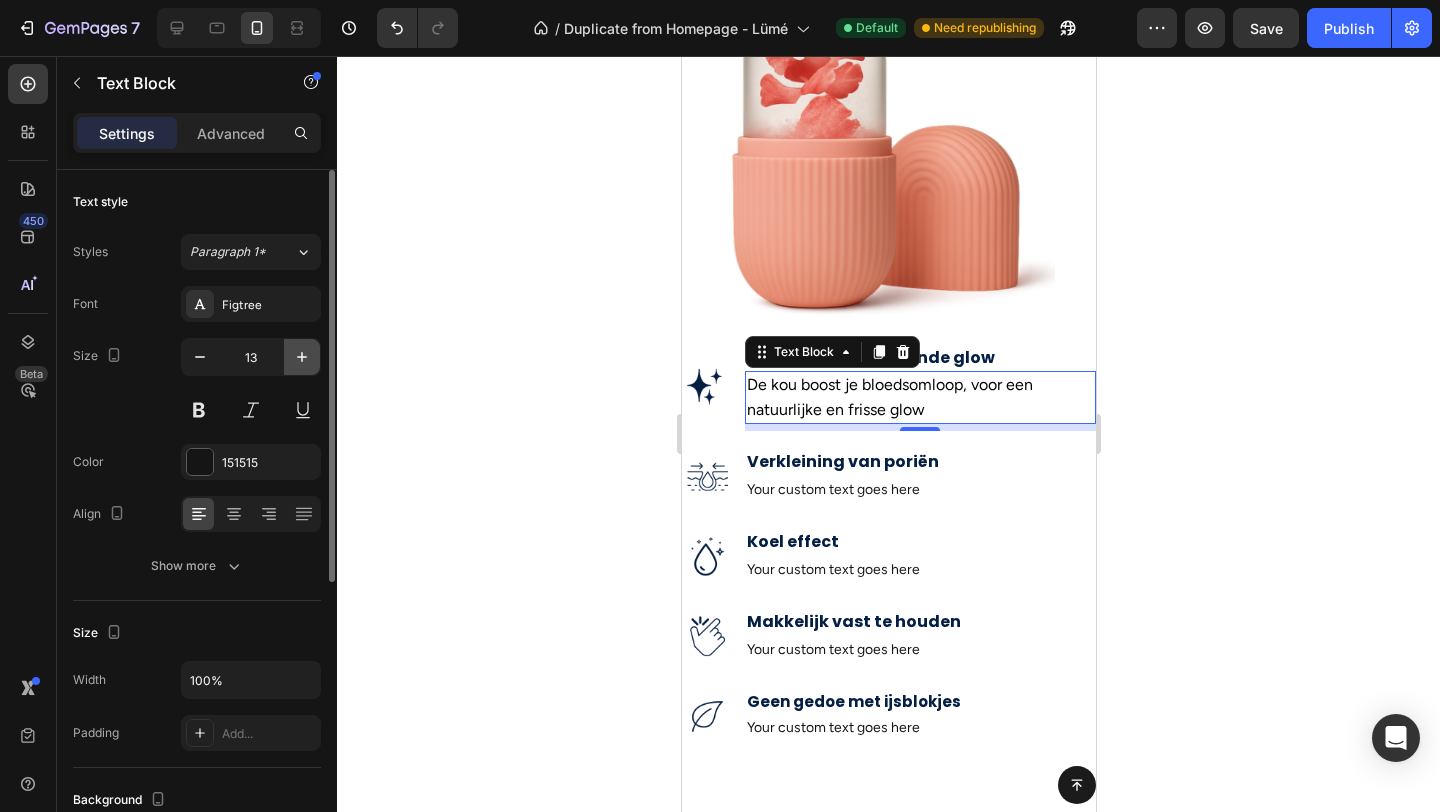 type on "14" 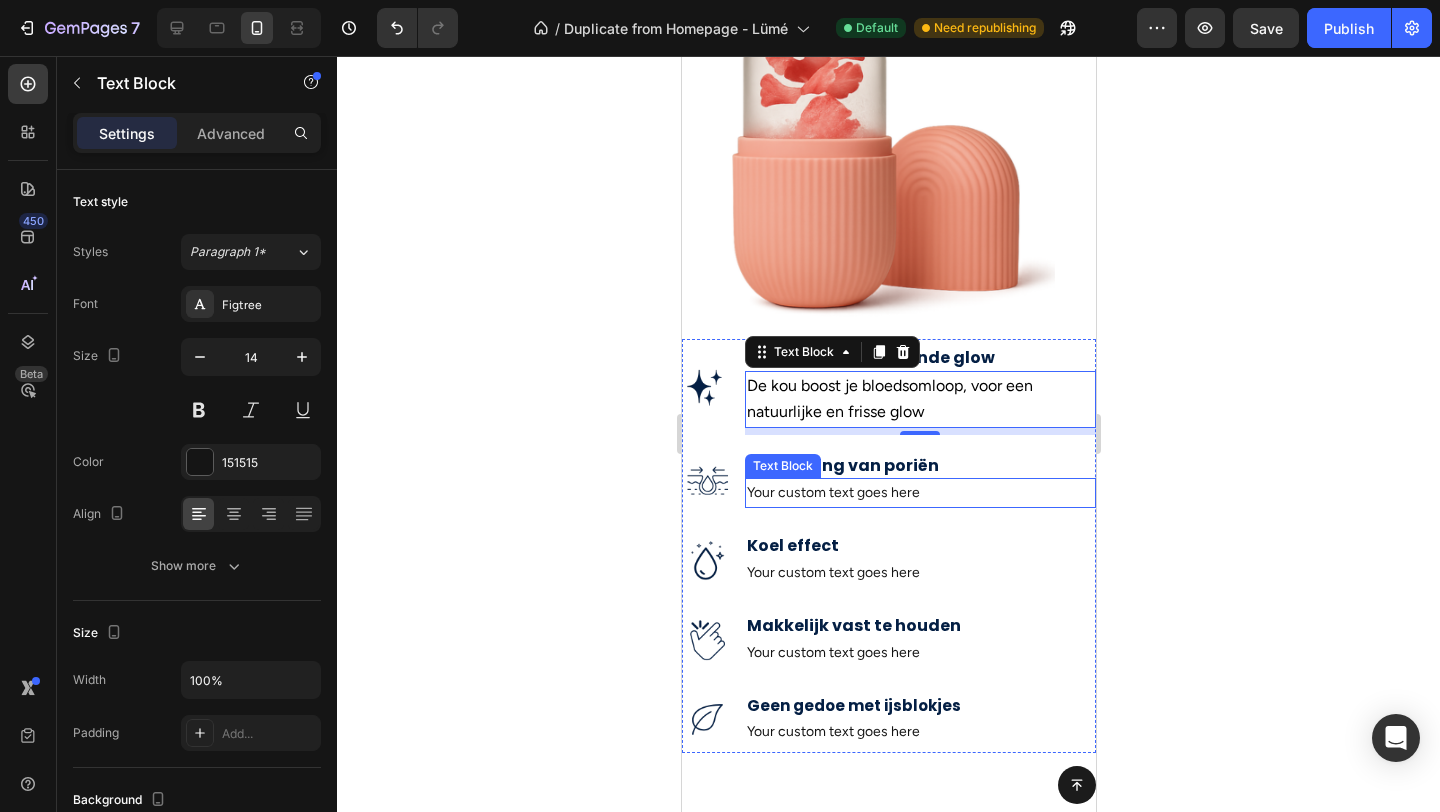 click on "Your custom text goes here" at bounding box center (919, 492) 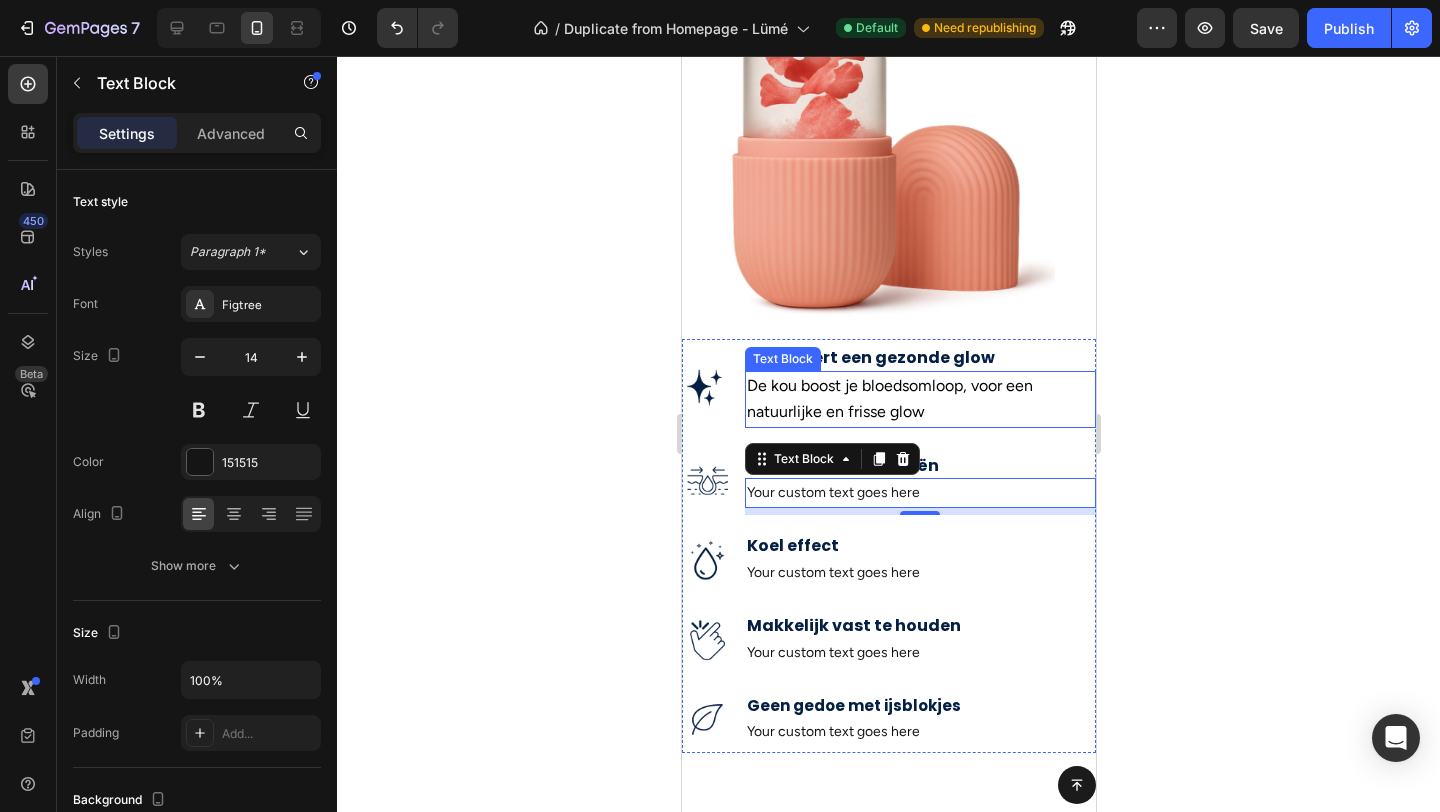 click on "De kou boost je bloedsomloop, voor een natuurlijke en frisse glow" at bounding box center (919, 399) 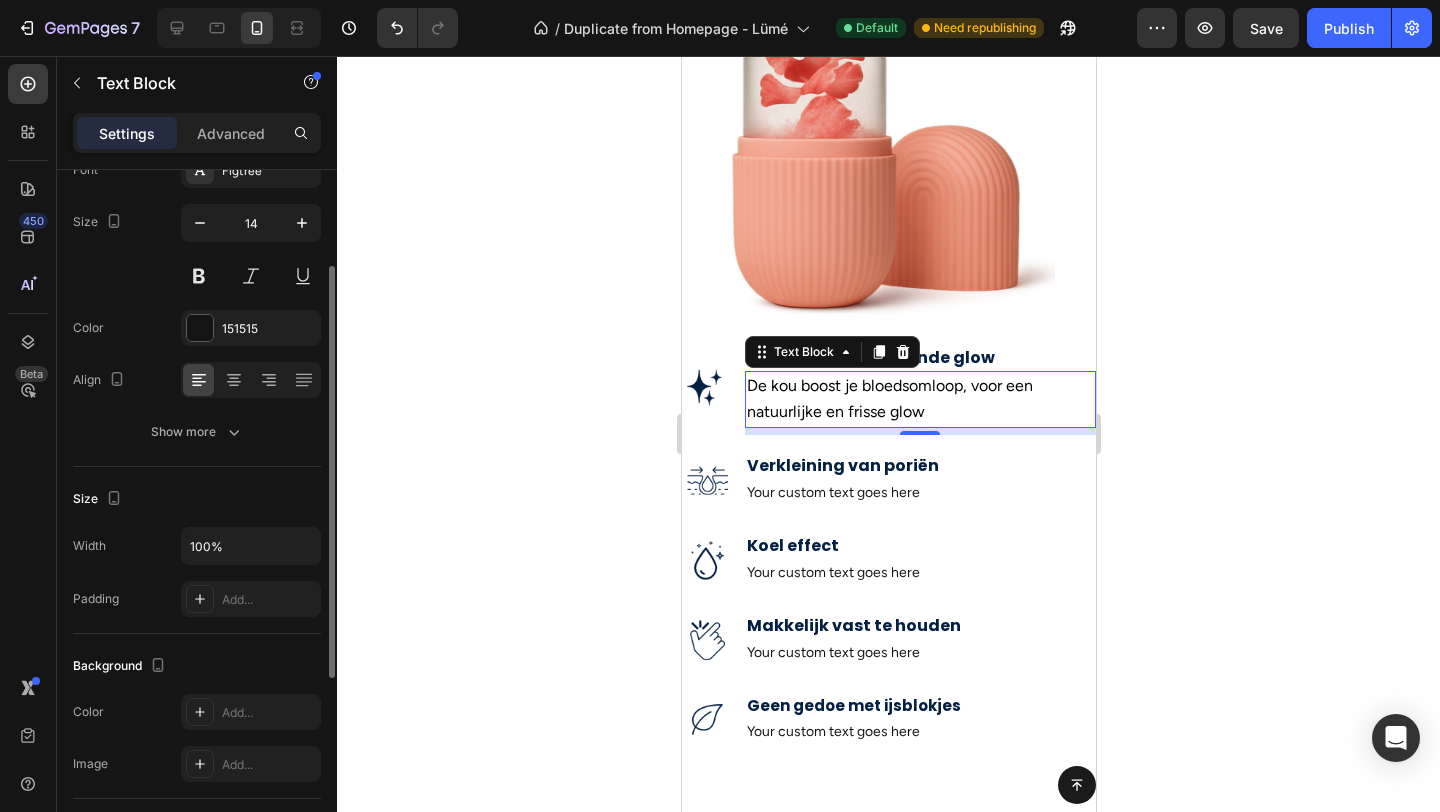 scroll, scrollTop: 146, scrollLeft: 0, axis: vertical 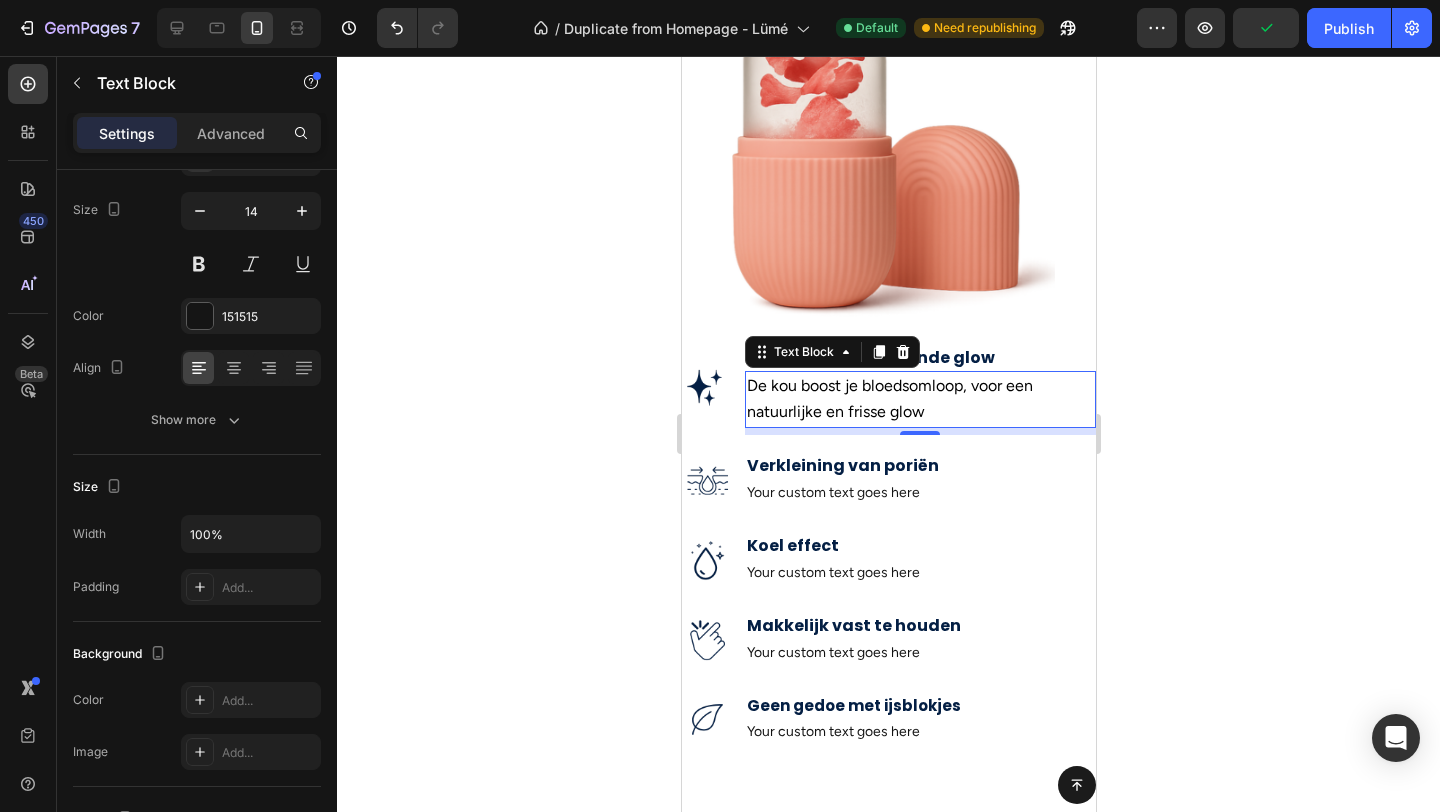 click 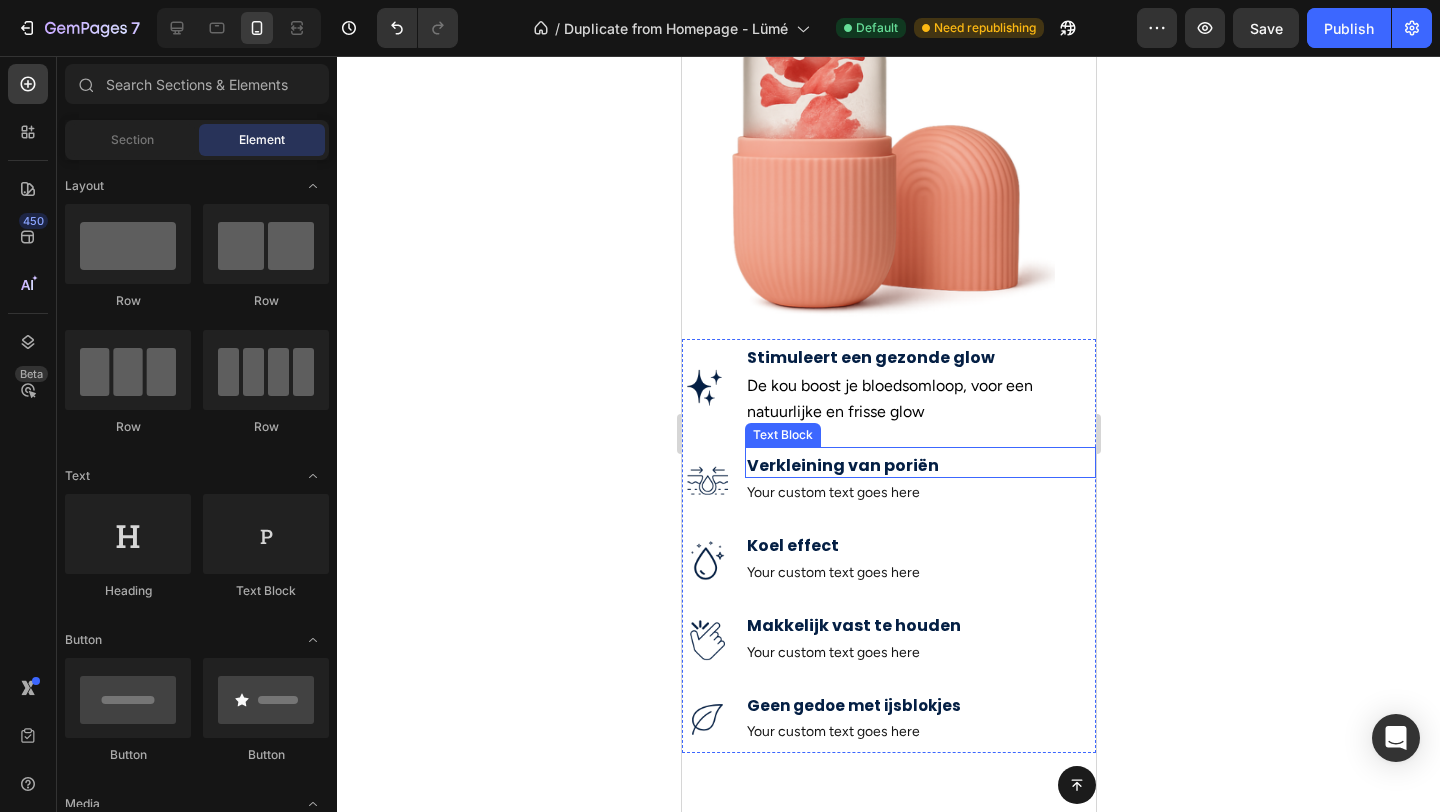 click on "Verkleining van poriën" at bounding box center [919, 466] 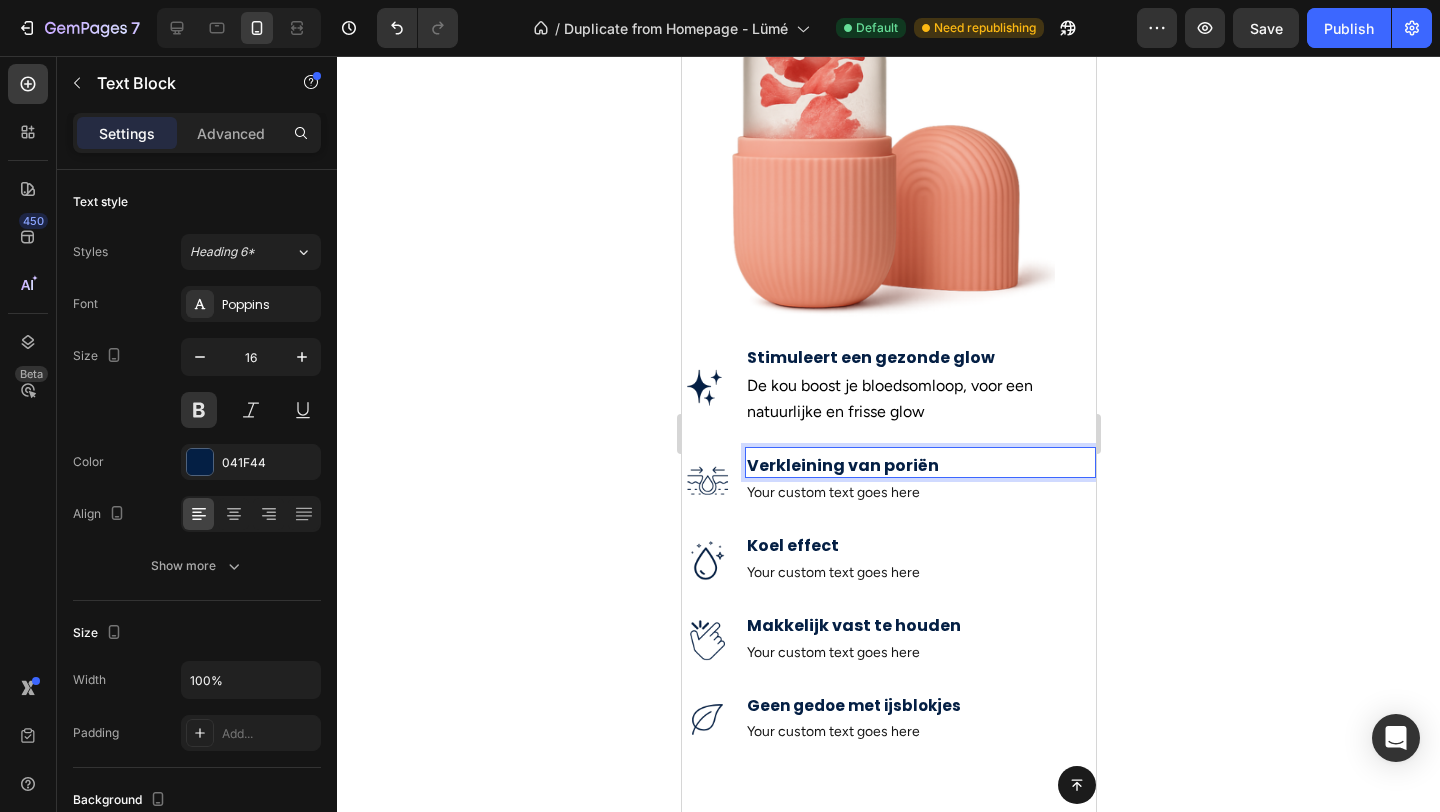 click on "Verkleining van poriën" at bounding box center [919, 466] 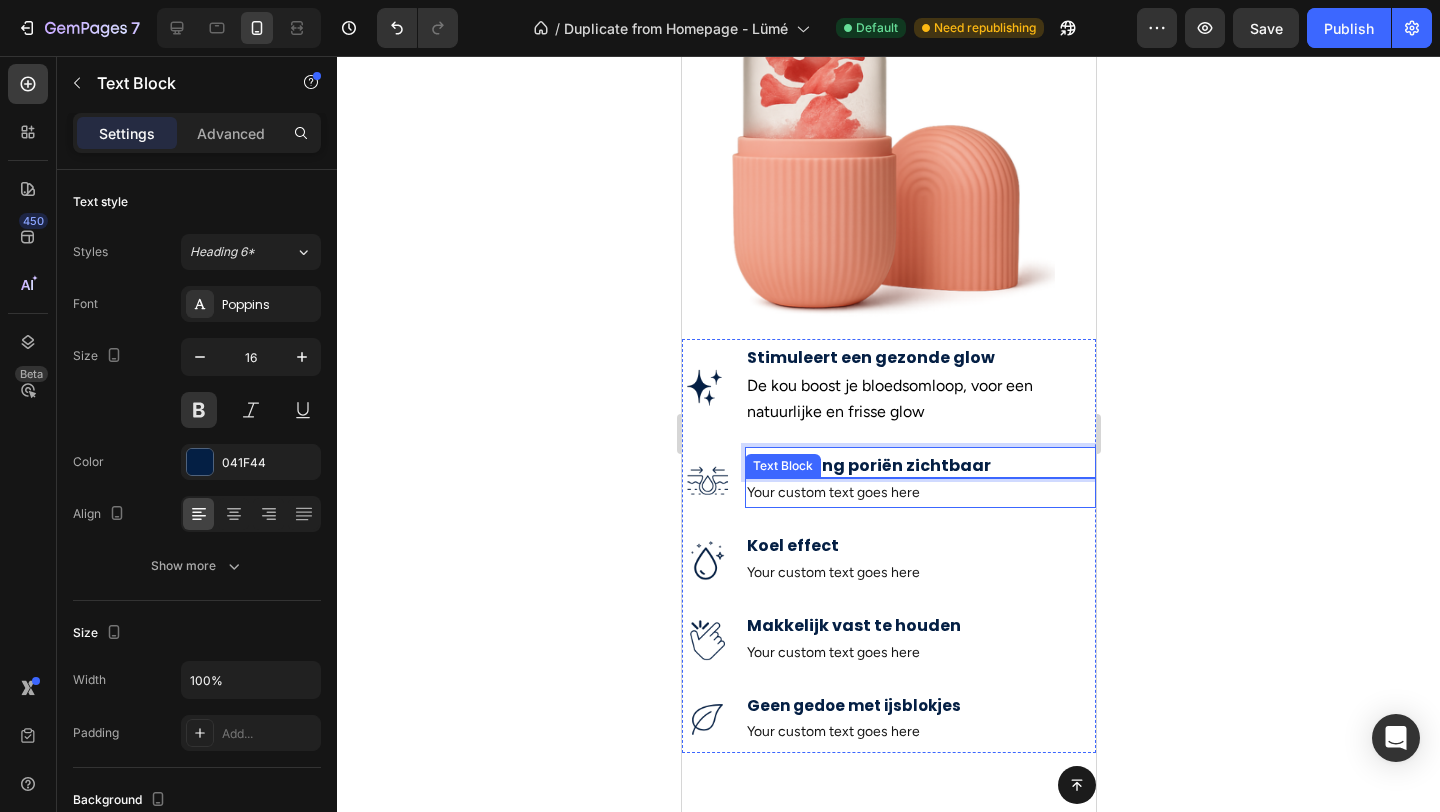 click on "Your custom text goes here" at bounding box center (919, 492) 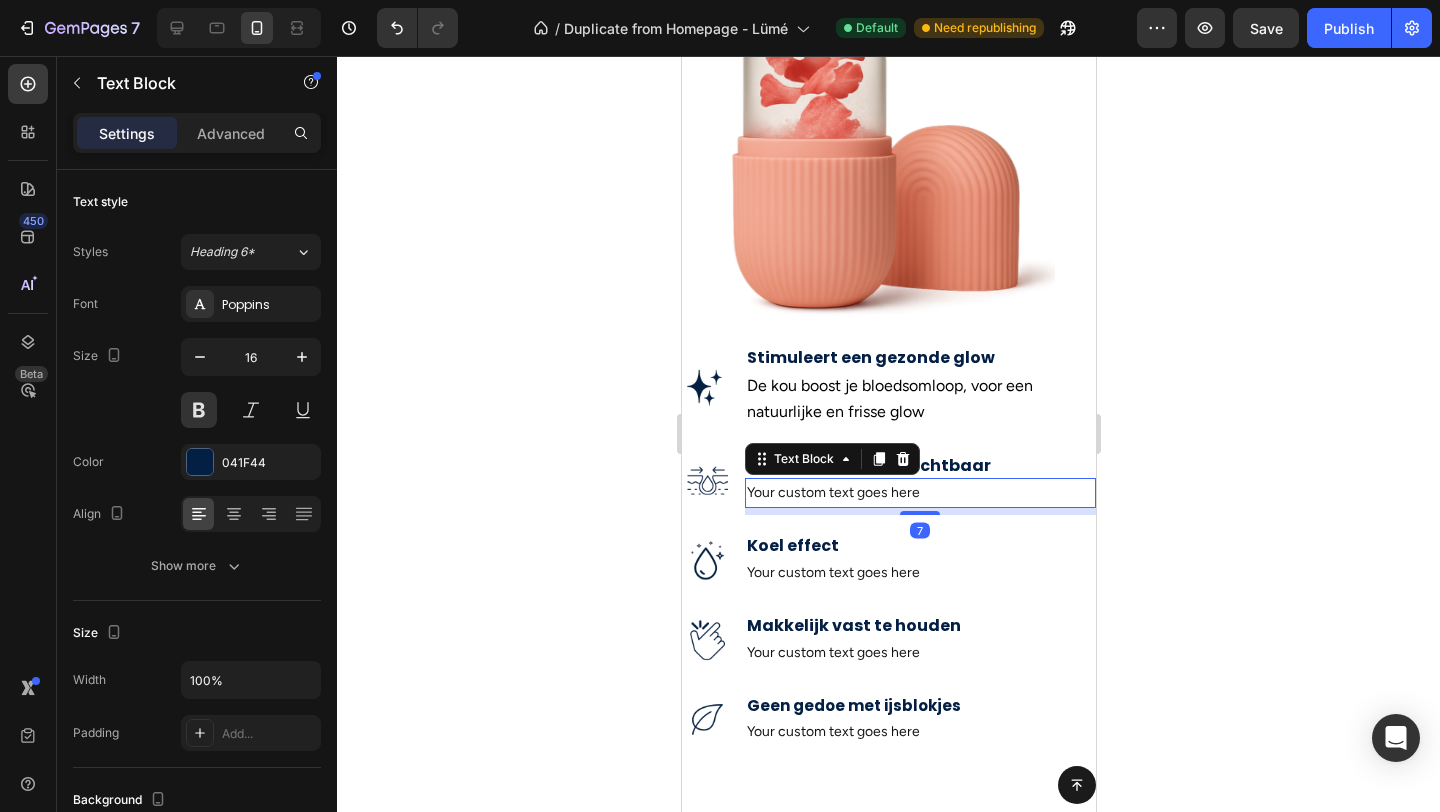 scroll, scrollTop: 146, scrollLeft: 0, axis: vertical 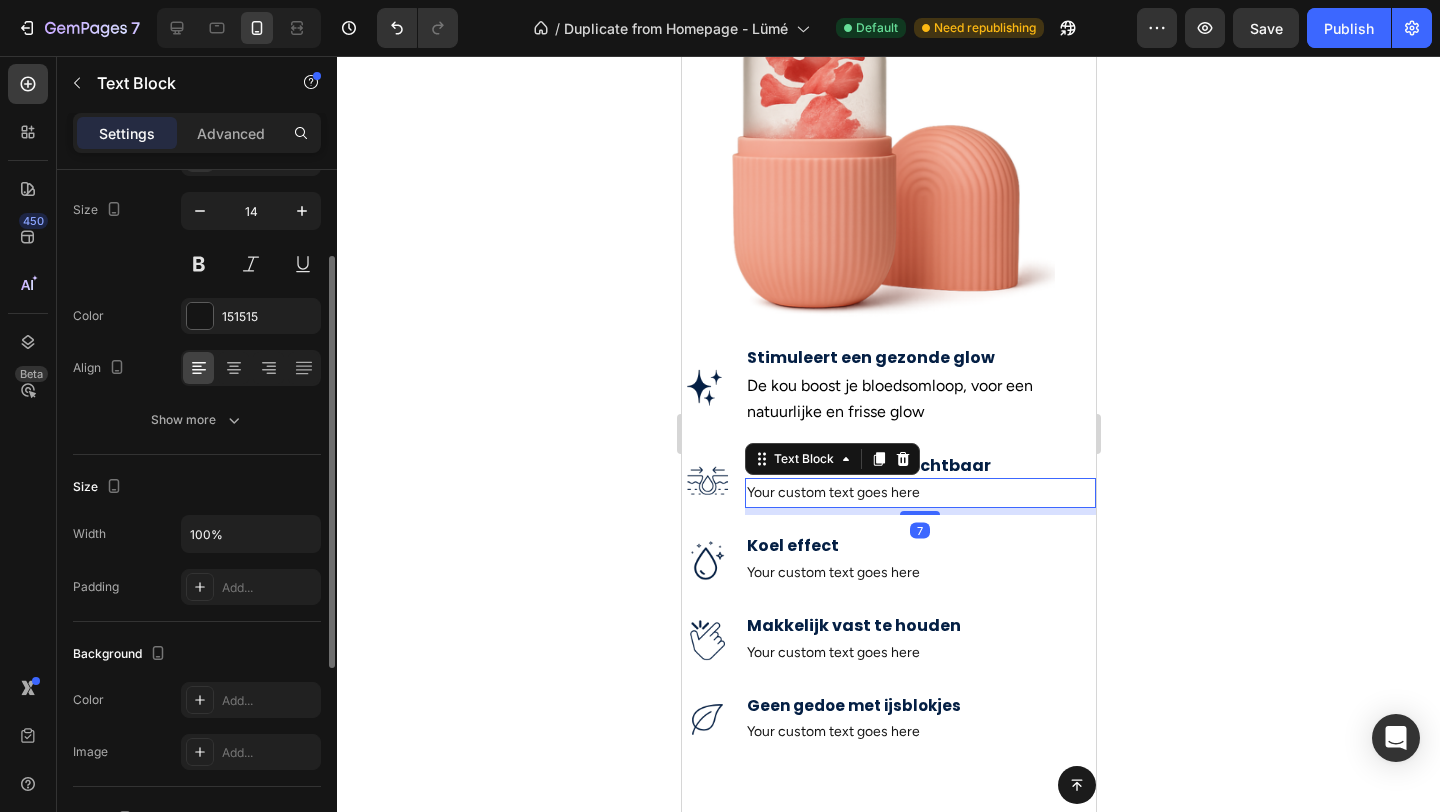 click on "Your custom text goes here" at bounding box center [919, 492] 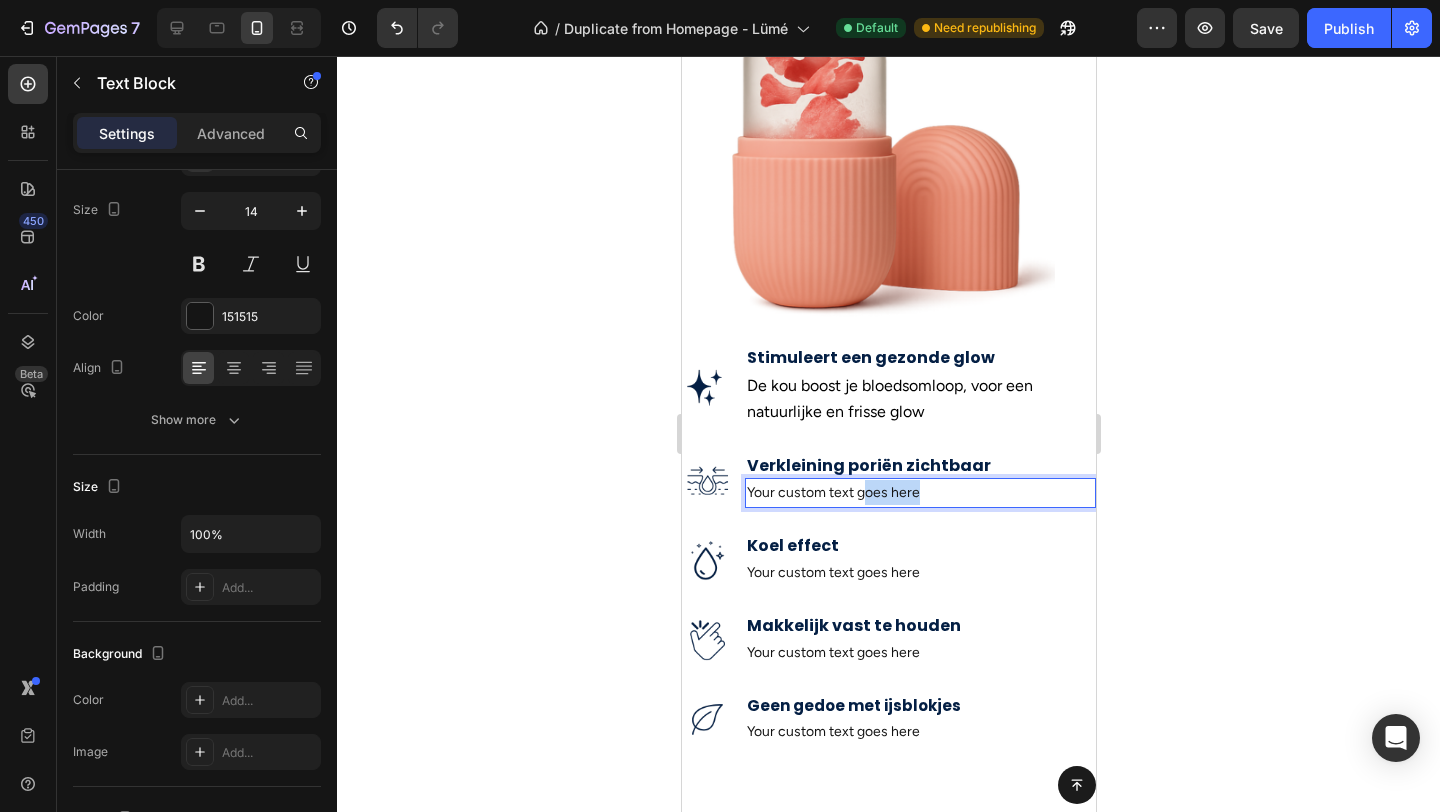 drag, startPoint x: 925, startPoint y: 496, endPoint x: 868, endPoint y: 496, distance: 57 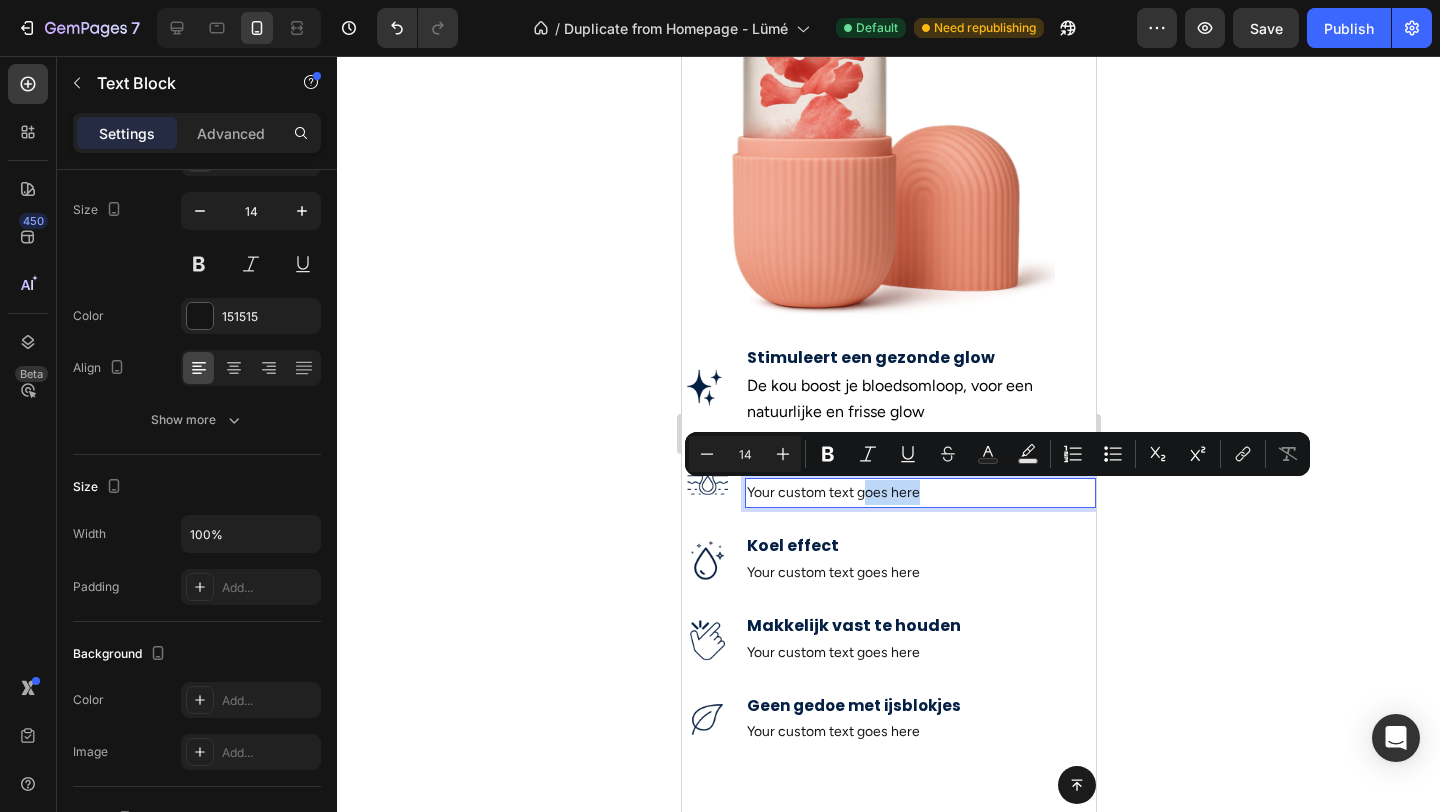 click on "Your custom text goes here" at bounding box center [919, 492] 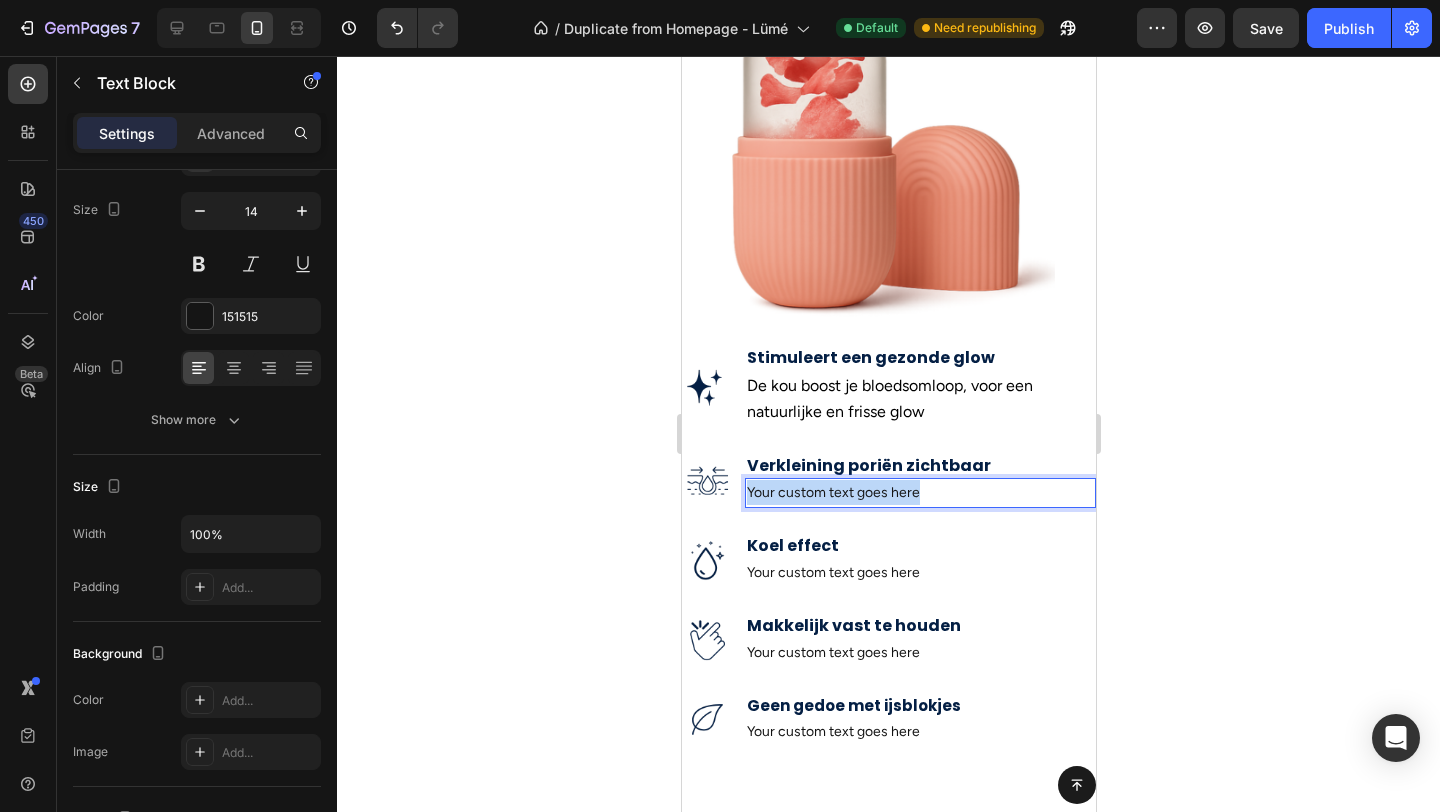 drag, startPoint x: 927, startPoint y: 498, endPoint x: 746, endPoint y: 496, distance: 181.01105 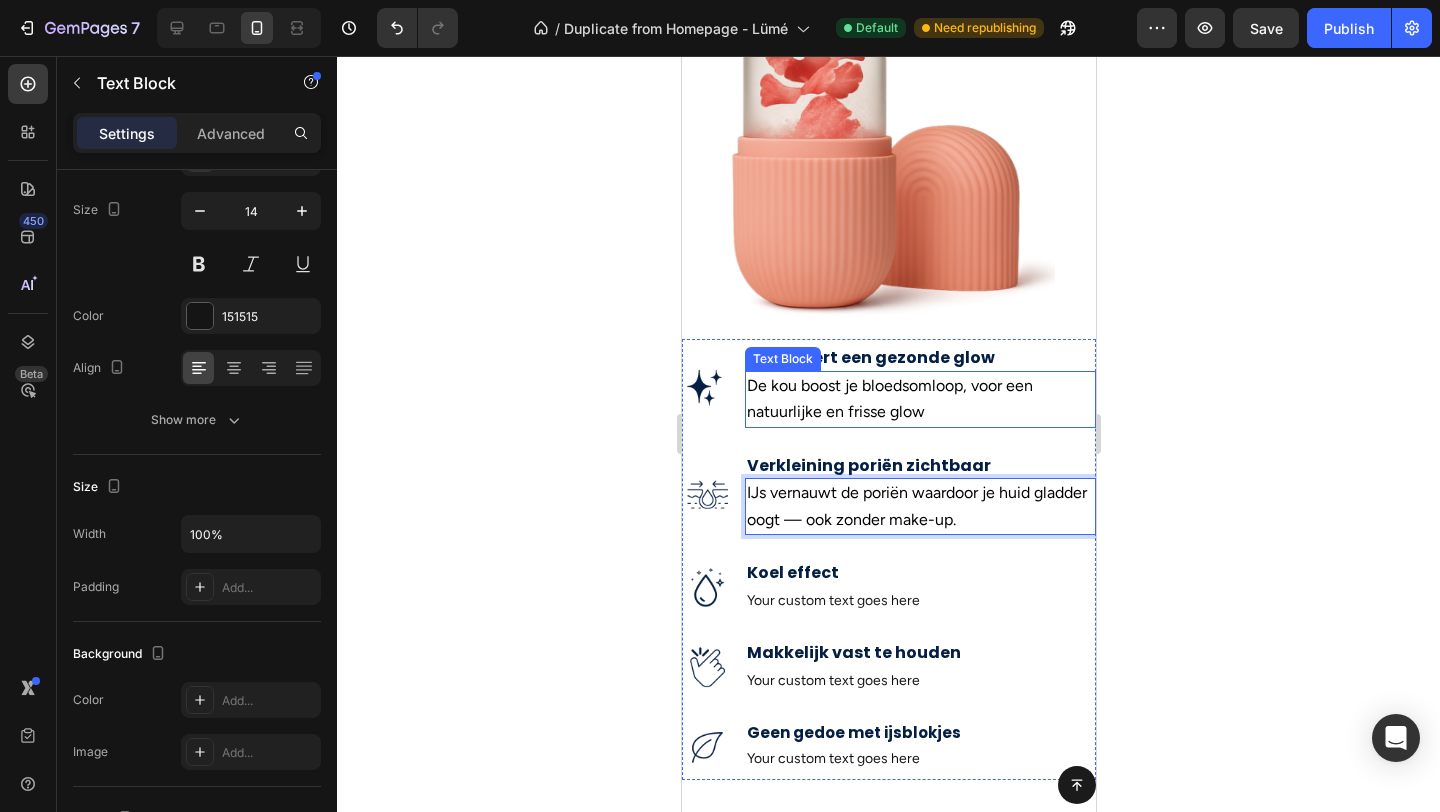 click on "De kou boost je bloedsomloop, voor een natuurlijke en frisse glow" at bounding box center [889, 398] 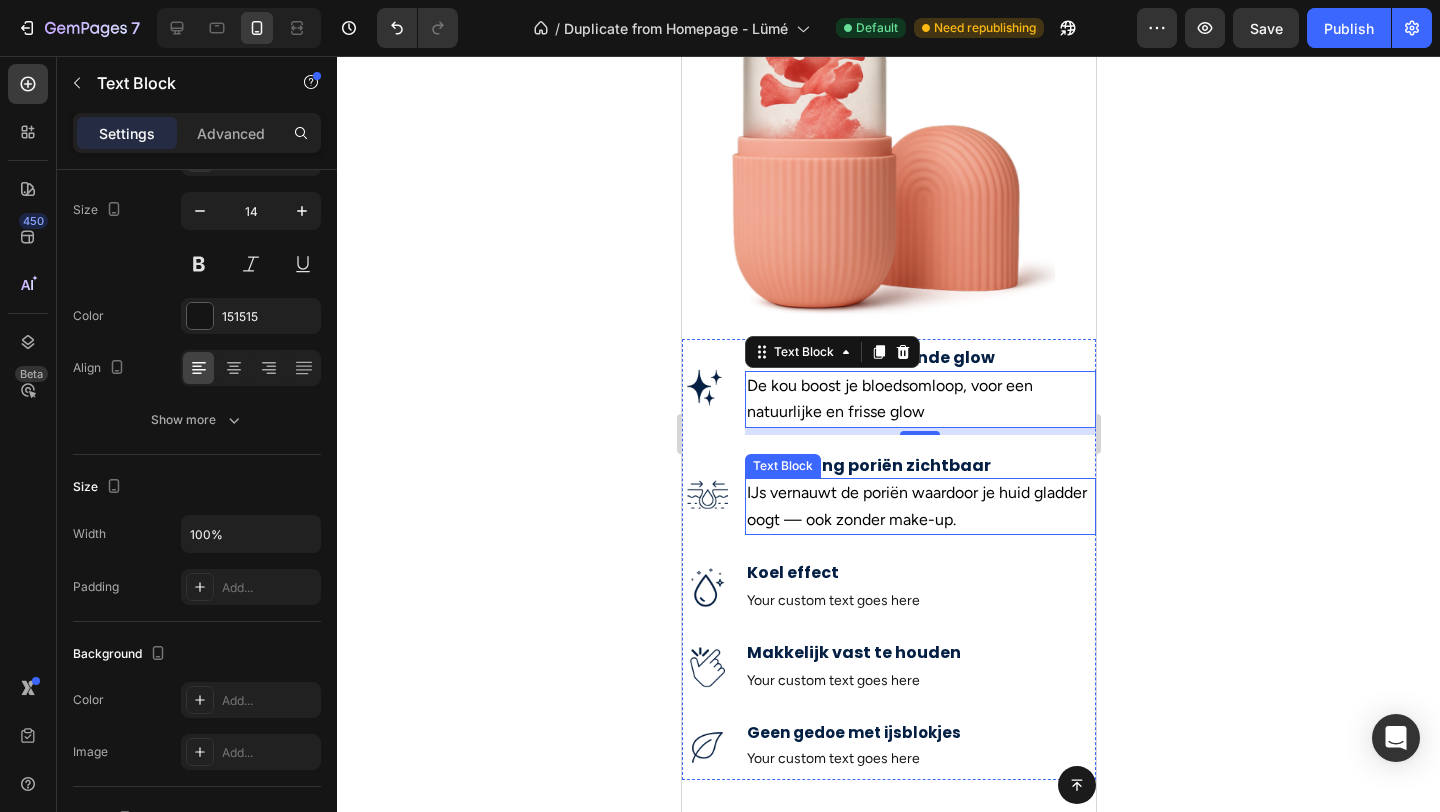 click on "IJs vernauwt de poriën waardoor je huid gladder oogt — ook zonder make-up." at bounding box center (919, 506) 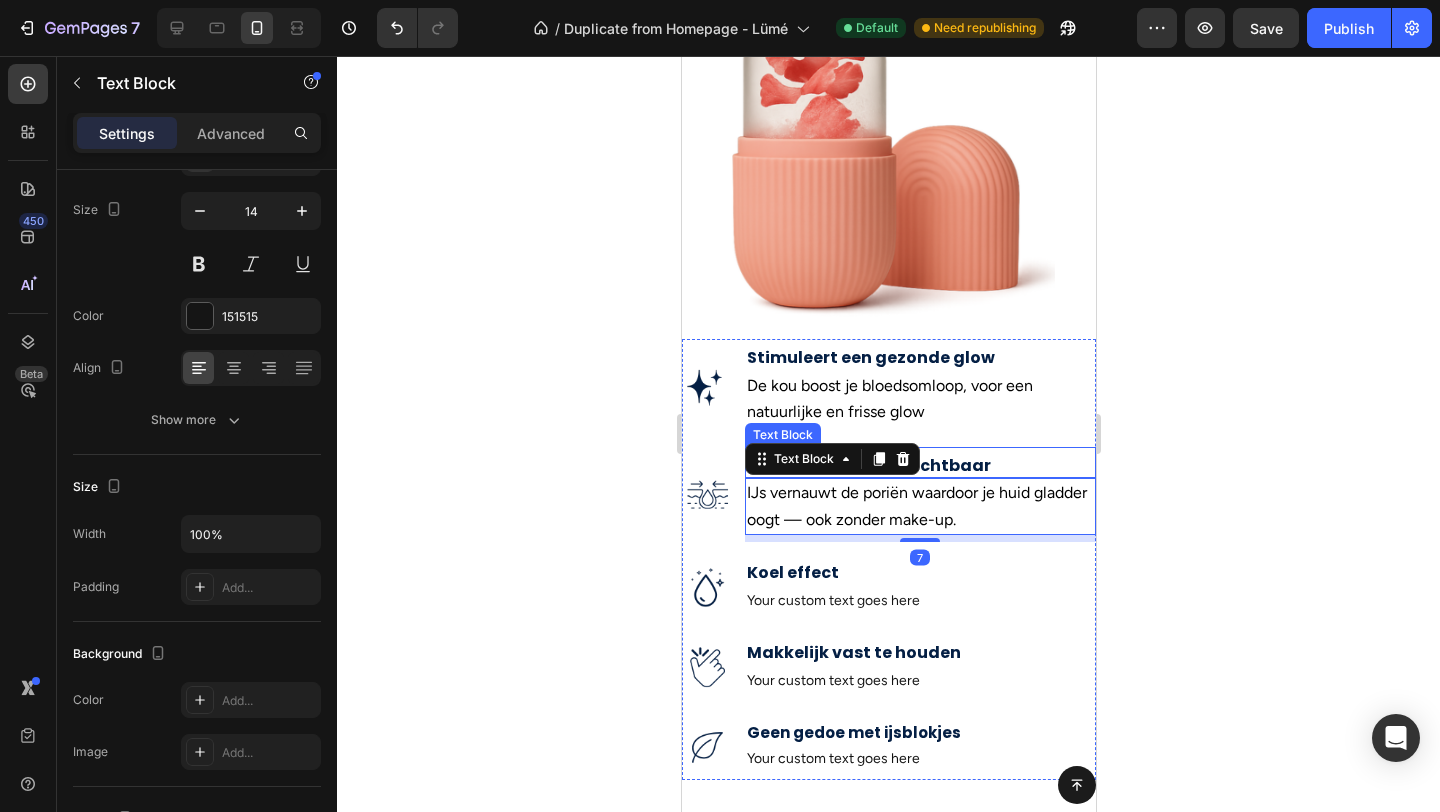 click on "Verkleining poriën zichtbaar" at bounding box center (919, 466) 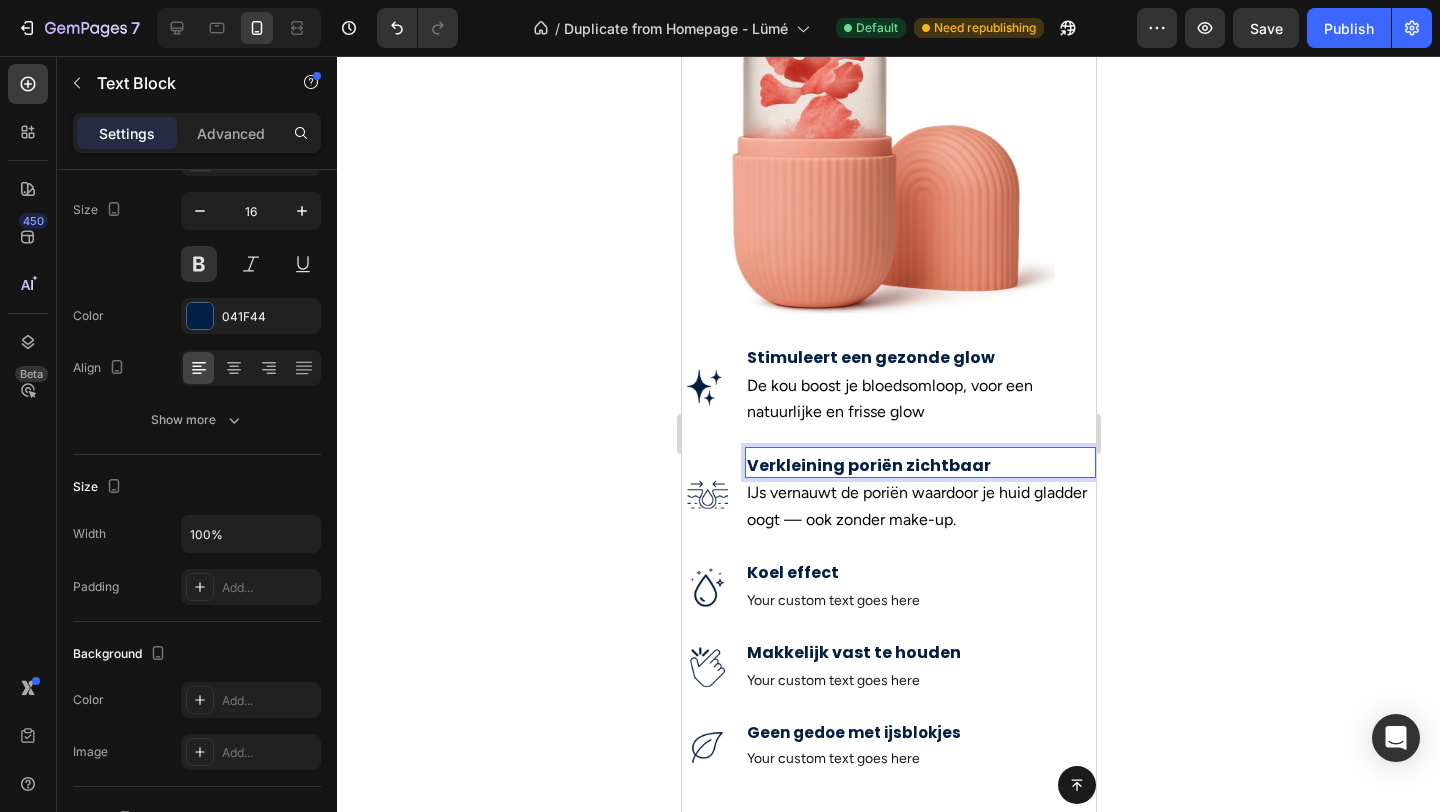 click on "Verkleining poriën zichtbaar" at bounding box center [919, 466] 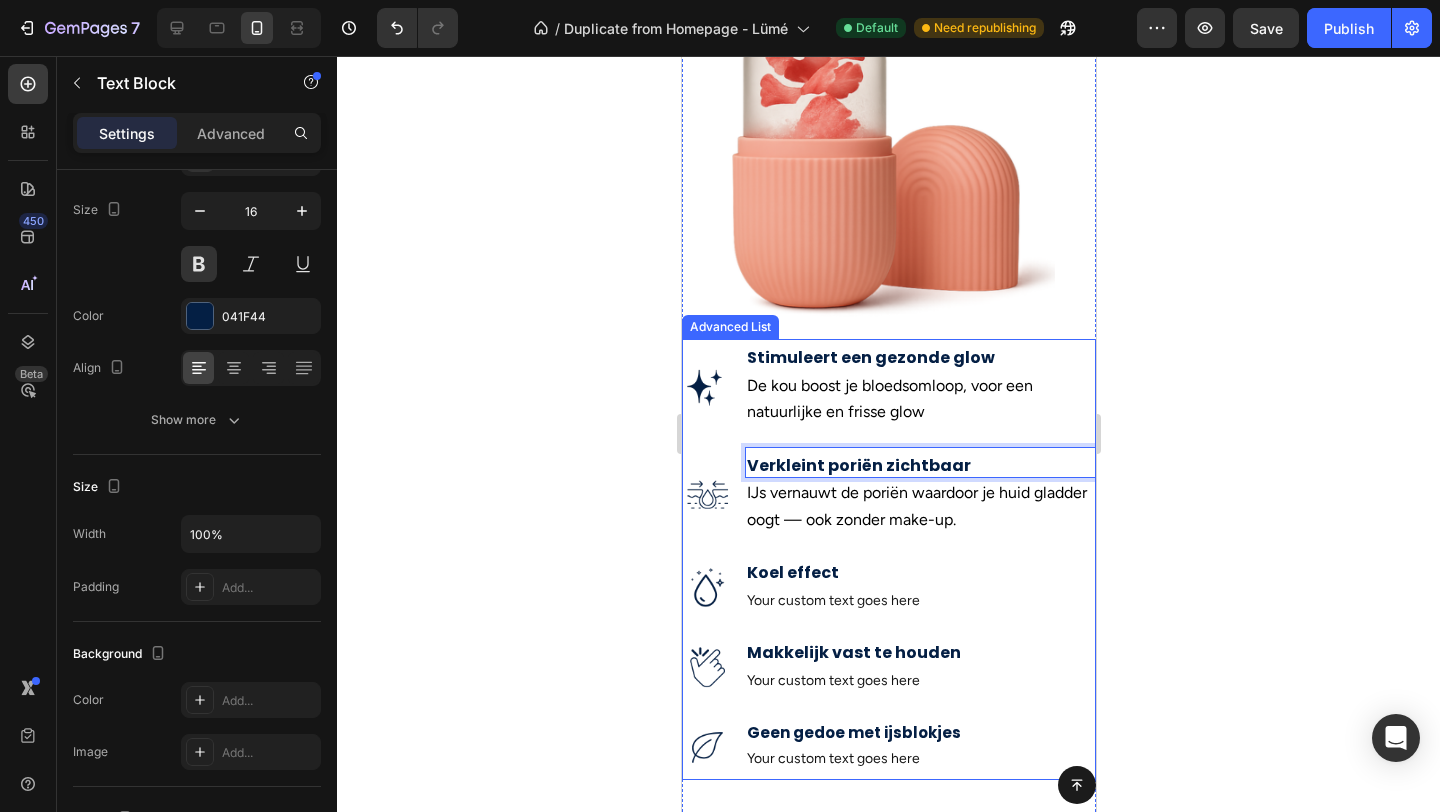 click on "Koel effect" at bounding box center [919, 573] 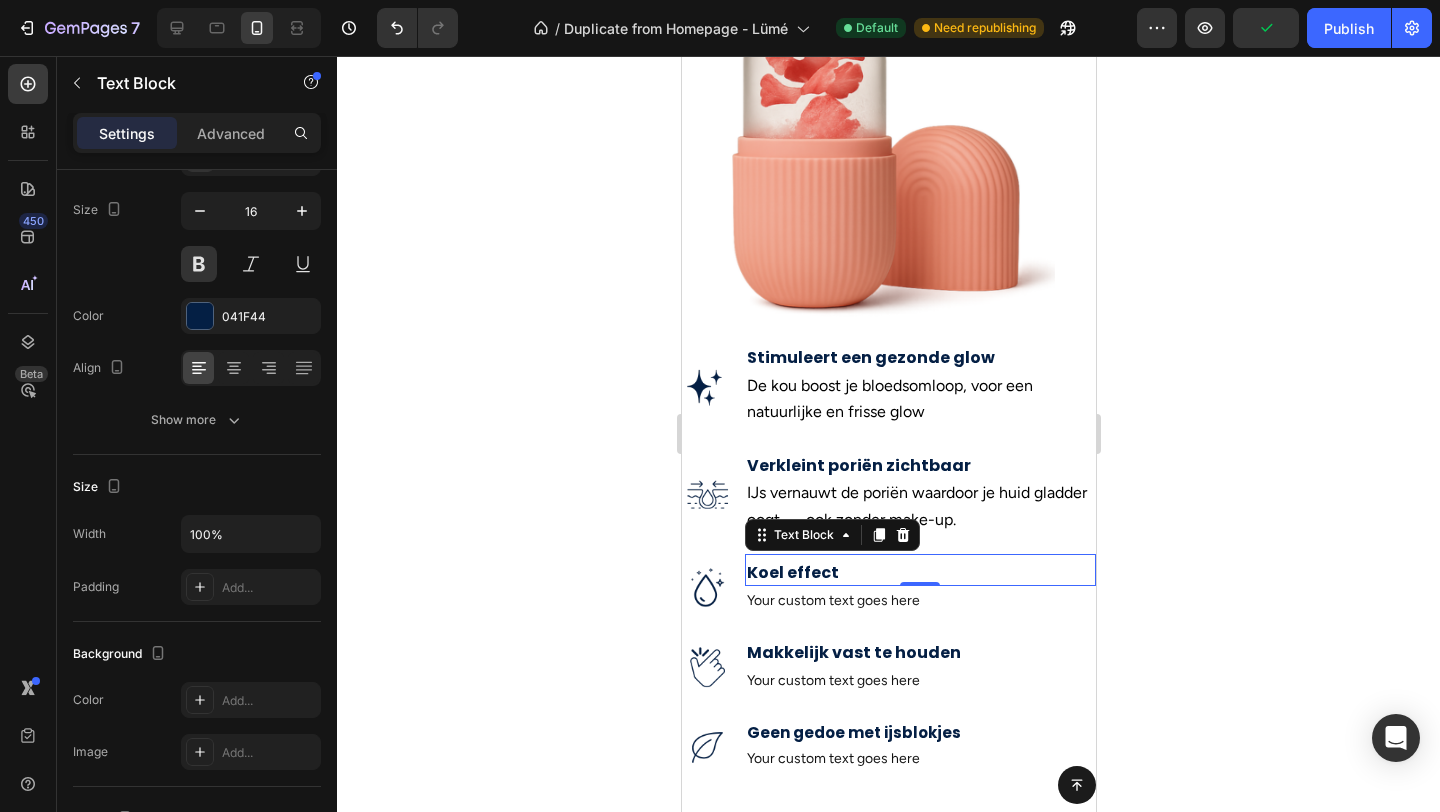 click on "Koel effect" at bounding box center [919, 573] 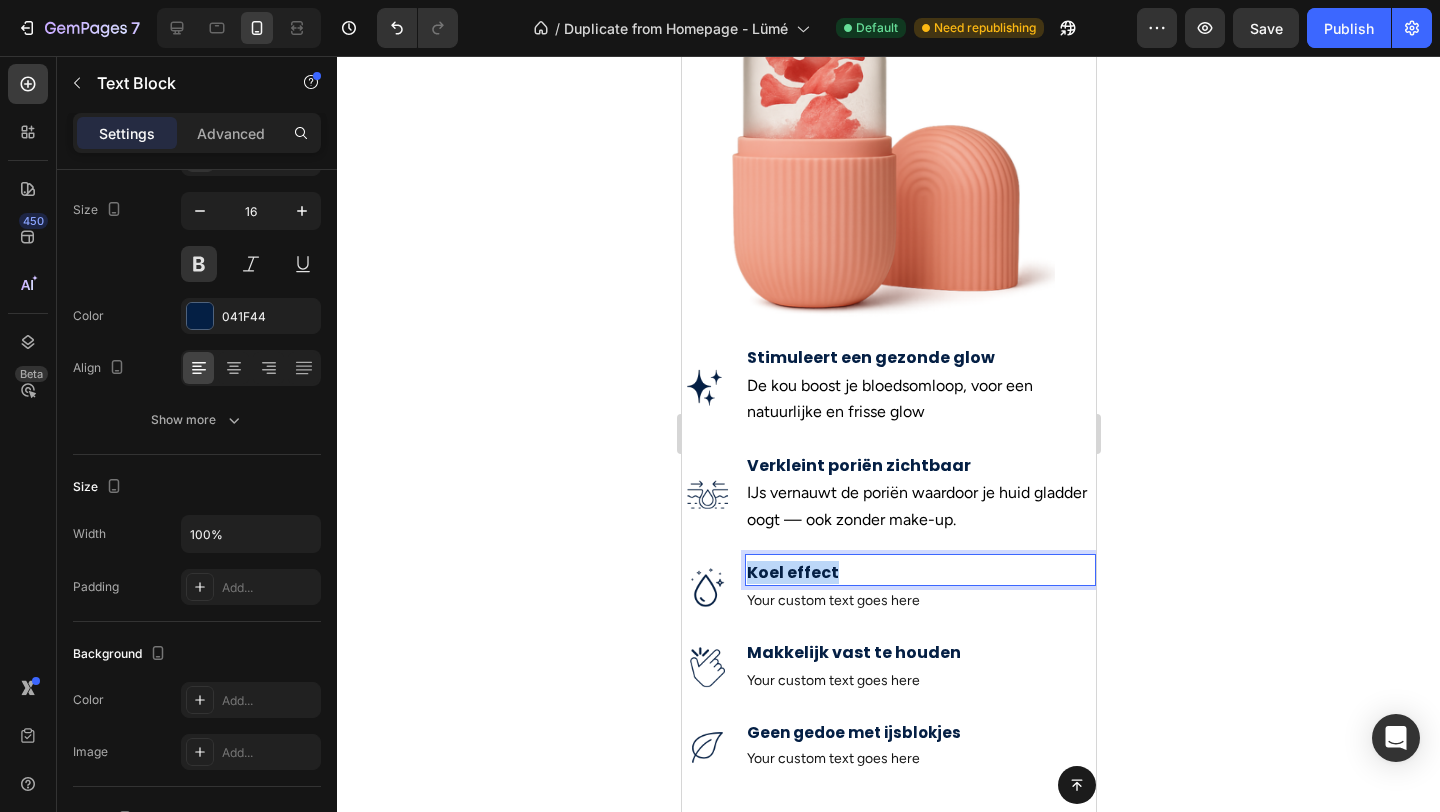 drag, startPoint x: 843, startPoint y: 580, endPoint x: 746, endPoint y: 579, distance: 97.00516 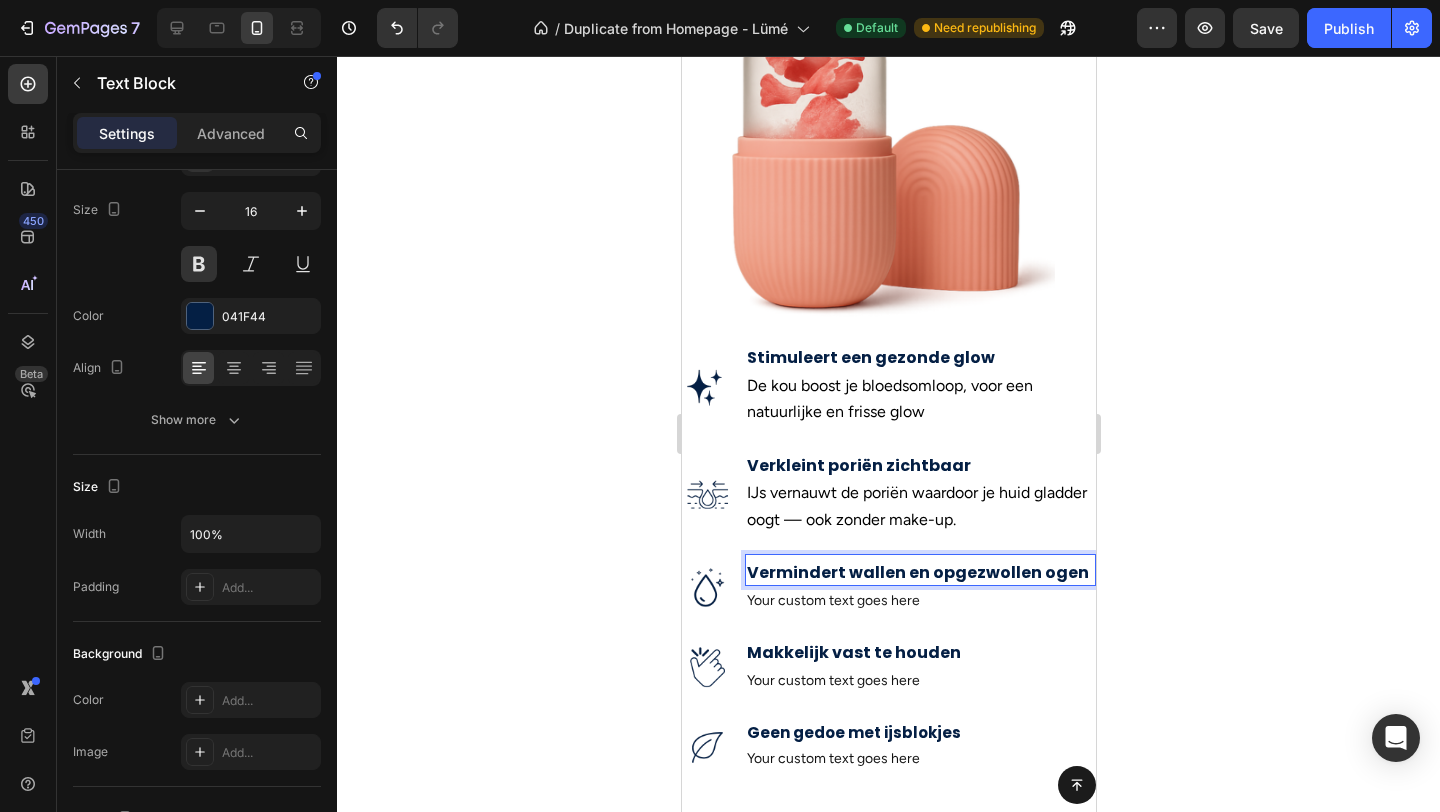 click on "Your custom text goes here" at bounding box center (919, 600) 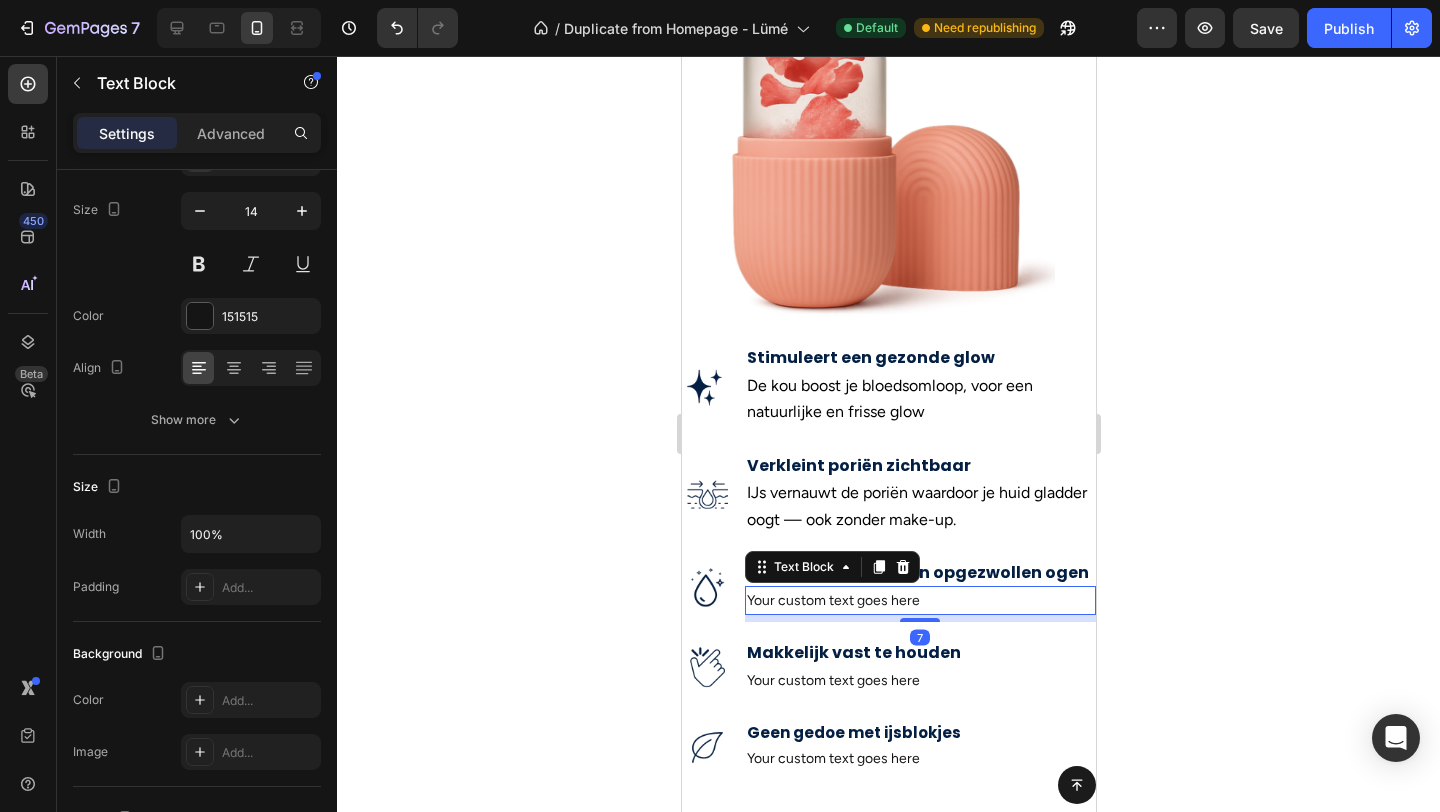 click on "Your custom text goes here" at bounding box center [919, 600] 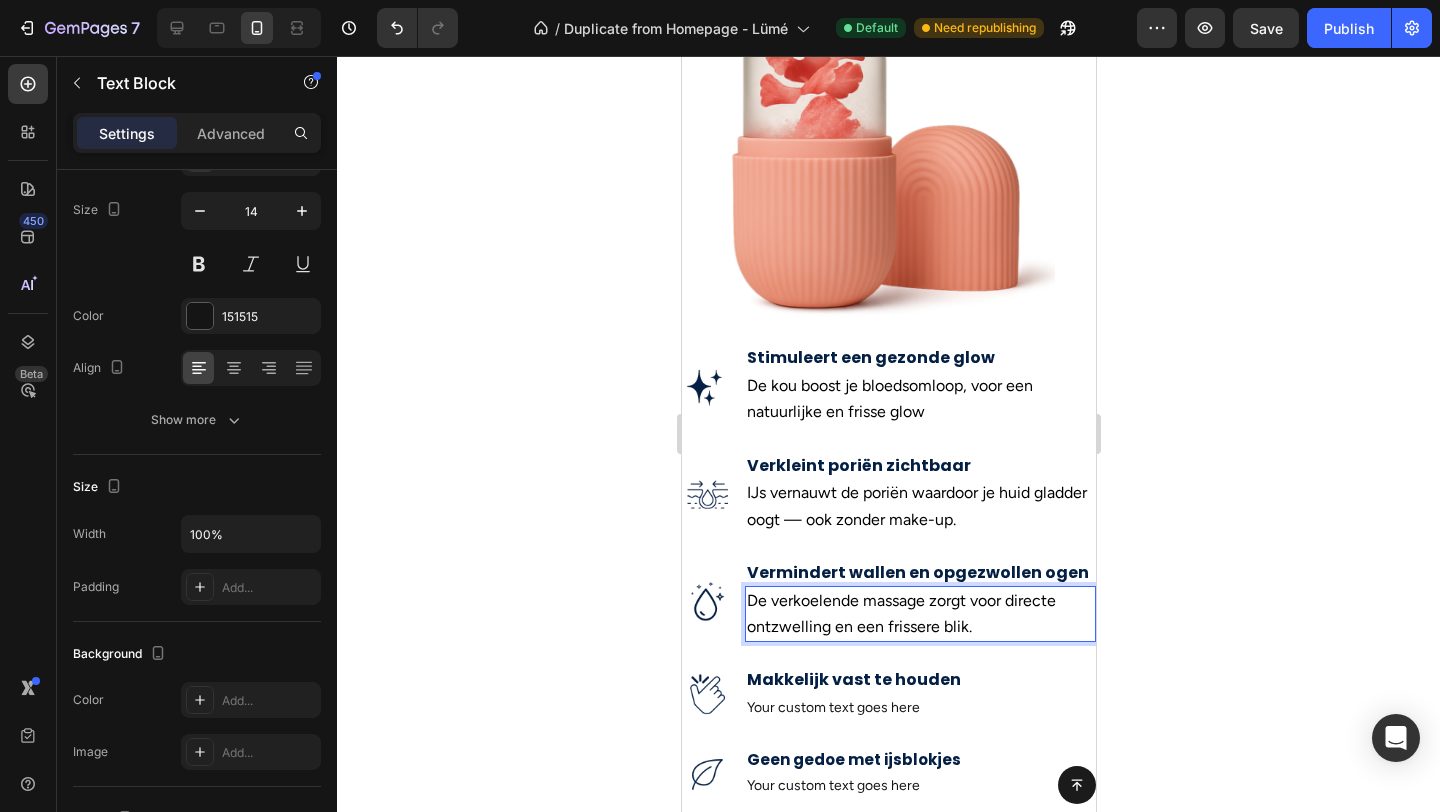click on "De verkoelende massage zorgt voor directe ontzwelling en een frissere blik." at bounding box center [900, 613] 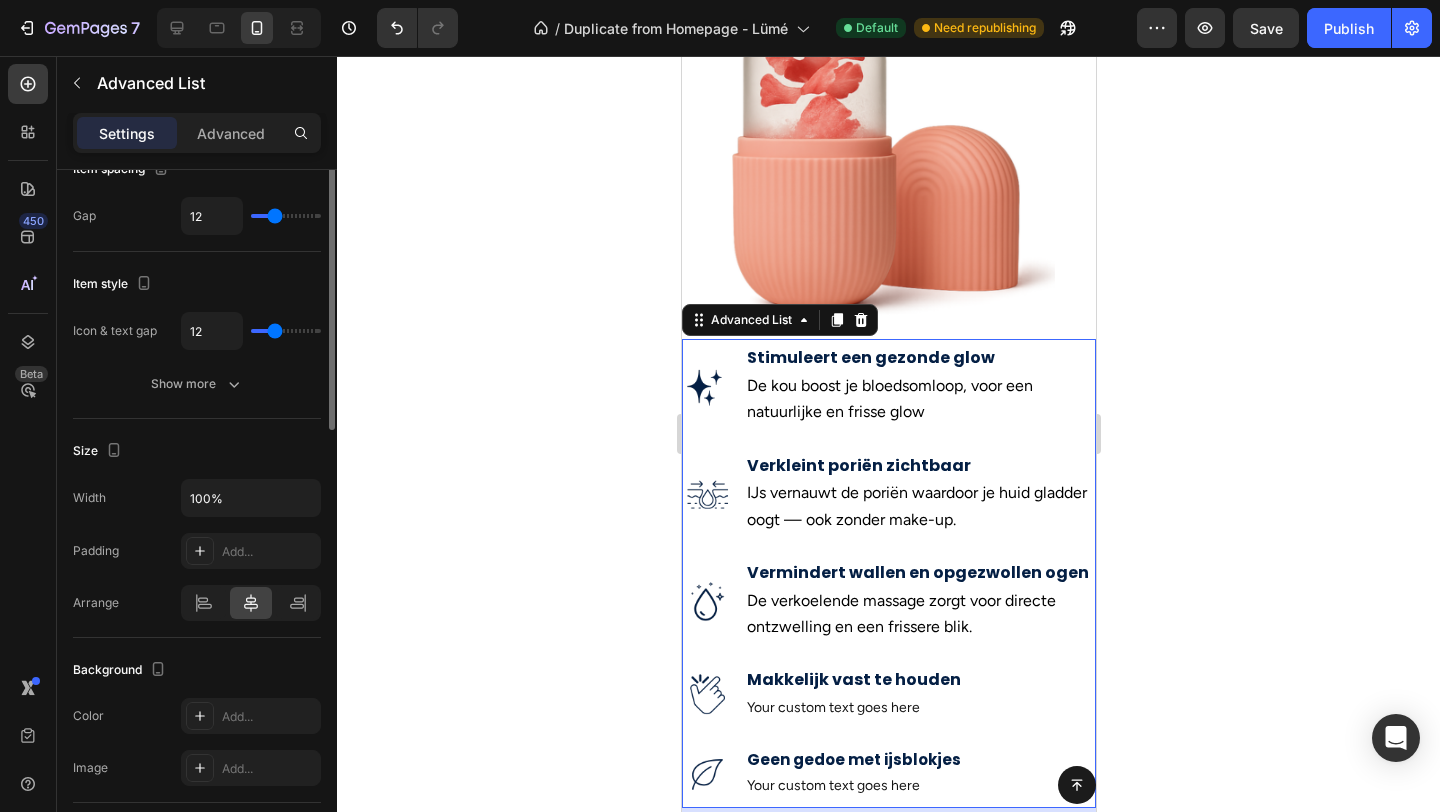 scroll, scrollTop: 0, scrollLeft: 0, axis: both 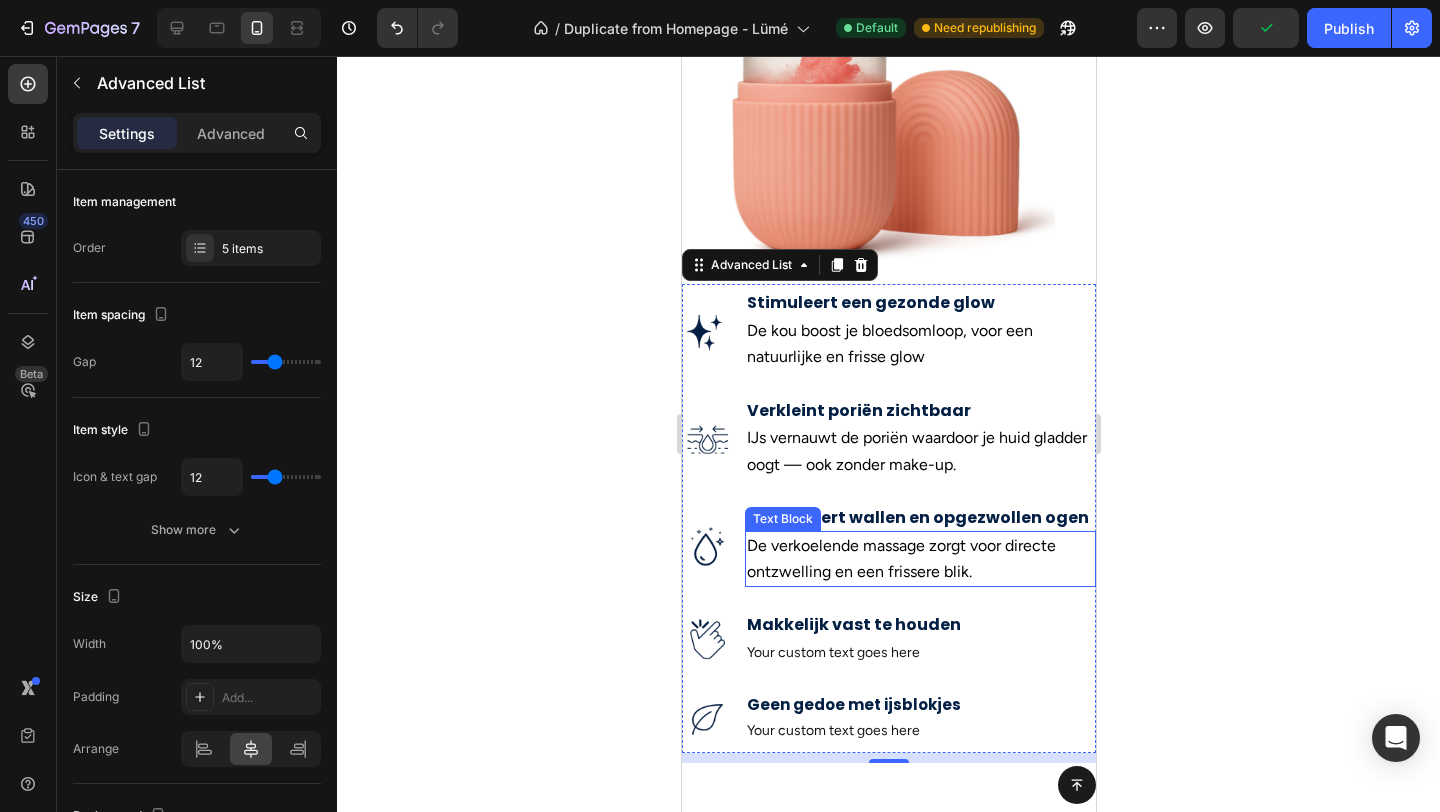 click on "De verkoelende massage zorgt voor directe ontzwelling en een frissere blik." at bounding box center [919, 559] 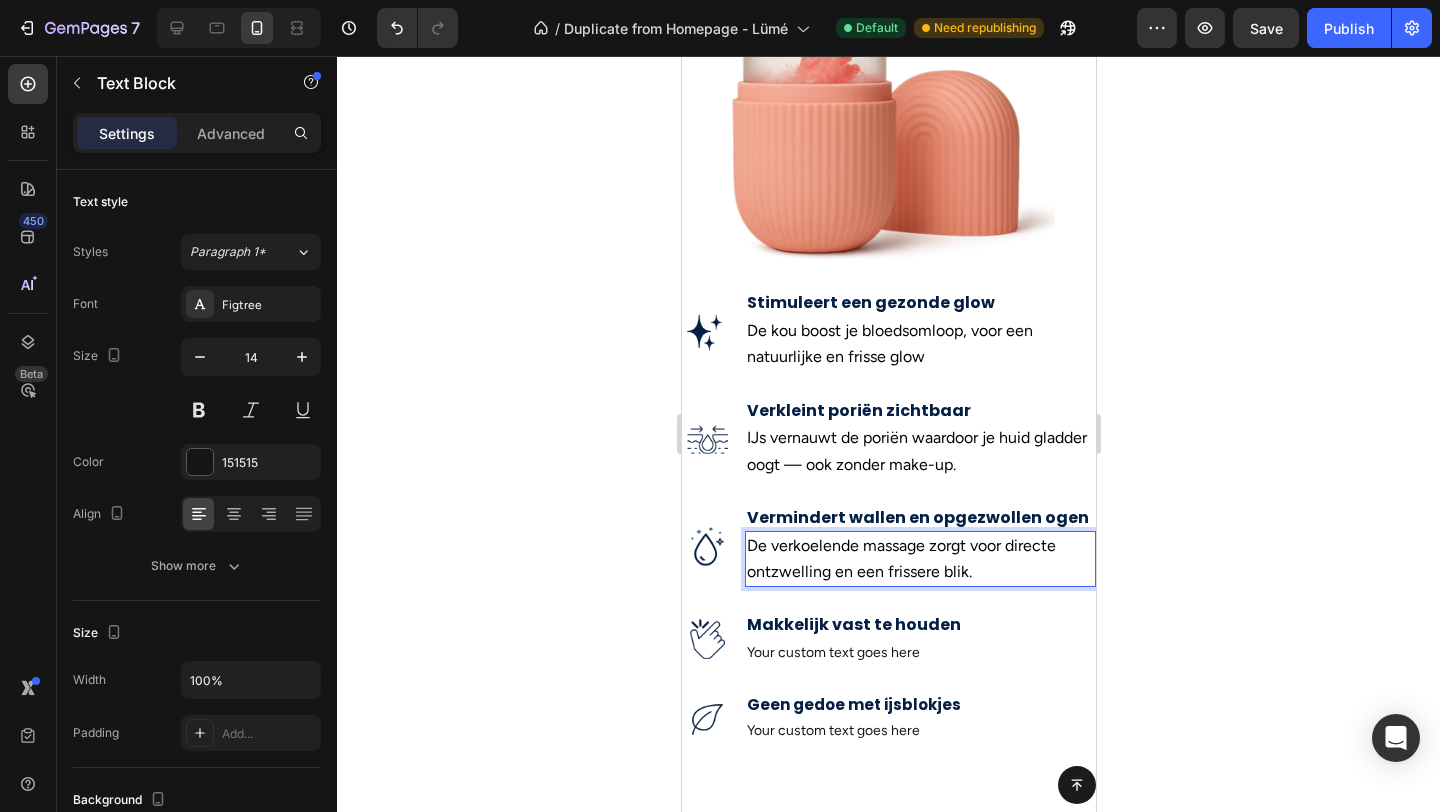 click on "De verkoelende massage zorgt voor directe ontzwelling en een frissere blik." at bounding box center [900, 558] 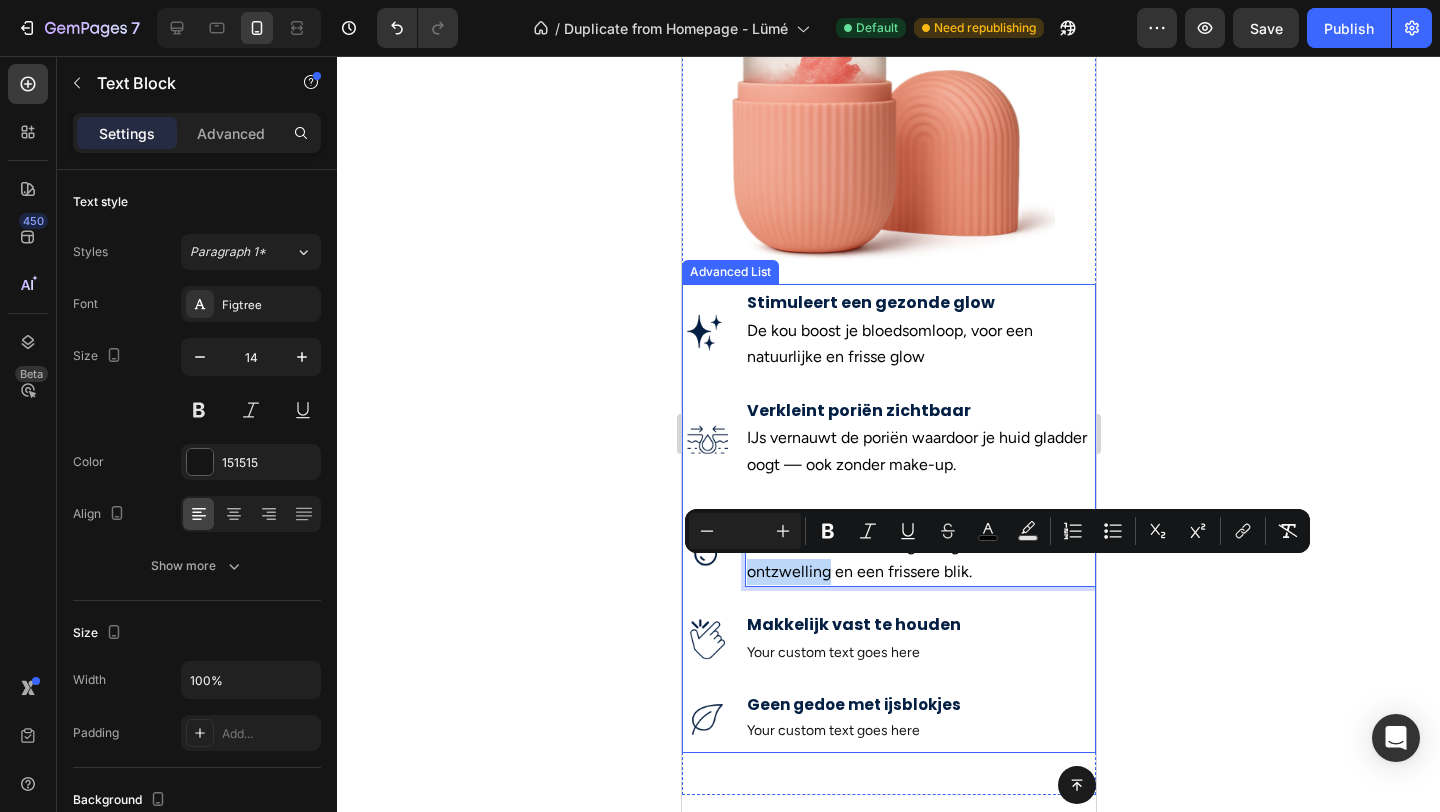 click on "Vermindert wallen en opgezwollen ogen Text Block De verkoelende massage zorgt voor directe ontzwelling en een frissere blik. Text Block   7" at bounding box center [919, 546] 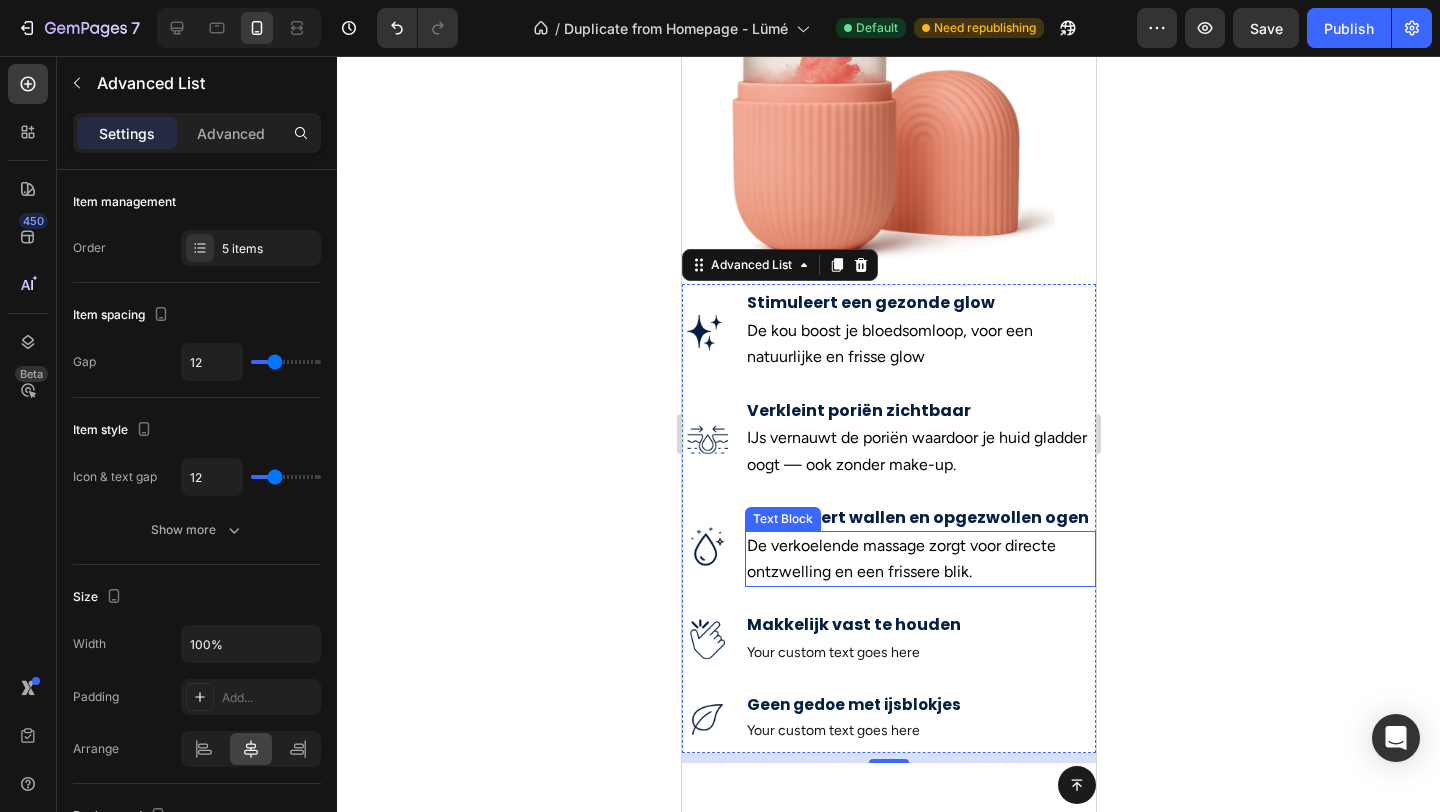 click on "De verkoelende massage zorgt voor directe ontzwelling en een frissere blik." at bounding box center (900, 558) 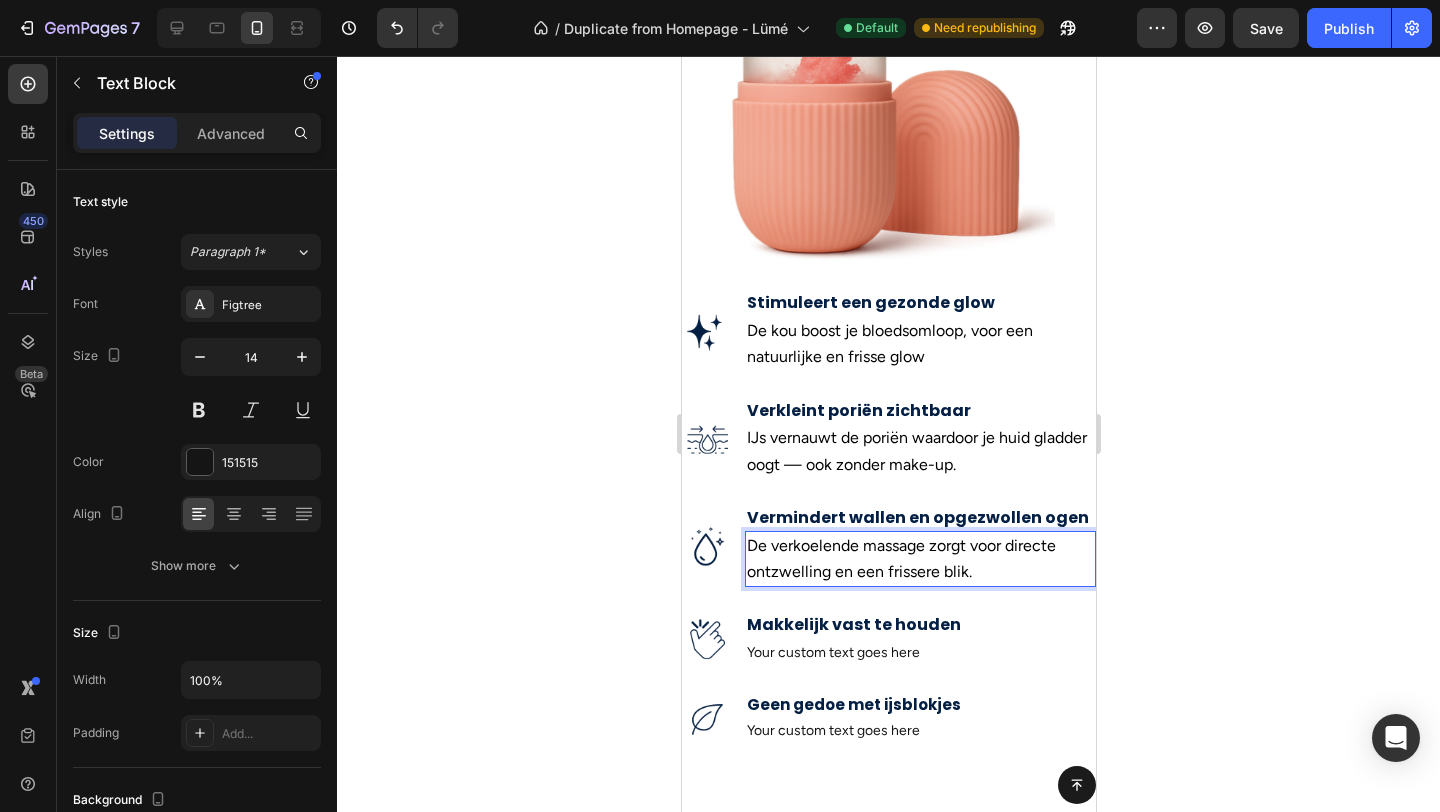 click on "De verkoelende massage zorgt voor directe ontzwelling en een frissere blik." at bounding box center (900, 558) 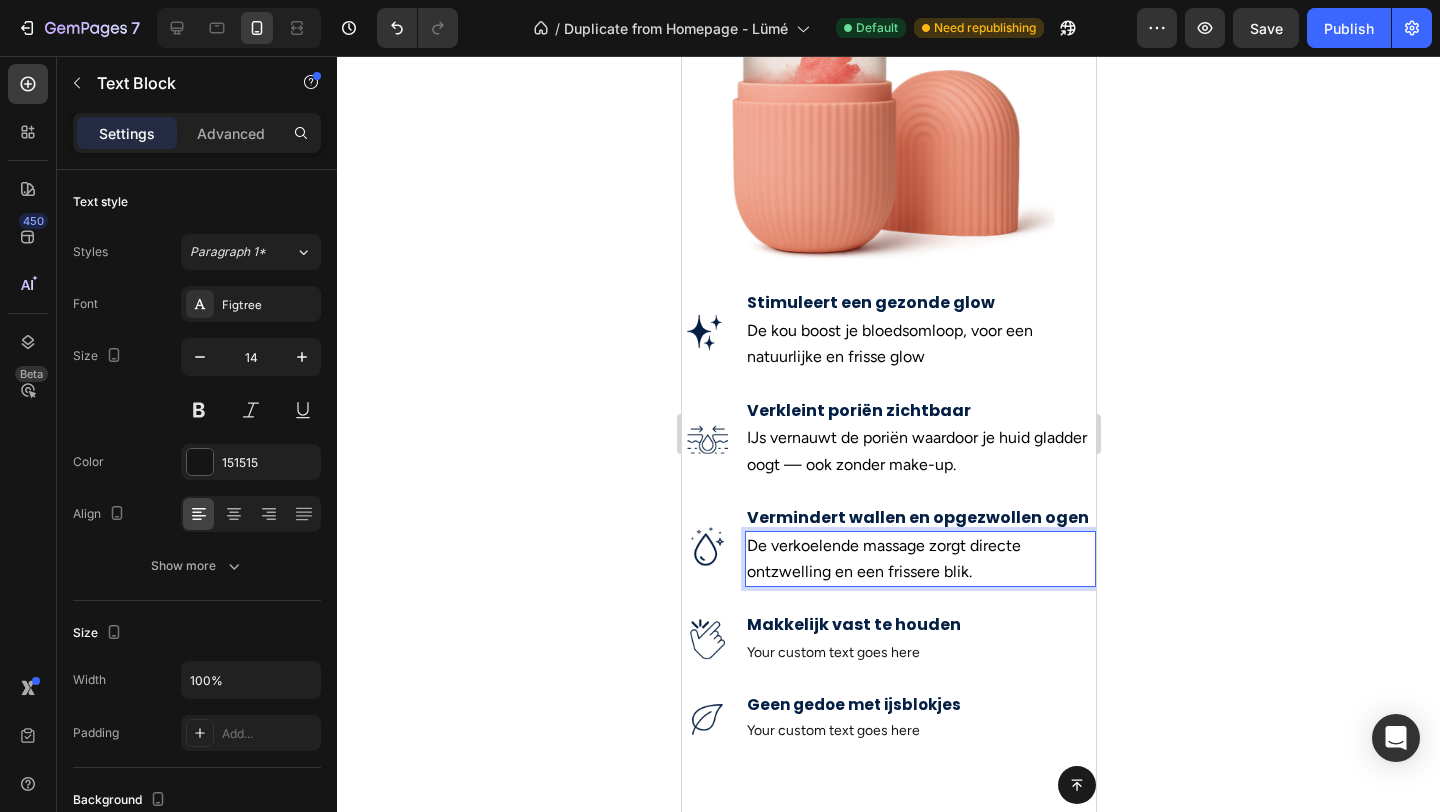 click on "De verkoelende massage zorgt directe ontzwelling en een frissere blik." at bounding box center [919, 559] 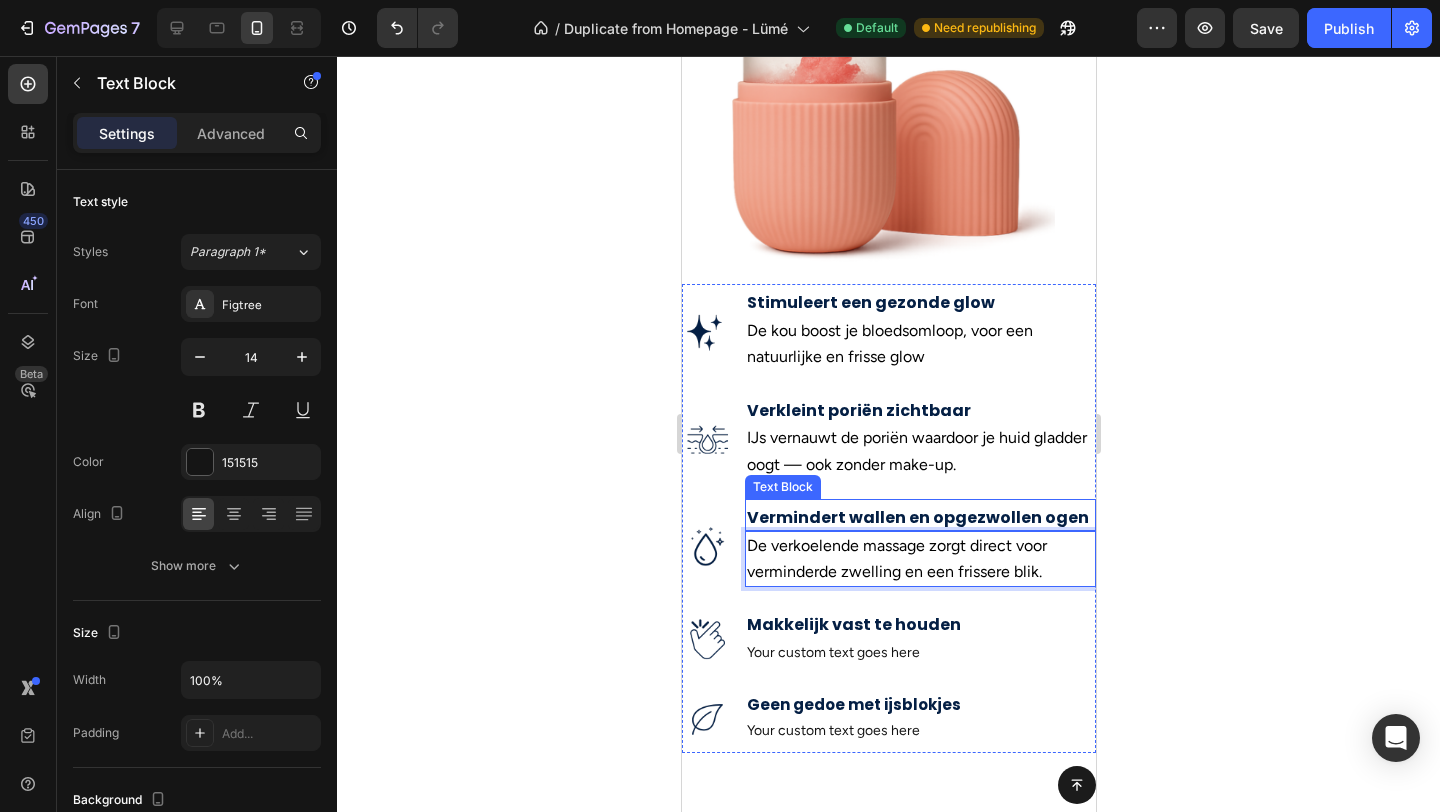click on "Vermindert wallen en opgezwollen ogen Text Block" at bounding box center (919, 515) 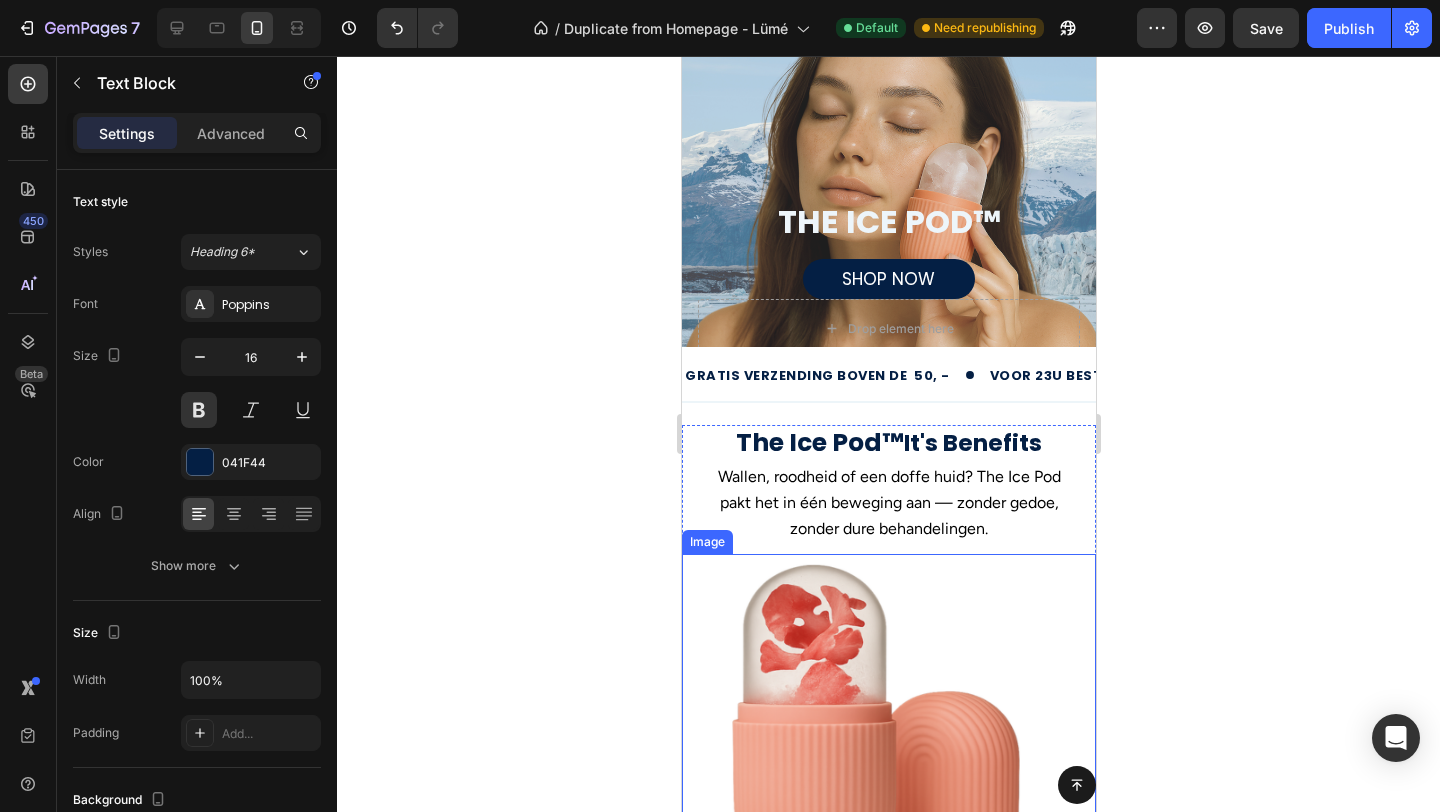 scroll, scrollTop: 80, scrollLeft: 0, axis: vertical 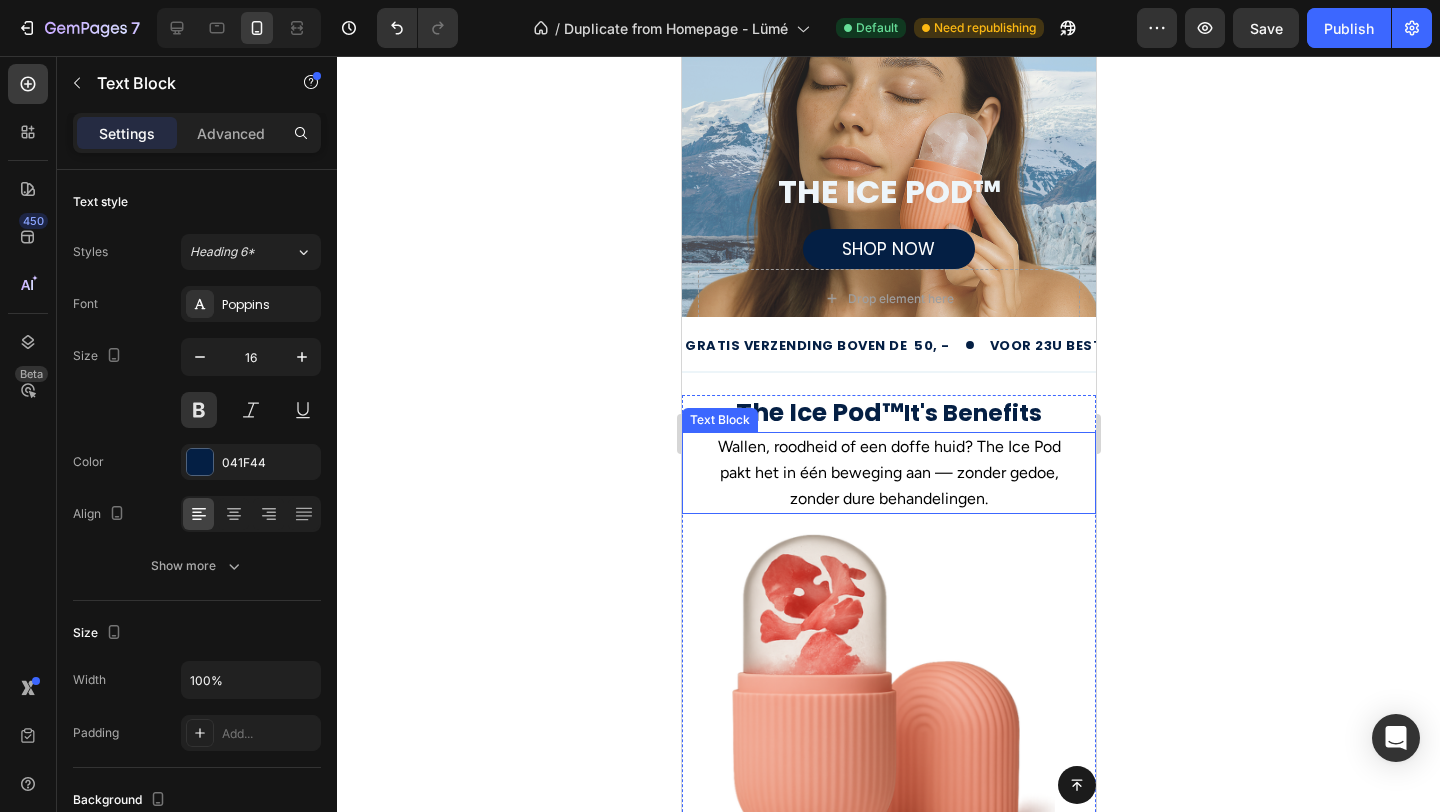 click on "Wallen, roodheid of een doffe huid? The Ice Pod pakt het in één beweging aan — zonder gedoe, zonder dure behandelingen." at bounding box center [888, 473] 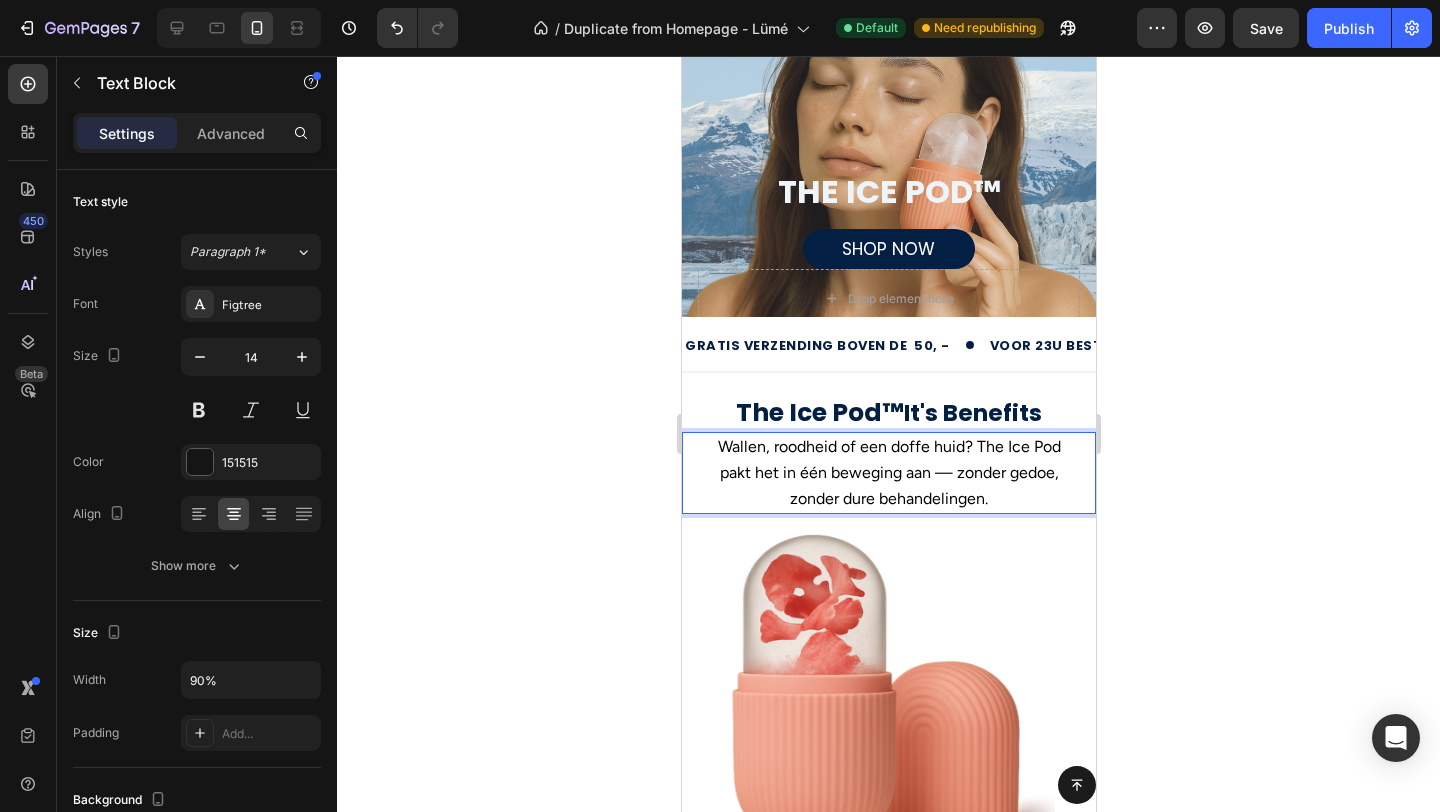 click on "Wallen, roodheid of een doffe huid? The Ice Pod pakt het in één beweging aan — zonder gedoe, zonder dure behandelingen." at bounding box center [888, 472] 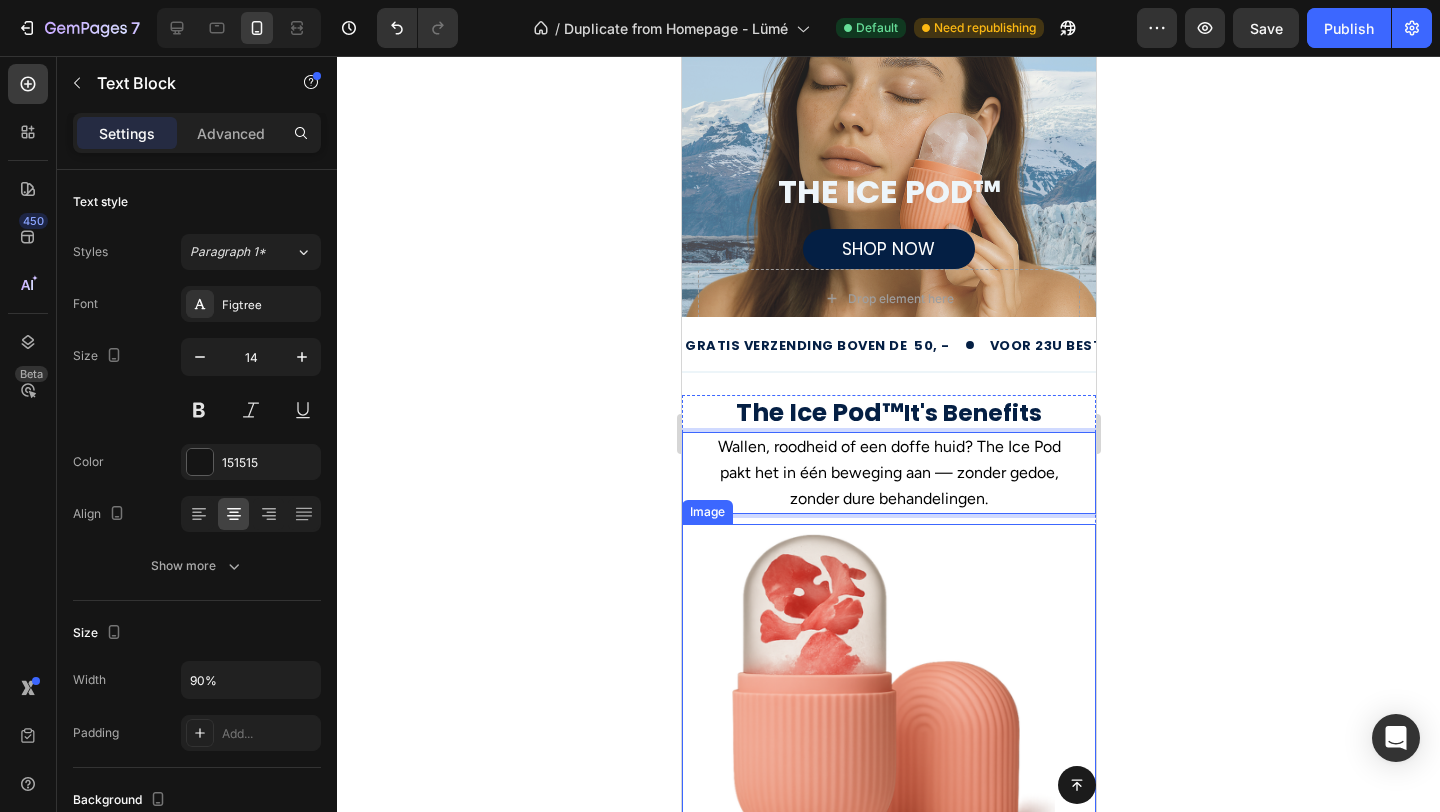click at bounding box center [887, 689] 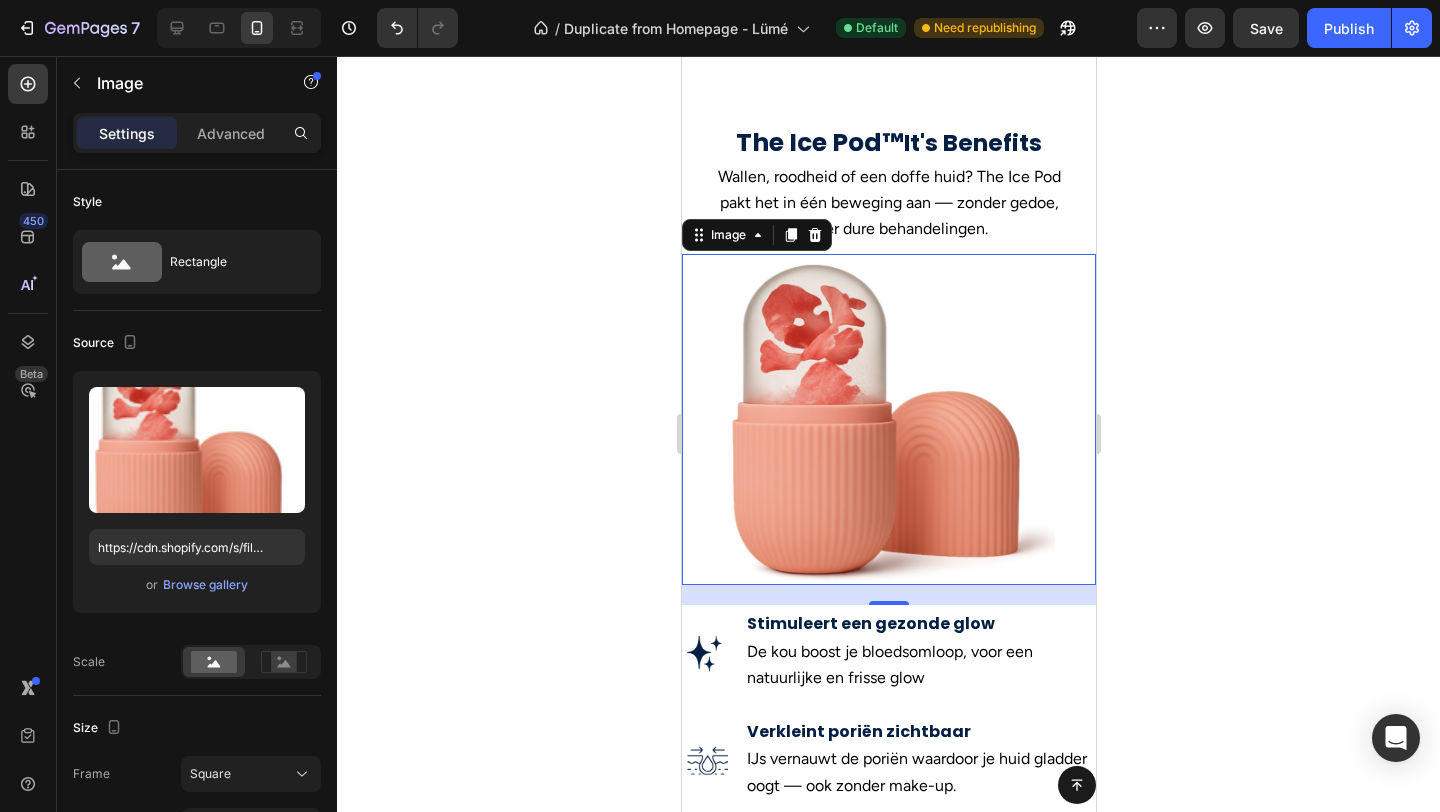 scroll, scrollTop: 473, scrollLeft: 0, axis: vertical 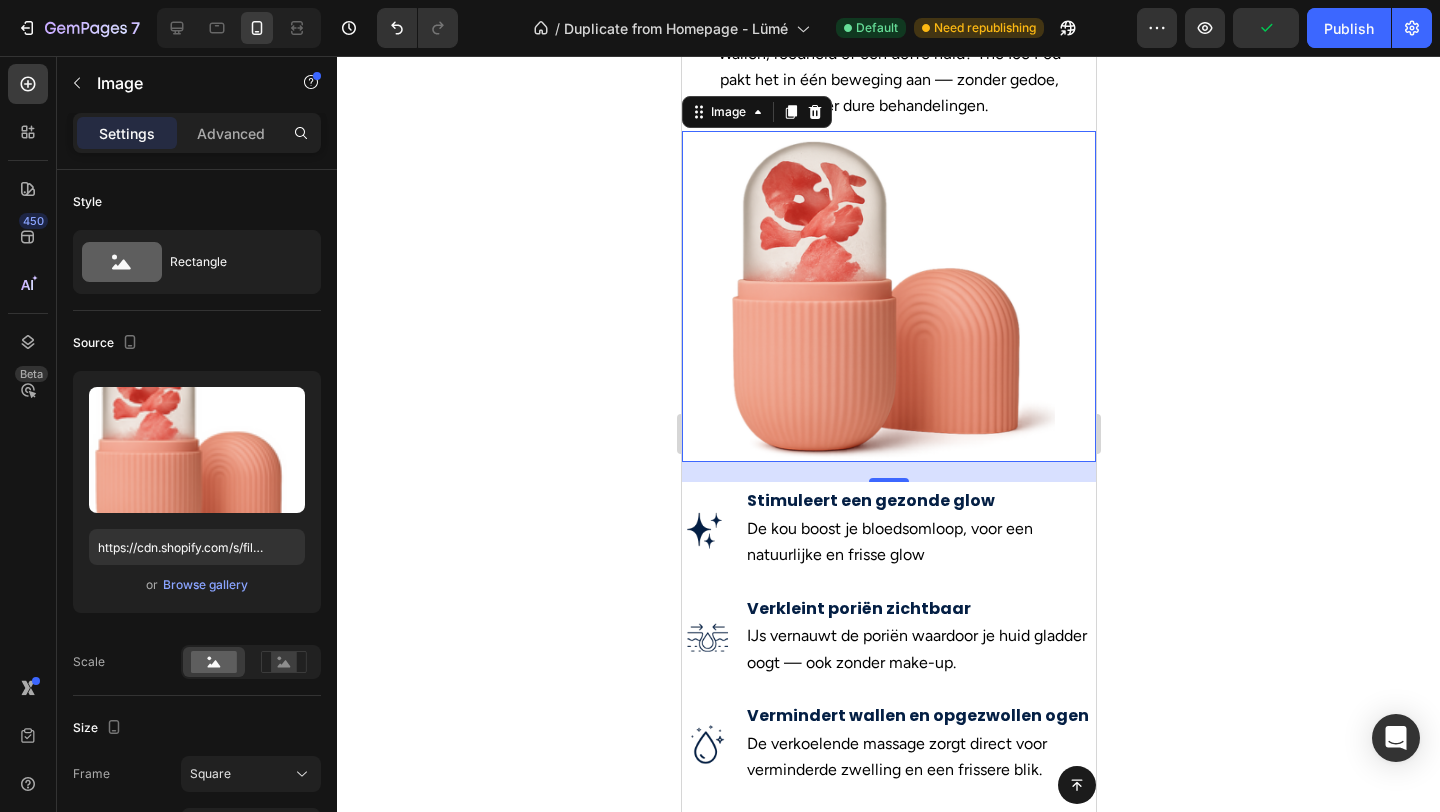 click on "Verkleint poriën zichtbaar" at bounding box center [919, 609] 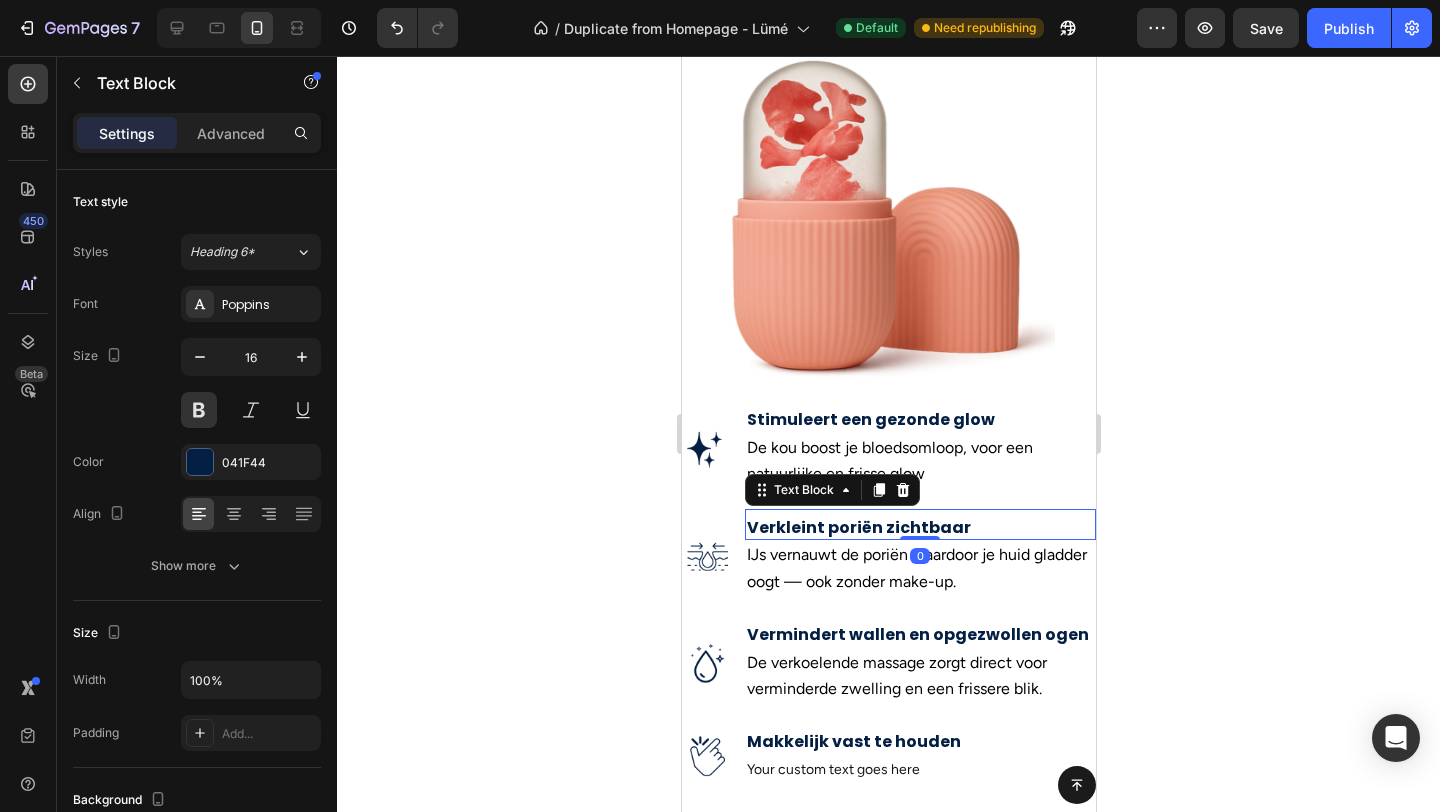 scroll, scrollTop: 555, scrollLeft: 0, axis: vertical 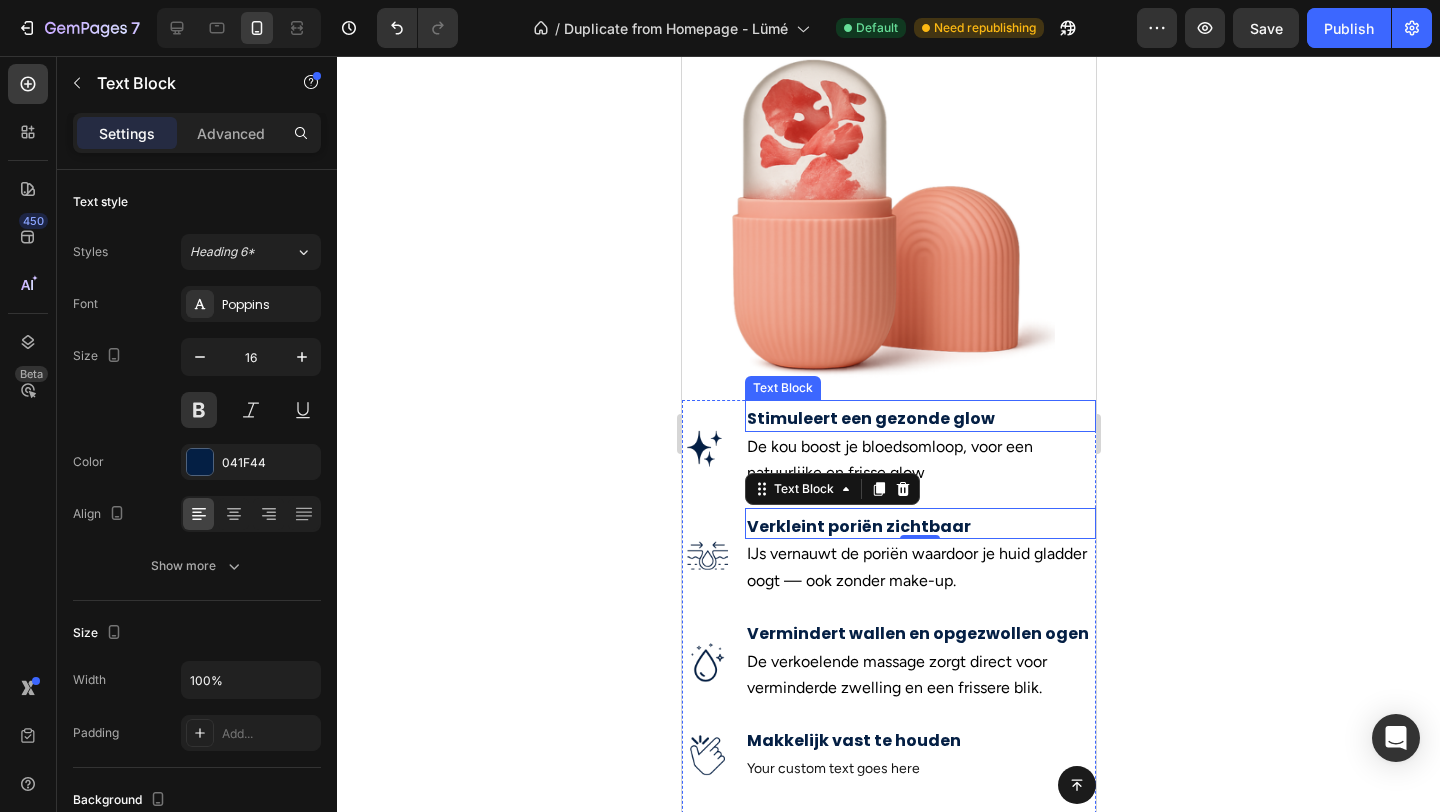 click on "Stimuleert een gezonde glow" at bounding box center (919, 419) 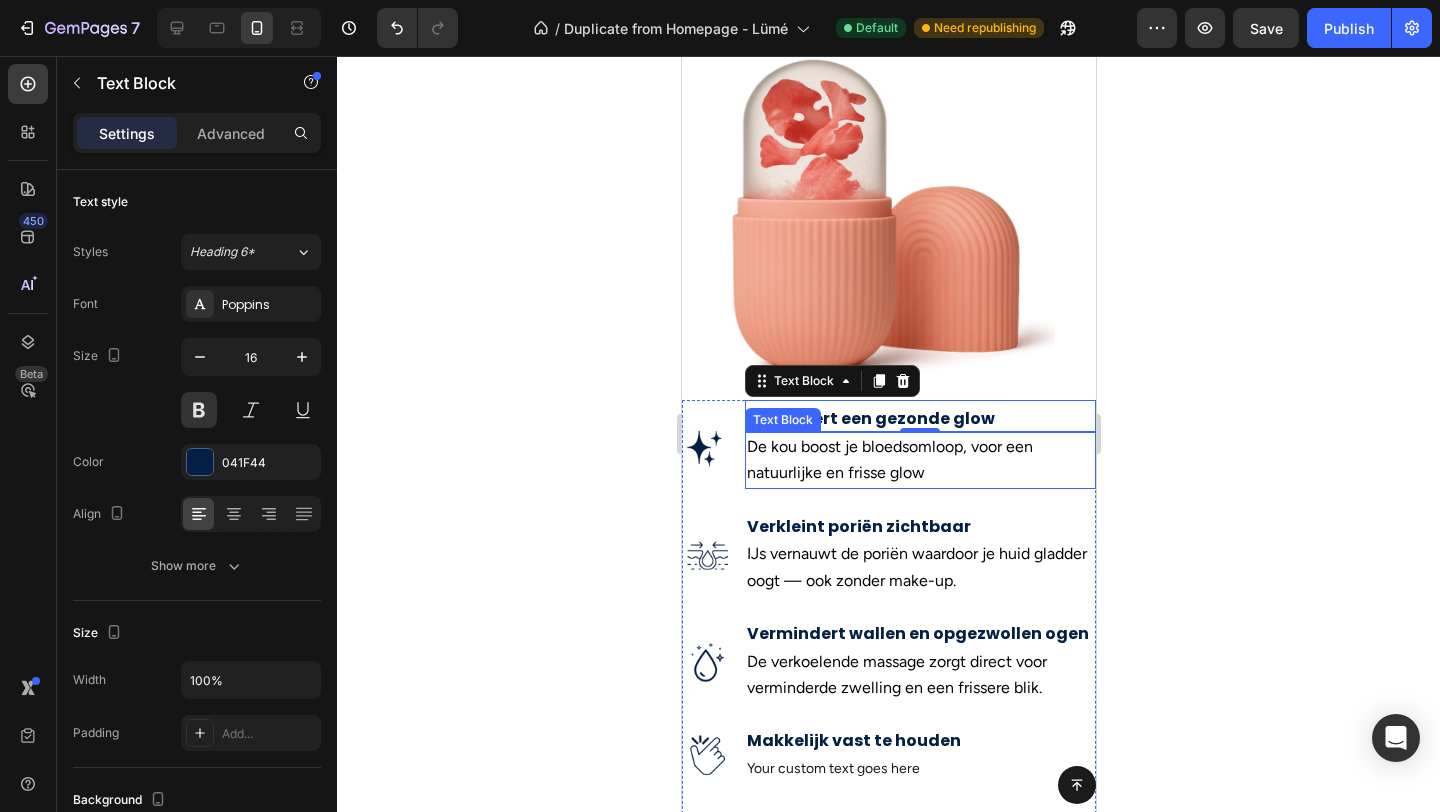 click on "De kou boost je bloedsomloop, voor een natuurlijke en frisse glow" at bounding box center [889, 459] 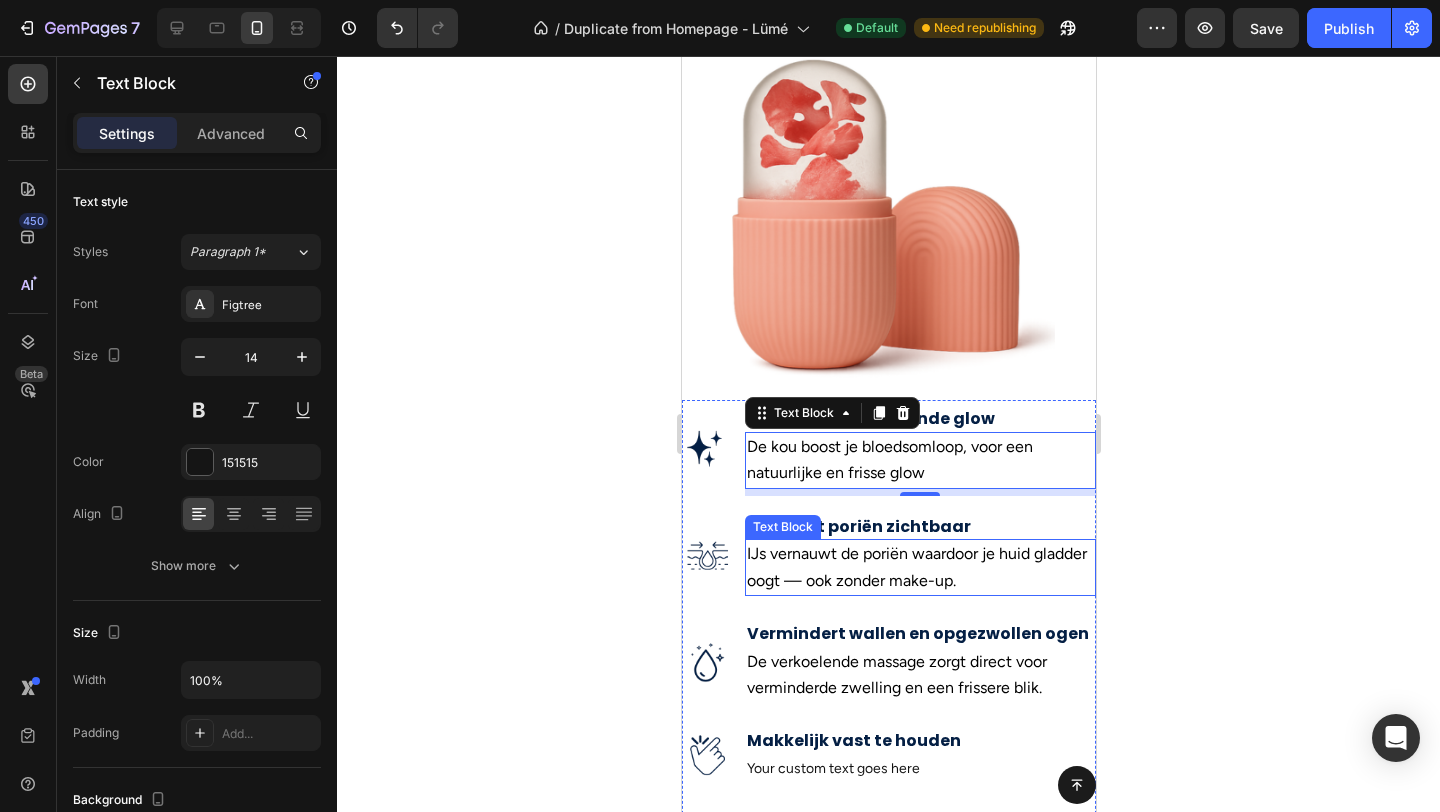 click on "IJs vernauwt de poriën waardoor je huid gladder oogt — ook zonder make-up." at bounding box center [916, 566] 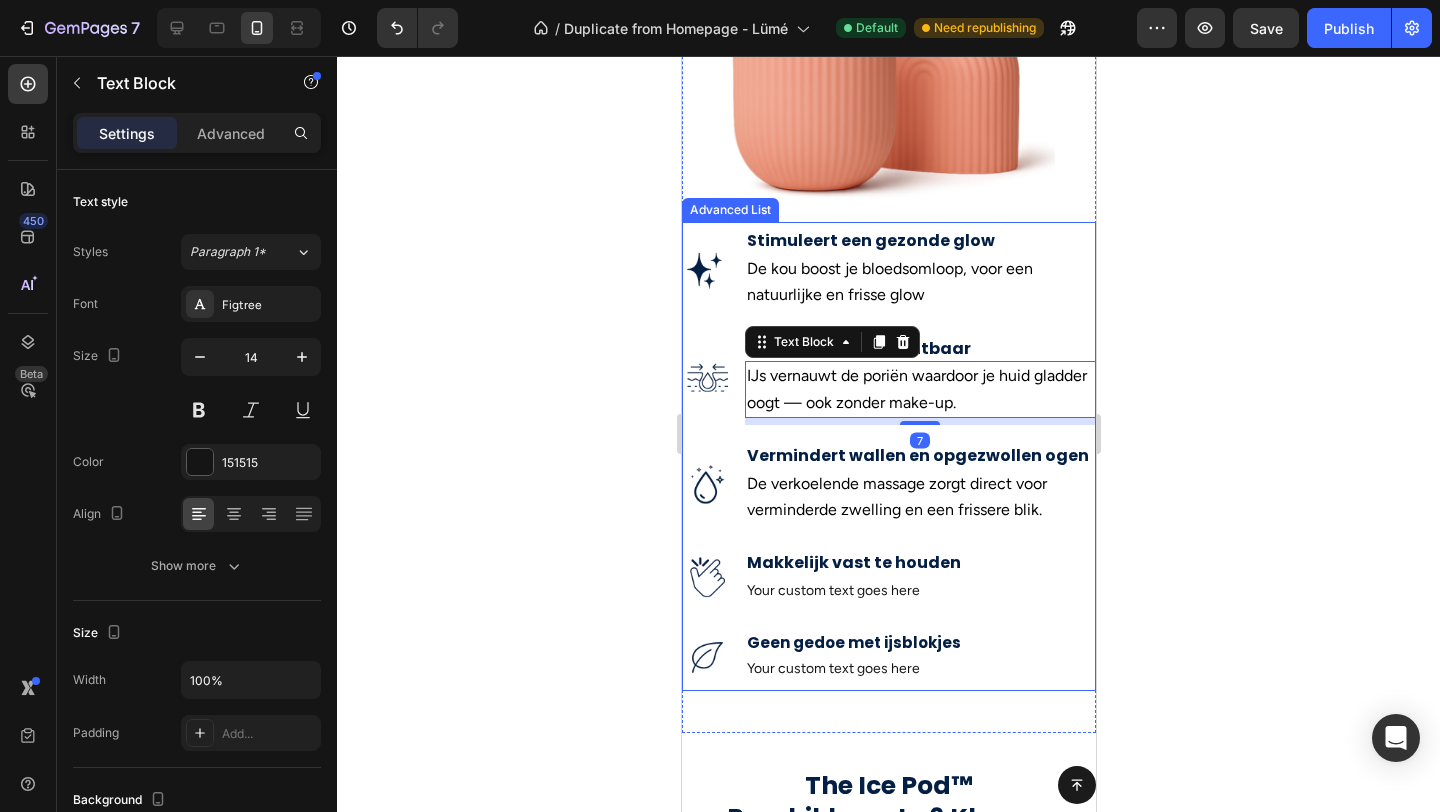 scroll, scrollTop: 1239, scrollLeft: 0, axis: vertical 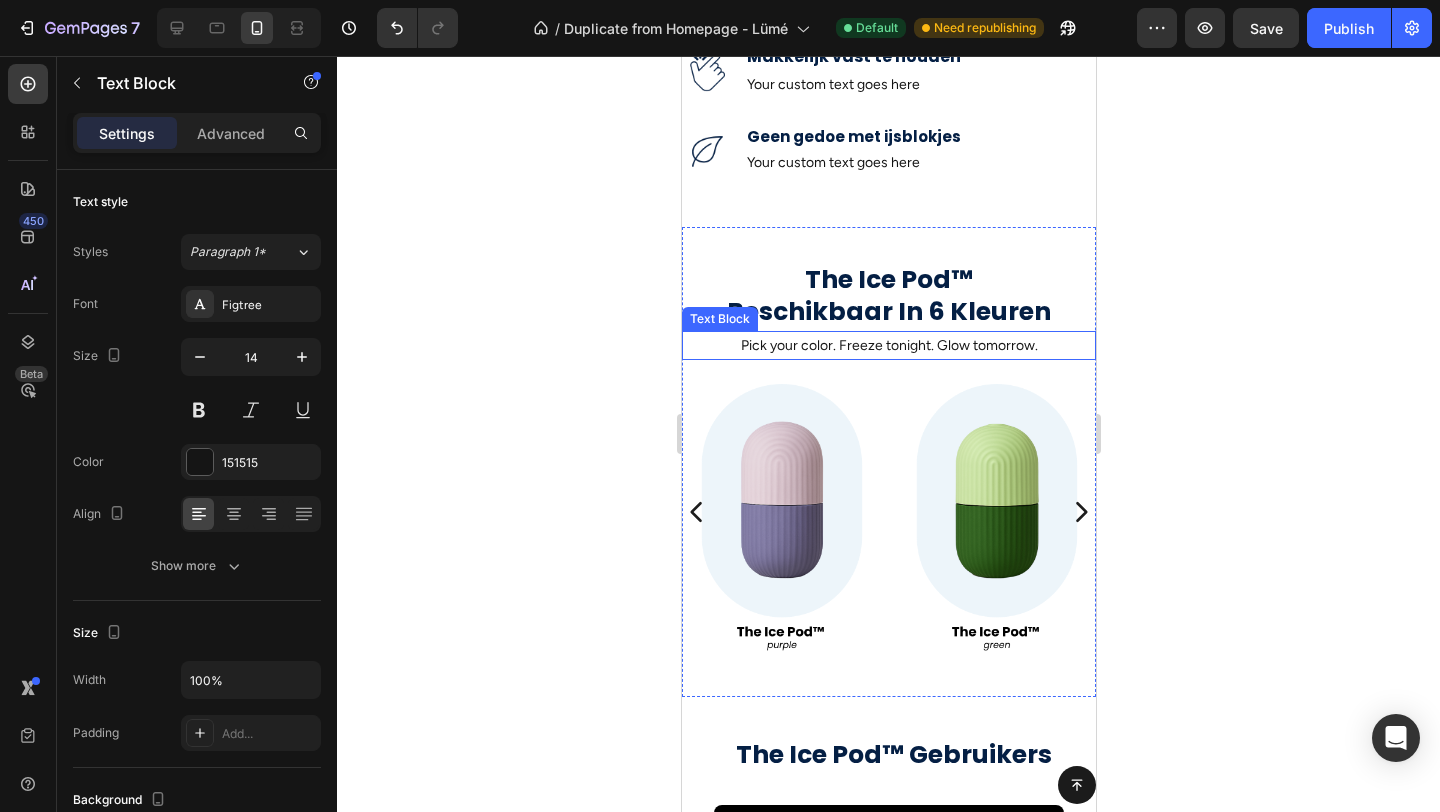 click on "Pick your color. Freeze tonight. Glow tomorrow." at bounding box center (888, 345) 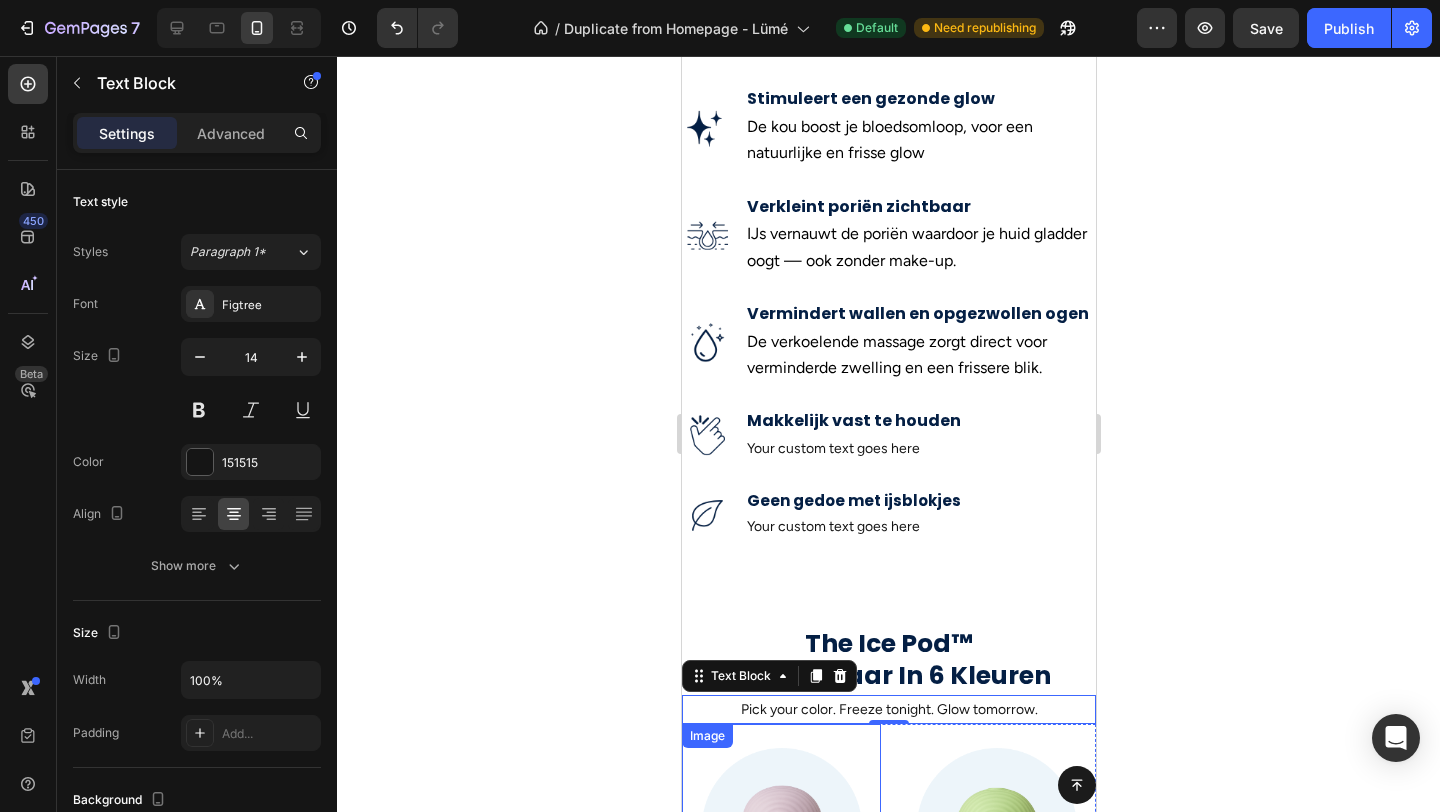 scroll, scrollTop: 874, scrollLeft: 0, axis: vertical 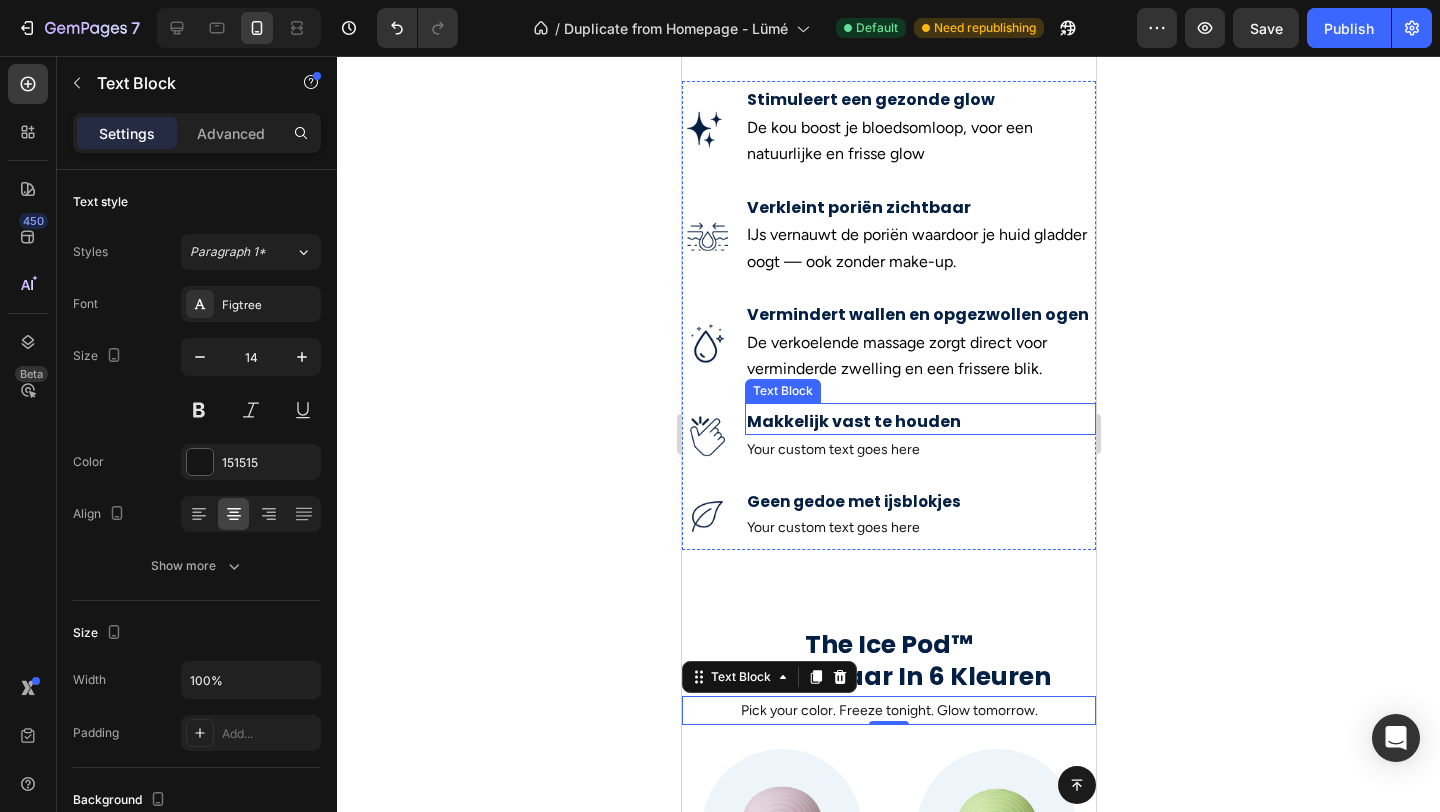 click on "De verkoelende massage zorgt direct voor verminderde zwelling en een frissere blik." at bounding box center [896, 355] 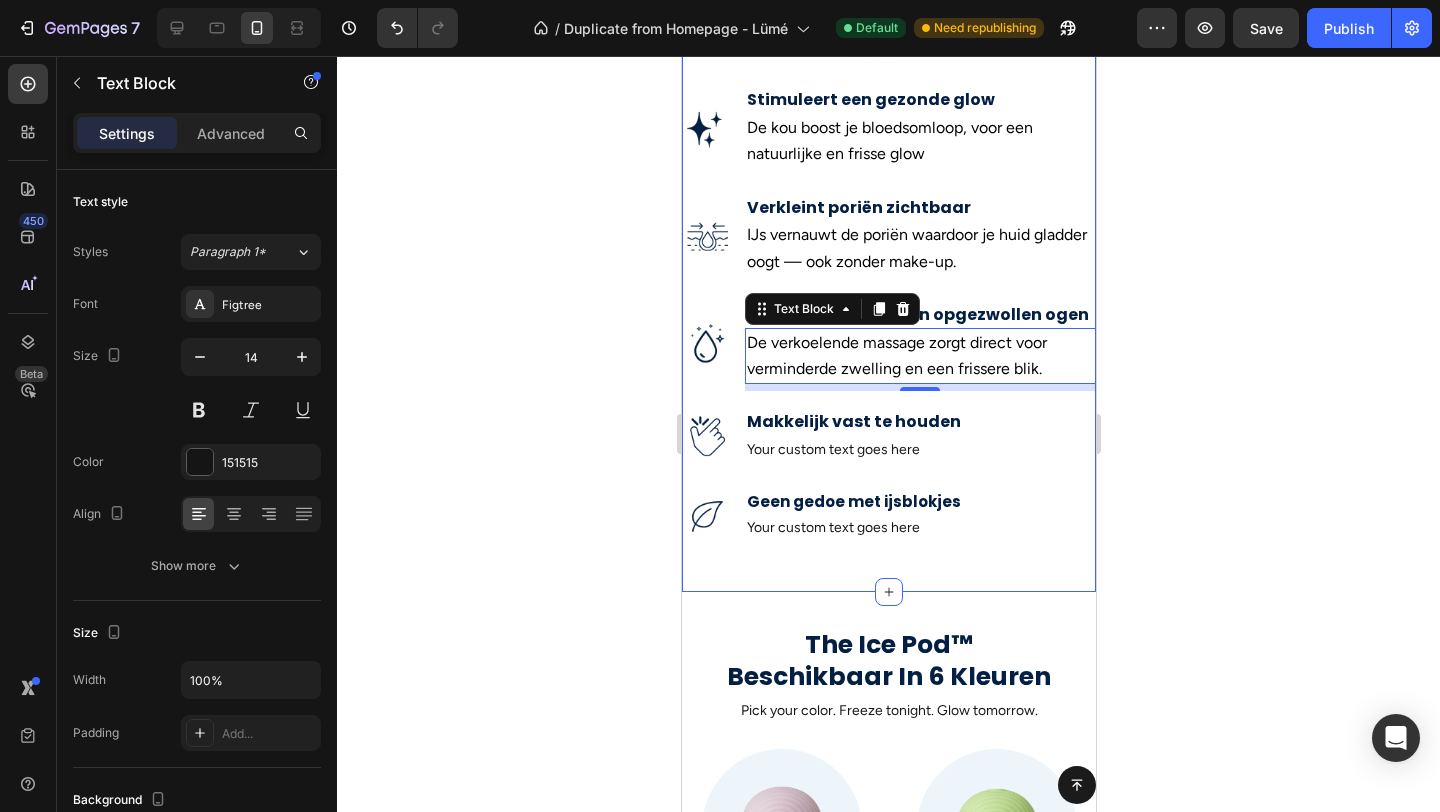 scroll, scrollTop: 937, scrollLeft: 0, axis: vertical 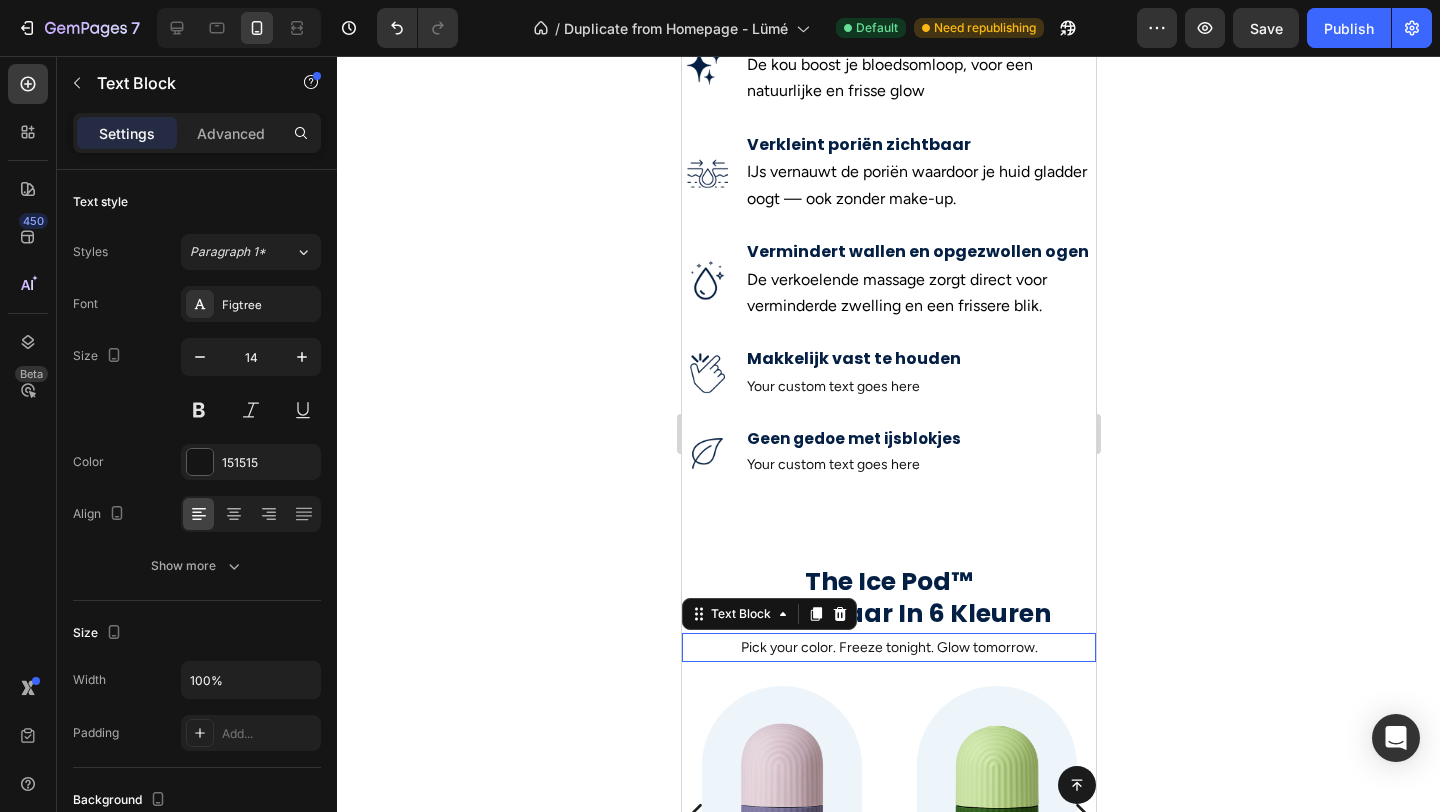 click on "Pick your color. Freeze tonight. Glow tomorrow." at bounding box center [888, 647] 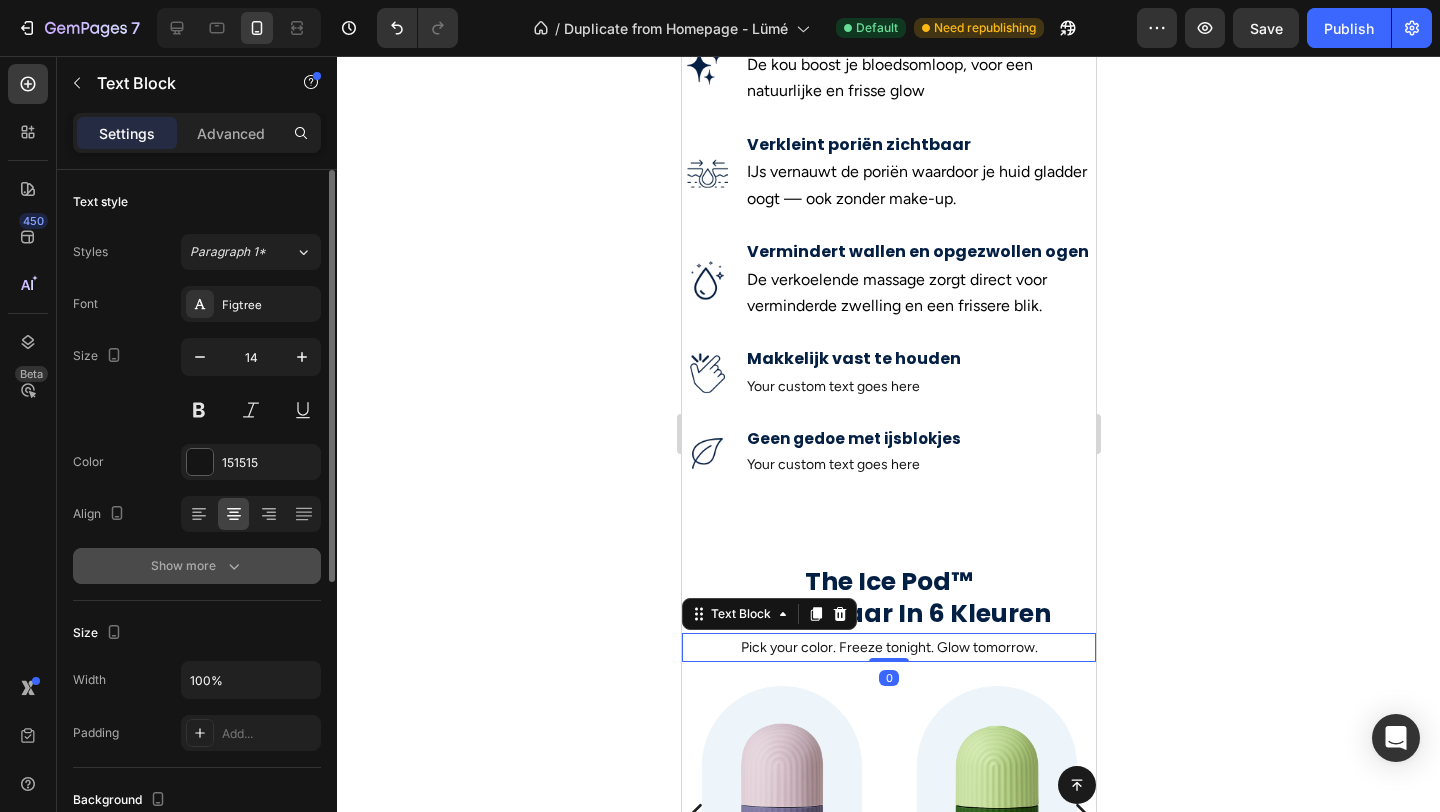 click on "Show more" at bounding box center (197, 566) 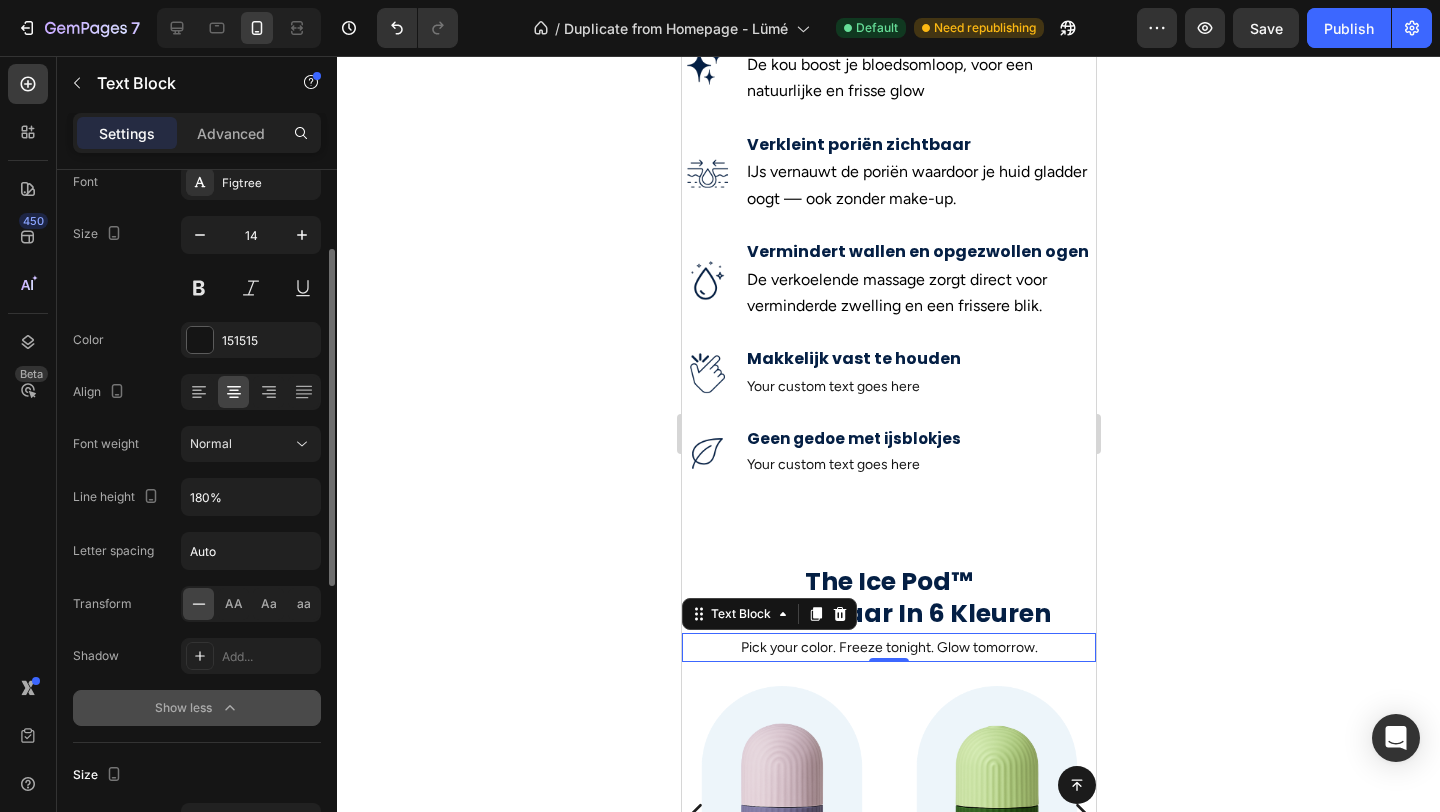 scroll, scrollTop: 136, scrollLeft: 0, axis: vertical 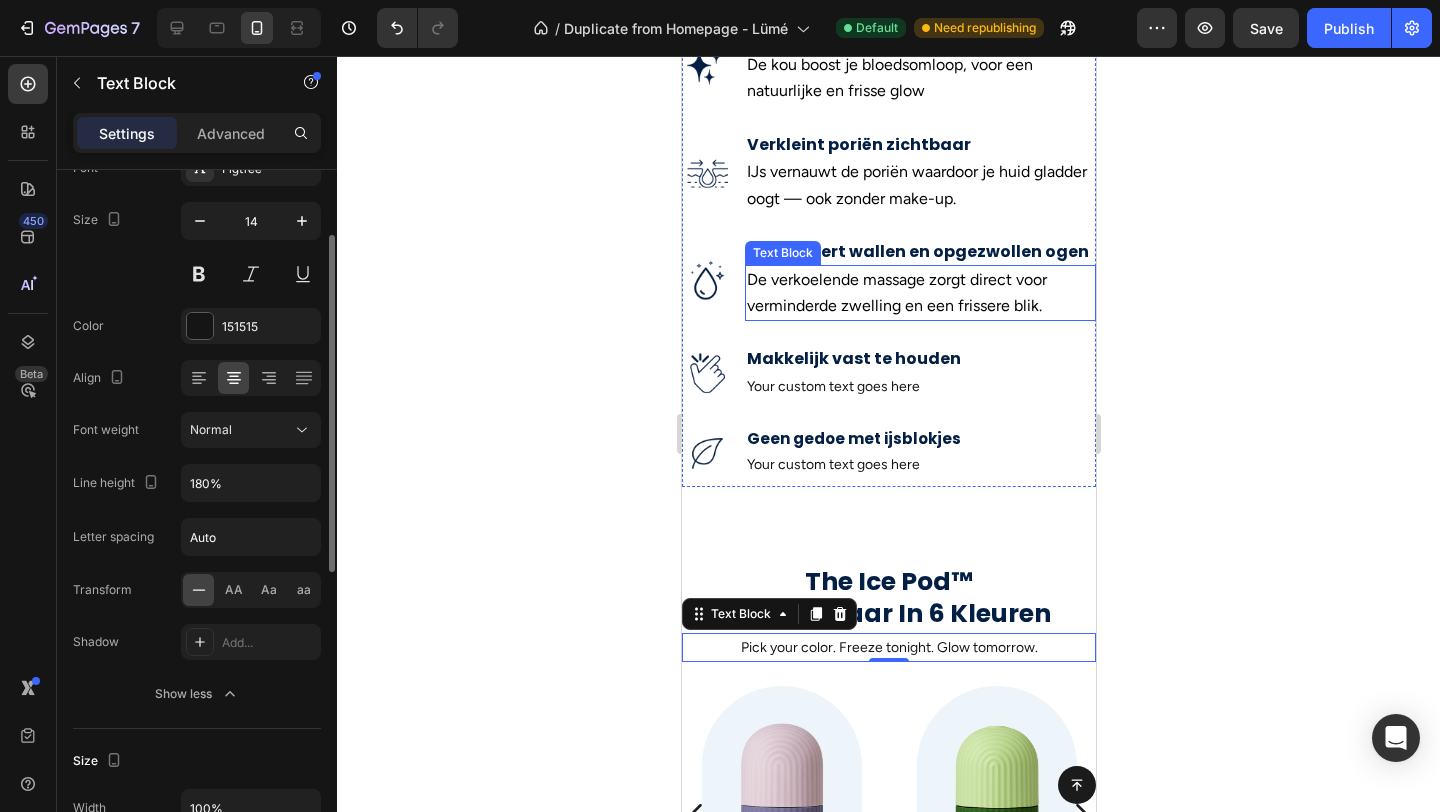 click on "De verkoelende massage zorgt direct voor verminderde zwelling en een frissere blik." at bounding box center [896, 292] 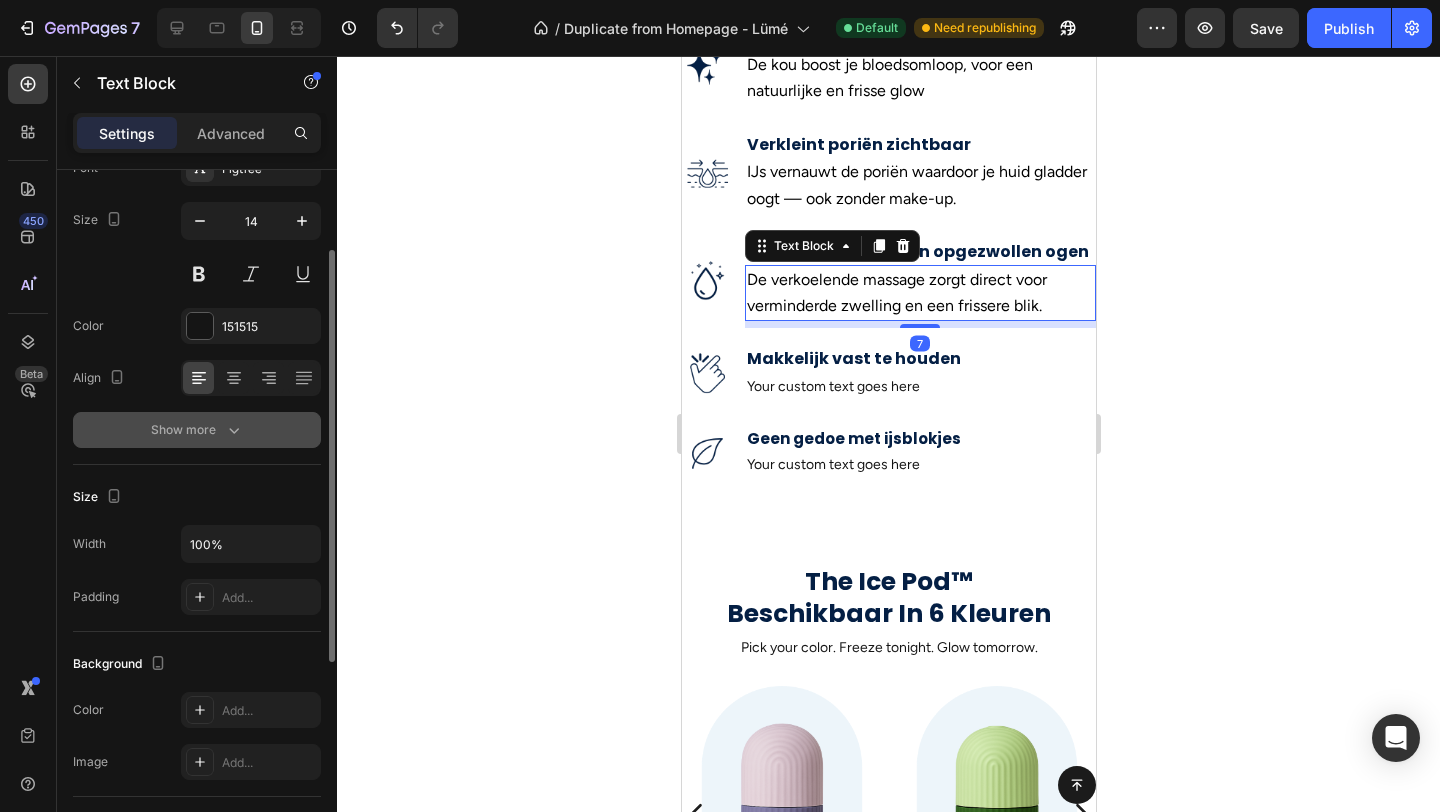 click on "Show more" at bounding box center [197, 430] 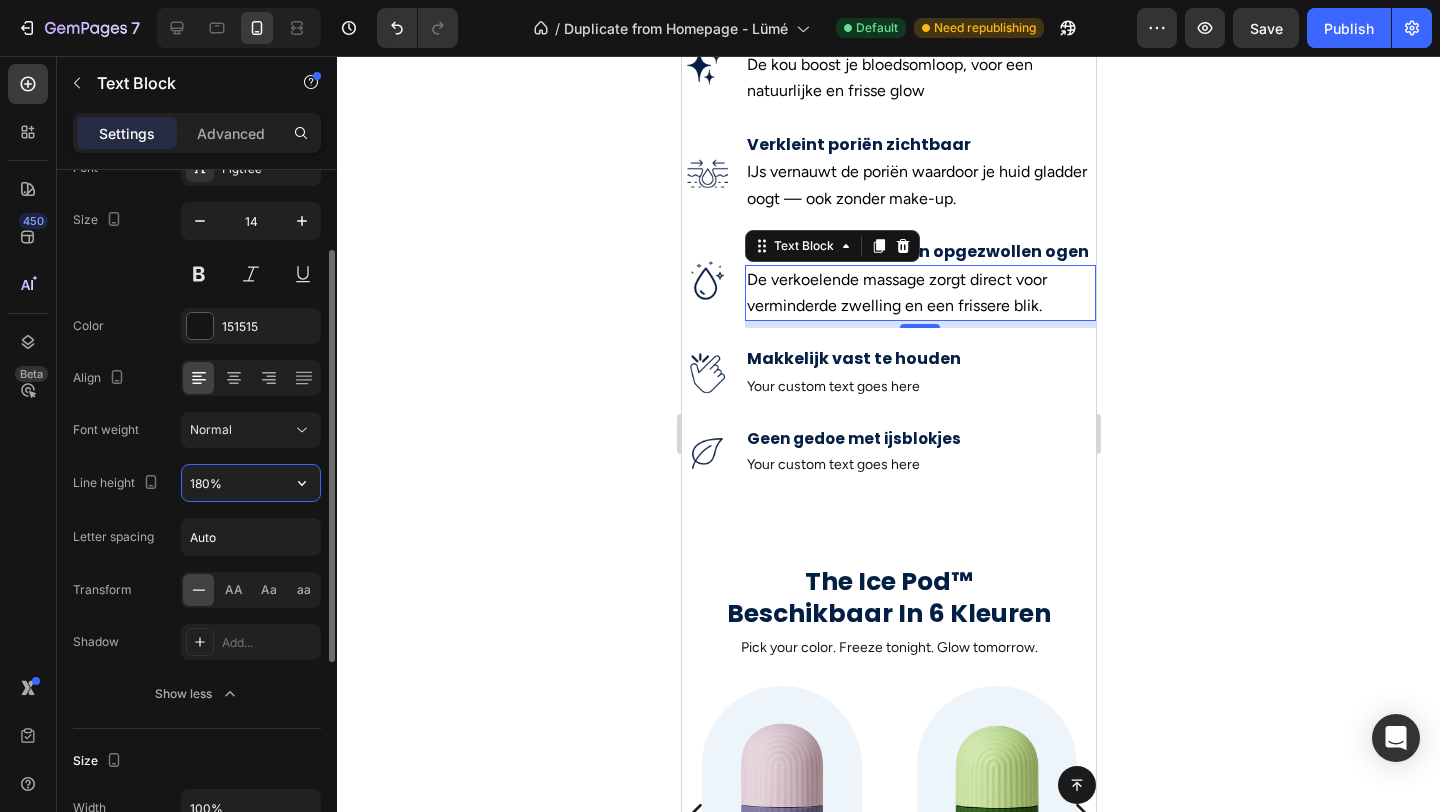click on "180%" at bounding box center [251, 483] 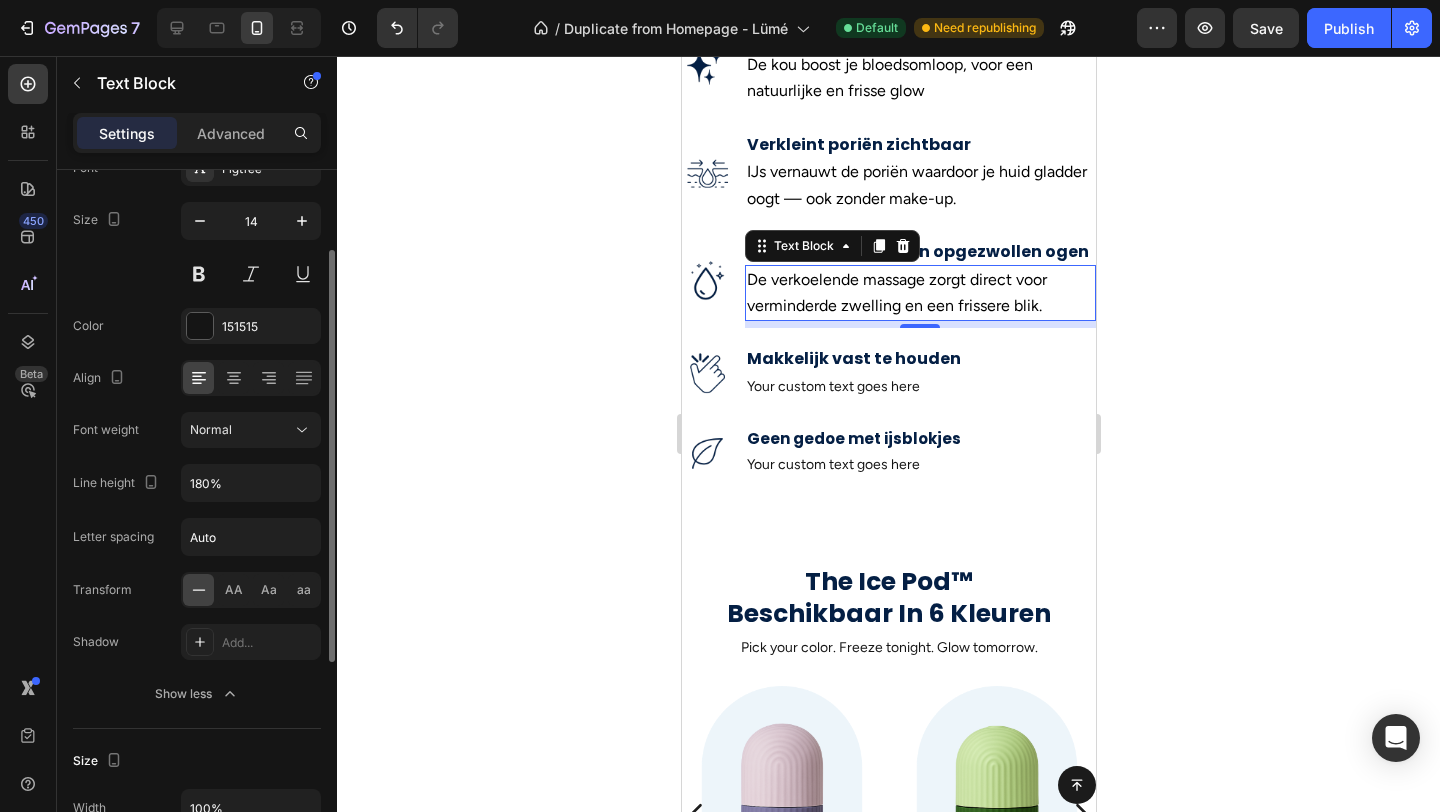 click on "Letter spacing" at bounding box center [113, 537] 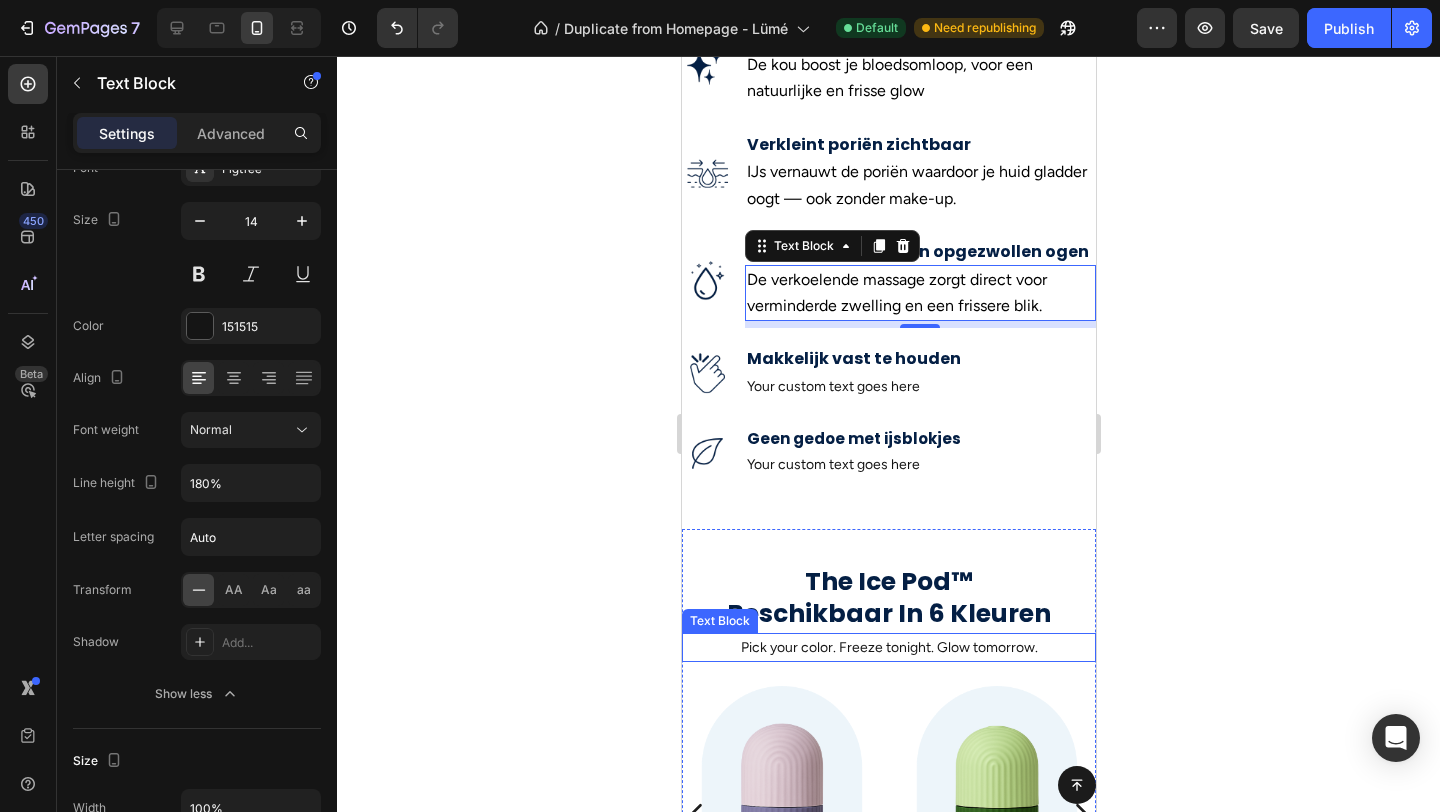 click on "Pick your color. Freeze tonight. Glow tomorrow." at bounding box center [888, 647] 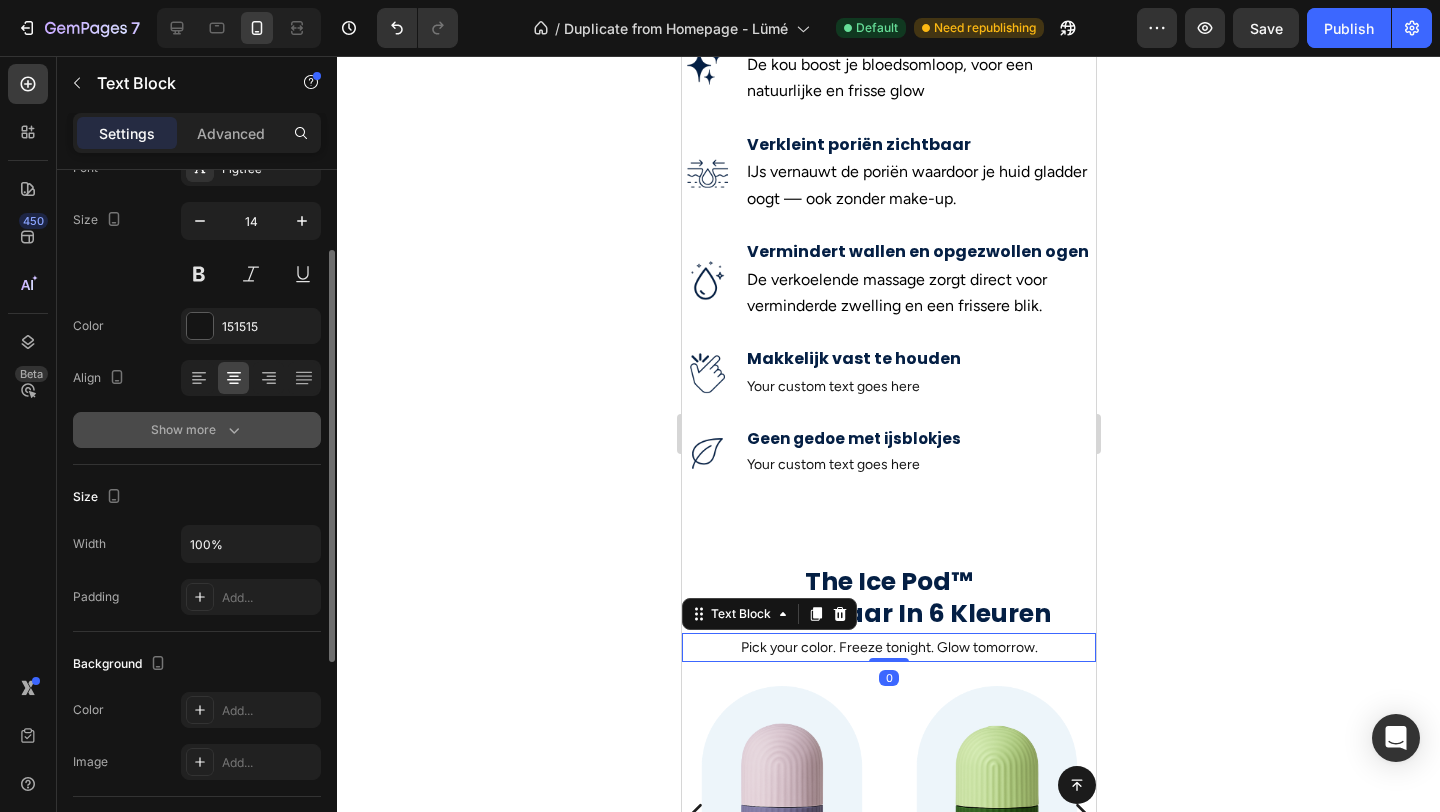 click on "Show more" at bounding box center (197, 430) 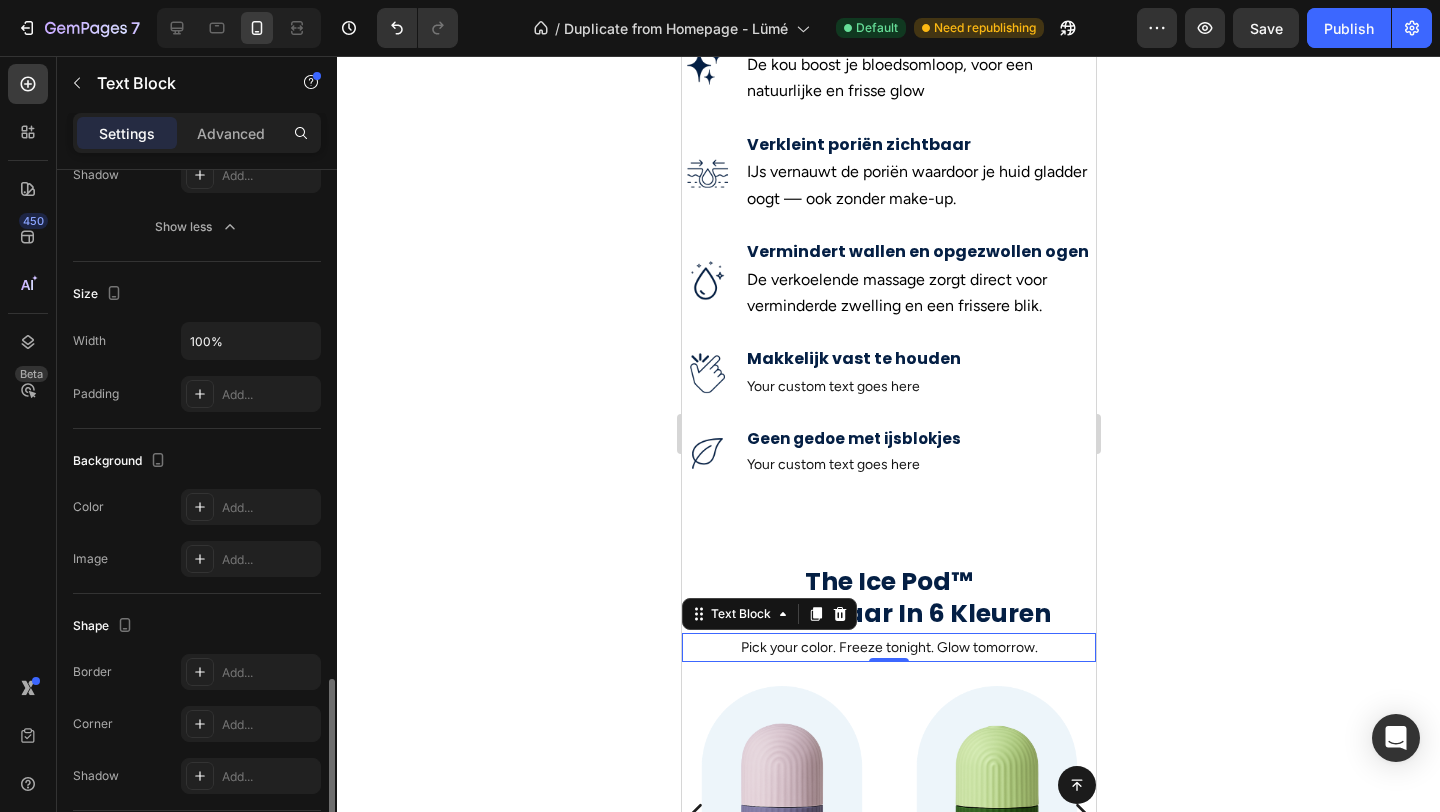 scroll, scrollTop: 750, scrollLeft: 0, axis: vertical 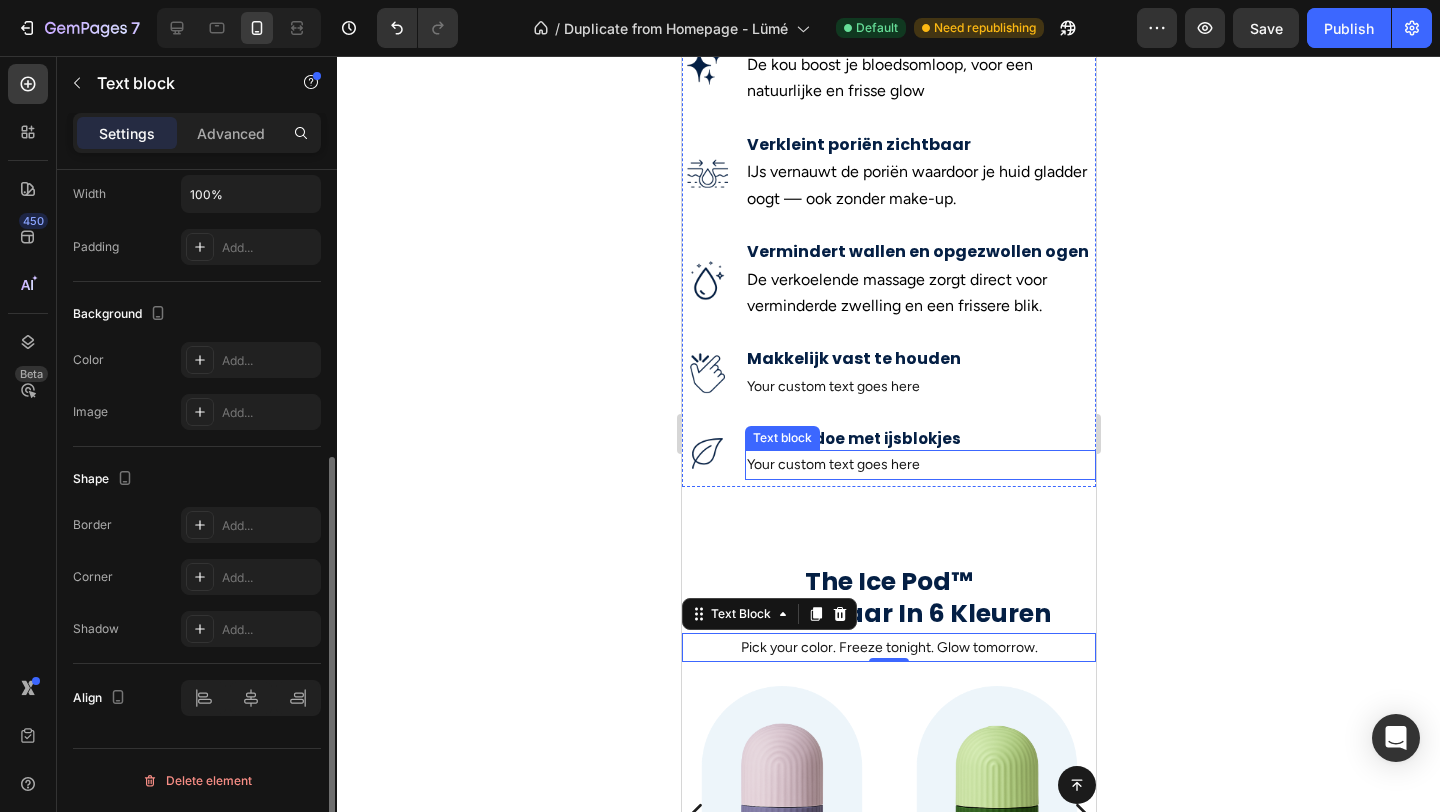 click on "Your custom text goes here" at bounding box center (919, 464) 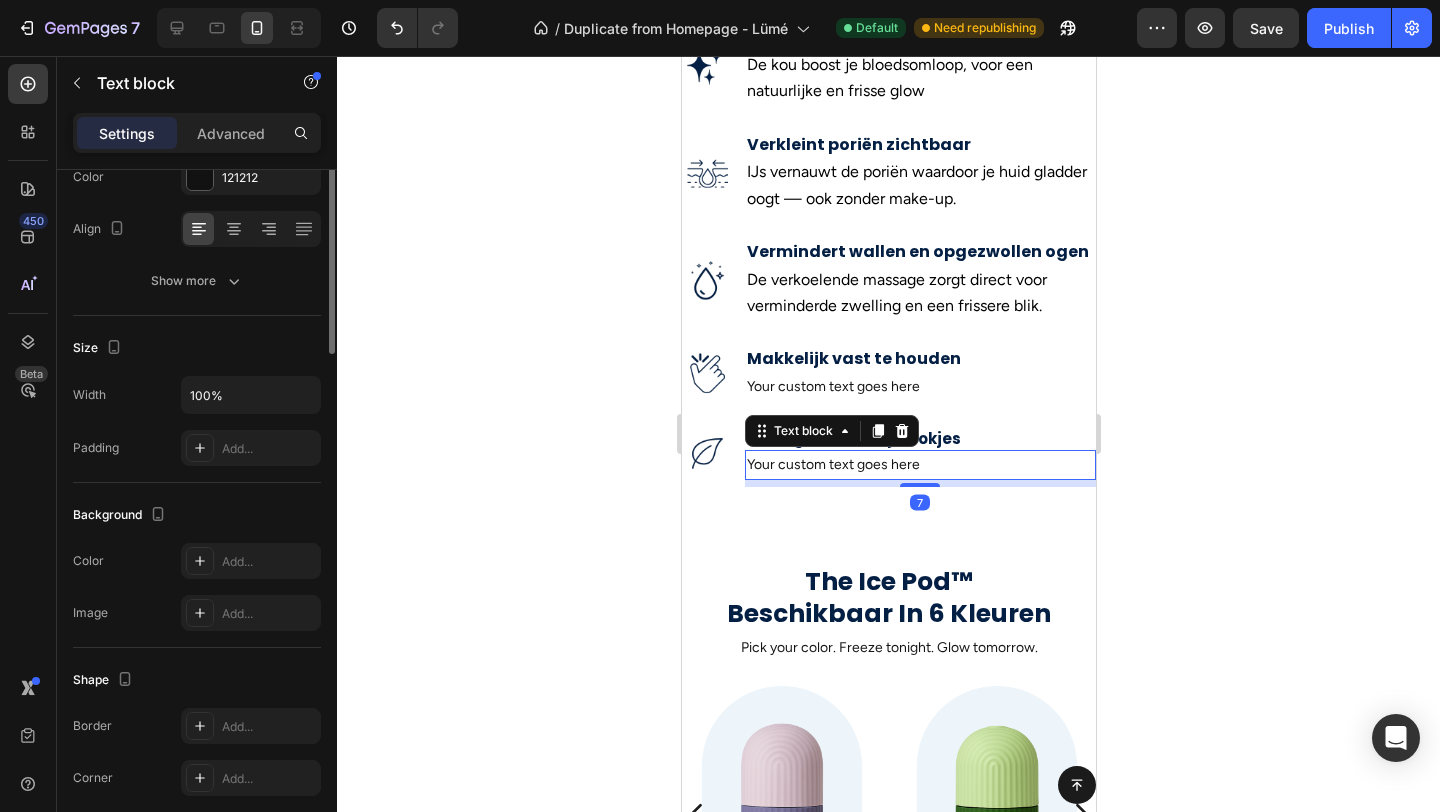 scroll, scrollTop: 0, scrollLeft: 0, axis: both 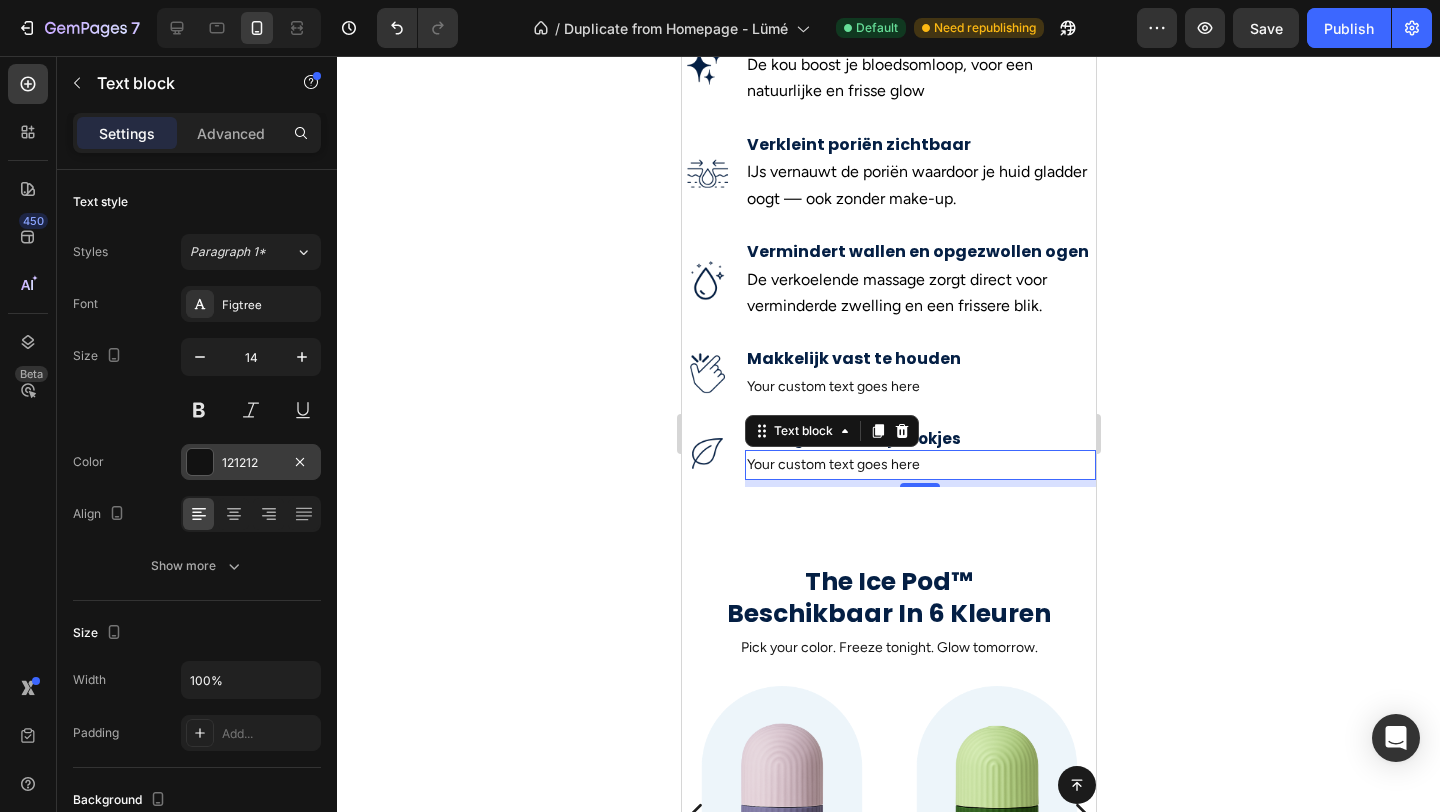 click on "121212" at bounding box center (251, 462) 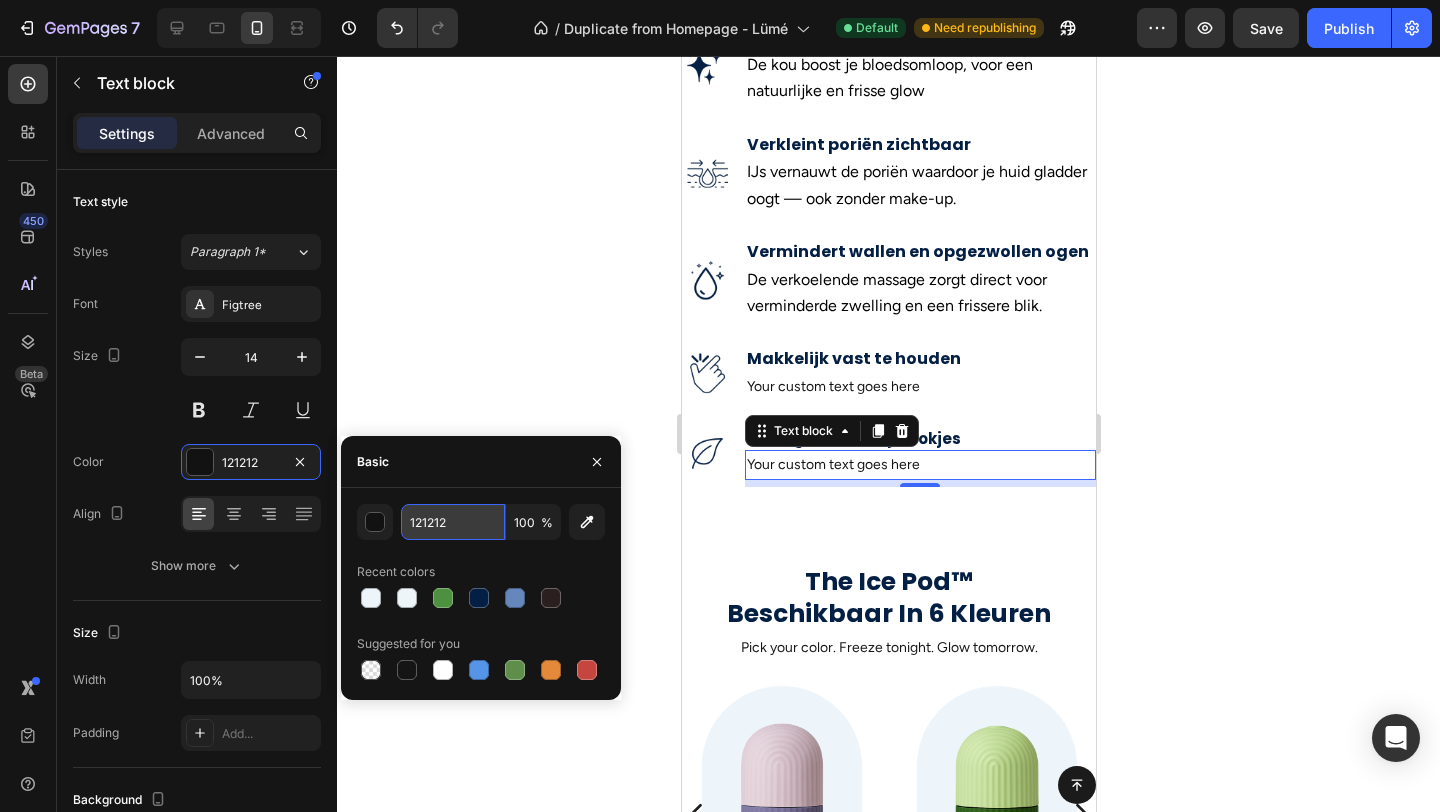 click on "121212" at bounding box center (453, 522) 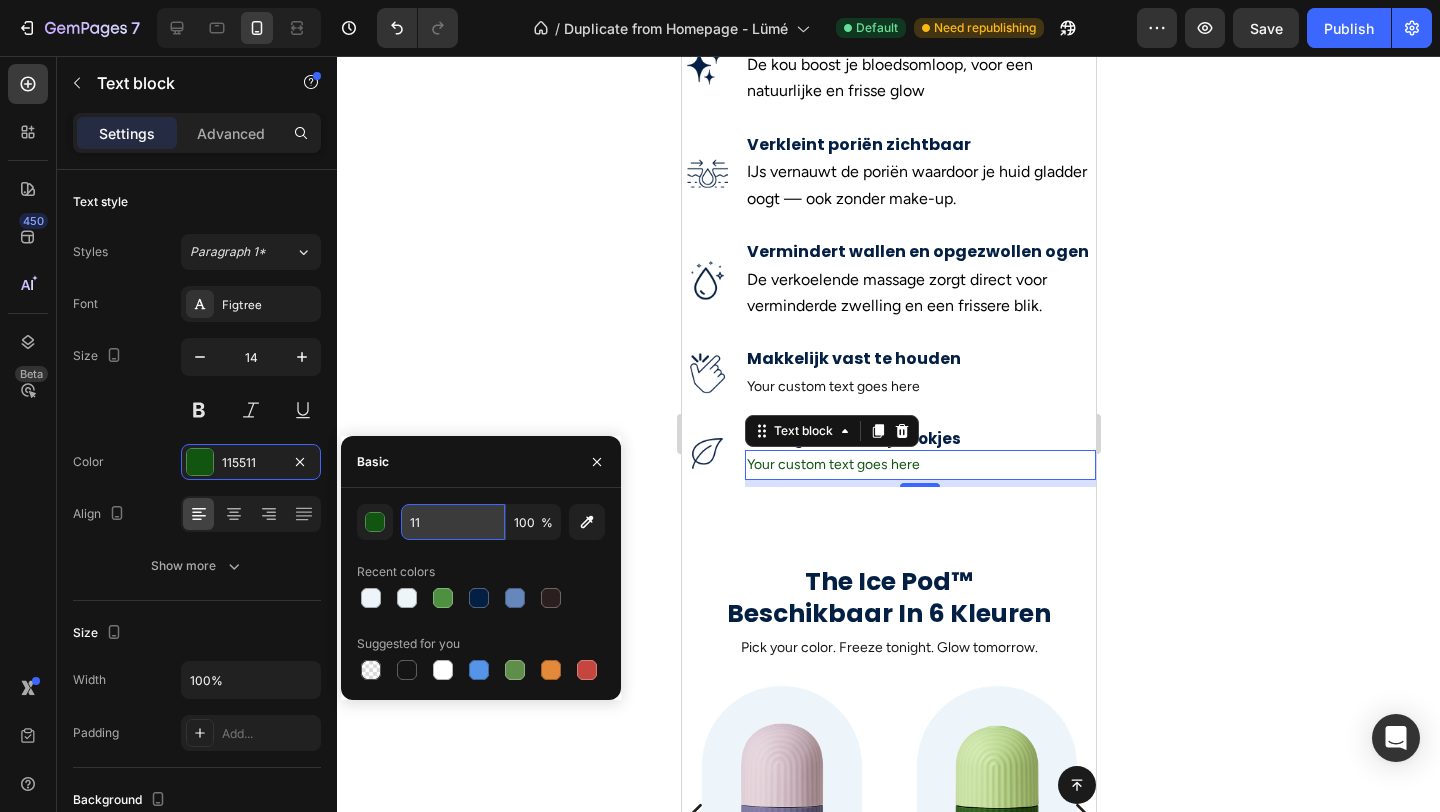 type on "1" 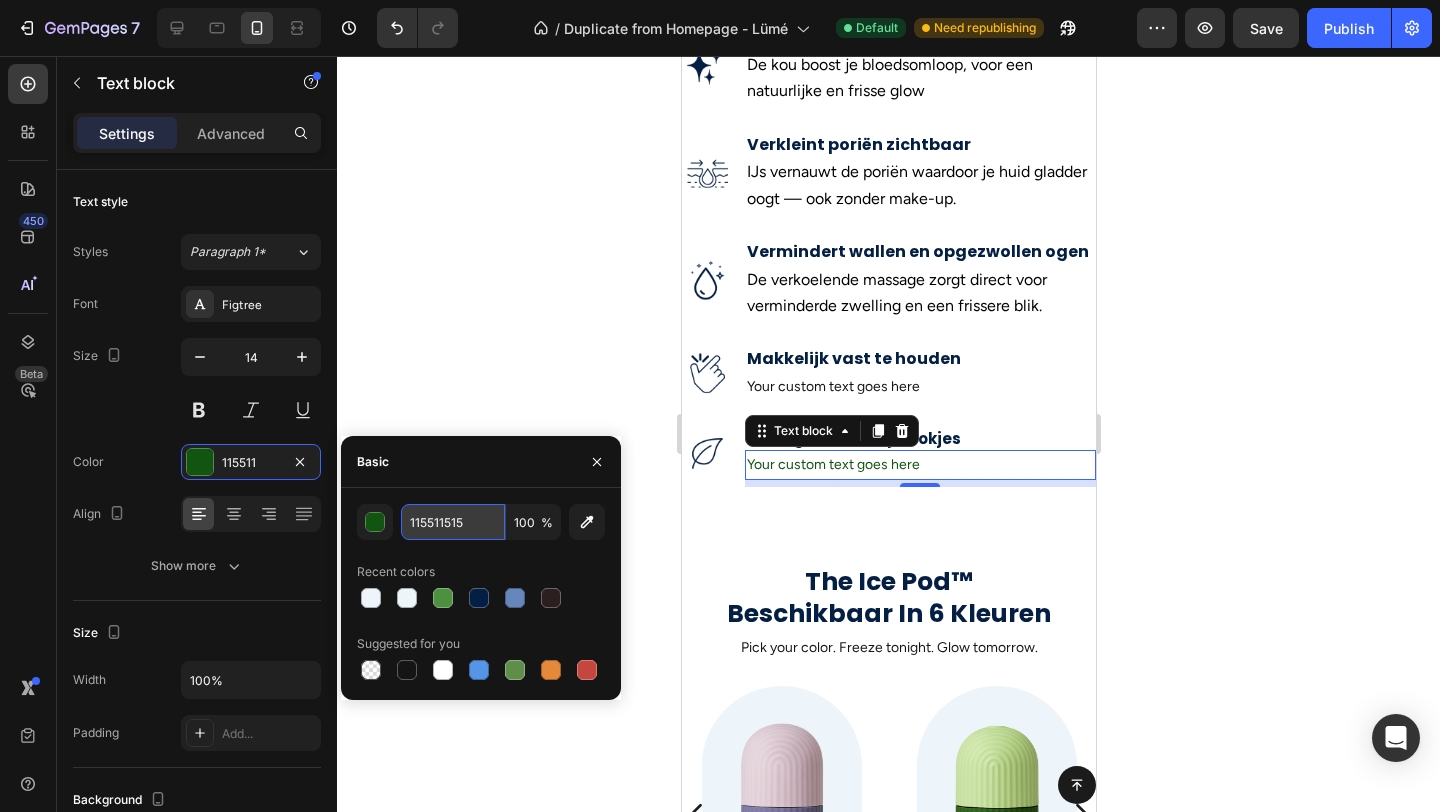 click on "115511515" at bounding box center (453, 522) 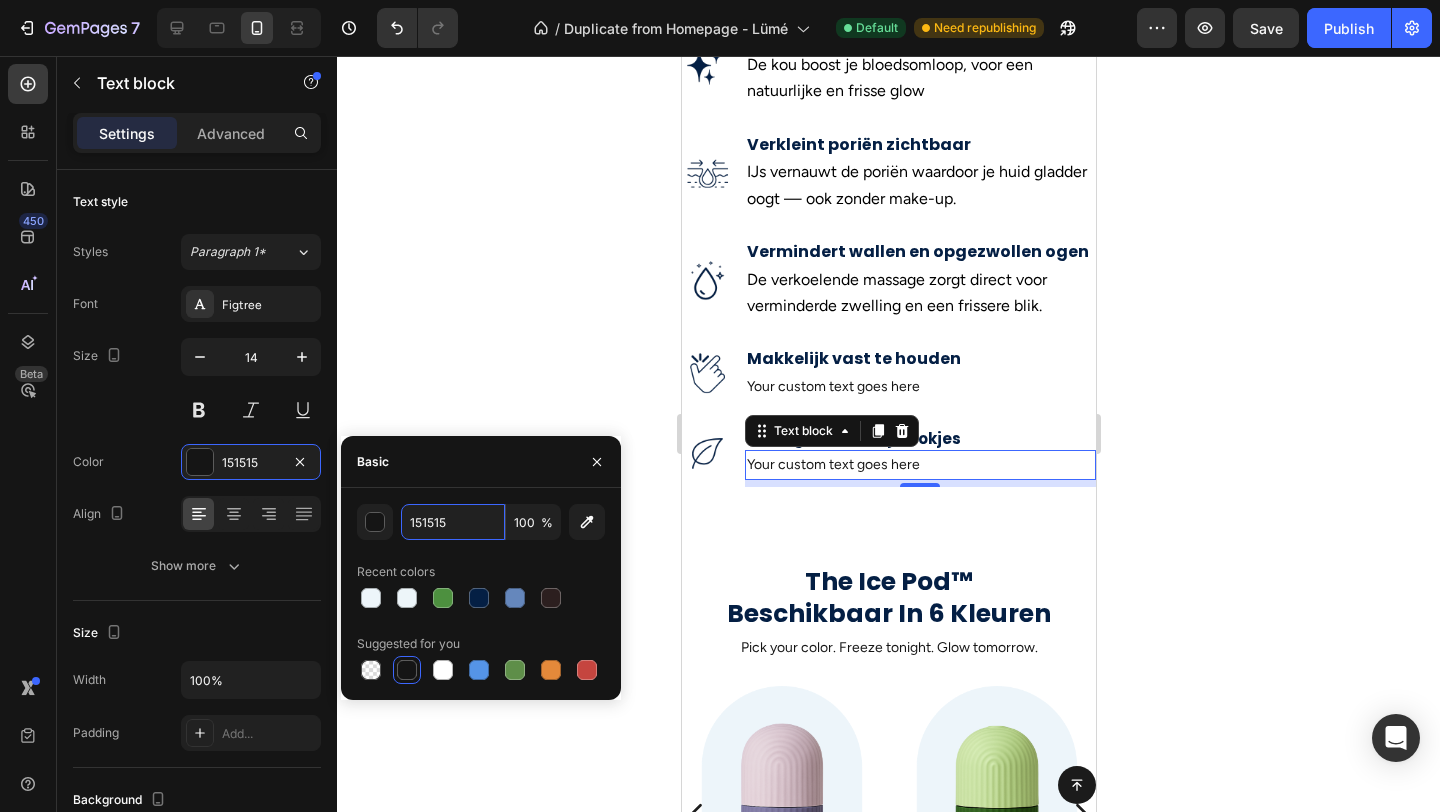 type on "151515" 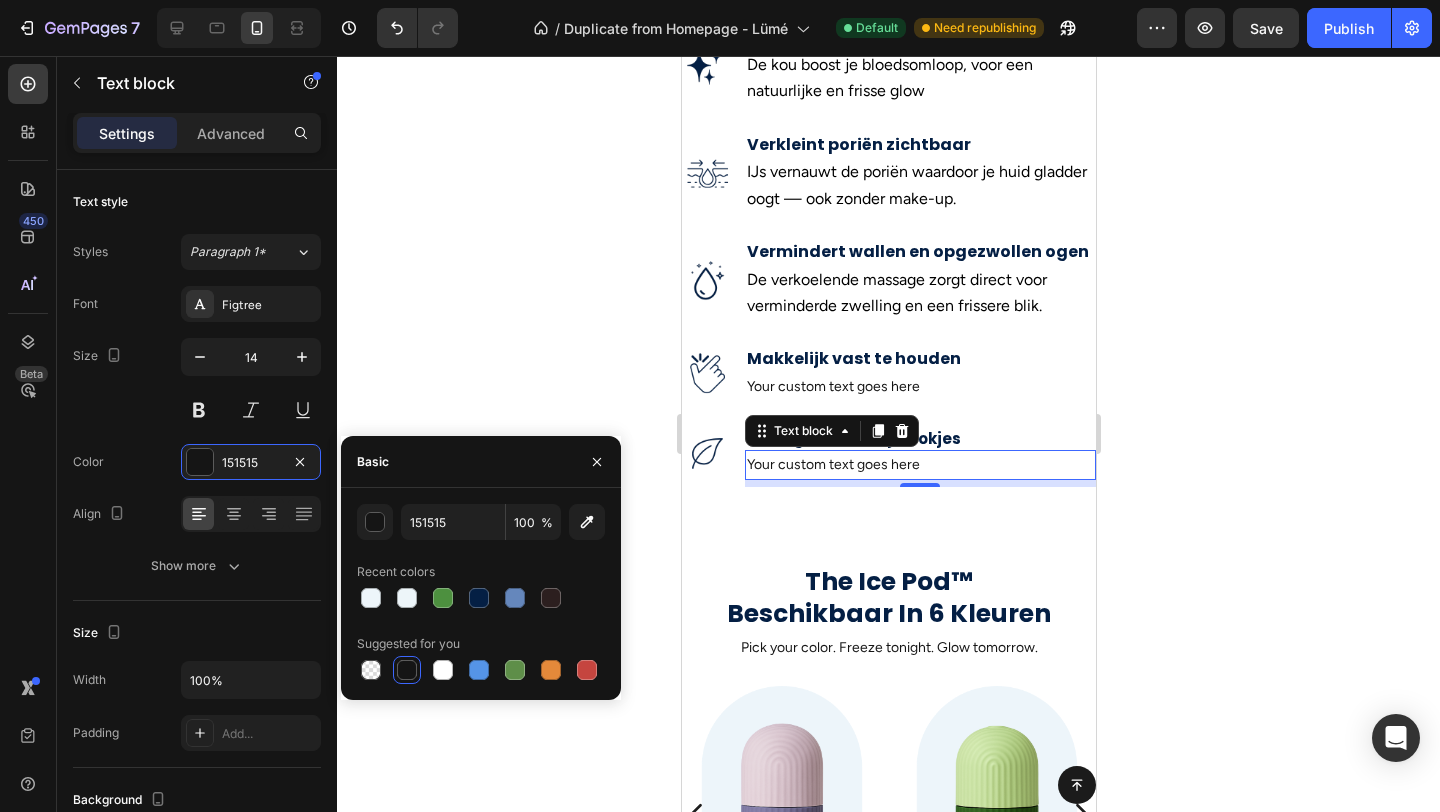click 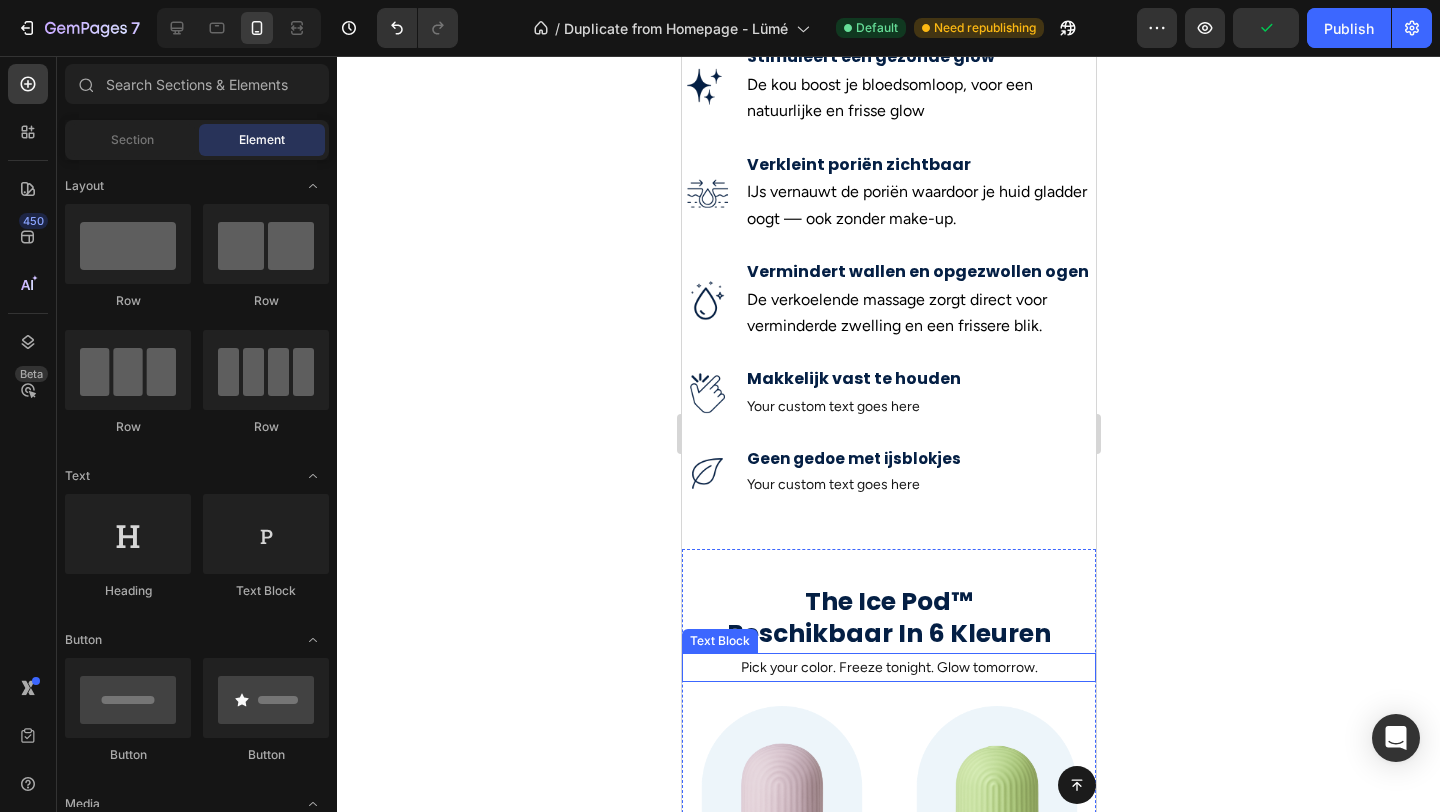scroll, scrollTop: 907, scrollLeft: 0, axis: vertical 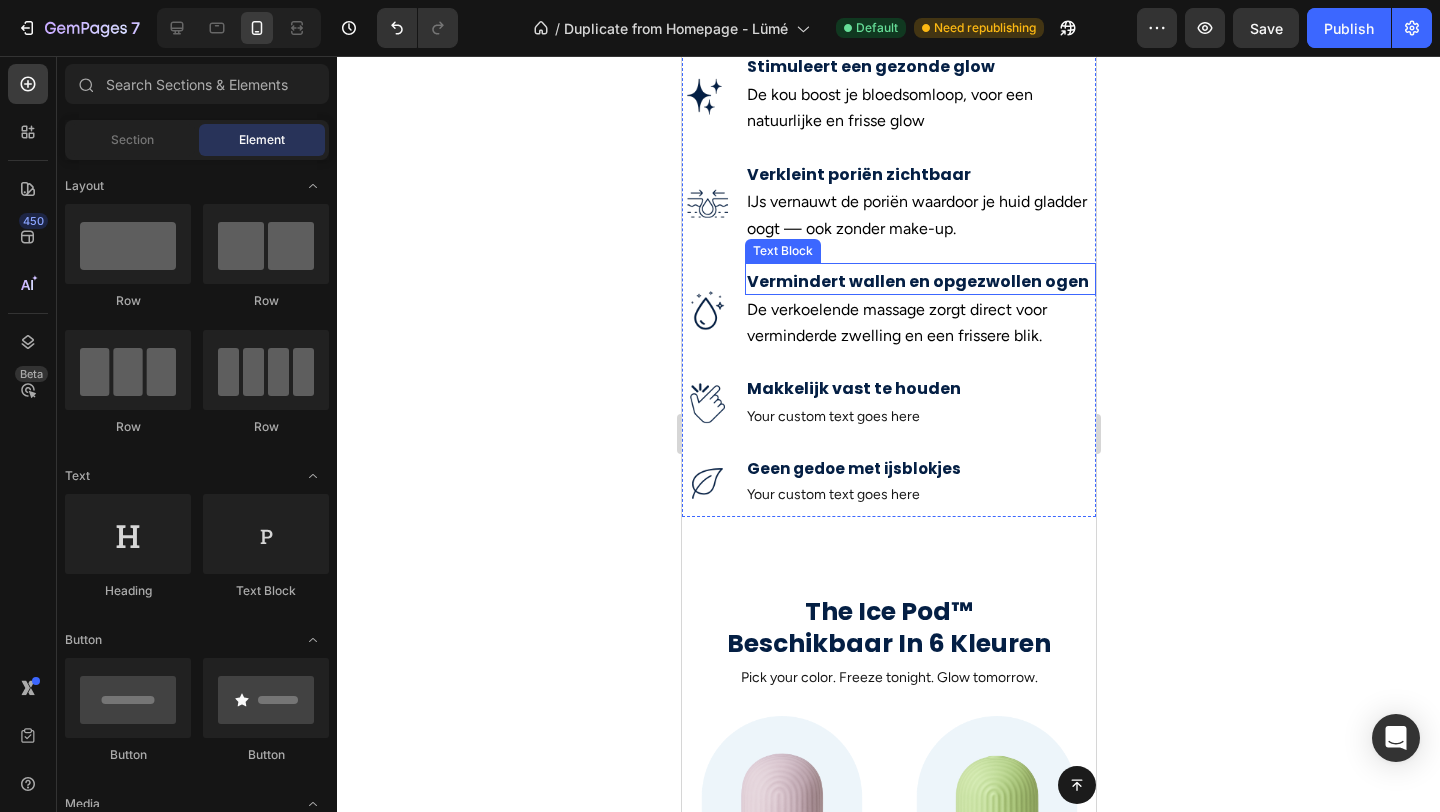 click on "Vermindert wallen en opgezwollen ogen" at bounding box center [919, 282] 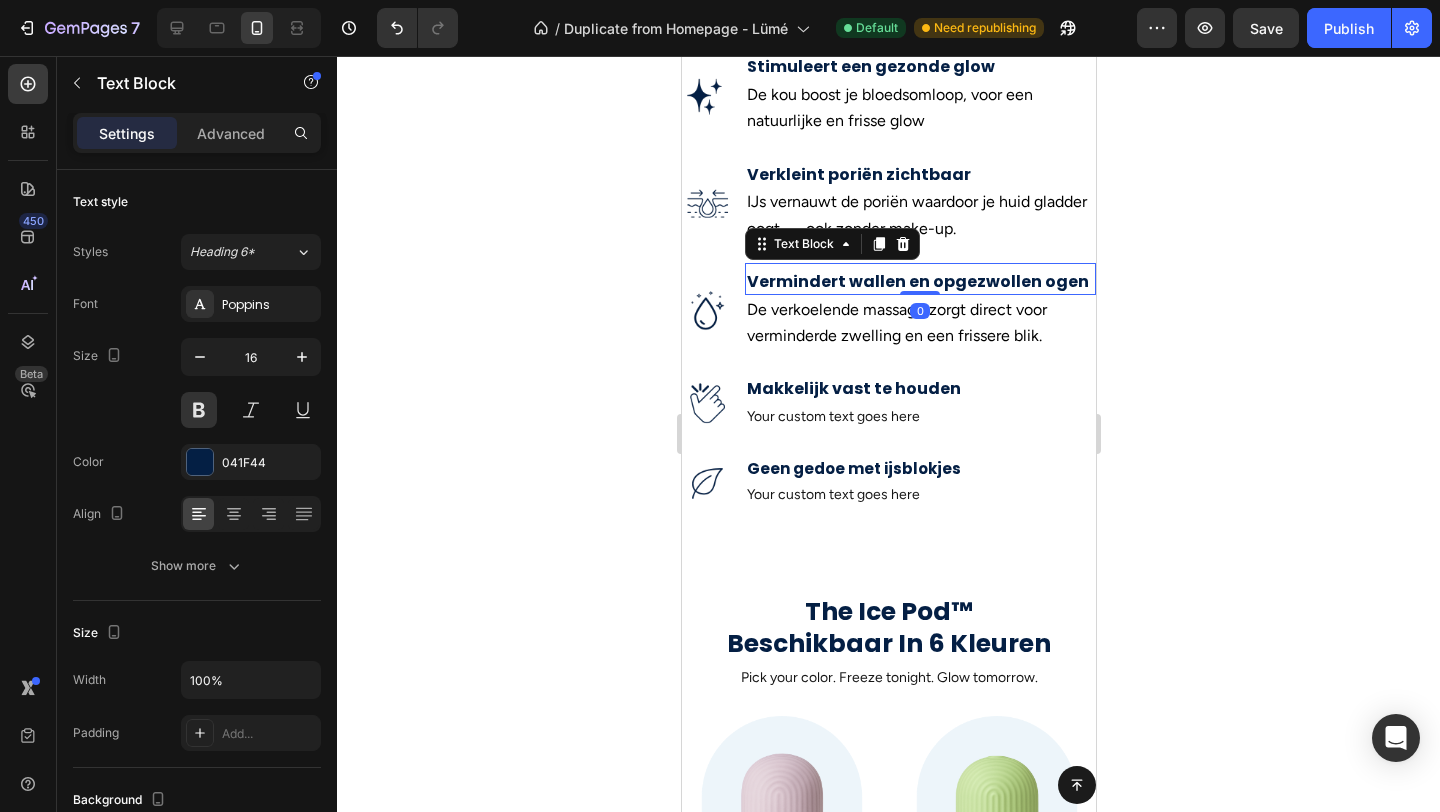 click on "0" at bounding box center (919, 311) 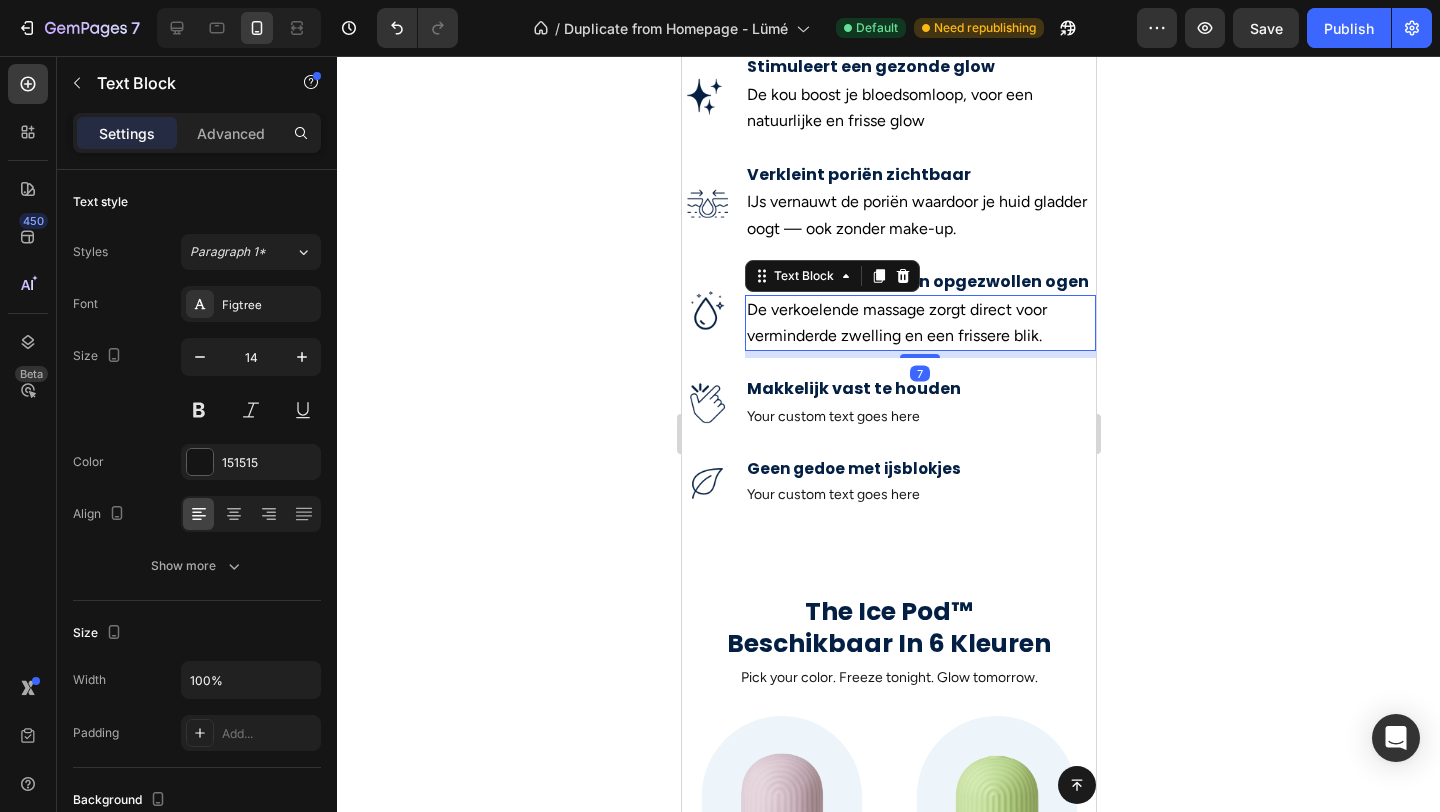 click on "De verkoelende massage zorgt direct voor verminderde zwelling en een frissere blik." at bounding box center (919, 323) 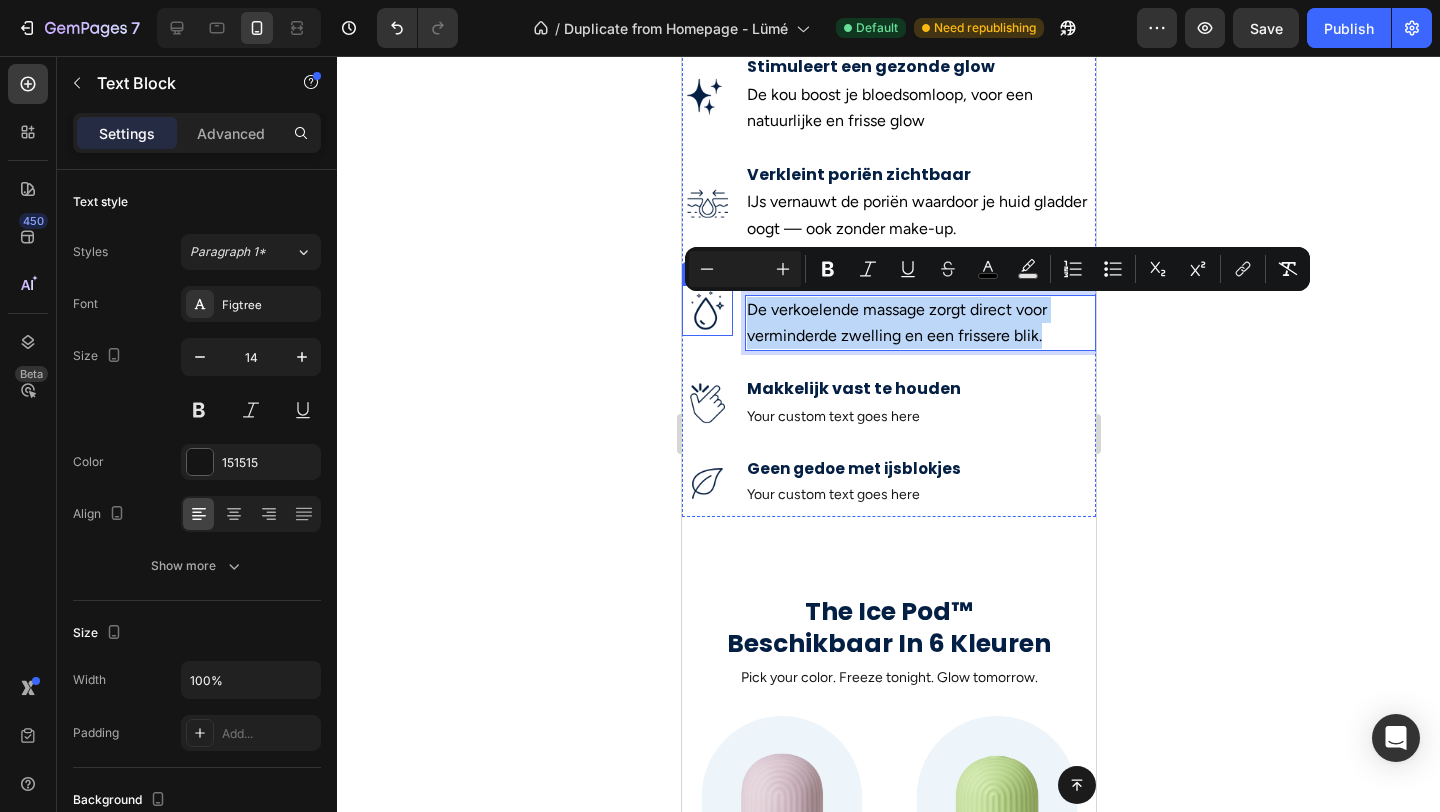 drag, startPoint x: 1058, startPoint y: 331, endPoint x: 726, endPoint y: 313, distance: 332.48758 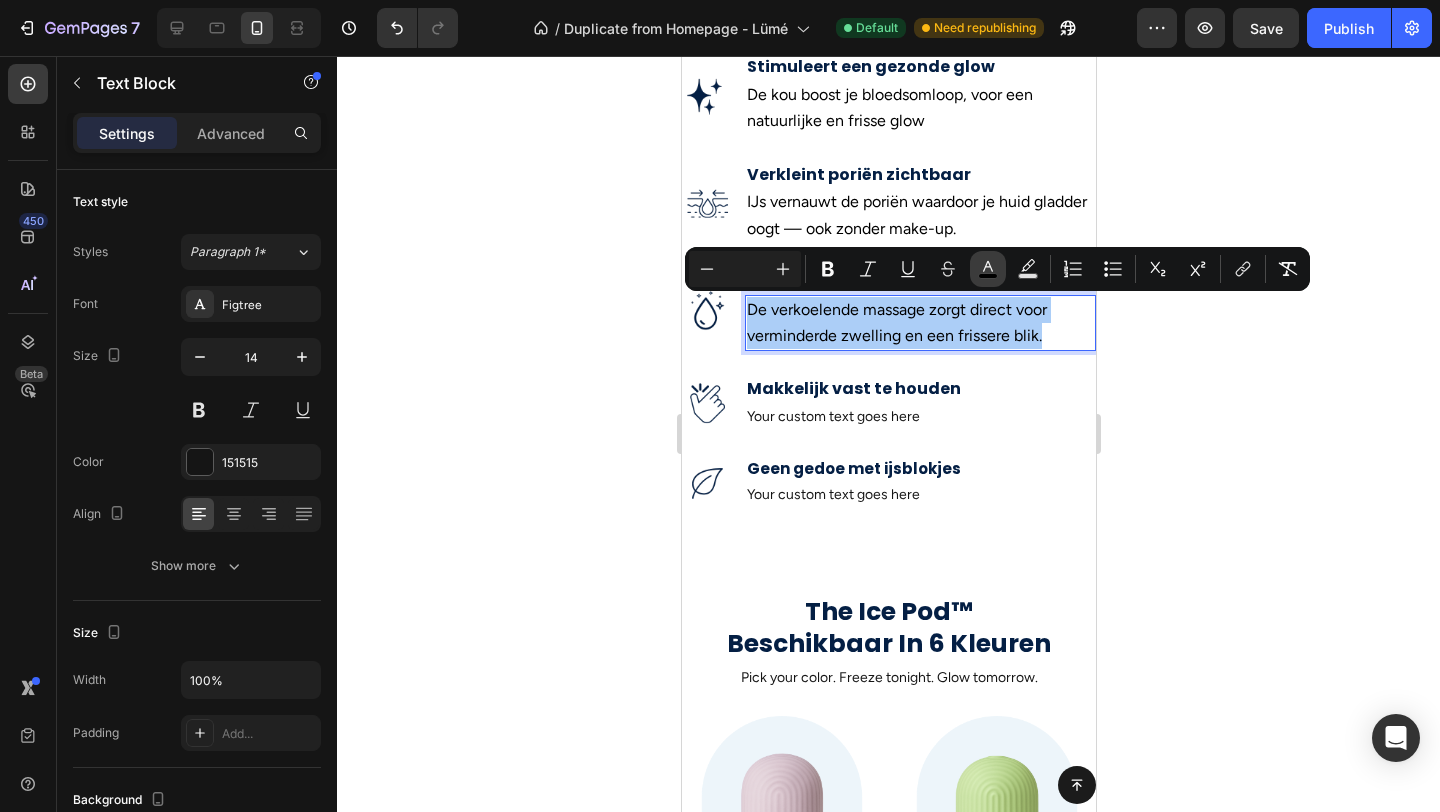 click 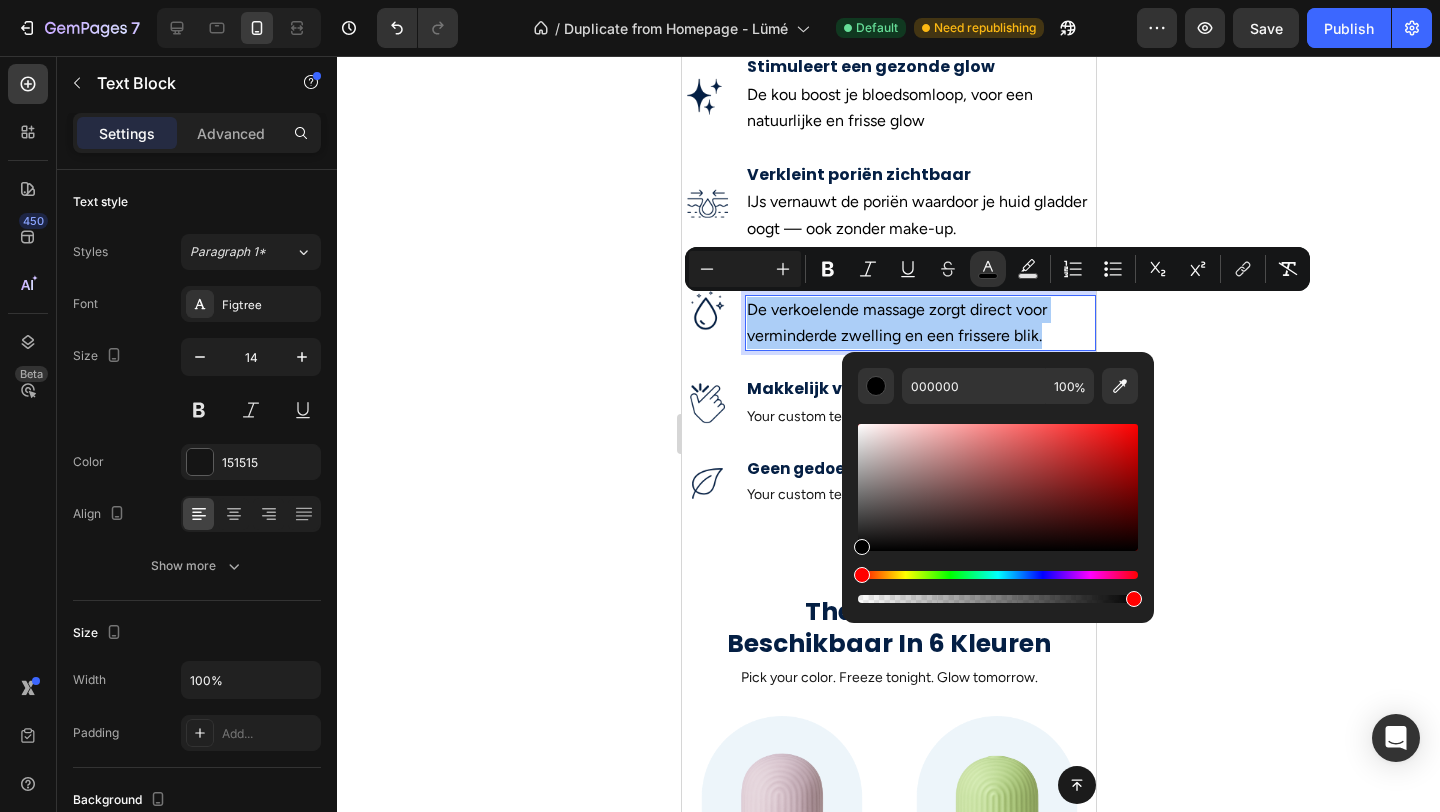 click at bounding box center [745, 269] 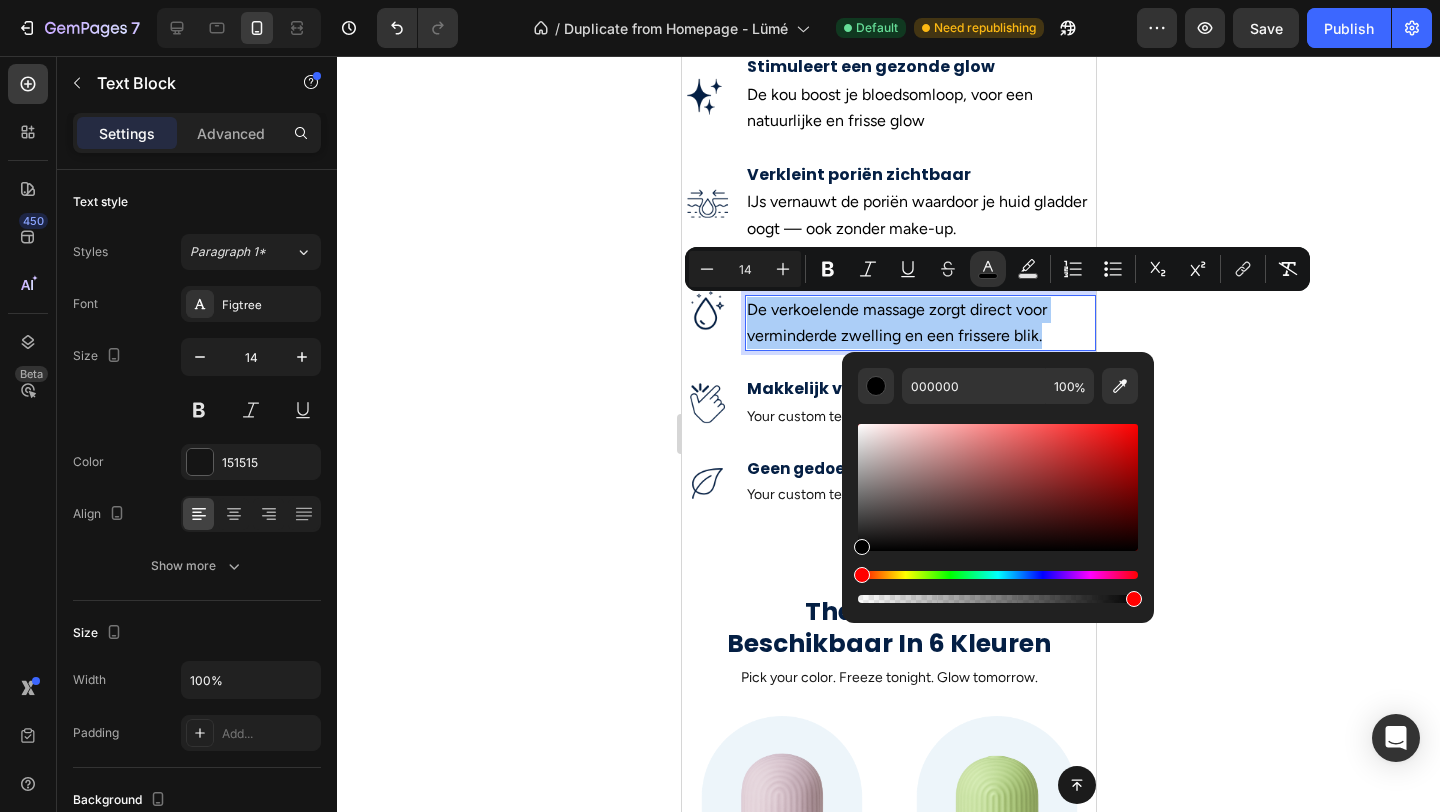 type on "14" 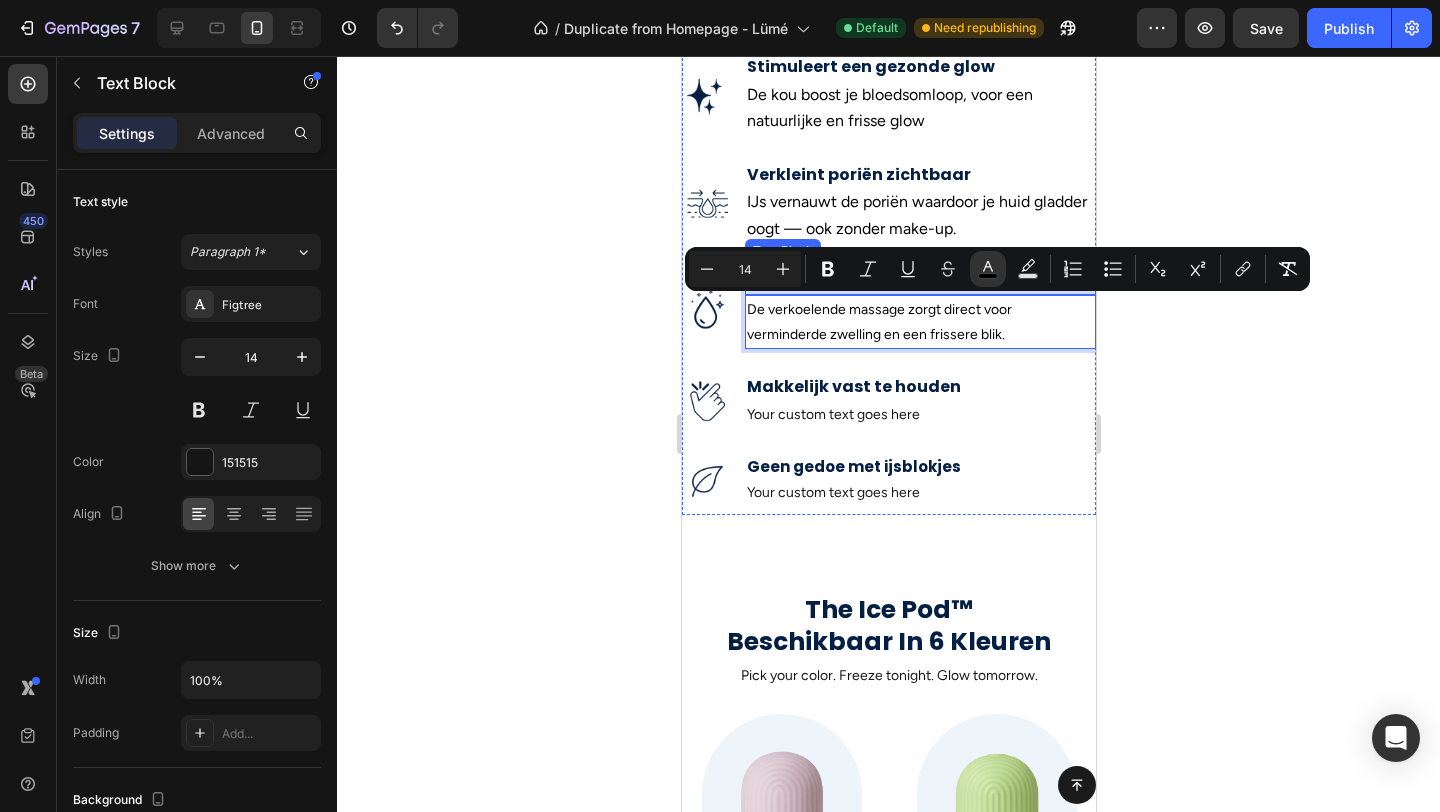 click on "Vermindert wallen en opgezwollen ogen" at bounding box center (919, 282) 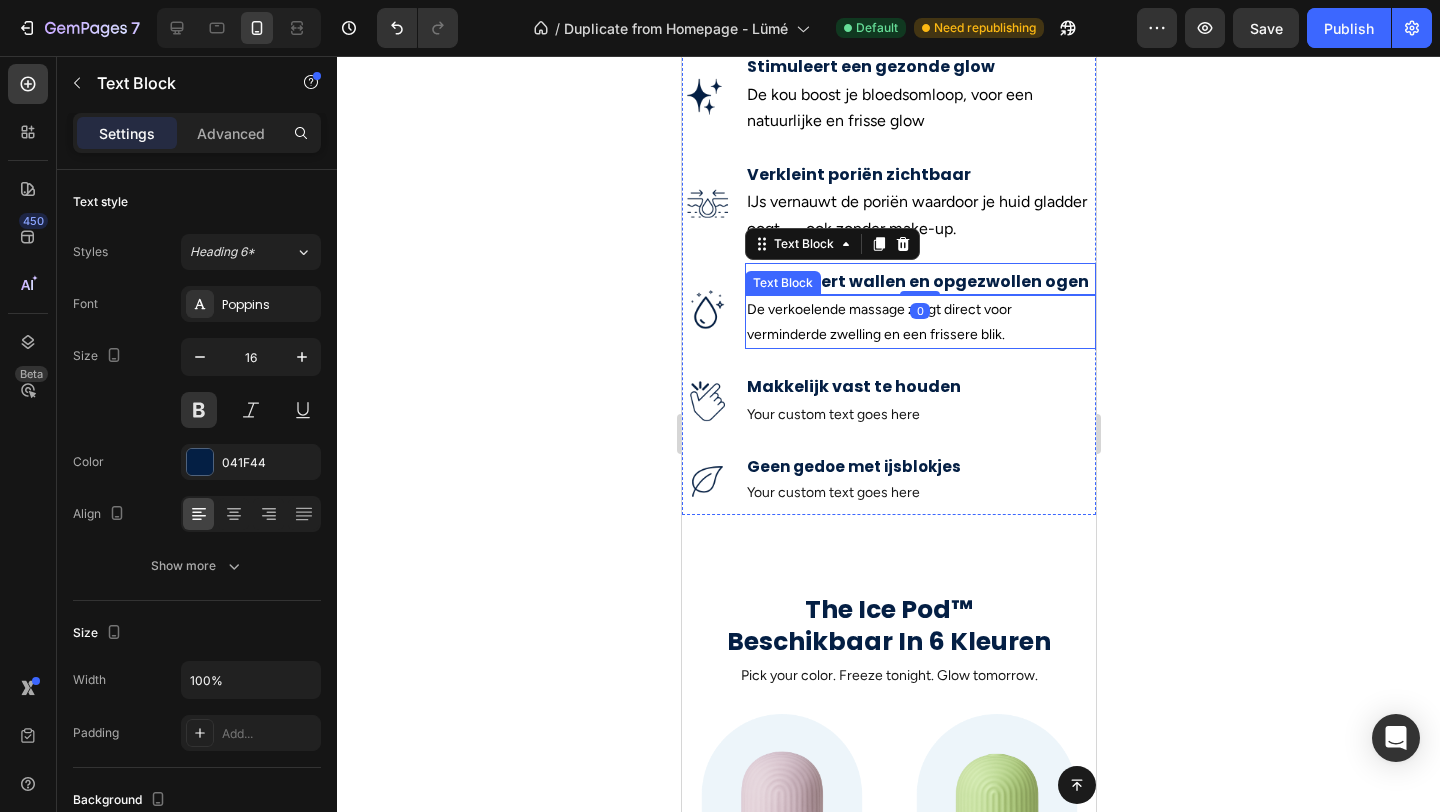 click on "De verkoelende massage zorgt direct voor verminderde zwelling en een frissere blik." at bounding box center [878, 322] 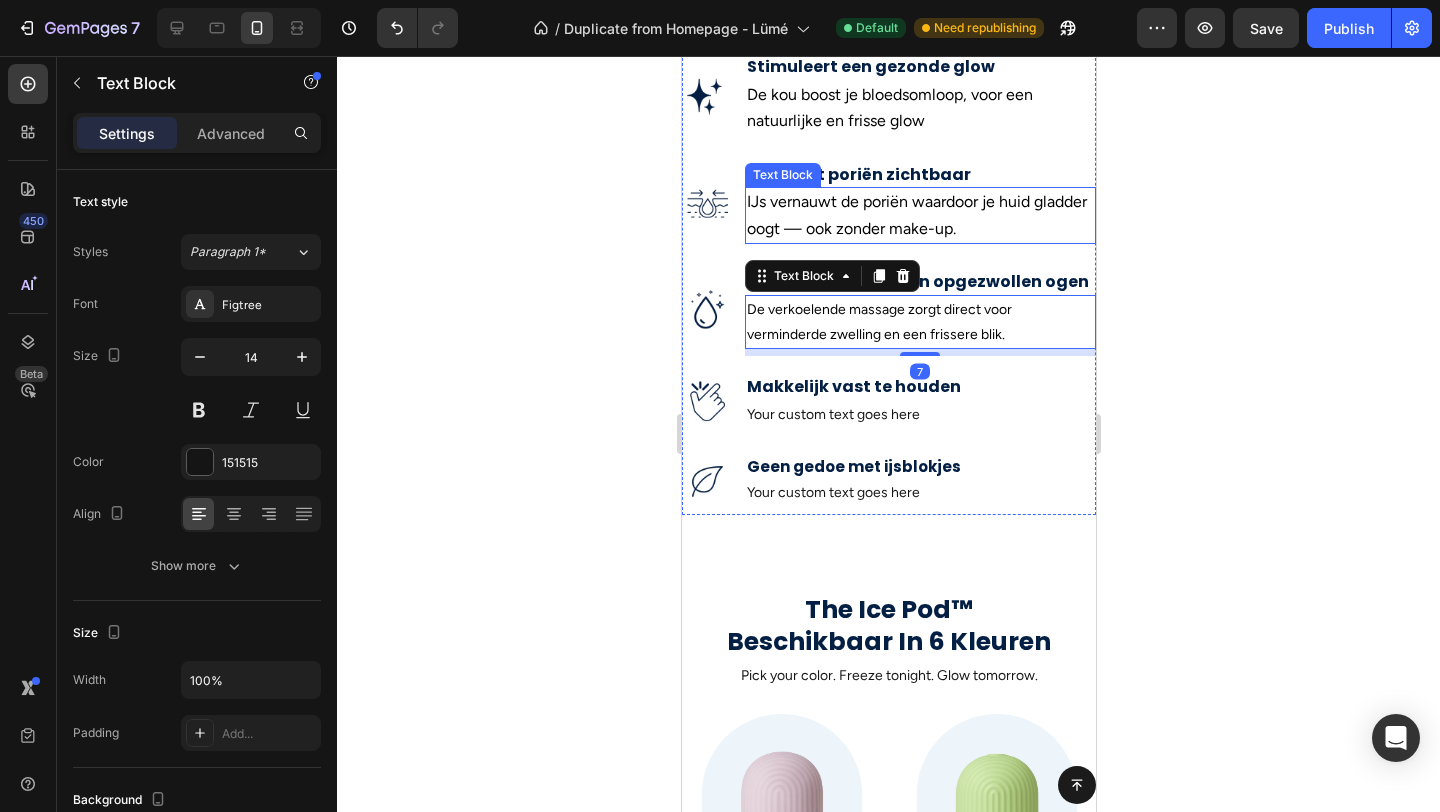 click on "IJs vernauwt de poriën waardoor je huid gladder oogt — ook zonder make-up." at bounding box center (919, 215) 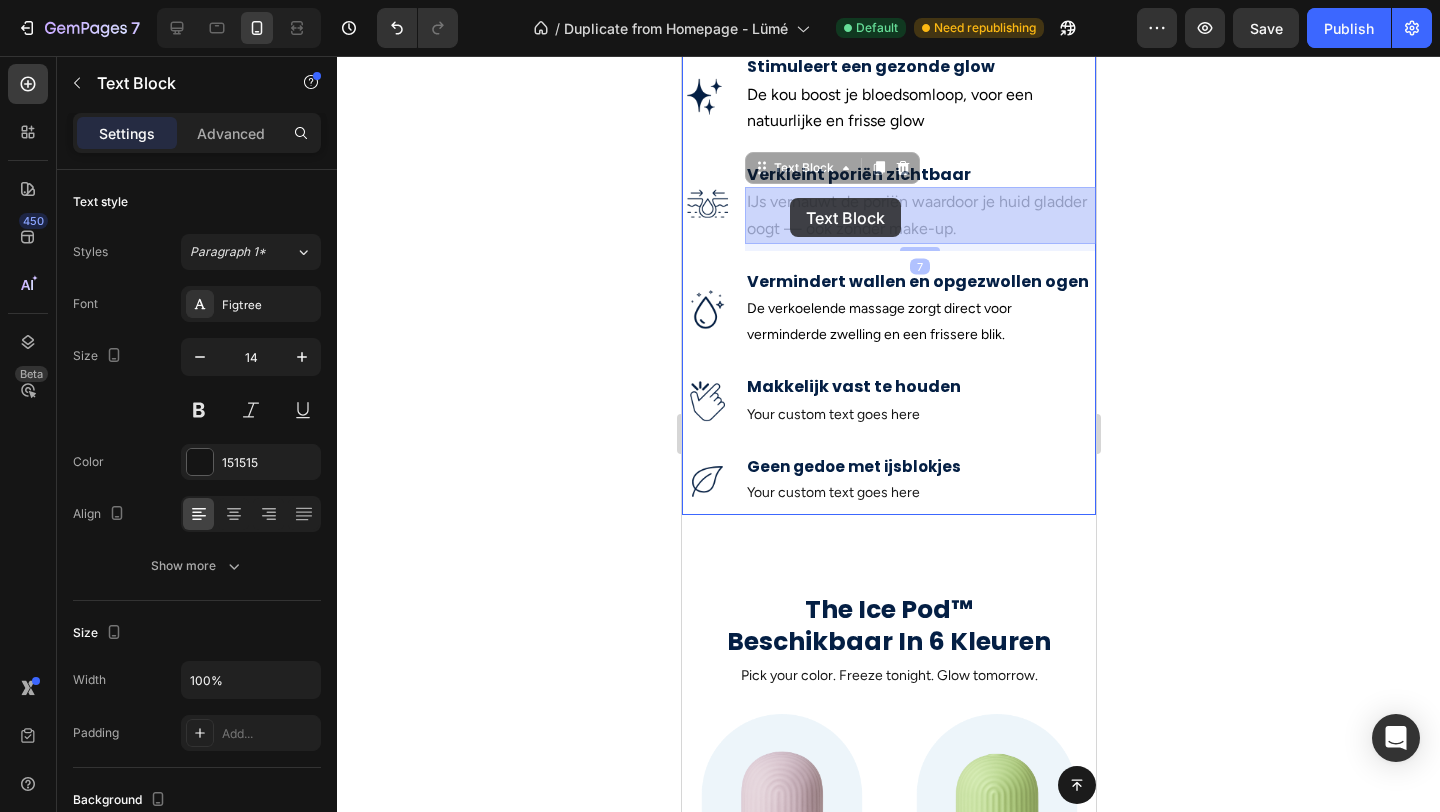 drag, startPoint x: 956, startPoint y: 222, endPoint x: 789, endPoint y: 198, distance: 168.71574 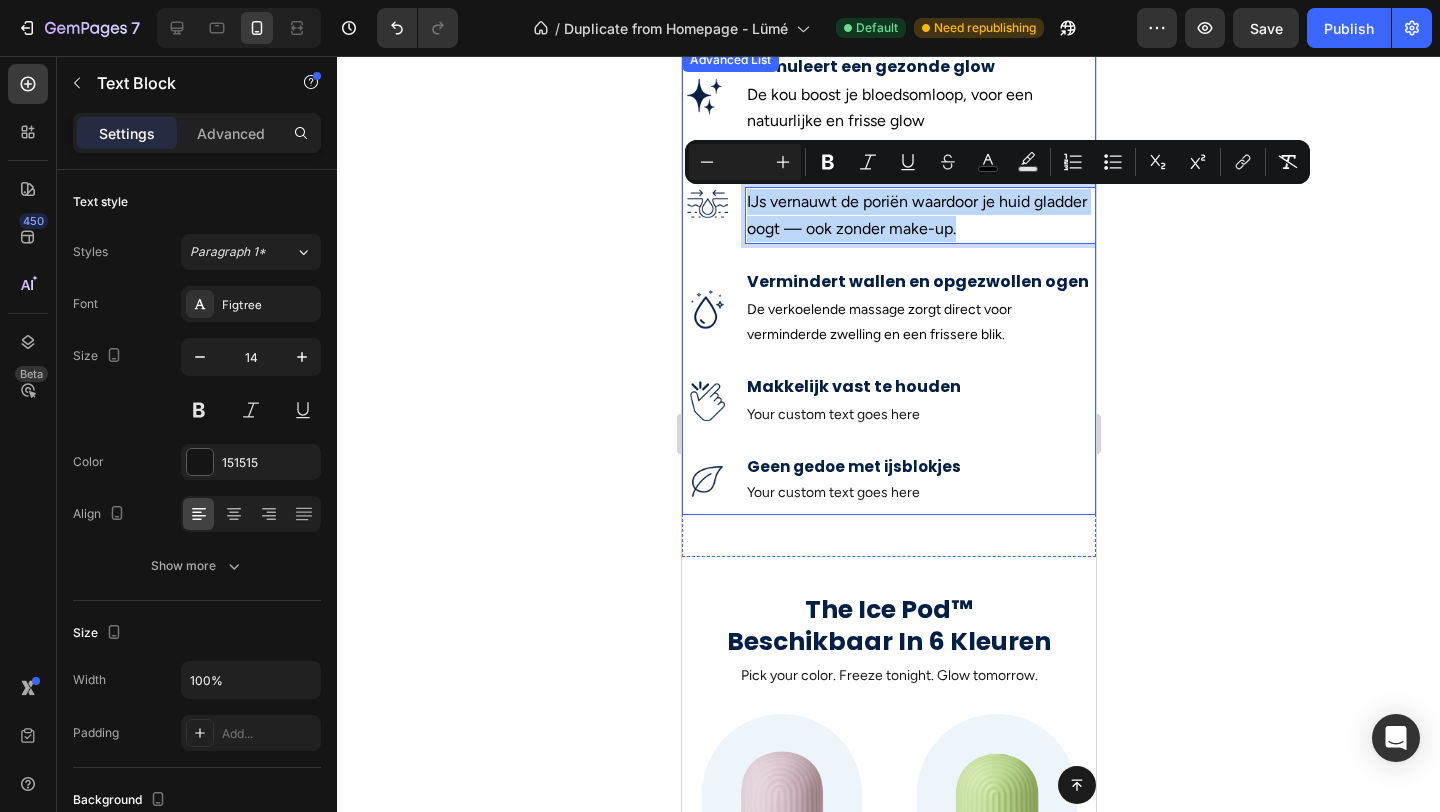 drag, startPoint x: 968, startPoint y: 227, endPoint x: 742, endPoint y: 208, distance: 226.79727 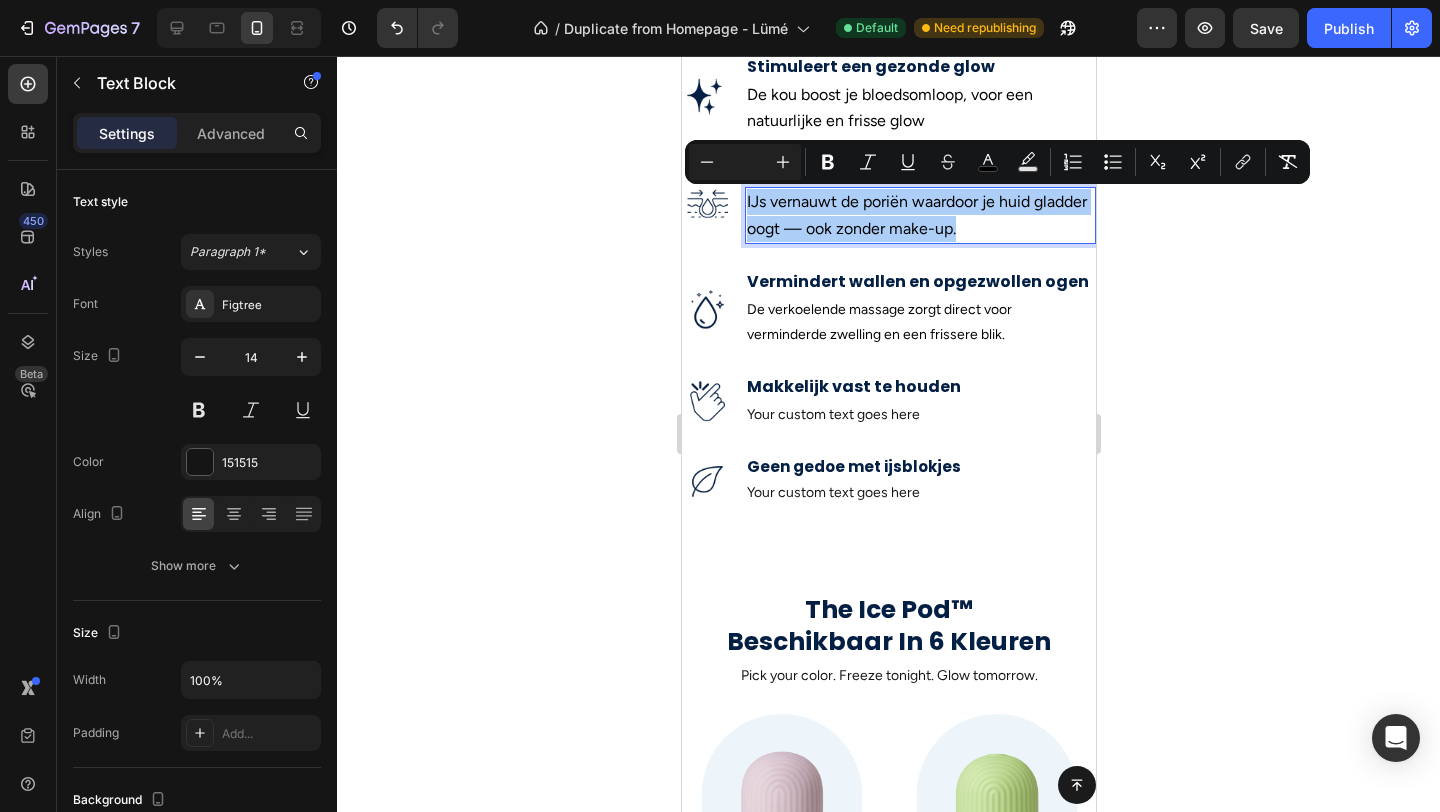 click at bounding box center (745, 162) 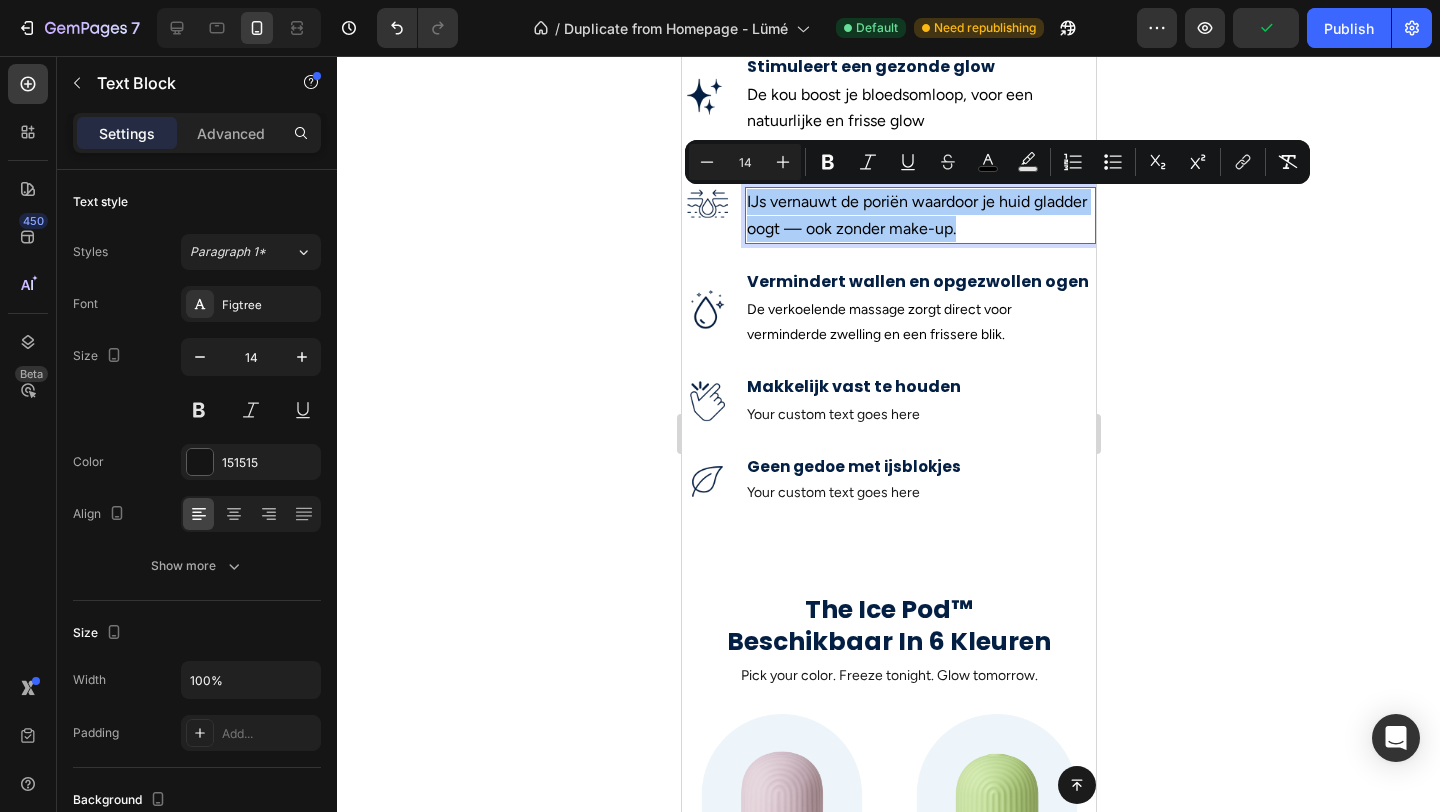 type on "14" 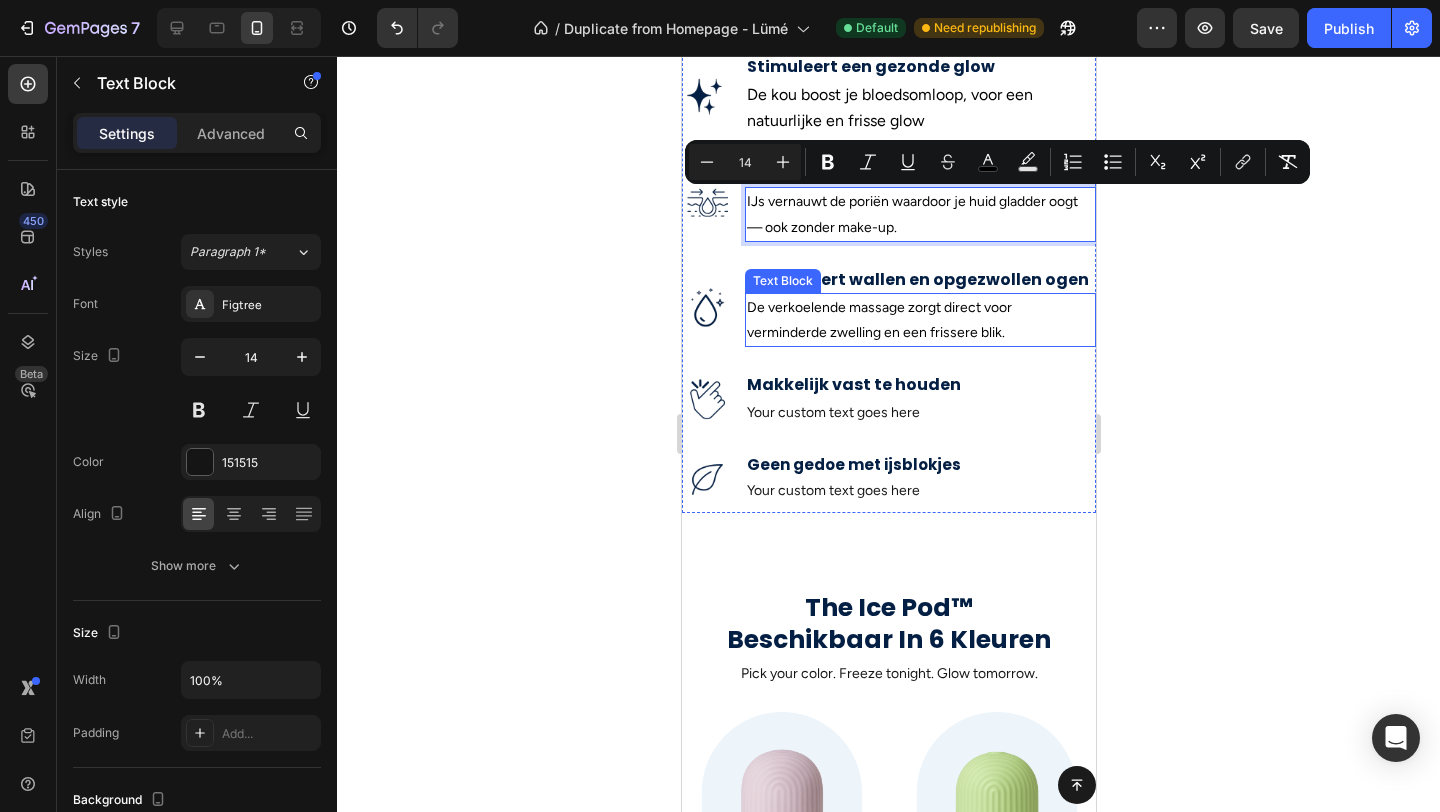 click on "De verkoelende massage zorgt direct voor verminderde zwelling en een frissere blik." at bounding box center (878, 320) 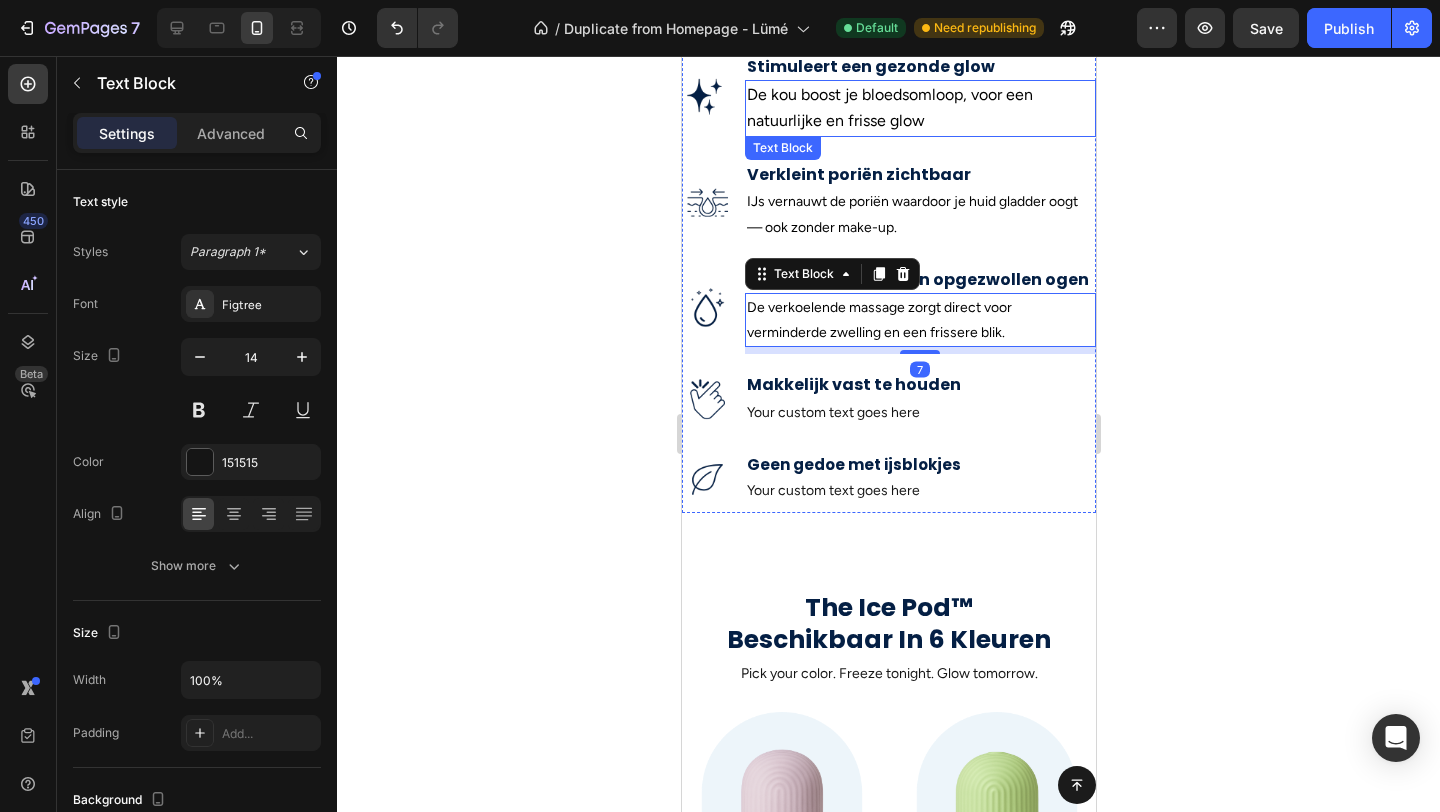 click on "De kou boost je bloedsomloop, voor een natuurlijke en frisse glow" at bounding box center [889, 107] 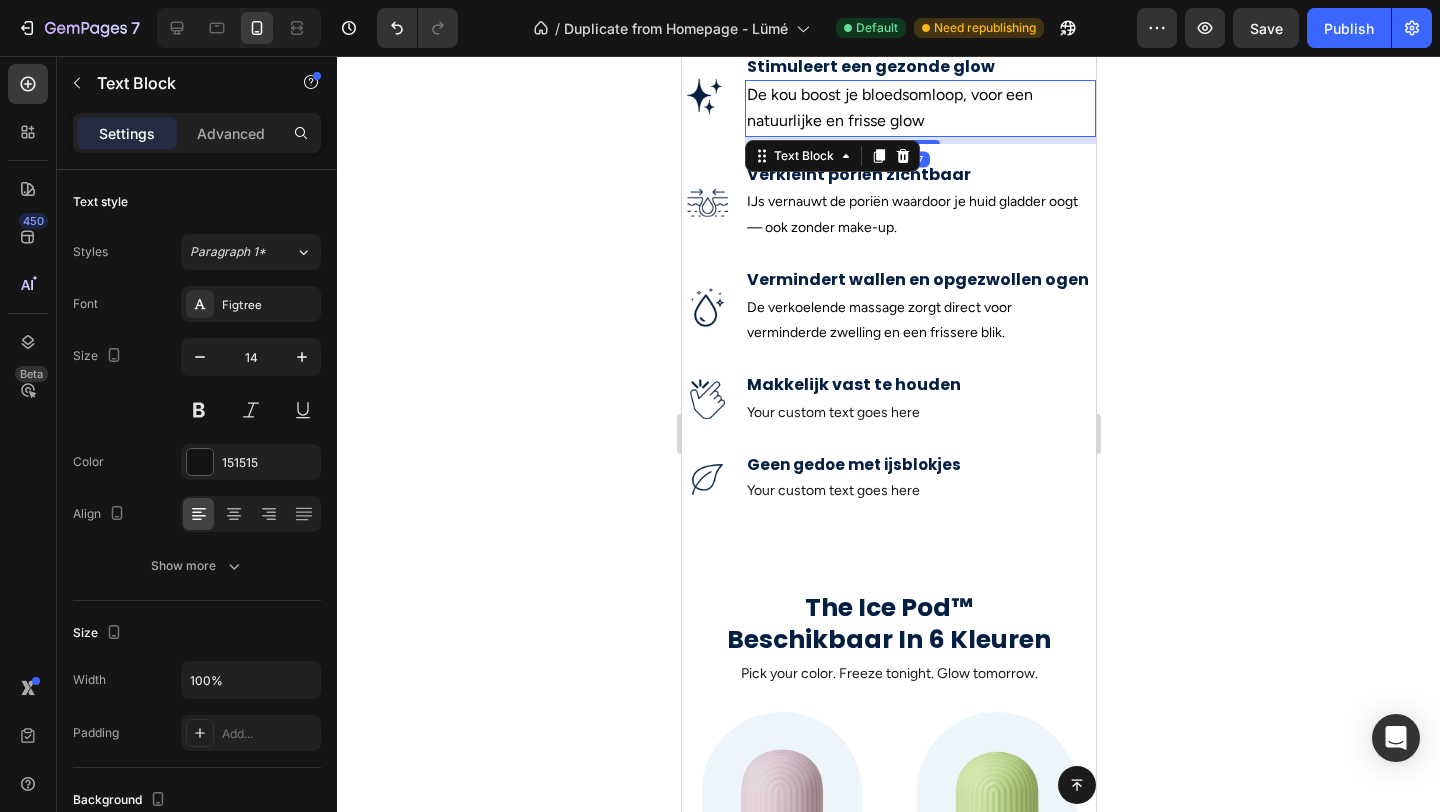 click on "De kou boost je bloedsomloop, voor een natuurlijke en frisse glow" at bounding box center (889, 107) 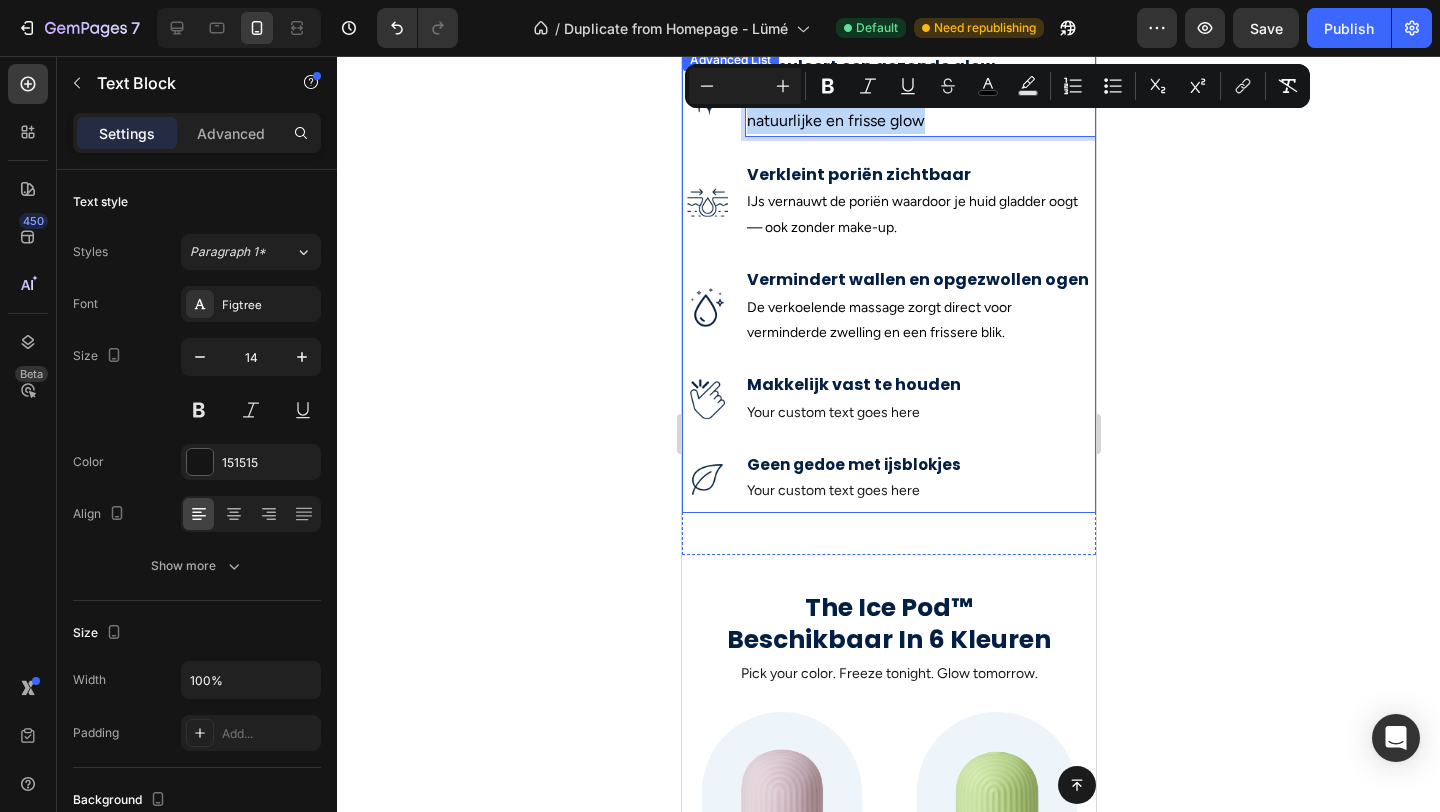 drag, startPoint x: 931, startPoint y: 120, endPoint x: 734, endPoint y: 102, distance: 197.82063 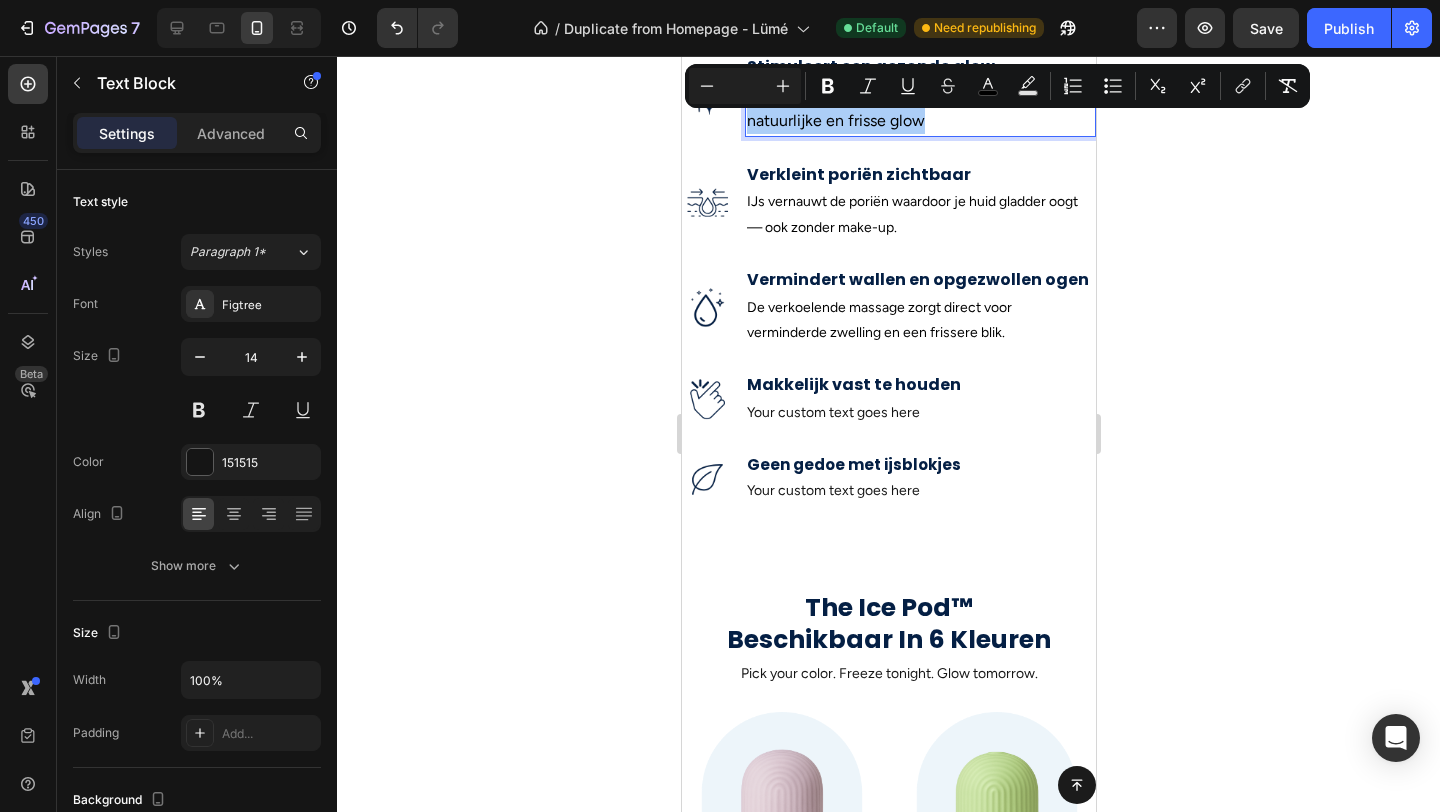 click at bounding box center [745, 86] 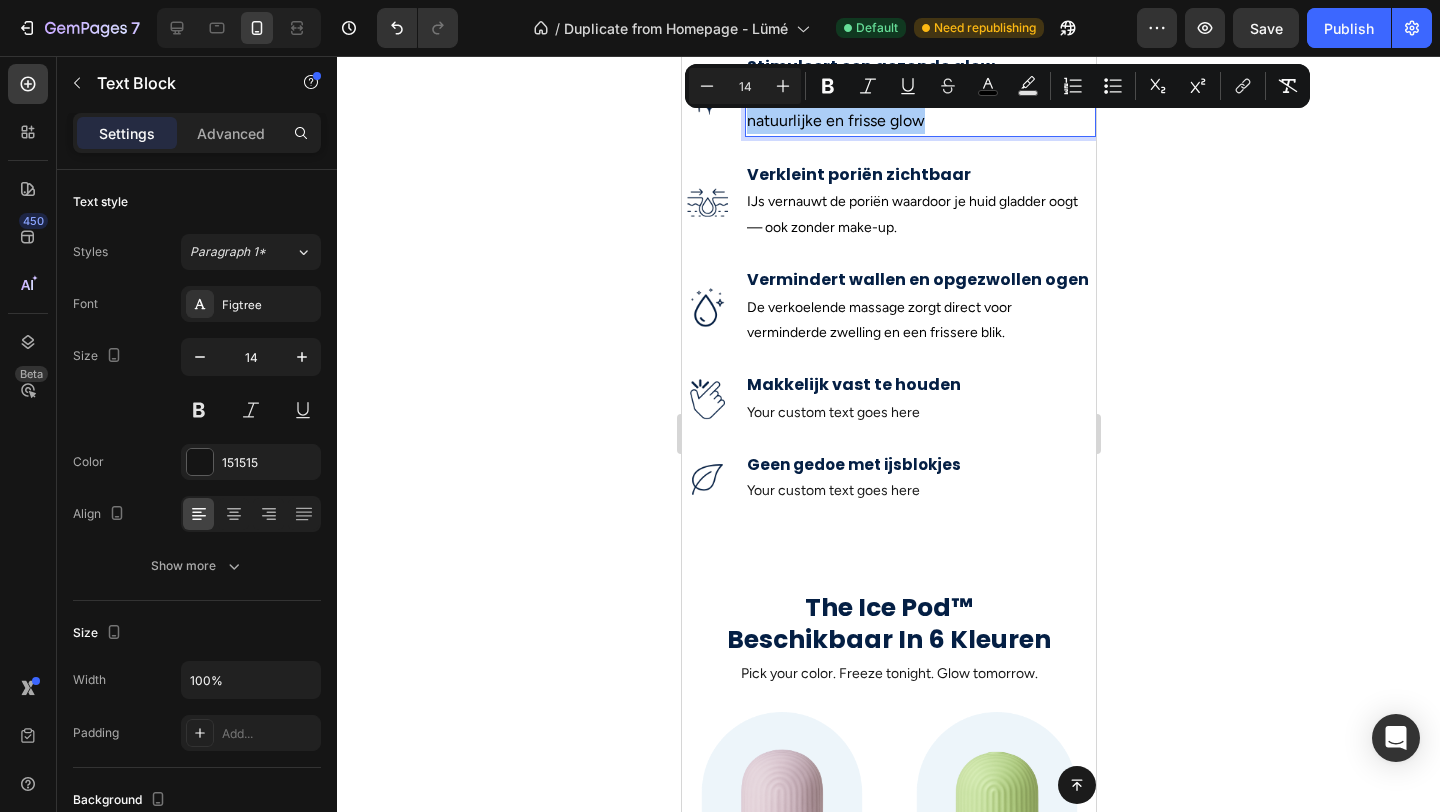 type on "14" 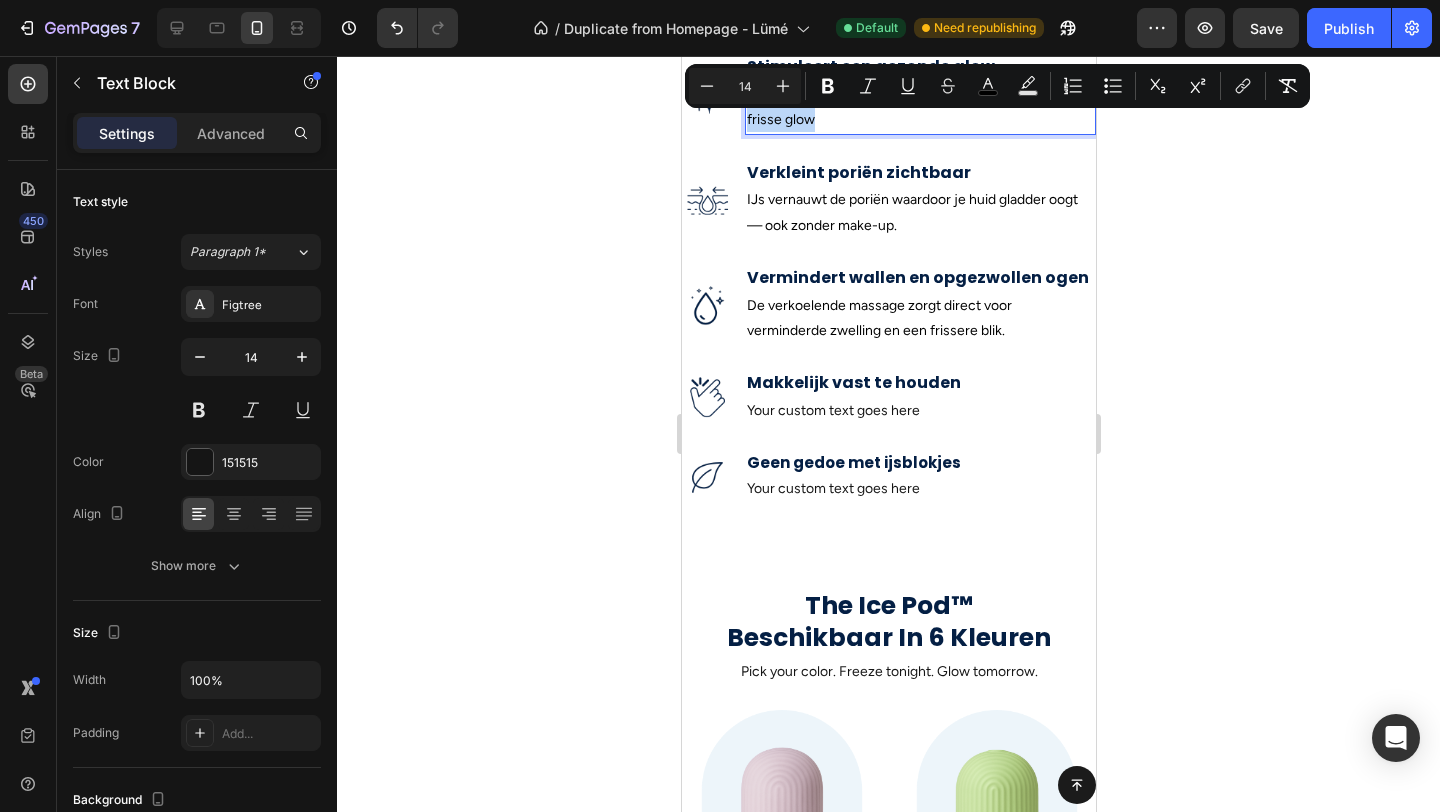scroll, scrollTop: 906, scrollLeft: 0, axis: vertical 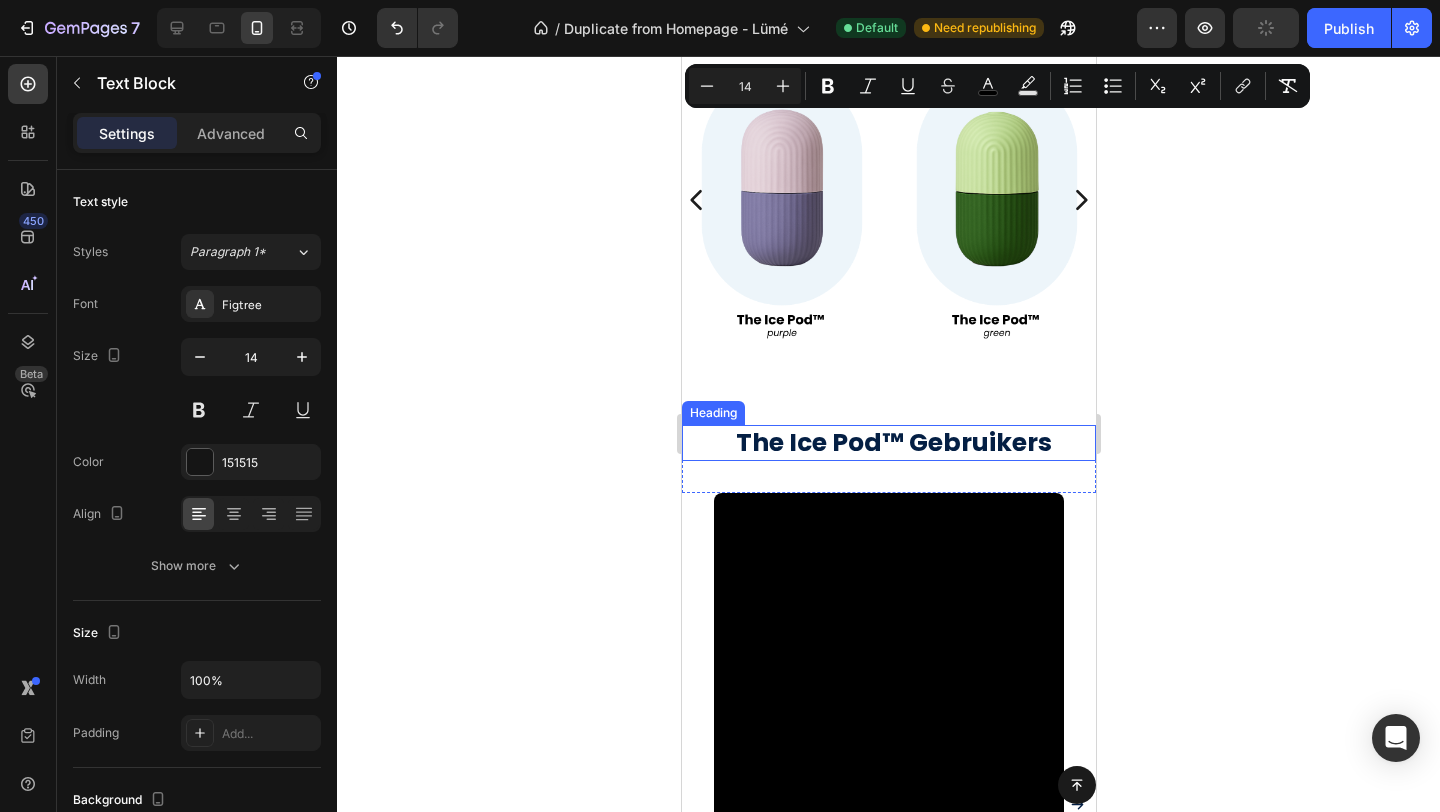 click on "The Ice Pod™ Gebruikers" at bounding box center [893, 443] 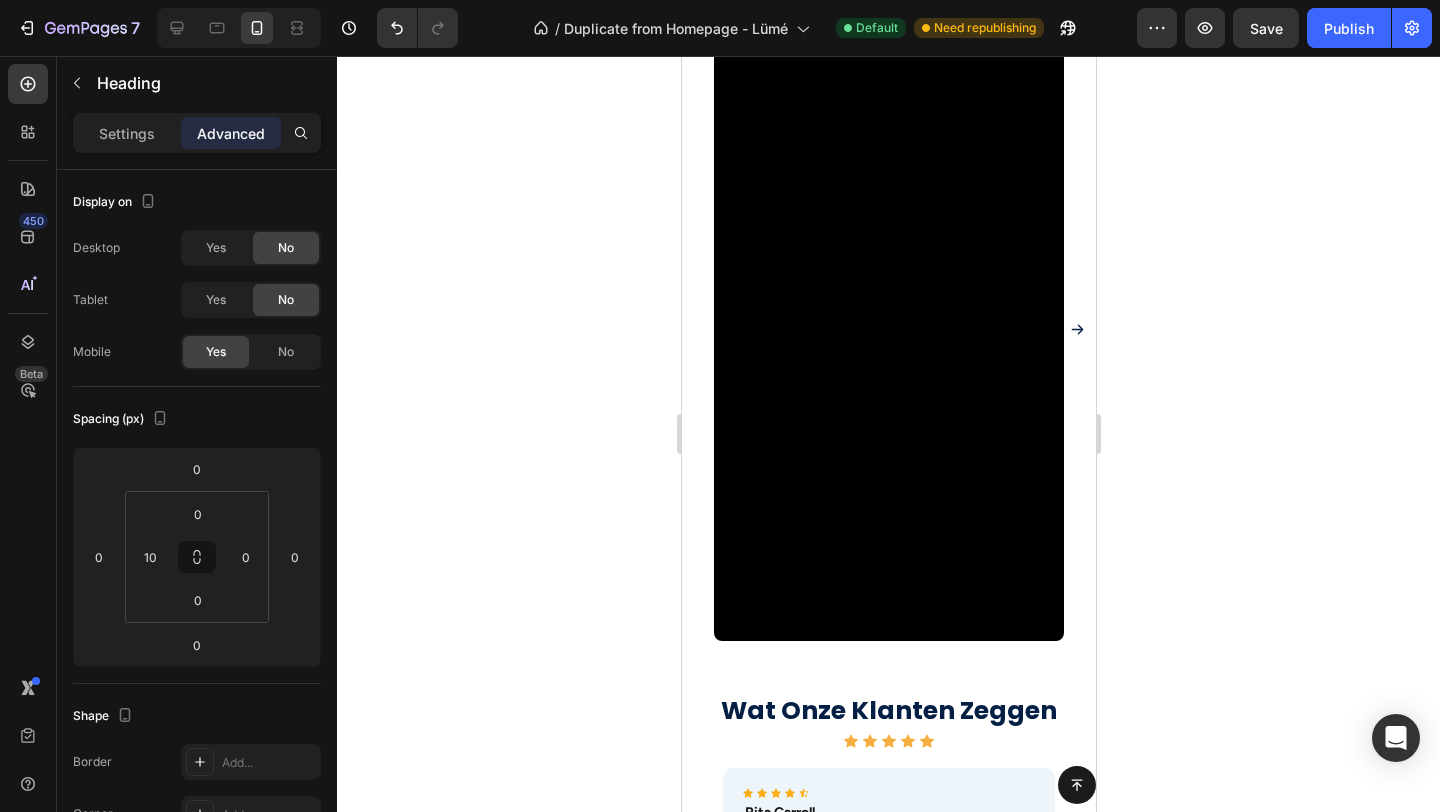 scroll, scrollTop: 2508, scrollLeft: 0, axis: vertical 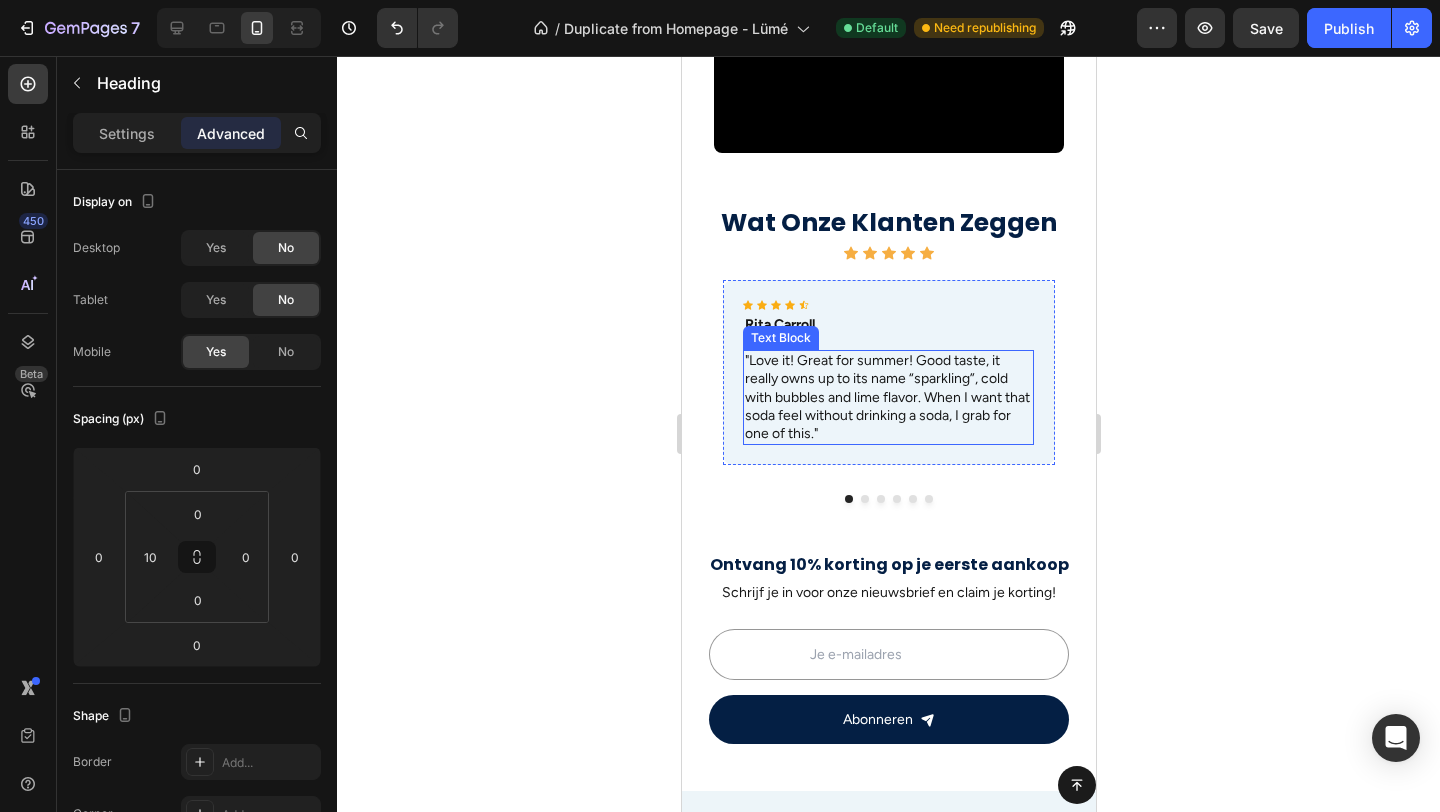 click on ""Love it! Great for summer! Good taste, it really owns up to its name “sparkling”, cold with bubbles and lime flavor. When I want that soda feel without drinking a soda, I grab for one of this."" at bounding box center [887, 397] 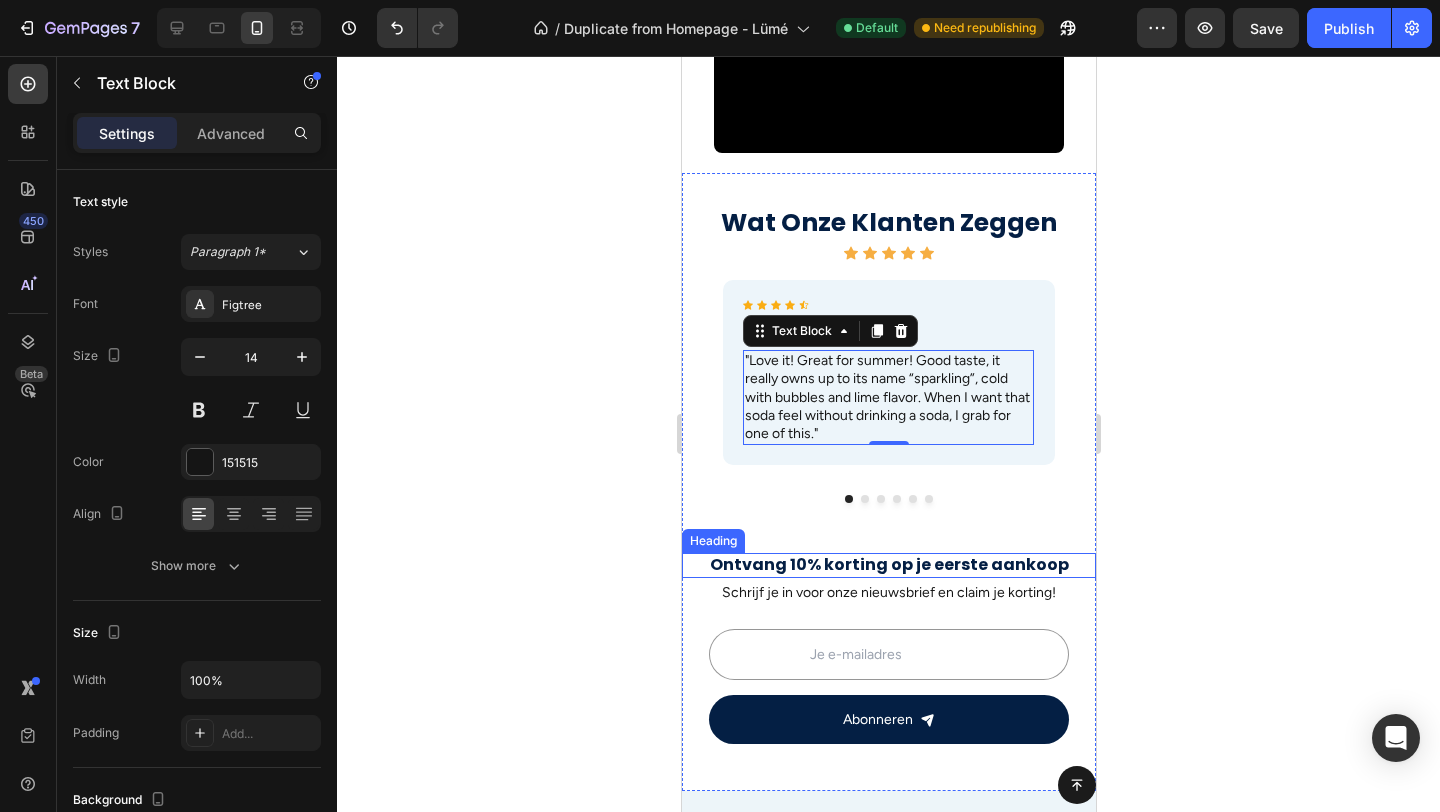 click on "Ontvang 10% korting op je eerste aankoop" at bounding box center [888, 565] 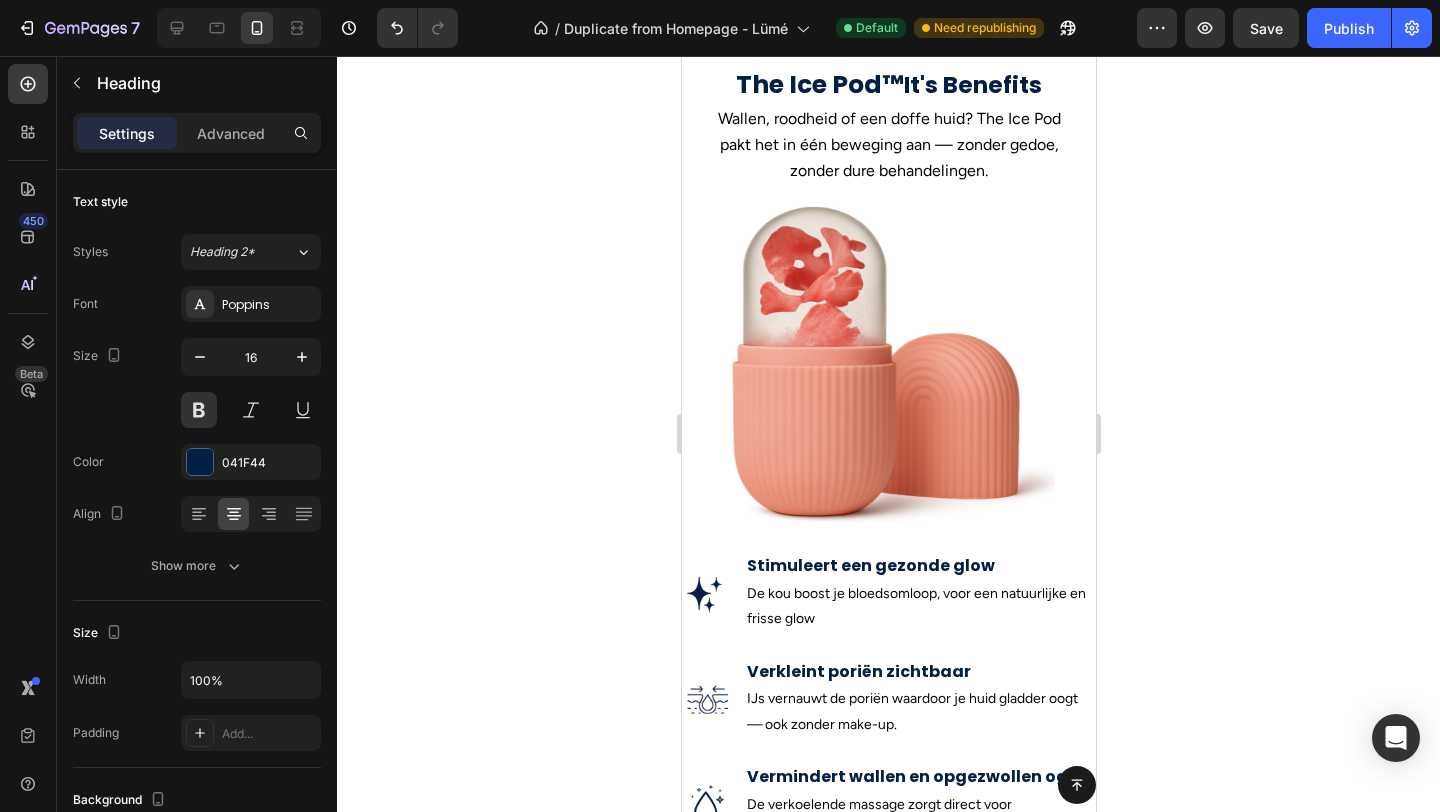 scroll, scrollTop: 482, scrollLeft: 0, axis: vertical 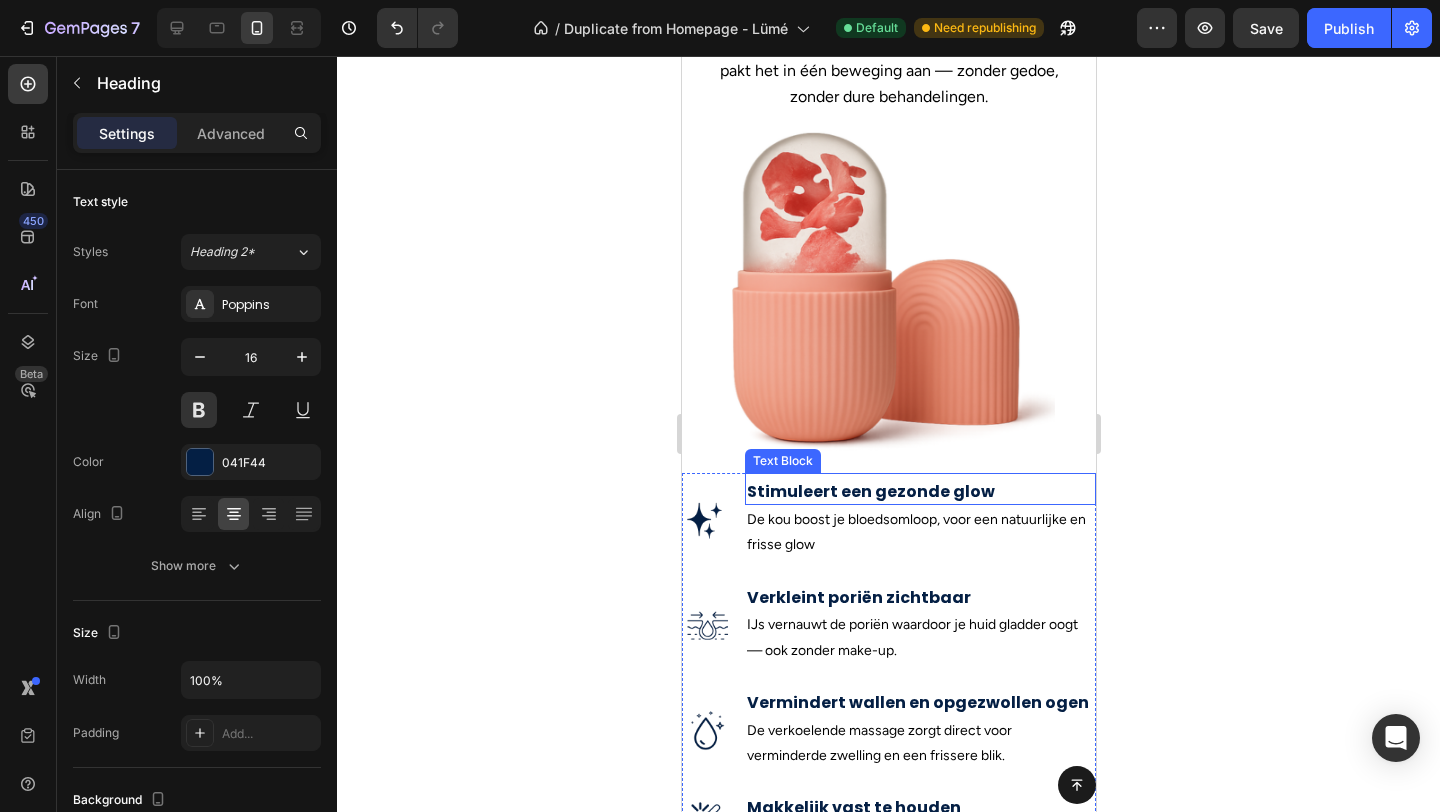 click on "Stimuleert een gezonde glow" at bounding box center (919, 492) 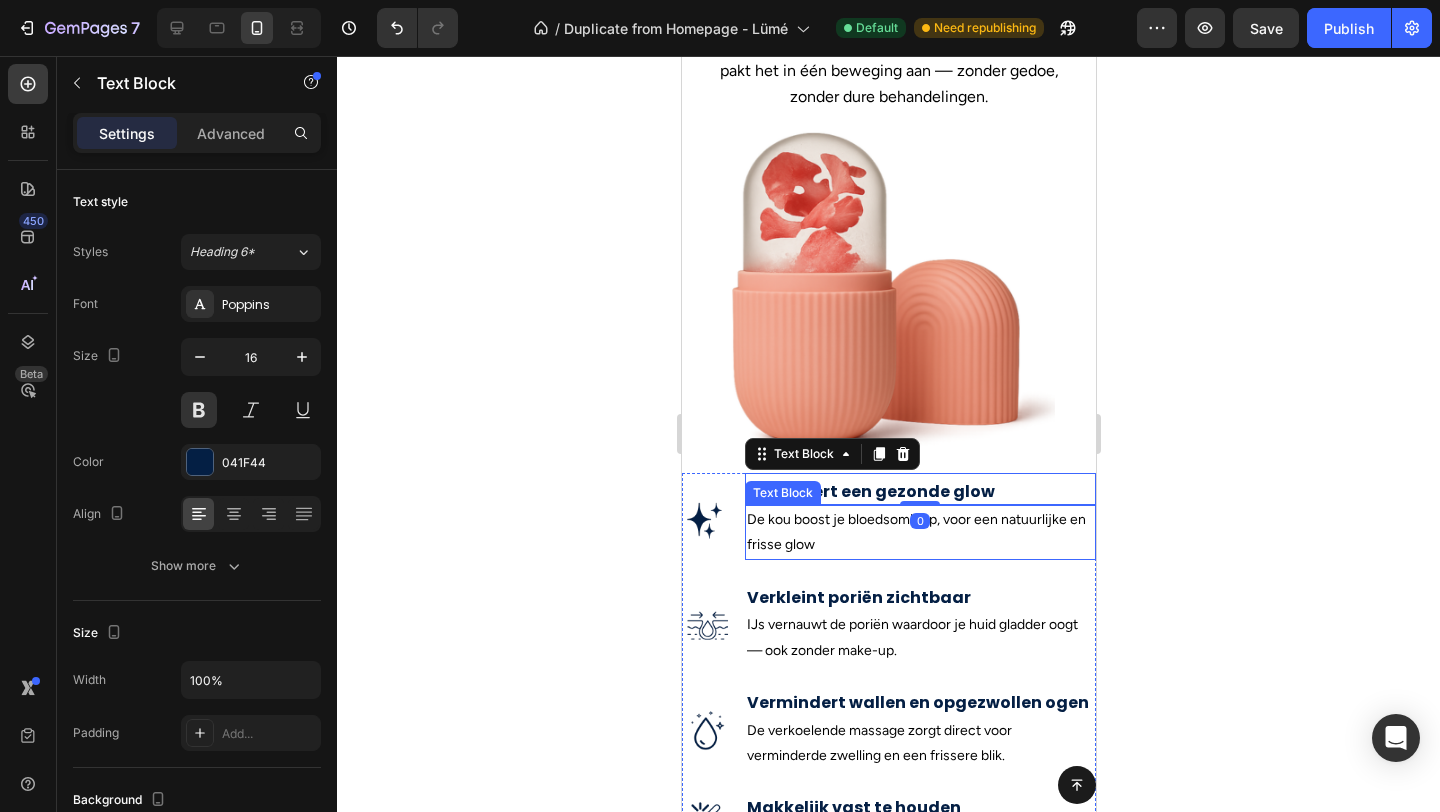 click on "De kou boost je bloedsomloop, voor een natuurlijke en frisse glow" at bounding box center [915, 532] 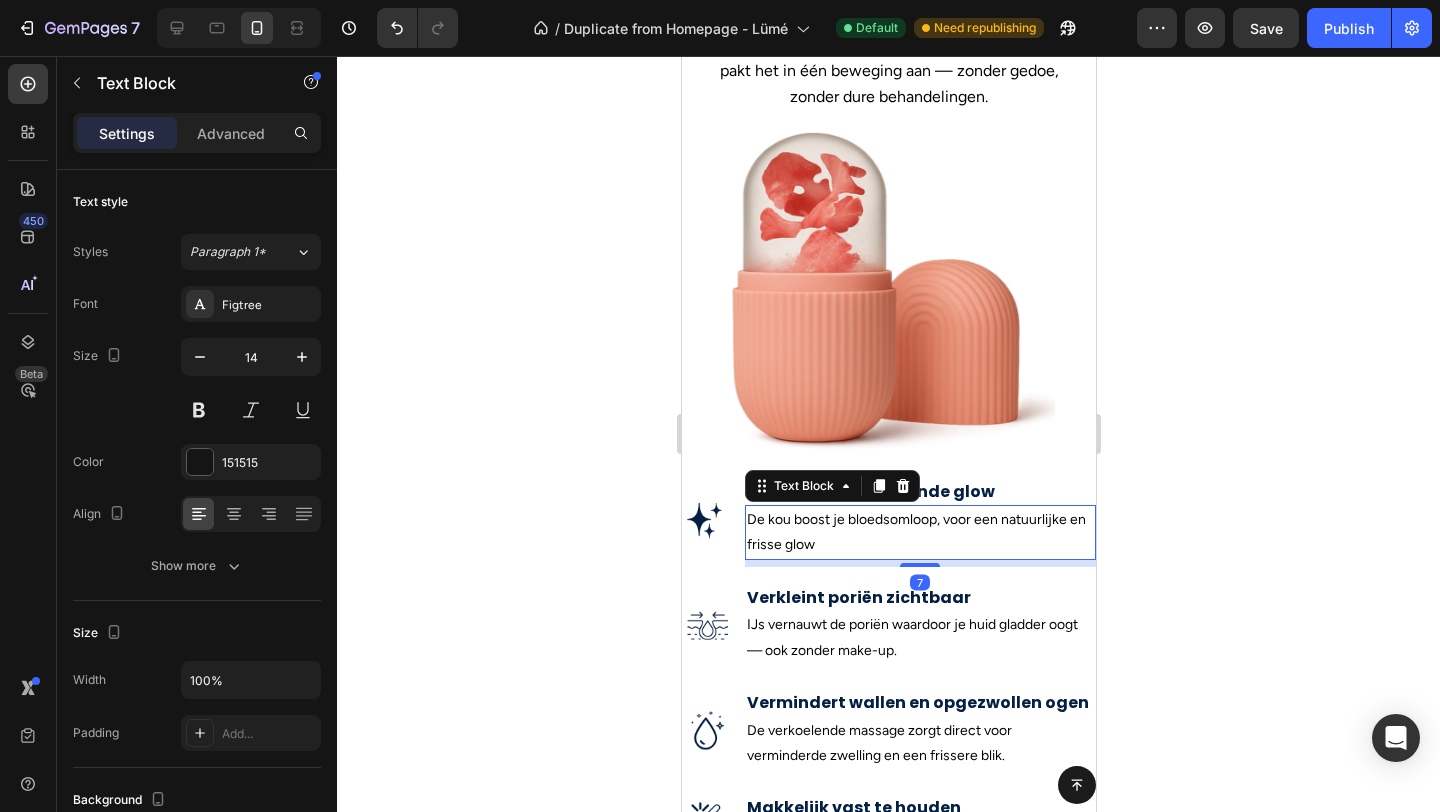click on "De kou boost je bloedsomloop, voor een natuurlijke en frisse glow" at bounding box center [915, 532] 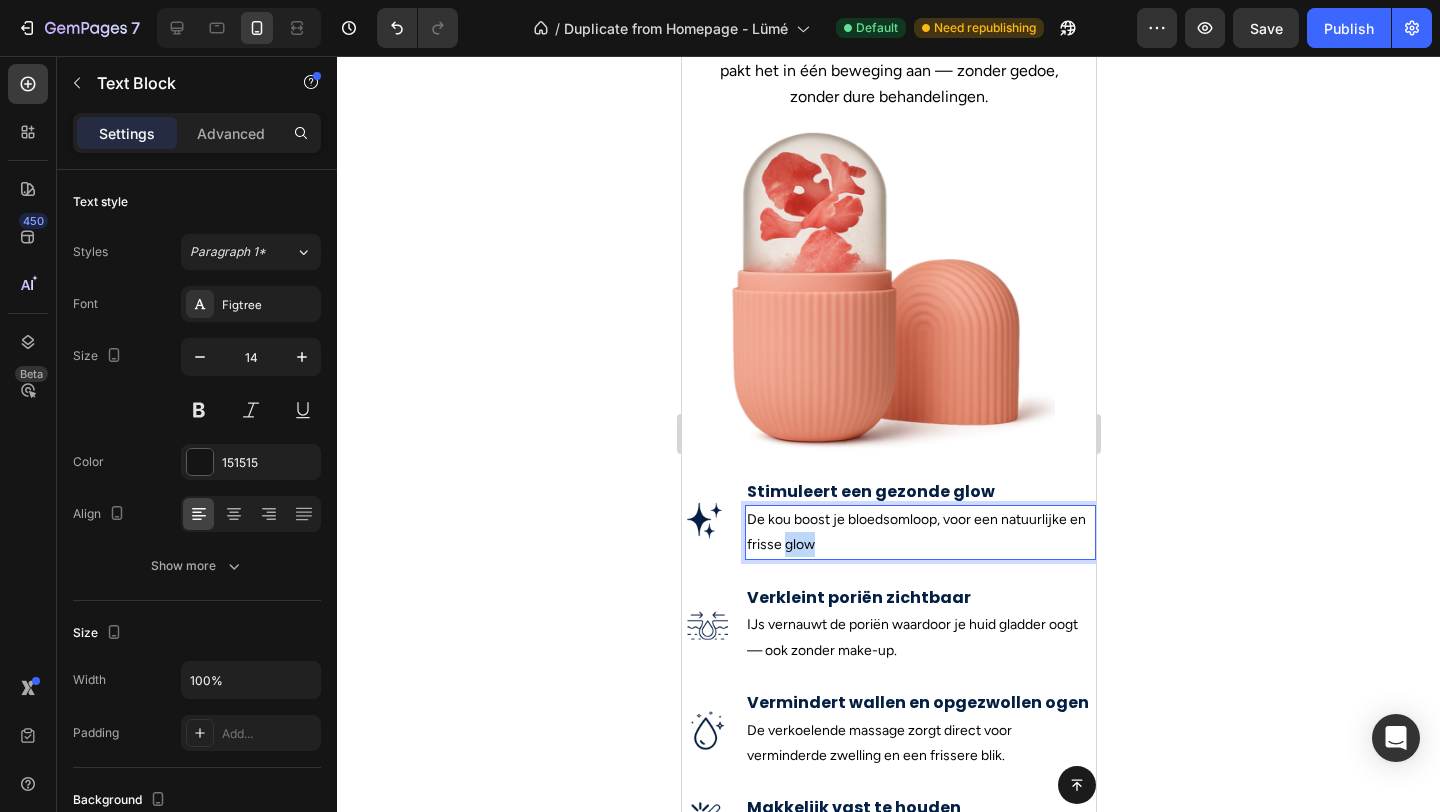 click on "De kou boost je bloedsomloop, voor een natuurlijke en frisse glow" at bounding box center [915, 532] 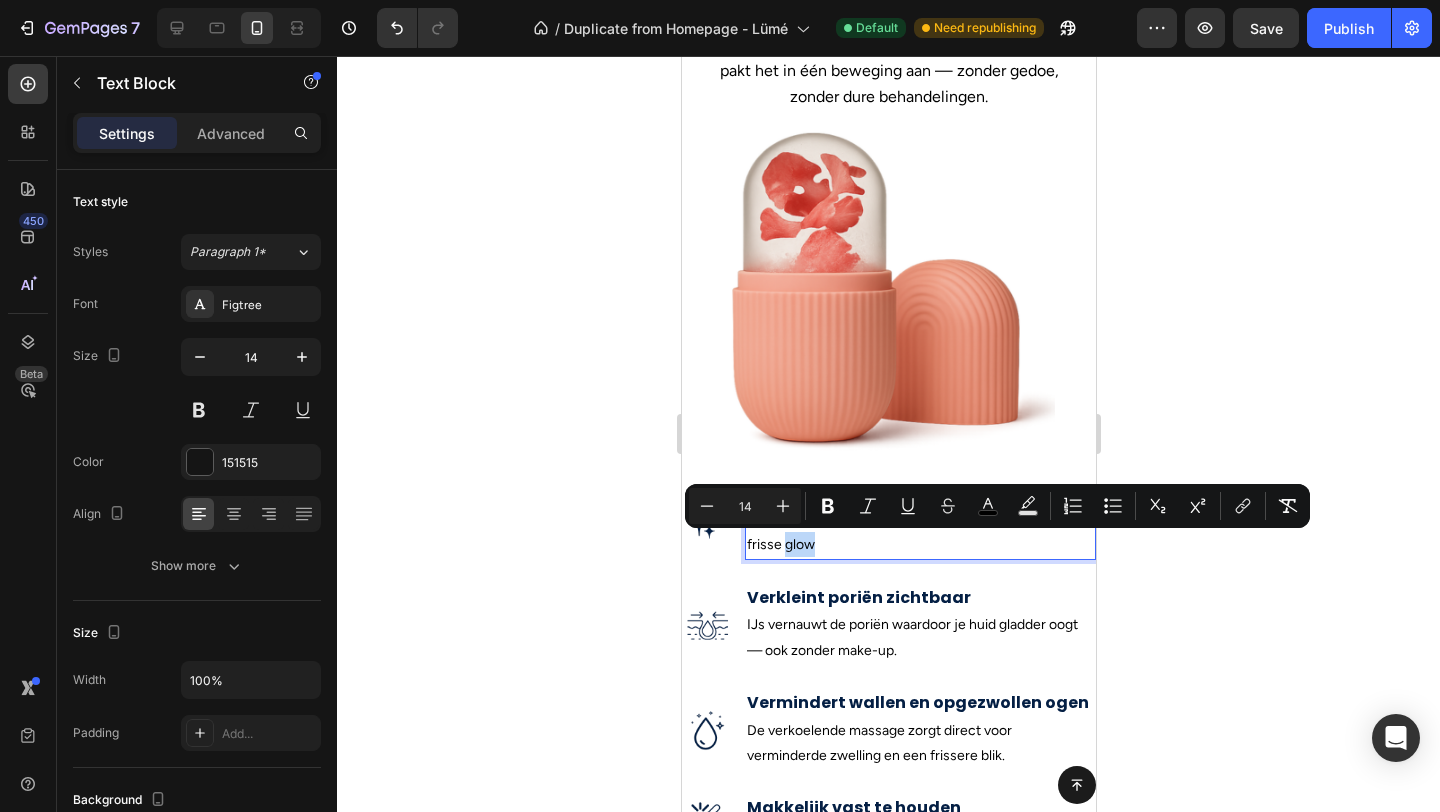 click on "De kou boost je bloedsomloop, voor een natuurlijke en frisse glow" at bounding box center (919, 532) 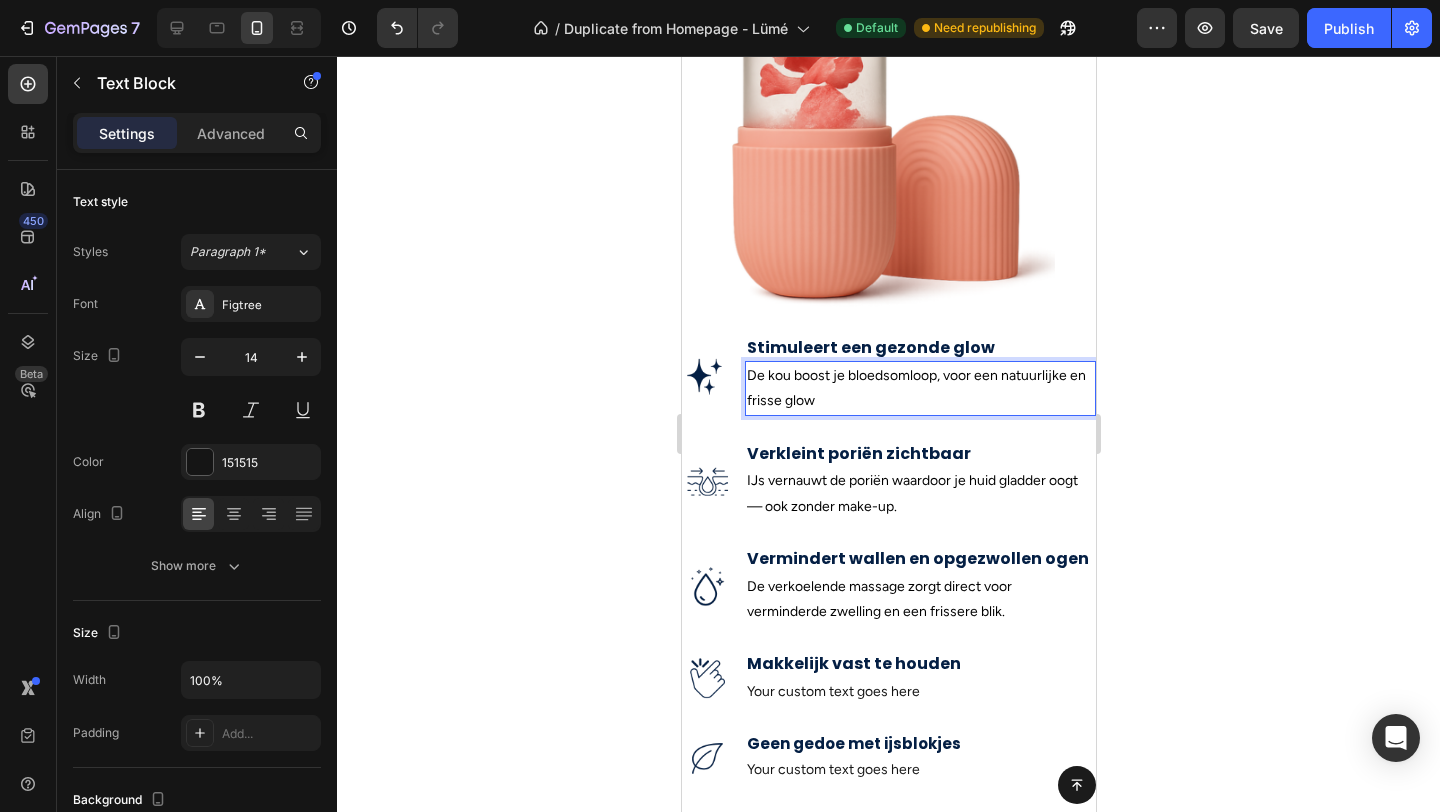 scroll, scrollTop: 682, scrollLeft: 0, axis: vertical 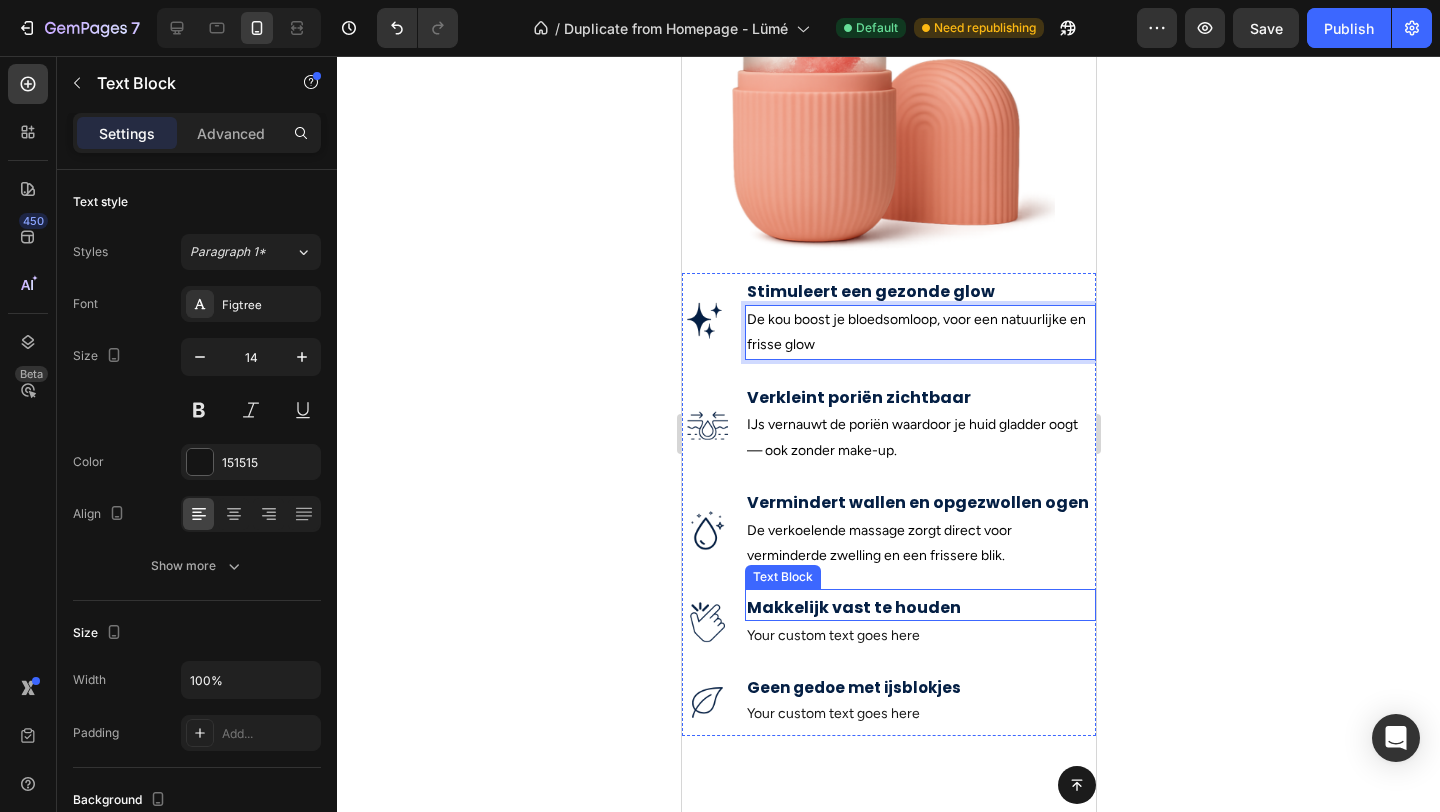 click on "Makkelijk vast te houden" at bounding box center [919, 608] 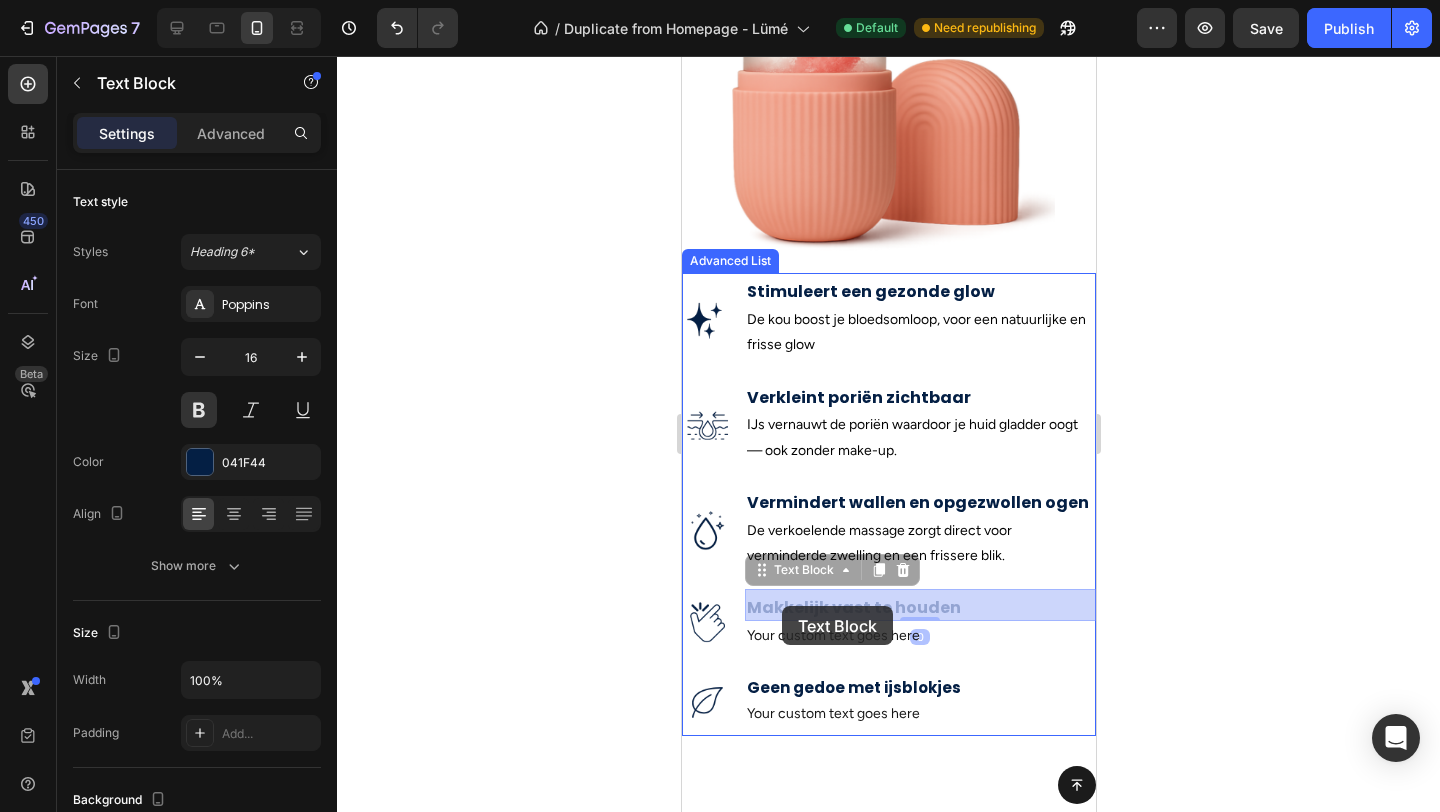 drag, startPoint x: 954, startPoint y: 612, endPoint x: 935, endPoint y: 595, distance: 25.495098 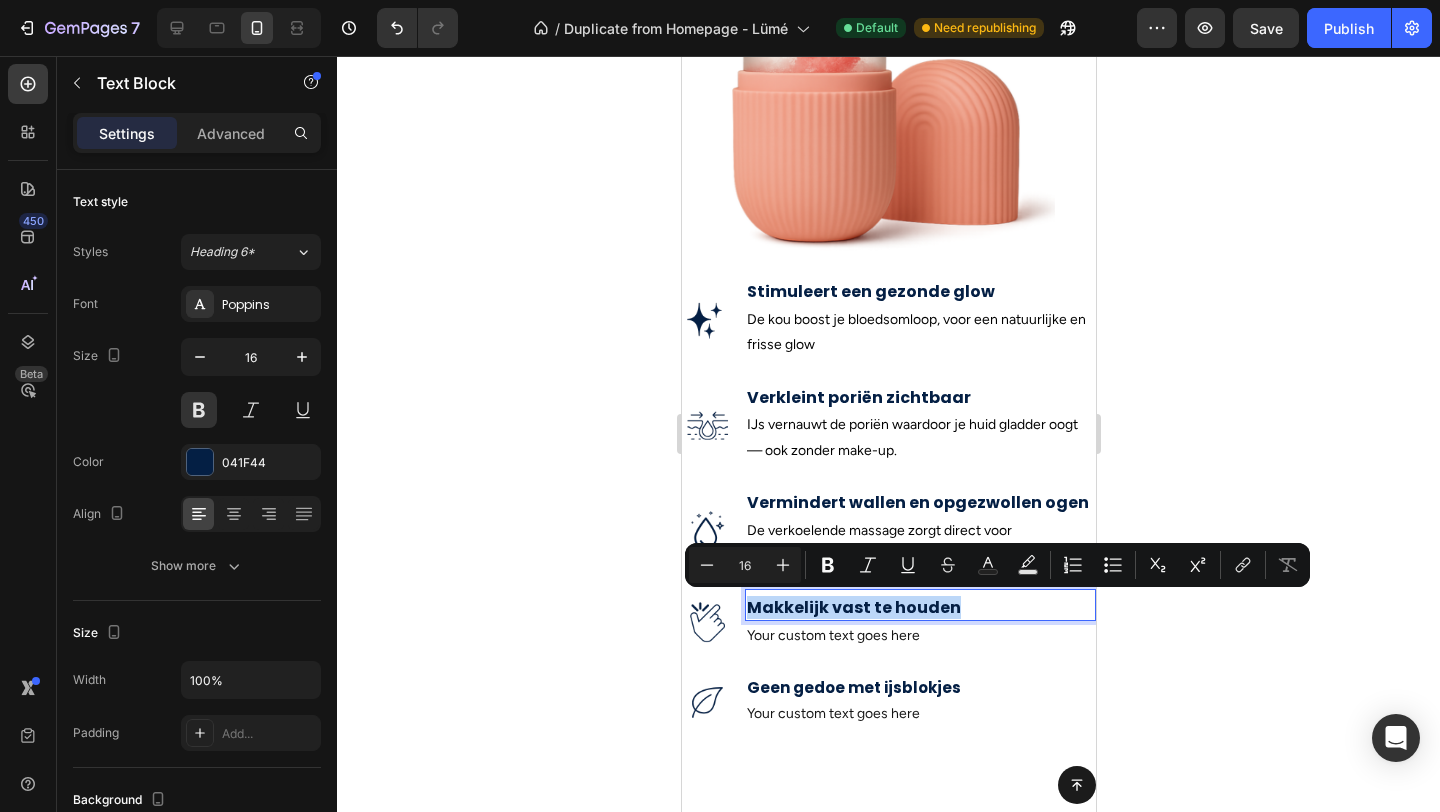drag, startPoint x: 952, startPoint y: 605, endPoint x: 747, endPoint y: 592, distance: 205.41179 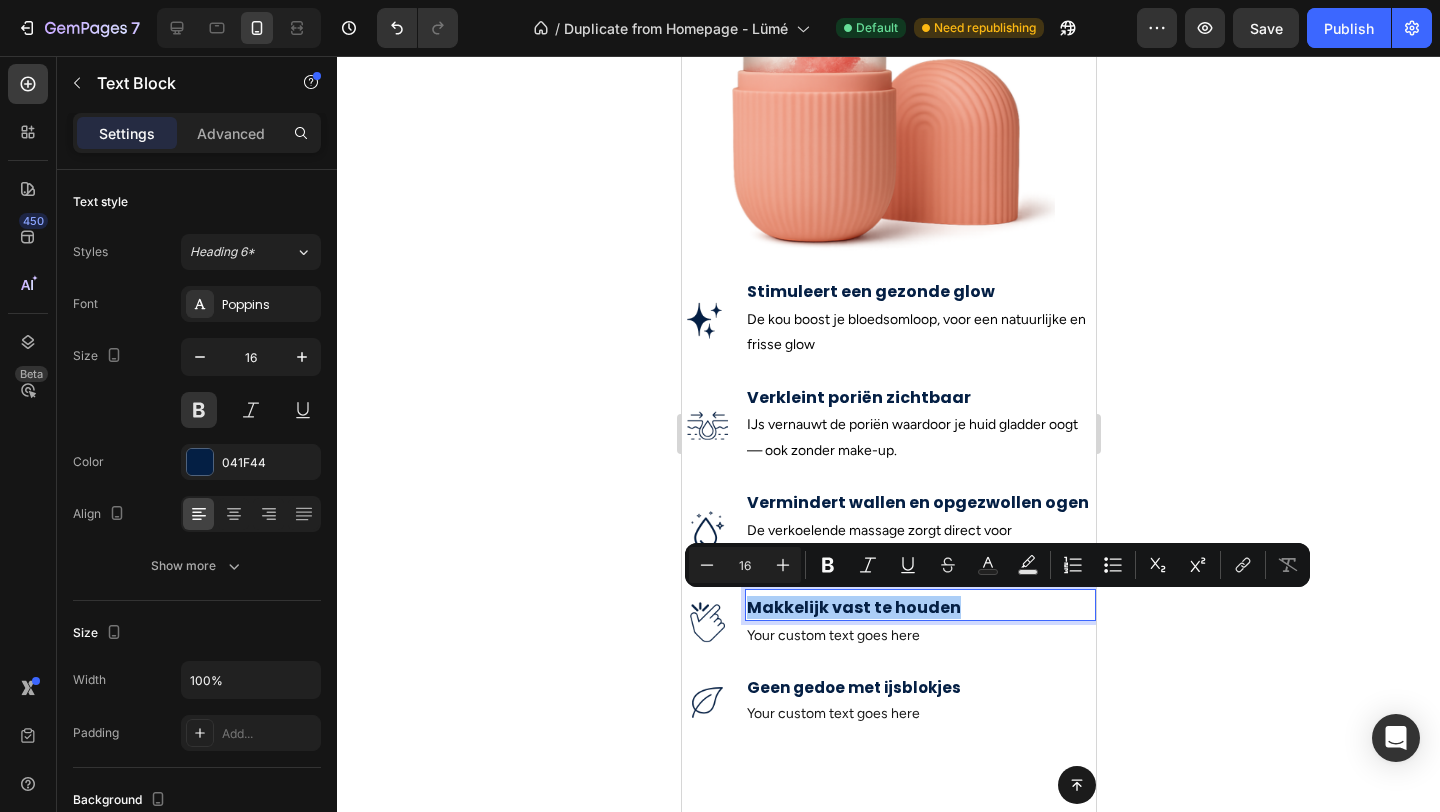 click on "16" at bounding box center (745, 565) 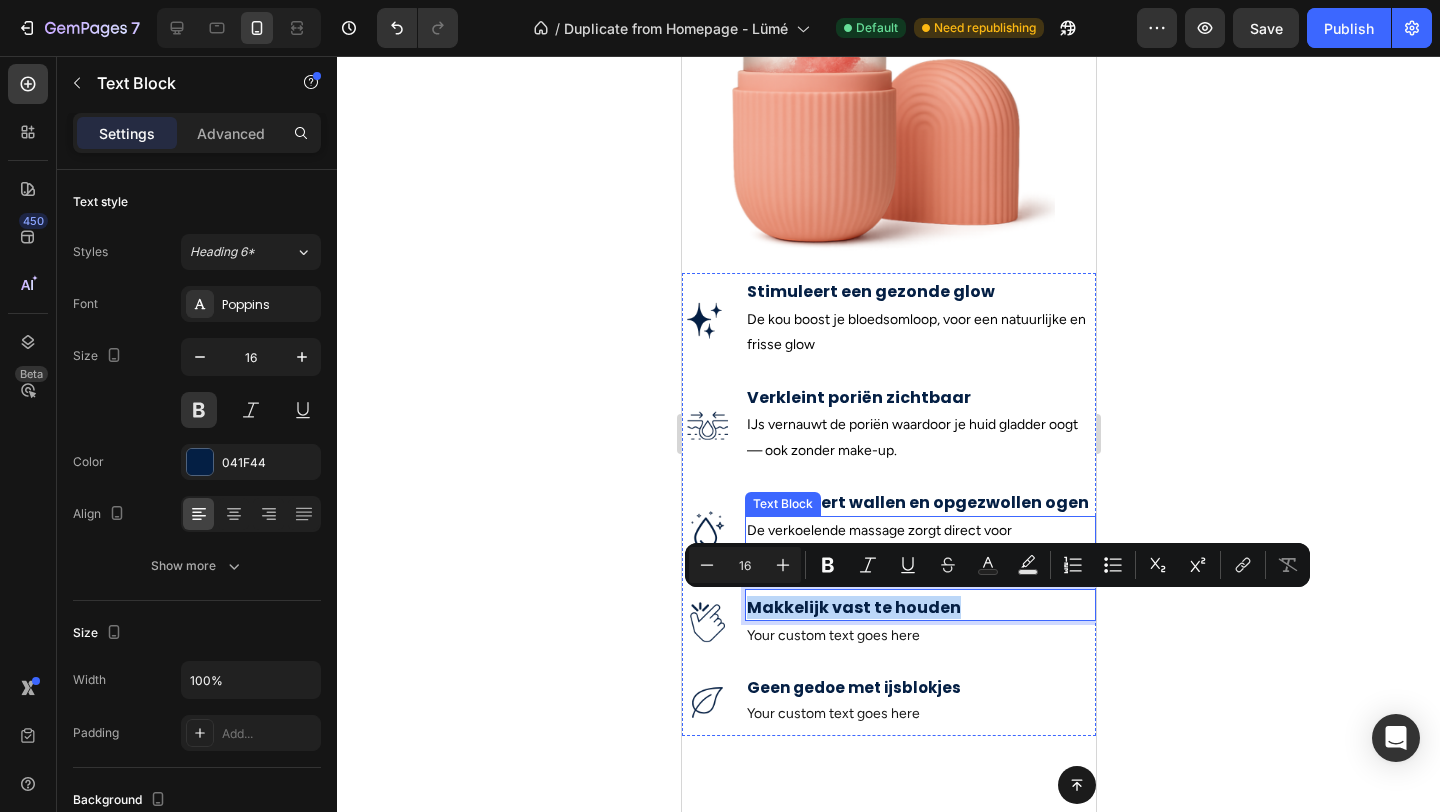 click on "Text Block" at bounding box center (782, 504) 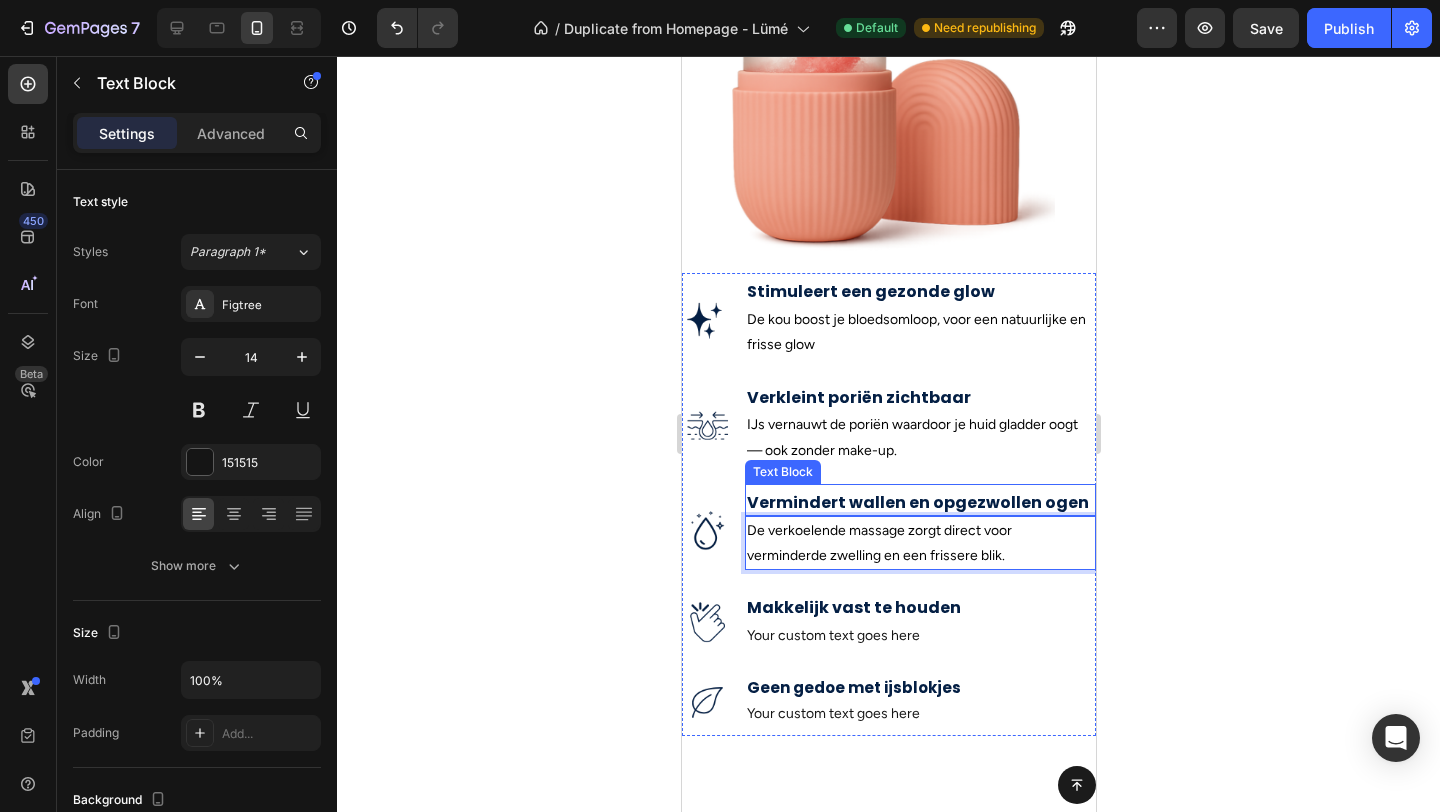 click on "Vermindert wallen en opgezwollen ogen" at bounding box center [919, 503] 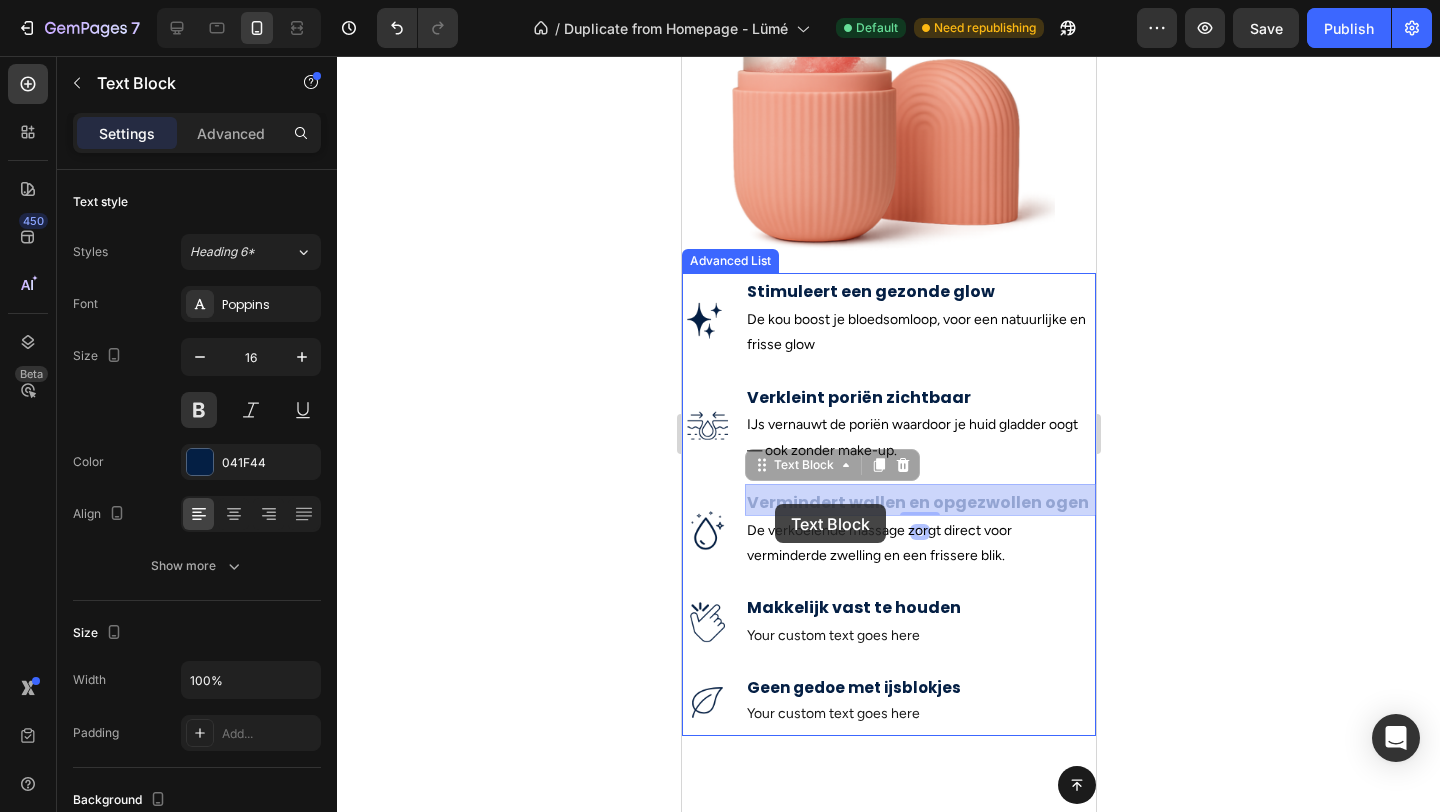 drag, startPoint x: 1075, startPoint y: 499, endPoint x: 771, endPoint y: 502, distance: 304.0148 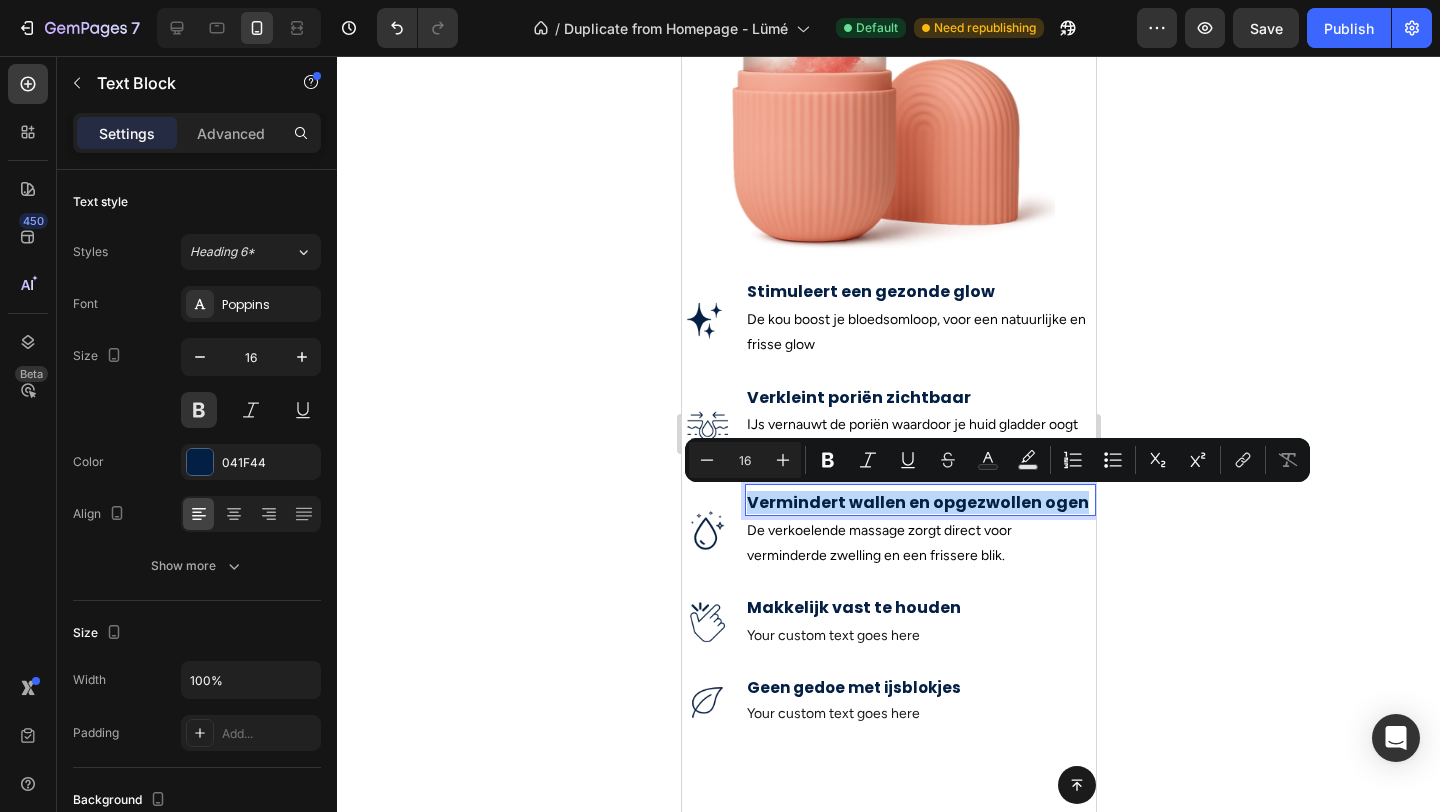 drag, startPoint x: 1082, startPoint y: 503, endPoint x: 741, endPoint y: 506, distance: 341.01318 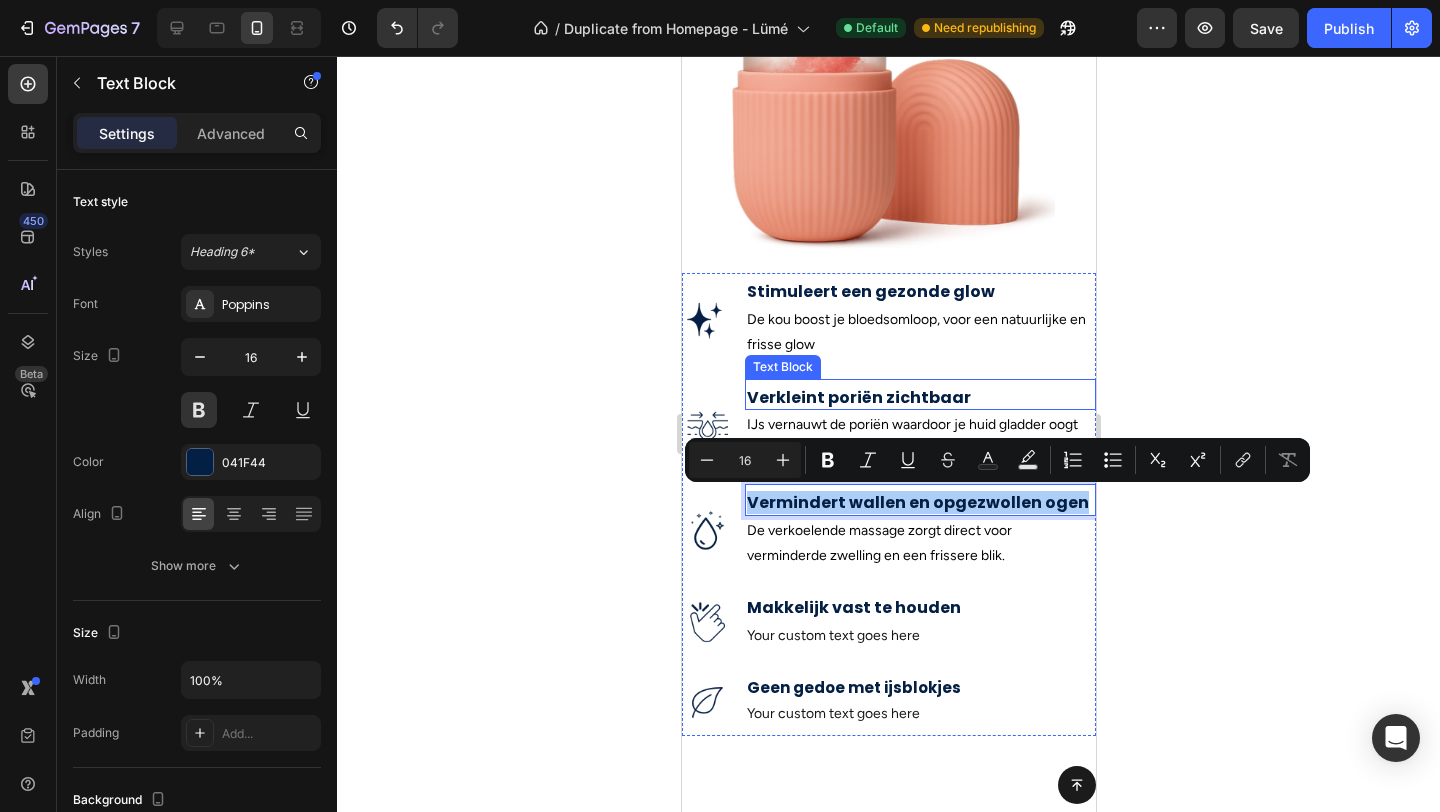 click on "Verkleint poriën zichtbaar" at bounding box center [919, 398] 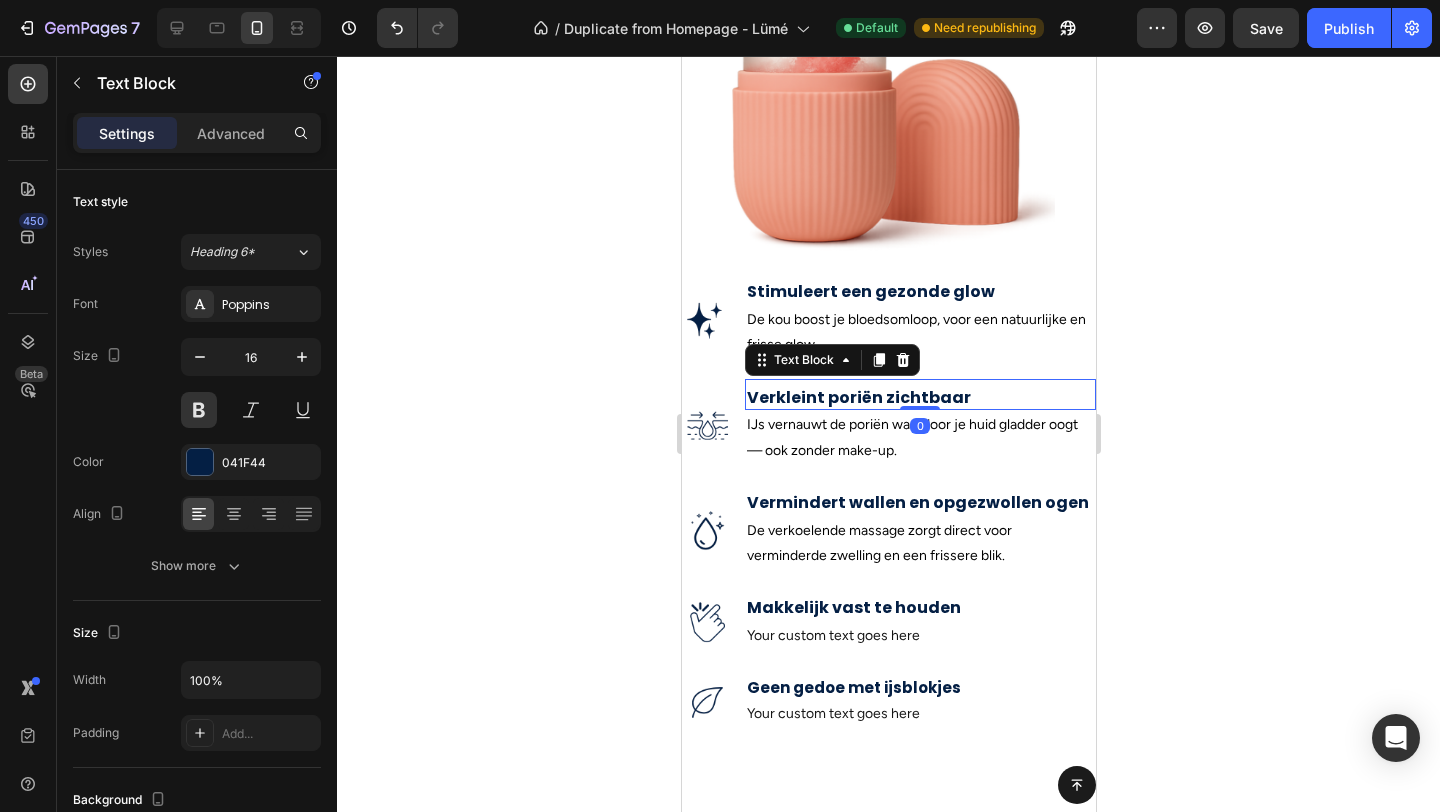 click on "Verkleint poriën zichtbaar" at bounding box center [919, 398] 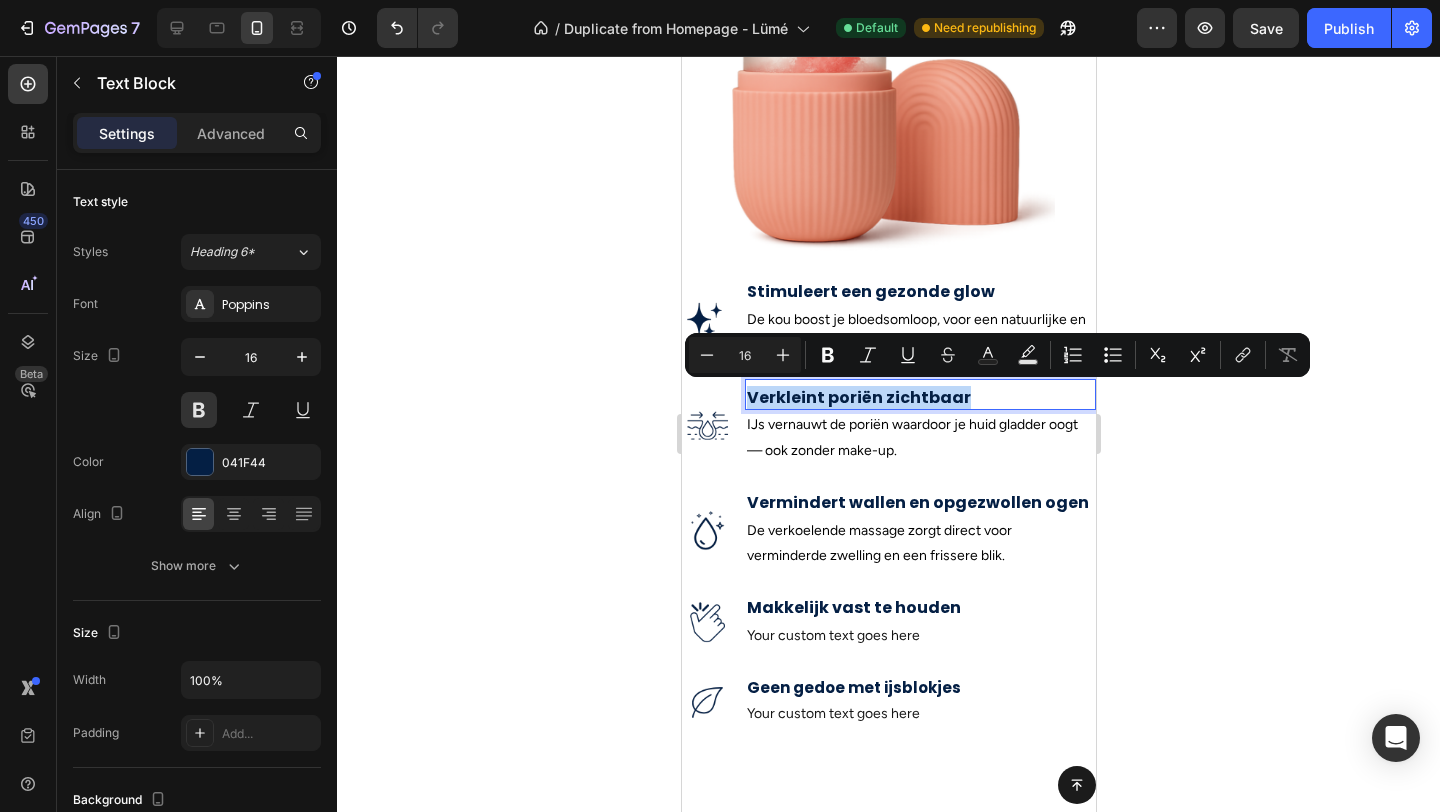drag, startPoint x: 965, startPoint y: 397, endPoint x: 751, endPoint y: 395, distance: 214.00934 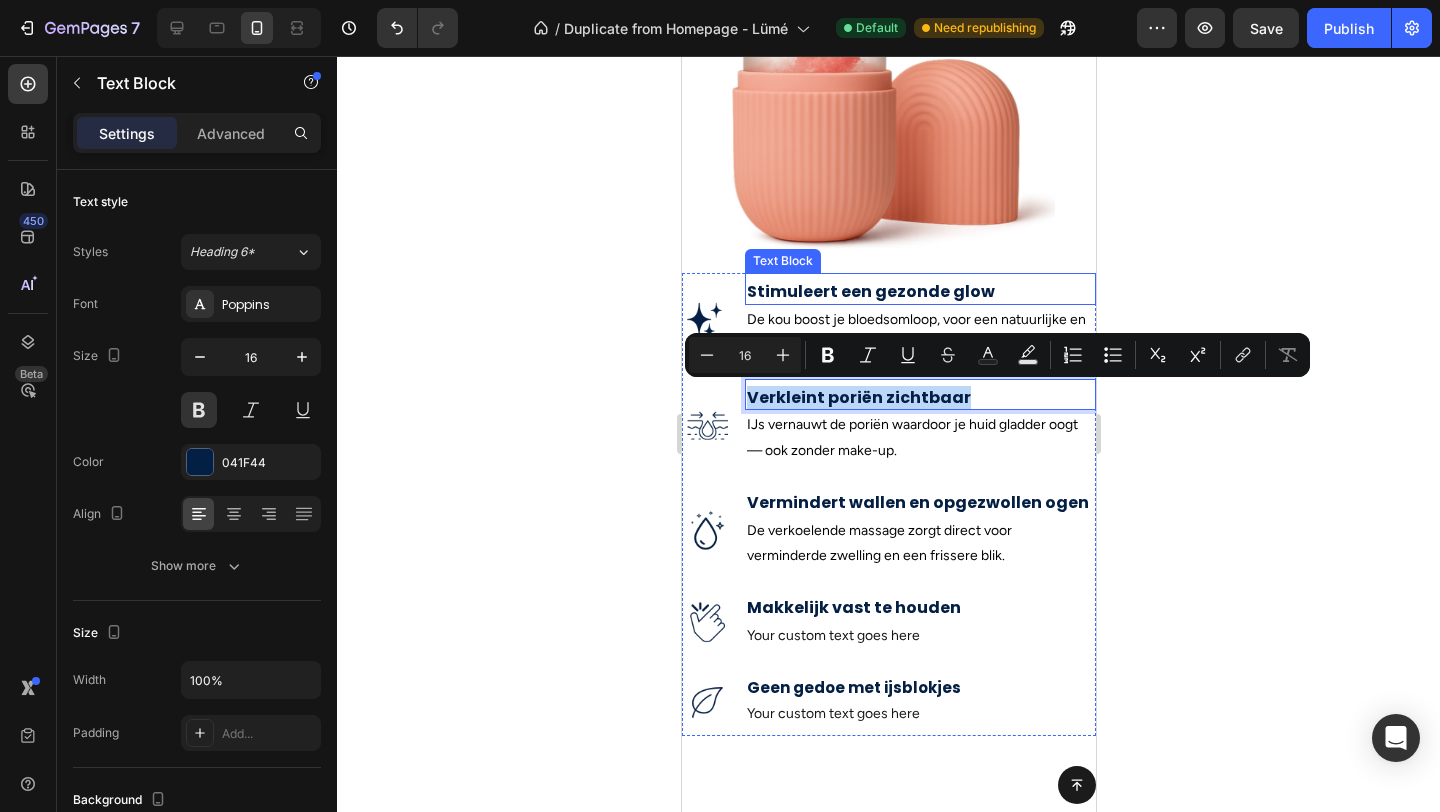 click on "Stimuleert een gezonde glow" at bounding box center [919, 292] 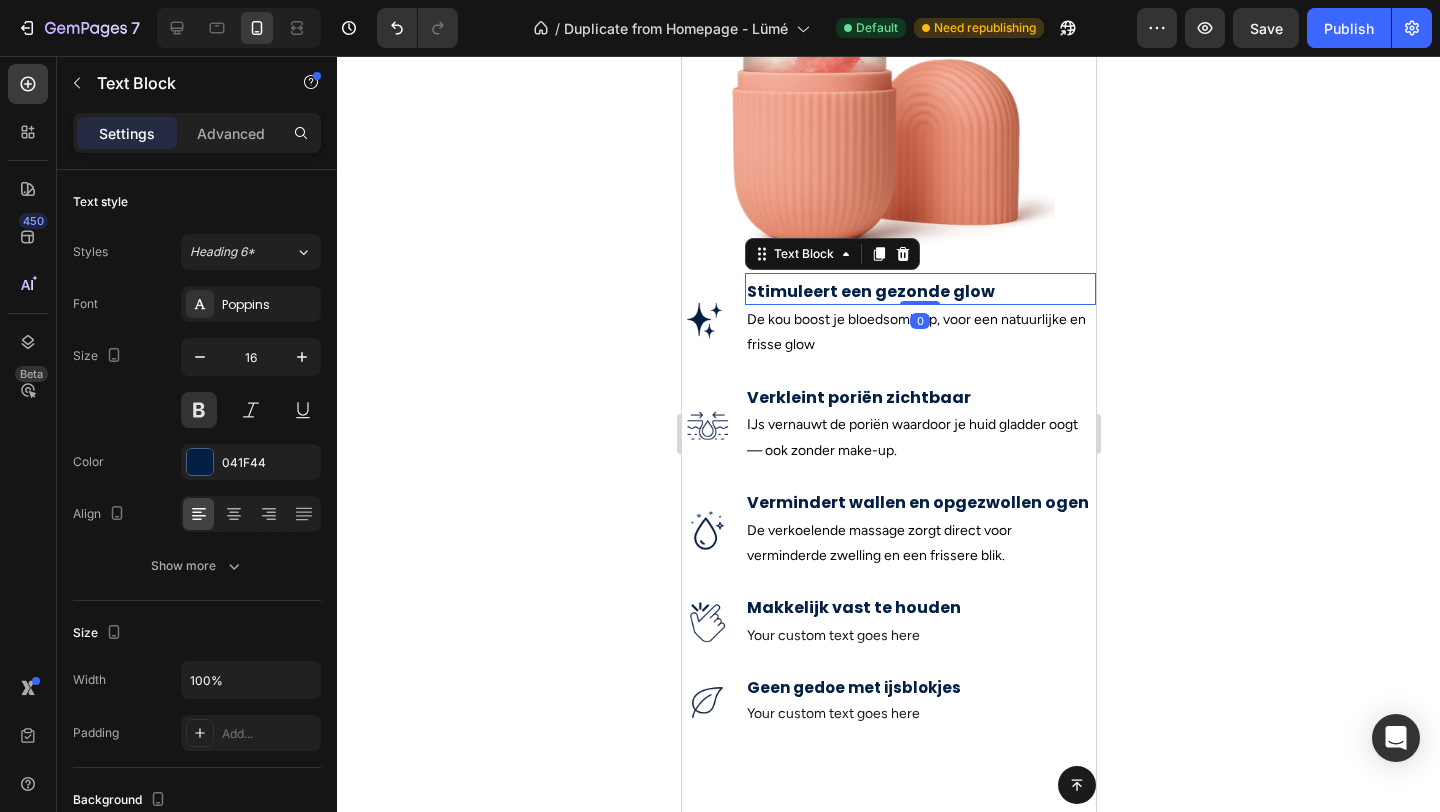 click on "Stimuleert een gezonde glow" at bounding box center (919, 292) 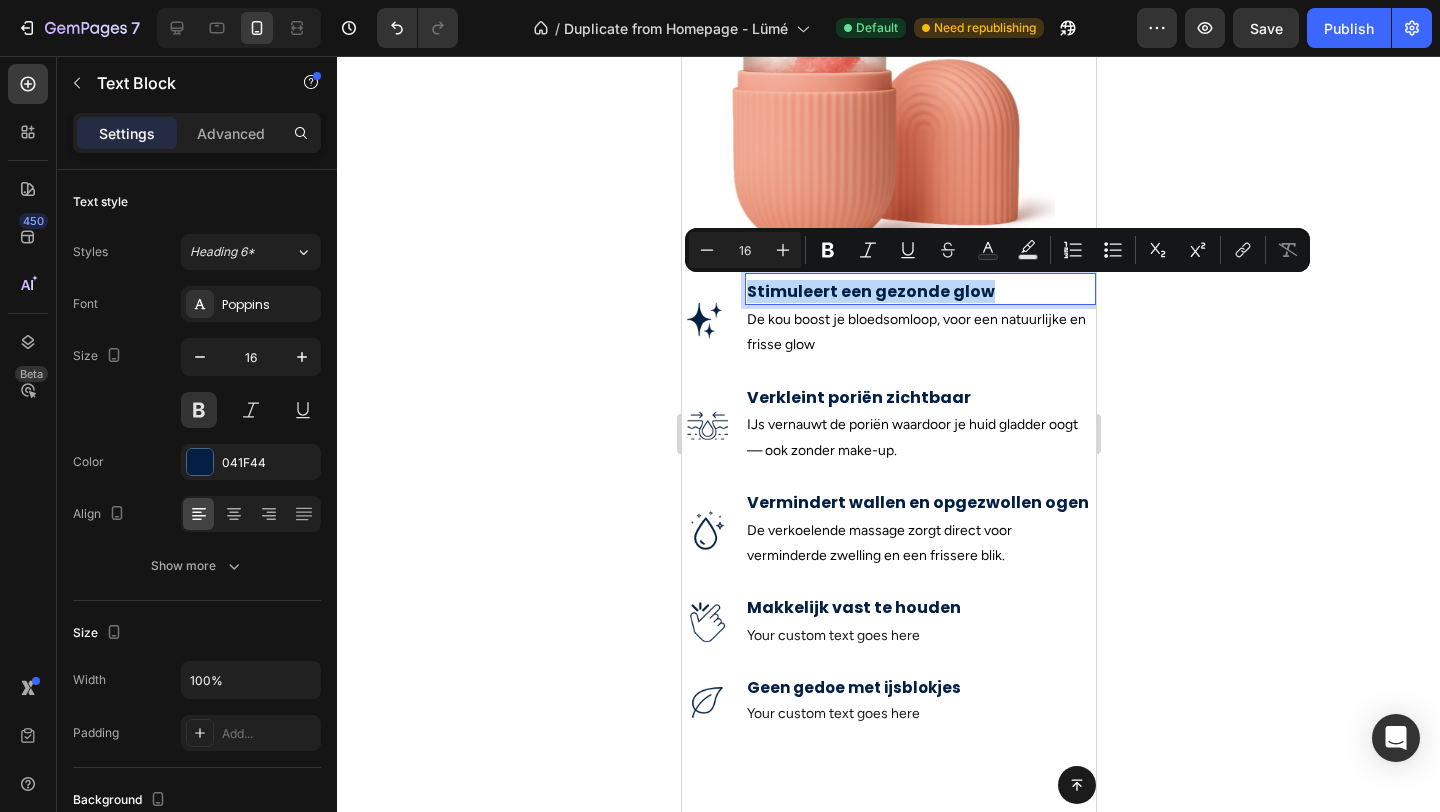 drag, startPoint x: 985, startPoint y: 291, endPoint x: 748, endPoint y: 294, distance: 237.01898 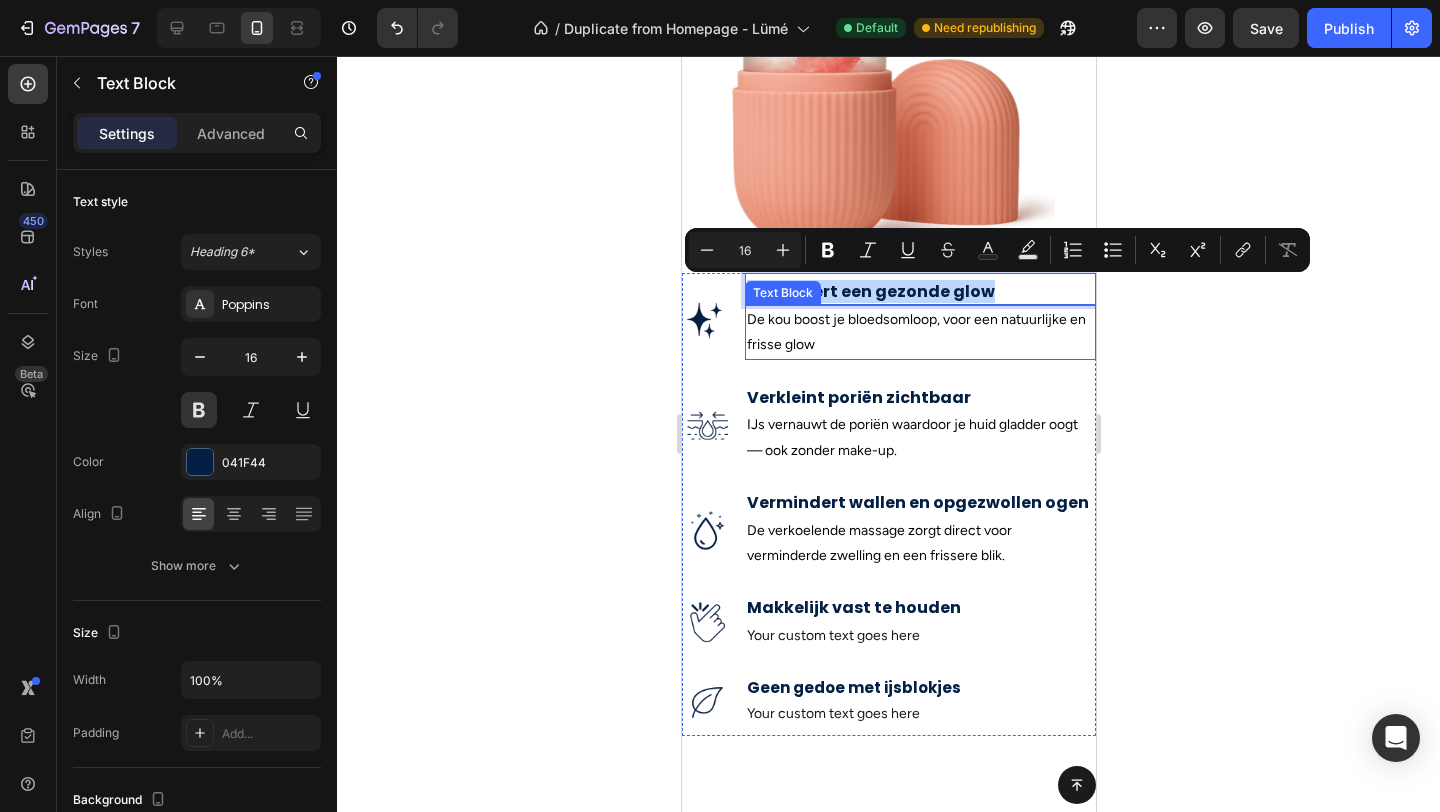 click on "De kou boost je bloedsomloop, voor een natuurlijke en frisse glow" at bounding box center (919, 332) 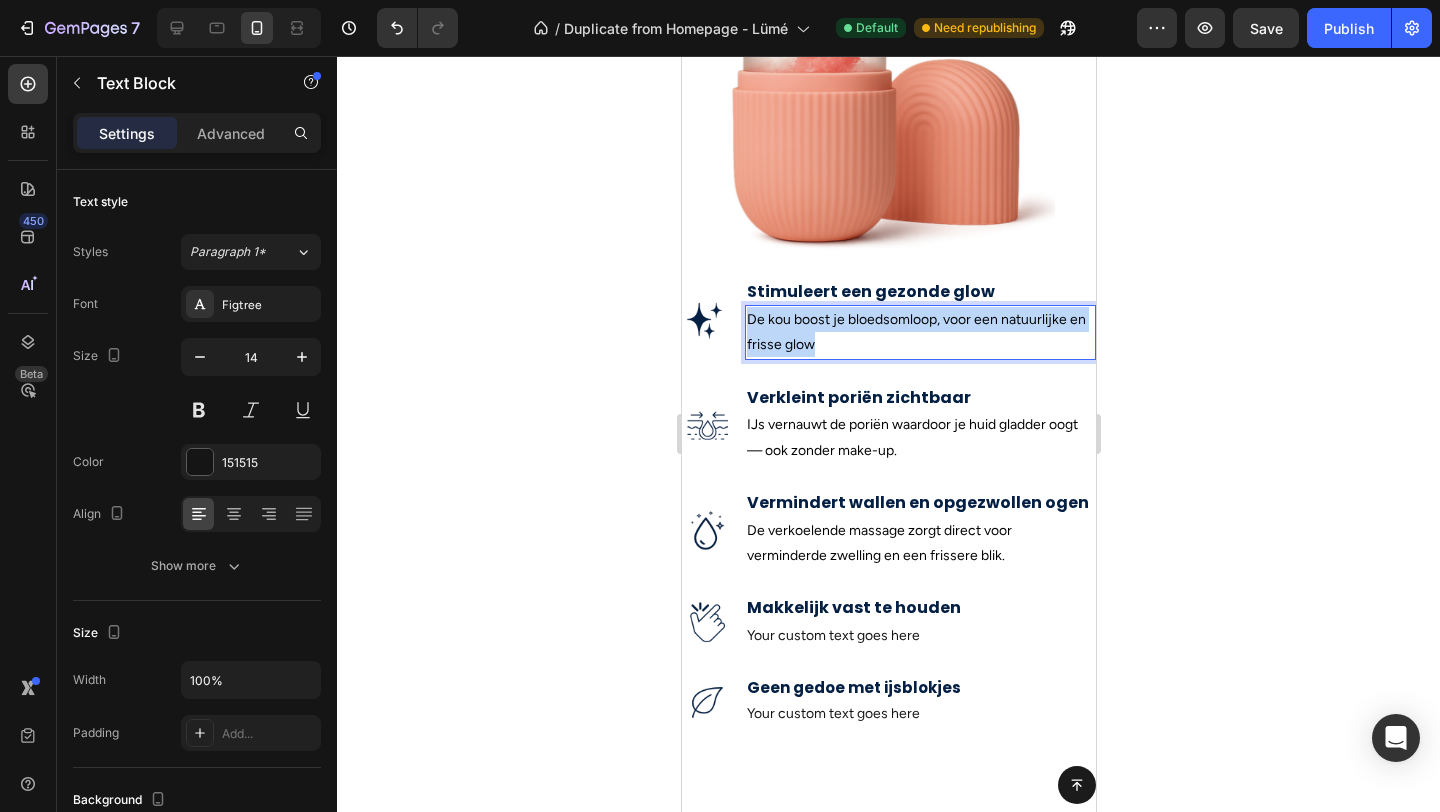 drag, startPoint x: 834, startPoint y: 347, endPoint x: 749, endPoint y: 311, distance: 92.309265 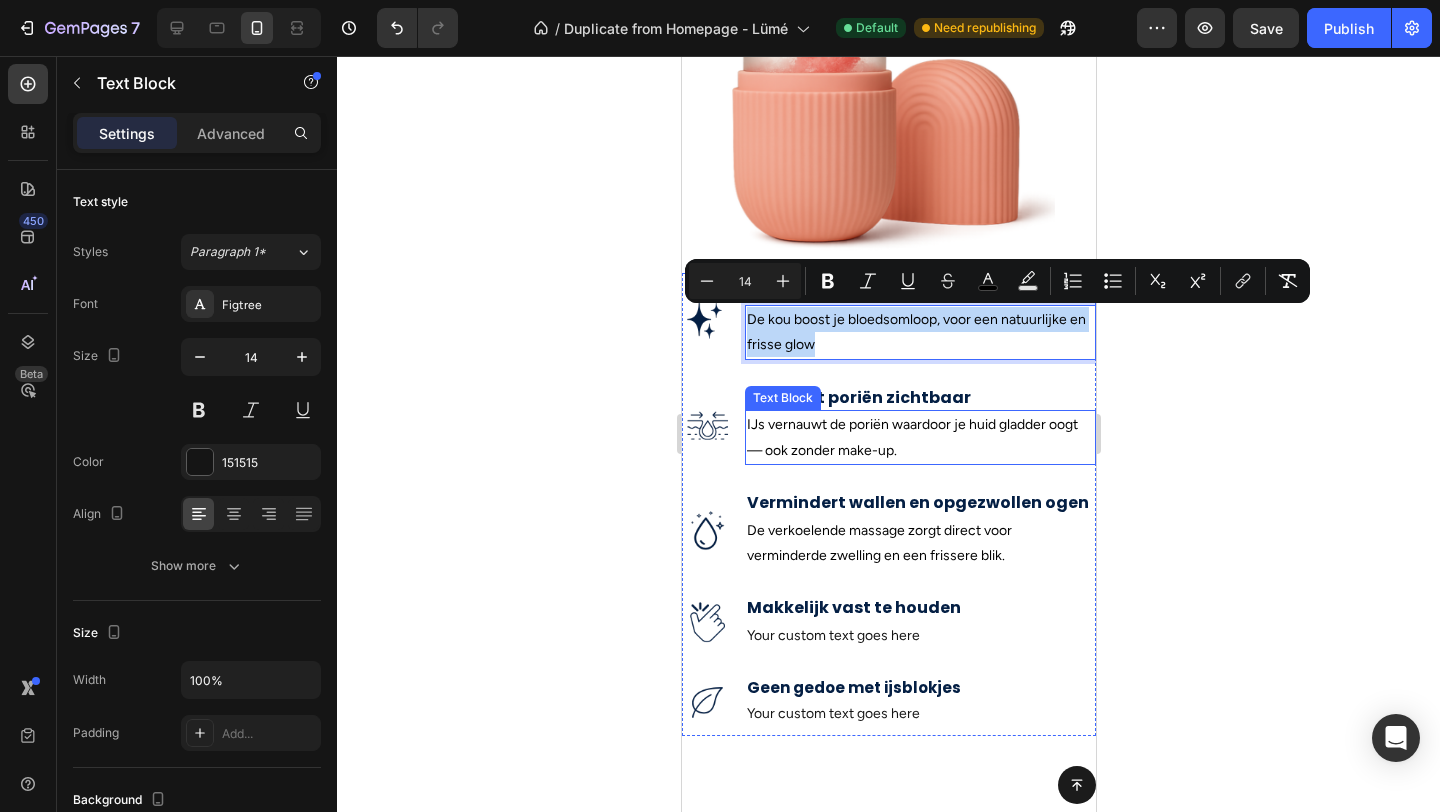 click on "IJs vernauwt de poriën waardoor je huid gladder oogt — ook zonder make-up." at bounding box center [919, 437] 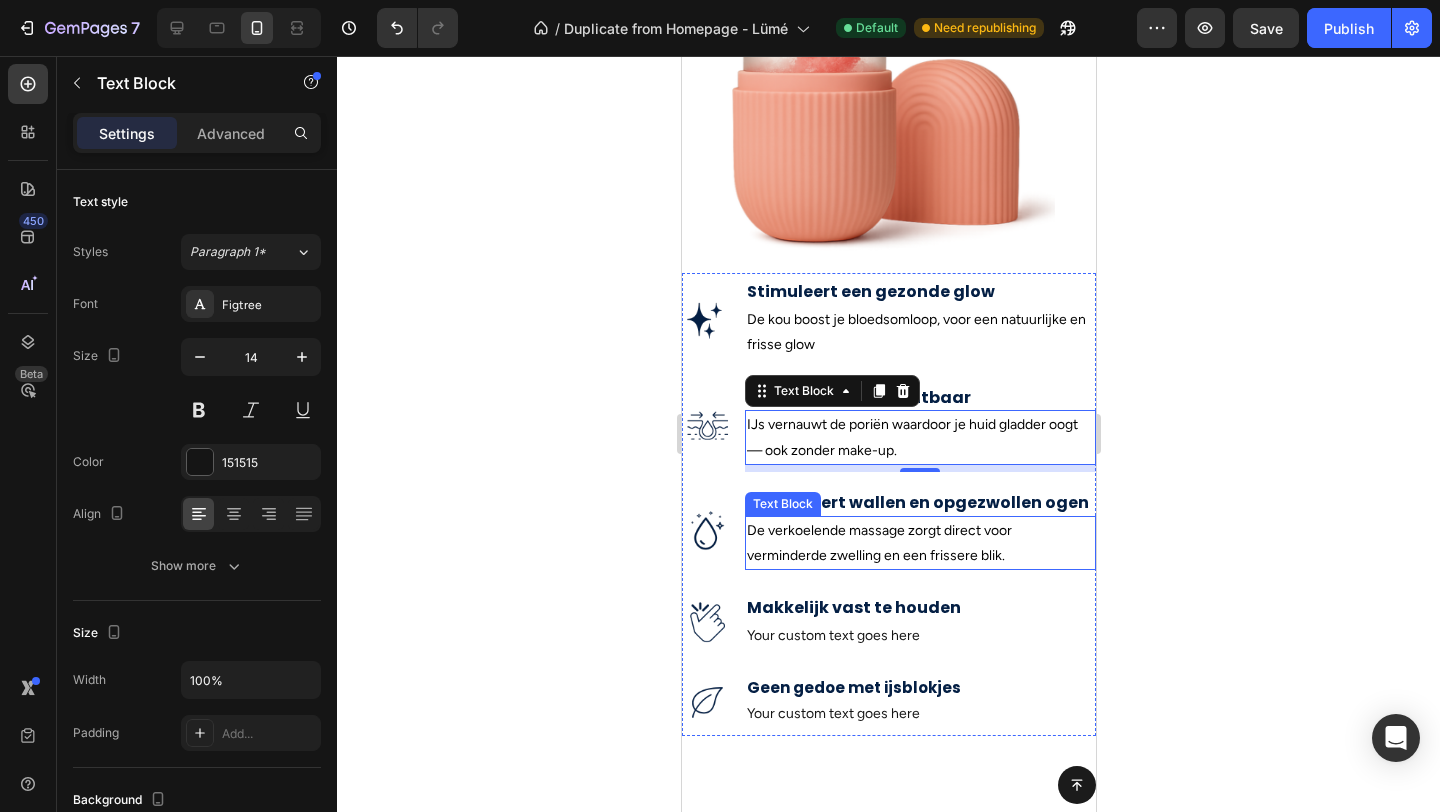 click on "De verkoelende massage zorgt direct voor verminderde zwelling en een frissere blik." at bounding box center (919, 543) 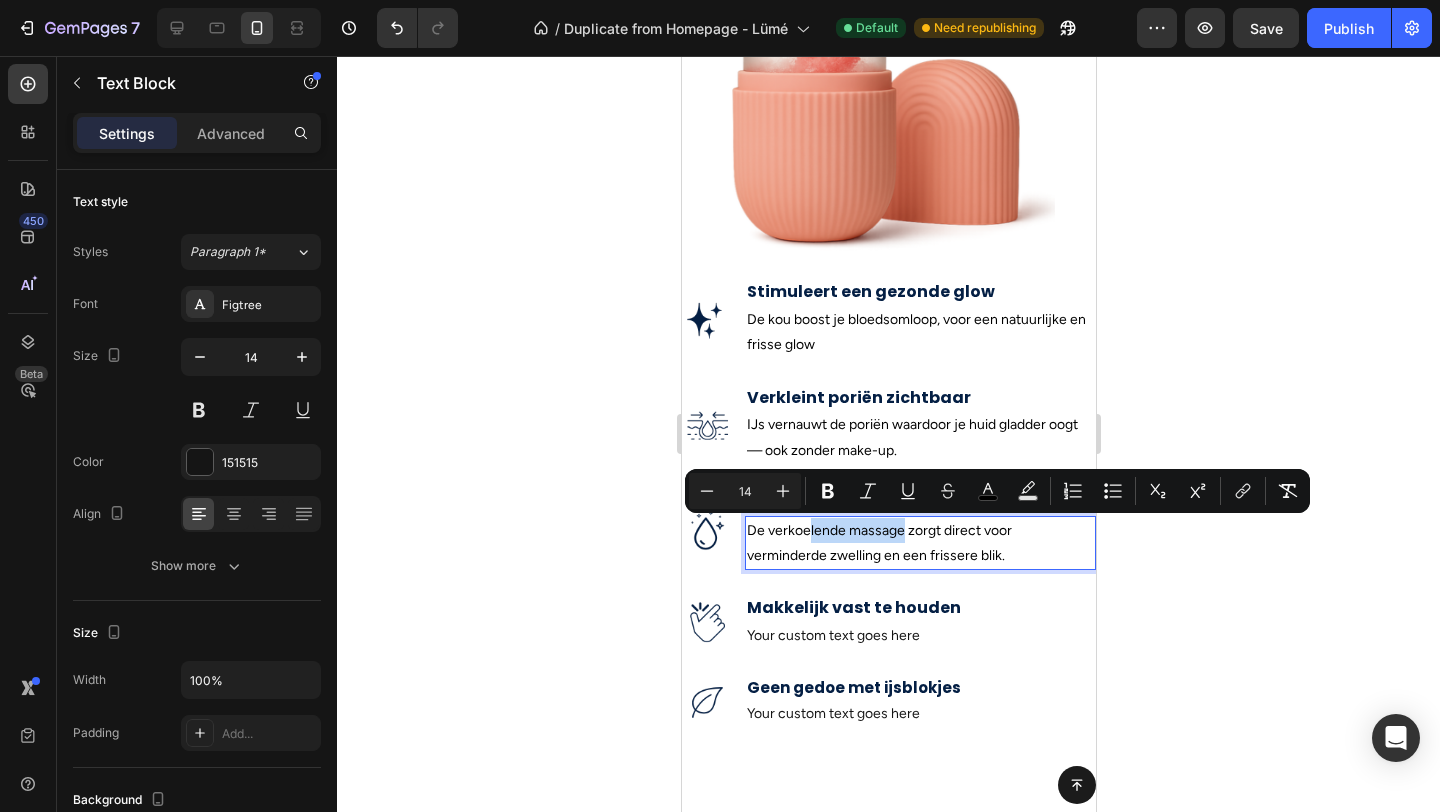 drag, startPoint x: 902, startPoint y: 535, endPoint x: 809, endPoint y: 541, distance: 93.193344 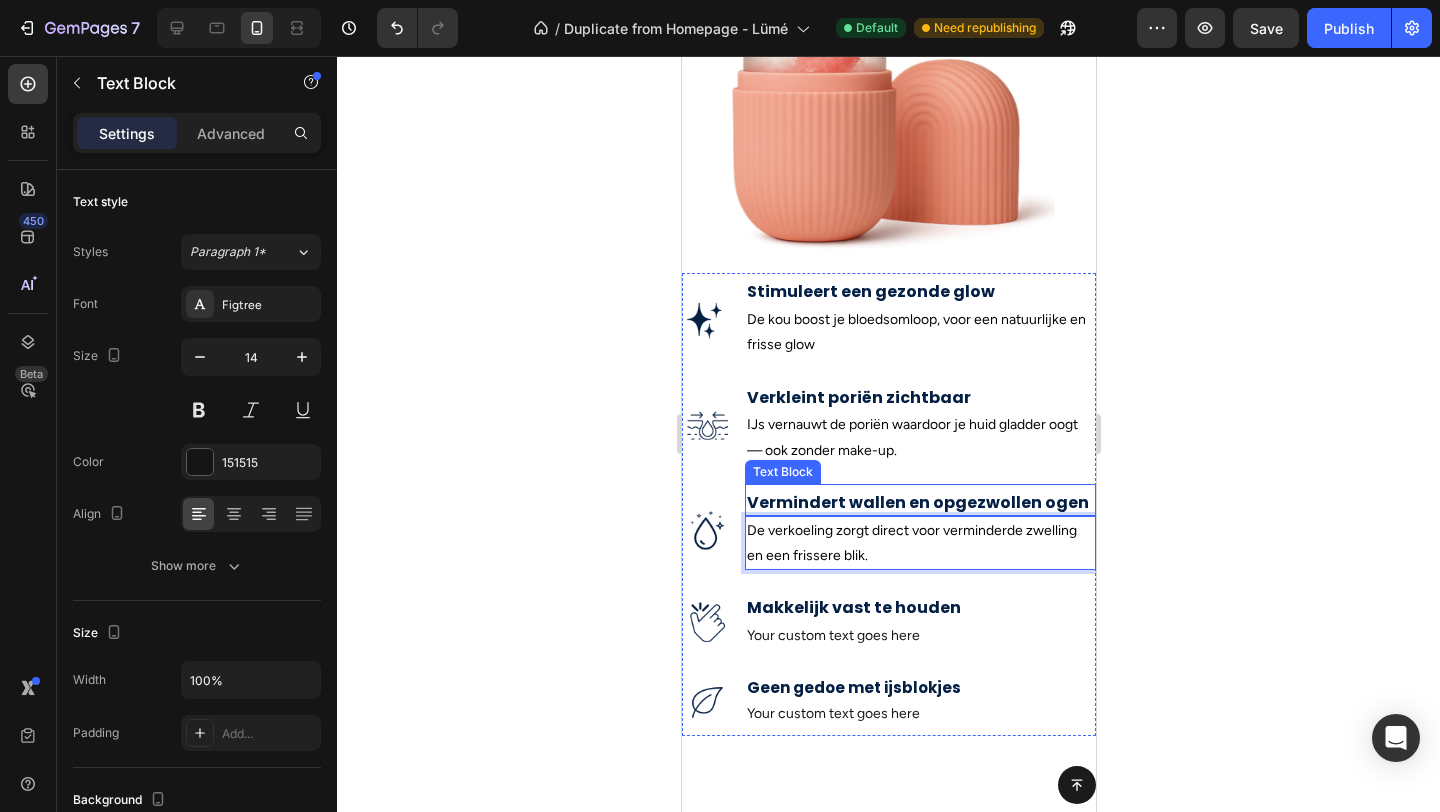 click on "Vermindert wallen en opgezwollen ogen" at bounding box center [919, 503] 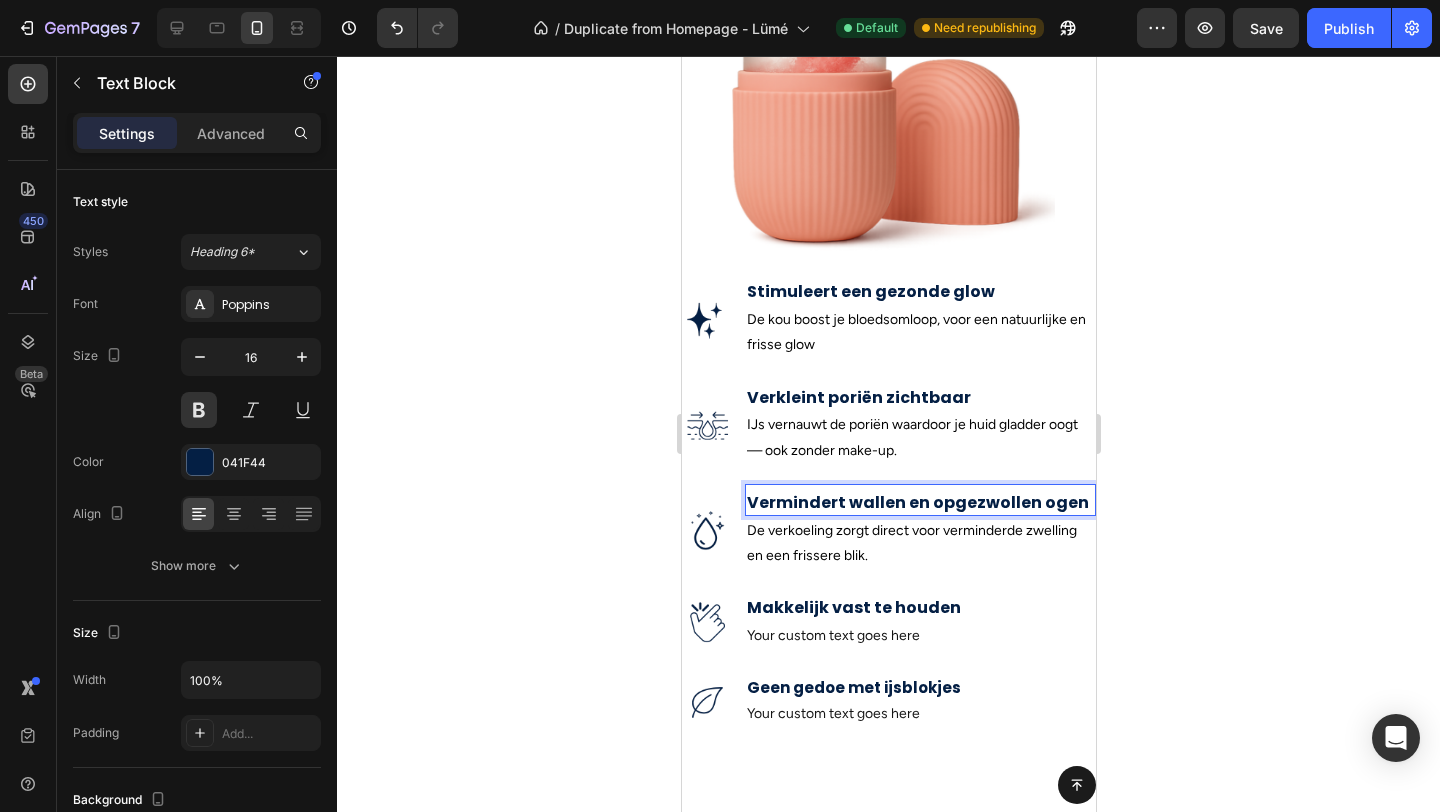 click on "Vermindert wallen en opgezwollen ogen" at bounding box center [919, 503] 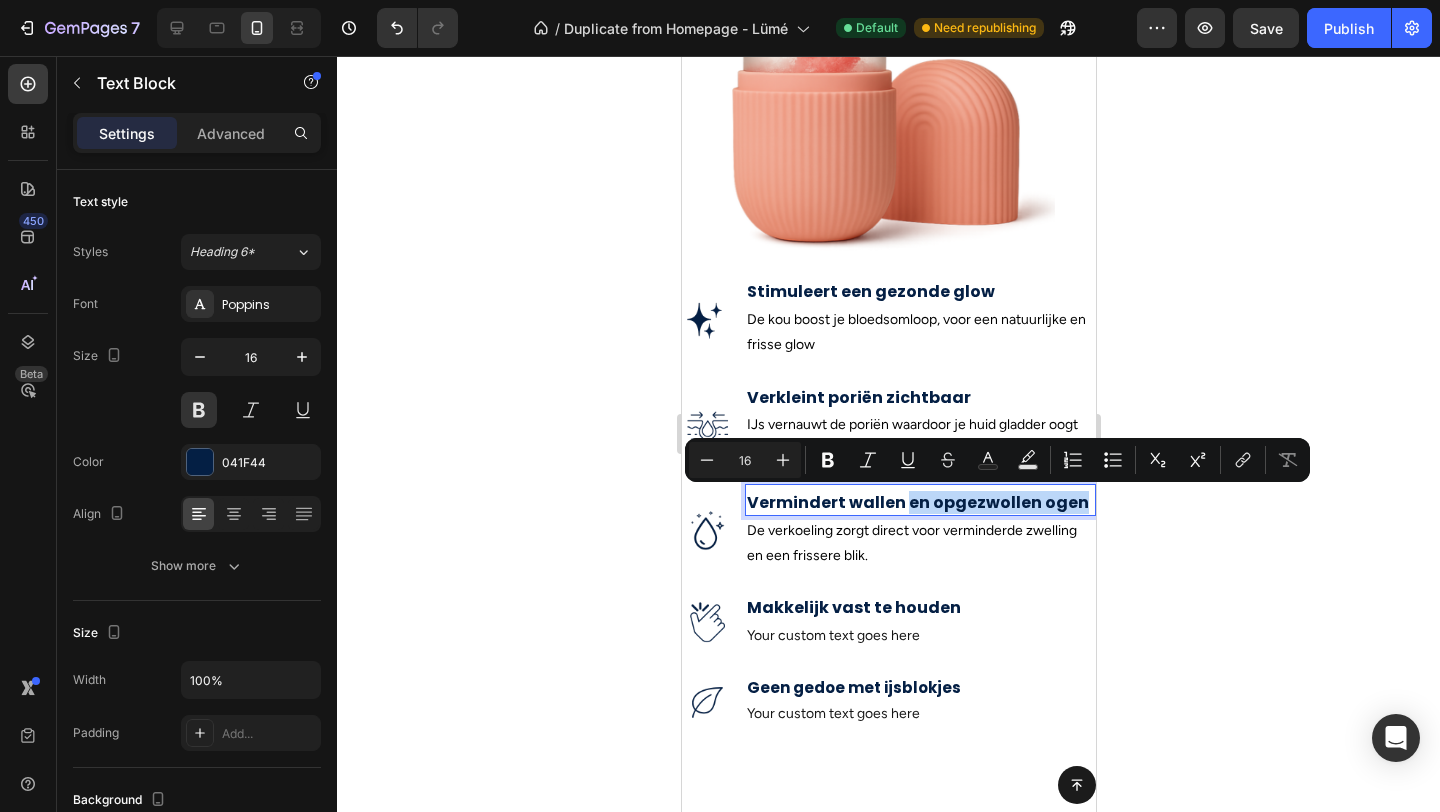 drag, startPoint x: 1075, startPoint y: 502, endPoint x: 905, endPoint y: 506, distance: 170.04706 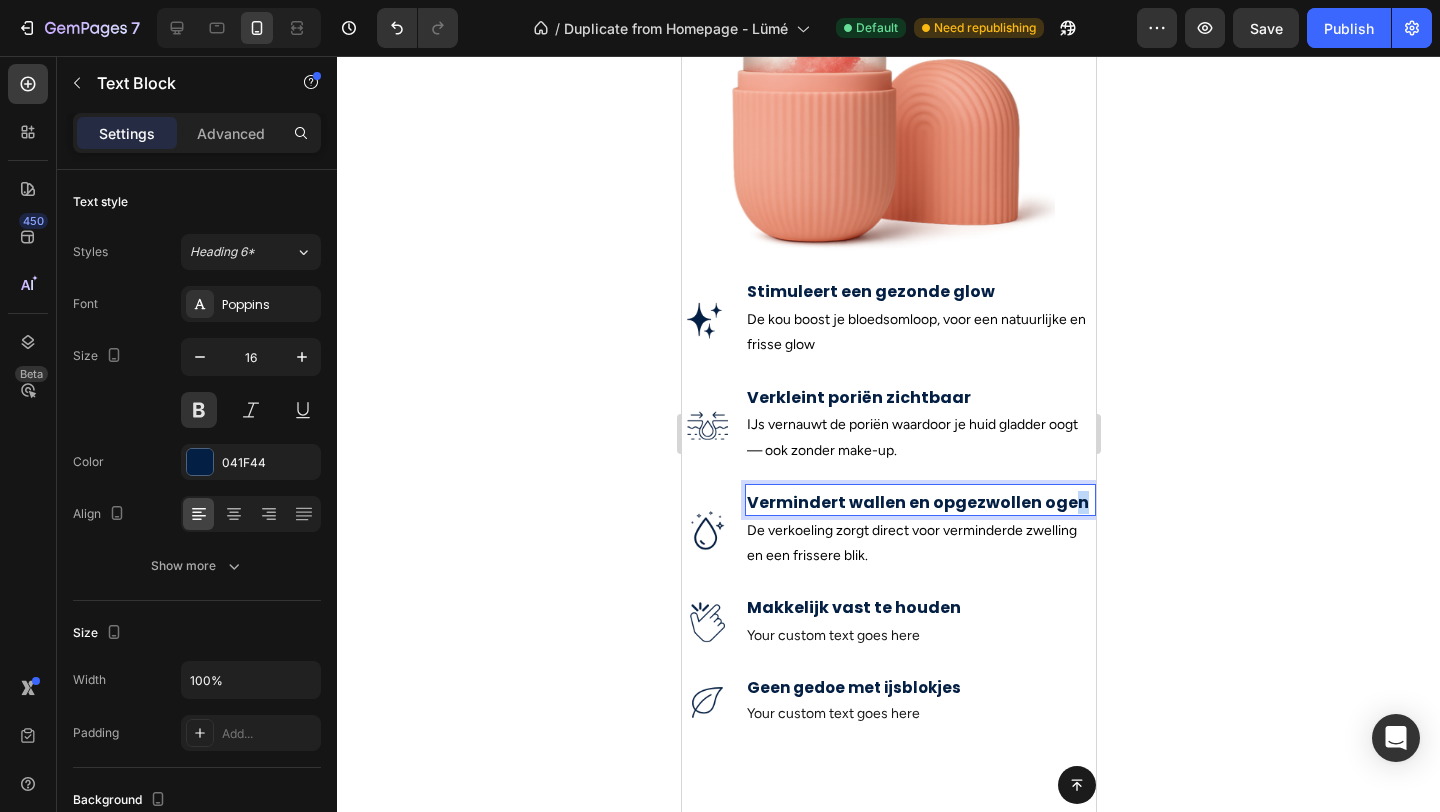 drag, startPoint x: 1075, startPoint y: 499, endPoint x: 1062, endPoint y: 500, distance: 13.038404 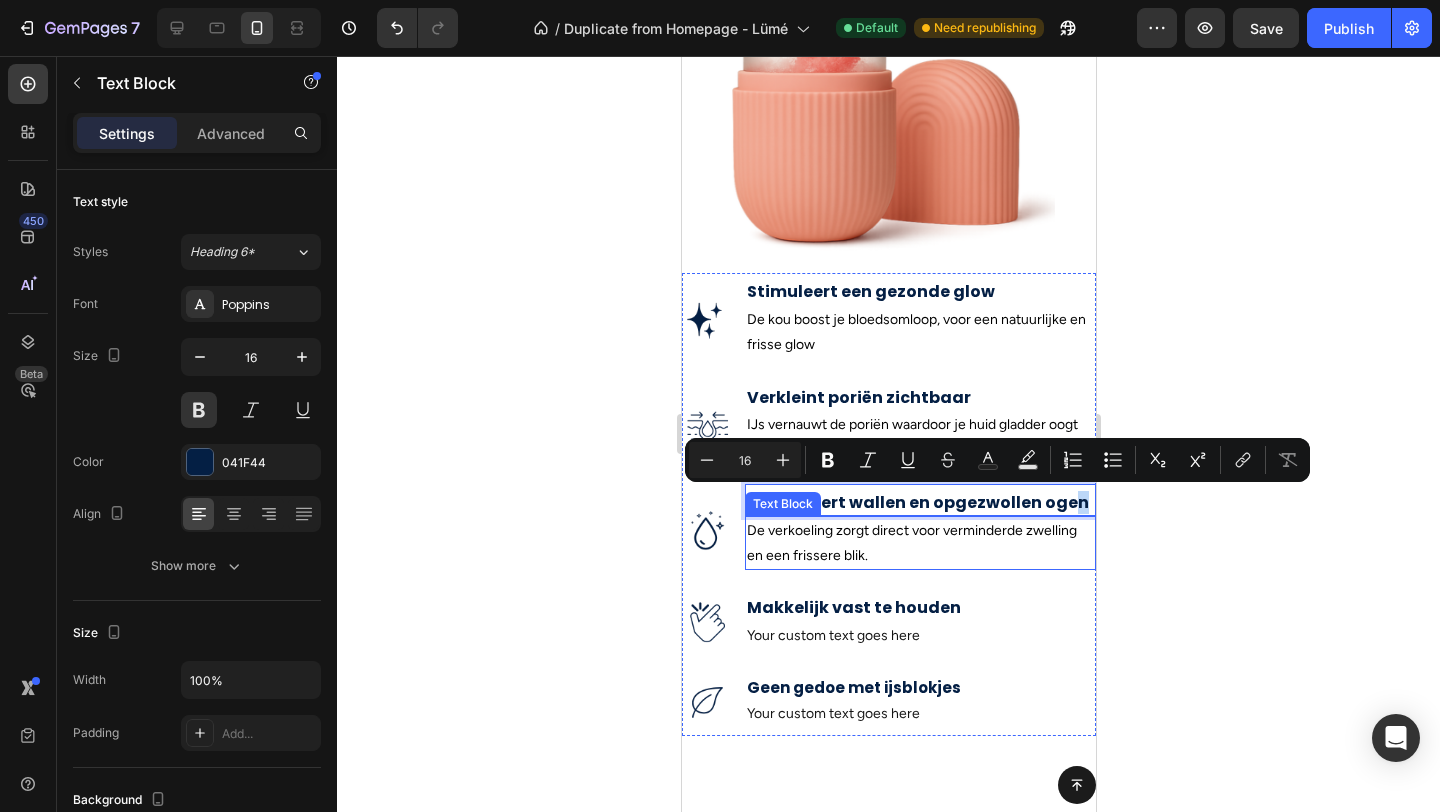 click on "De verkoeling zorgt direct voor verminderde zwelling en een frissere blik." at bounding box center [919, 543] 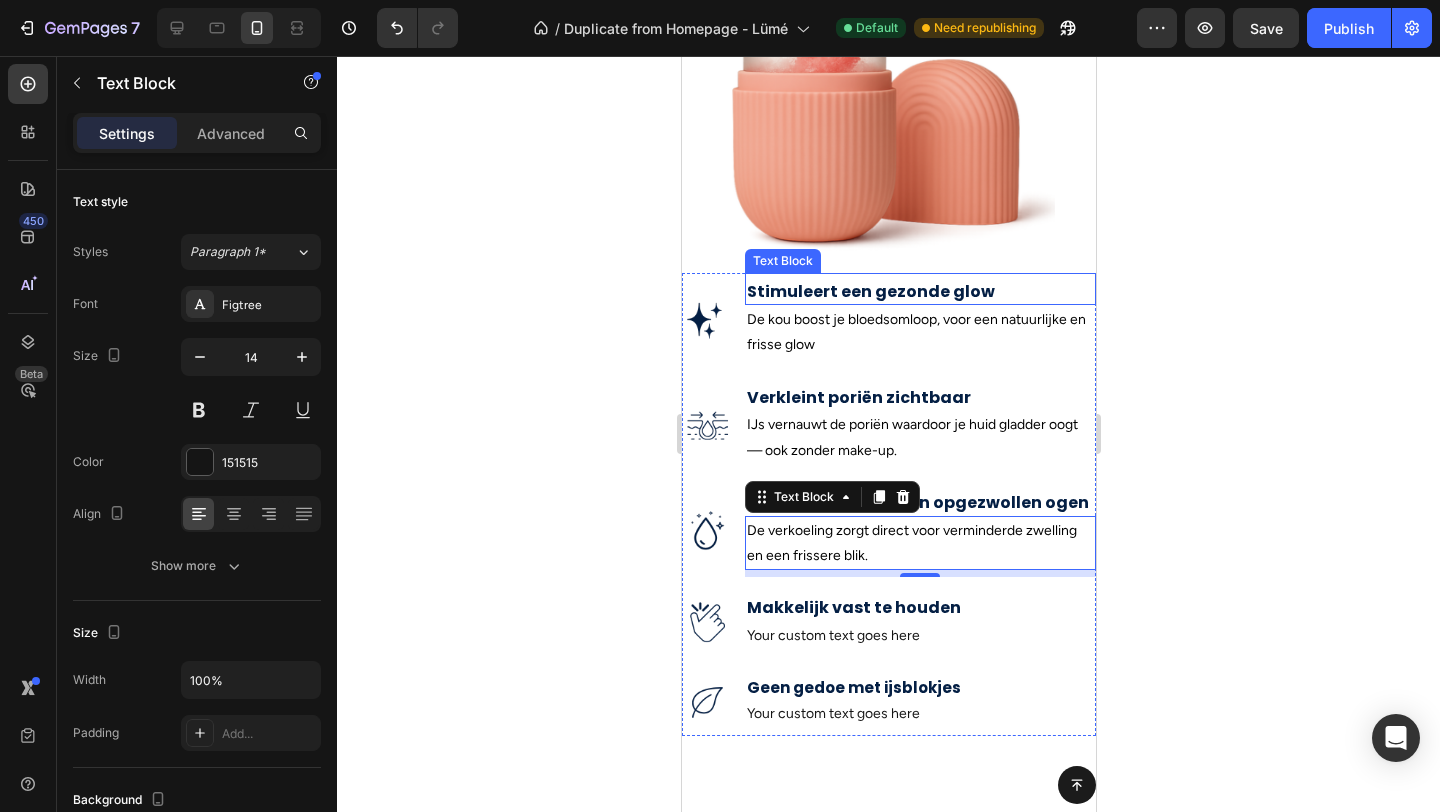 click on "Stimuleert een gezonde glow" at bounding box center [919, 292] 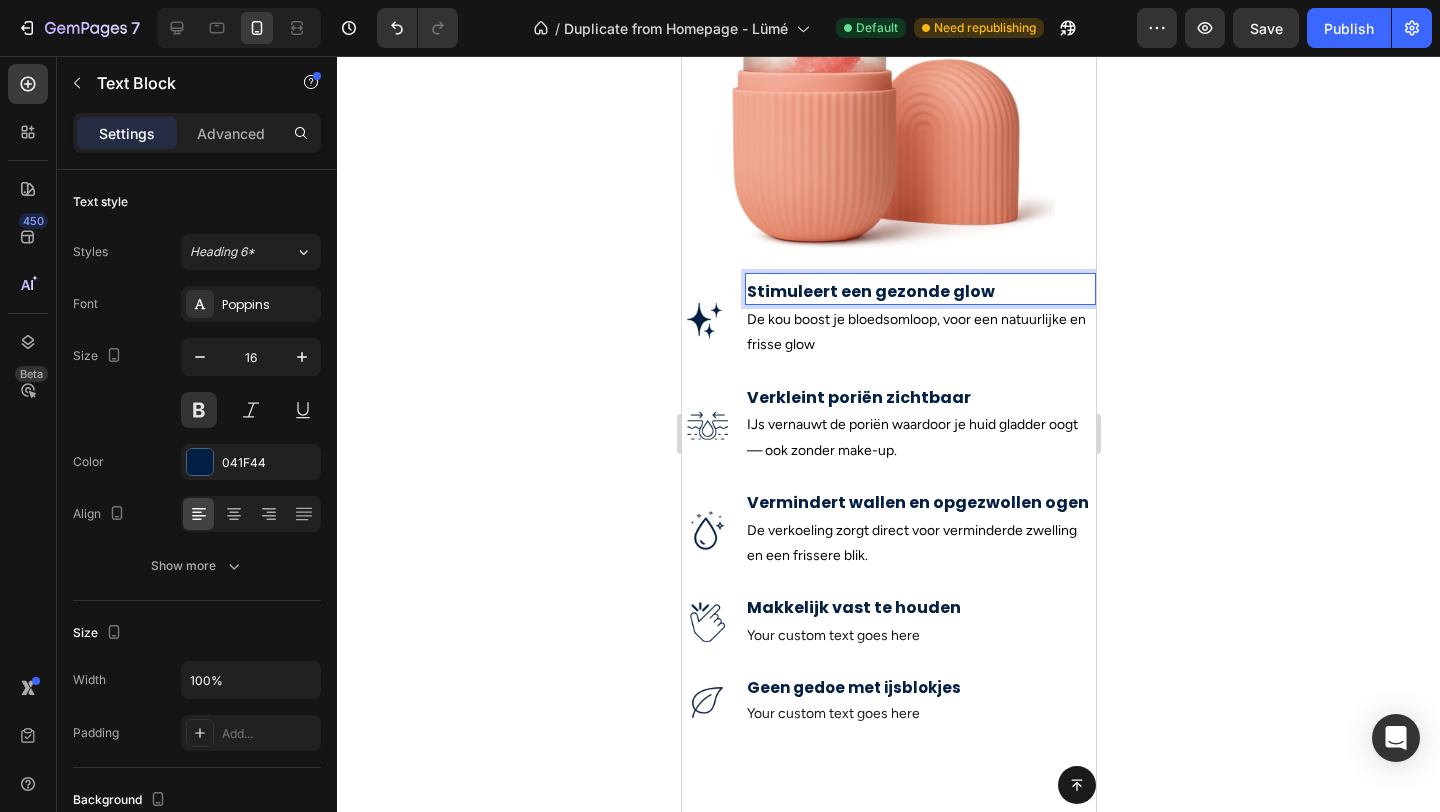 click on "Stimuleert een gezonde glow" at bounding box center [919, 292] 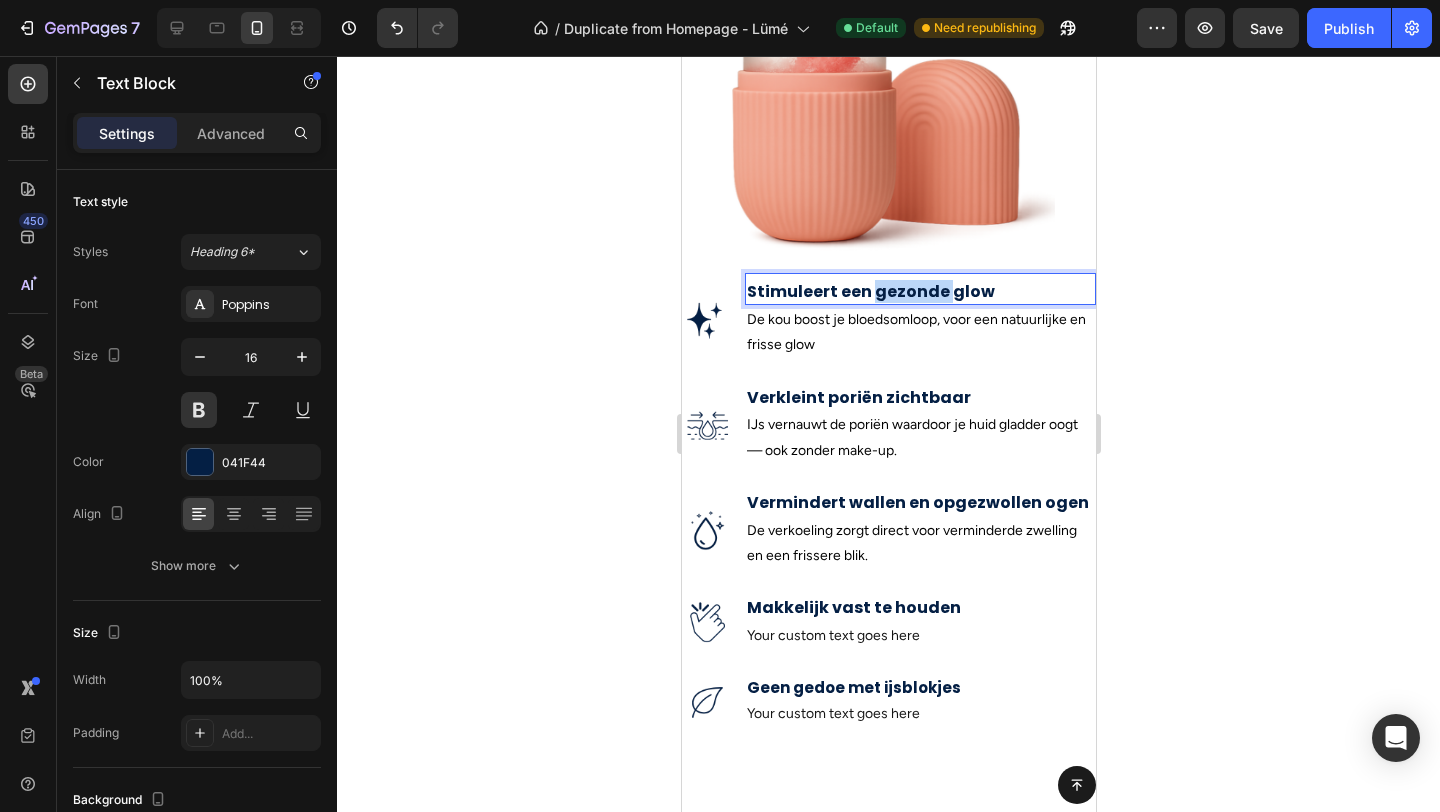 drag, startPoint x: 946, startPoint y: 291, endPoint x: 872, endPoint y: 291, distance: 74 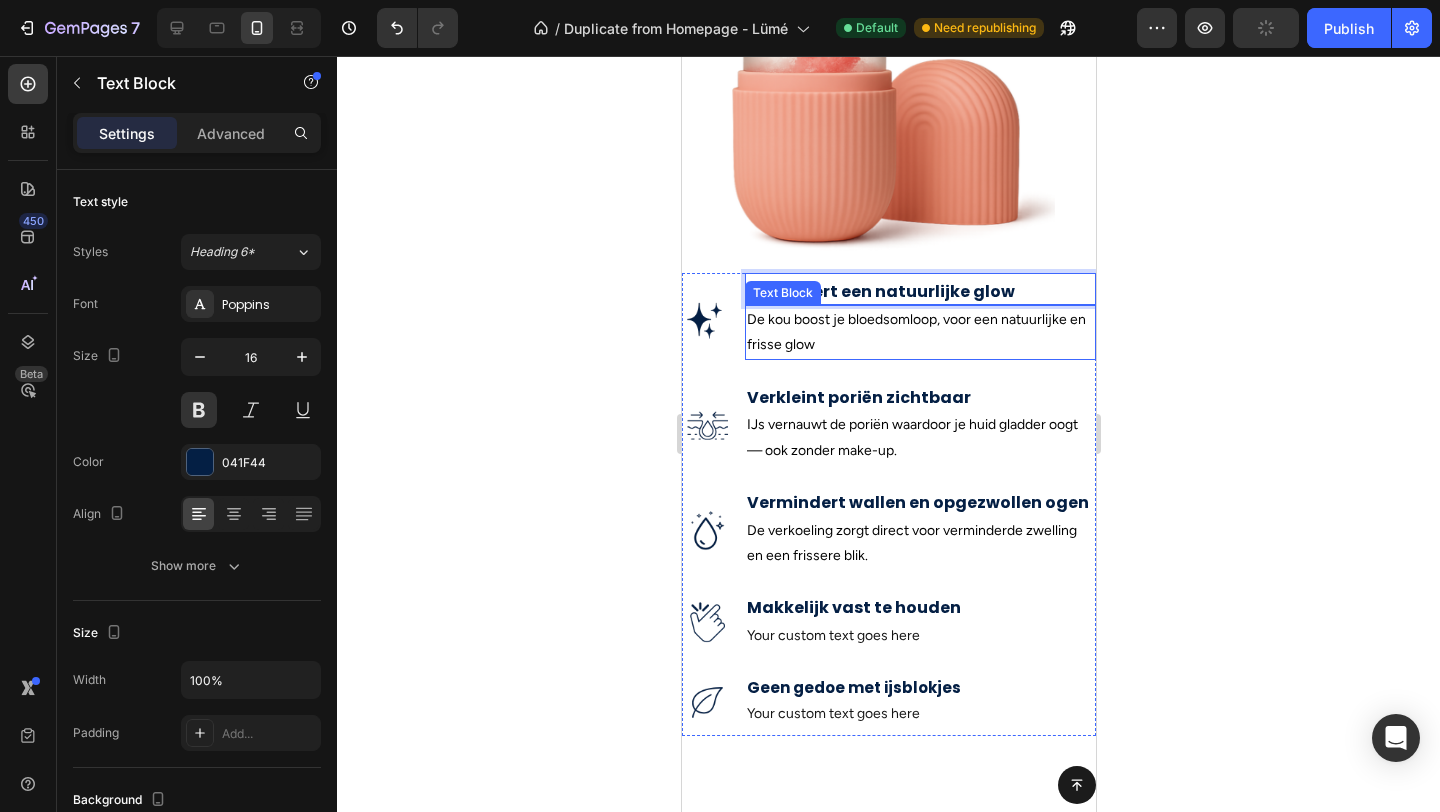 click on "De kou boost je bloedsomloop, voor een natuurlijke en frisse glow" at bounding box center [919, 332] 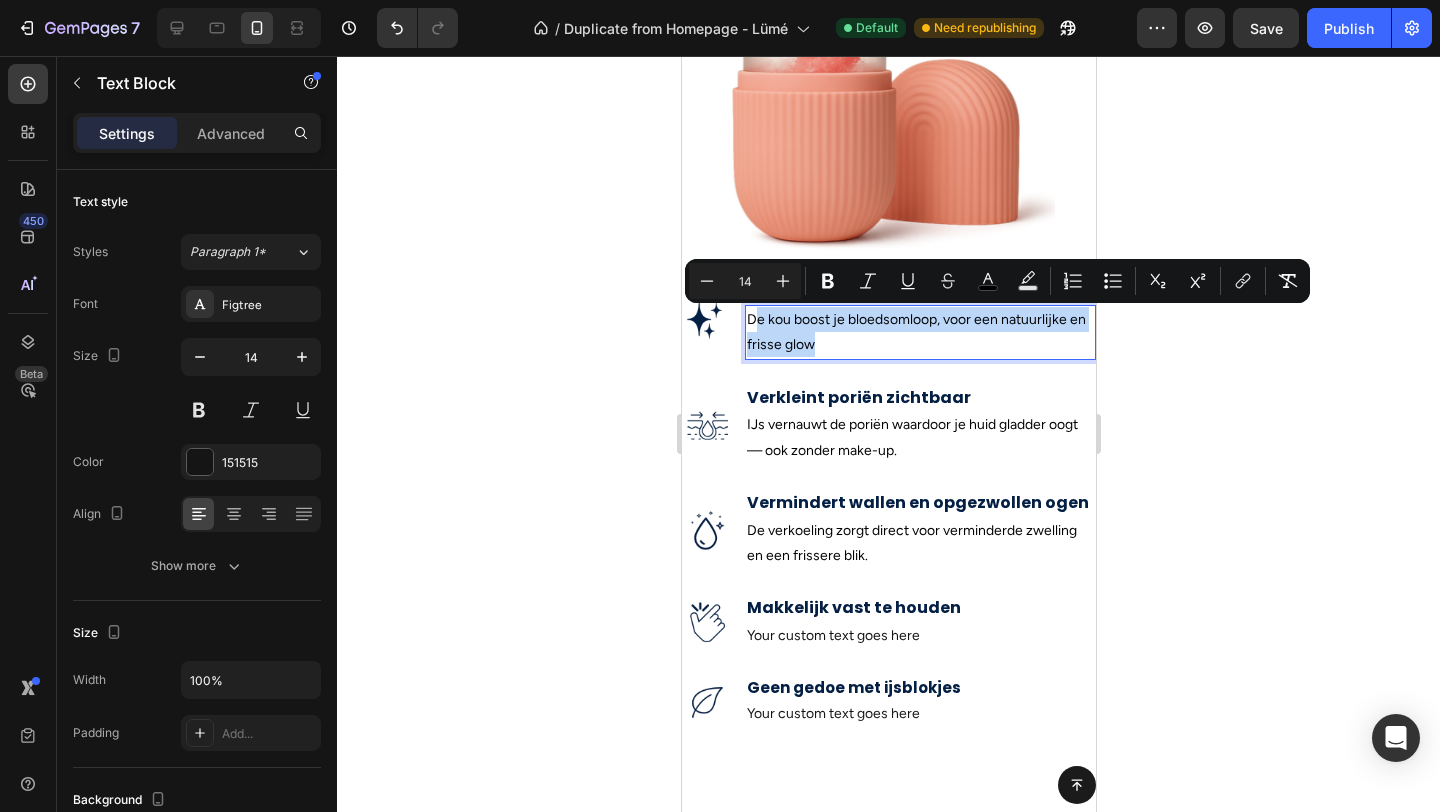 drag, startPoint x: 826, startPoint y: 343, endPoint x: 753, endPoint y: 322, distance: 75.96052 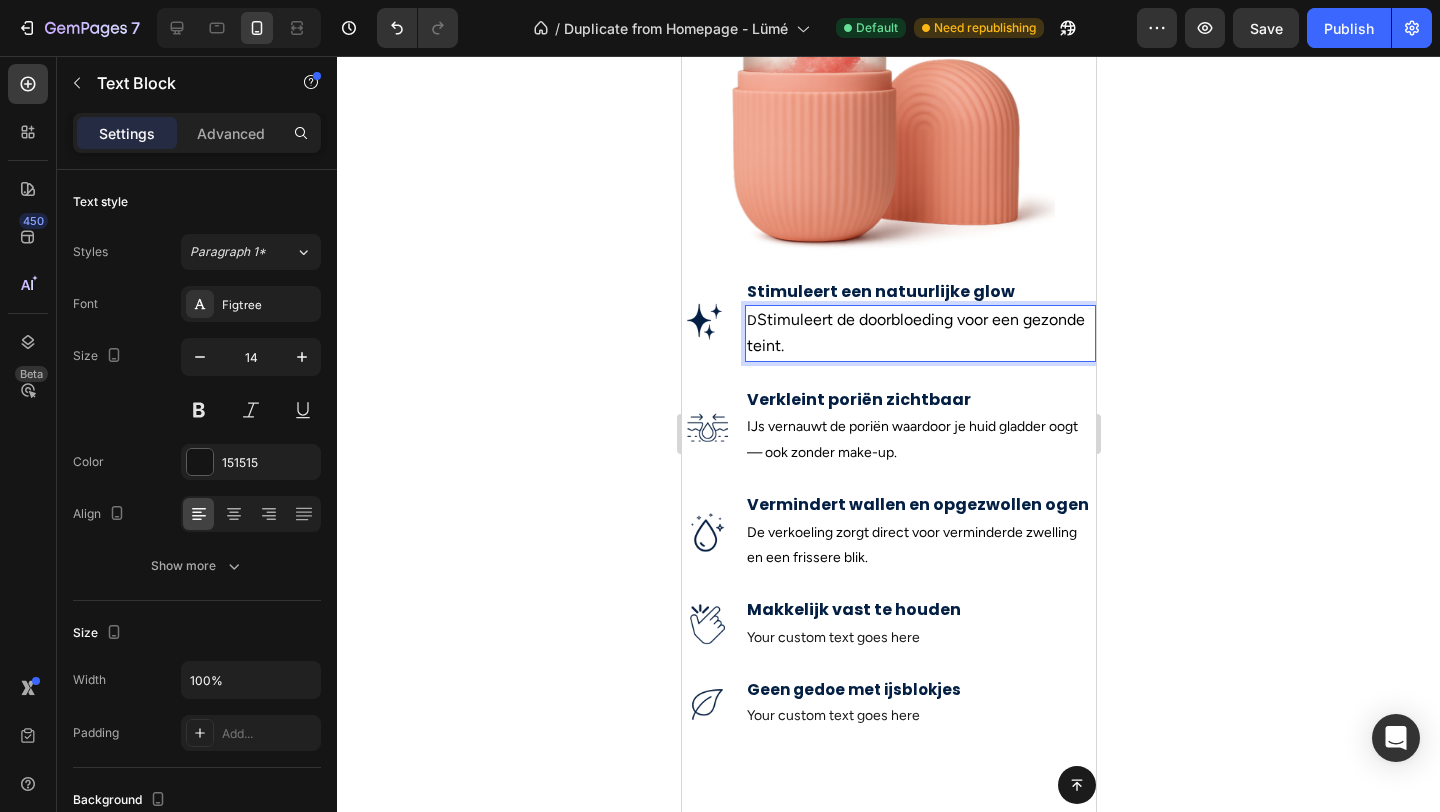 click on "D" at bounding box center (751, 320) 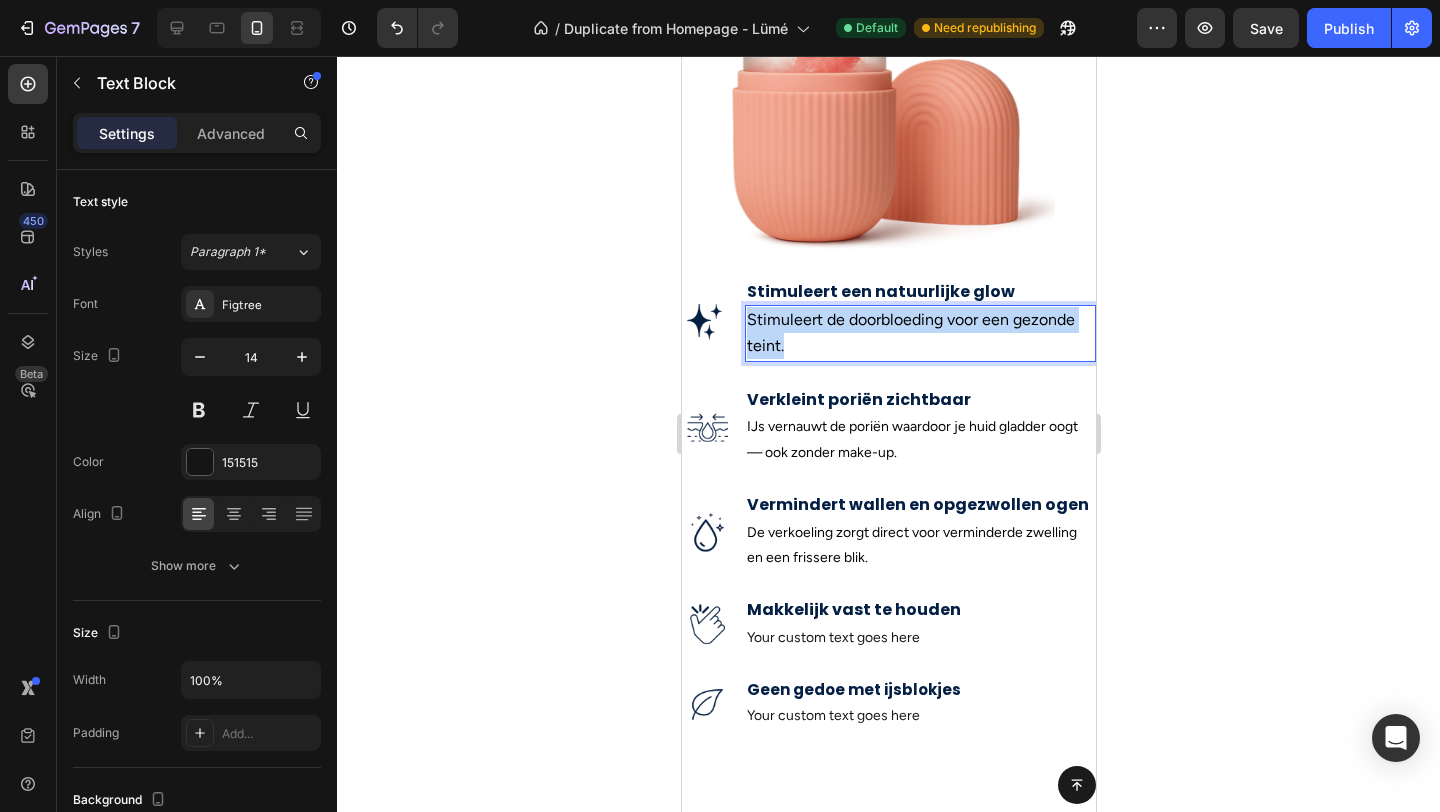 drag, startPoint x: 785, startPoint y: 343, endPoint x: 742, endPoint y: 309, distance: 54.81788 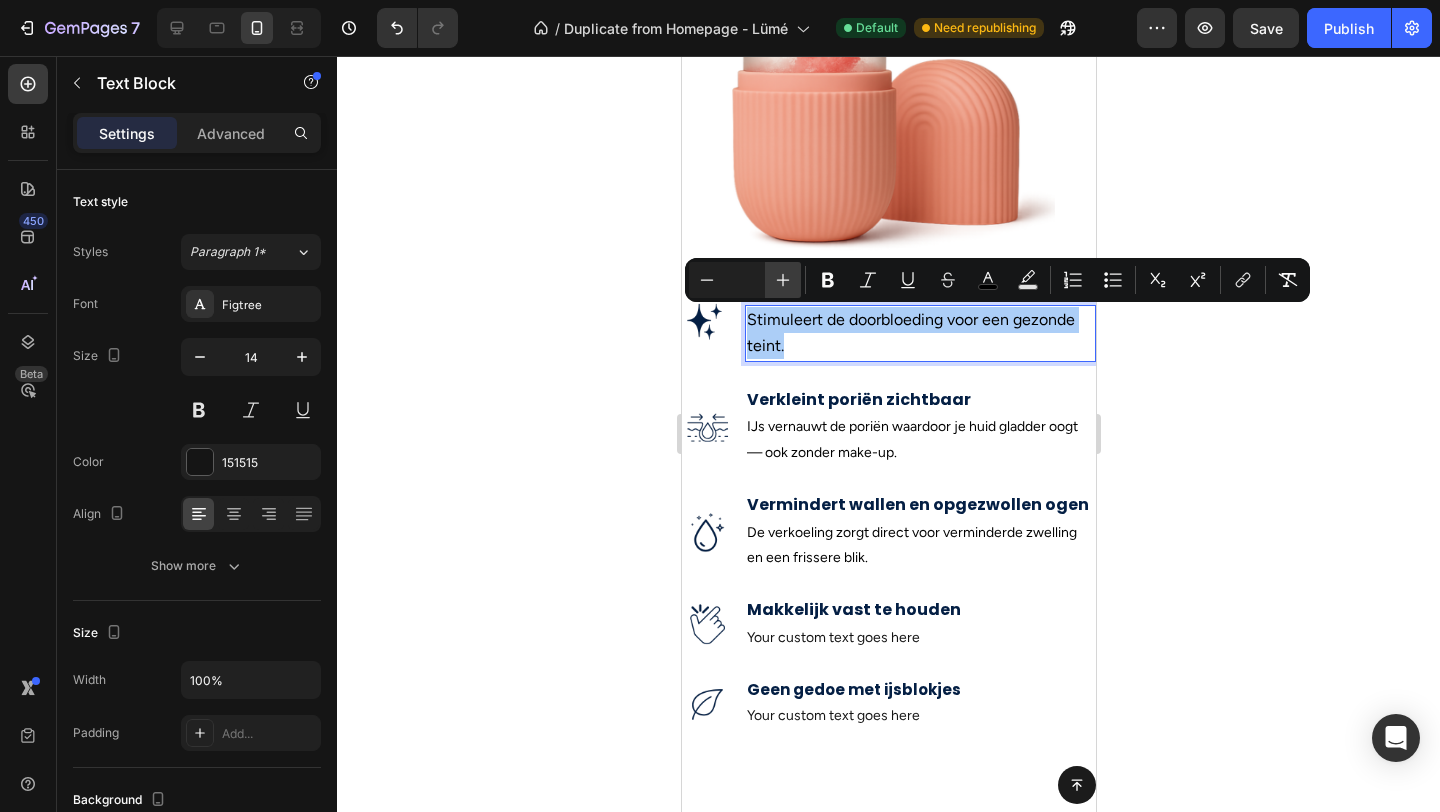 click on "Plus" at bounding box center [783, 280] 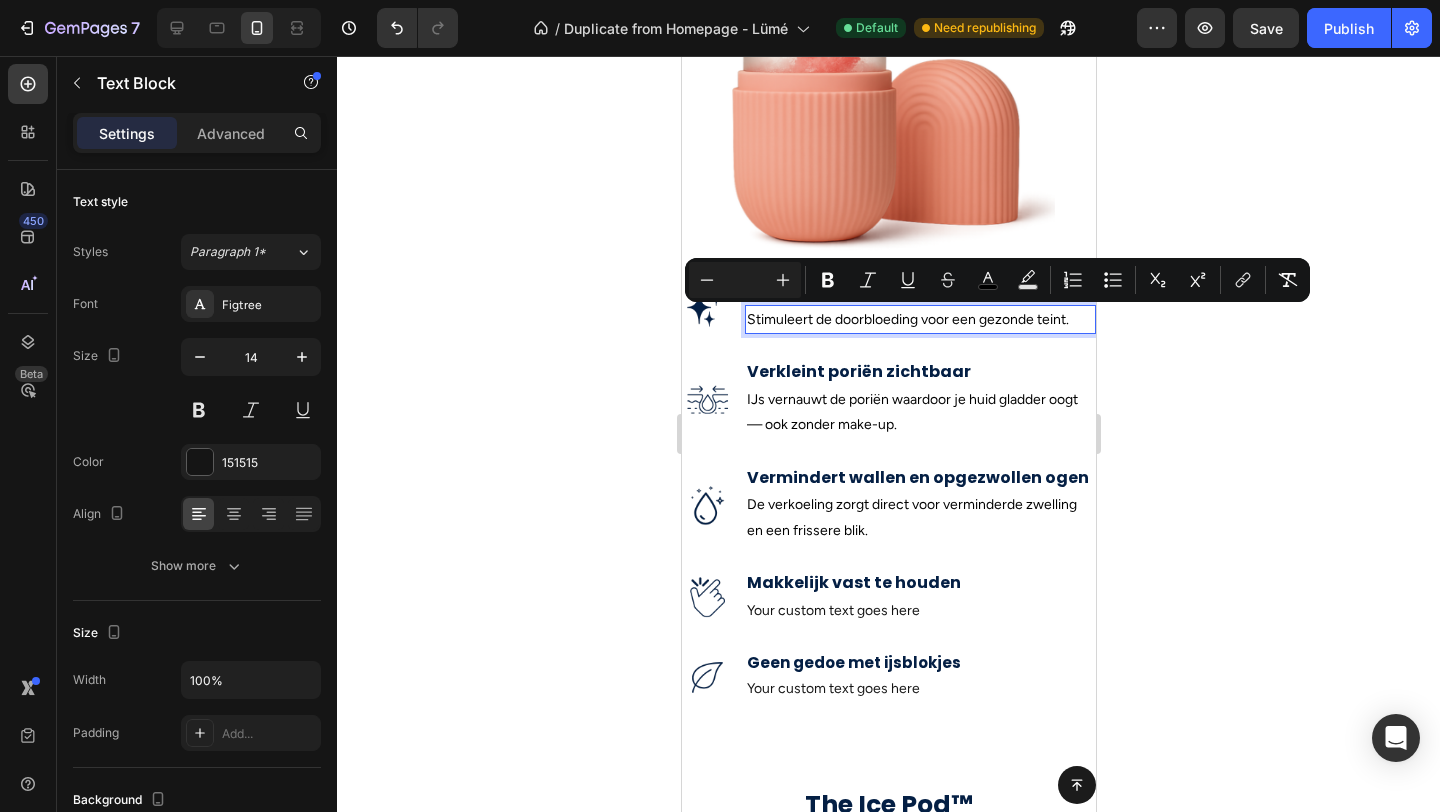 click at bounding box center (745, 280) 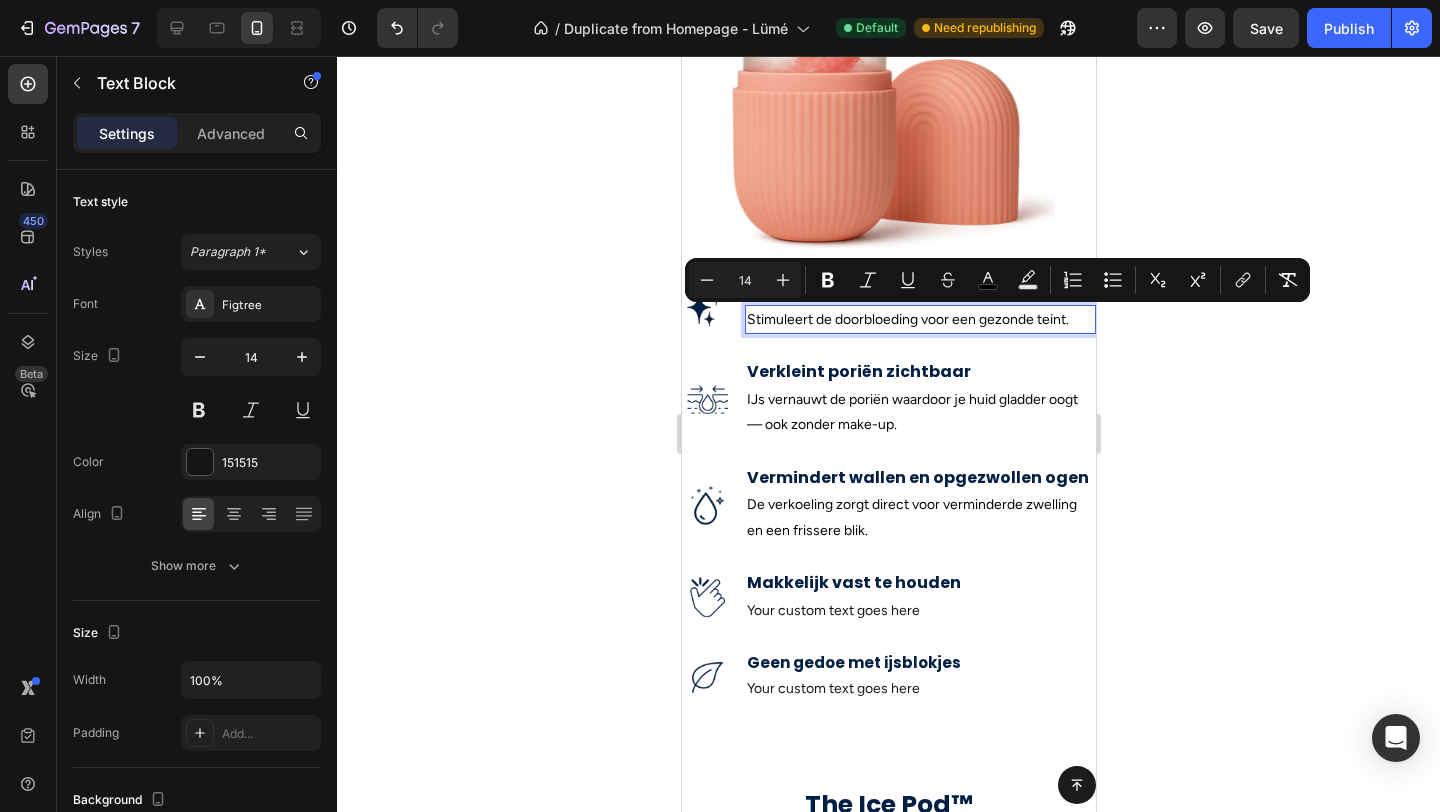 type on "14" 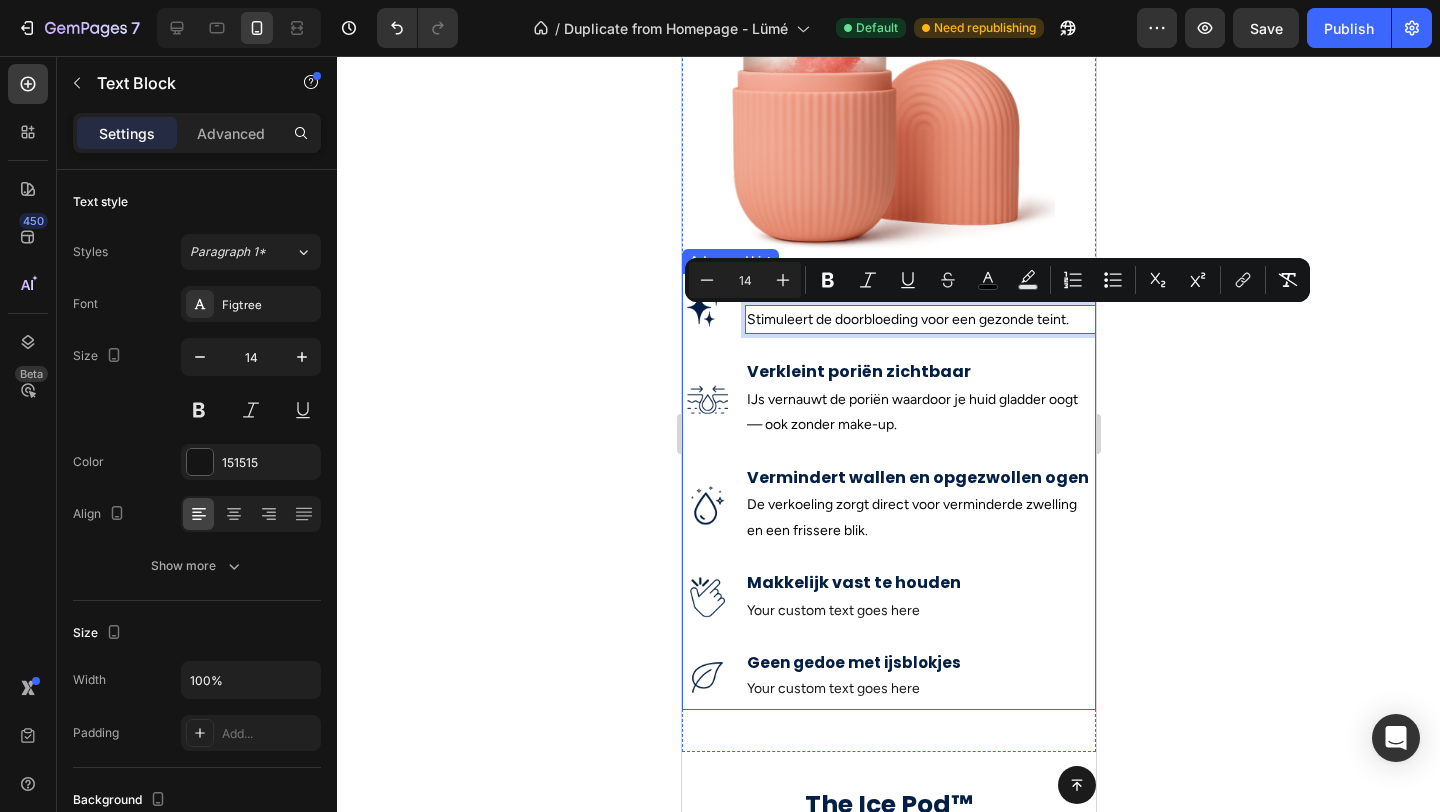 click on "Image Stimuleert een natuurlijke glow Text Block Stimuleert de doorbloeding voor een gezonde teint. Text Block   7 Image Verkleint poriën zichtbaar Text Block IJs vernauwt de poriën waardoor je huid gladder oogt — ook zonder make-up. Text Block Image Vermindert wallen en opgezwollen ogen Text Block De verkoeling zorgt direct voor verminderde zwelling en een frissere blik. Text Block Image Makkelijk vast te houden Text Block Your custom text goes here Text block Image Geen gedoe met ijsblokjes Text Block Your custom text goes here Text block" at bounding box center (888, 491) 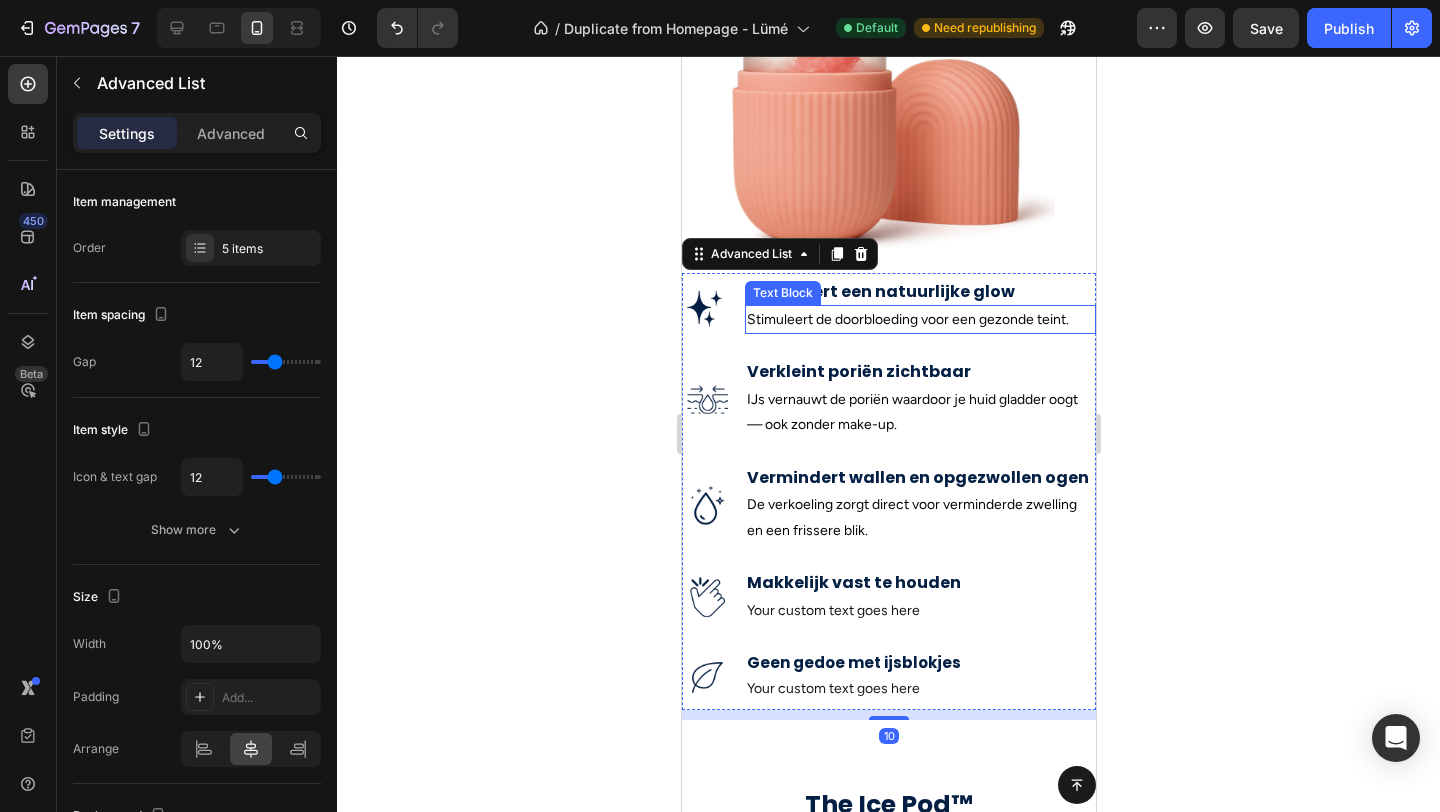 click on "Stimuleert de doorbloeding voor een gezonde teint." at bounding box center [907, 319] 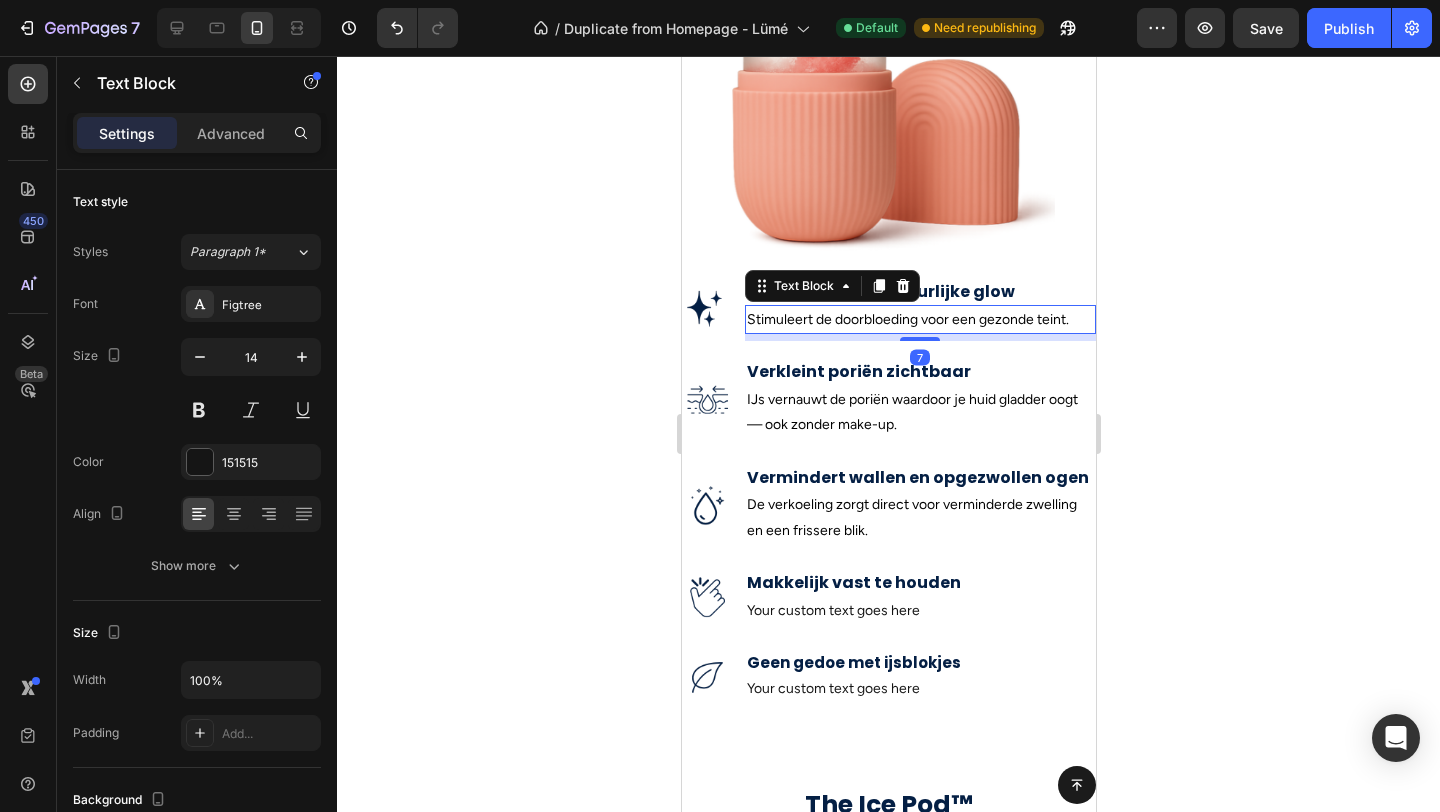 click on "7" at bounding box center [919, 337] 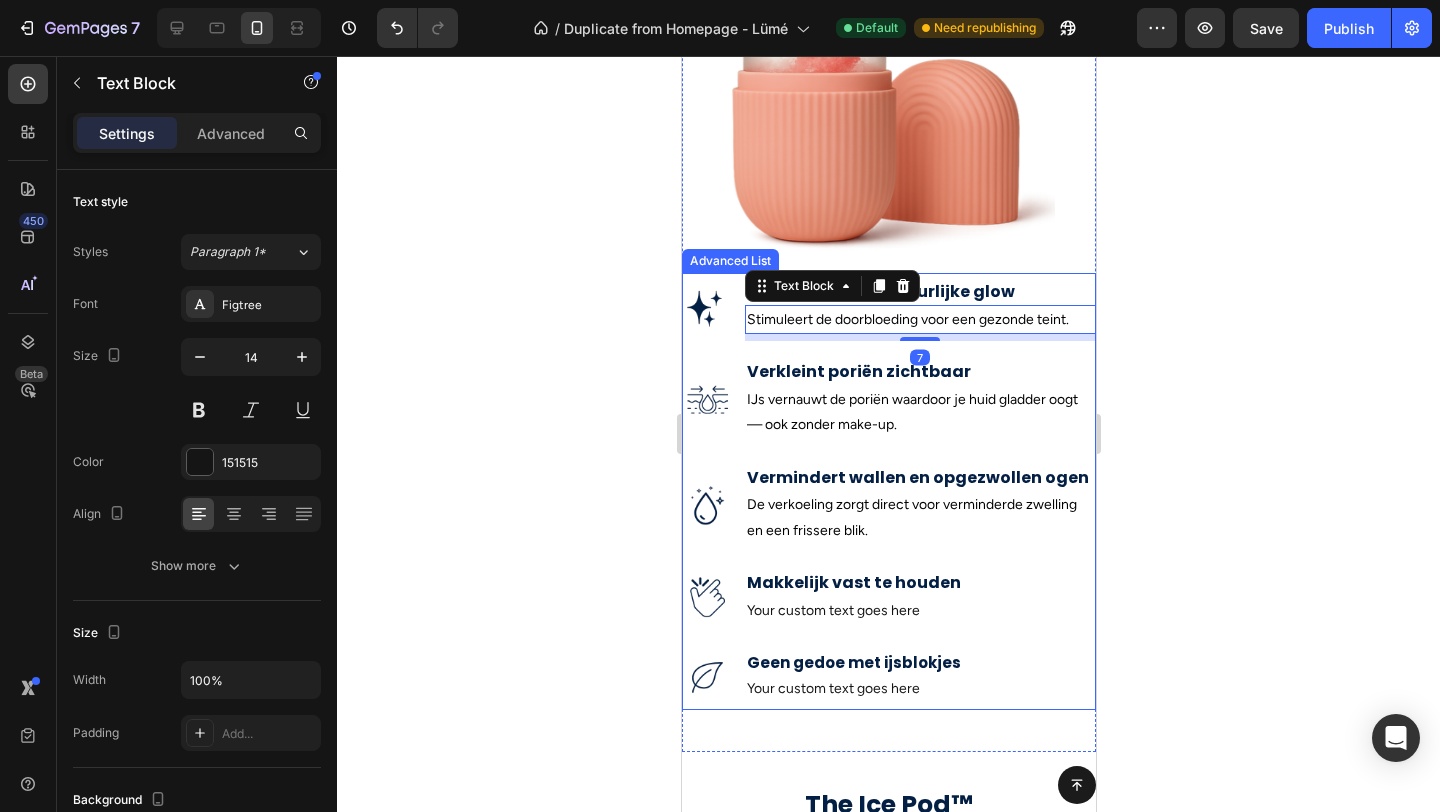 click on "Image Stimuleert een natuurlijke glow Text Block Stimuleert de doorbloeding voor een gezonde teint. Text Block   7 Image Verkleint poriën zichtbaar Text Block IJs vernauwt de poriën waardoor je huid gladder oogt — ook zonder make-up. Text Block Image Vermindert wallen en opgezwollen ogen Text Block De verkoeling zorgt direct voor verminderde zwelling en een frissere blik. Text Block Image Makkelijk vast te houden Text Block Your custom text goes here Text block Image Geen gedoe met ijsblokjes Text Block Your custom text goes here Text block" at bounding box center (888, 491) 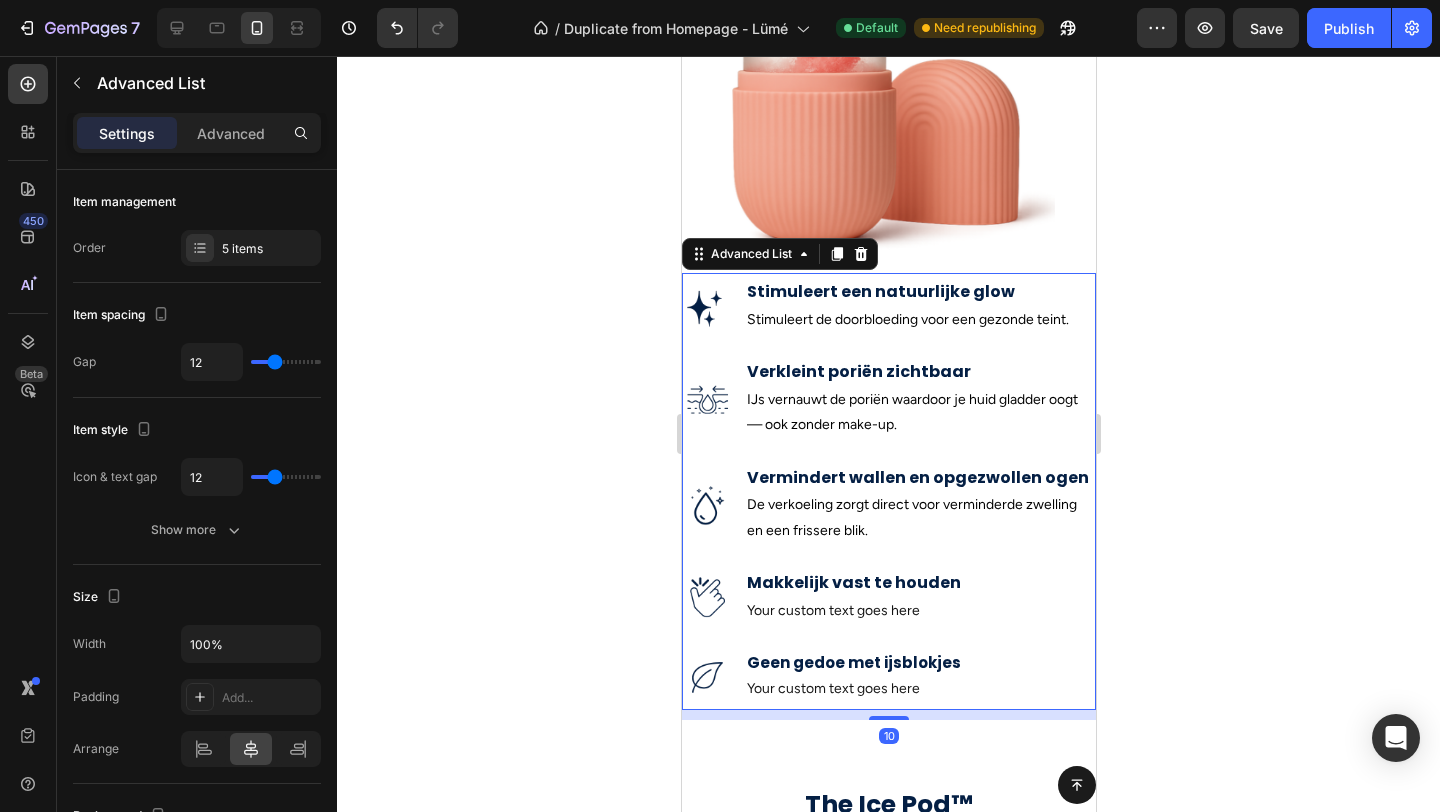click on "Stimuleert de doorbloeding voor een gezonde teint." at bounding box center [919, 319] 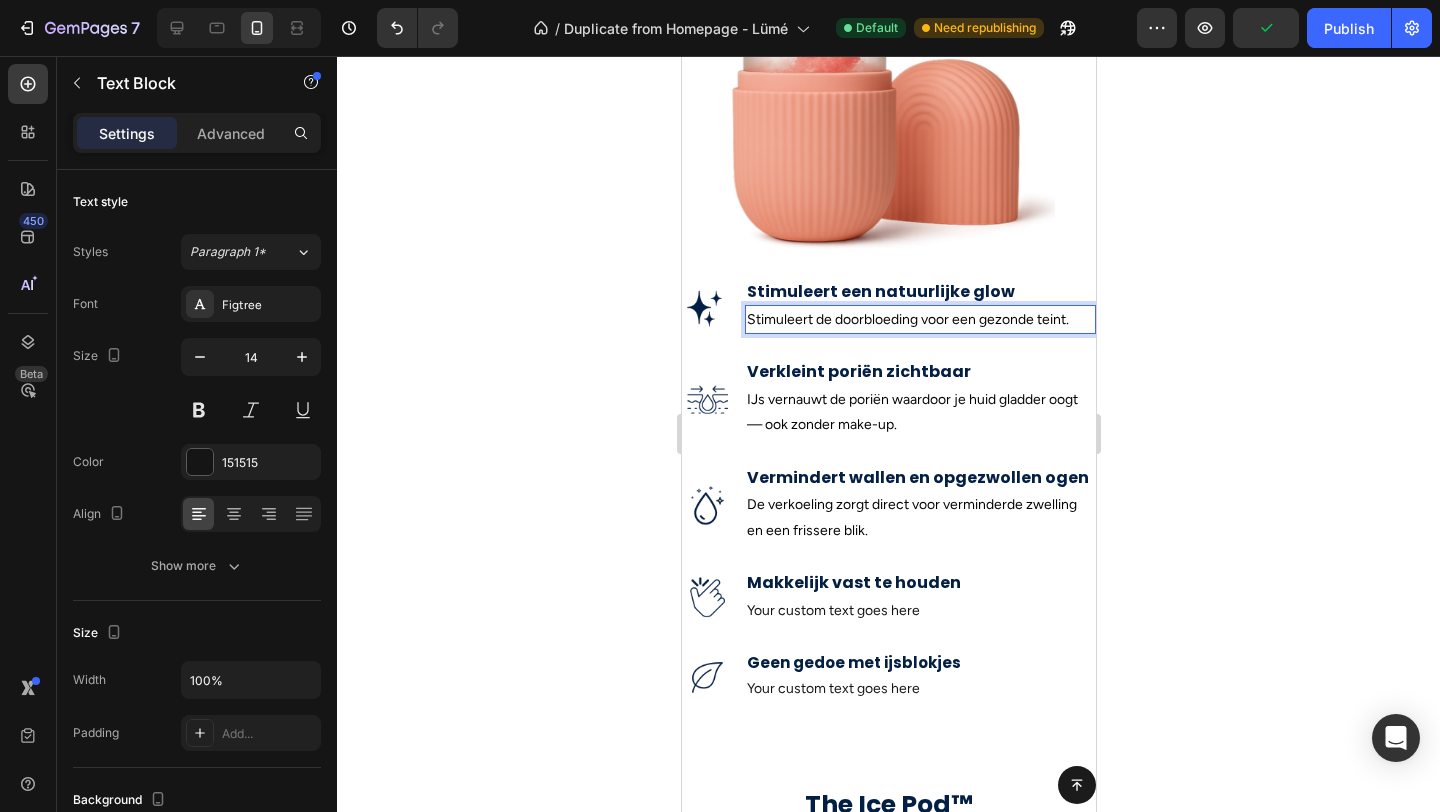 click on "Stimuleert de doorbloeding voor een gezonde teint." at bounding box center (907, 319) 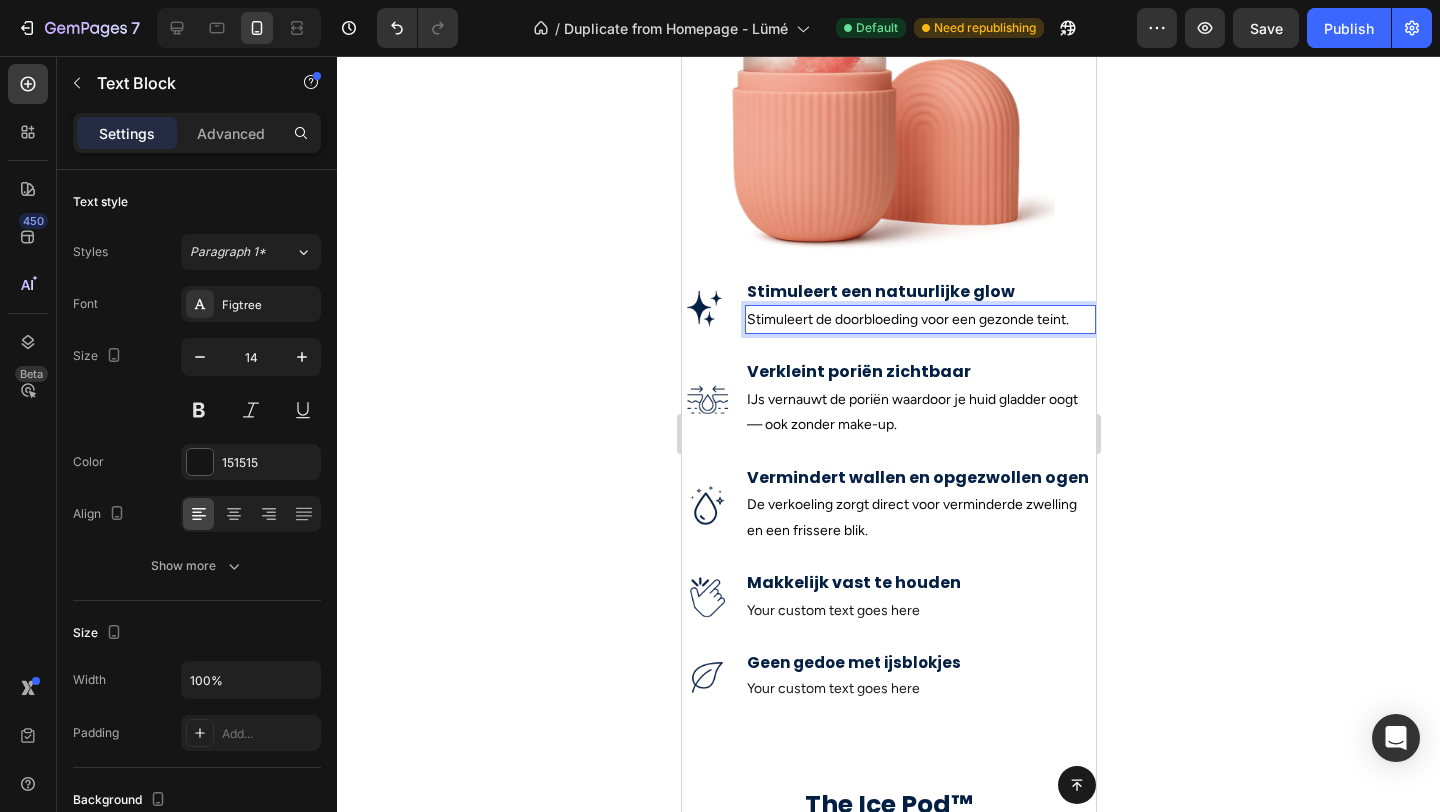 click on "Stimuleert de doorbloeding voor een gezonde teint." at bounding box center (907, 319) 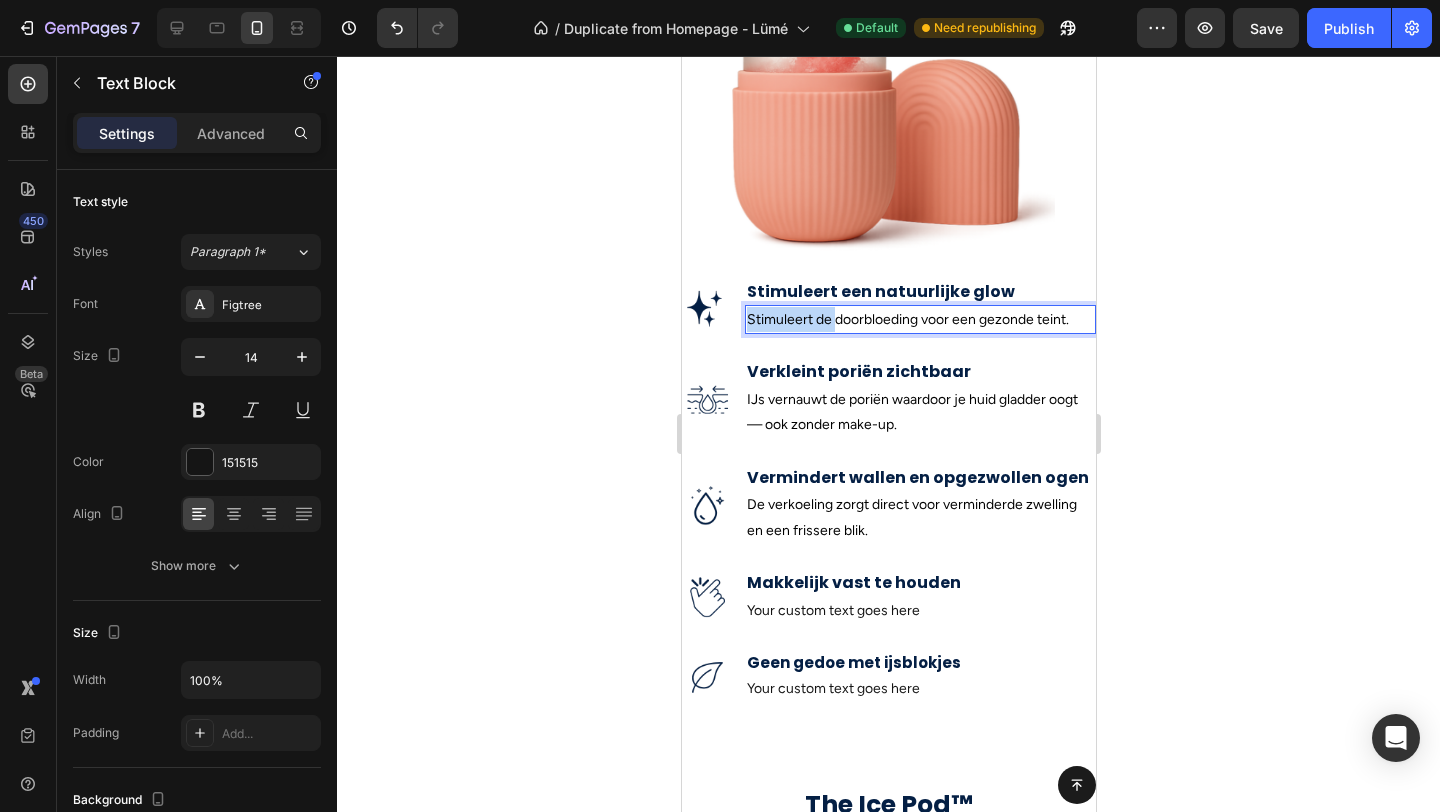drag, startPoint x: 834, startPoint y: 321, endPoint x: 747, endPoint y: 321, distance: 87 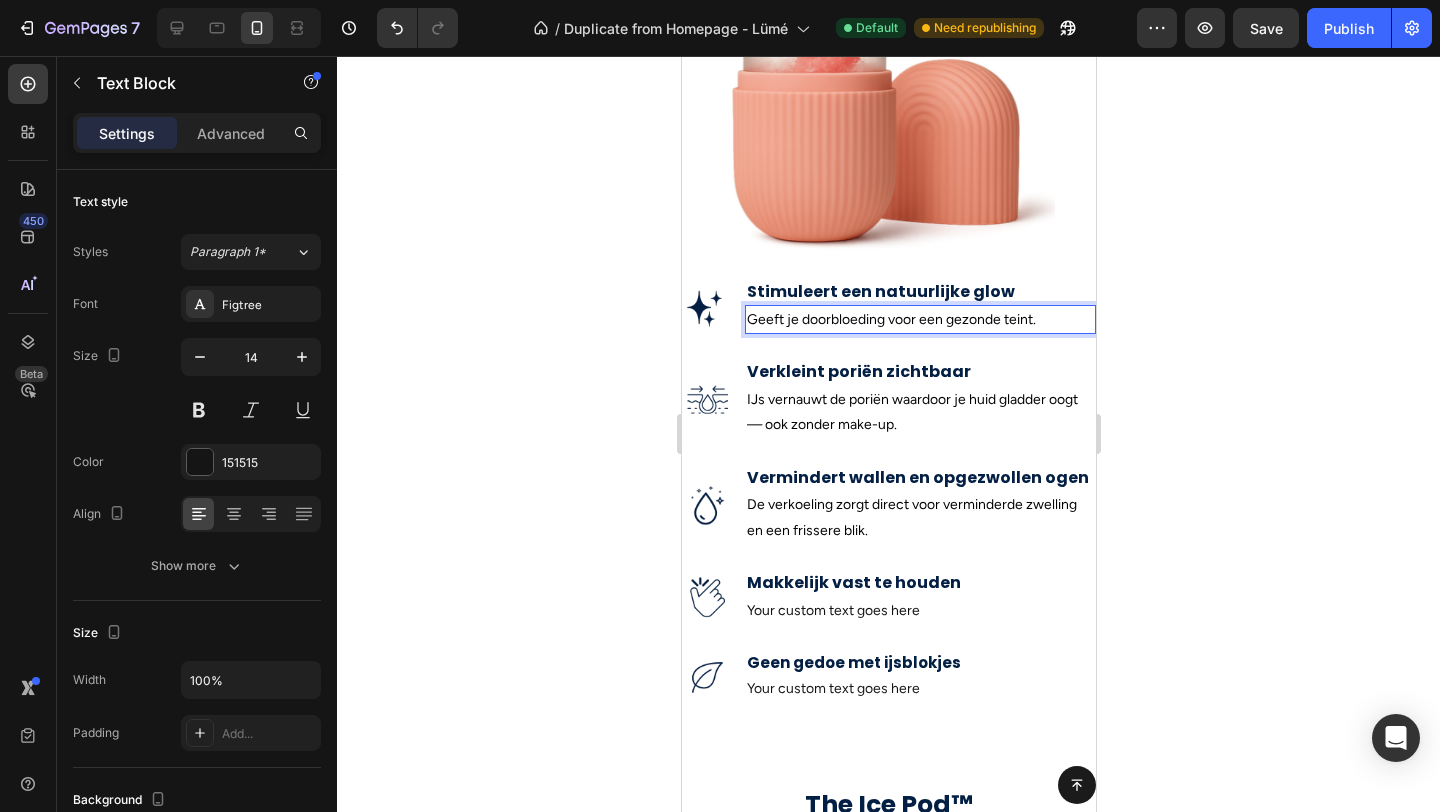 click on "Geeft je doorbloeding voor een gezonde teint." at bounding box center (890, 319) 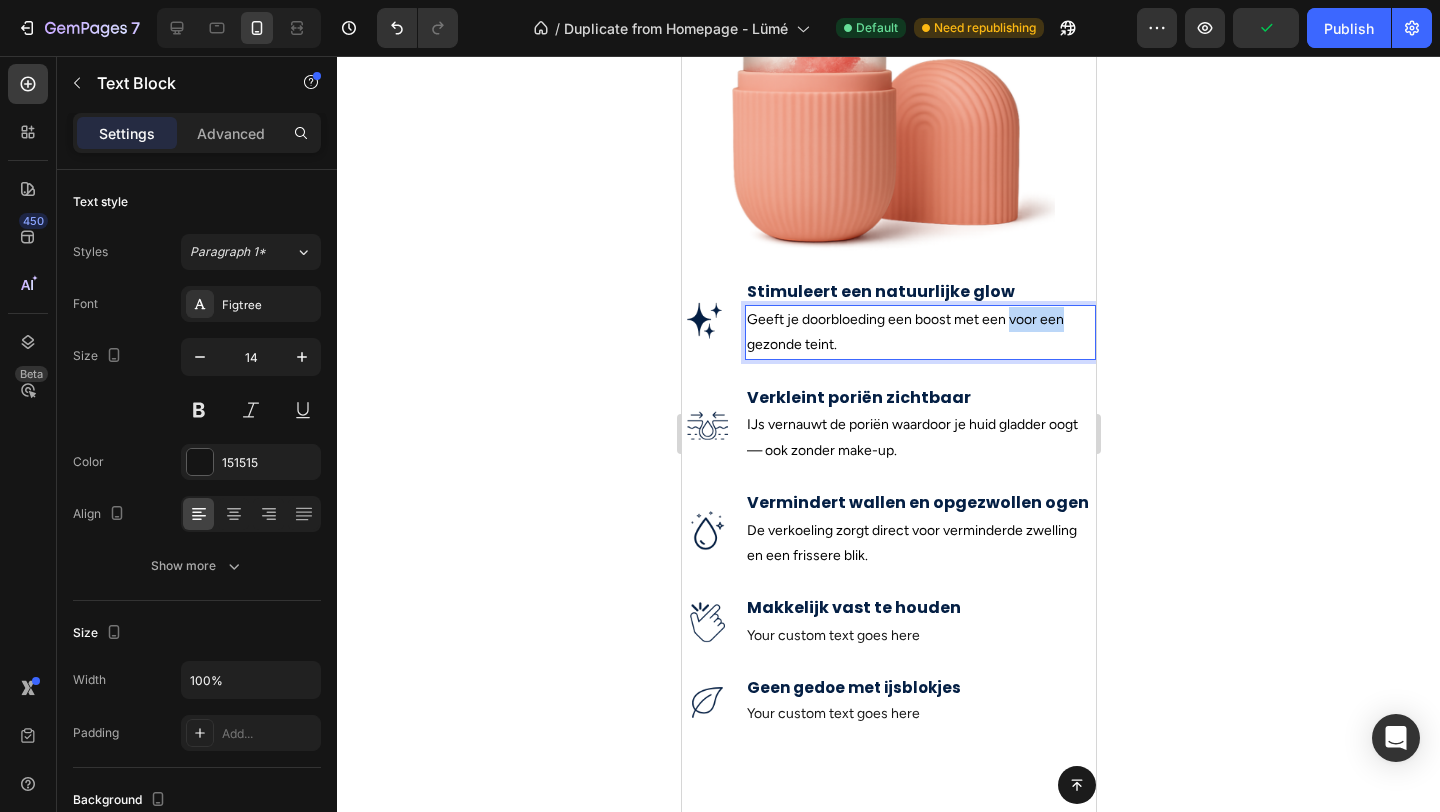 drag, startPoint x: 1068, startPoint y: 314, endPoint x: 1008, endPoint y: 318, distance: 60.133186 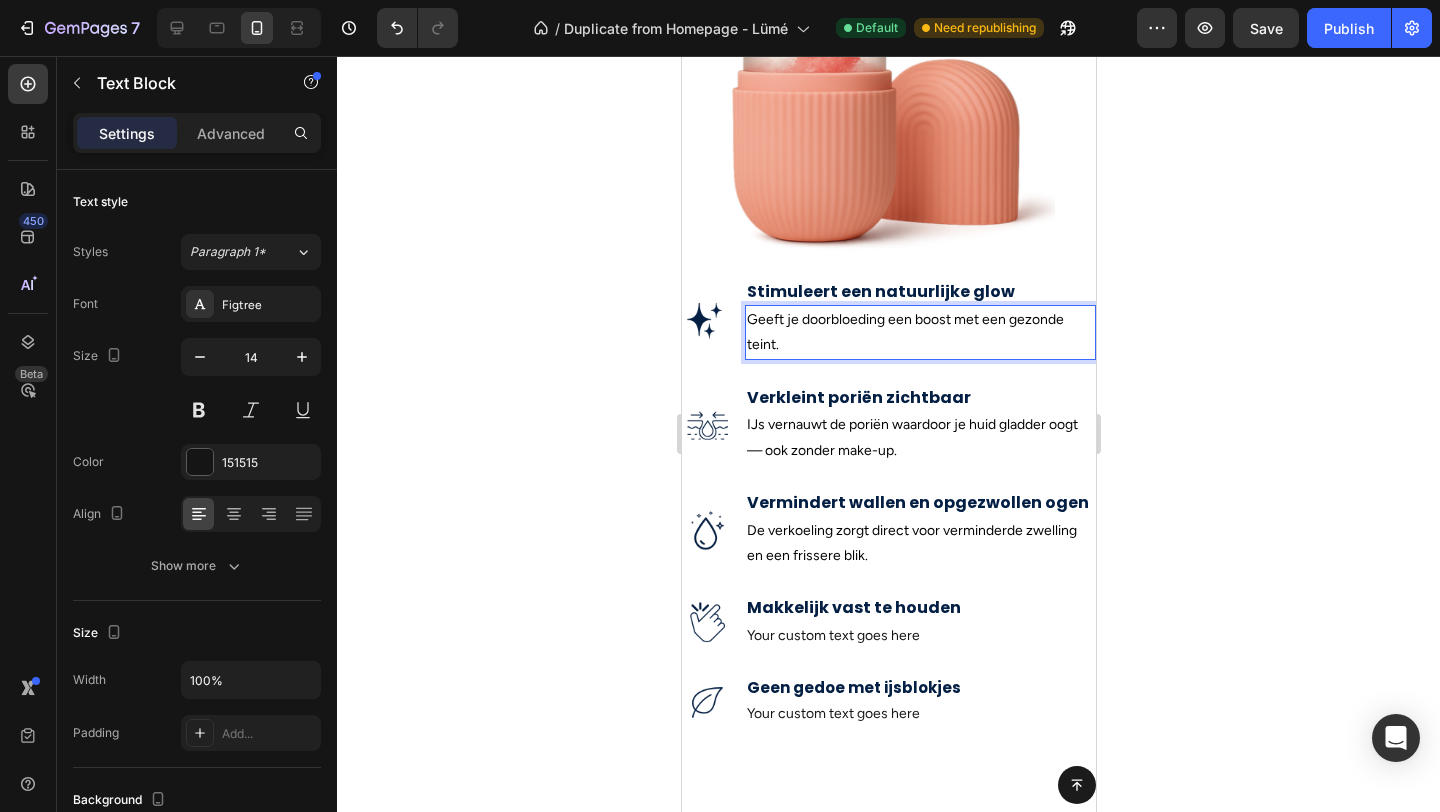 click on "Geeft je doorbloeding een boost met een gezonde teint." at bounding box center [919, 332] 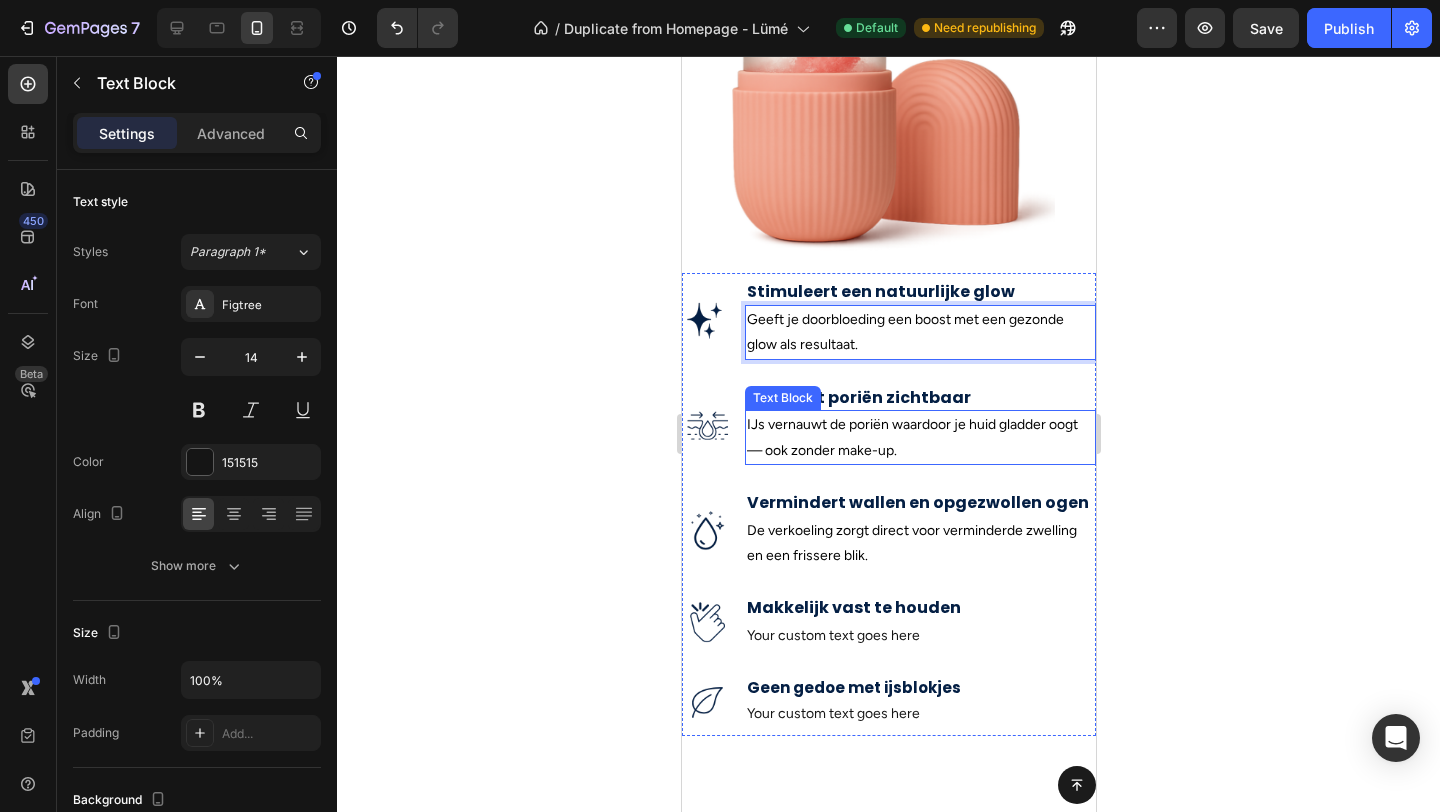 click on "IJs vernauwt de poriën waardoor je huid gladder oogt — ook zonder make-up." at bounding box center (919, 437) 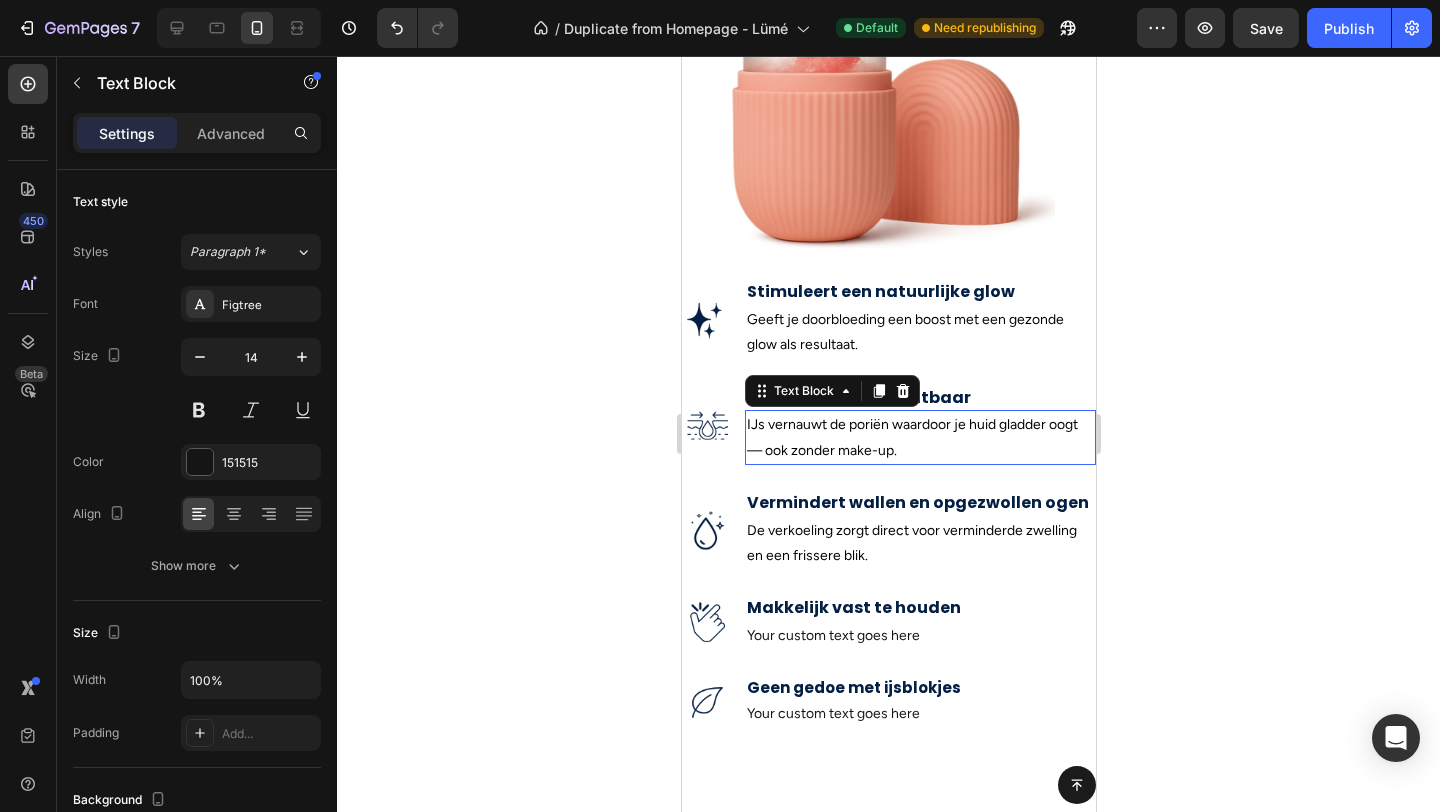click on "IJs vernauwt de poriën waardoor je huid gladder oogt — ook zonder make-up." at bounding box center [919, 437] 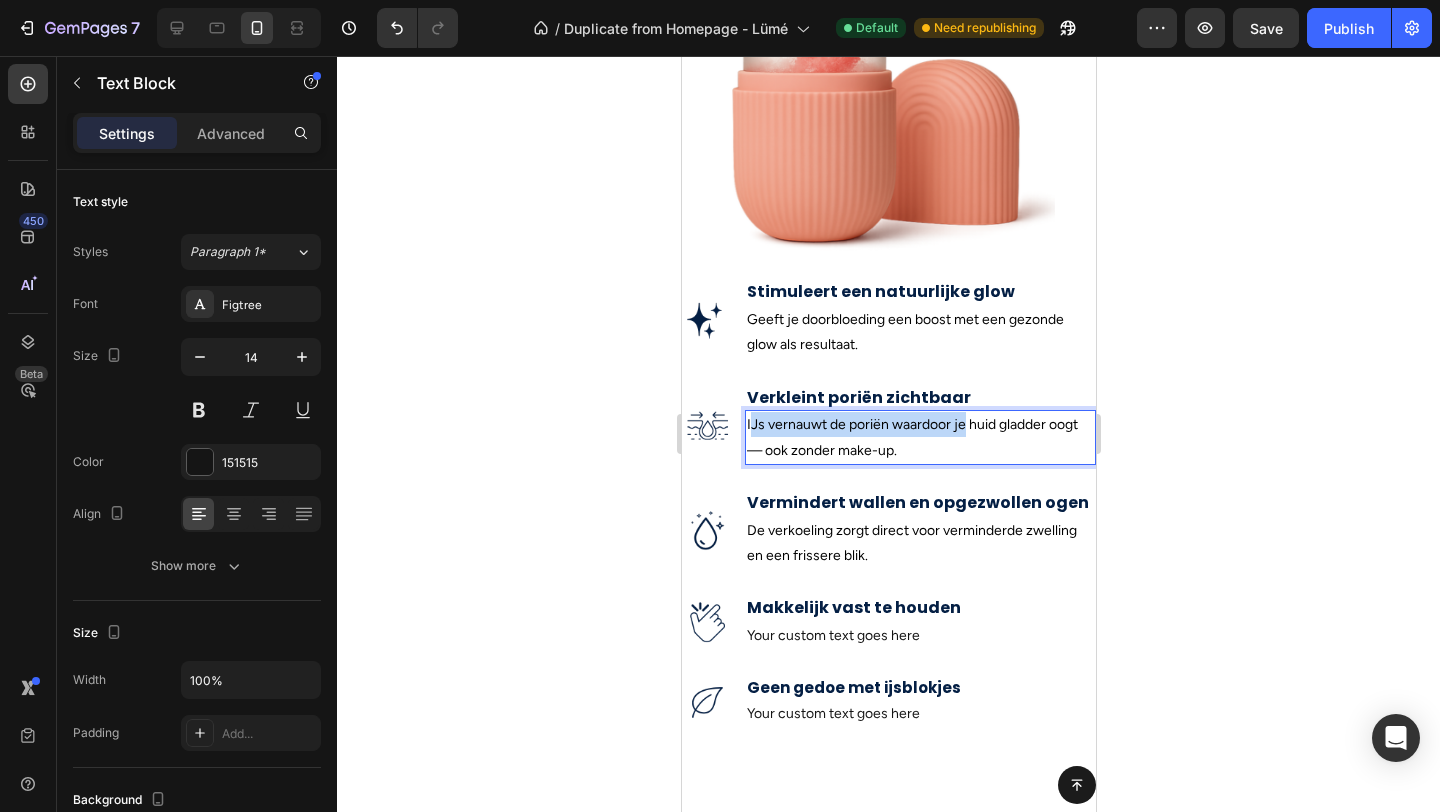 drag, startPoint x: 967, startPoint y: 422, endPoint x: 749, endPoint y: 422, distance: 218 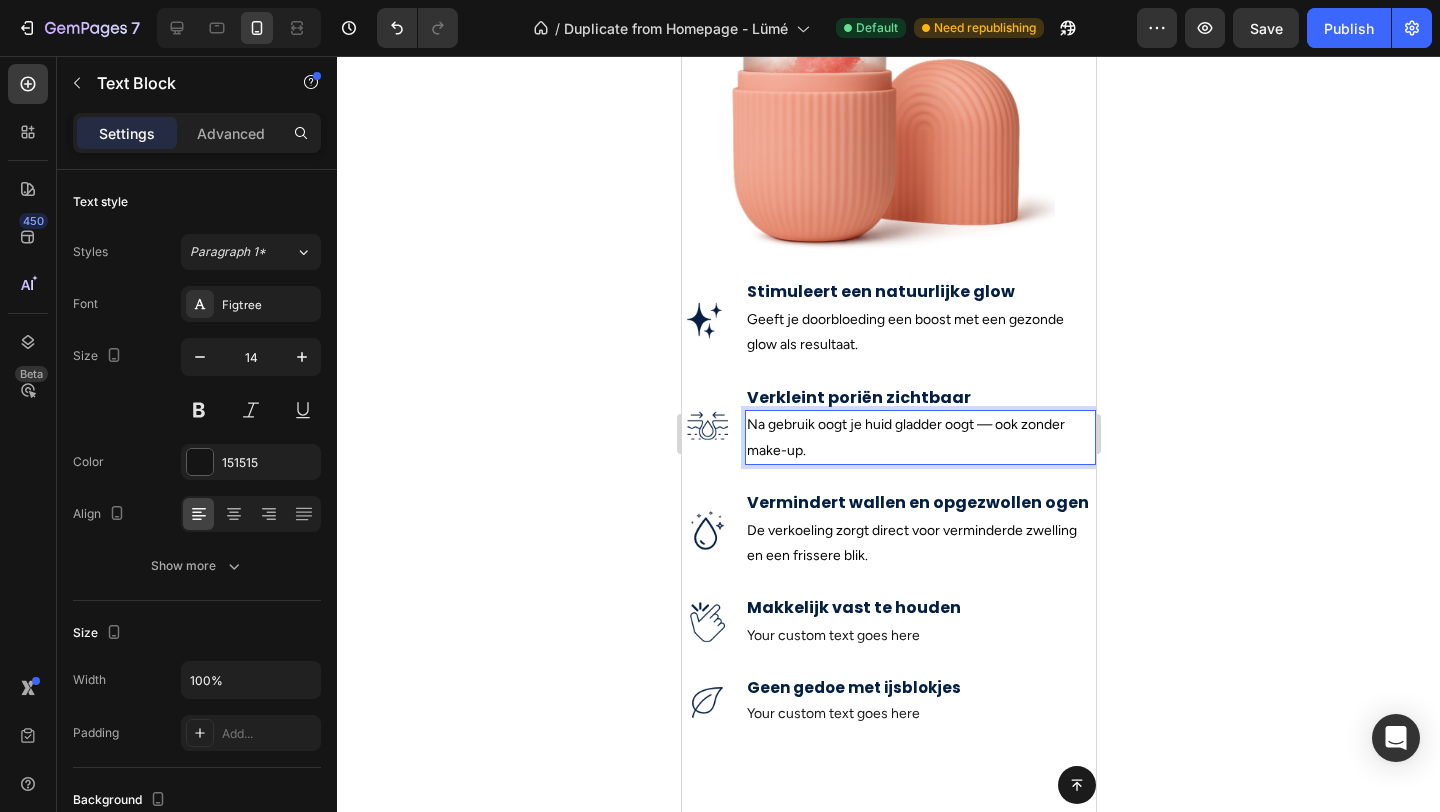 click on "Na gebruik oogt je huid gladder oogt — ook zonder make-up." at bounding box center [905, 437] 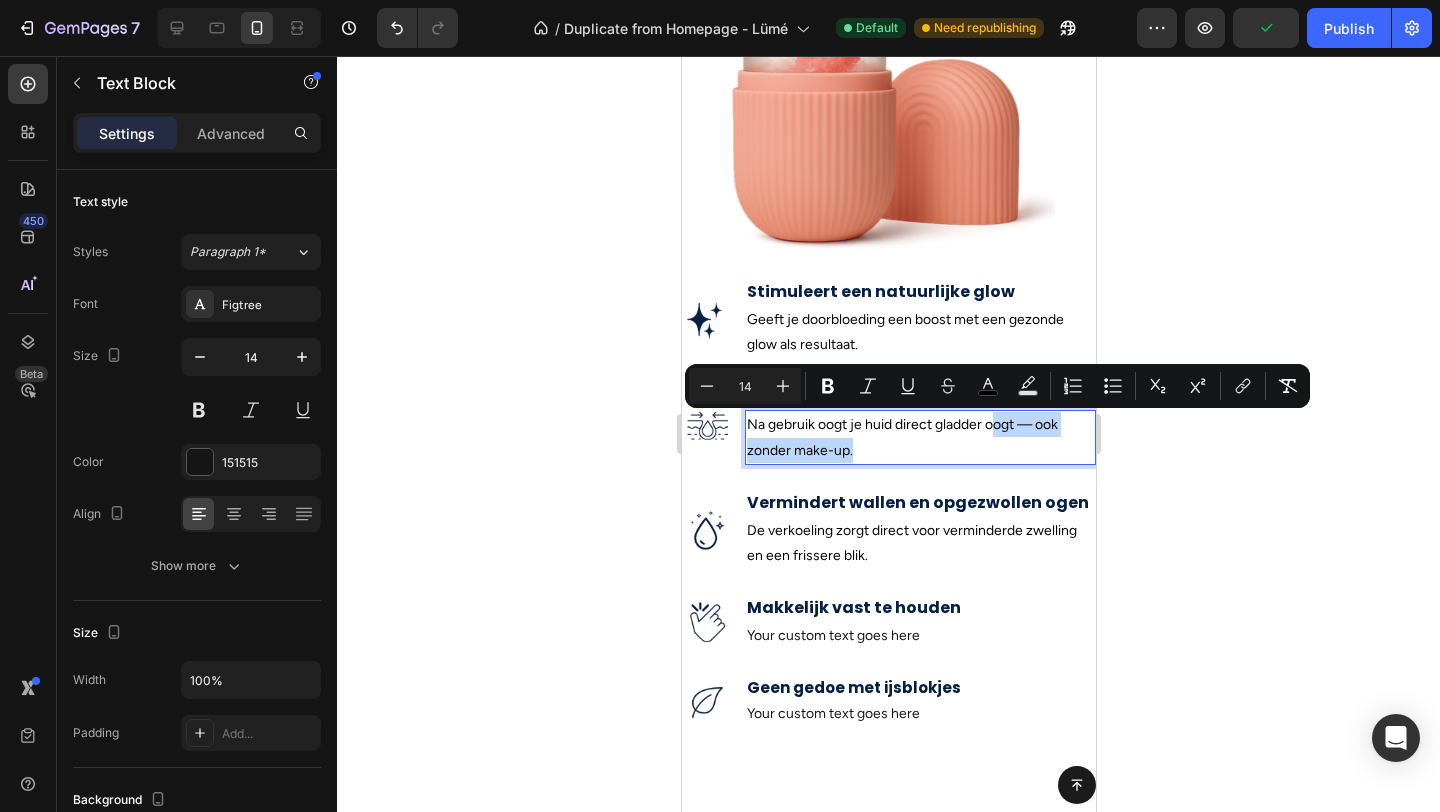 drag, startPoint x: 992, startPoint y: 426, endPoint x: 1022, endPoint y: 440, distance: 33.105892 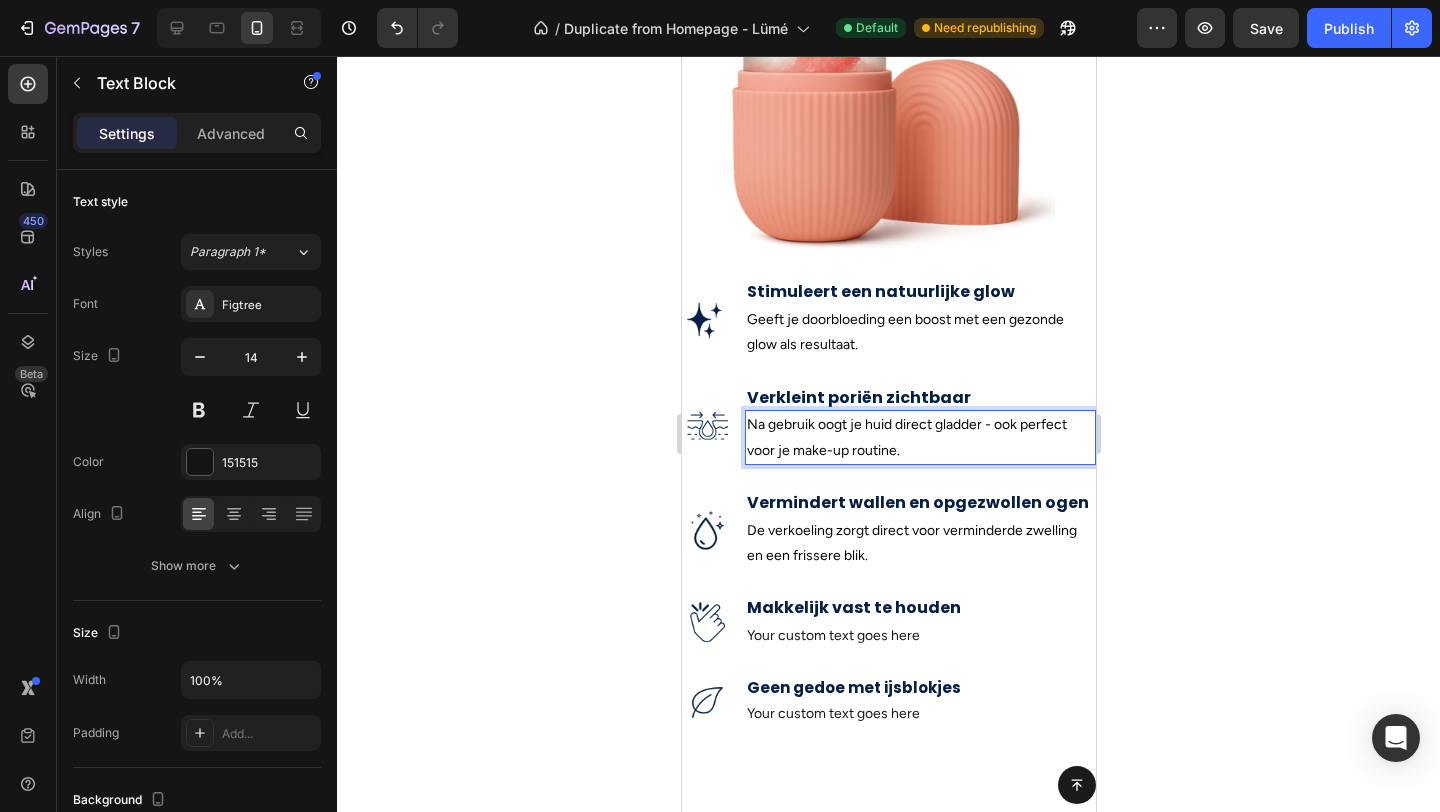 click on "Na gebruik oogt je huid direct gladder - ook perfect voor je make-up routine." at bounding box center (906, 437) 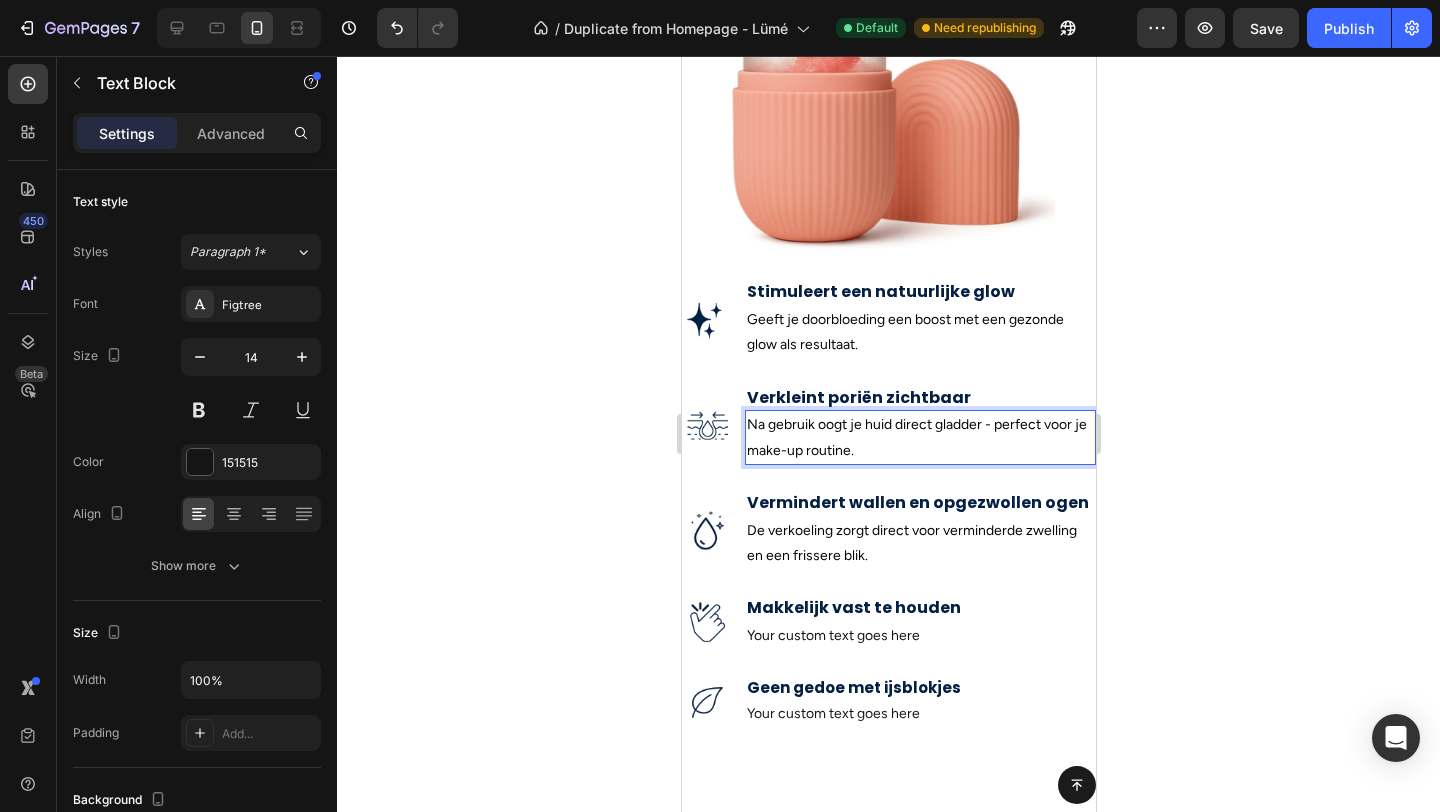 click on "Na gebruik oogt je huid direct gladder - perfect voor je make-up routine." at bounding box center (916, 437) 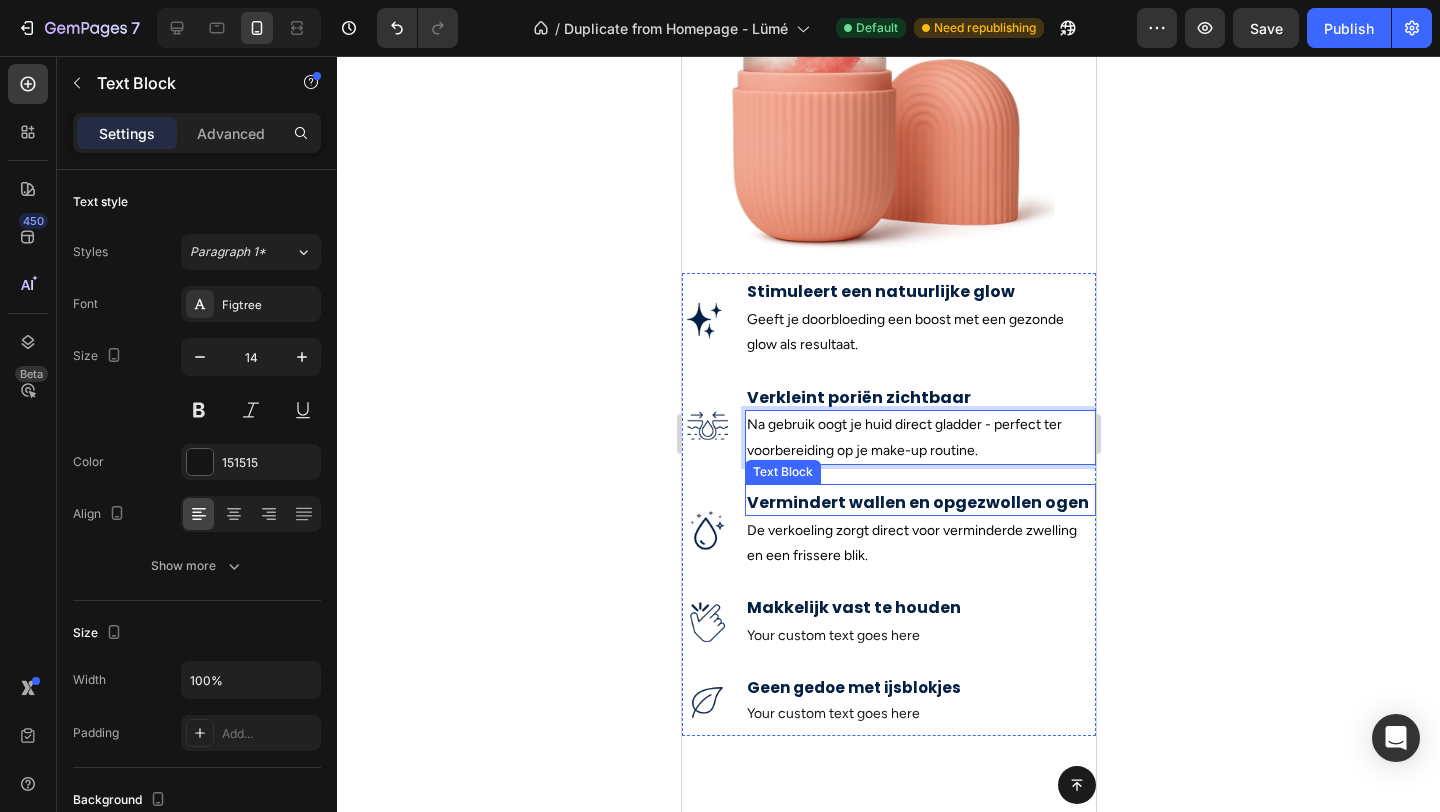 click on "Vermindert wallen en opgezwollen ogen" at bounding box center [919, 503] 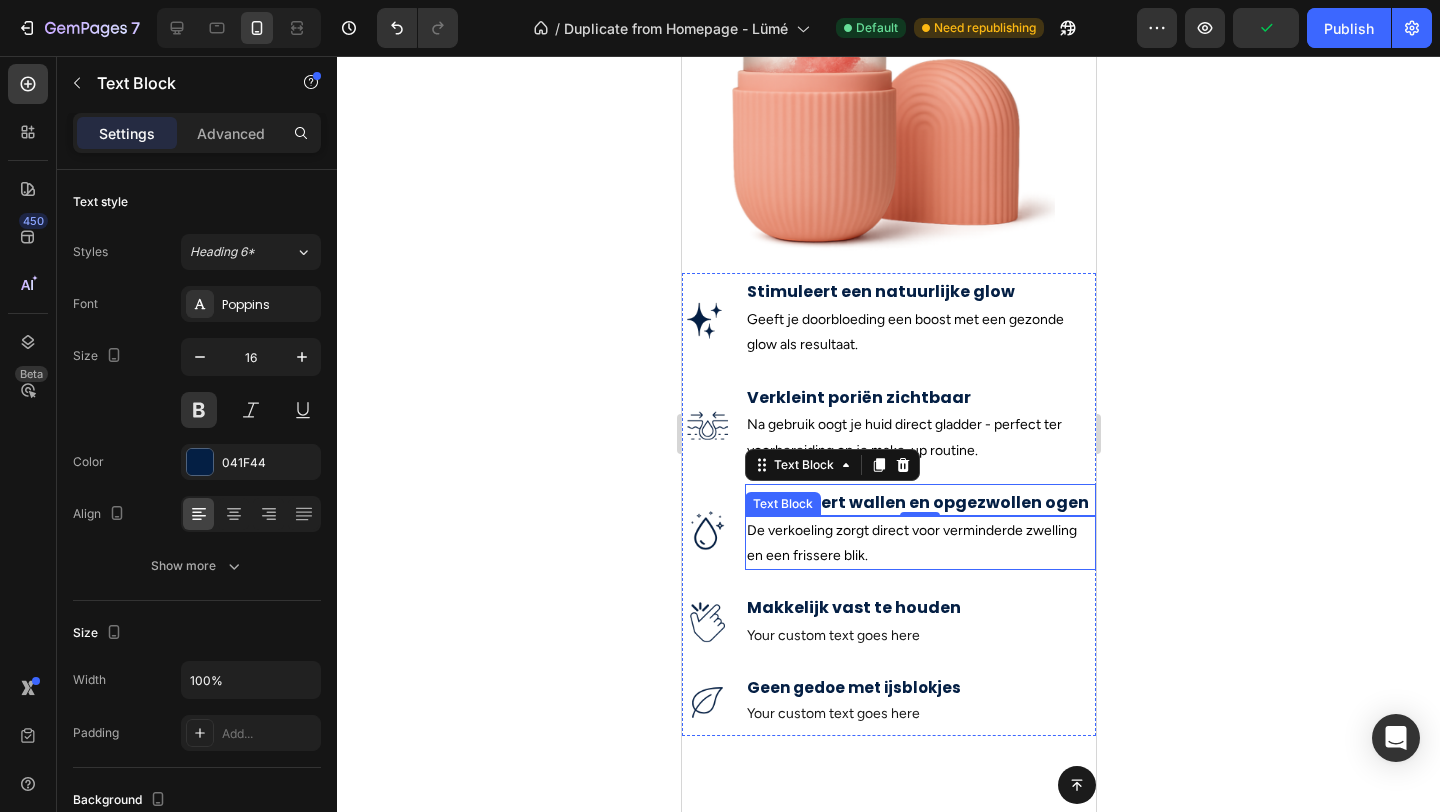 click on "De verkoeling zorgt direct voor verminderde zwelling en een frissere blik." at bounding box center [911, 543] 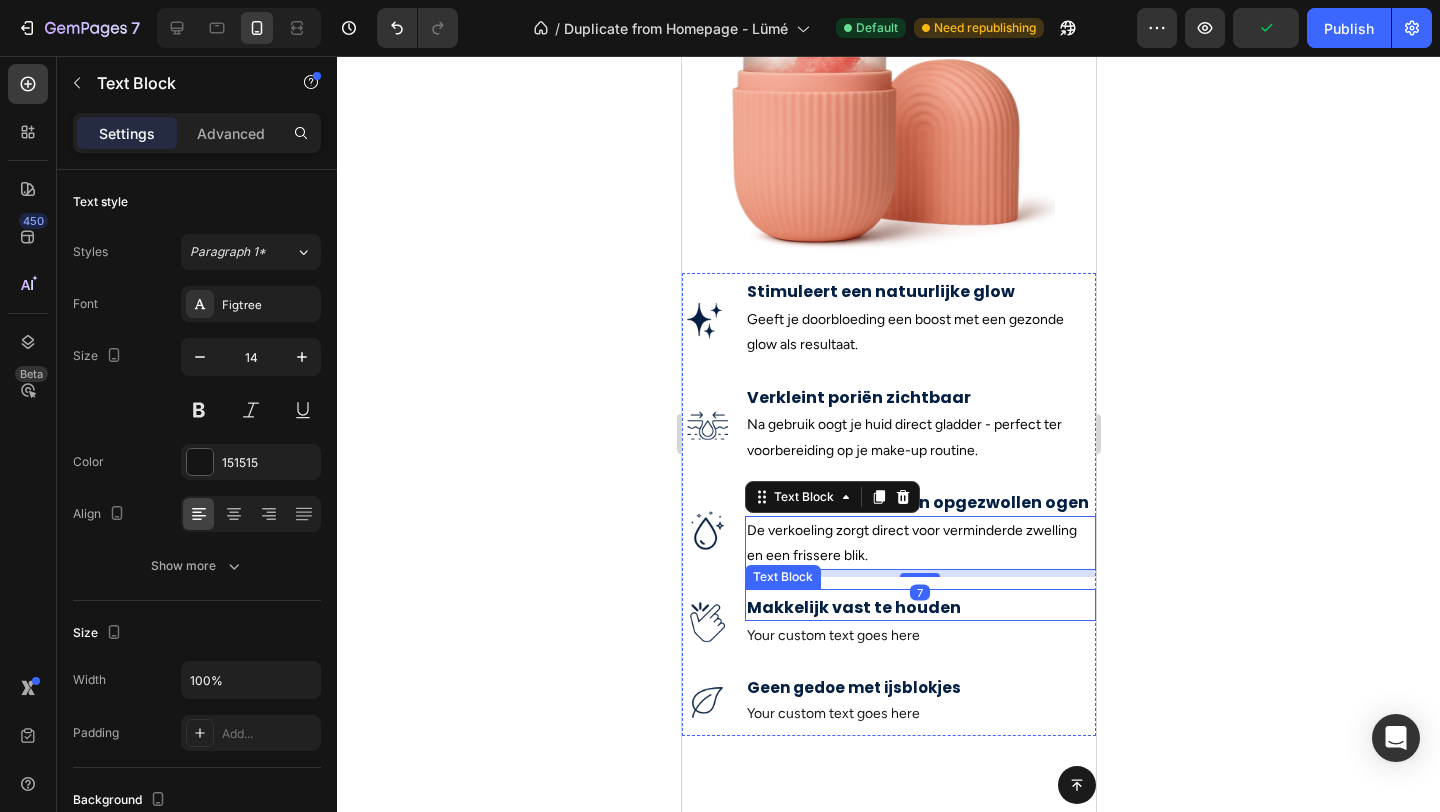 click on "Makkelijk vast te houden" at bounding box center (919, 608) 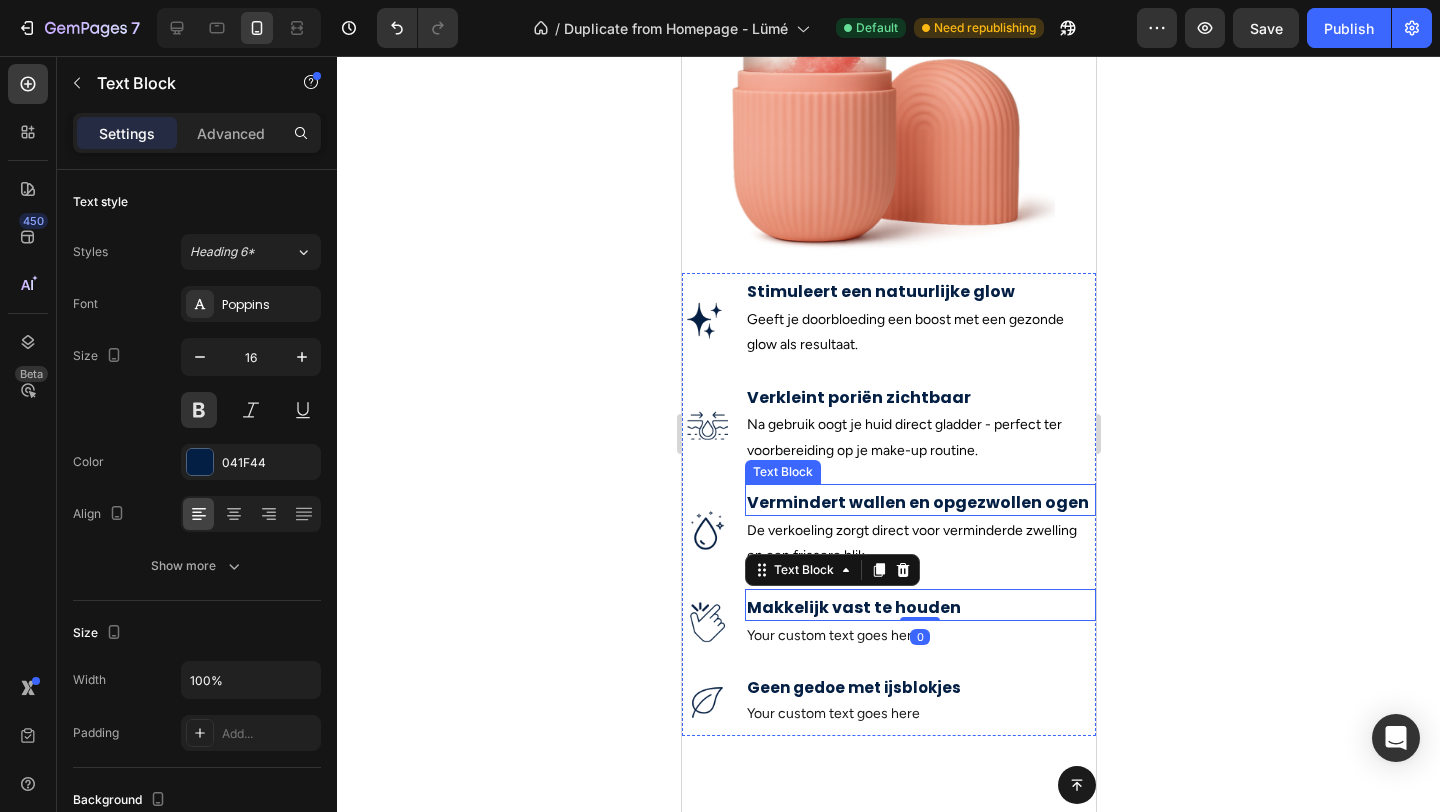 click on "Vermindert wallen en opgezwollen ogen" at bounding box center (919, 503) 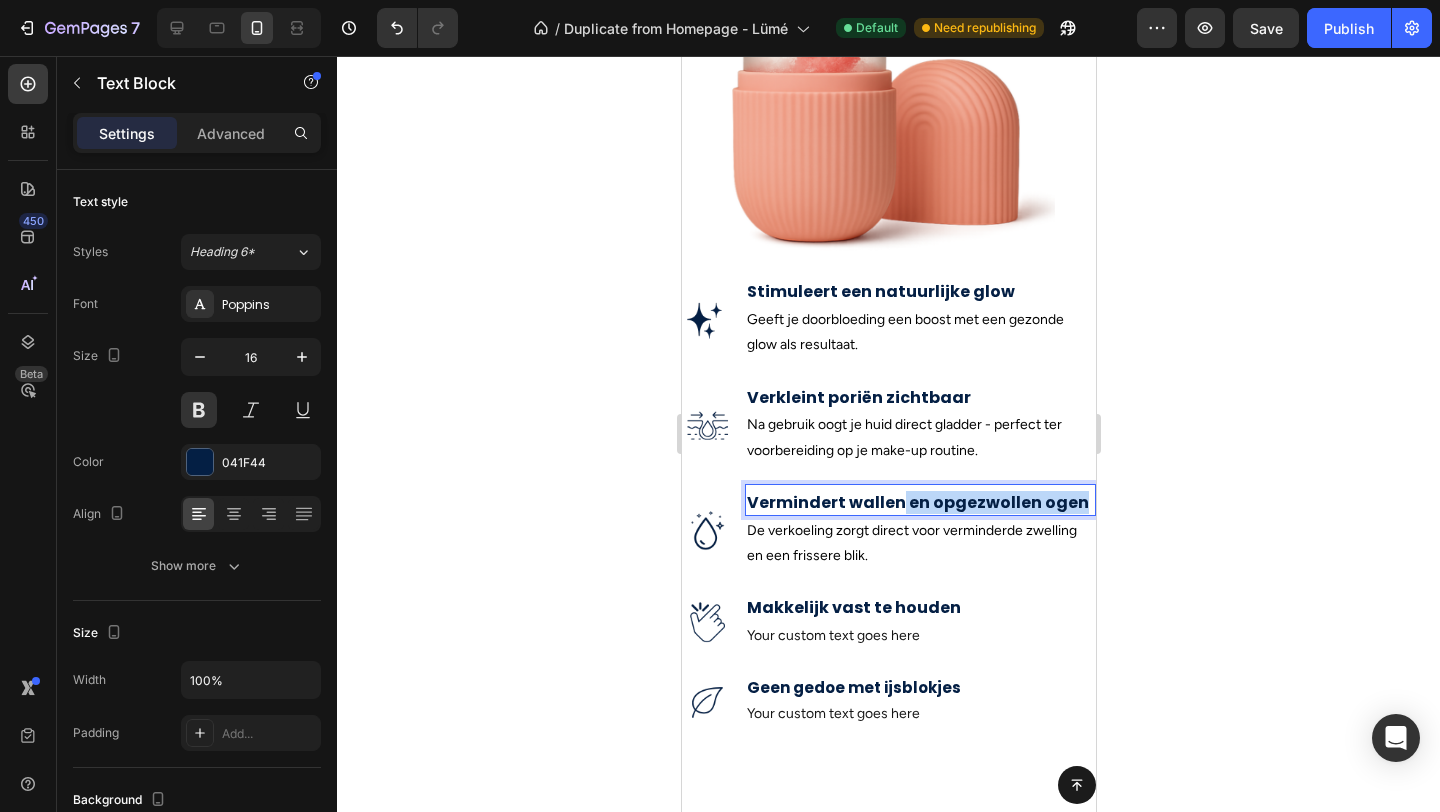 drag, startPoint x: 1079, startPoint y: 505, endPoint x: 900, endPoint y: 503, distance: 179.01117 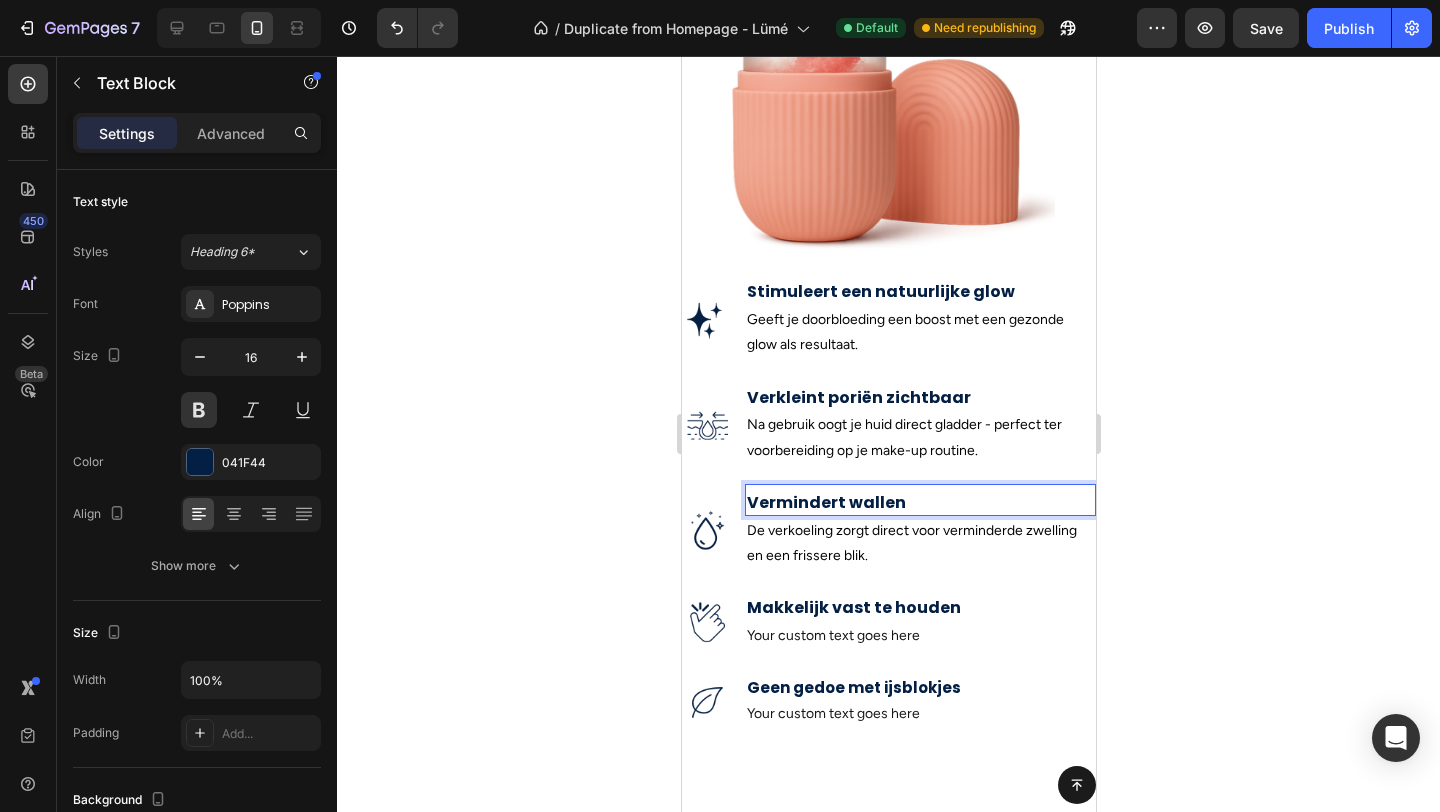 click on "Vermindert wallen" at bounding box center (919, 503) 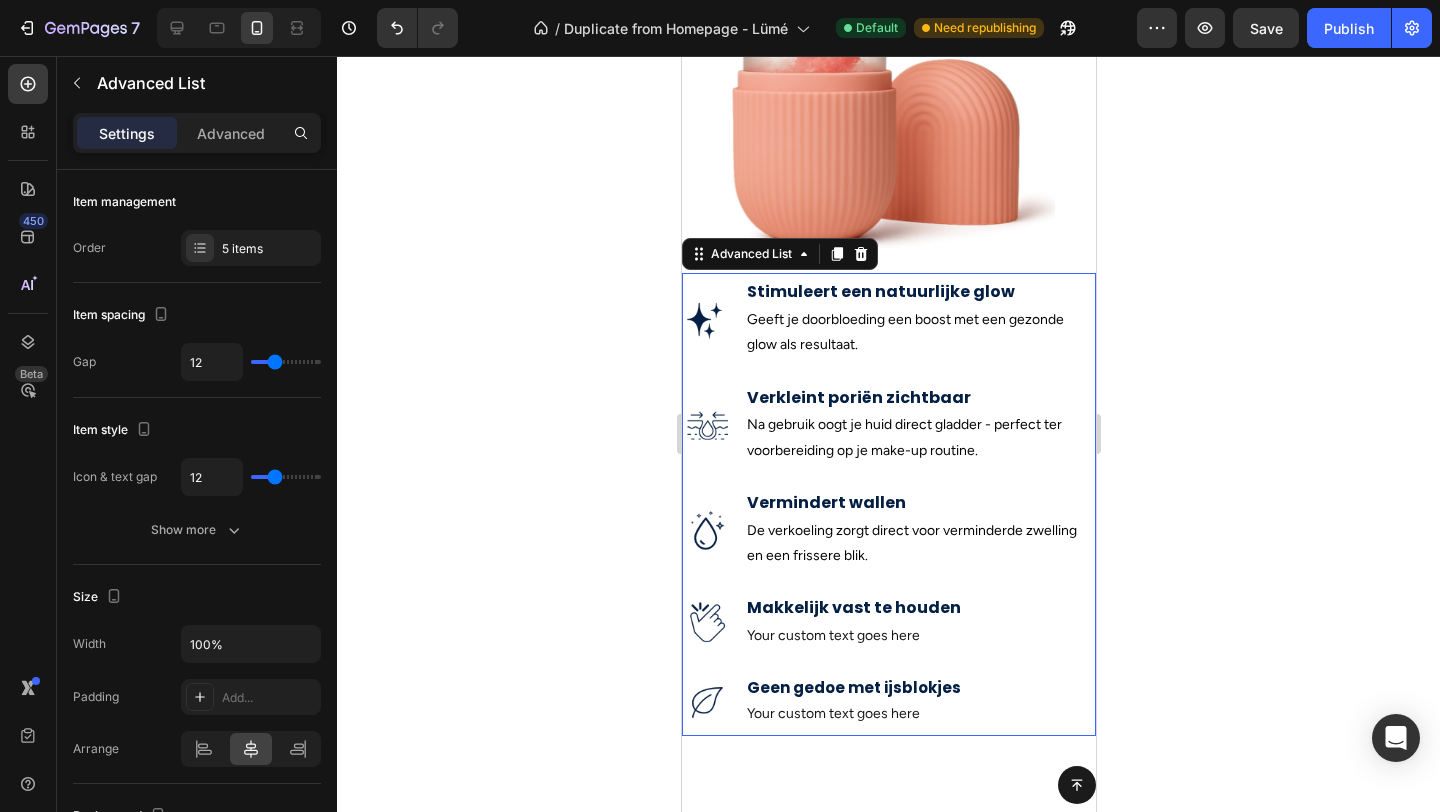click on "Vermindert wallen Text Block De verkoeling zorgt direct voor verminderde zwelling en een frissere blik. Text Block" at bounding box center (919, 530) 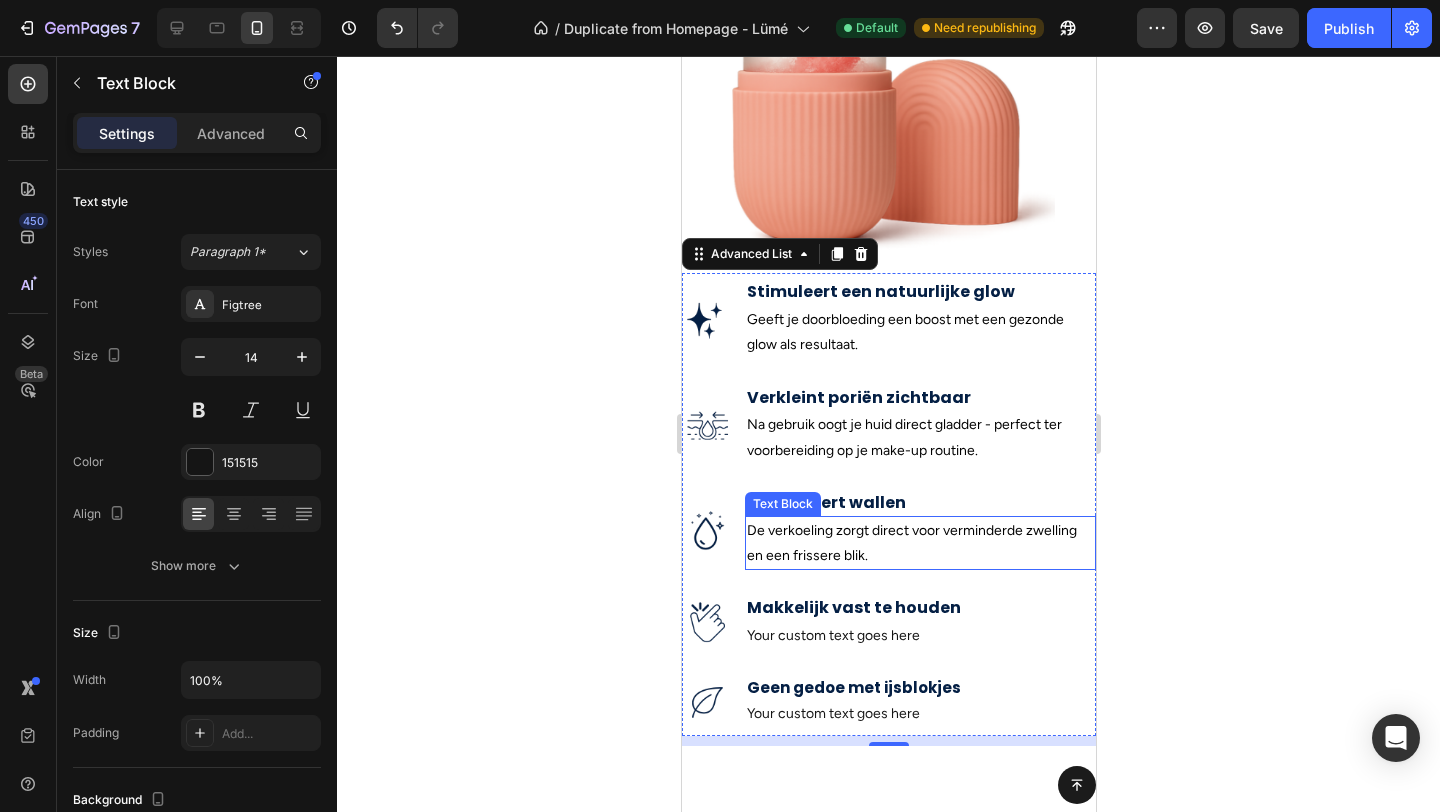click on "De verkoeling zorgt direct voor verminderde zwelling en een frissere blik." at bounding box center (919, 543) 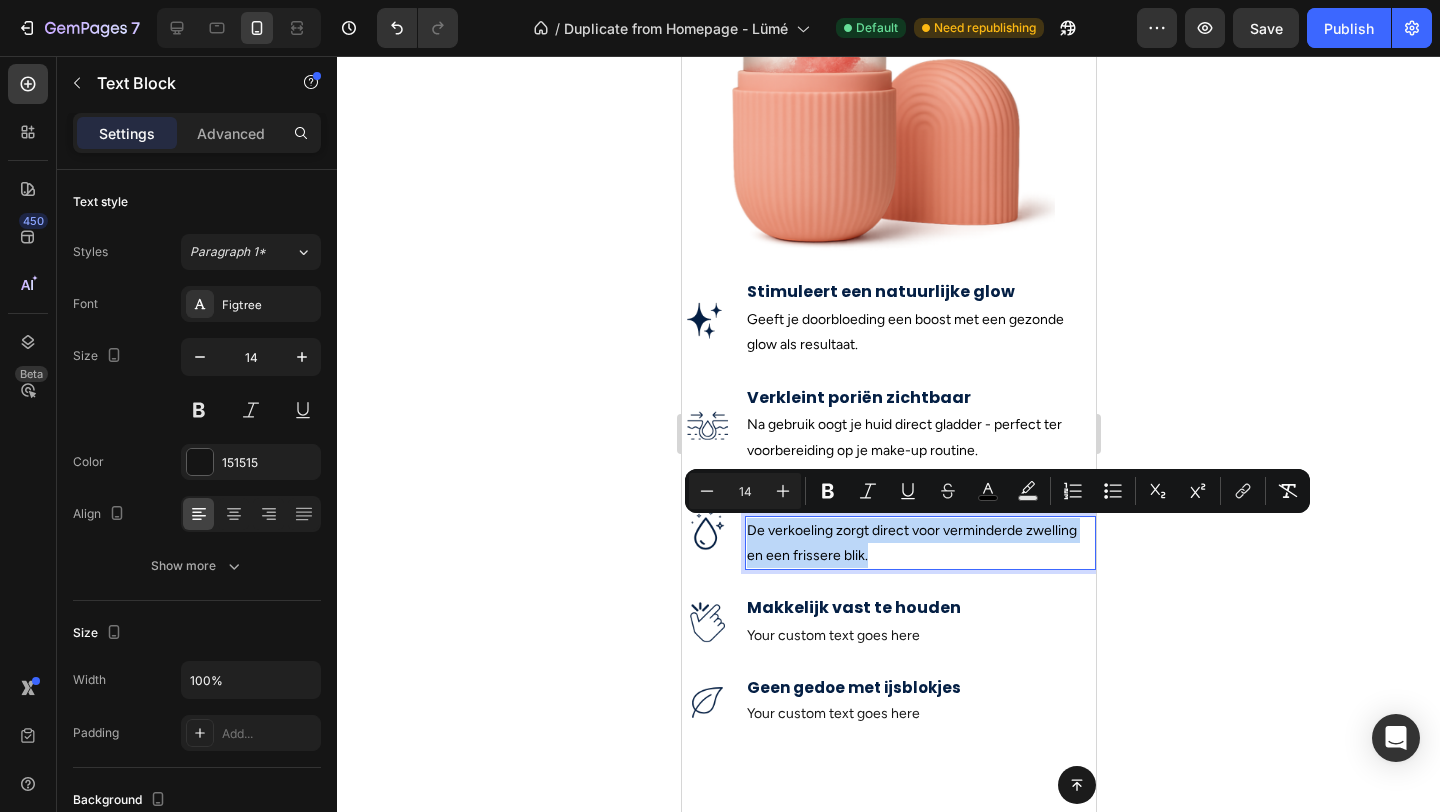 drag, startPoint x: 872, startPoint y: 544, endPoint x: 750, endPoint y: 534, distance: 122.40915 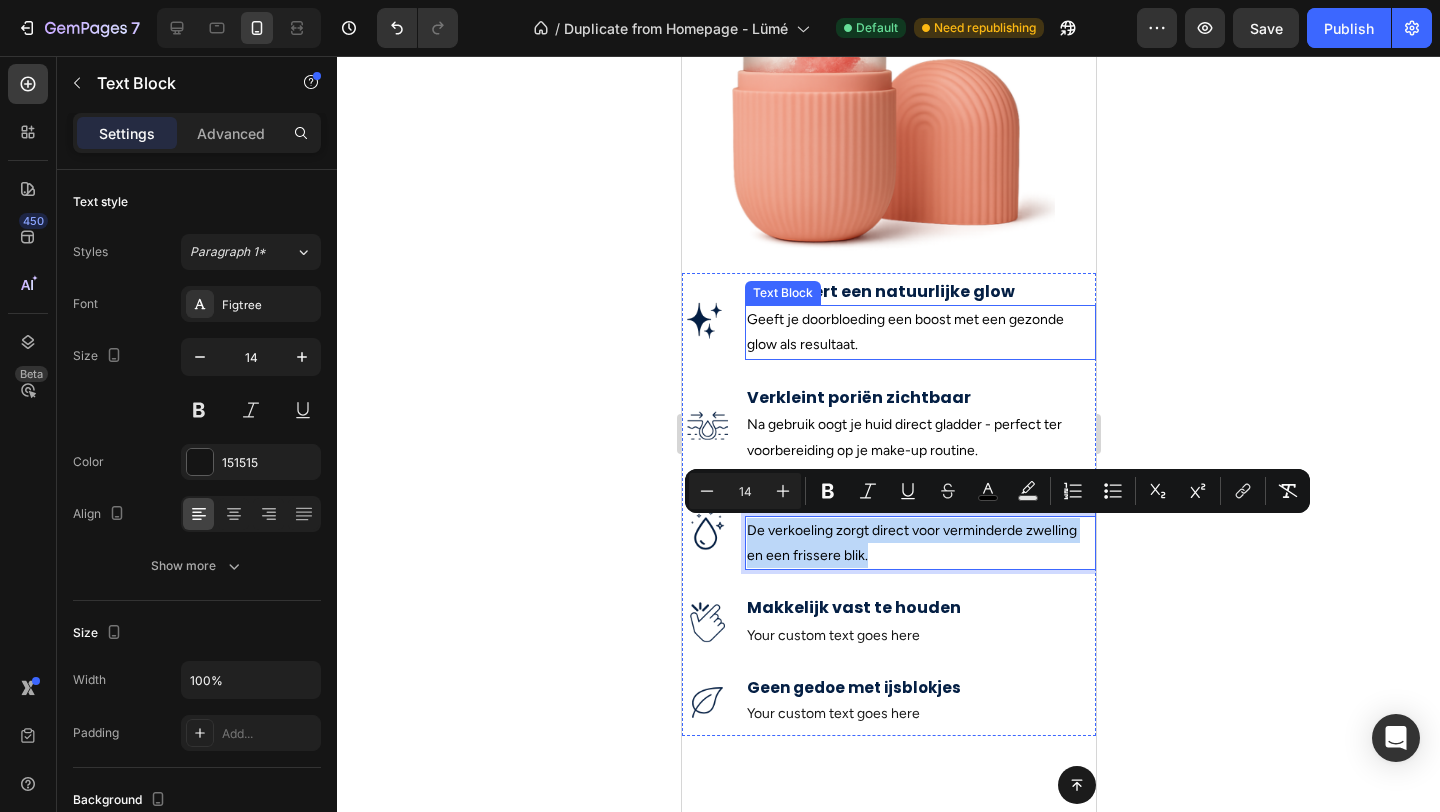 click on "Geeft je doorbloeding een boost met een gezonde glow als resultaat." at bounding box center [919, 332] 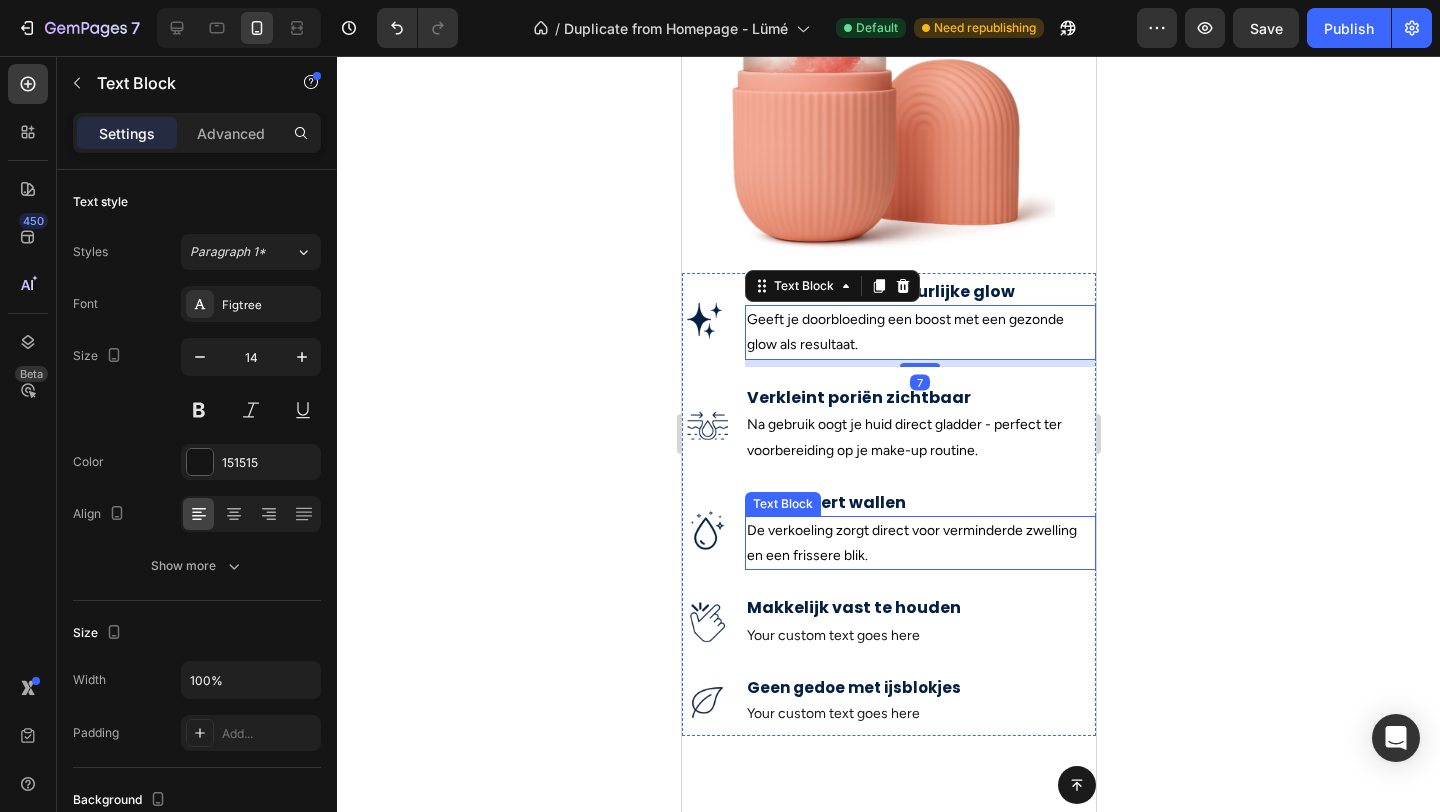 click on "De verkoeling zorgt direct voor verminderde zwelling en een frissere blik." at bounding box center (911, 543) 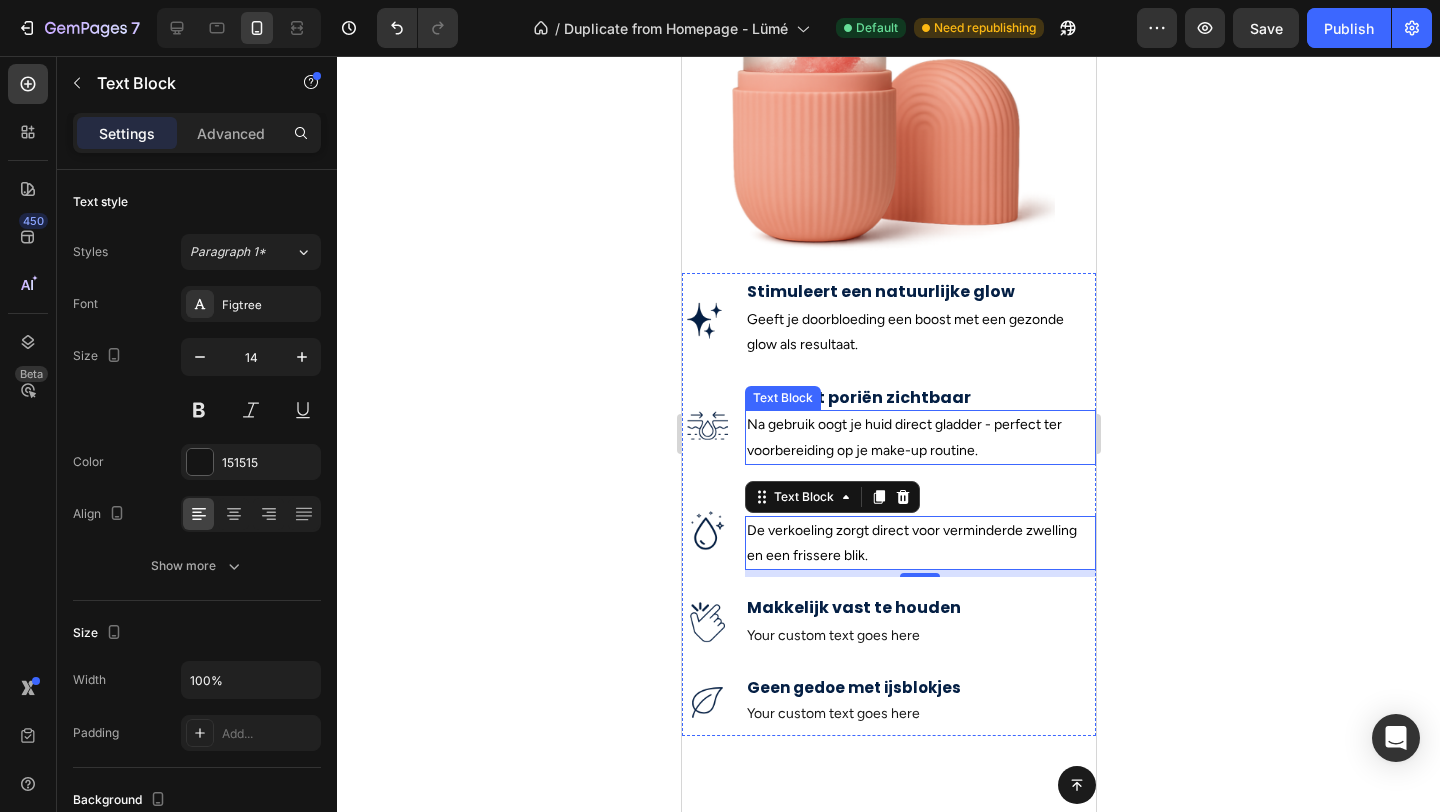 click on "Na gebruik oogt je huid direct gladder - perfect ter voorbereiding op je make-up routine." at bounding box center [919, 437] 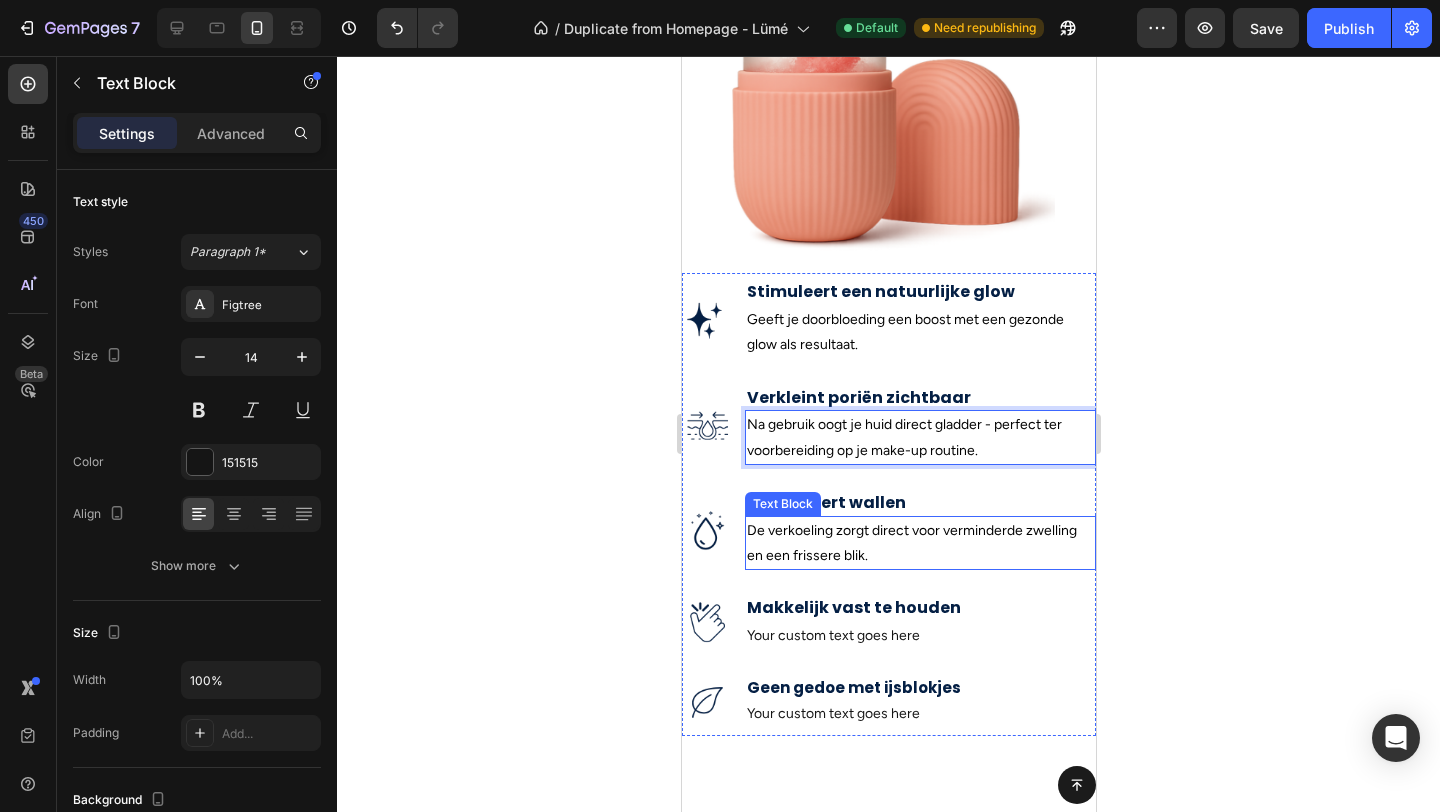 click on "De verkoeling zorgt direct voor verminderde zwelling en een frissere blik." at bounding box center (911, 543) 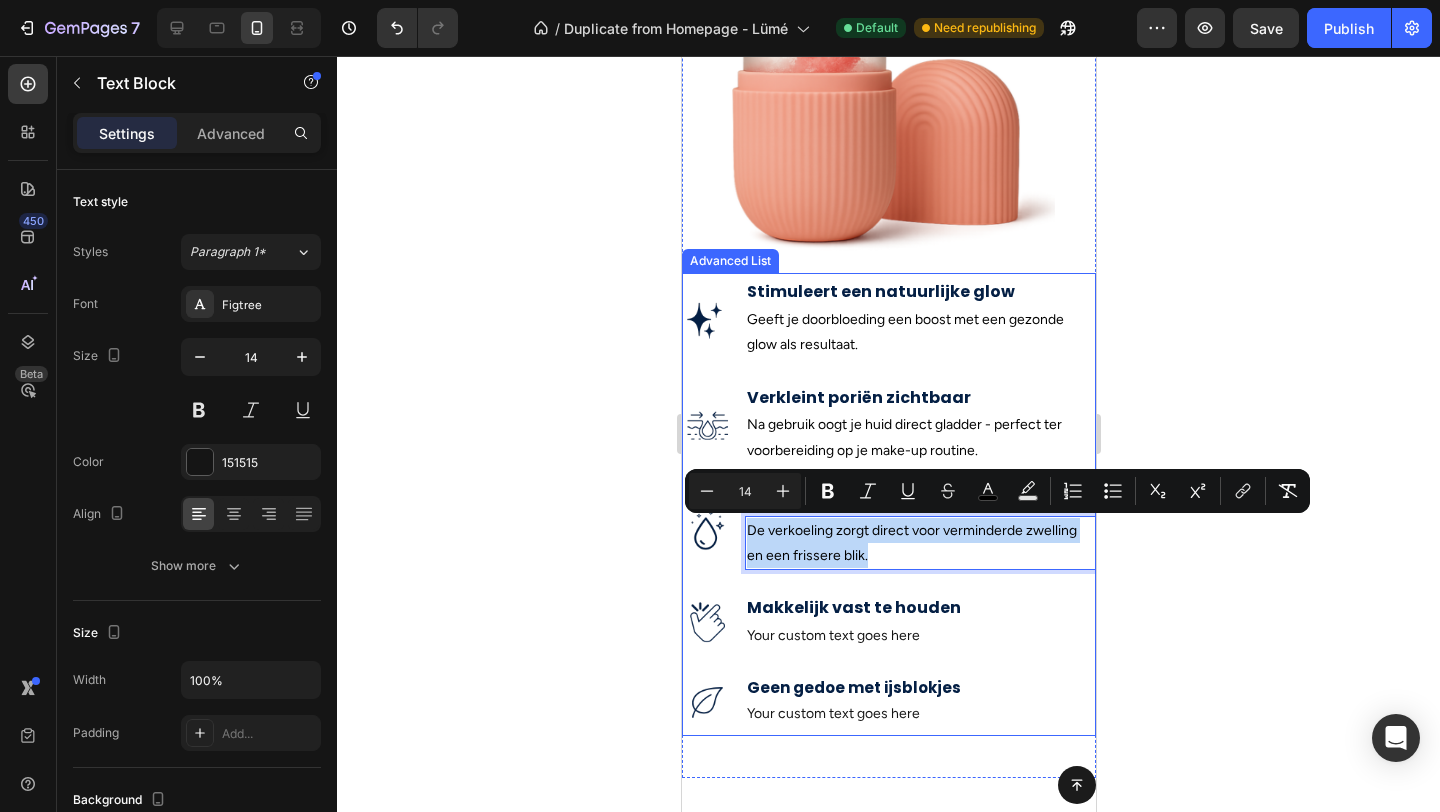 drag, startPoint x: 869, startPoint y: 559, endPoint x: 735, endPoint y: 525, distance: 138.24615 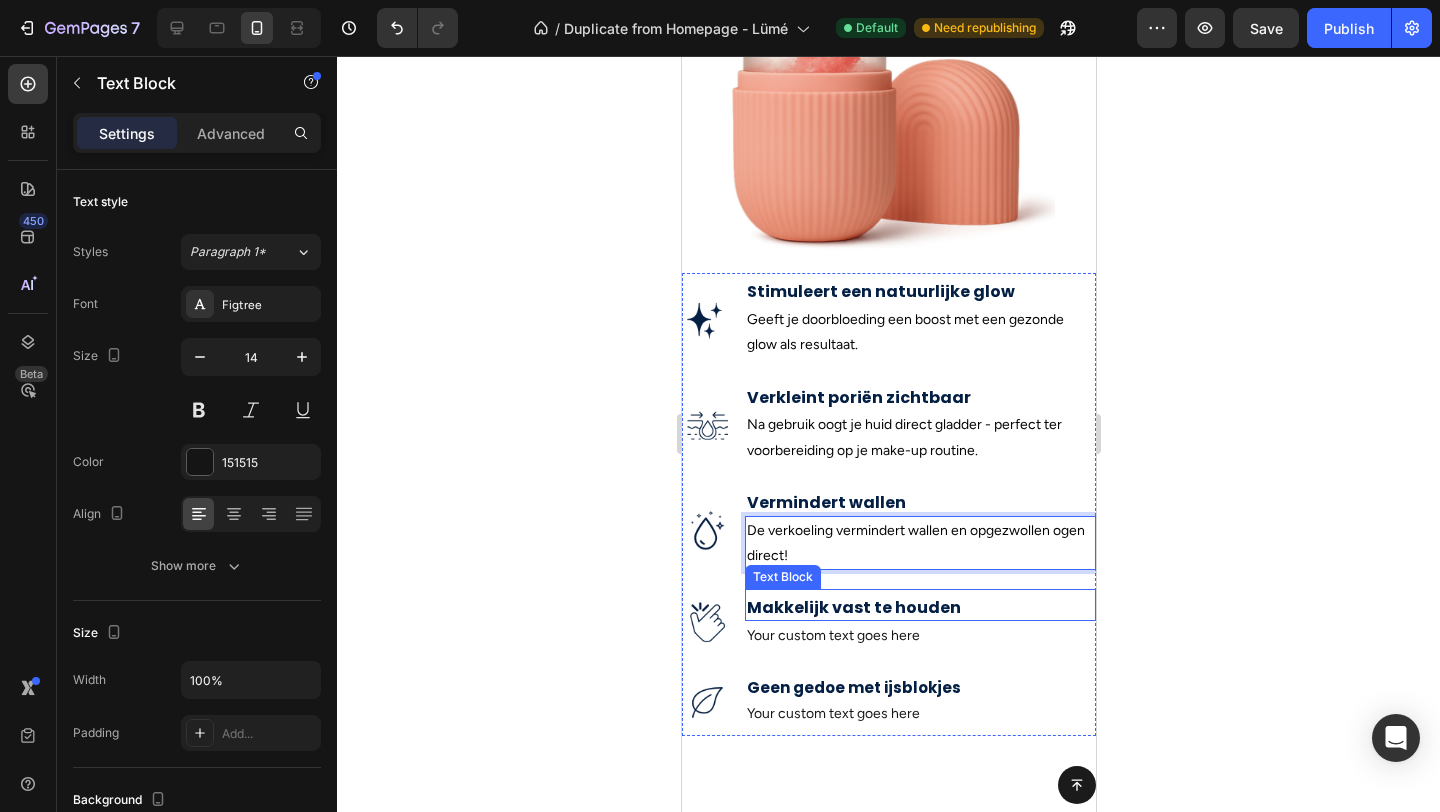 click on "Makkelijk vast te houden" at bounding box center (919, 608) 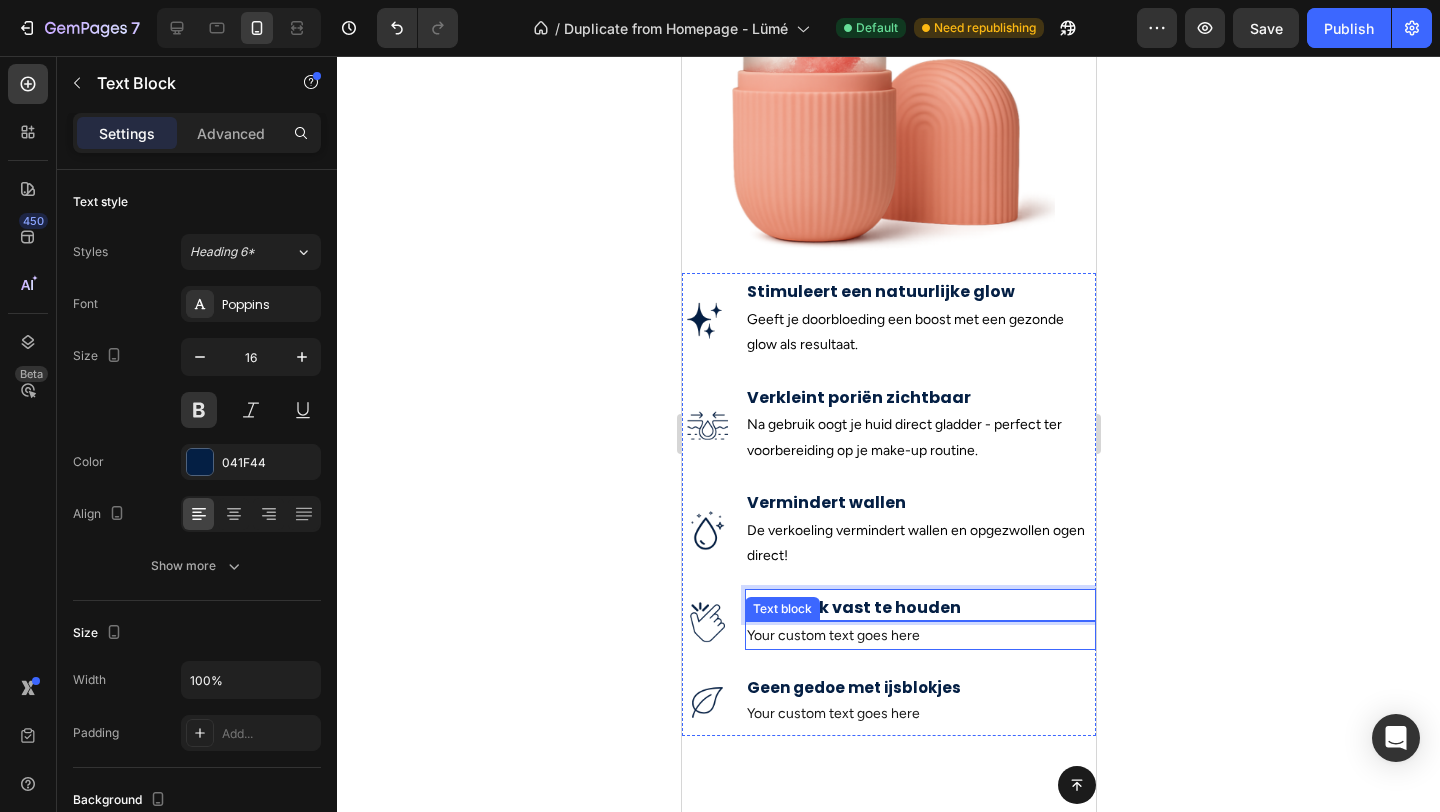 click on "Makkelijk vast te houden" at bounding box center (919, 608) 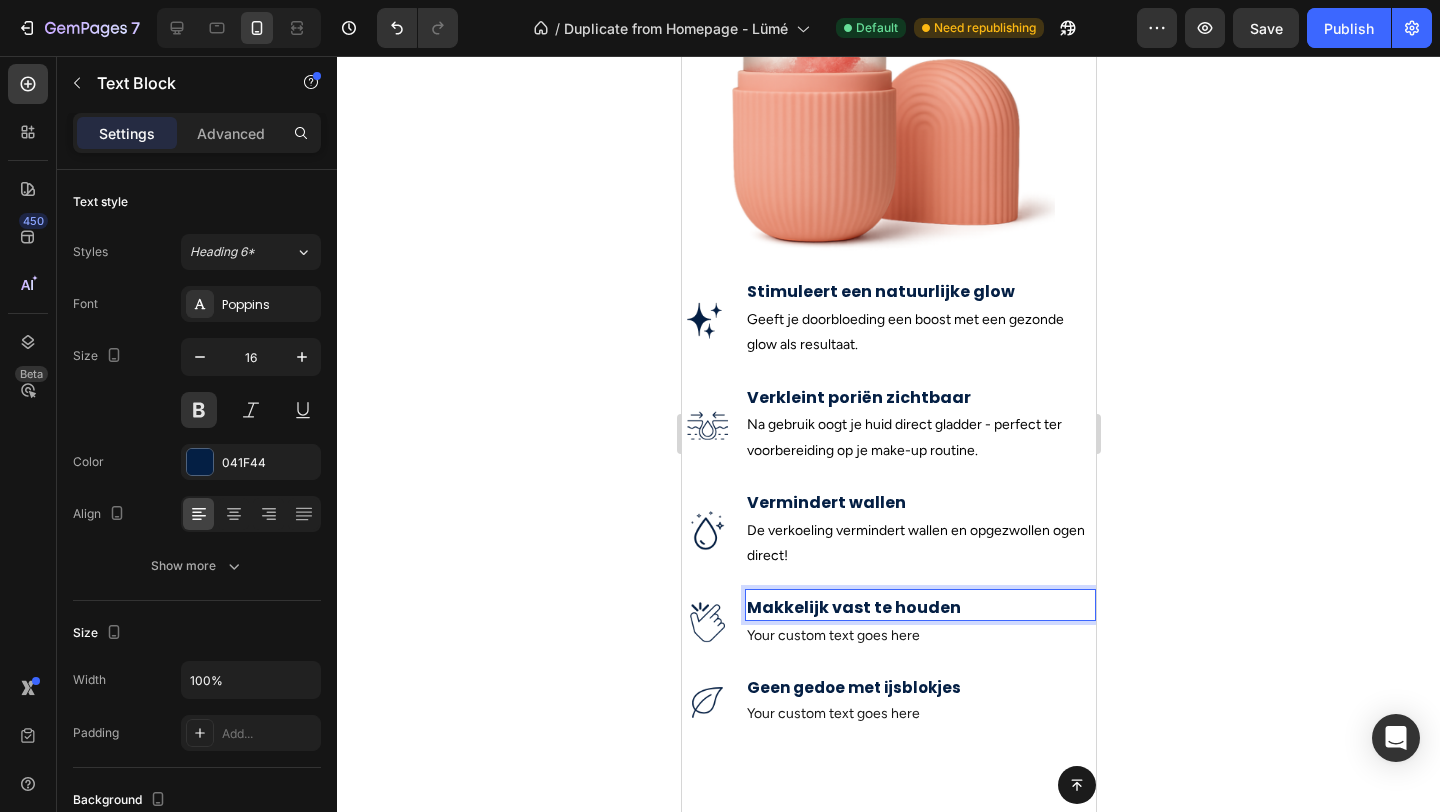 click on "Makkelijk vast te houden" at bounding box center (919, 608) 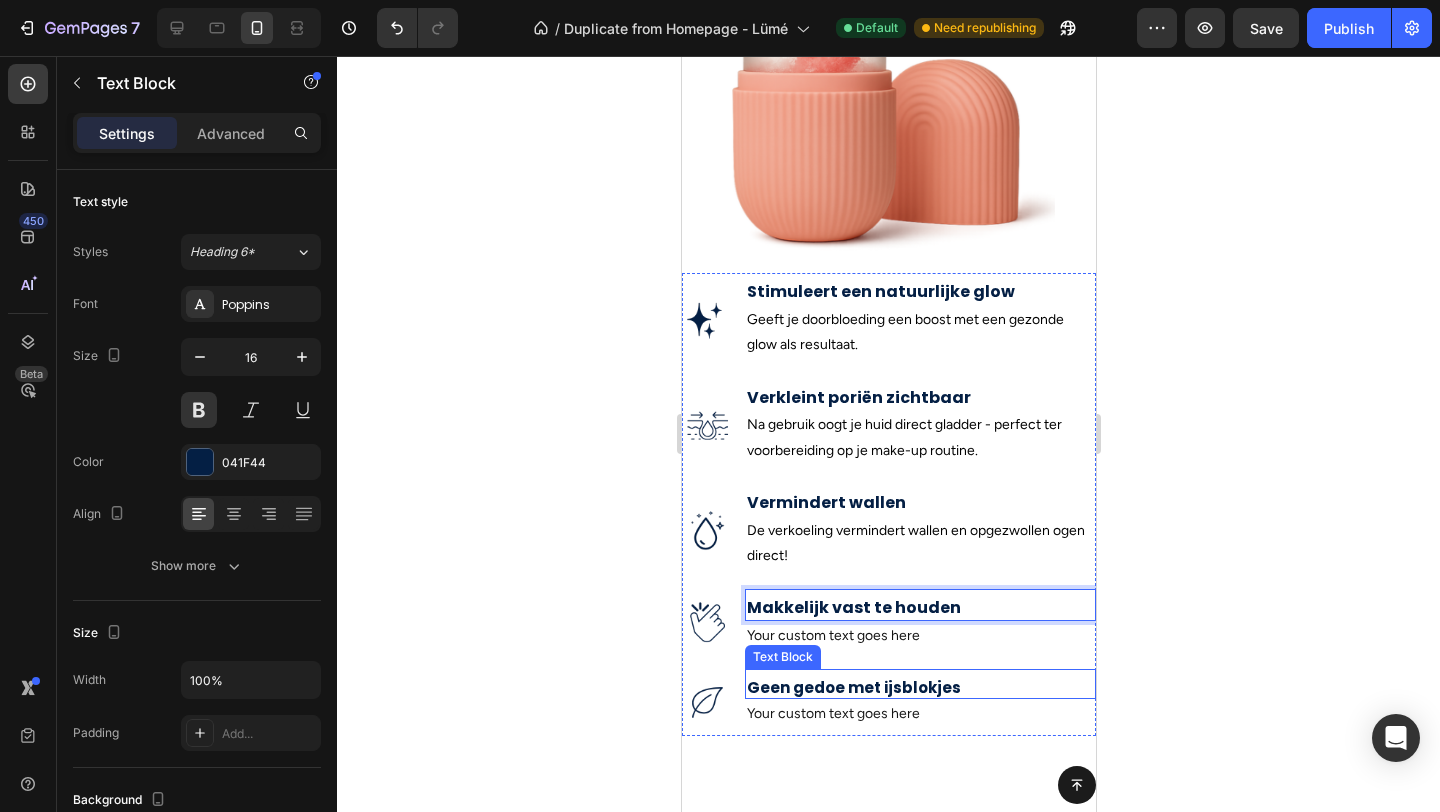 click on "Geen gedoe met ijsblokjes" at bounding box center (919, 688) 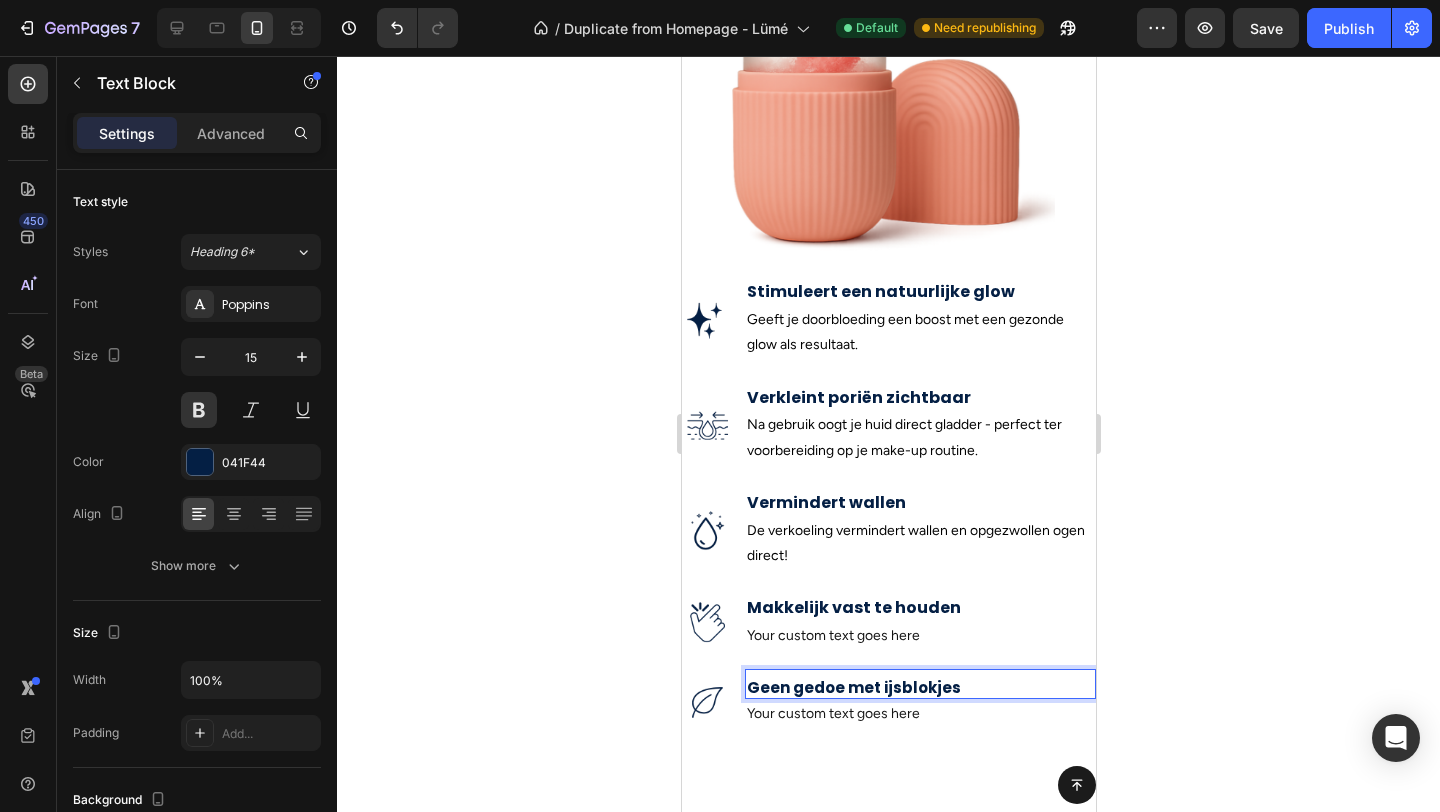 click on "Geen gedoe met ijsblokjes" at bounding box center (919, 688) 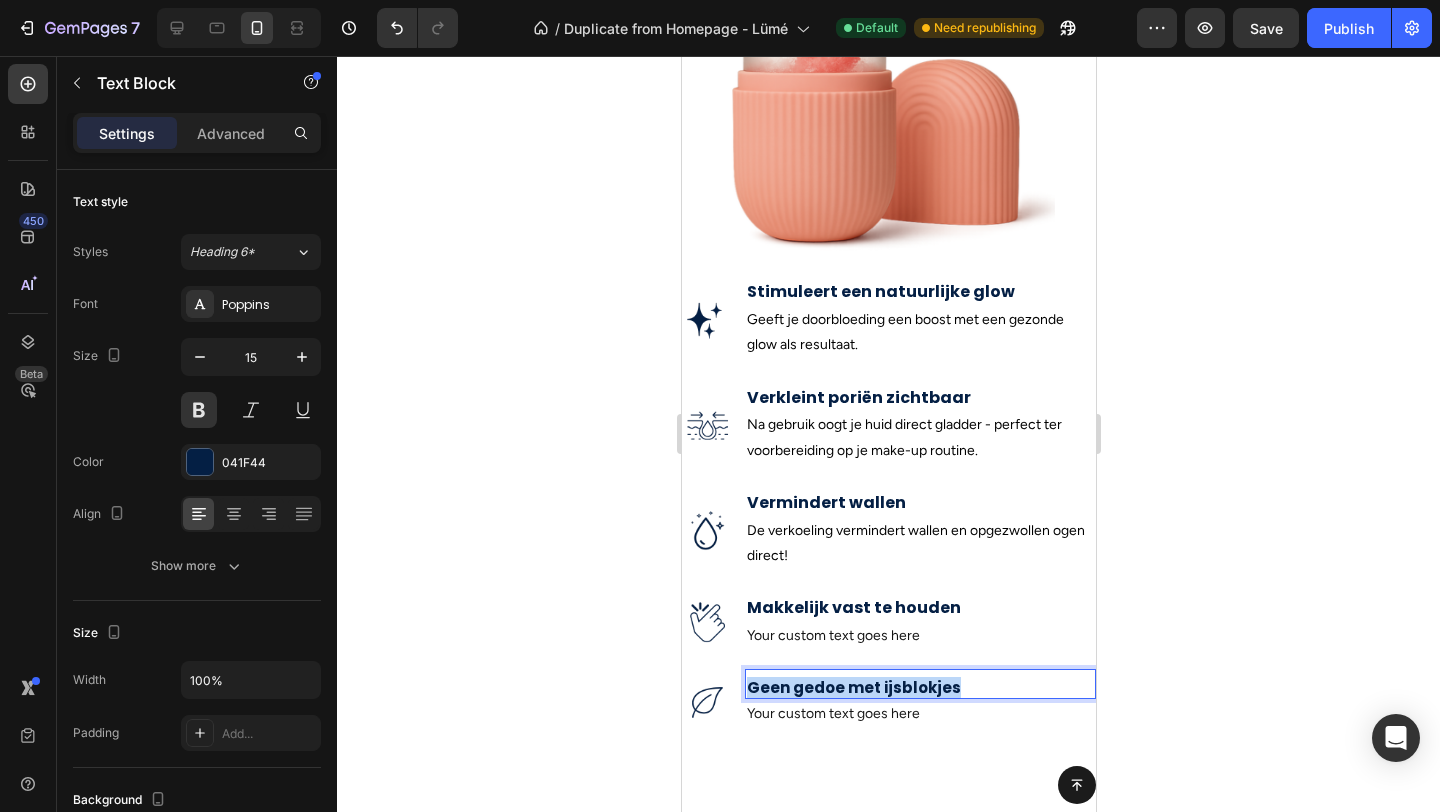 drag, startPoint x: 961, startPoint y: 691, endPoint x: 741, endPoint y: 684, distance: 220.11133 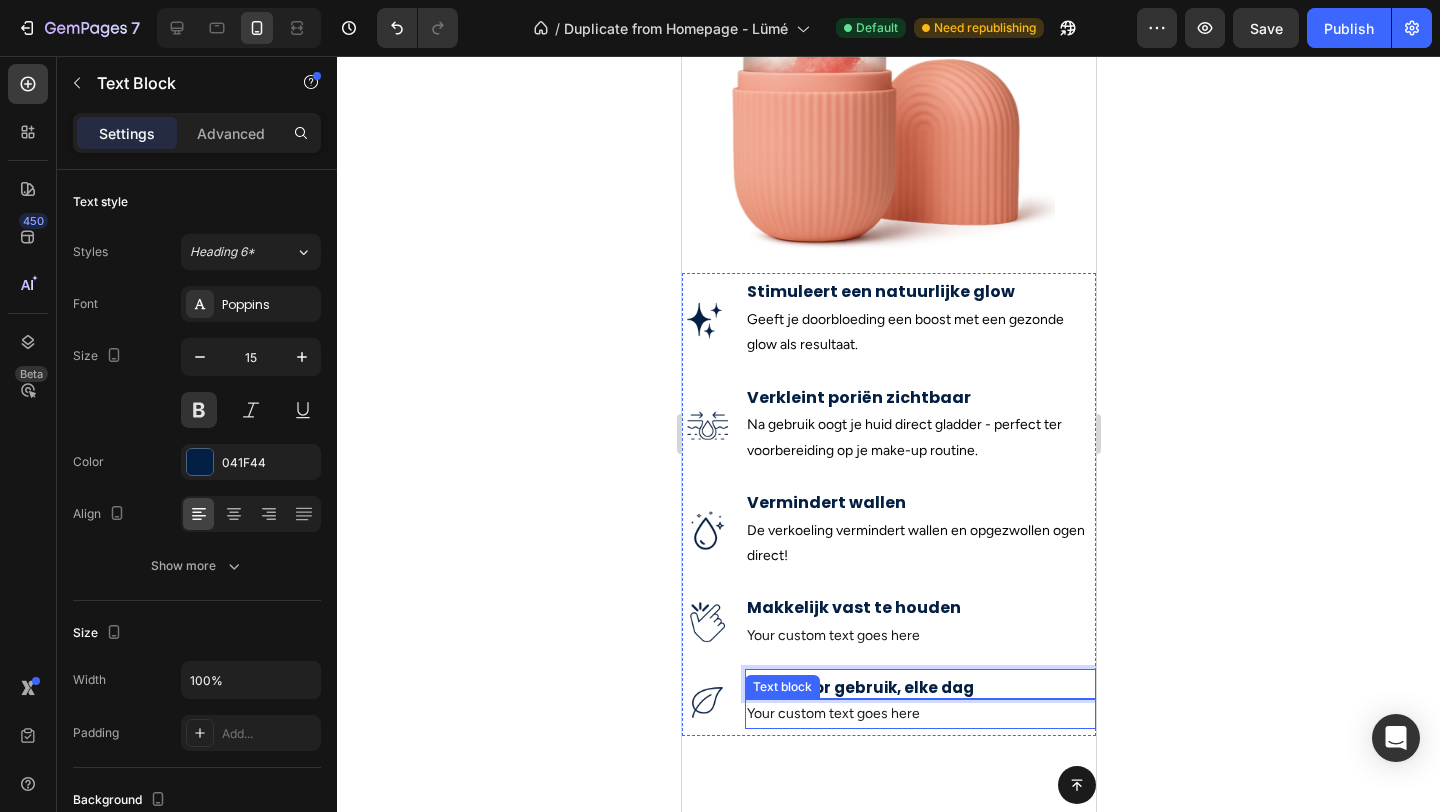 click on "Your custom text goes here" at bounding box center (919, 713) 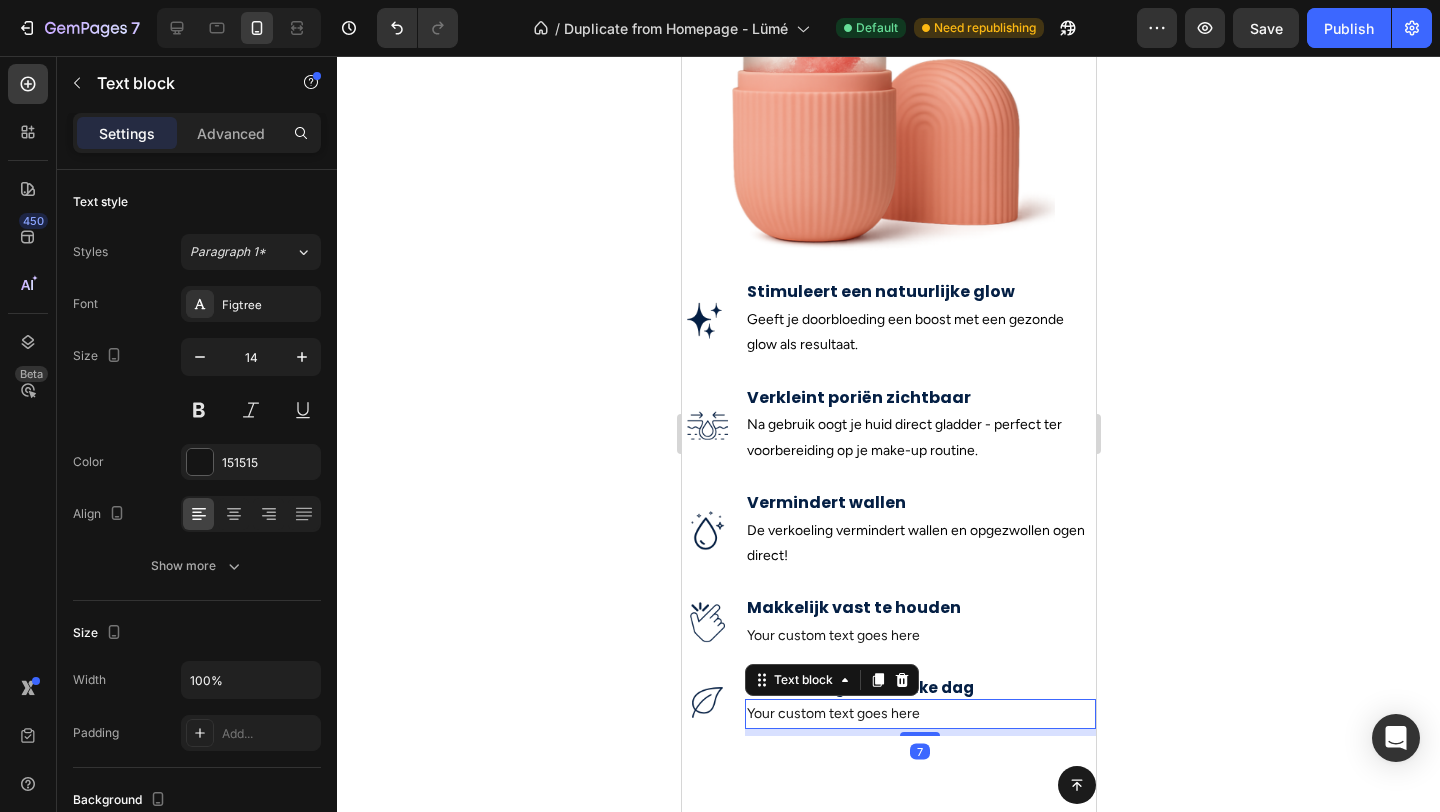 click on "Your custom text goes here" at bounding box center (919, 713) 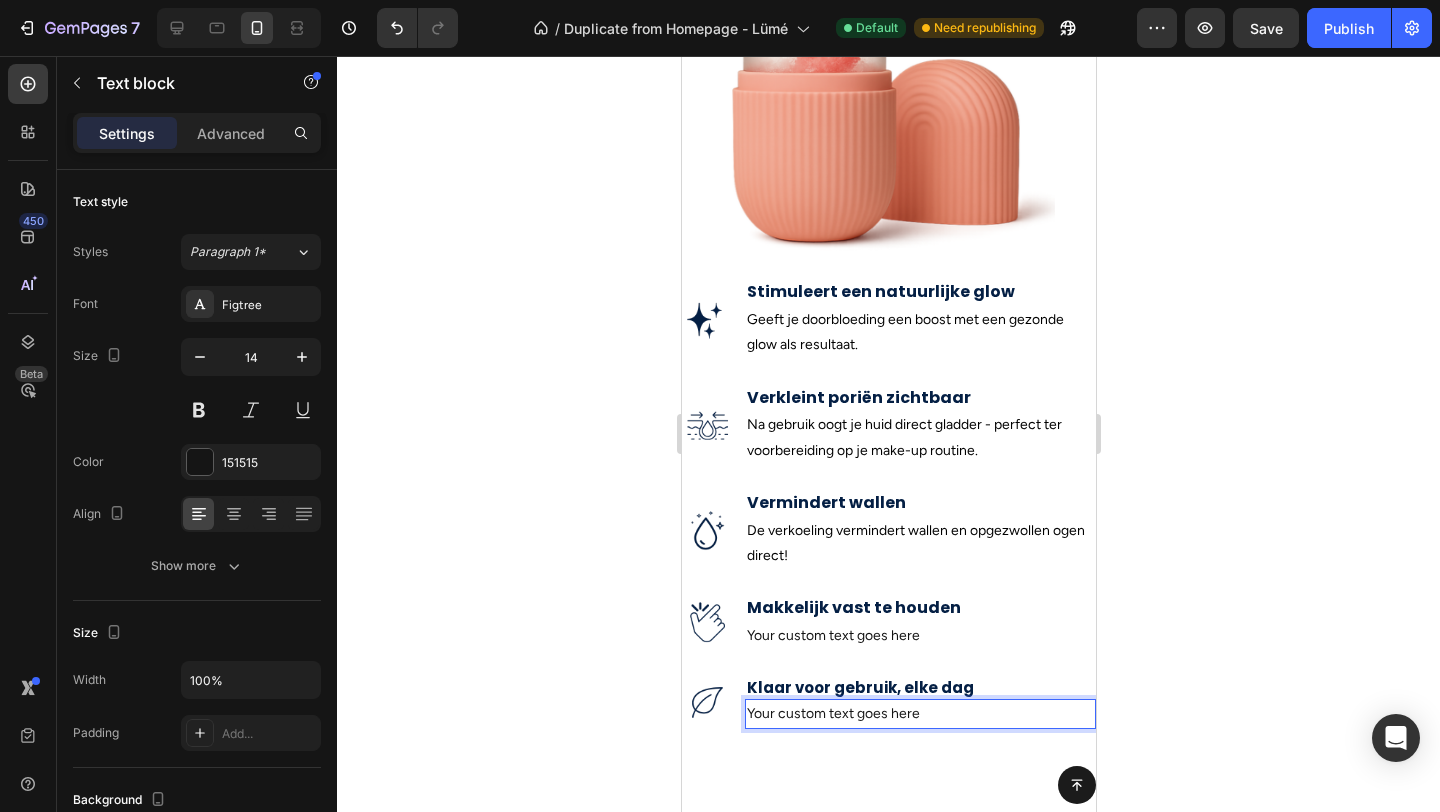 click on "Your custom text goes here" at bounding box center [919, 713] 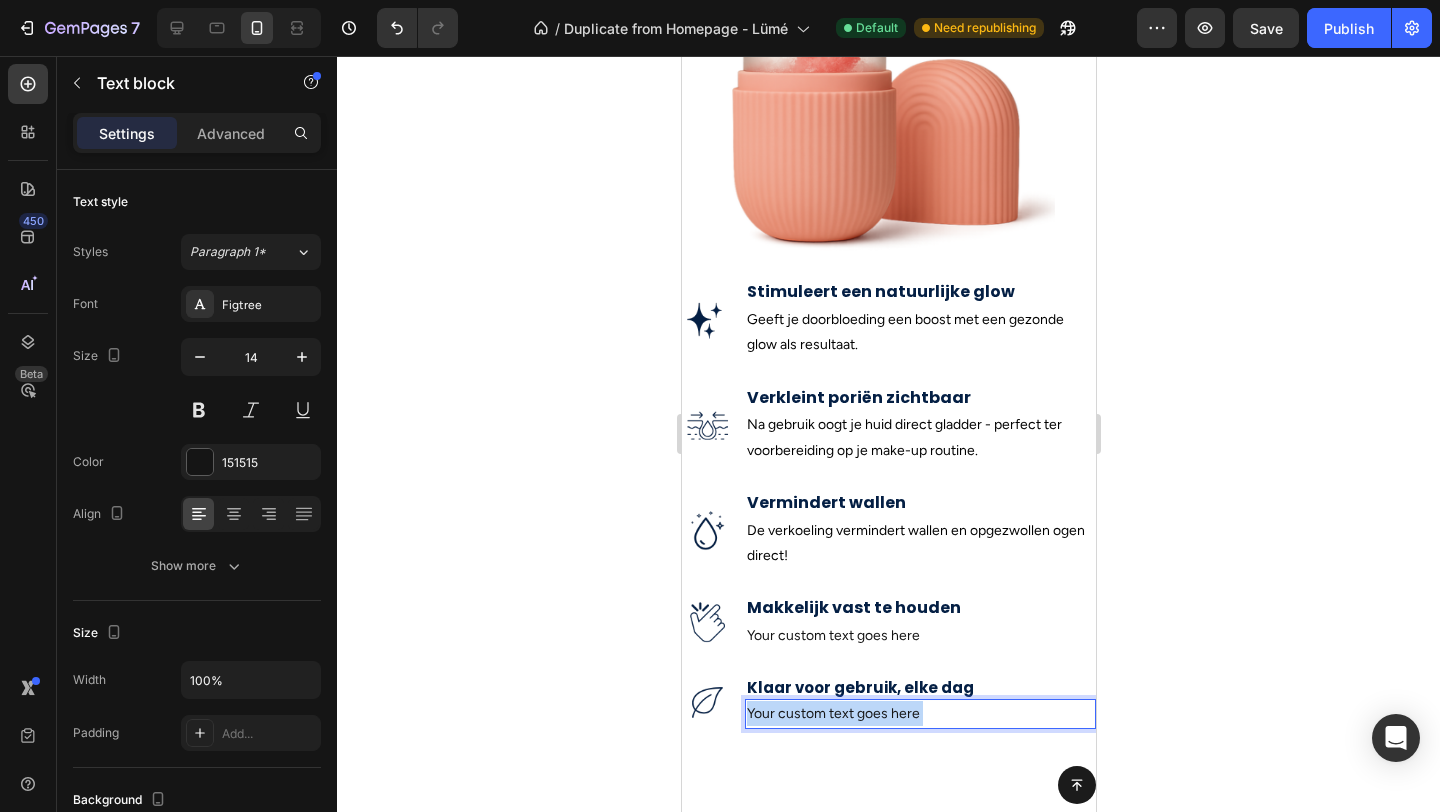 drag, startPoint x: 934, startPoint y: 712, endPoint x: 792, endPoint y: 711, distance: 142.00352 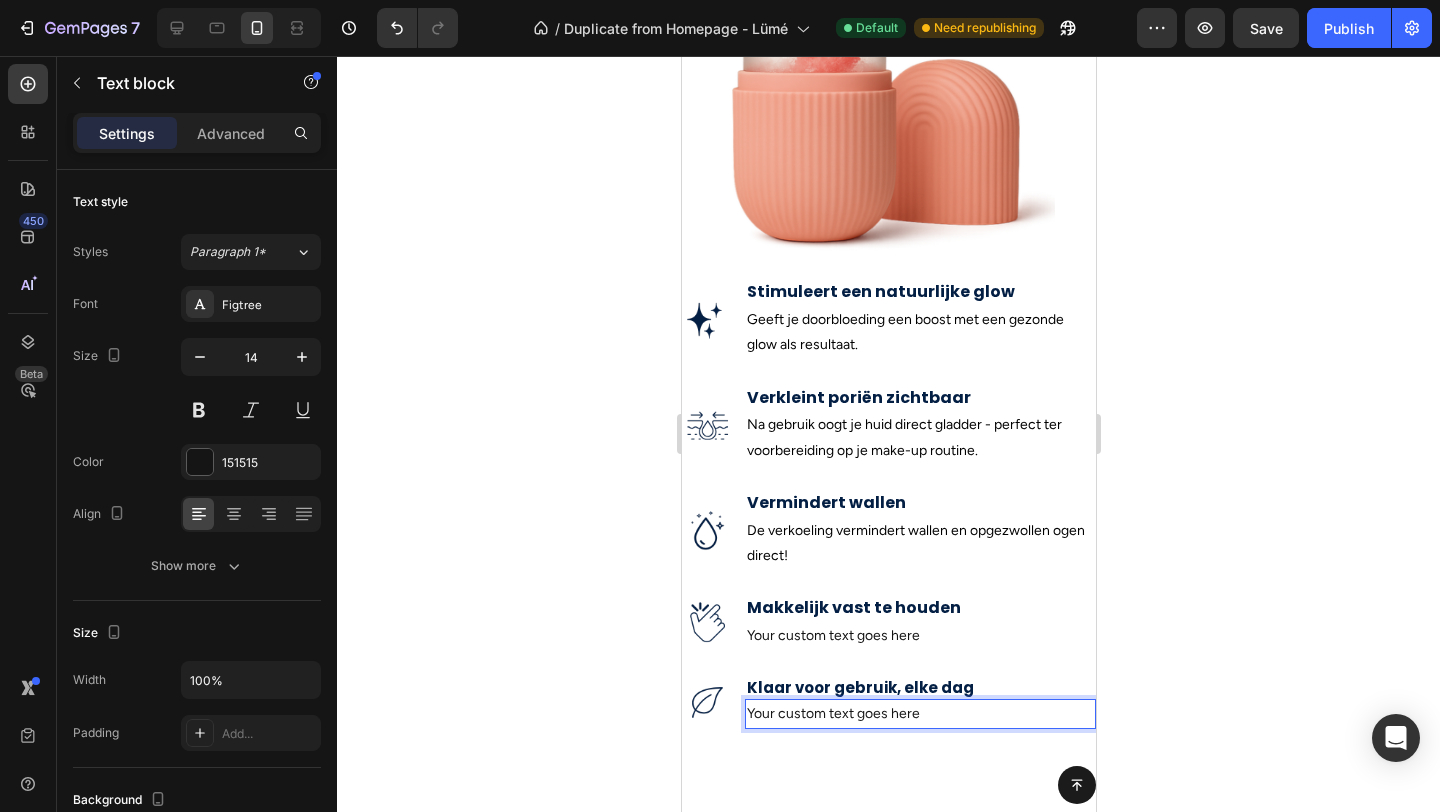 click on "Your custom text goes here" at bounding box center (919, 713) 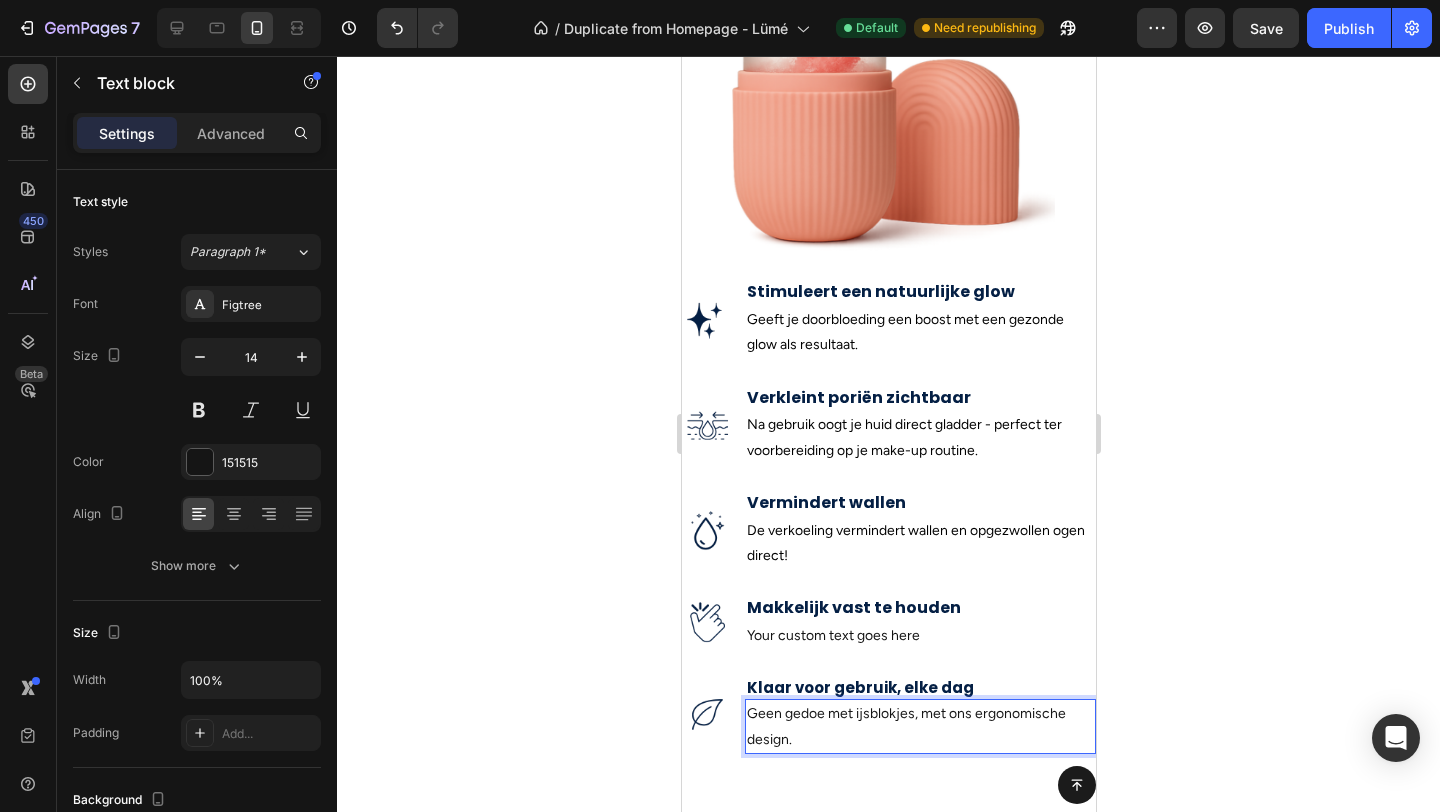 click on "Geen gedoe met ijsblokjes, met ons ergonomische design." at bounding box center (919, 726) 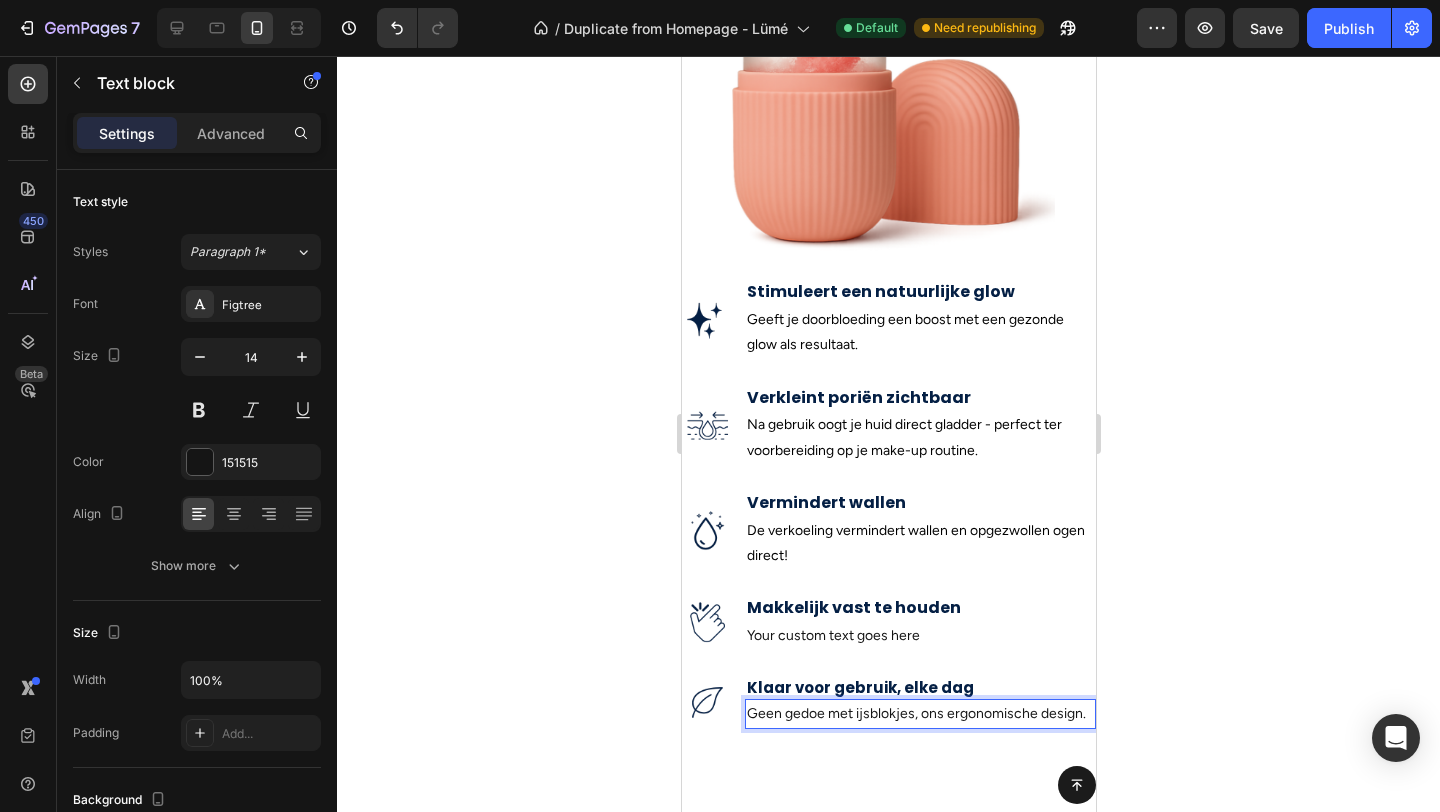 click on "Geen gedoe met ijsblokjes, ons ergonomische design." at bounding box center [919, 713] 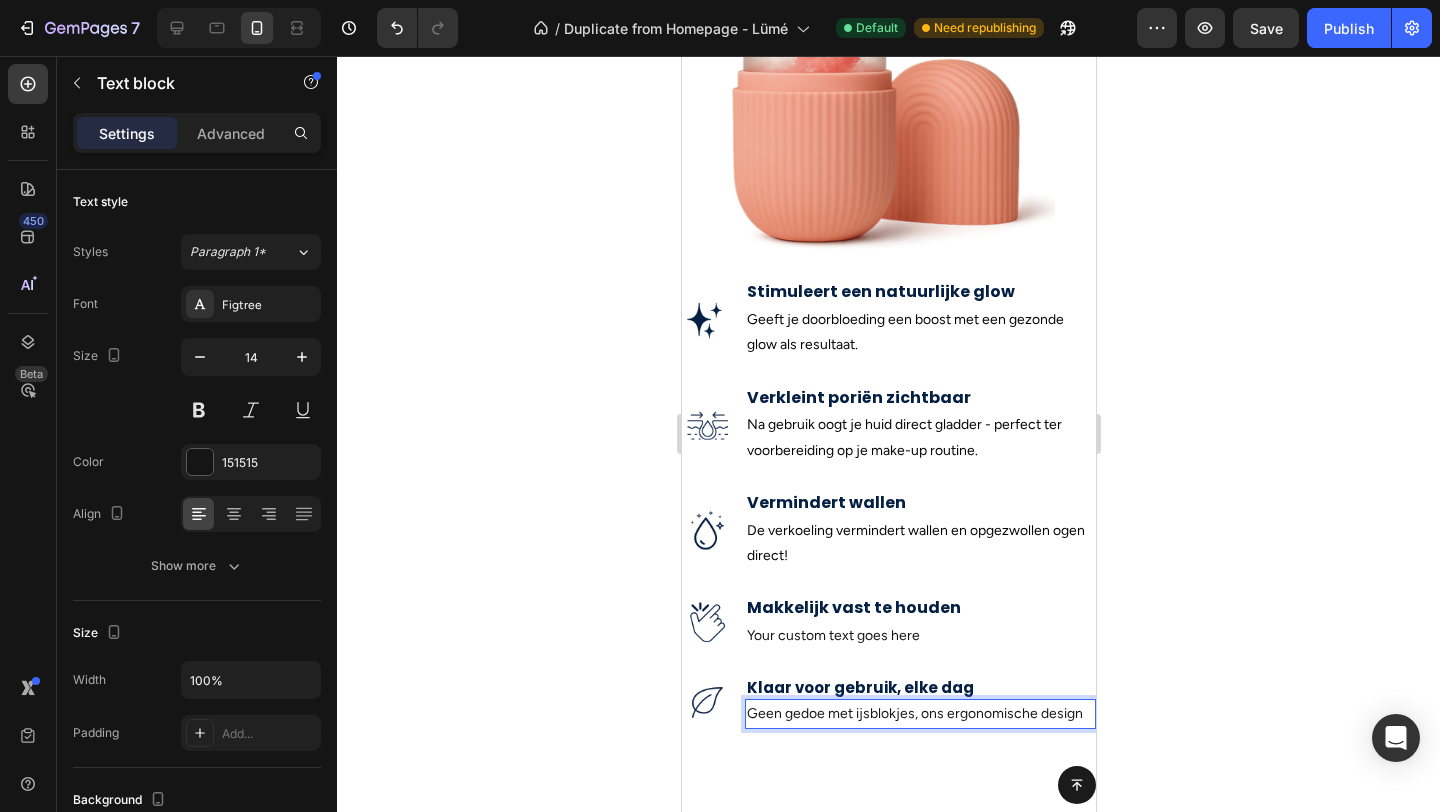 click on "Geen gedoe met ijsblokjes, ons ergonomische design" at bounding box center [919, 713] 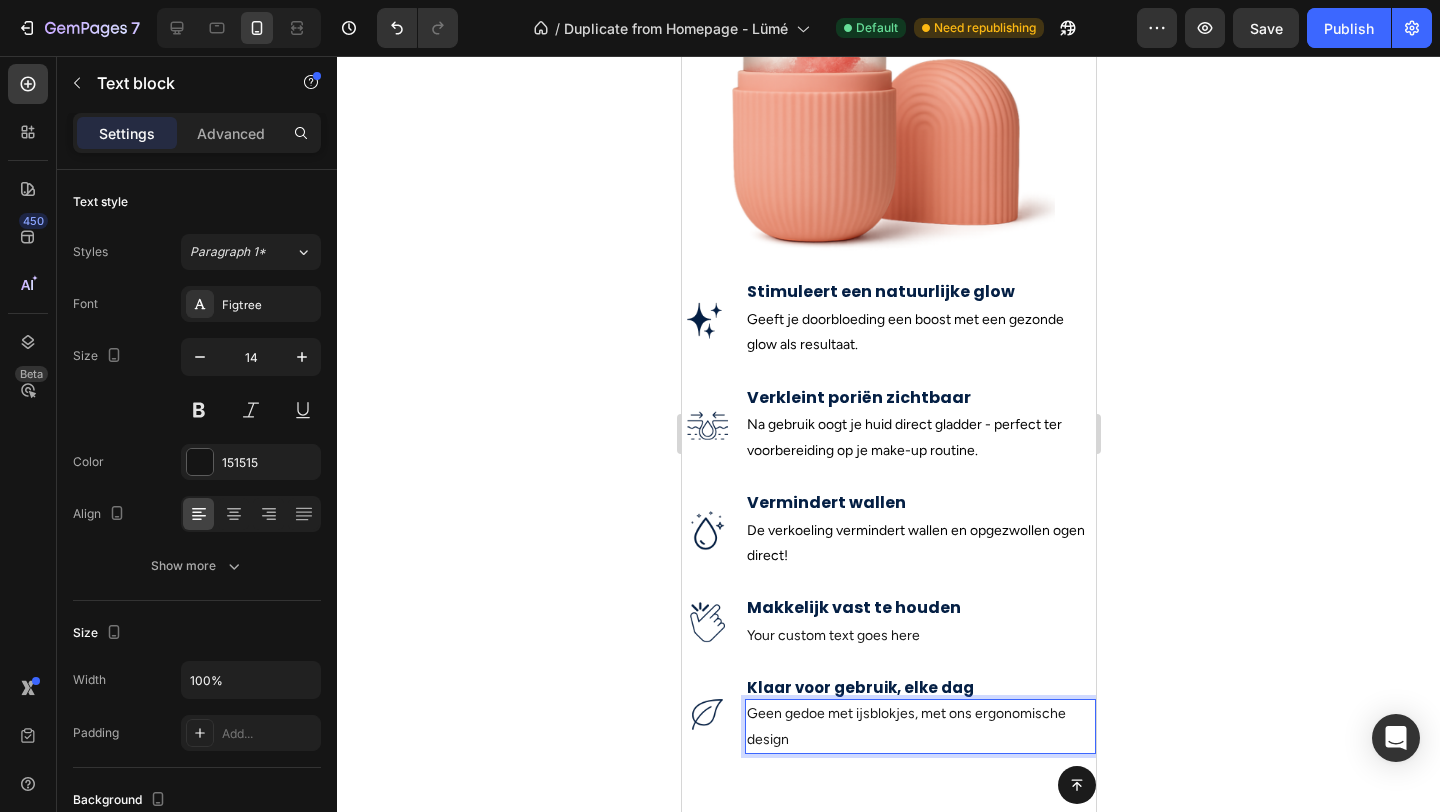click on "Geen gedoe met ijsblokjes, met ons ergonomische design" at bounding box center (919, 726) 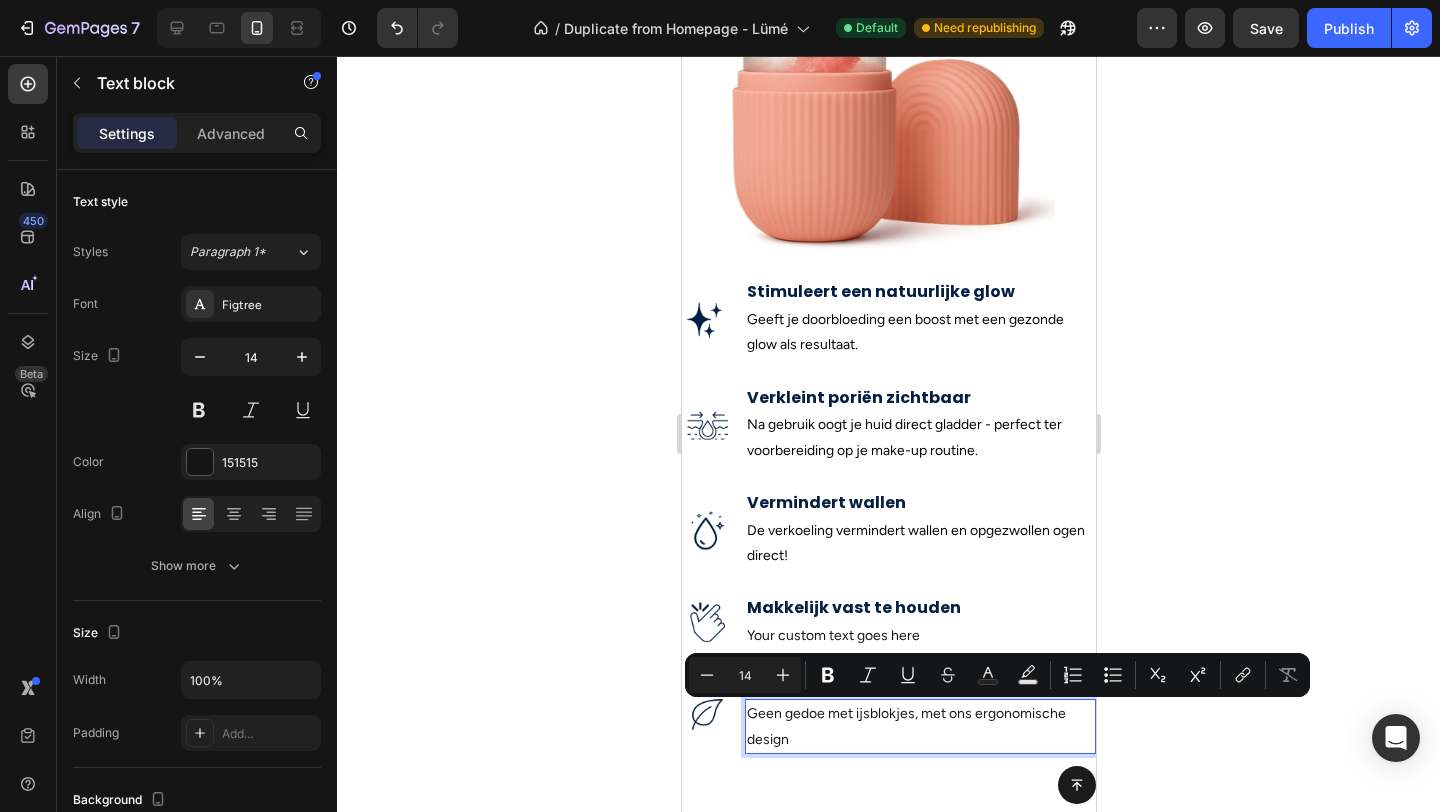 drag, startPoint x: 806, startPoint y: 738, endPoint x: 920, endPoint y: 724, distance: 114.85643 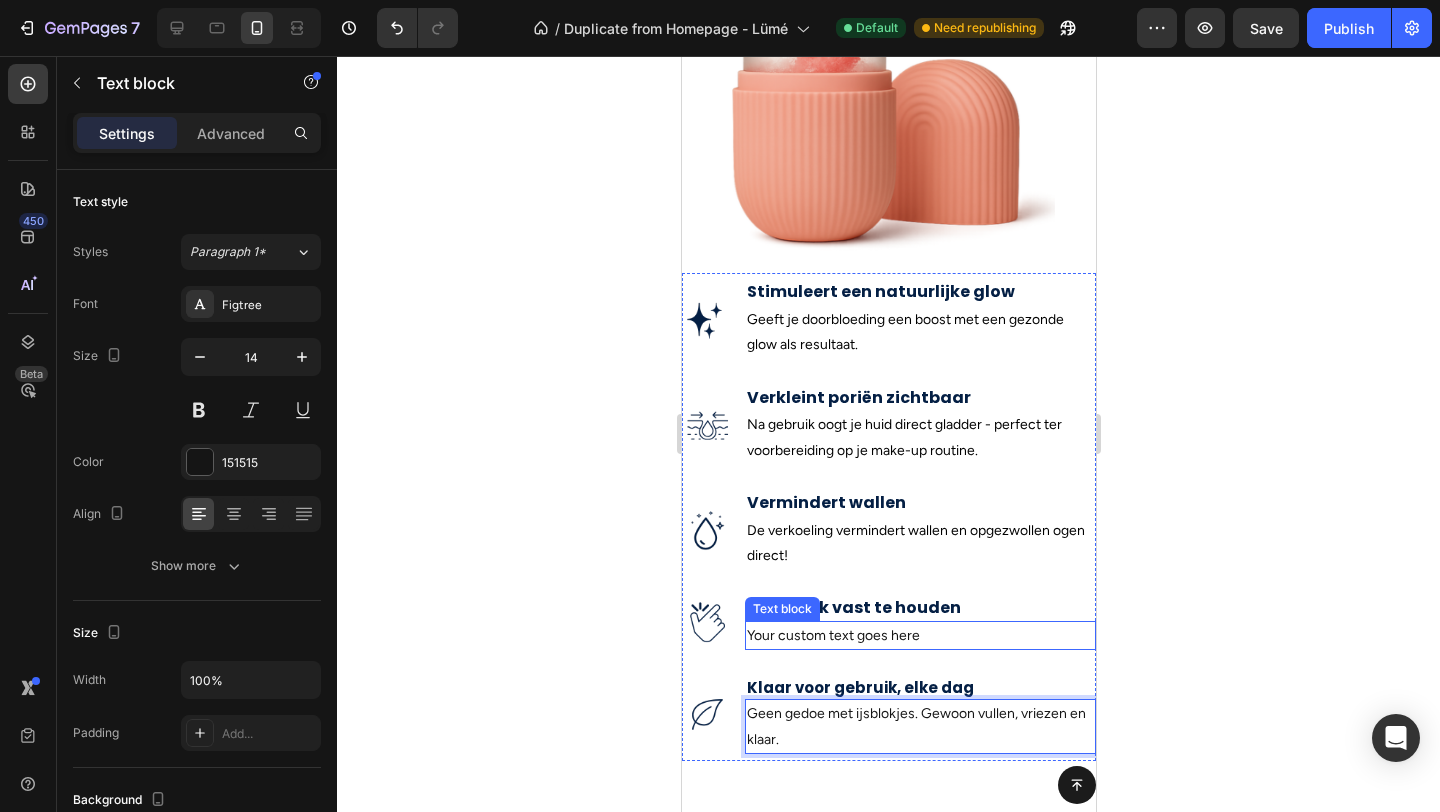 click on "Your custom text goes here" at bounding box center (919, 635) 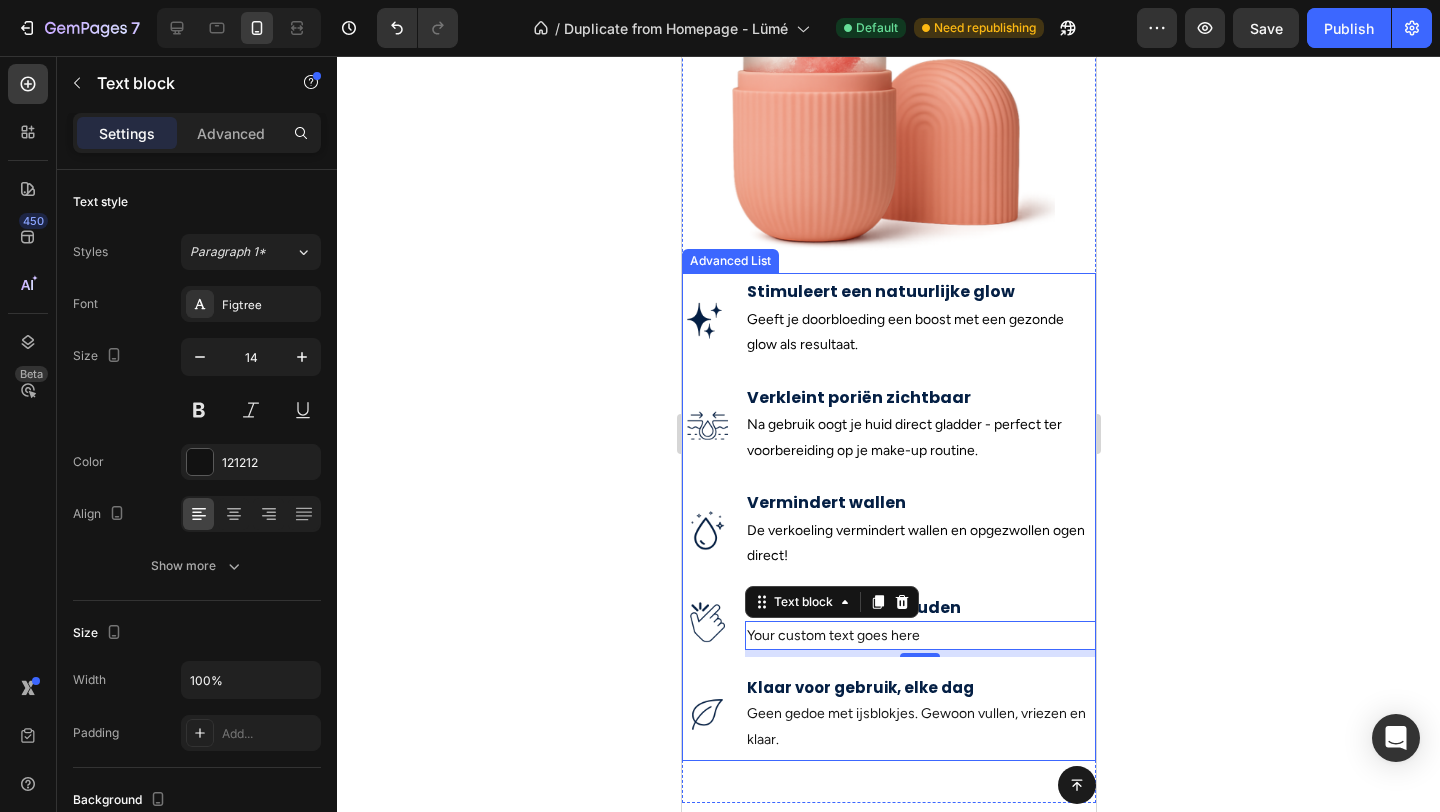click on "Image Stimuleert een natuurlijke glow Text Block Geeft je doorbloeding een boost met een gezonde glow als resultaat. Text Block Image Verkleint poriën zichtbaar Text Block Na gebruik oogt je huid direct gladder - perfect ter voorbereiding op je make-up routine. Text Block Image Vermindert wallen Text Block De verkoeling vermindert wallen en opgezwollen ogen direct! Text Block Image Makkelijk vast te houden Text Block Your [NAME] text goes here Text block   7 Image Klaar voor gebruik, elke dag Text Block Geen gedoe met ijsblokjes. Gewoon vullen, vriezen en klaar. Text block" at bounding box center [888, 517] 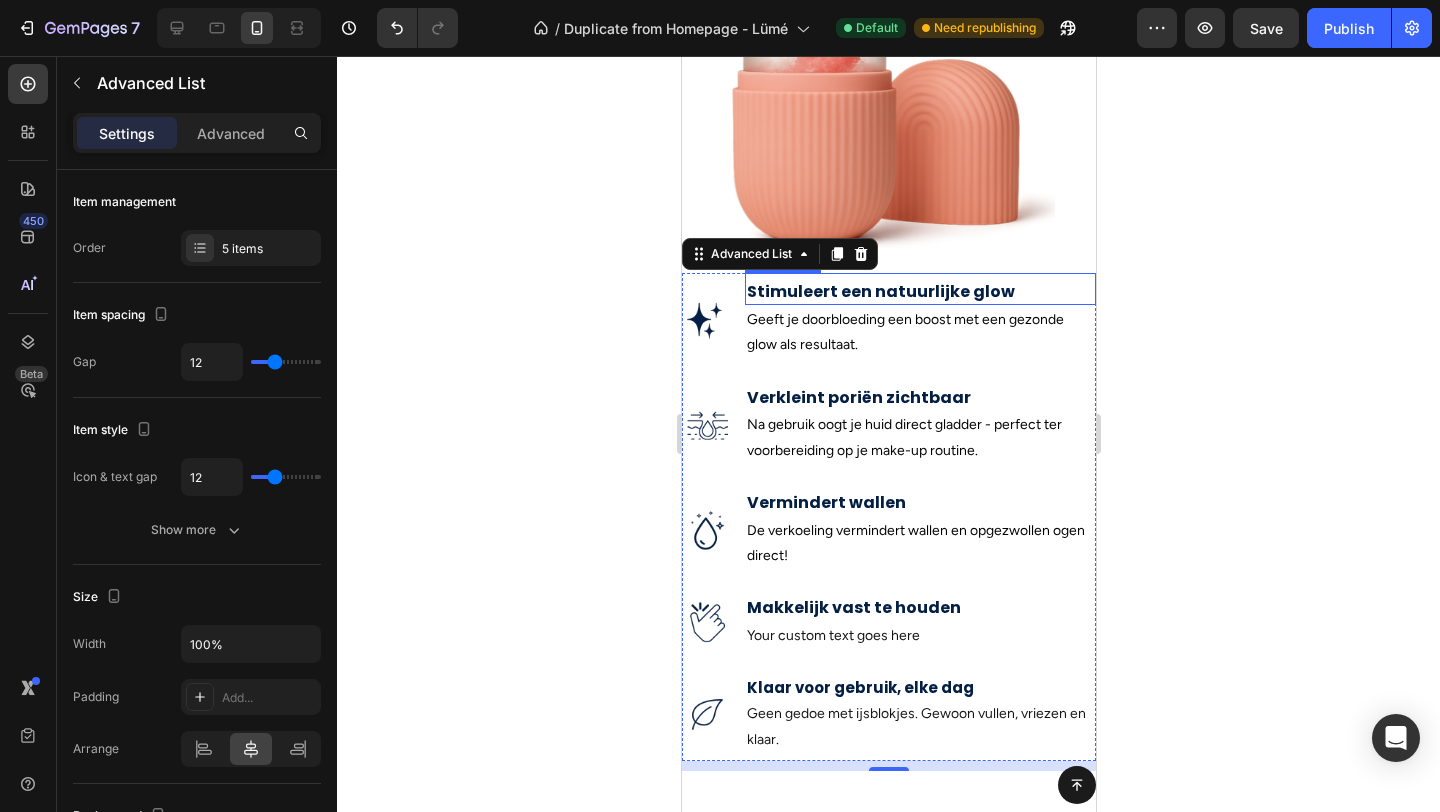 click on "Stimuleert een natuurlijke glow" at bounding box center (919, 292) 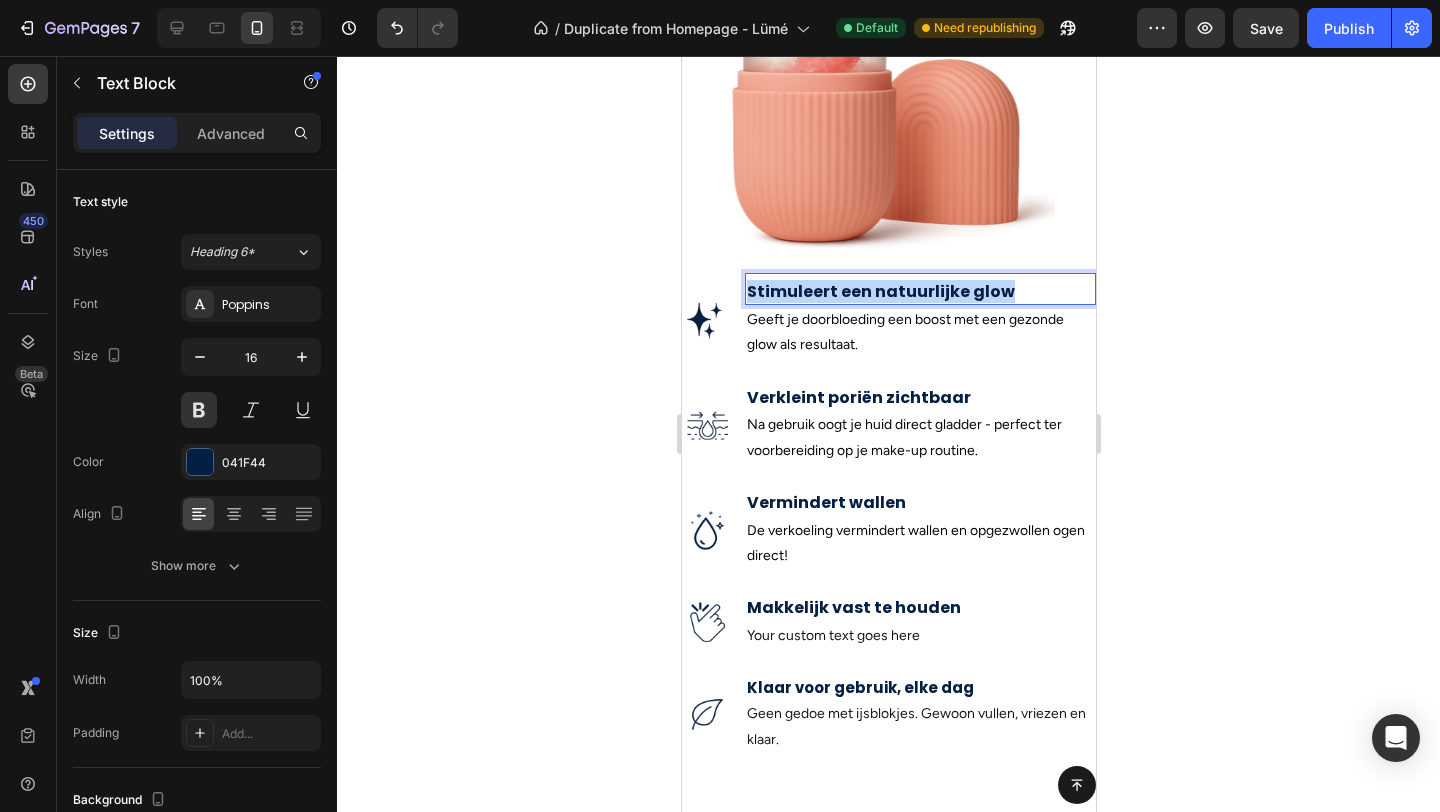 drag, startPoint x: 1001, startPoint y: 293, endPoint x: 744, endPoint y: 285, distance: 257.12448 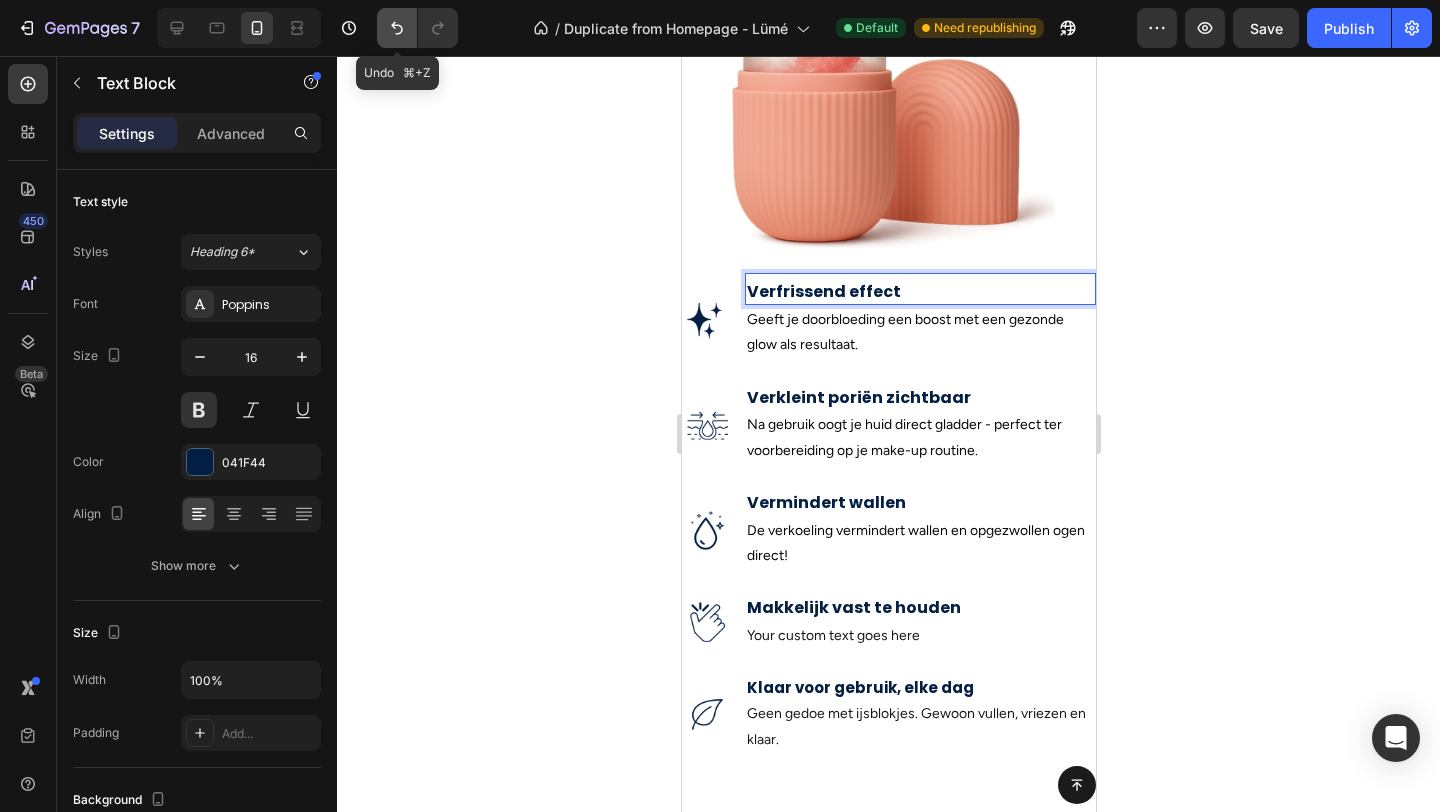 click 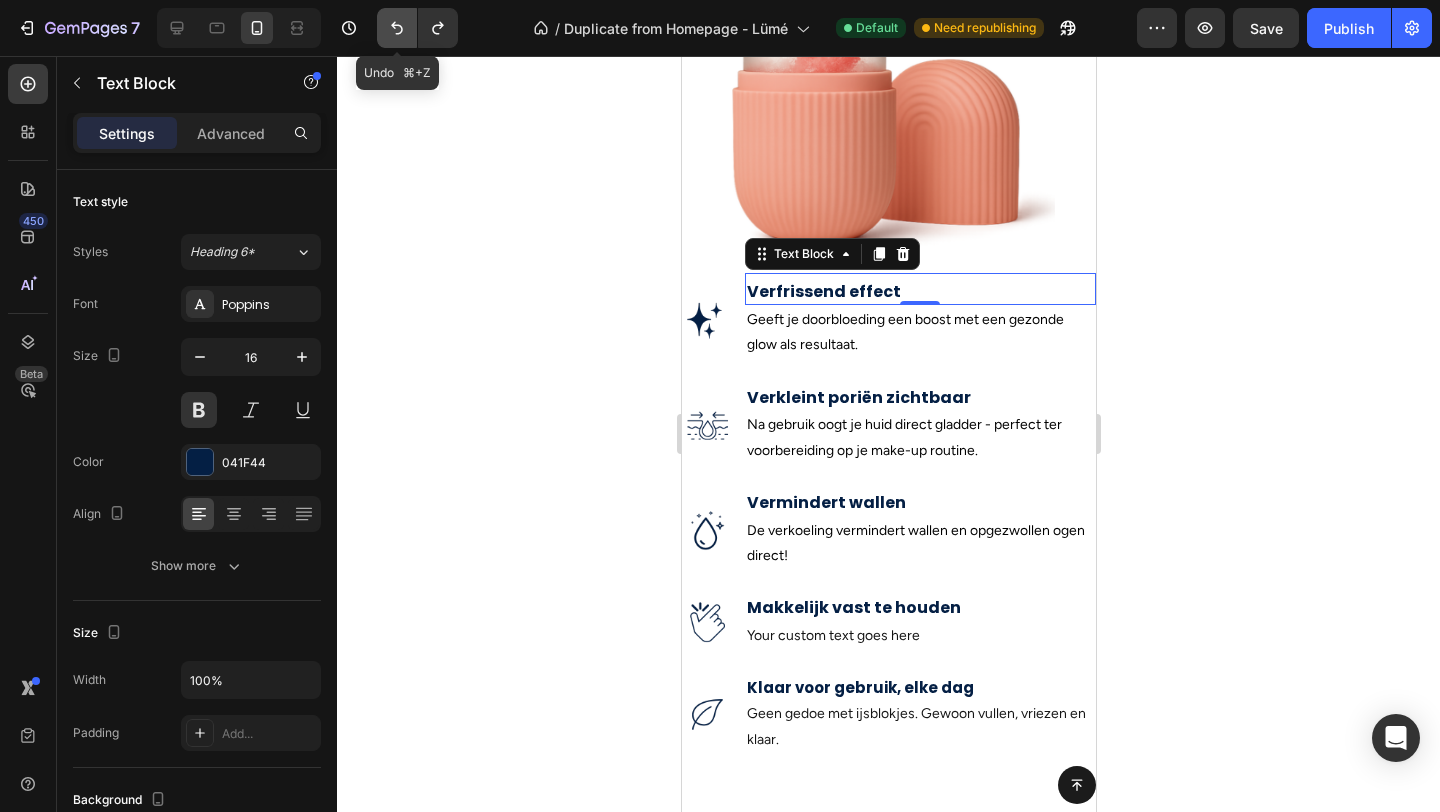 click 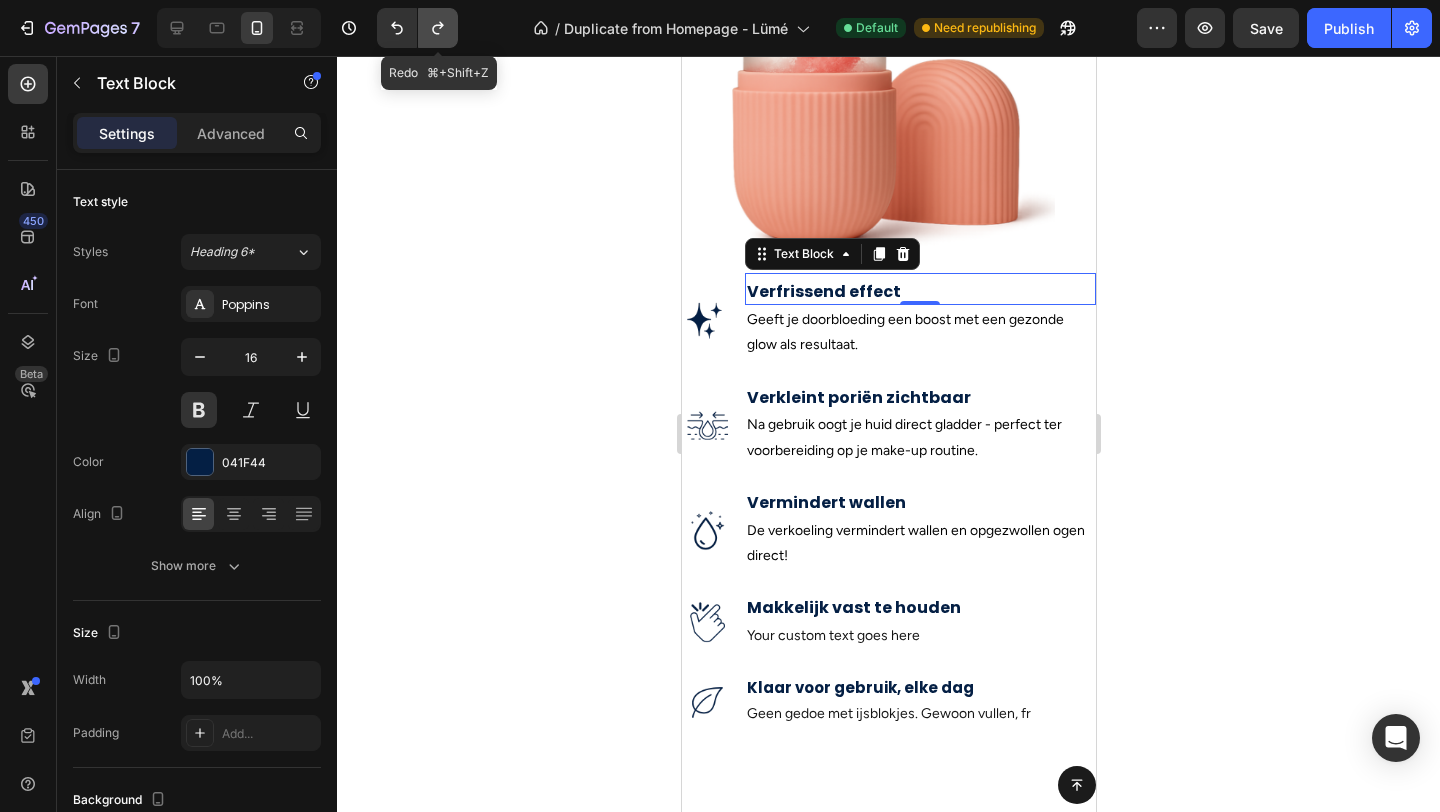 click 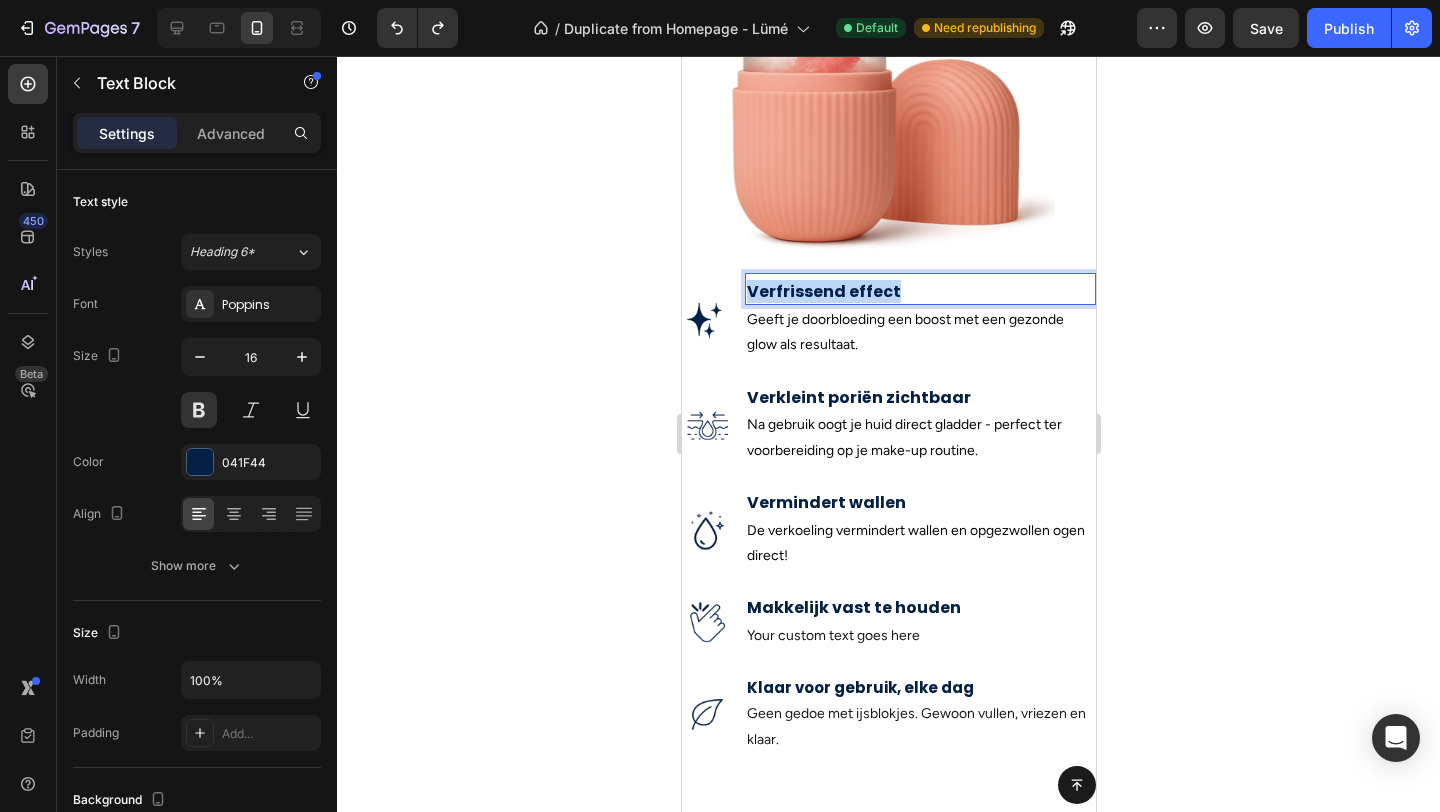 drag, startPoint x: 900, startPoint y: 299, endPoint x: 749, endPoint y: 298, distance: 151.00331 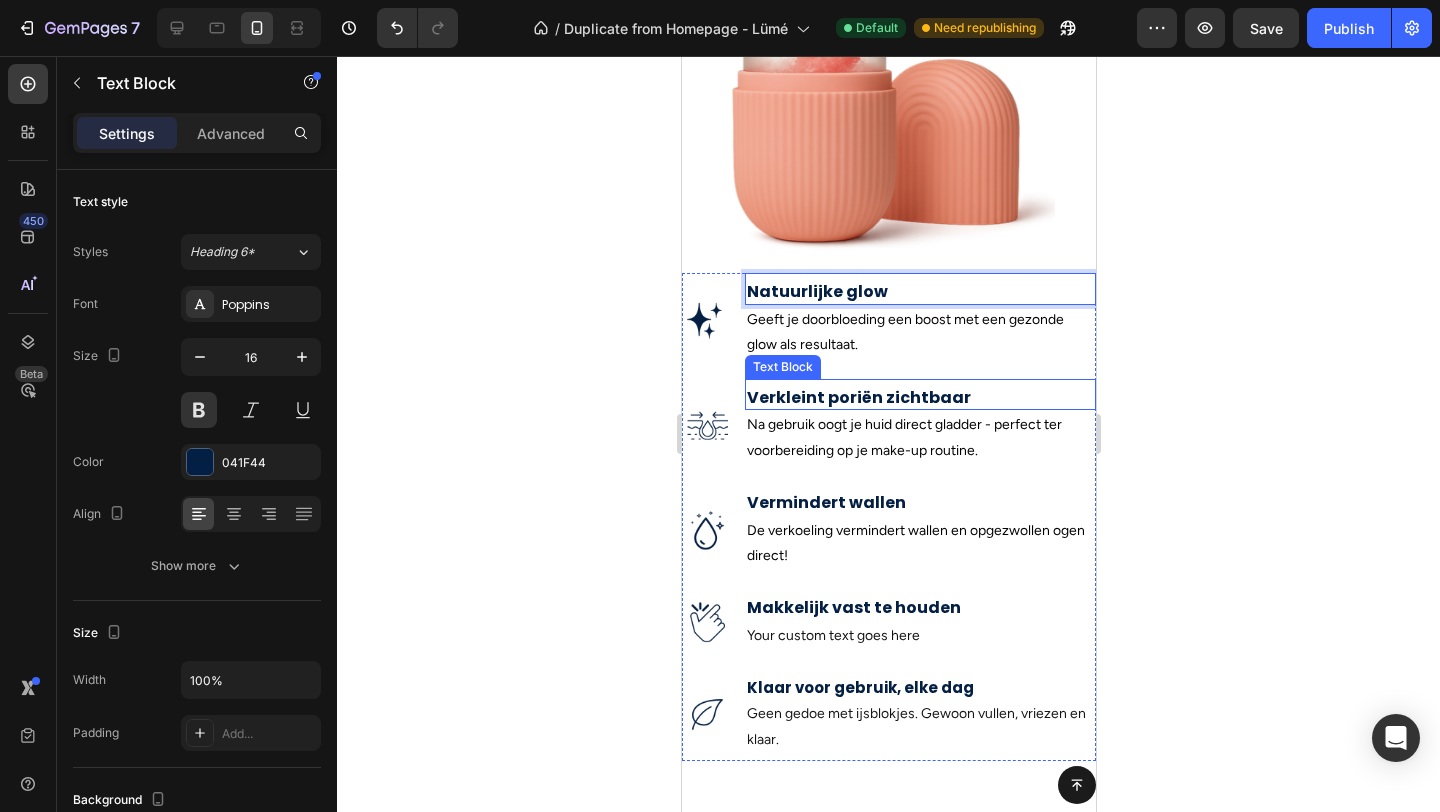click on "Geeft je doorbloeding een boost met een gezonde glow als resultaat." at bounding box center (919, 332) 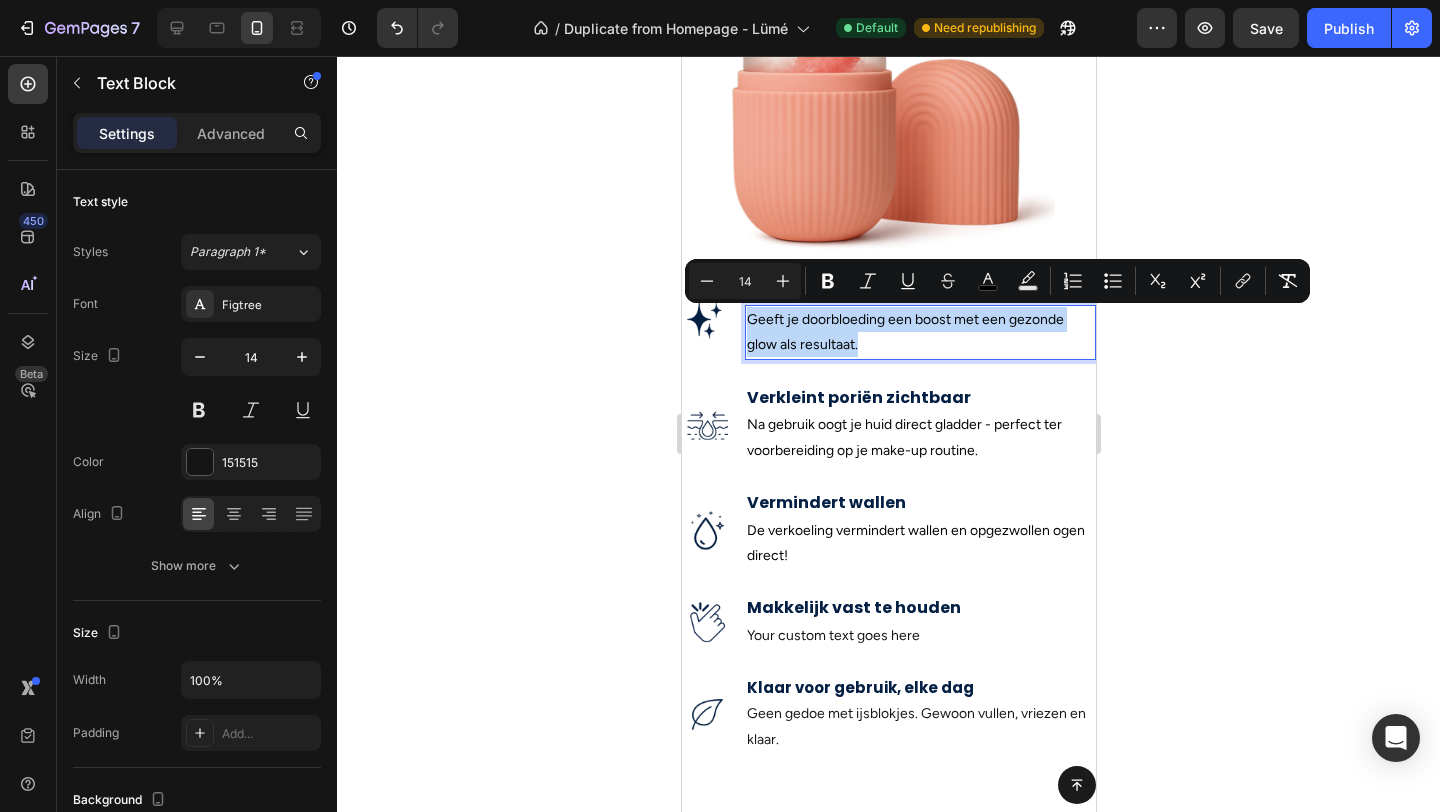 drag, startPoint x: 863, startPoint y: 341, endPoint x: 751, endPoint y: 325, distance: 113.137085 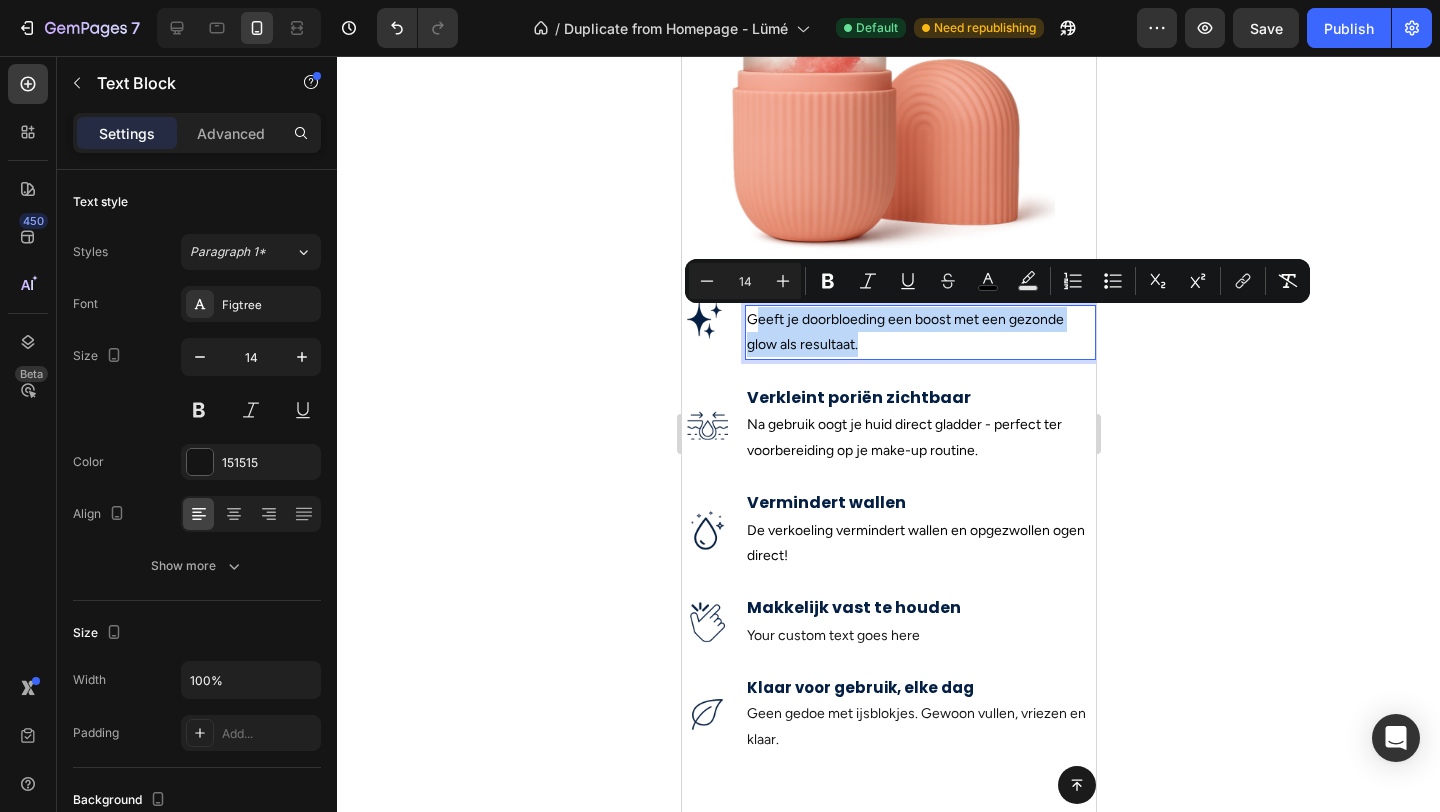 click on "Geeft je doorbloeding een boost met een gezonde glow als resultaat." at bounding box center (919, 332) 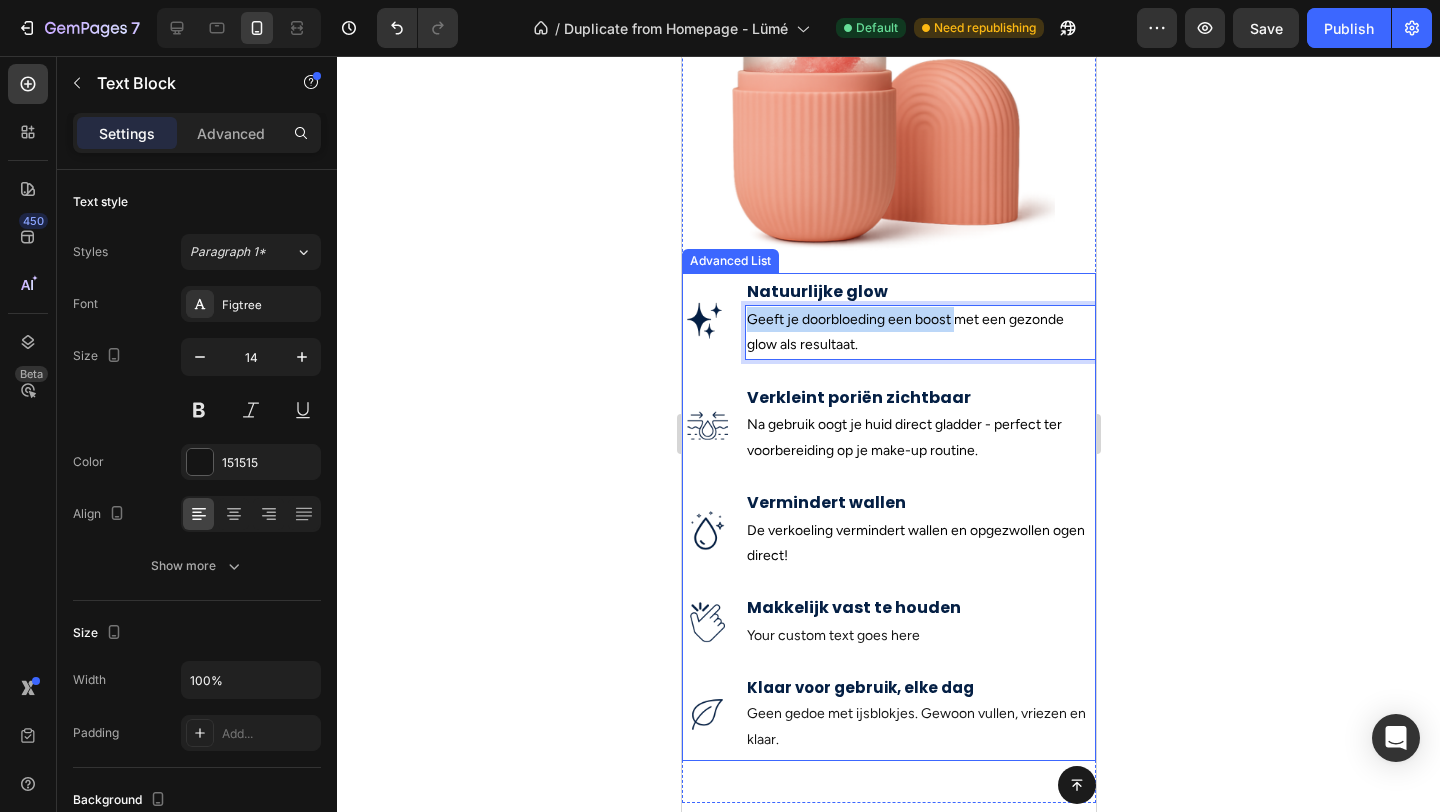 drag, startPoint x: 955, startPoint y: 321, endPoint x: 738, endPoint y: 309, distance: 217.33154 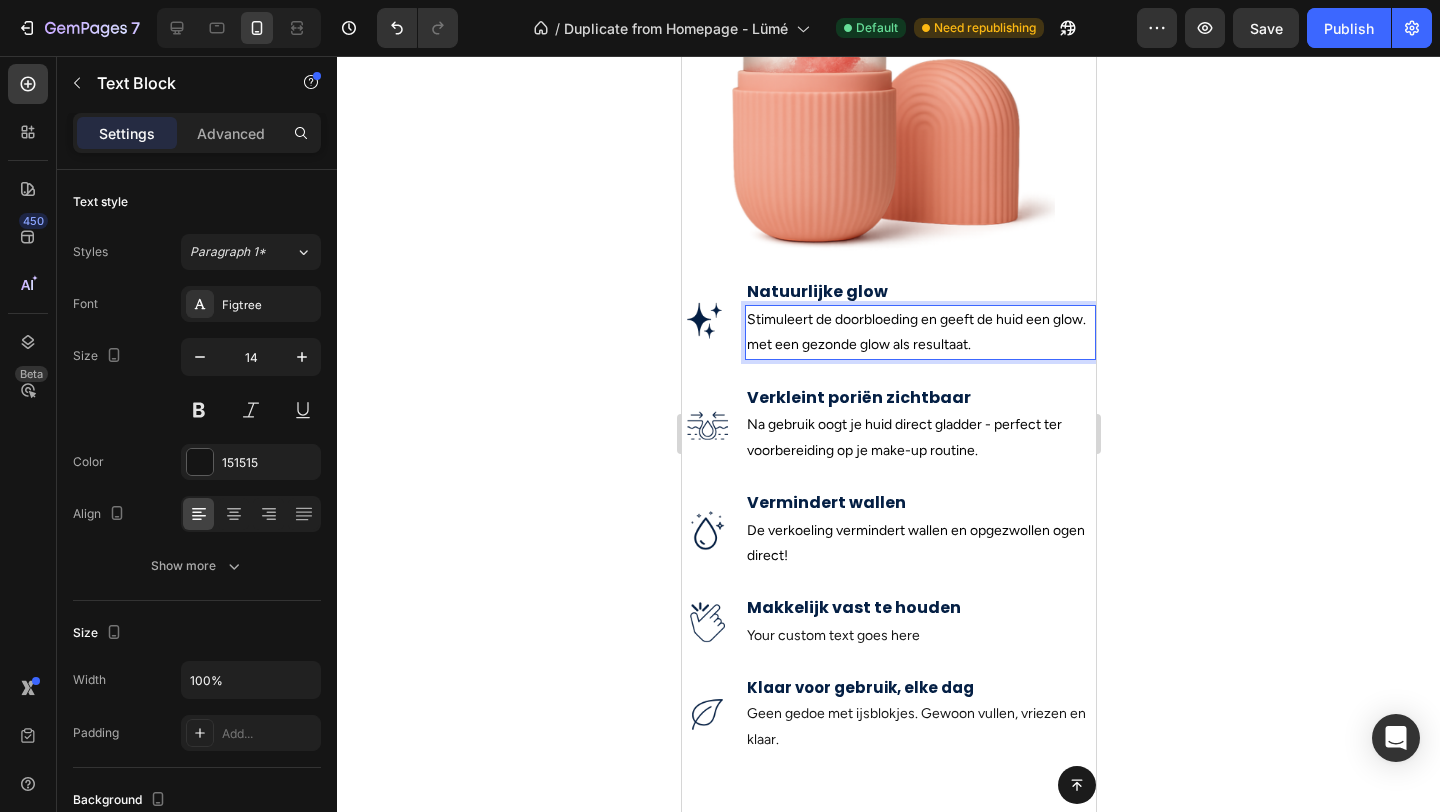 click on "Stimuleert de doorbloeding en geeft de huid een glow. met een gezonde glow als resultaat." at bounding box center (919, 332) 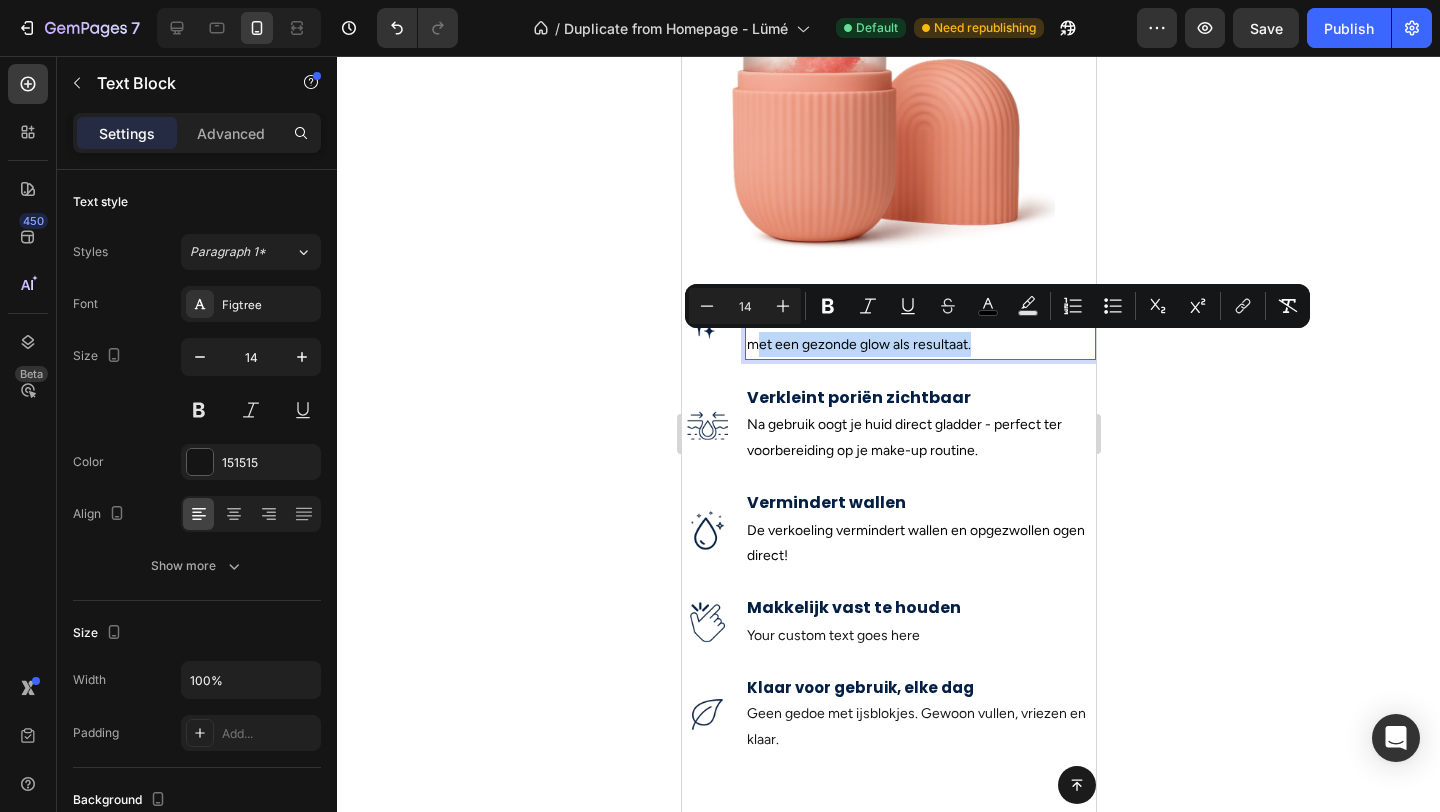 drag, startPoint x: 983, startPoint y: 345, endPoint x: 755, endPoint y: 341, distance: 228.03508 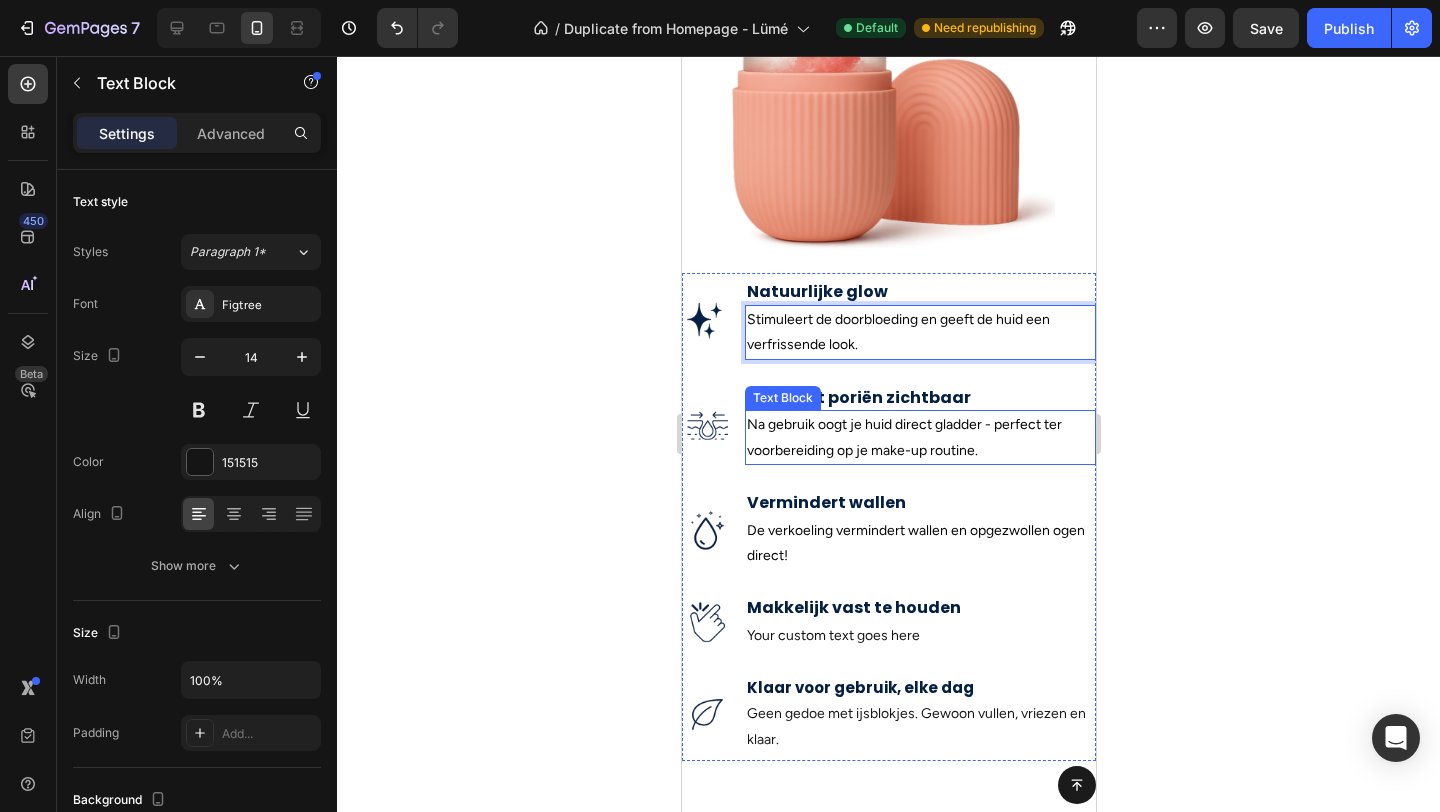 click on "Na gebruik oogt je huid direct gladder - perfect ter voorbereiding op je make-up routine." at bounding box center (903, 437) 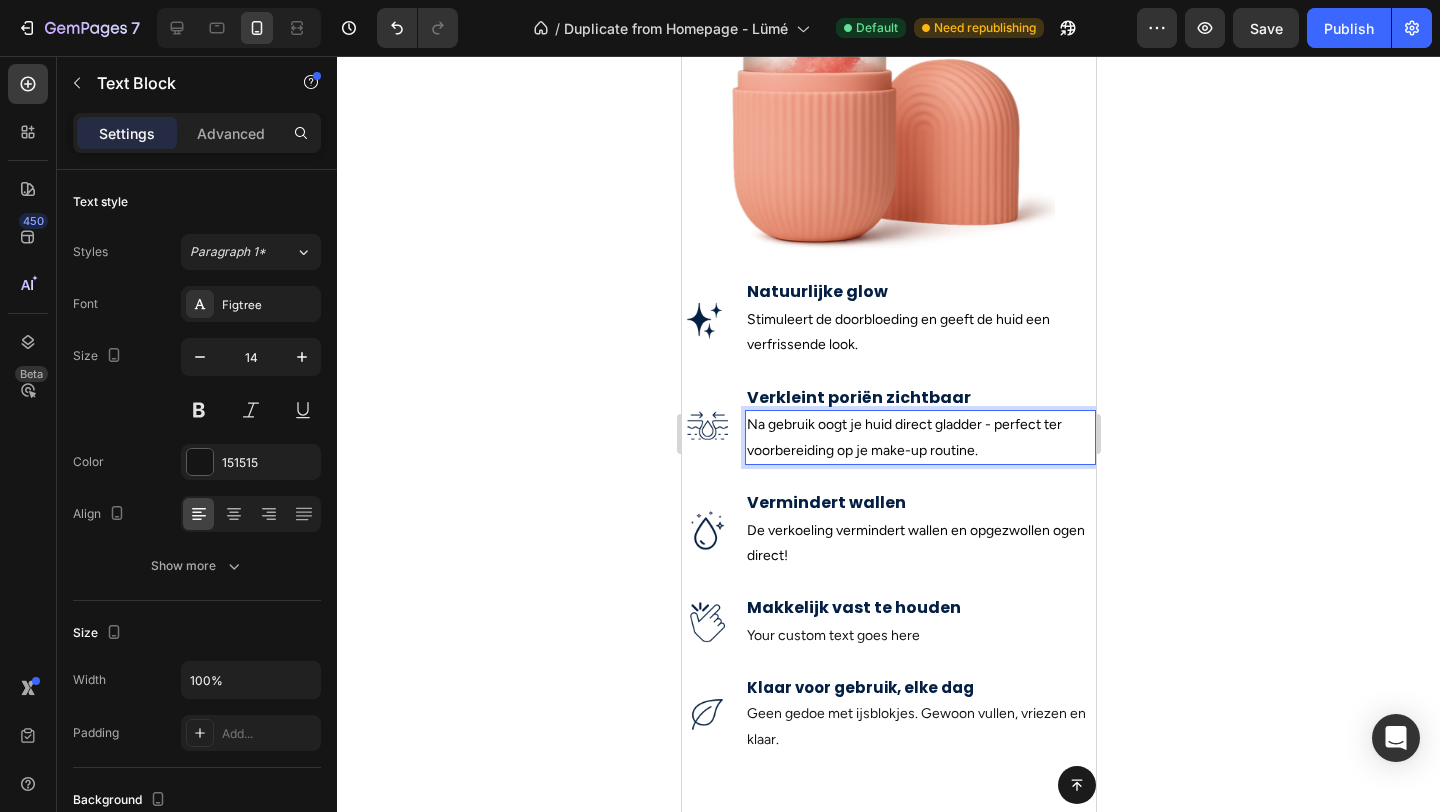 click on "Na gebruik oogt je huid direct gladder - perfect ter voorbereiding op je make-up routine." at bounding box center (903, 437) 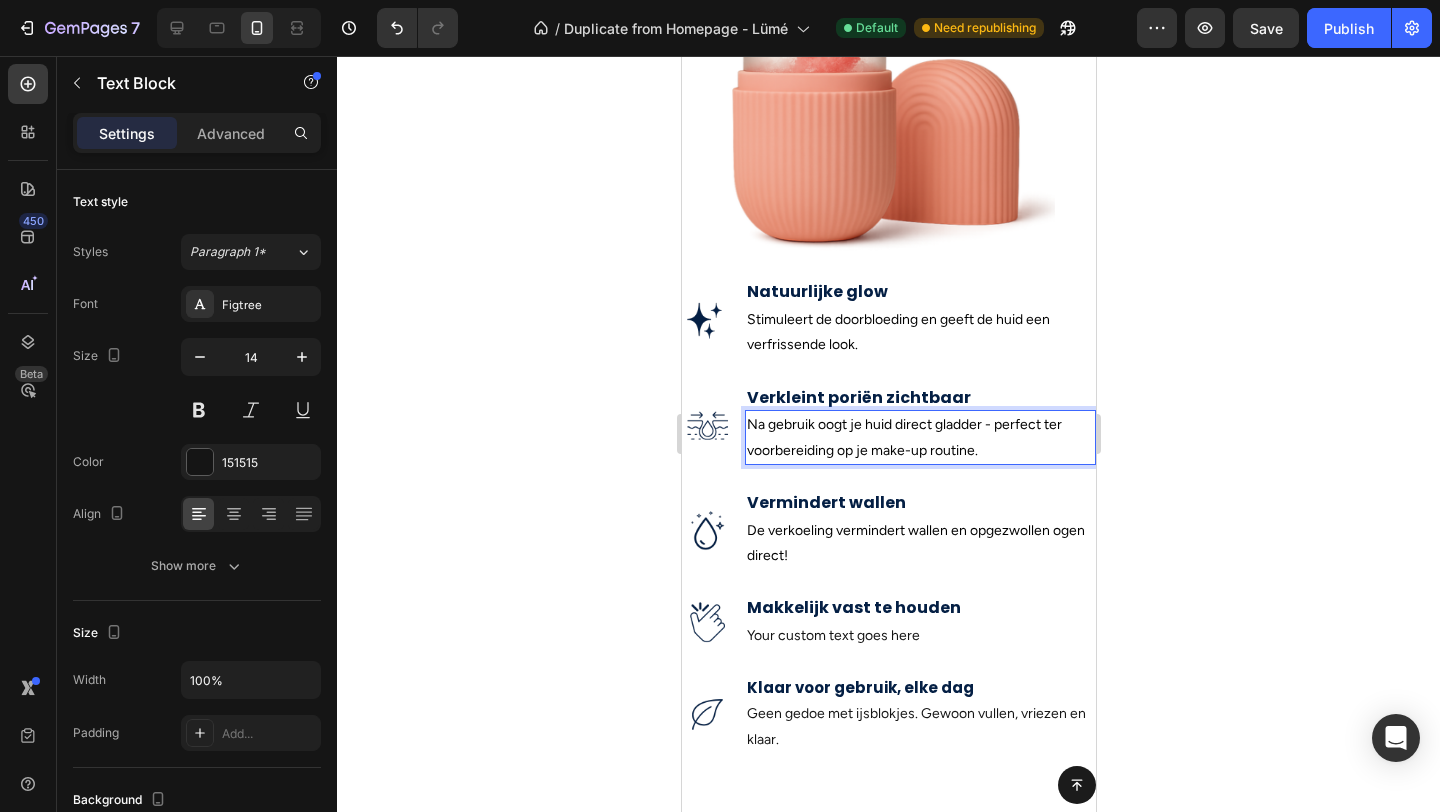 click on "Na gebruik oogt je huid direct gladder - perfect ter voorbereiding op je make-up routine." at bounding box center [903, 437] 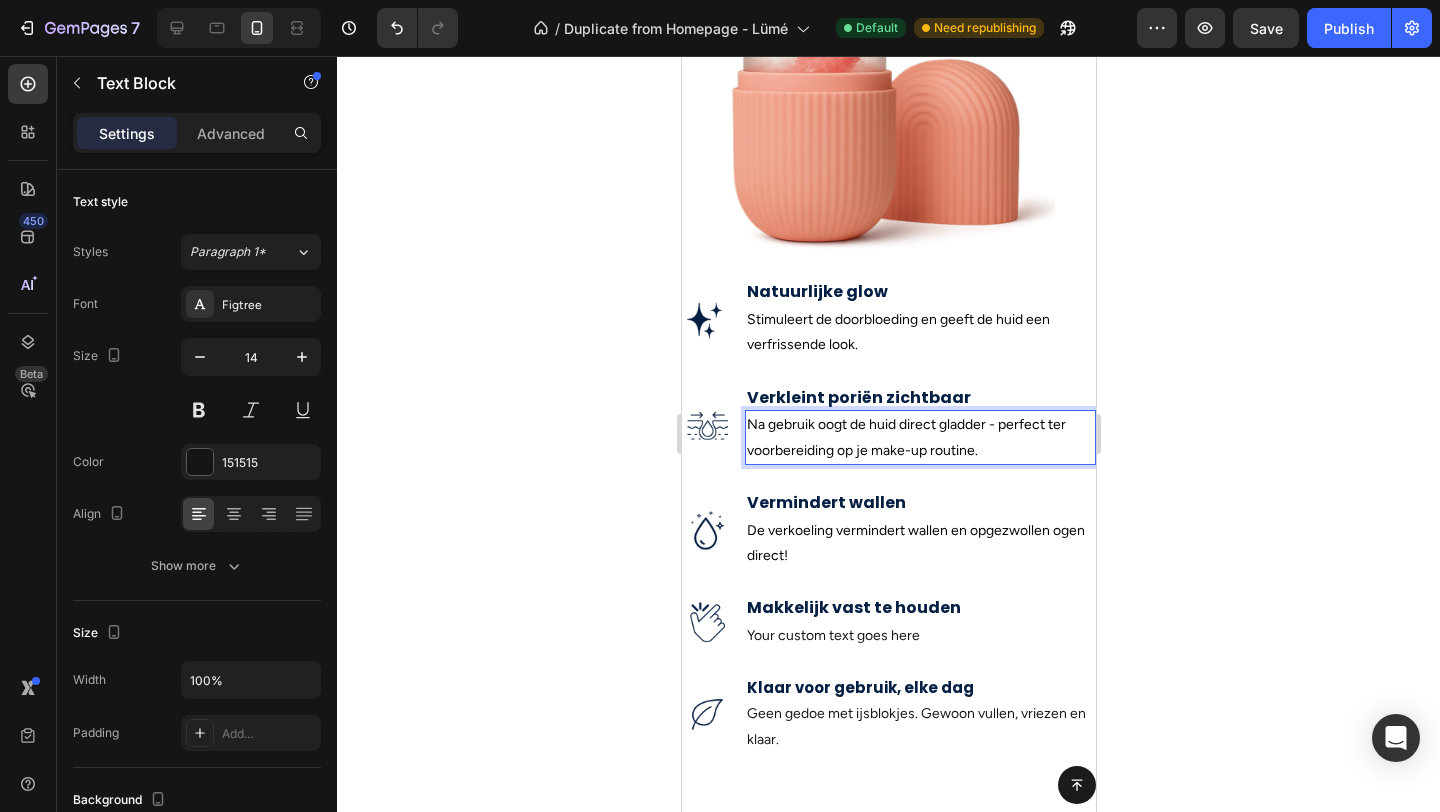 click on "Na gebruik oogt de huid direct gladder - perfect ter voorbereiding op je make-up routine." at bounding box center [905, 437] 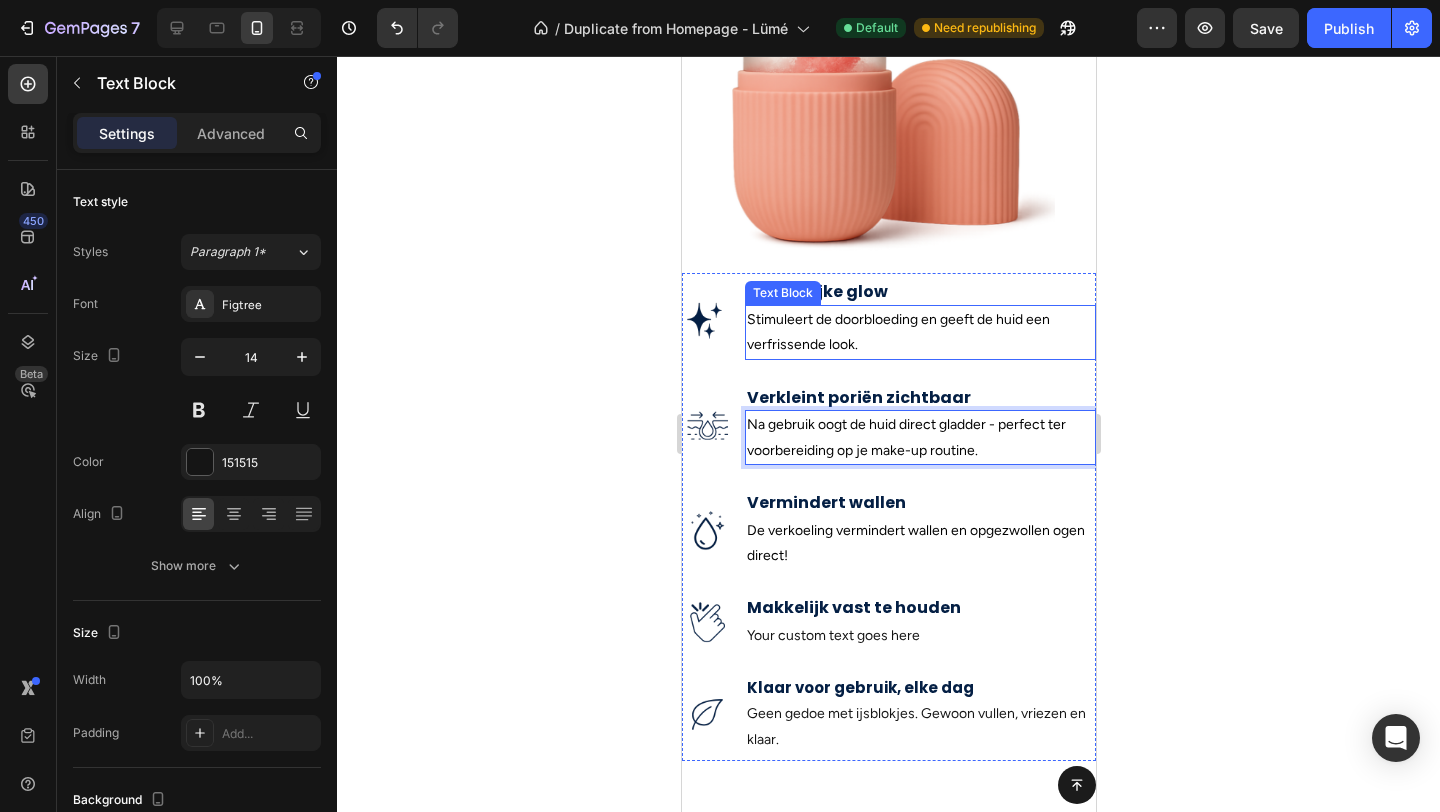 click on "Stimuleert de doorbloeding en geeft de huid een verfrissende look." at bounding box center (897, 332) 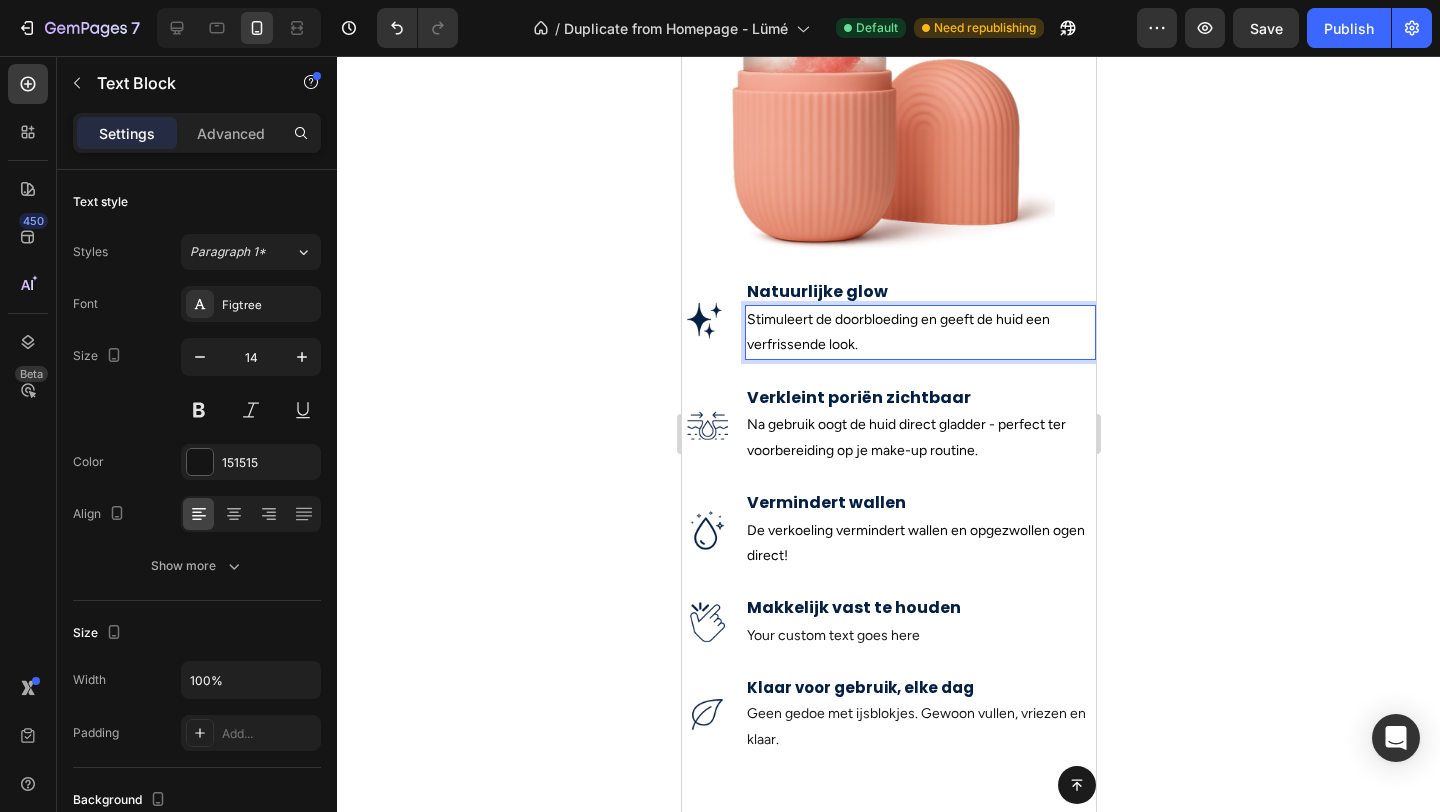 click on "Stimuleert de doorbloeding en geeft de huid een verfrissende look." at bounding box center [897, 332] 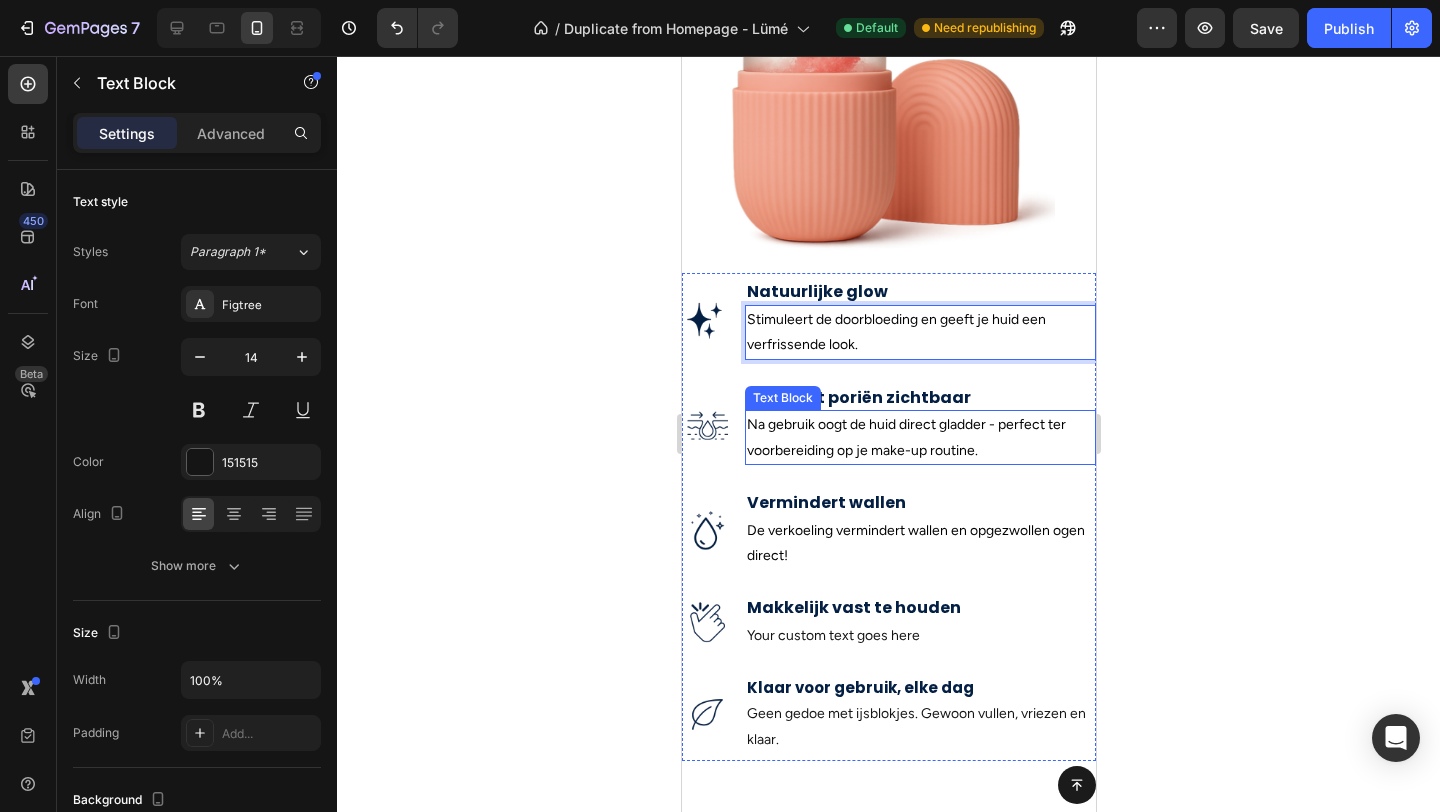 click on "Na gebruik oogt de huid direct gladder - perfect ter voorbereiding op je make-up routine." at bounding box center (919, 437) 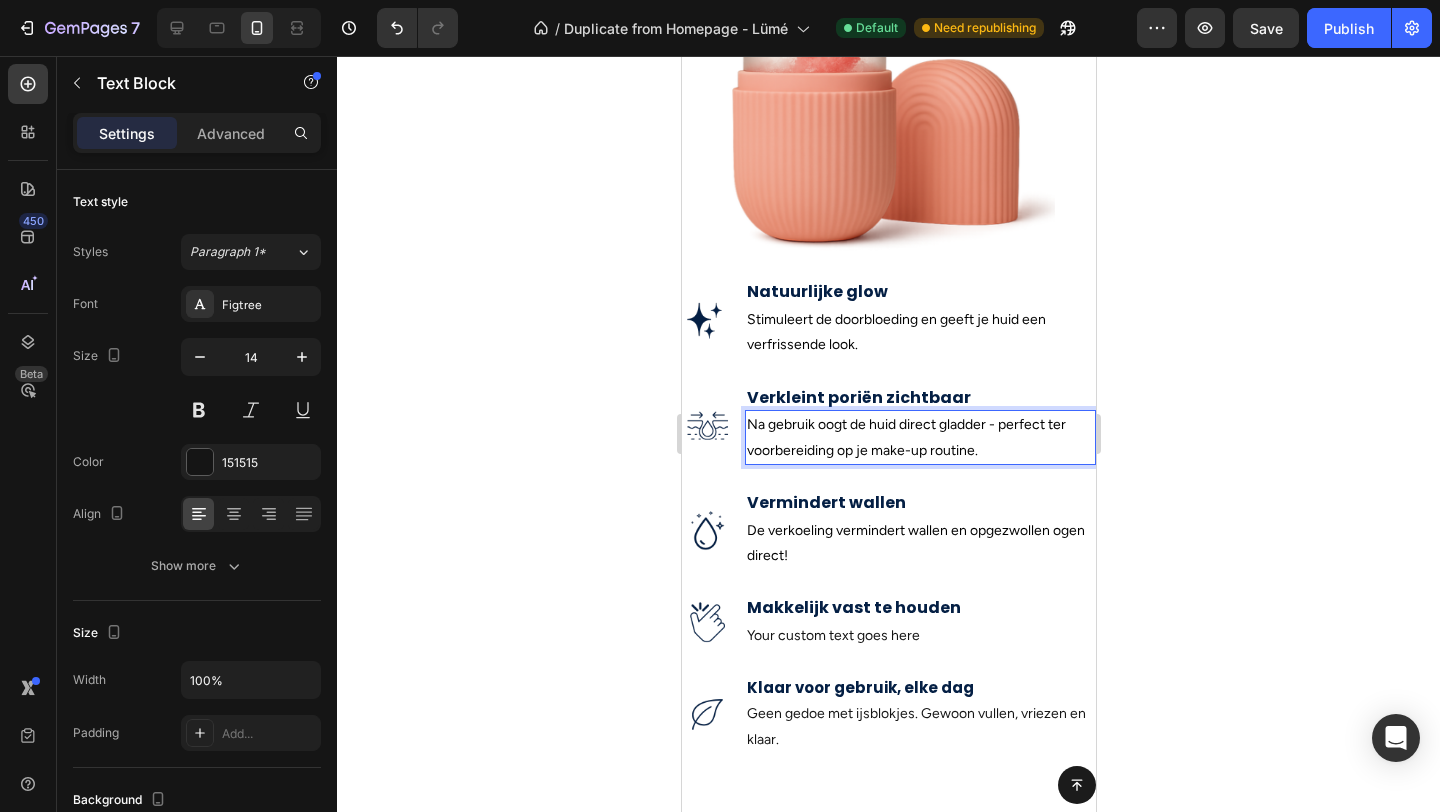 click on "Na gebruik oogt de huid direct gladder - perfect ter voorbereiding op je make-up routine." at bounding box center (919, 437) 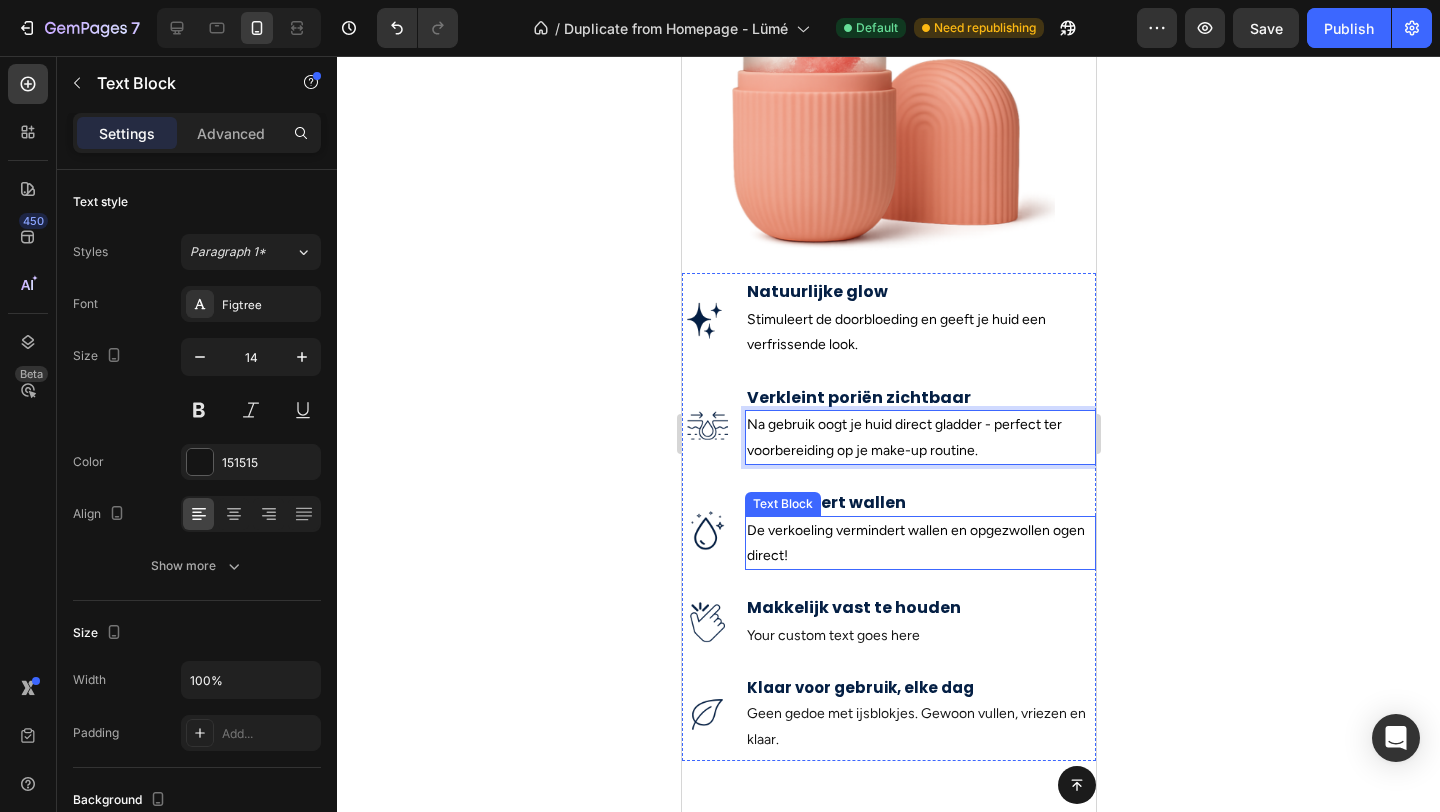 click on "De verkoeling vermindert wallen en opgezwollen ogen direct!" at bounding box center [919, 543] 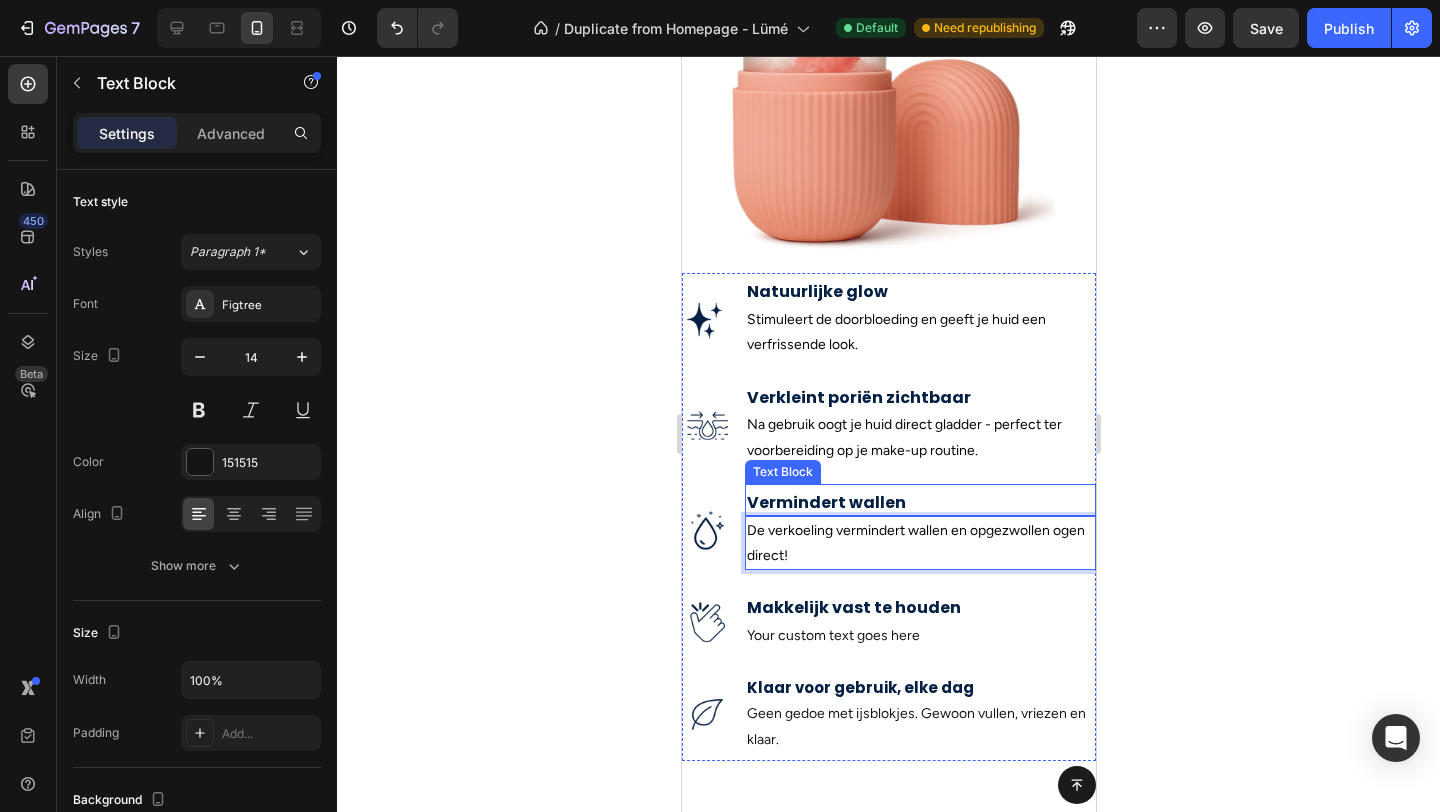 click on "Vermindert wallen" at bounding box center [919, 503] 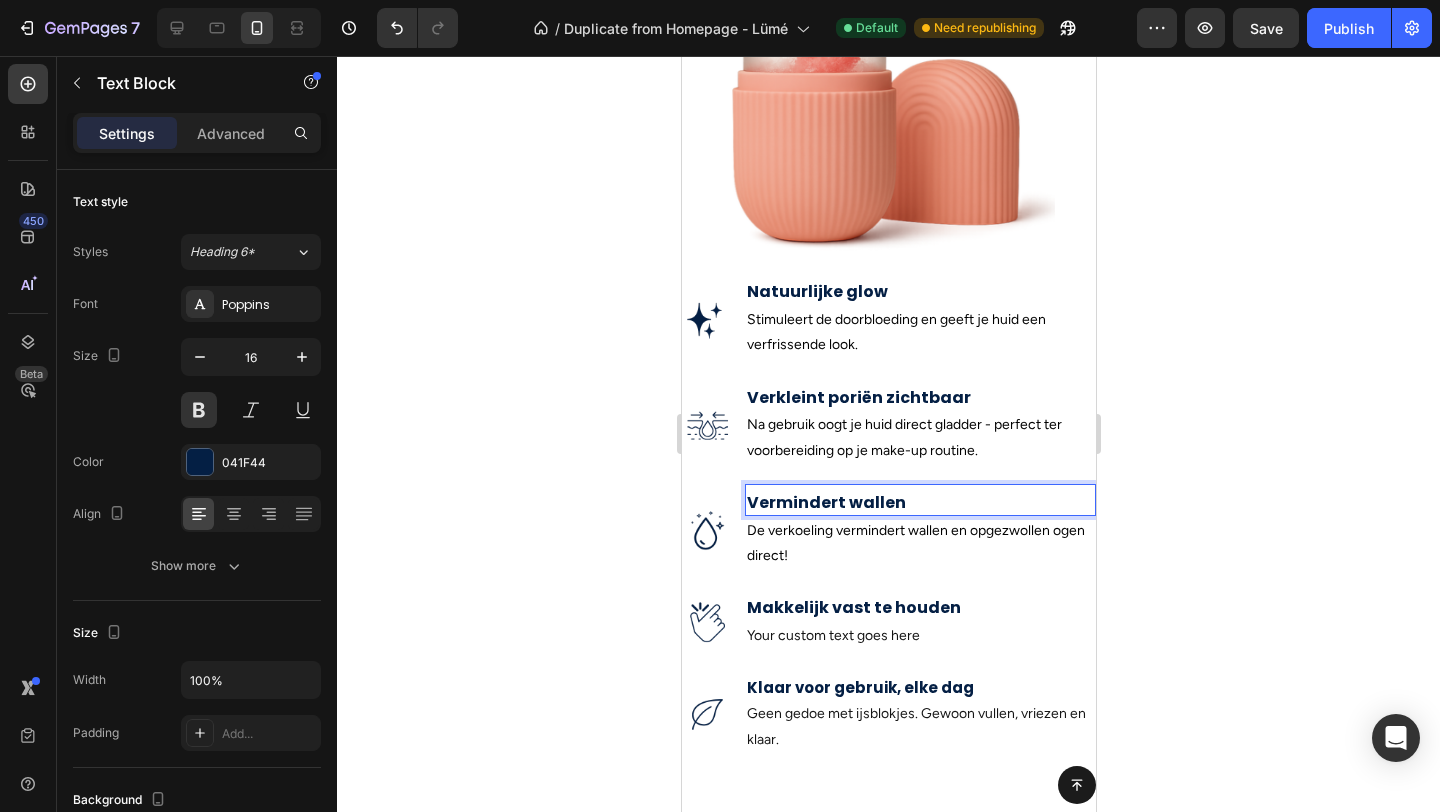 click on "Vermindert wallen" at bounding box center [919, 503] 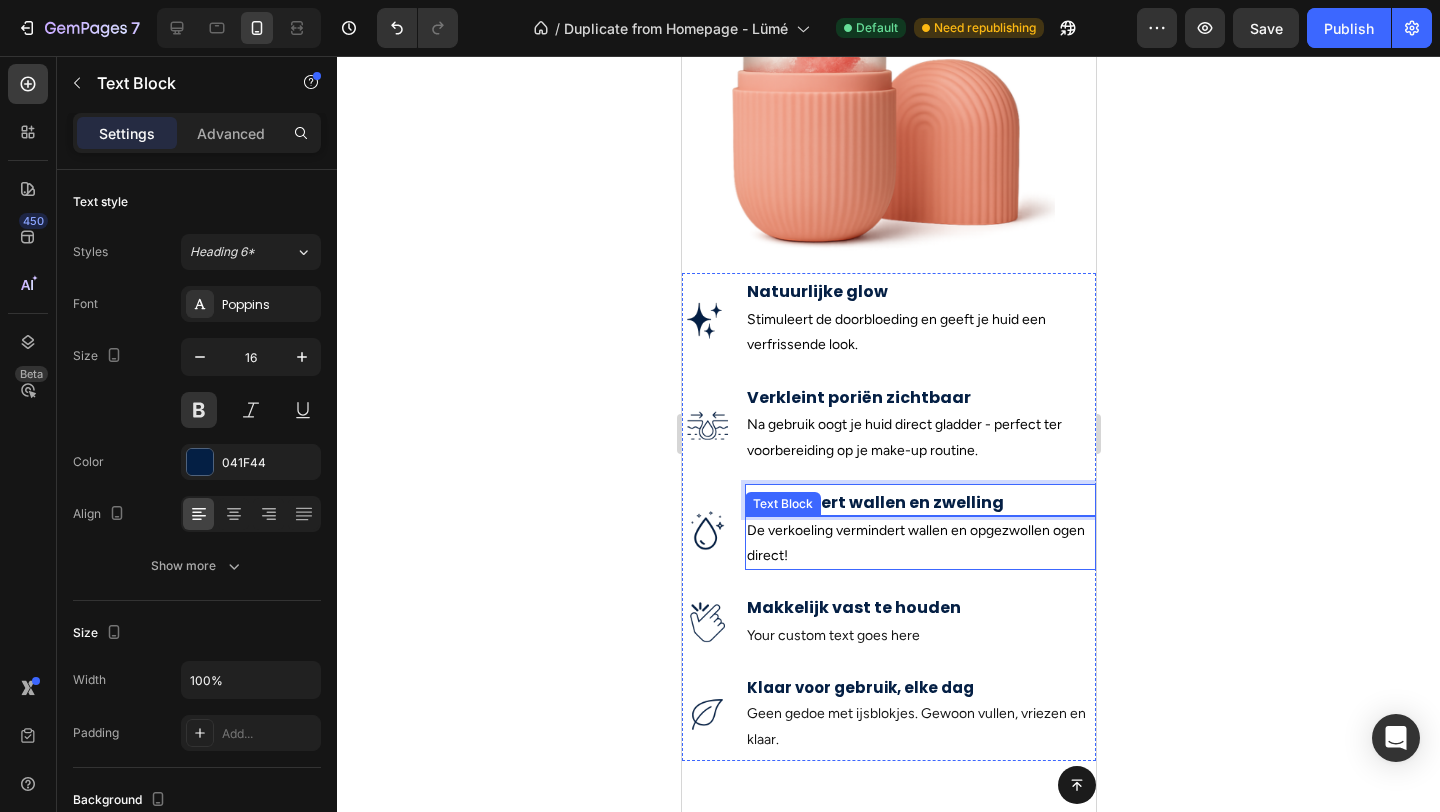 click on "De verkoeling vermindert wallen en opgezwollen ogen direct!" at bounding box center [919, 543] 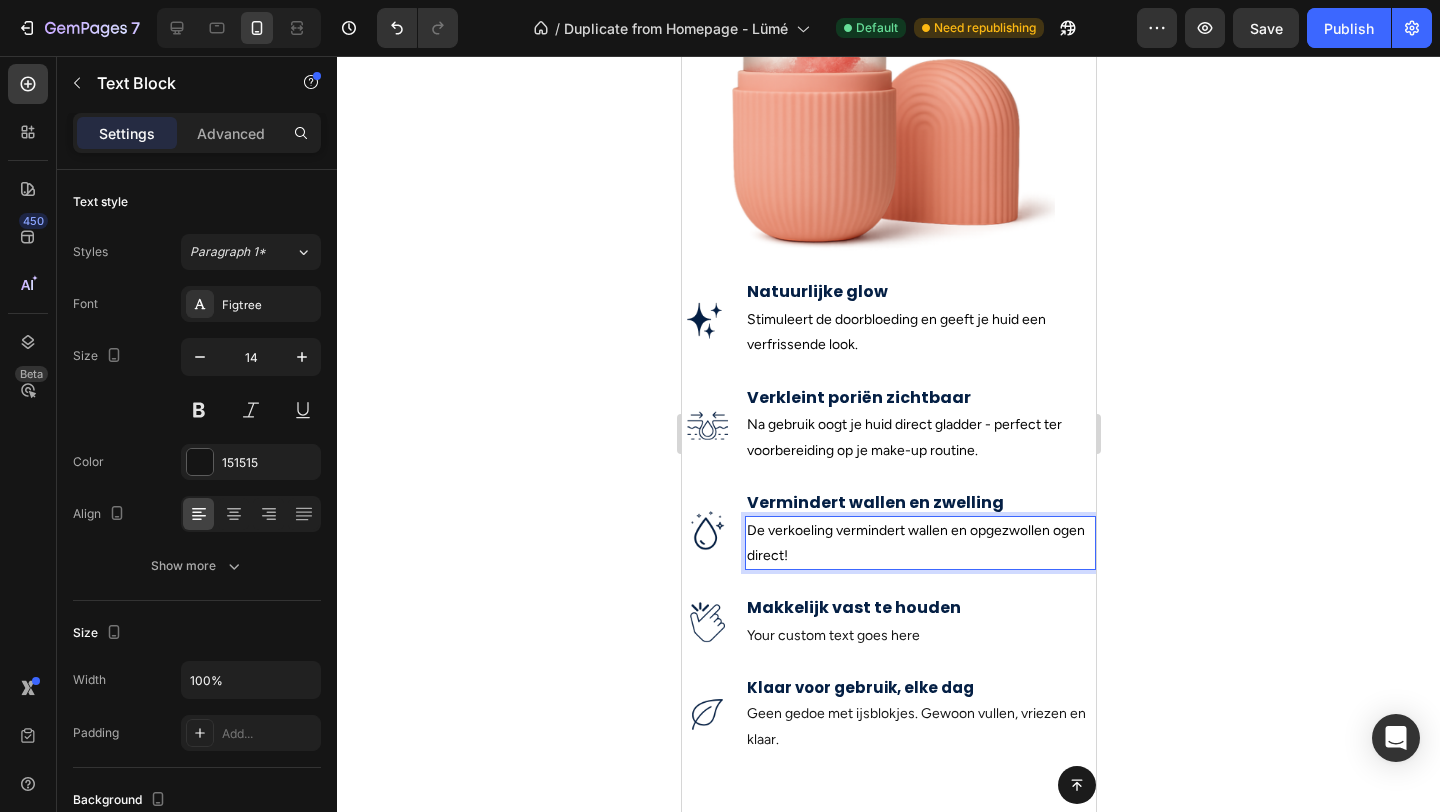 click on "De verkoeling vermindert wallen en opgezwollen ogen direct!" at bounding box center (919, 543) 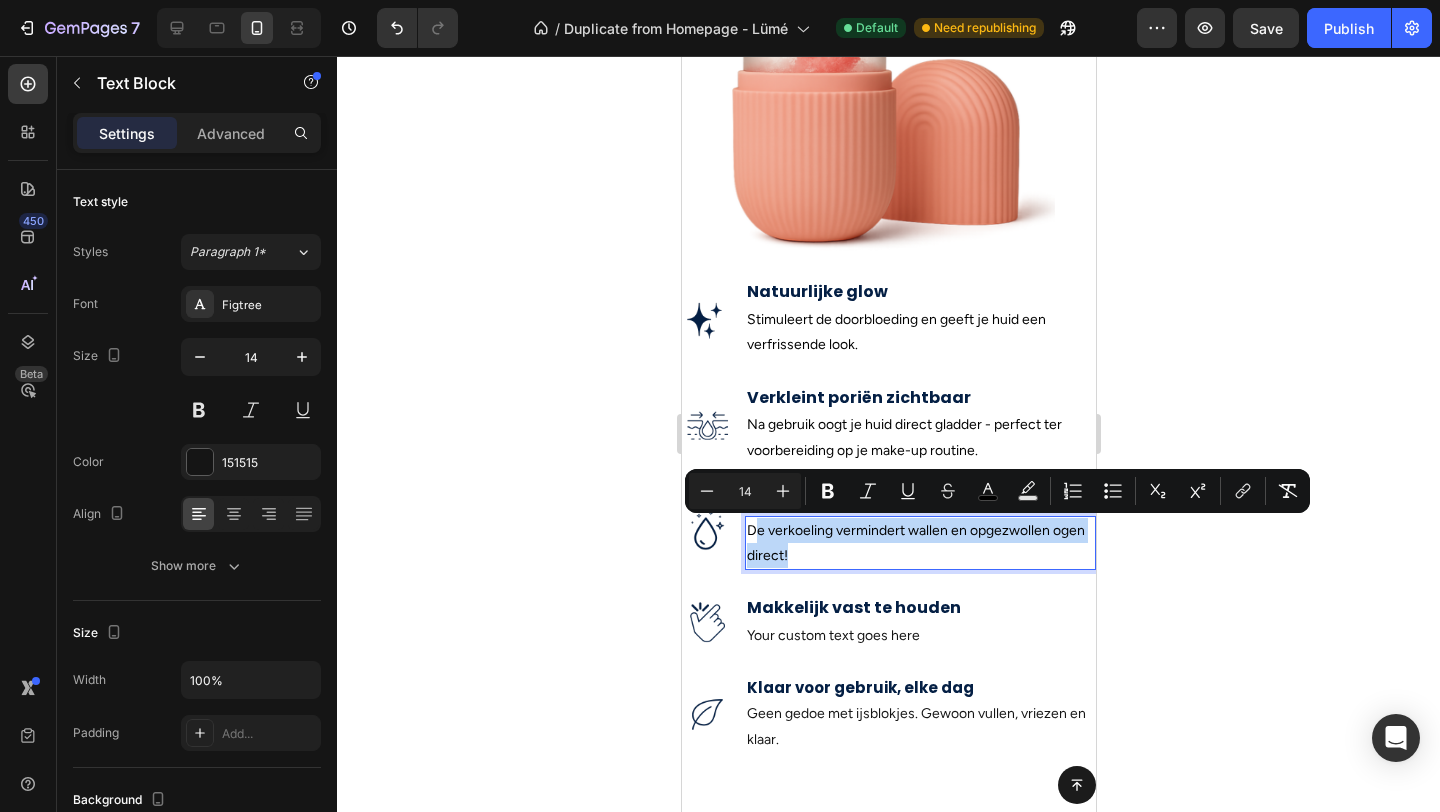 drag, startPoint x: 791, startPoint y: 555, endPoint x: 757, endPoint y: 542, distance: 36.40055 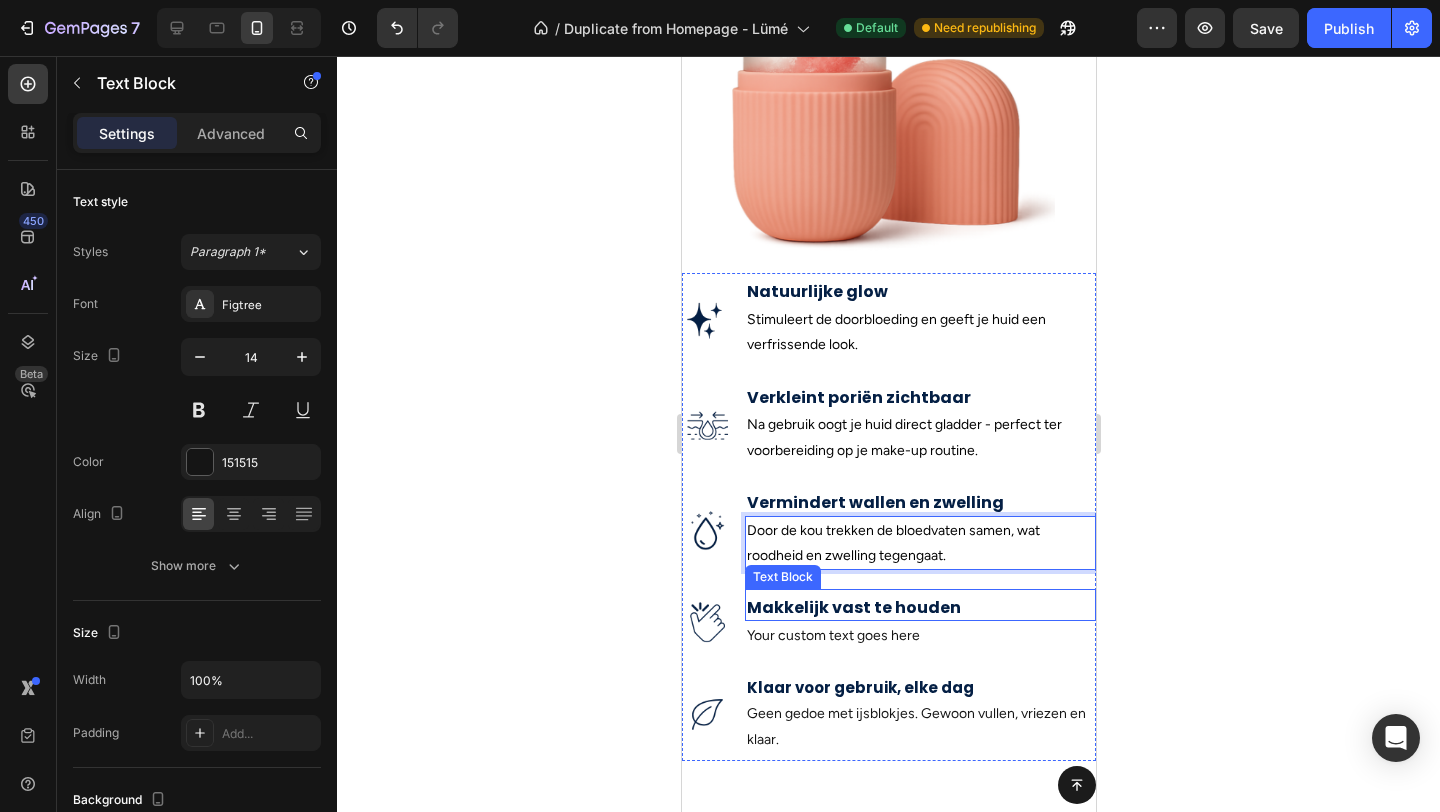 click on "Makkelijk vast te houden" at bounding box center [919, 608] 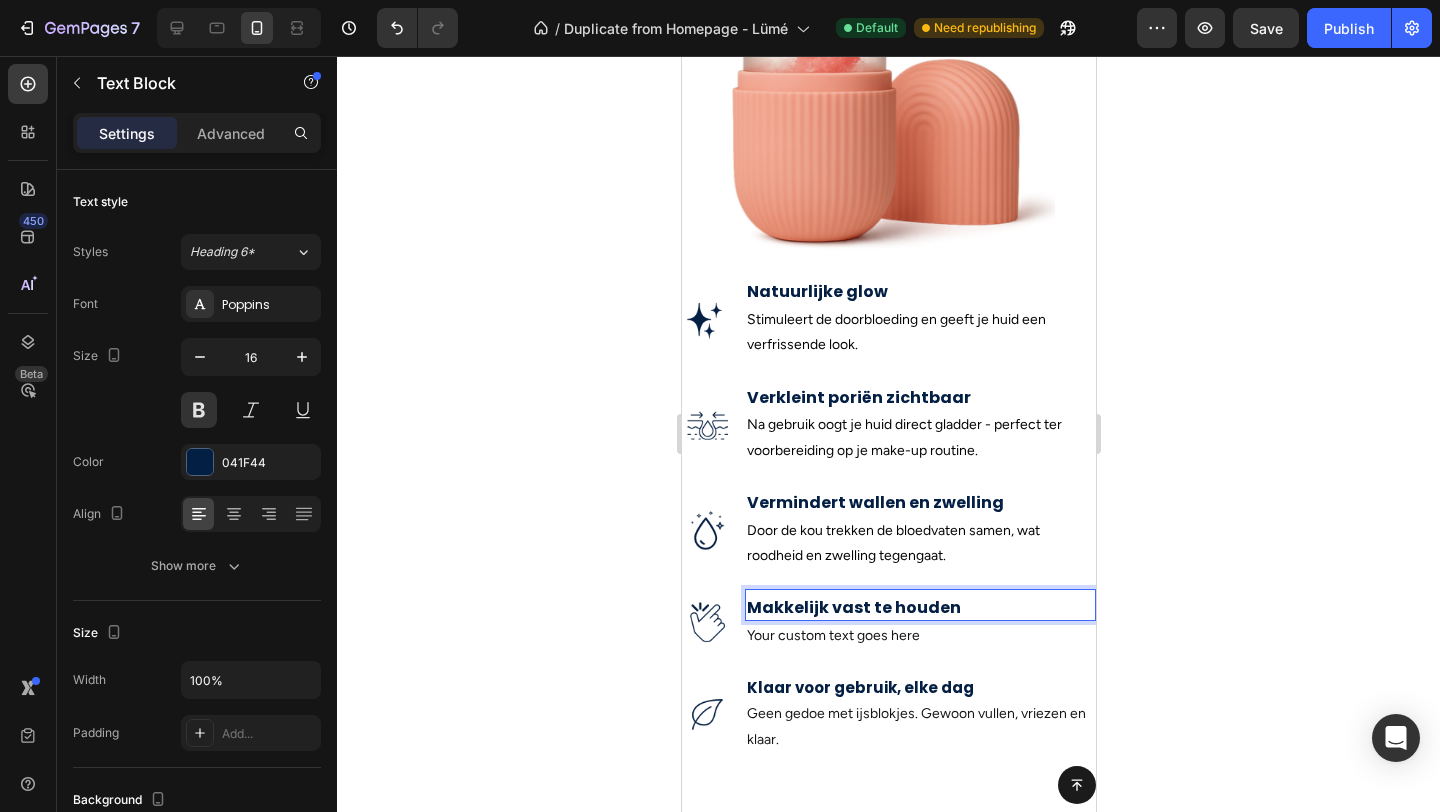 click on "Makkelijk vast te houden" at bounding box center (919, 608) 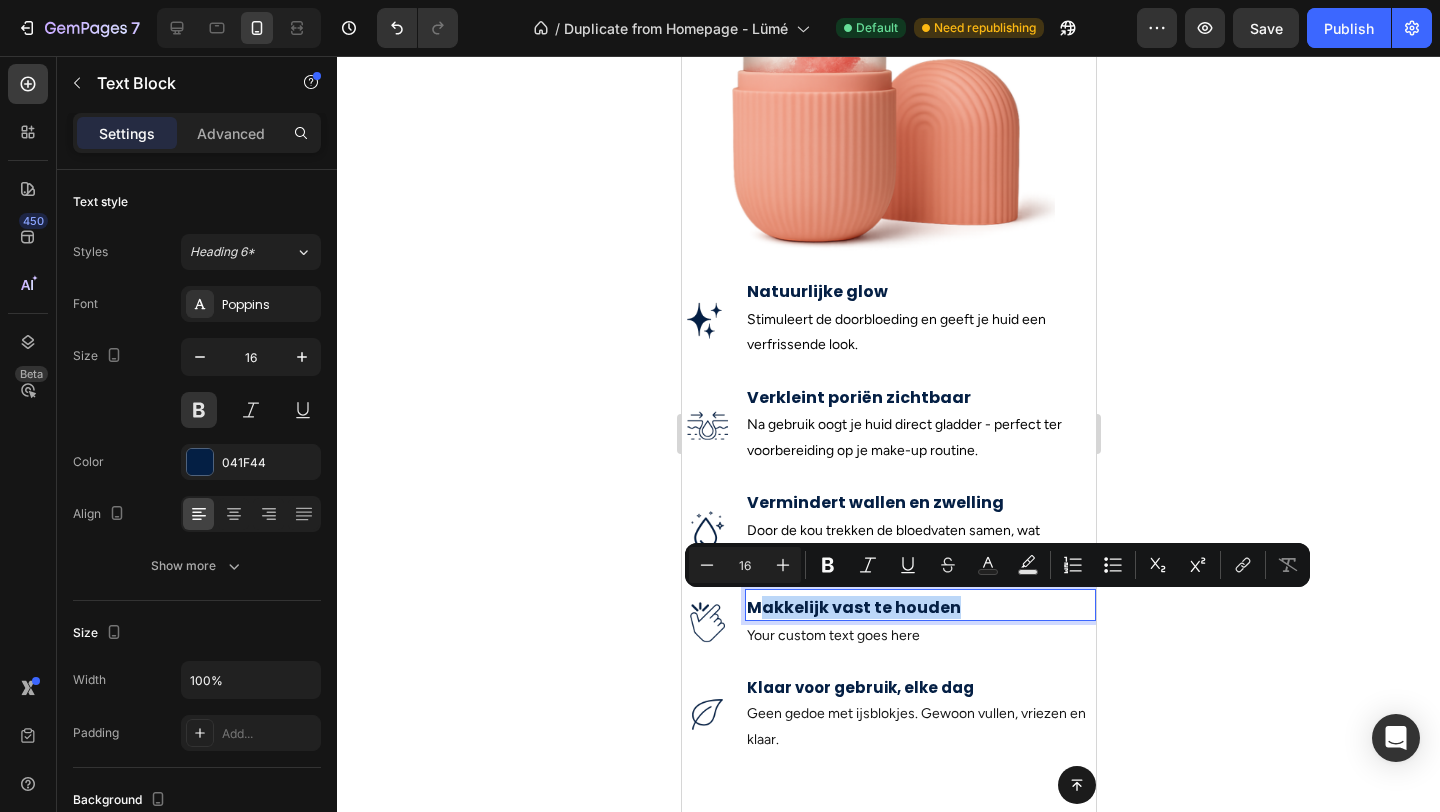 drag, startPoint x: 958, startPoint y: 607, endPoint x: 754, endPoint y: 617, distance: 204.24495 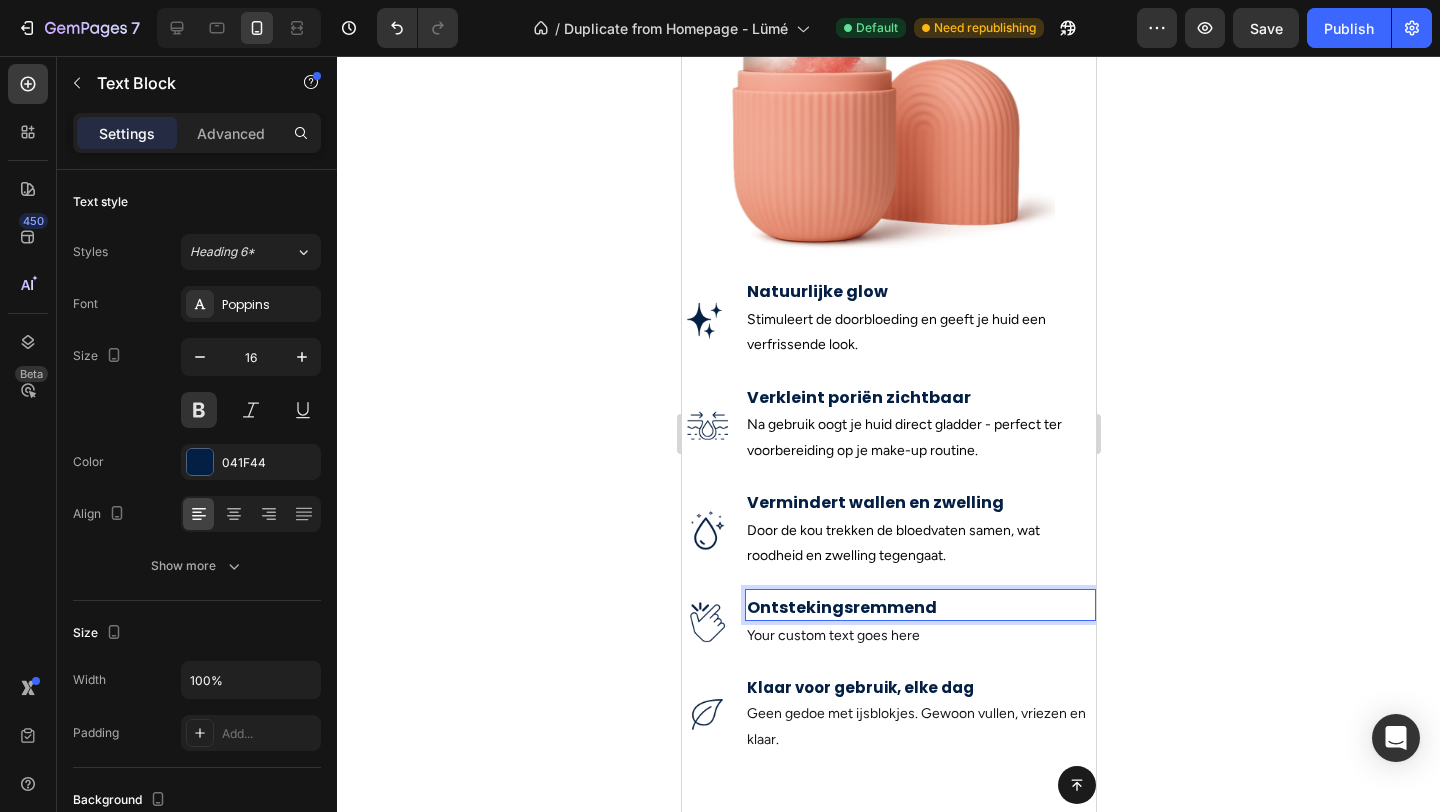 click on "Ontstekingsremmend" at bounding box center (919, 608) 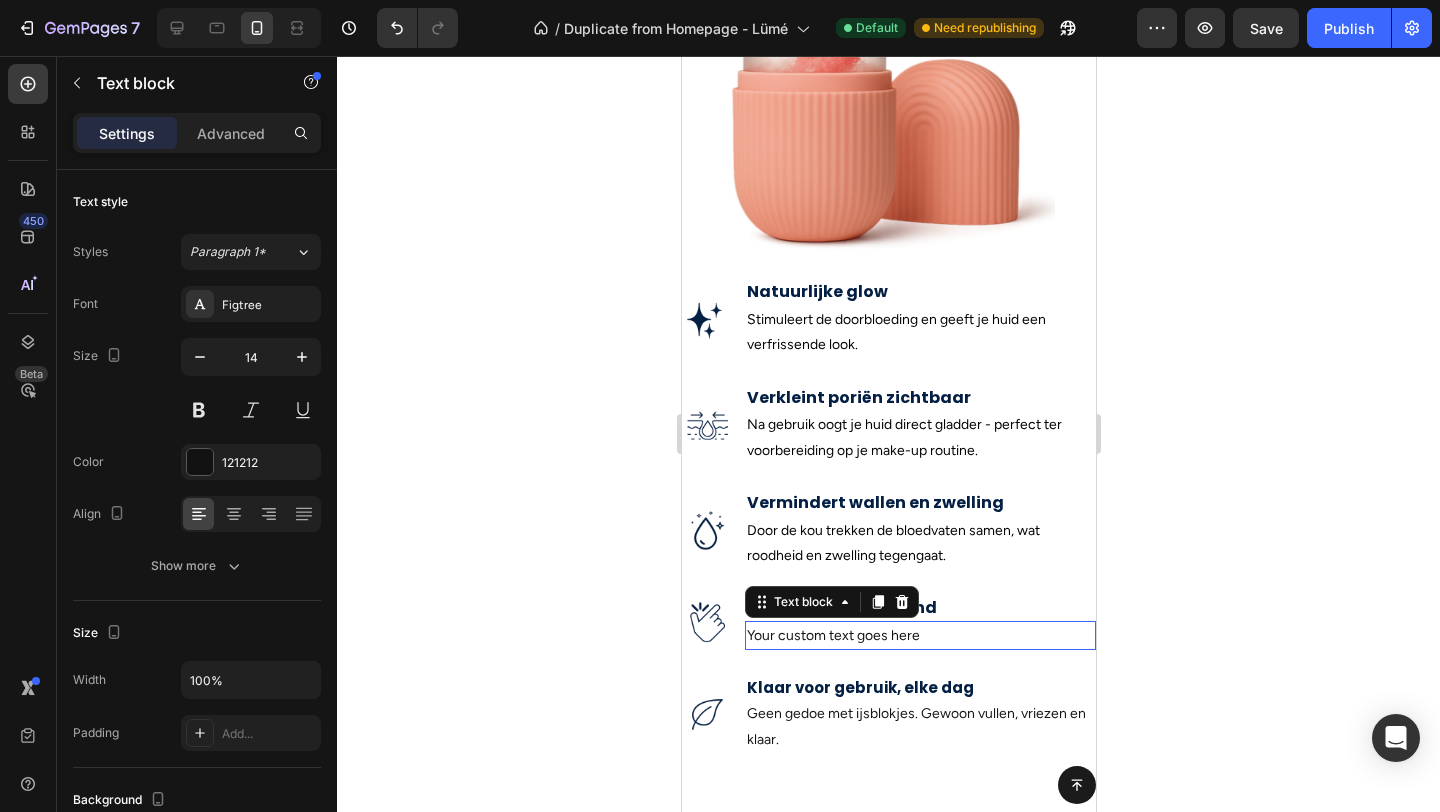 click on "Your custom text goes here" at bounding box center (919, 635) 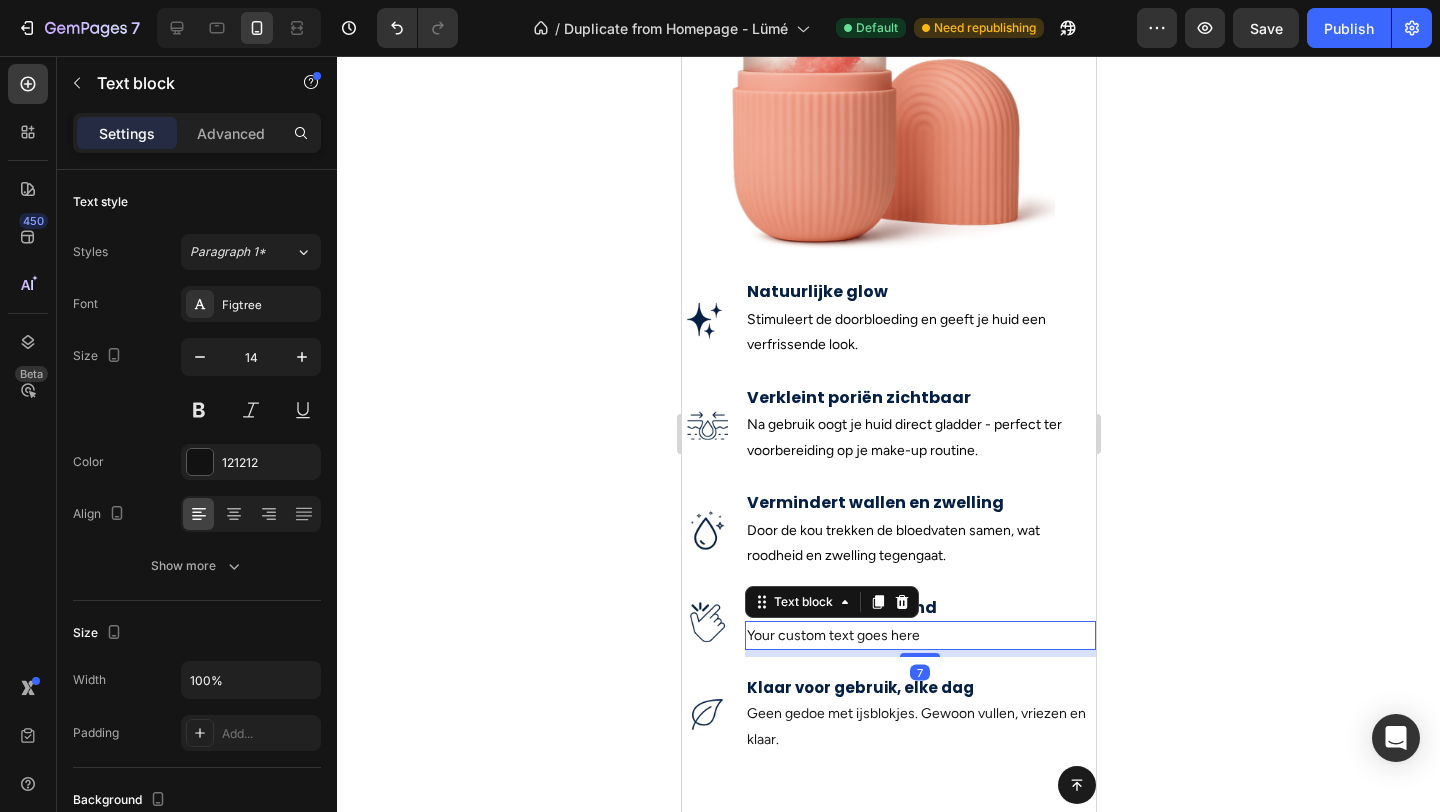 click on "Your custom text goes here" at bounding box center [919, 635] 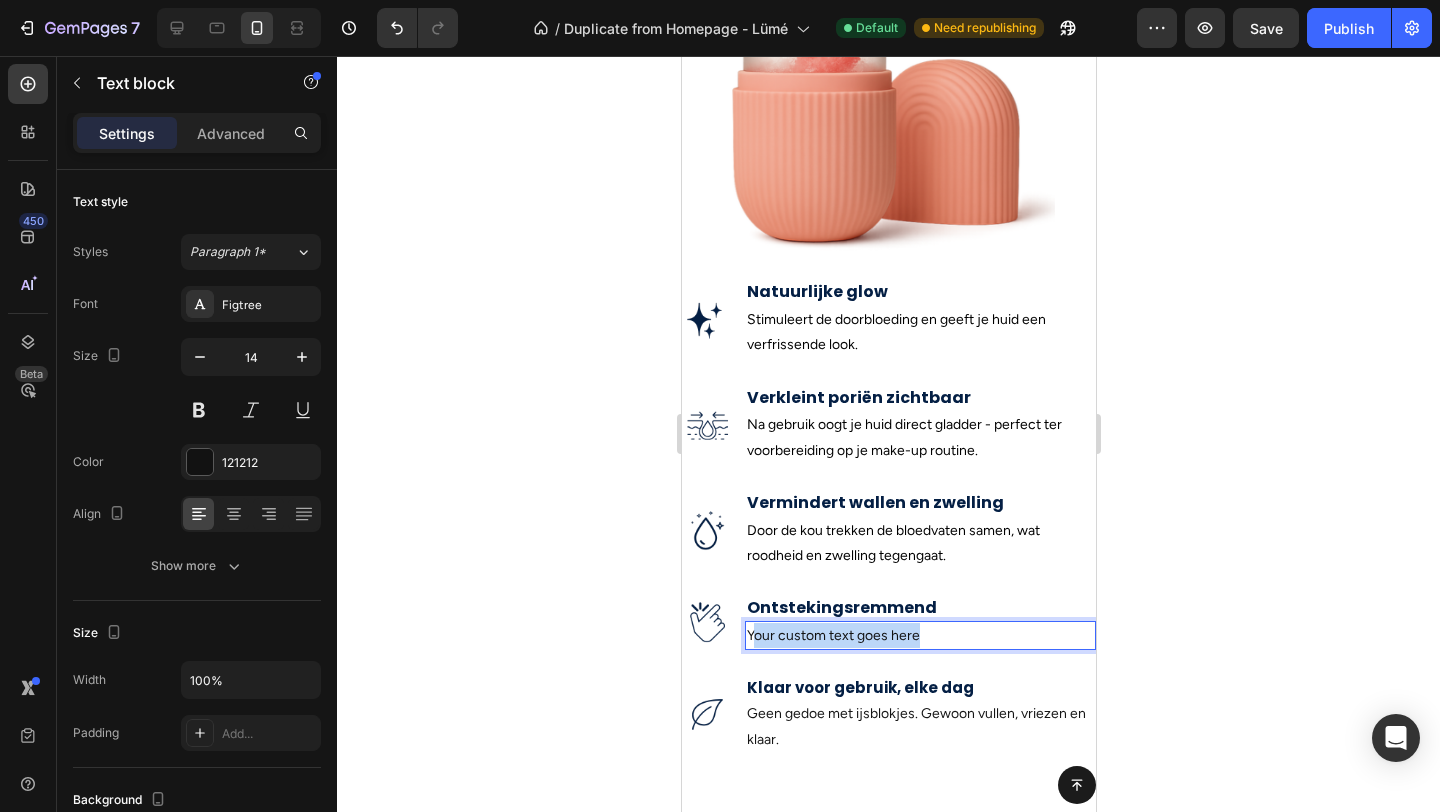 drag, startPoint x: 937, startPoint y: 639, endPoint x: 750, endPoint y: 631, distance: 187.17105 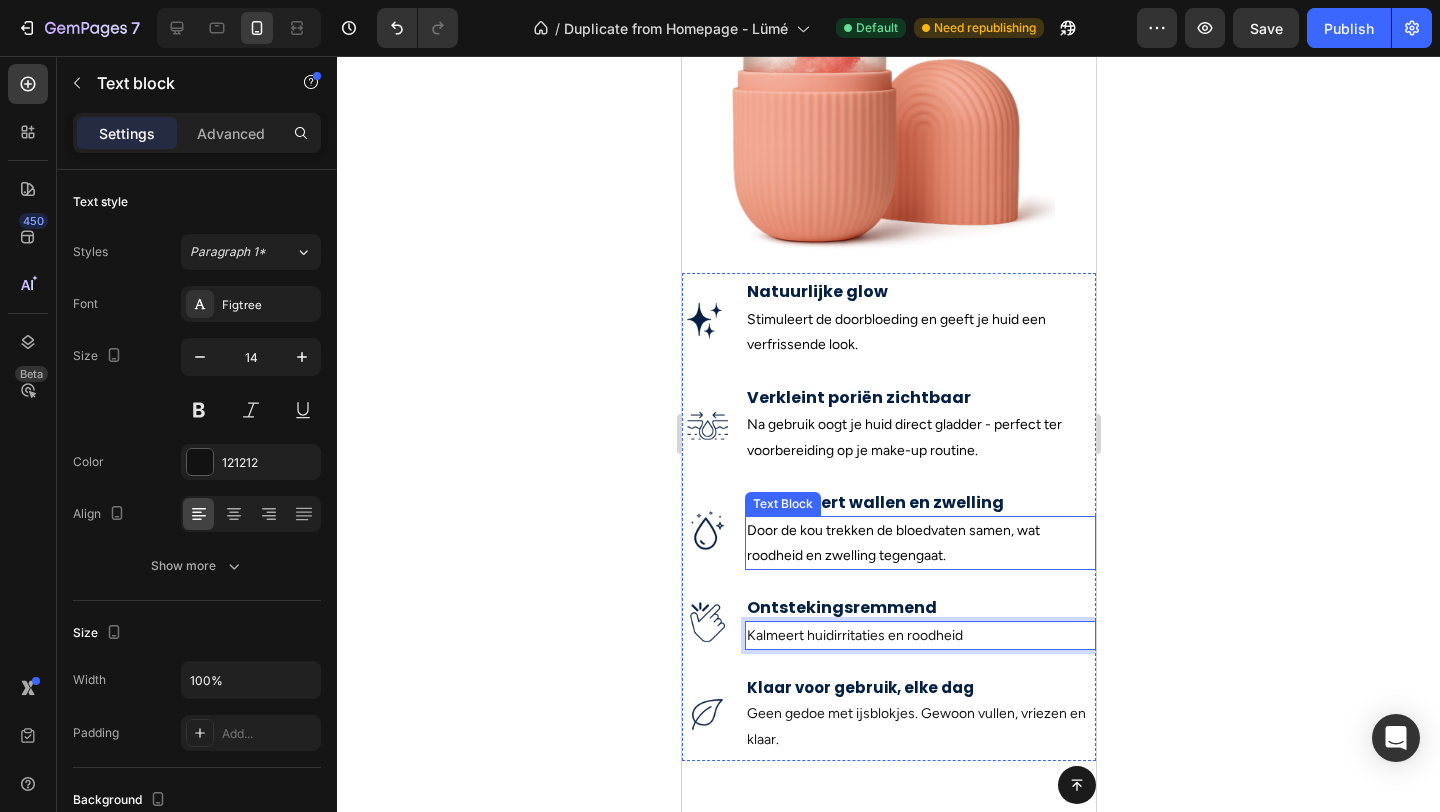 click on "Door de kou trekken de bloedvaten samen, wat roodheid en zwelling tegengaat." at bounding box center [892, 543] 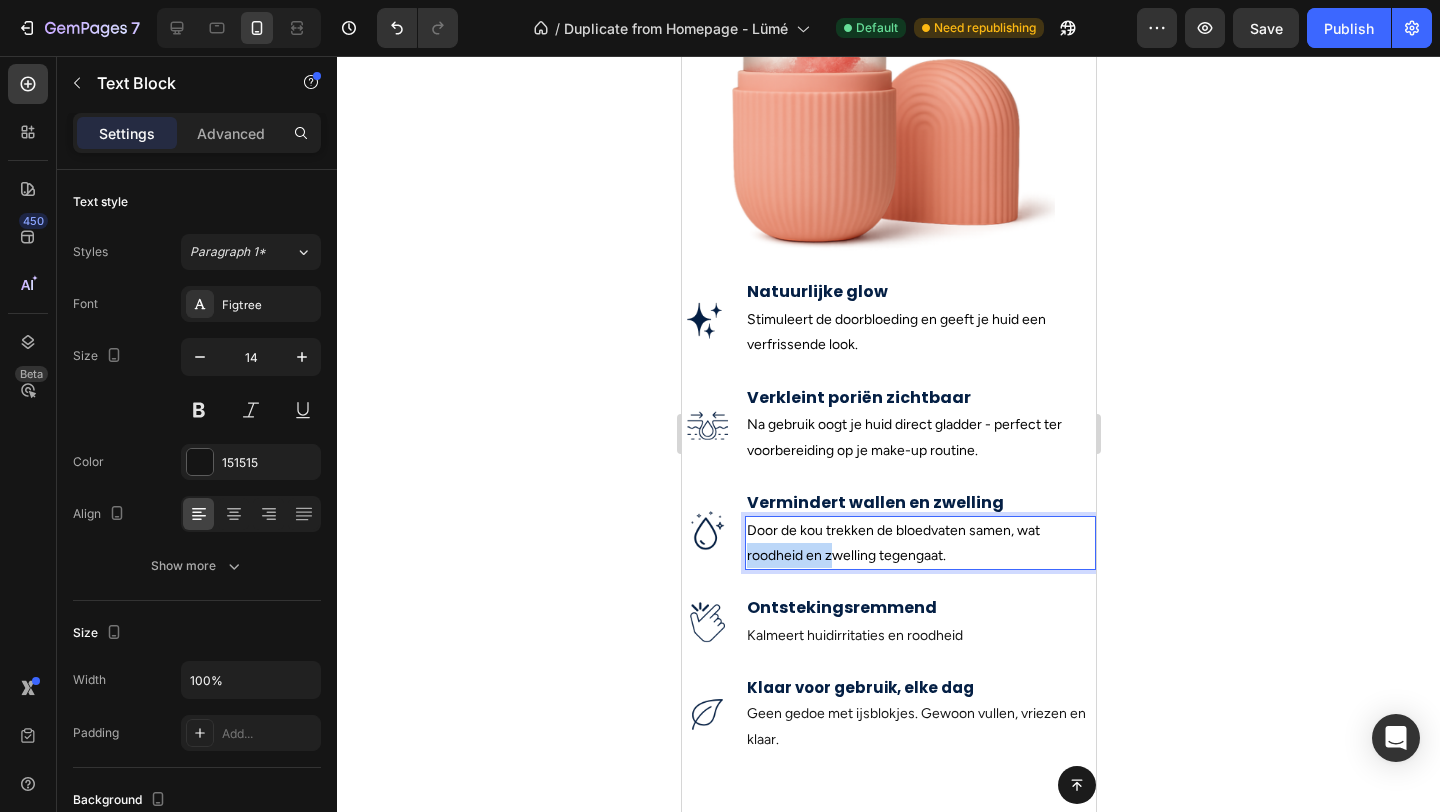 drag, startPoint x: 828, startPoint y: 555, endPoint x: 746, endPoint y: 558, distance: 82.05486 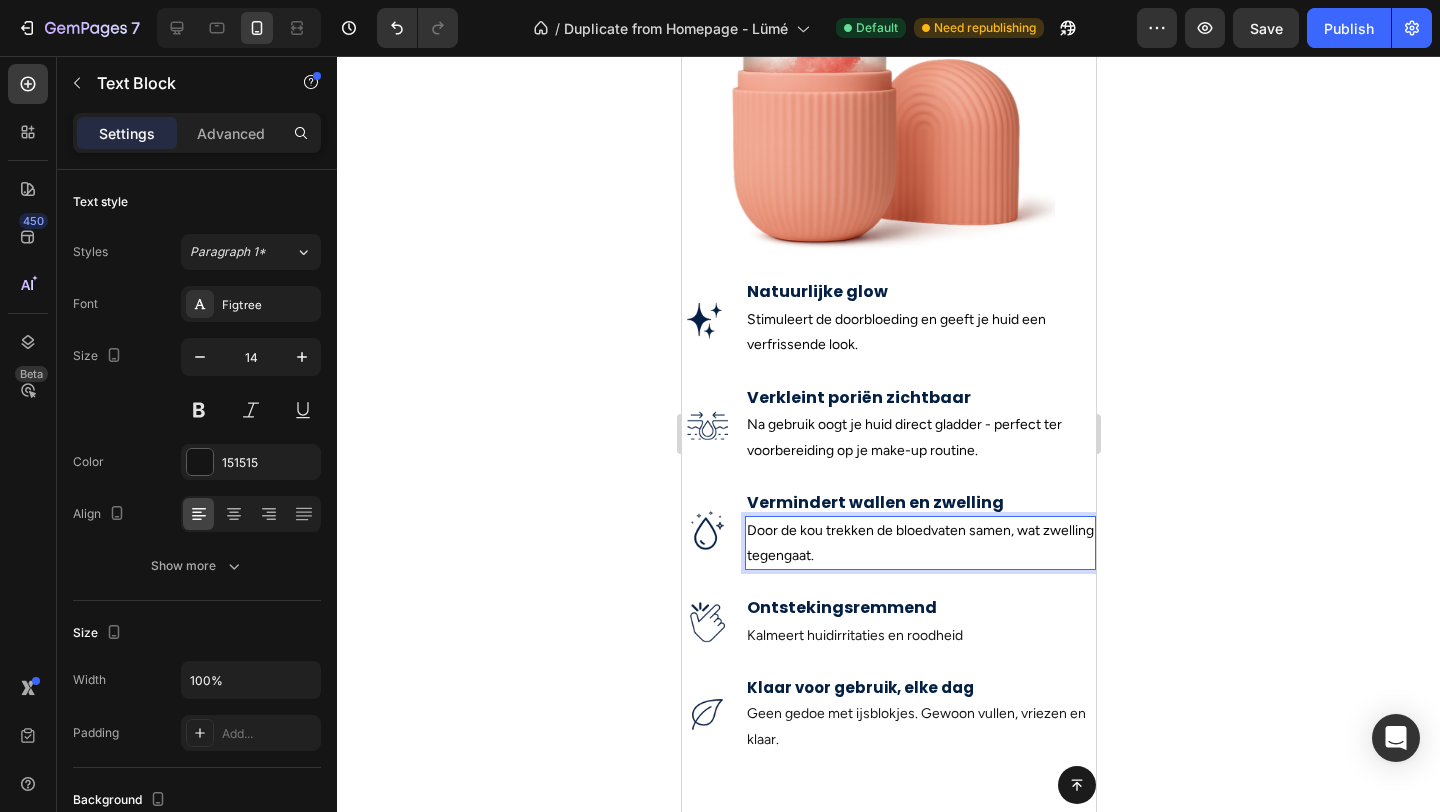 click on "Door de kou trekken de bloedvaten samen, wat zwelling tegengaat." at bounding box center (919, 543) 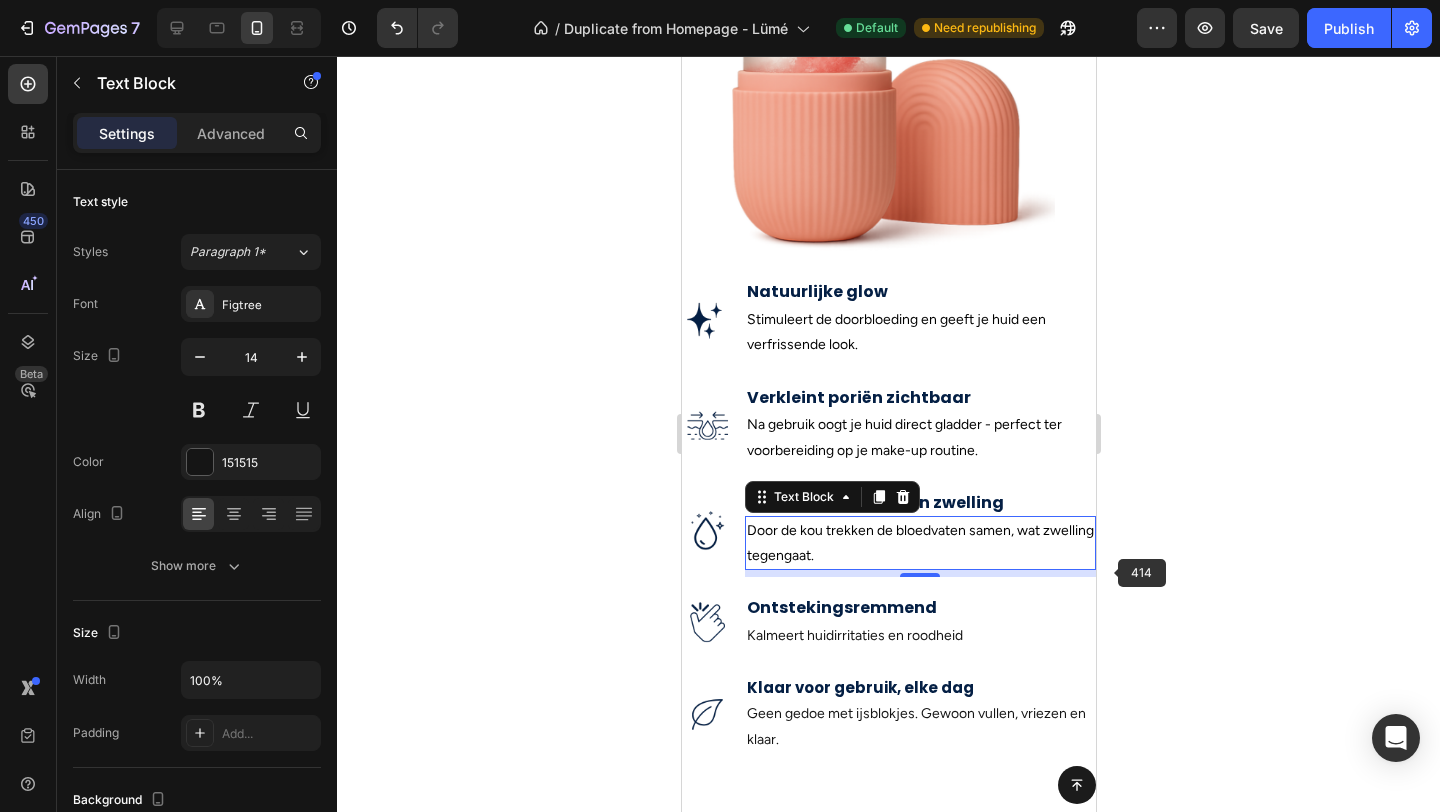 click 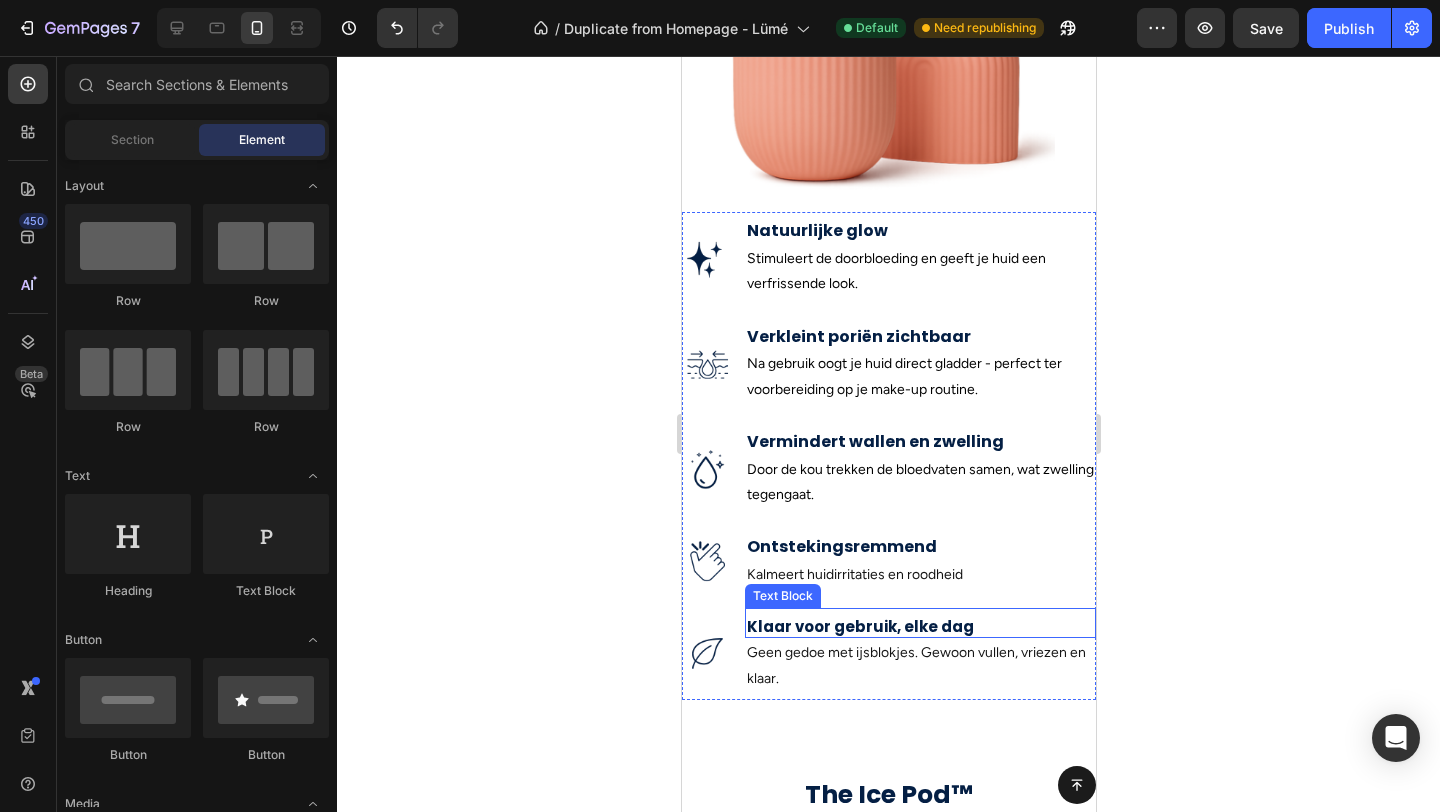 scroll, scrollTop: 745, scrollLeft: 0, axis: vertical 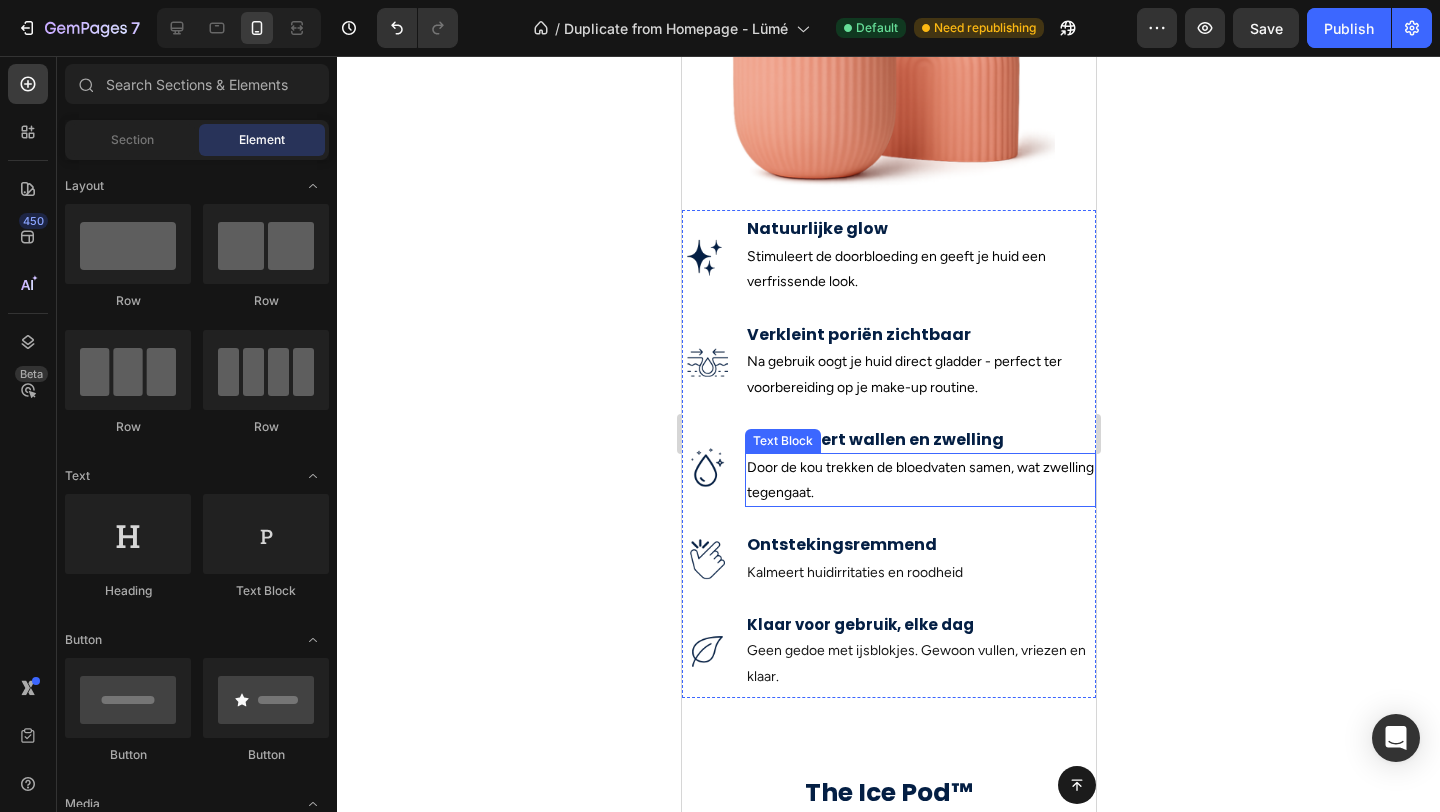 click on "Door de kou trekken de bloedvaten samen, wat zwelling tegengaat." at bounding box center [919, 480] 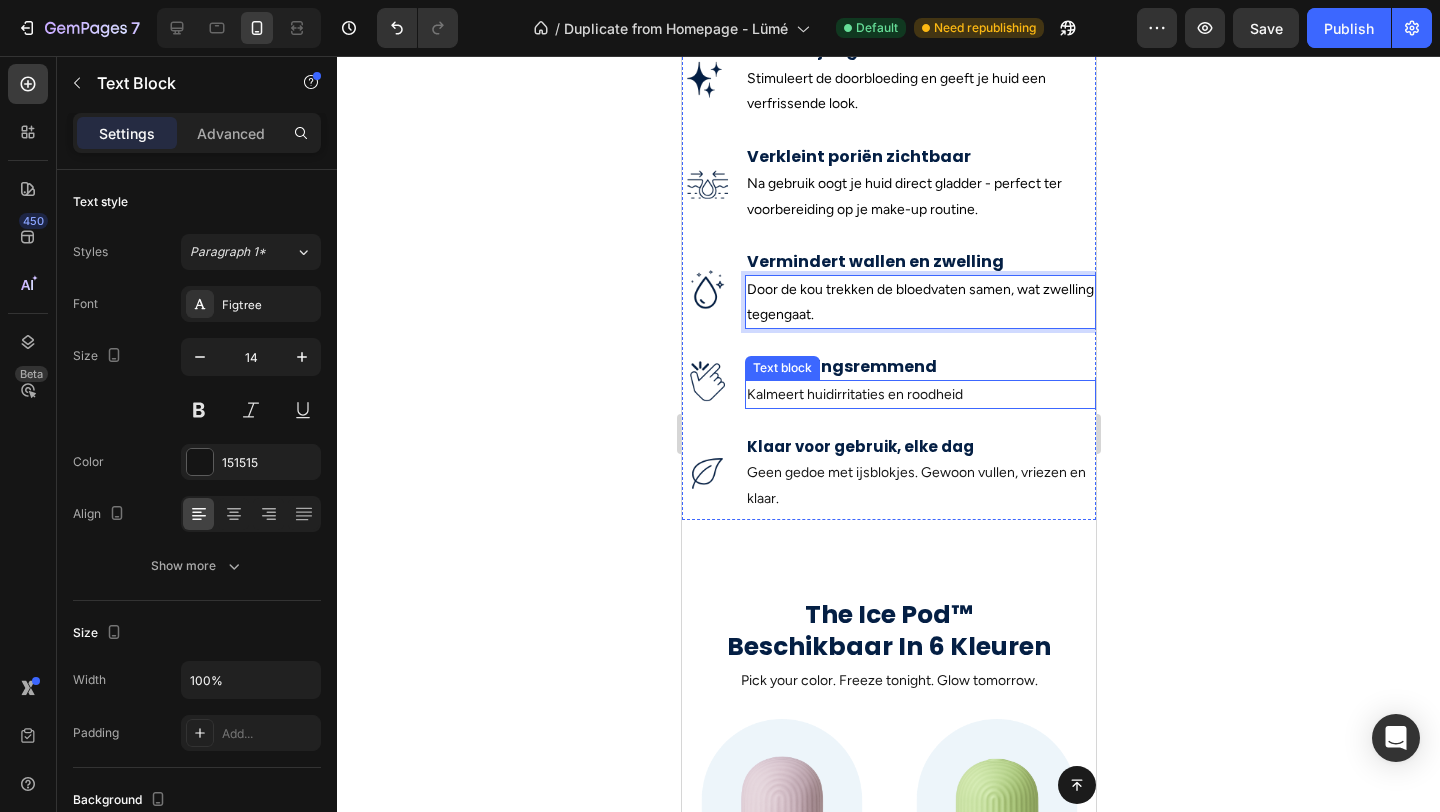 scroll, scrollTop: 924, scrollLeft: 0, axis: vertical 